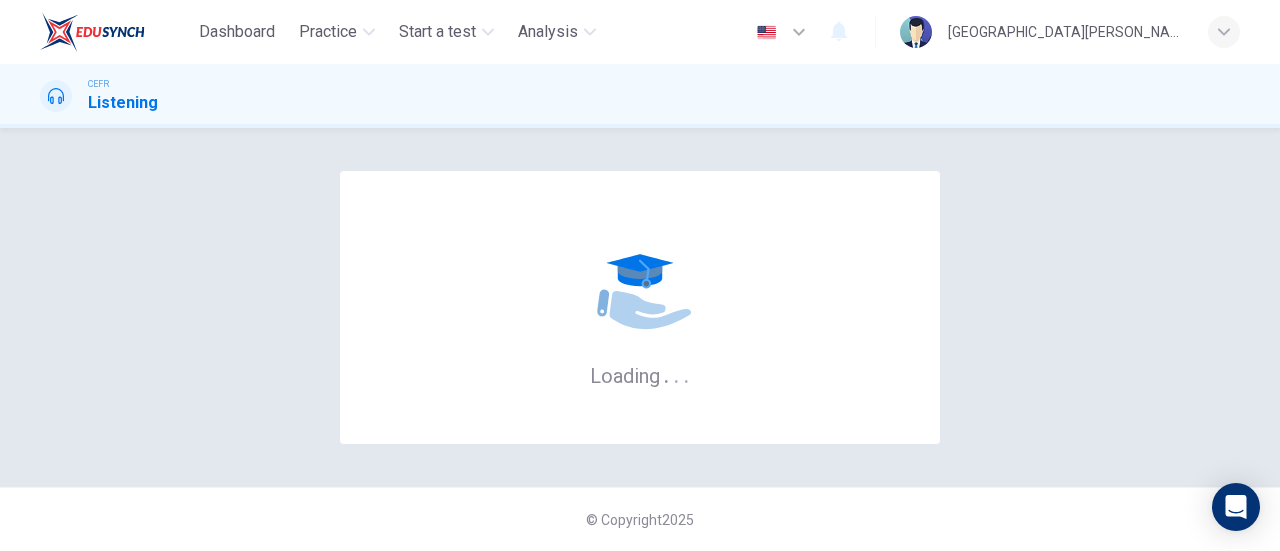 scroll, scrollTop: 0, scrollLeft: 0, axis: both 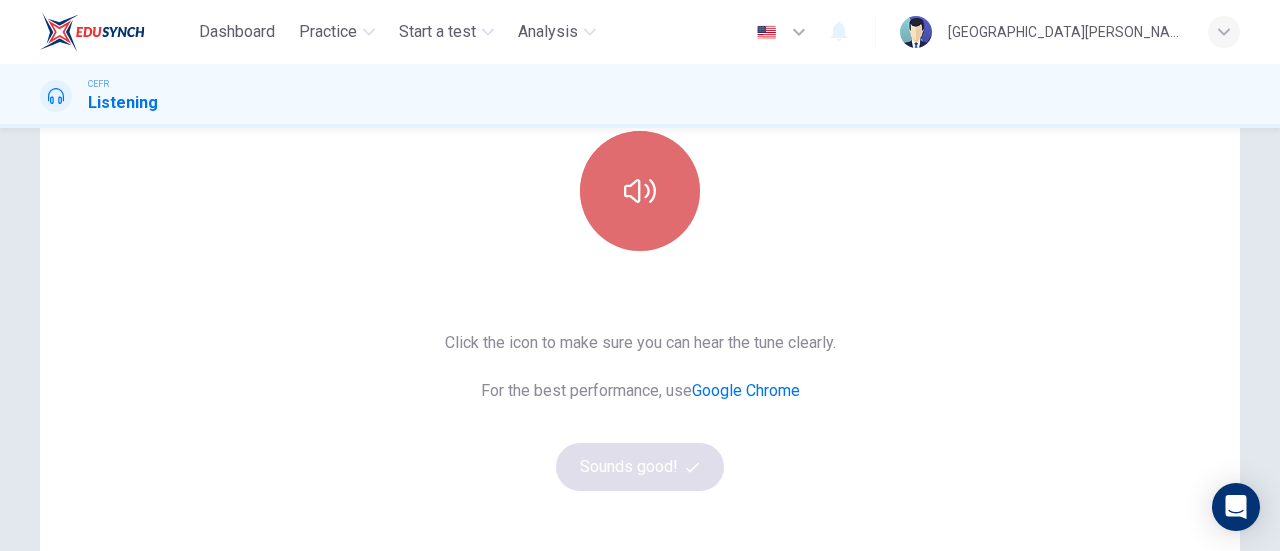 click 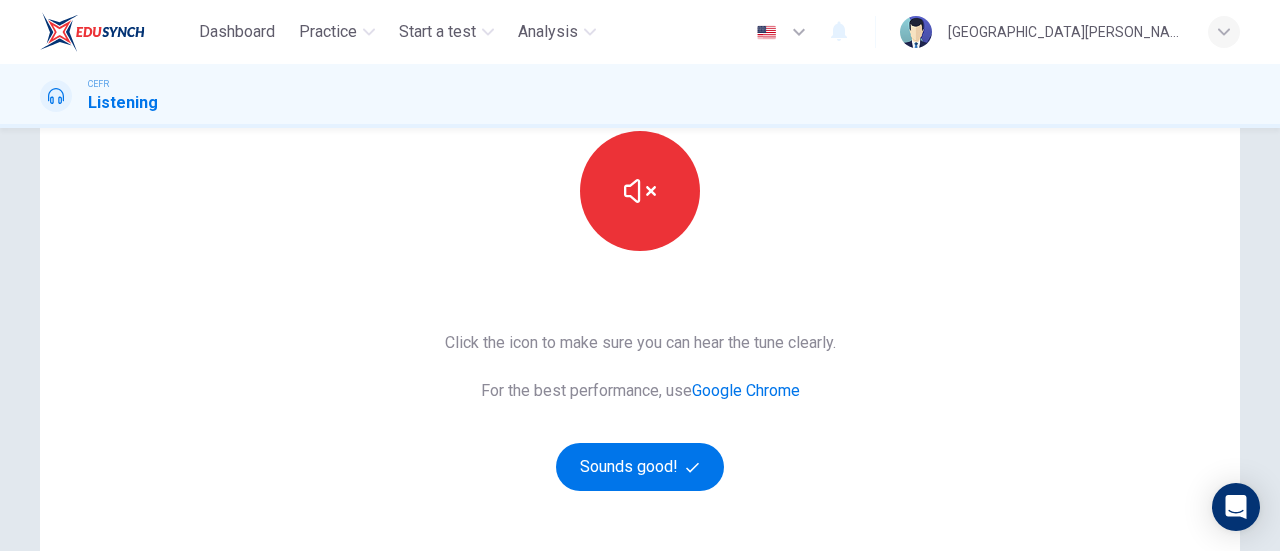 type 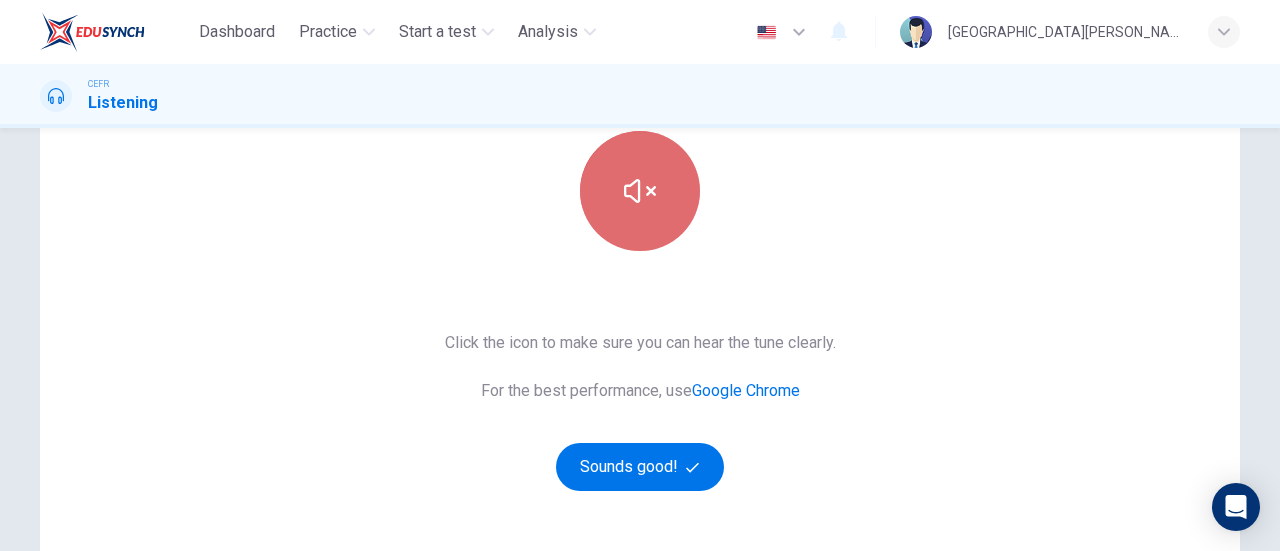 click 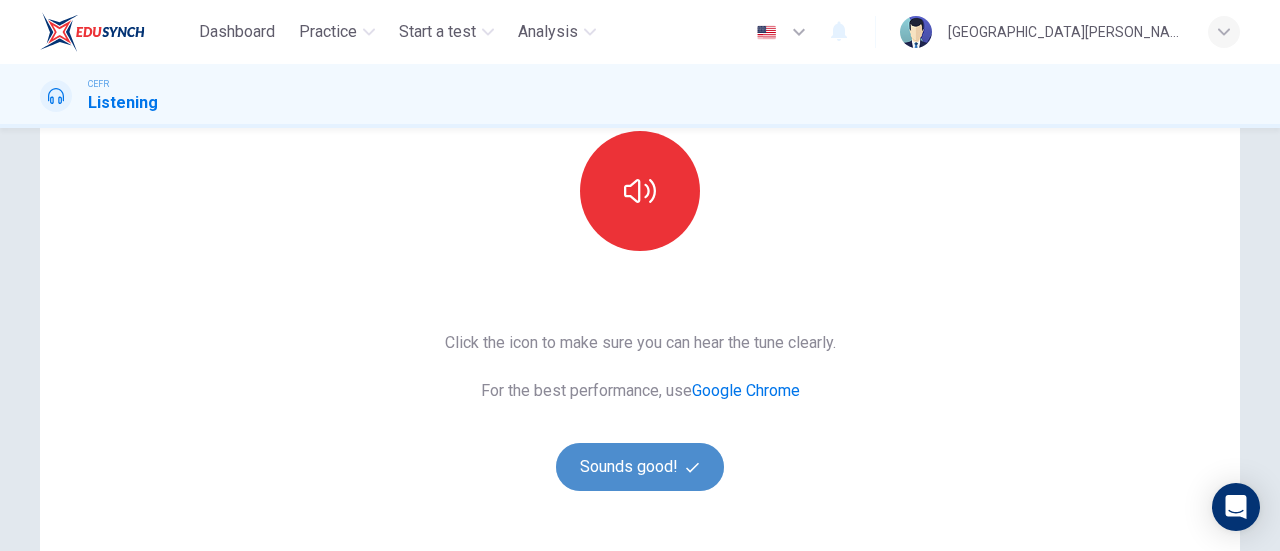 click on "Sounds good!" at bounding box center (640, 467) 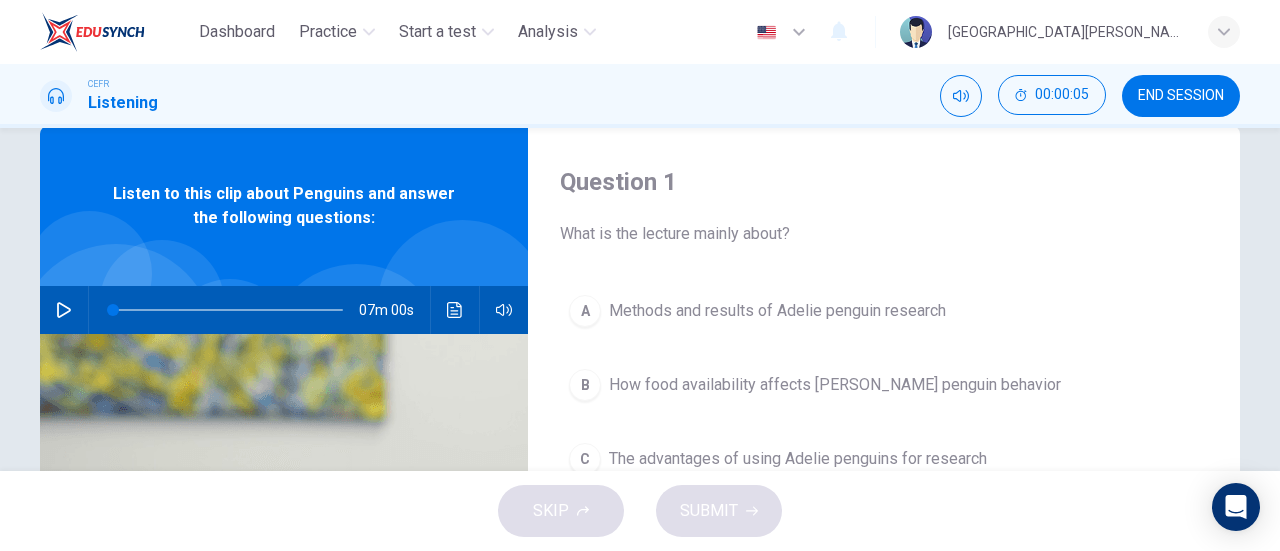 scroll, scrollTop: 18, scrollLeft: 0, axis: vertical 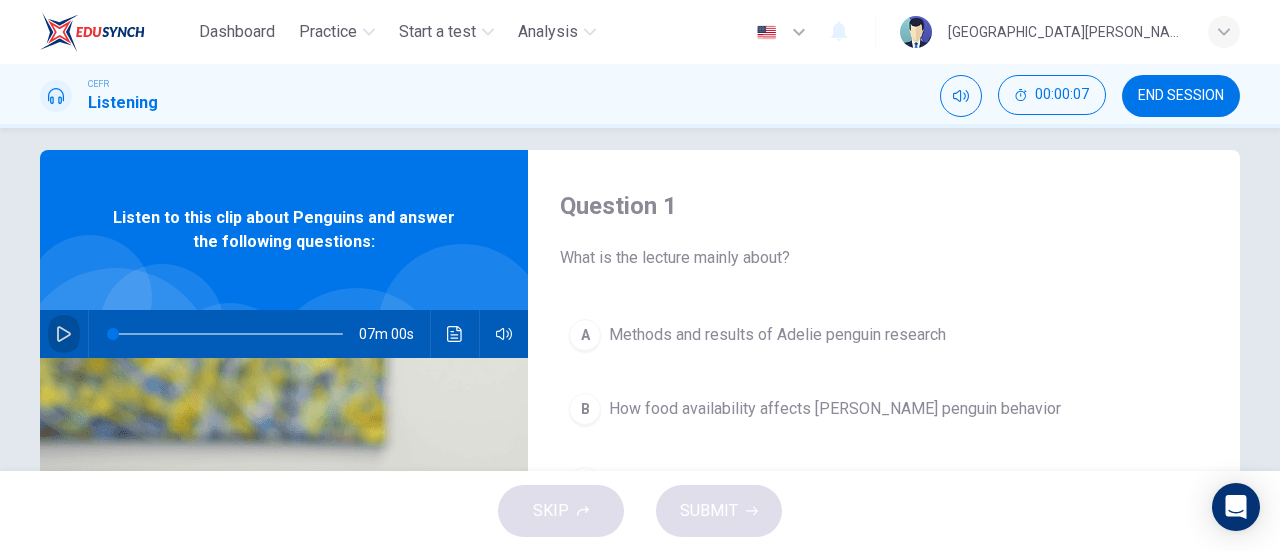 click at bounding box center (64, 334) 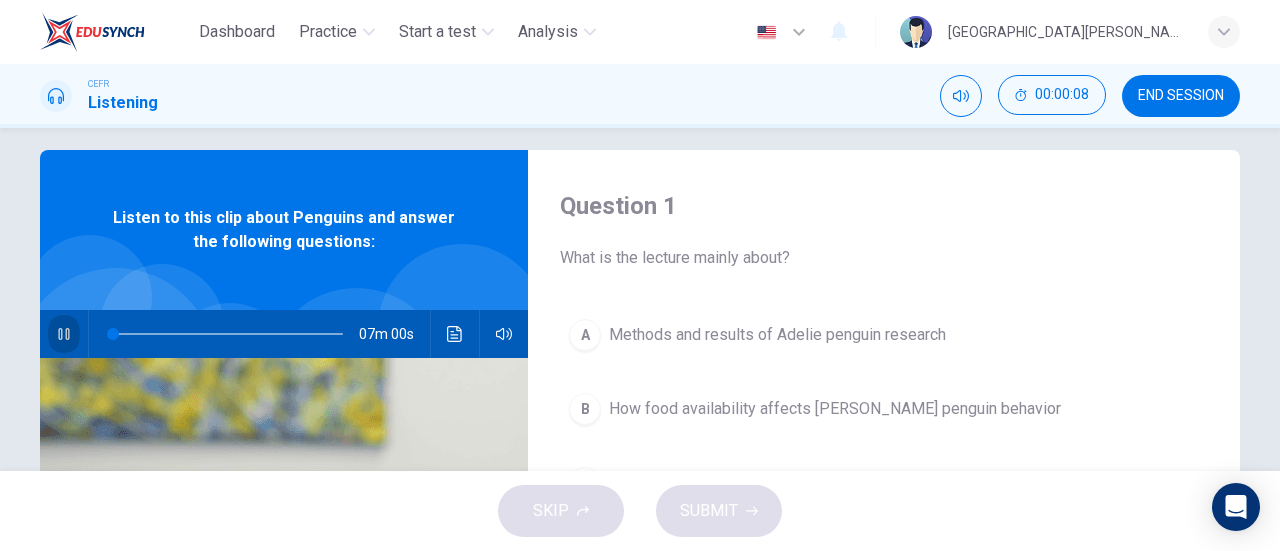 click at bounding box center [64, 334] 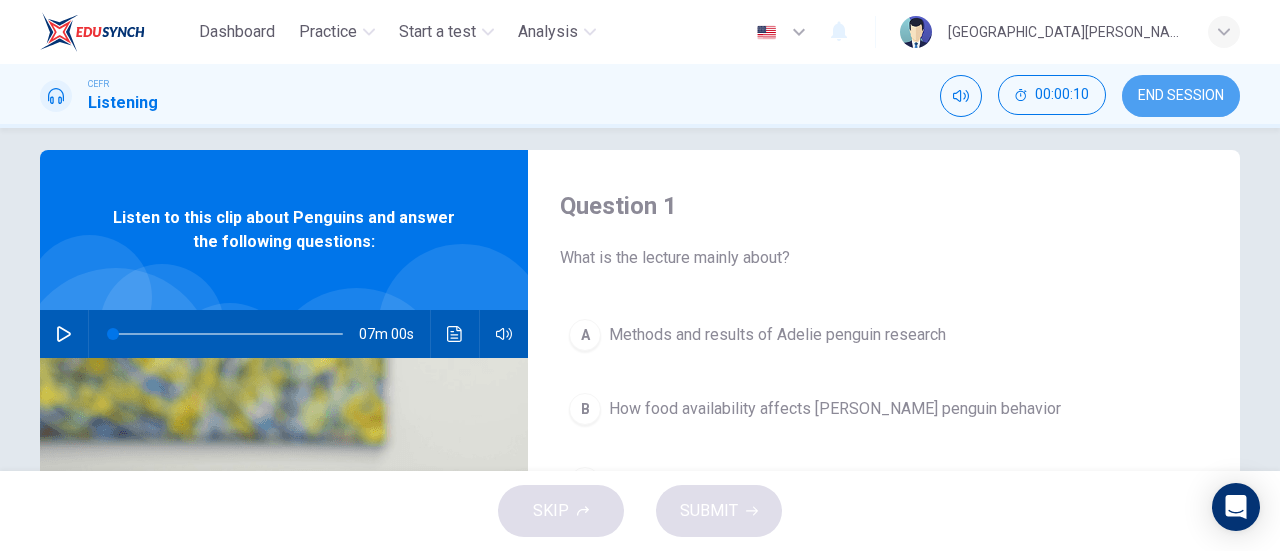 click on "END SESSION" at bounding box center [1181, 96] 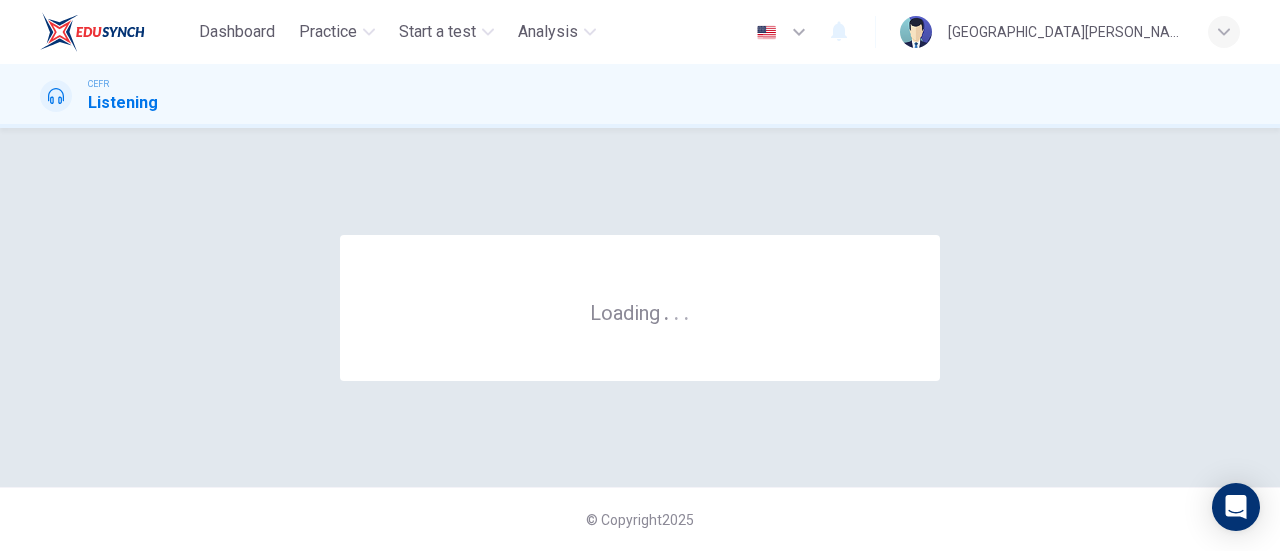 scroll, scrollTop: 0, scrollLeft: 0, axis: both 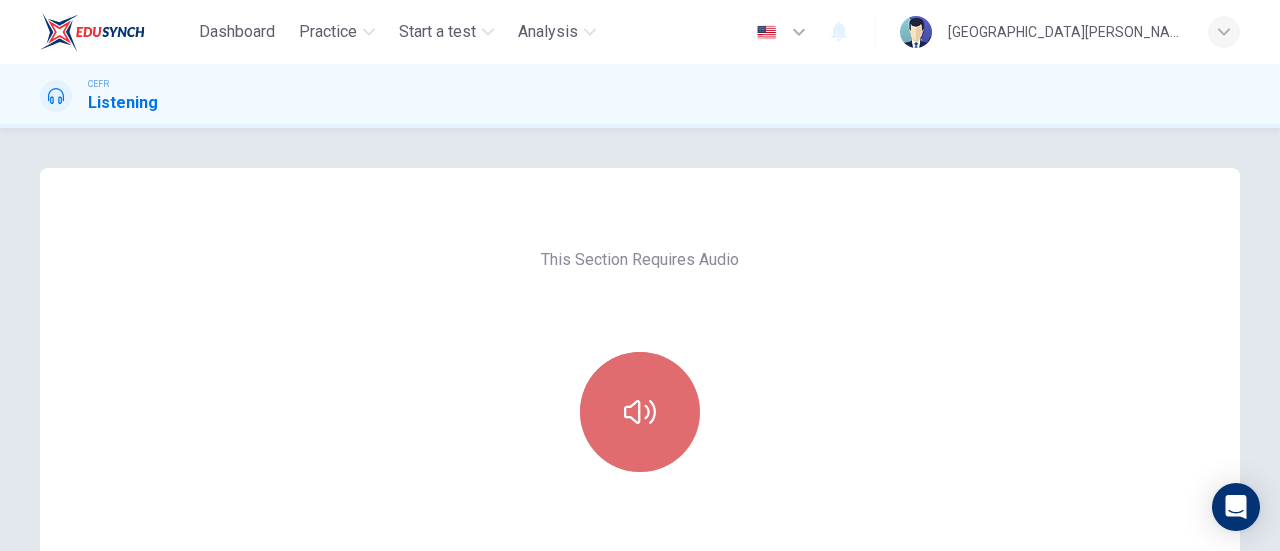 click at bounding box center (640, 412) 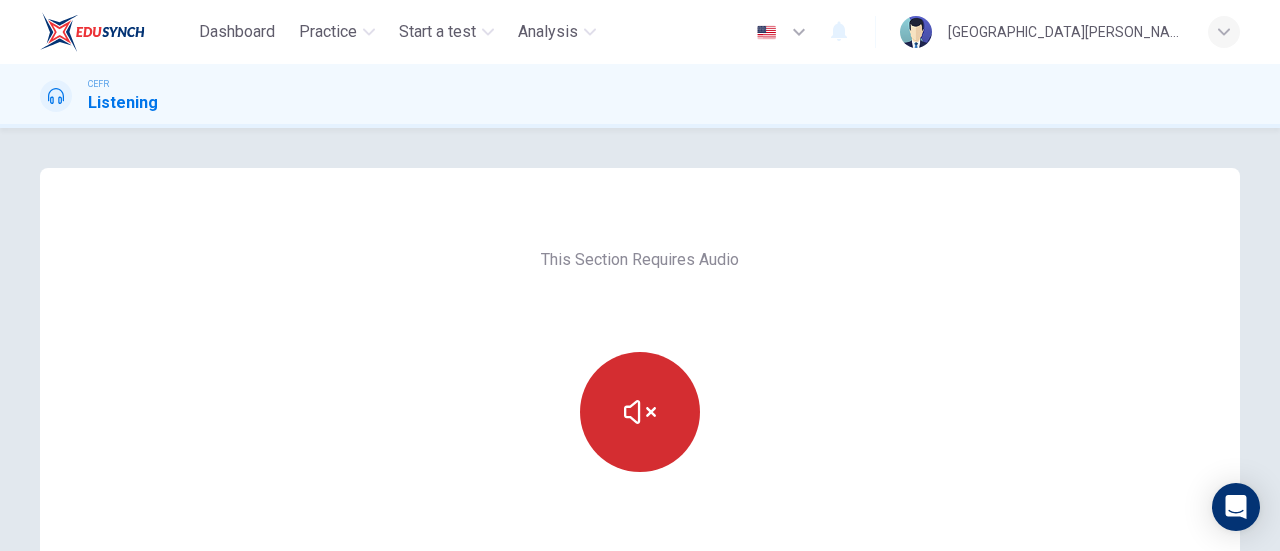 type 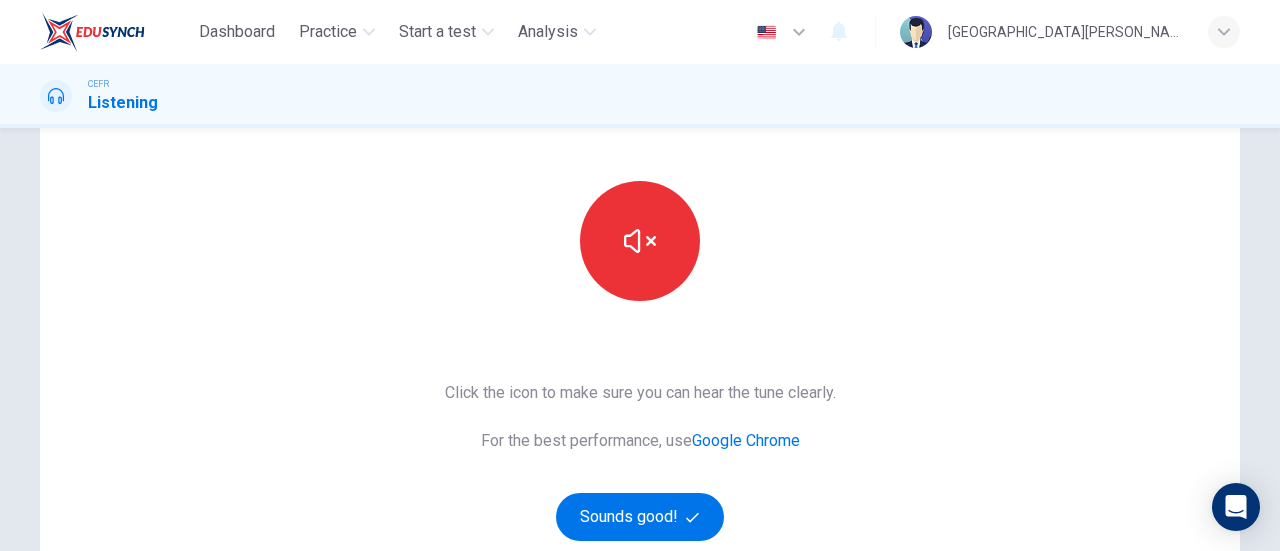 scroll, scrollTop: 315, scrollLeft: 0, axis: vertical 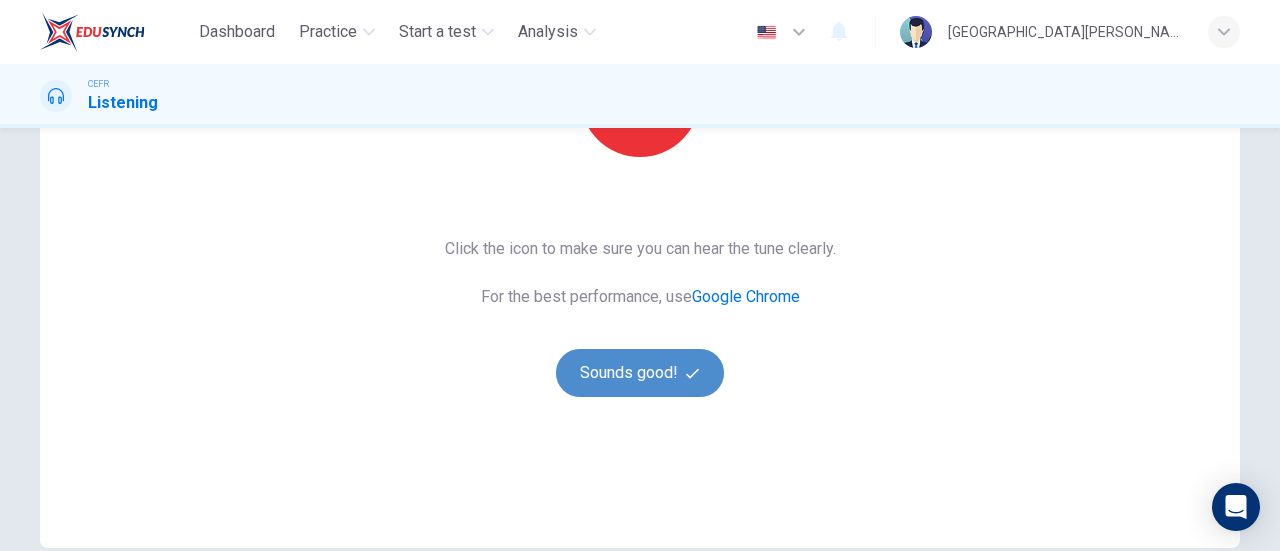 click on "Sounds good!" at bounding box center (640, 373) 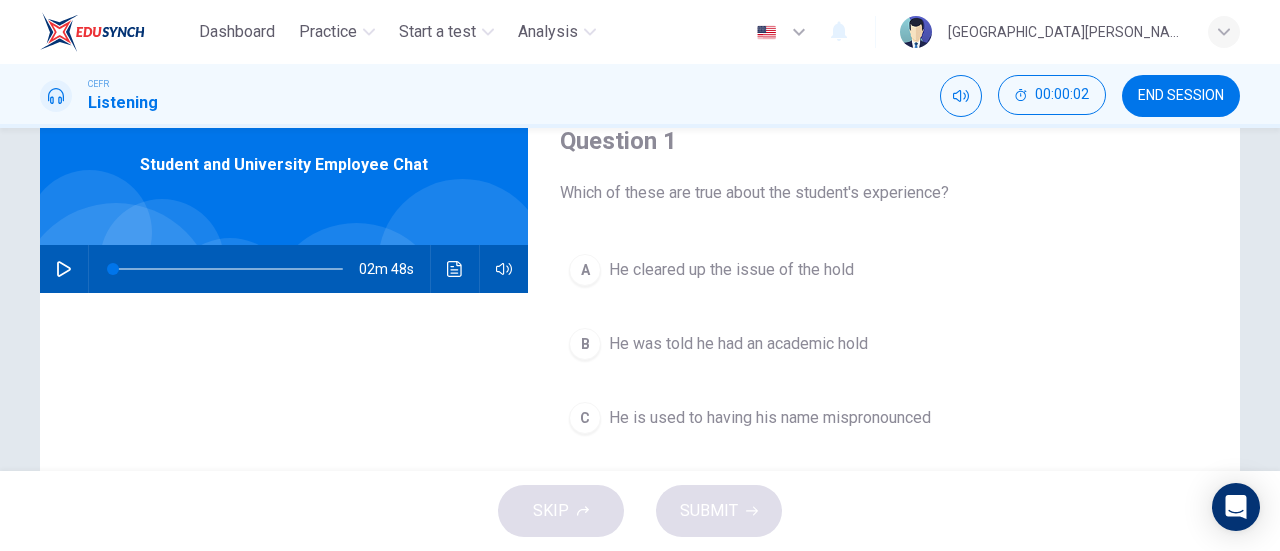 scroll, scrollTop: 39, scrollLeft: 0, axis: vertical 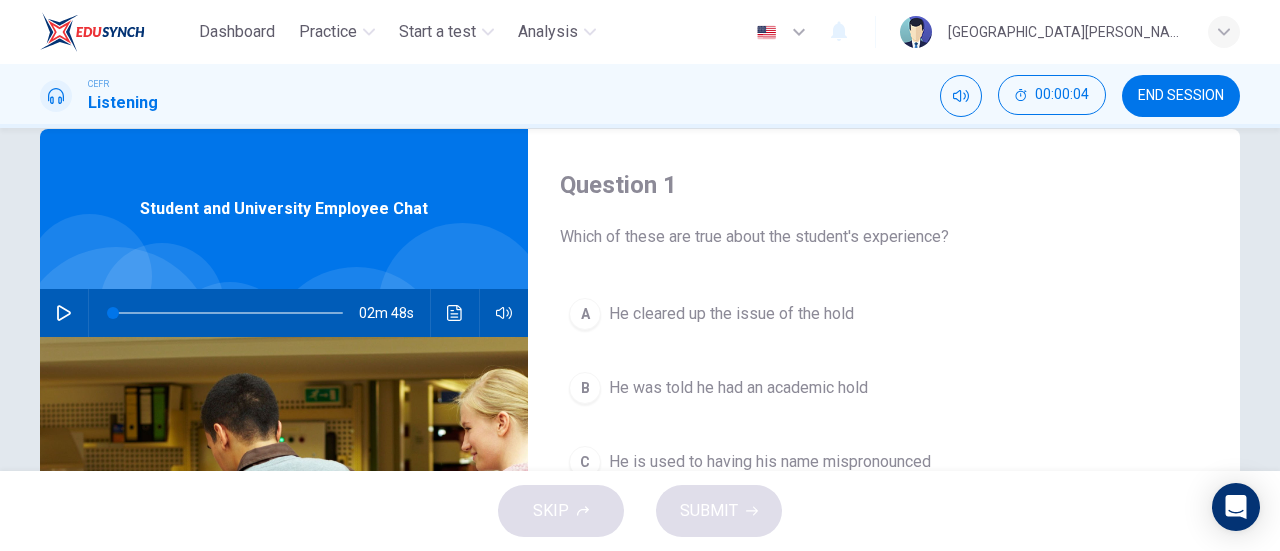 click 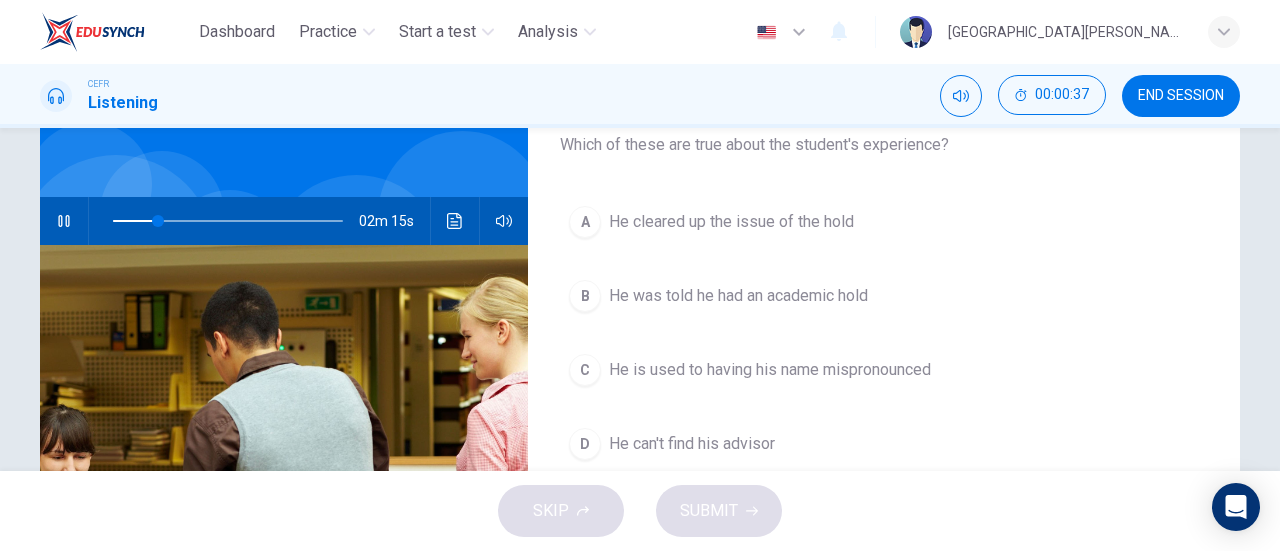 scroll, scrollTop: 133, scrollLeft: 0, axis: vertical 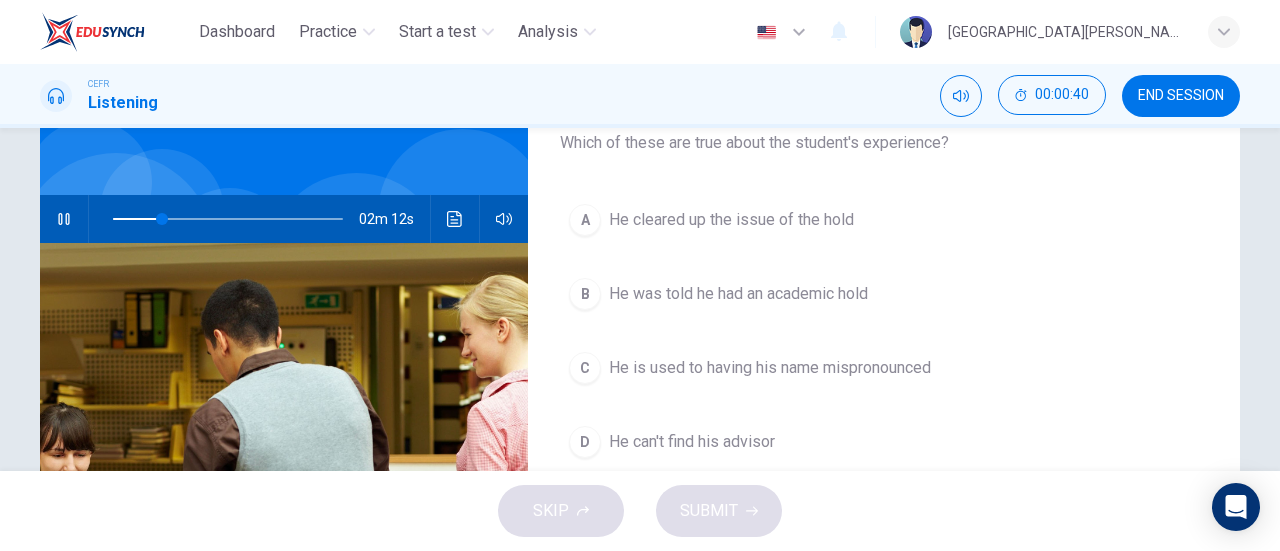click 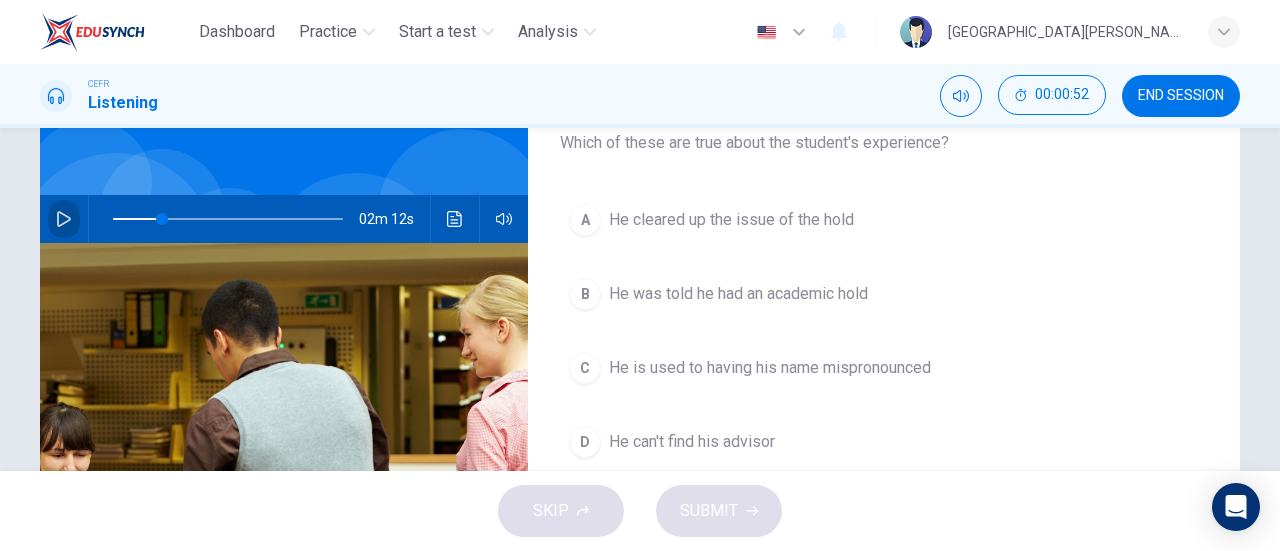 click 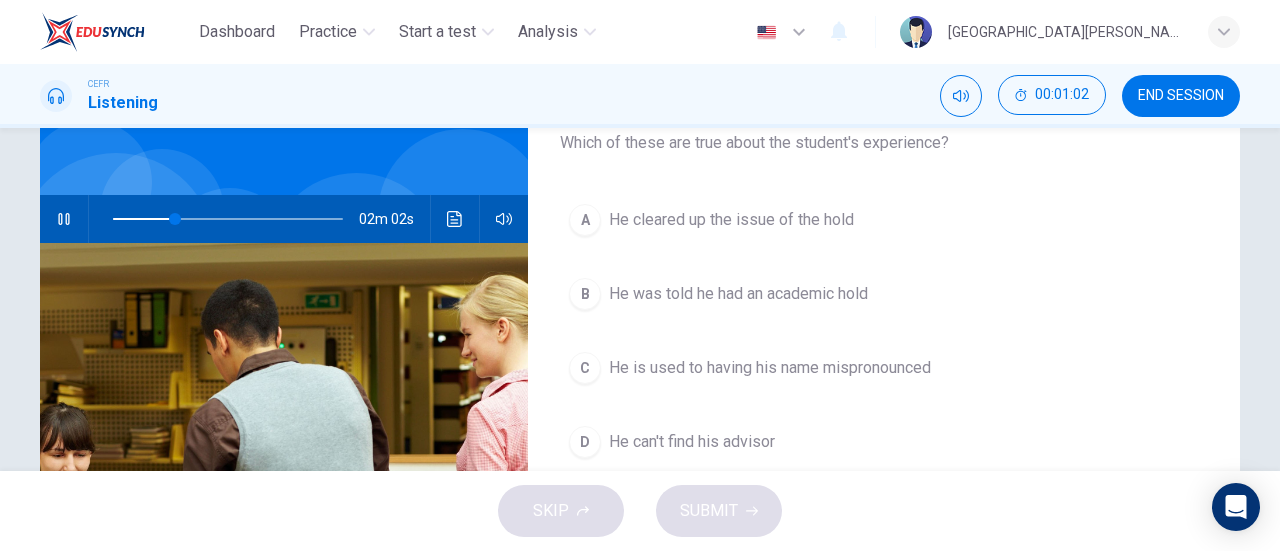 type on "28" 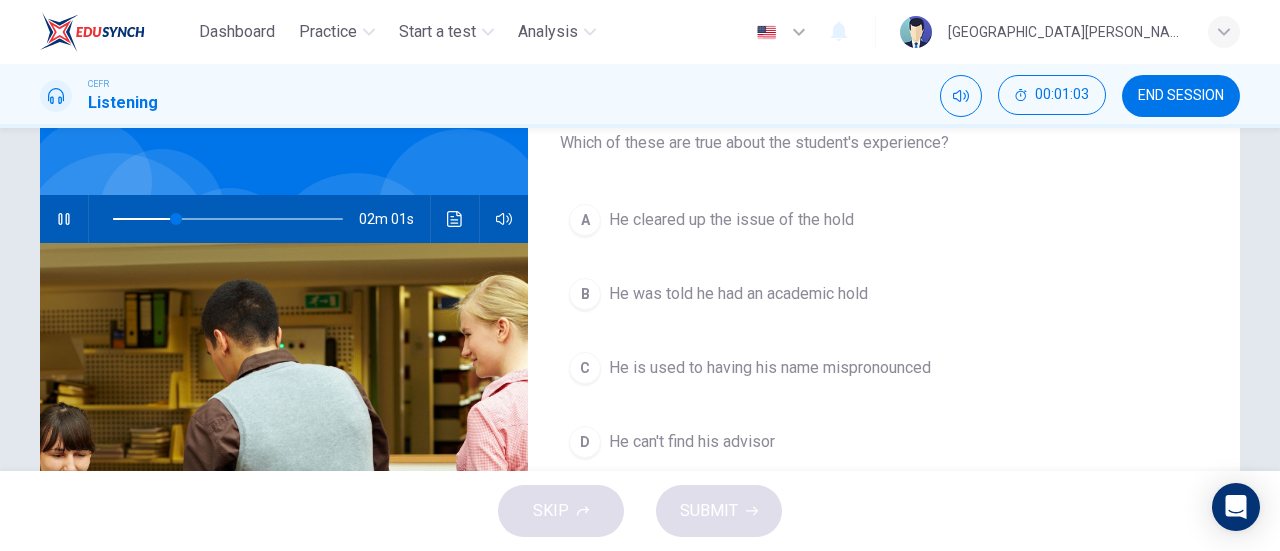 type 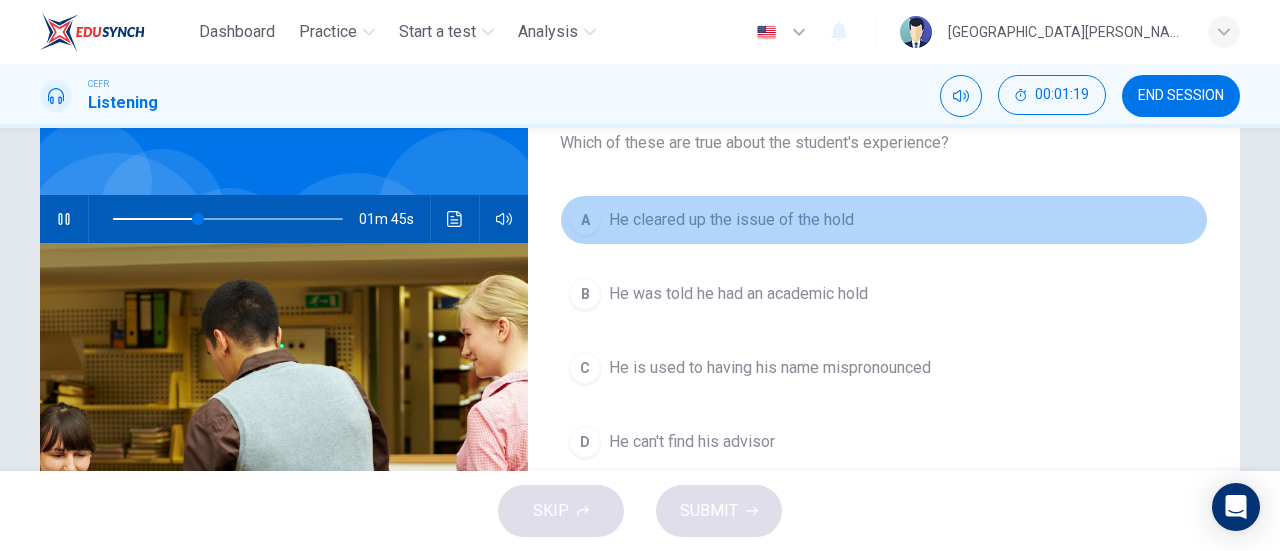 click on "He cleared up the issue of the hold" at bounding box center [731, 220] 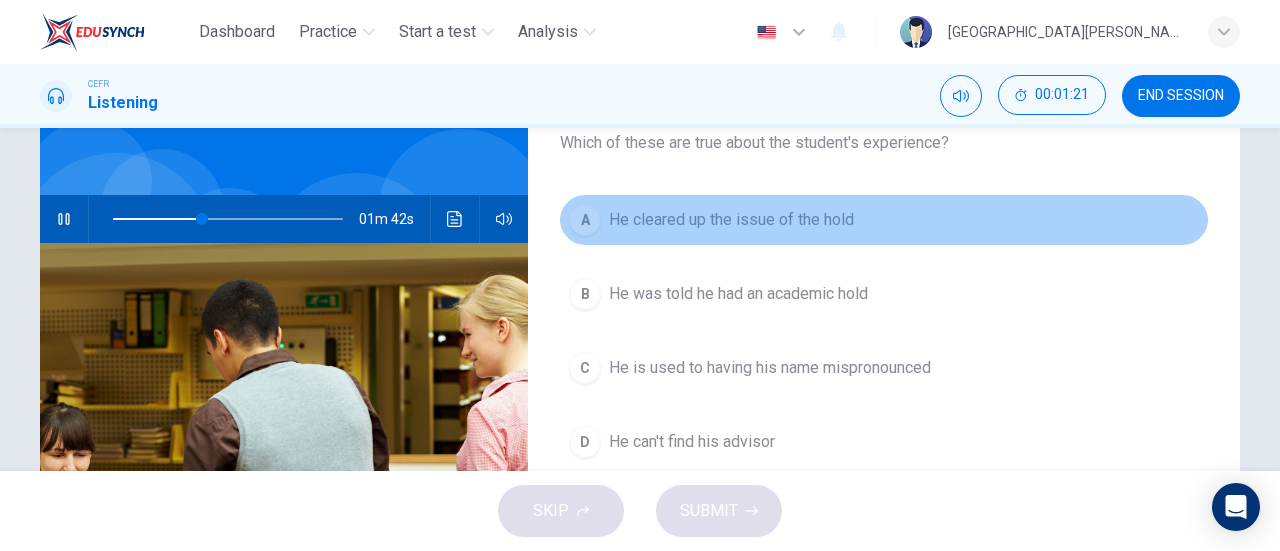 click on "He cleared up the issue of the hold" at bounding box center [731, 220] 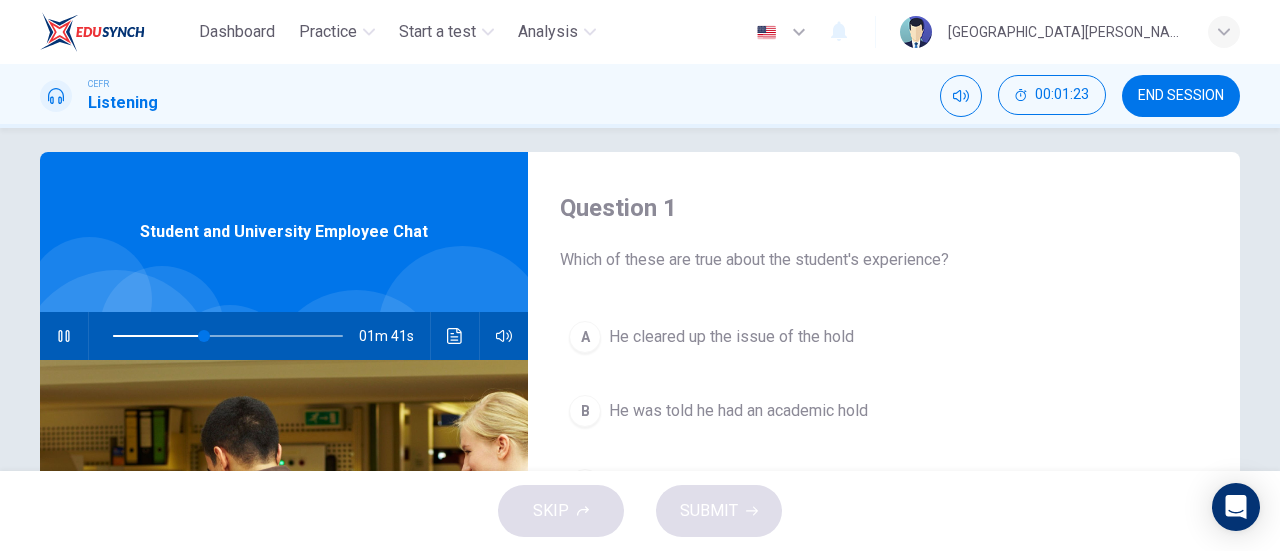 scroll, scrollTop: 0, scrollLeft: 0, axis: both 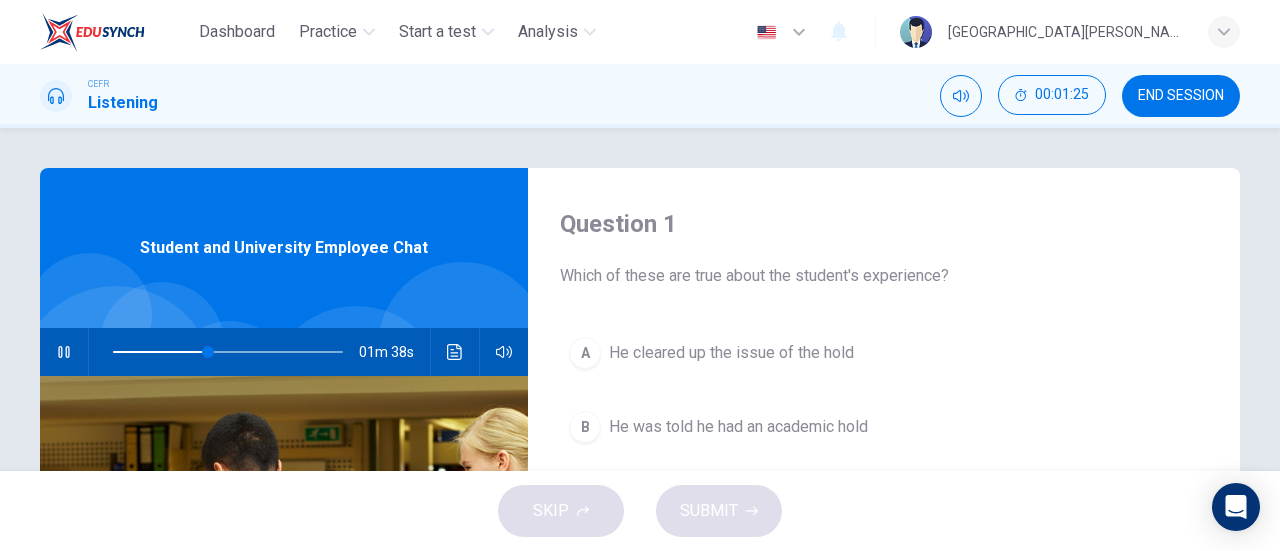 click 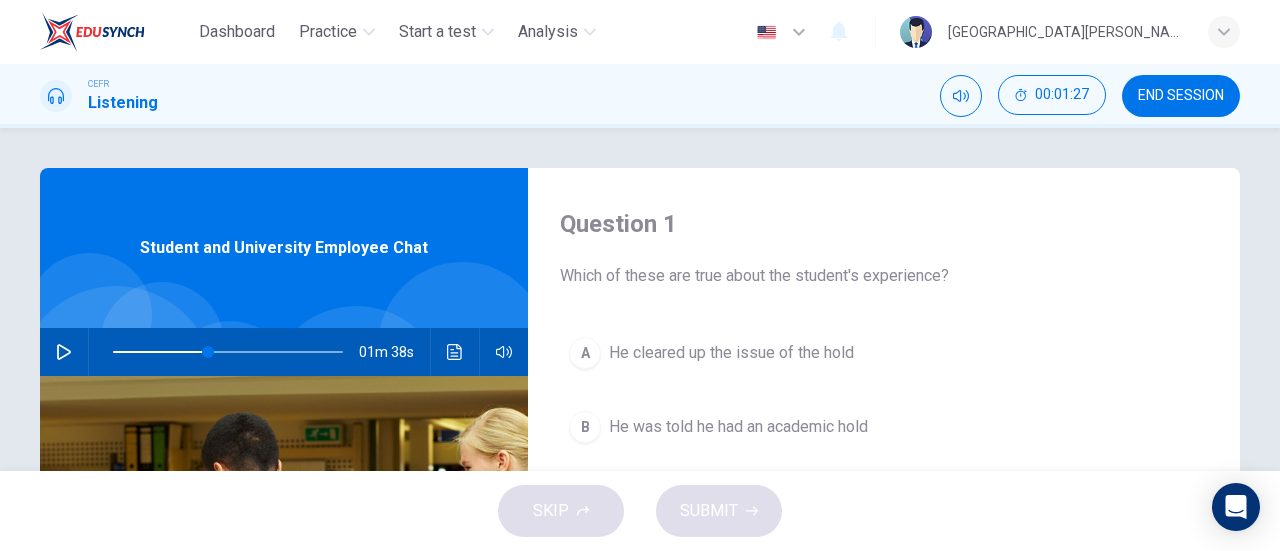 click on "A" at bounding box center [585, 353] 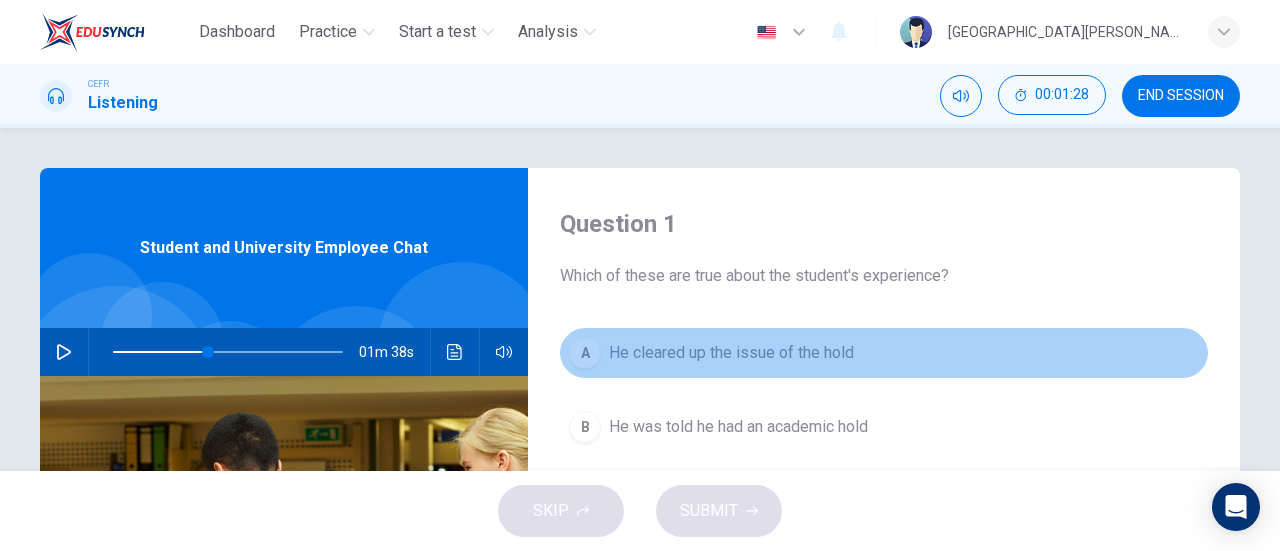 click on "A He cleared up the issue of the hold" at bounding box center [884, 353] 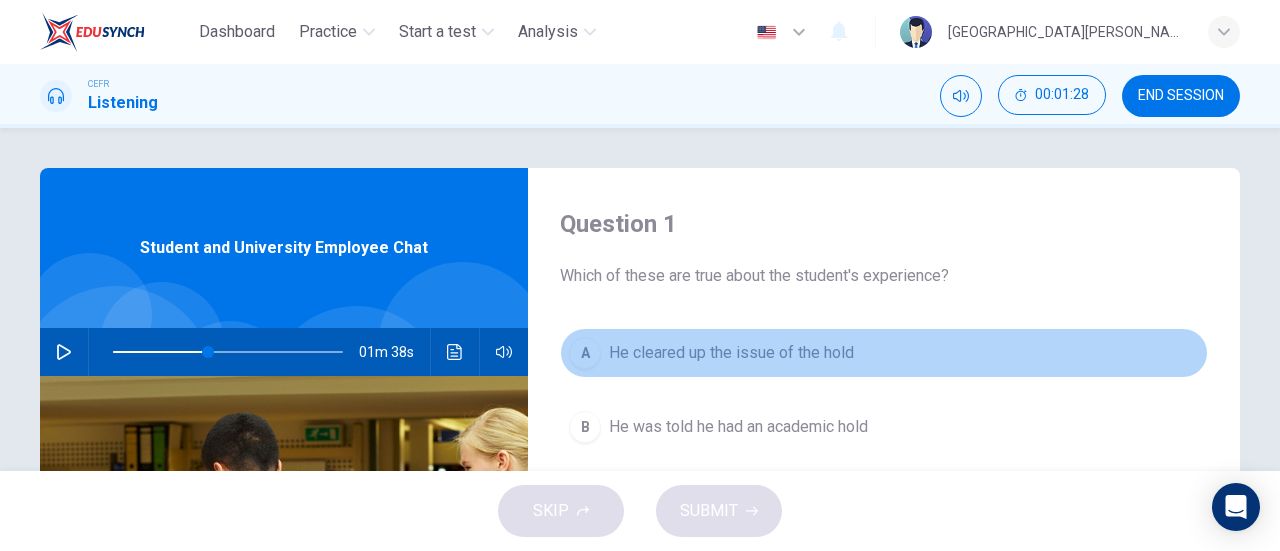 click on "A He cleared up the issue of the hold" at bounding box center (884, 353) 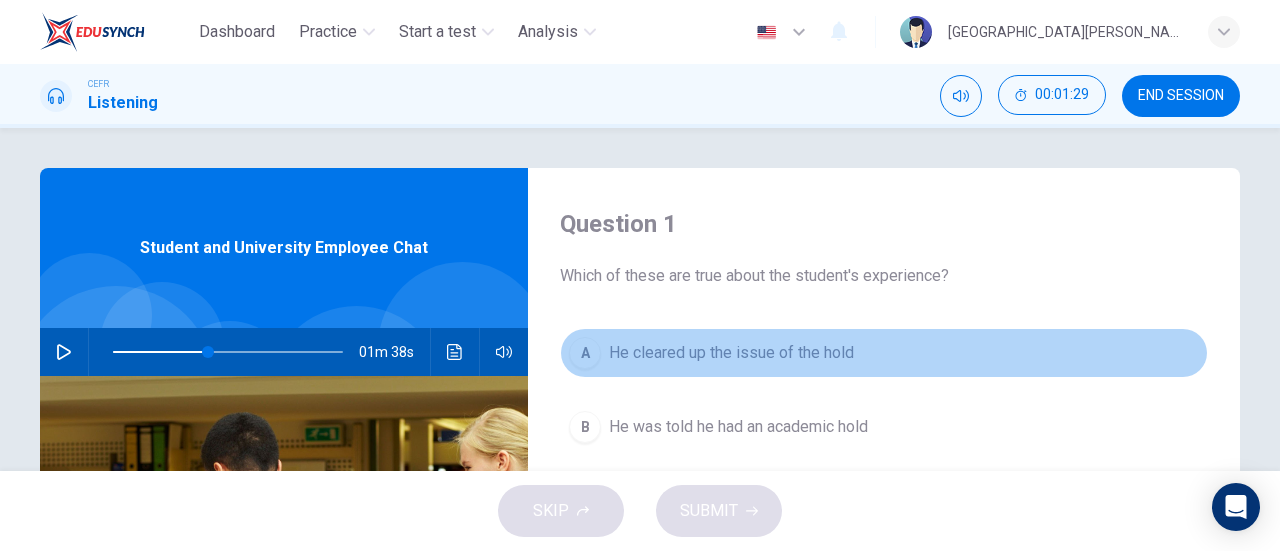 click on "A He cleared up the issue of the hold" at bounding box center [884, 353] 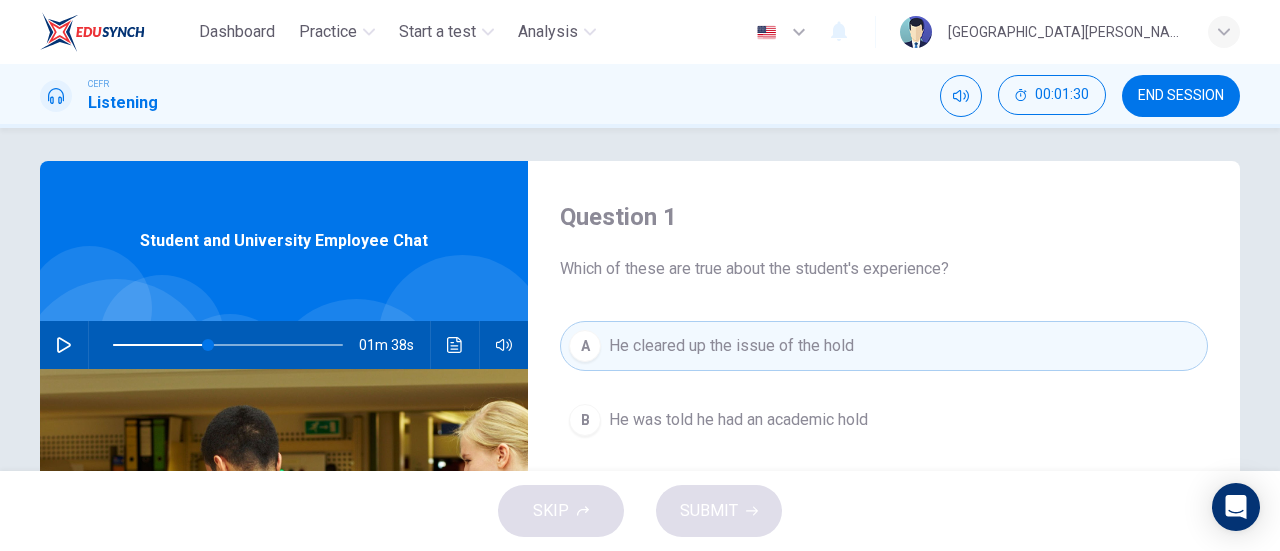 scroll, scrollTop: 0, scrollLeft: 0, axis: both 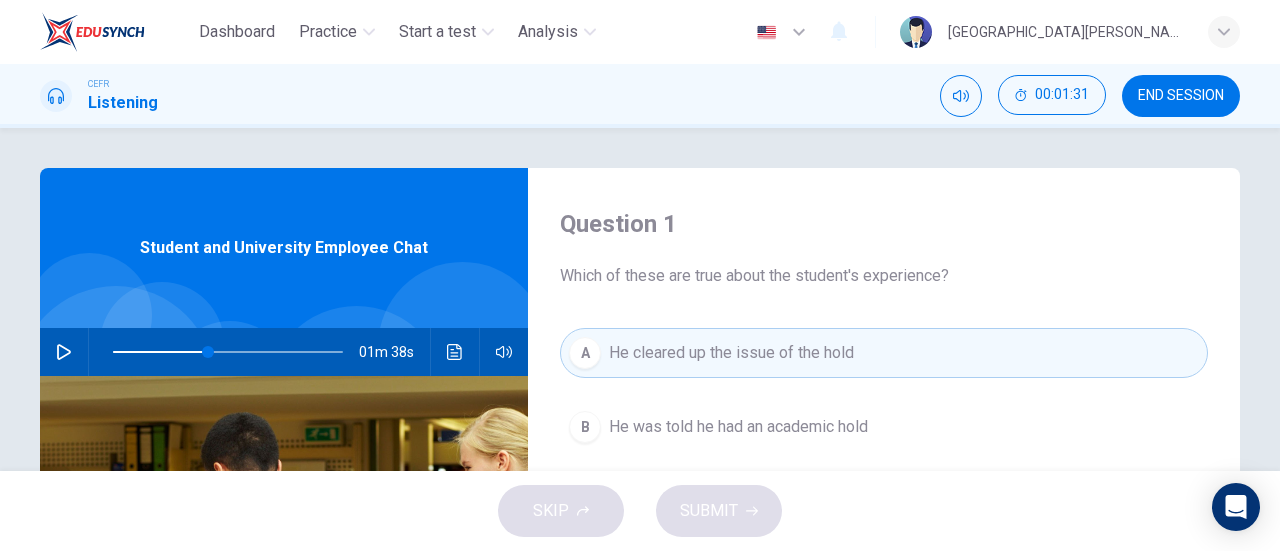 click on "He cleared up the issue of the hold" at bounding box center [731, 353] 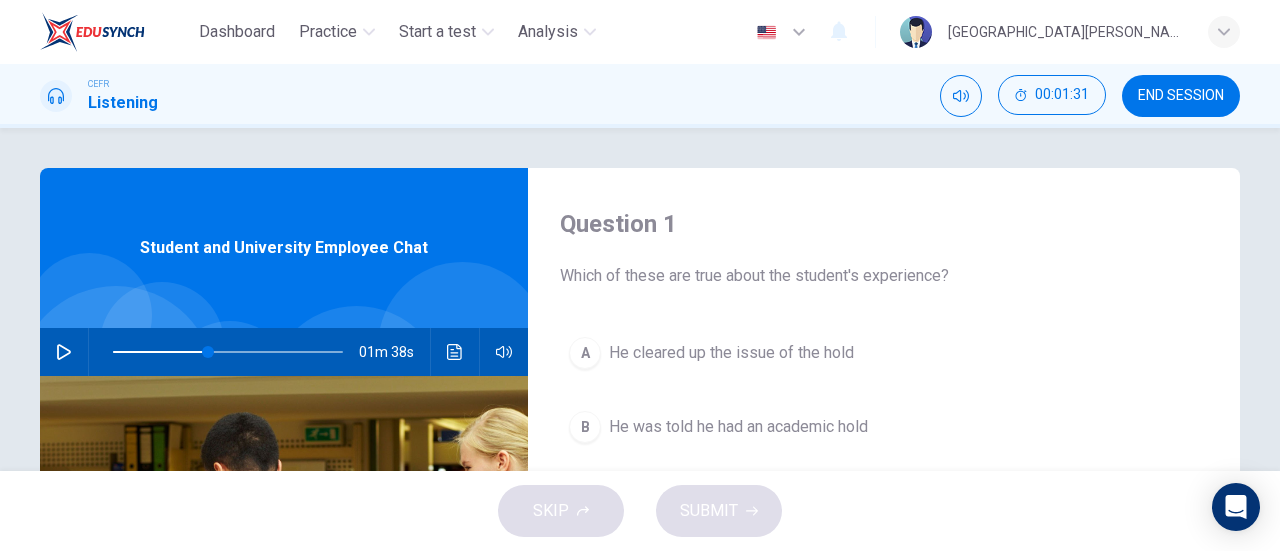 click on "He cleared up the issue of the hold" at bounding box center [731, 353] 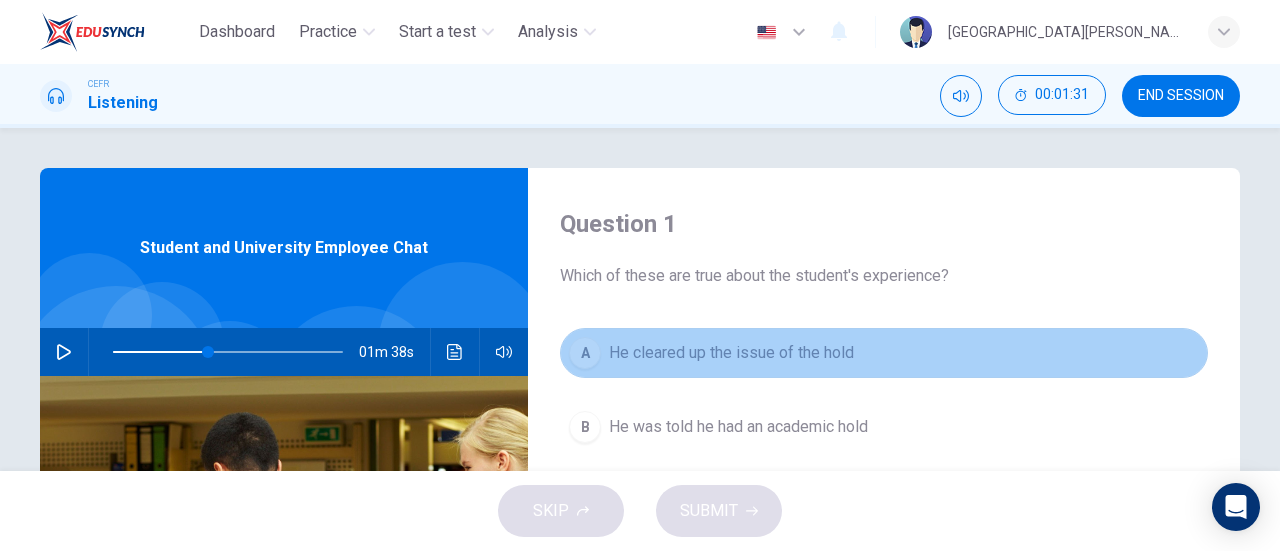 click on "He cleared up the issue of the hold" at bounding box center (731, 353) 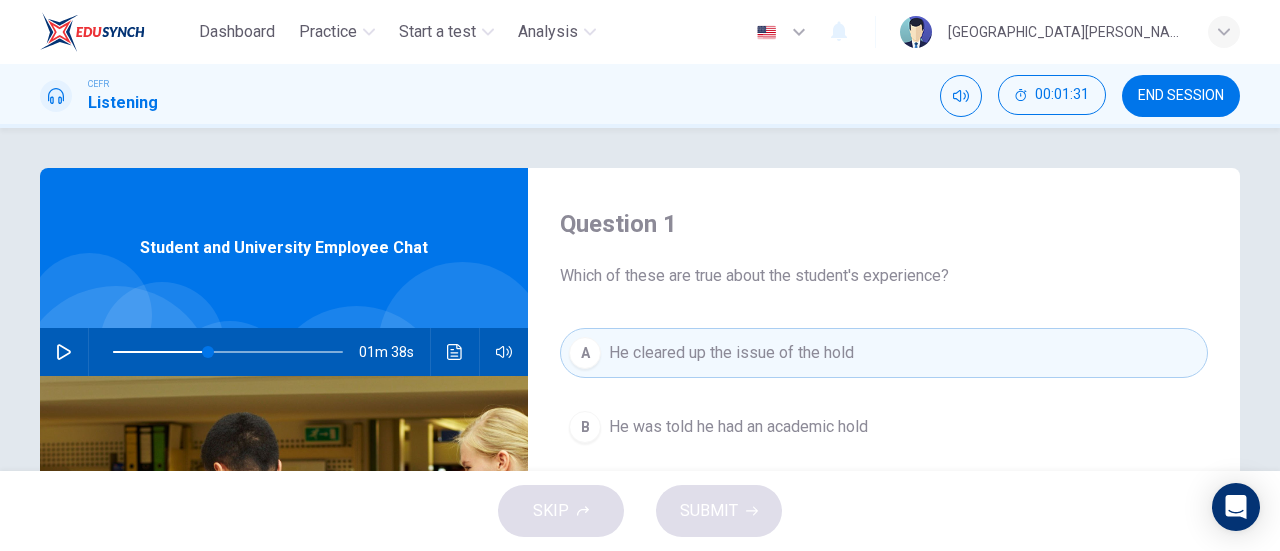 click on "He cleared up the issue of the hold" at bounding box center [731, 353] 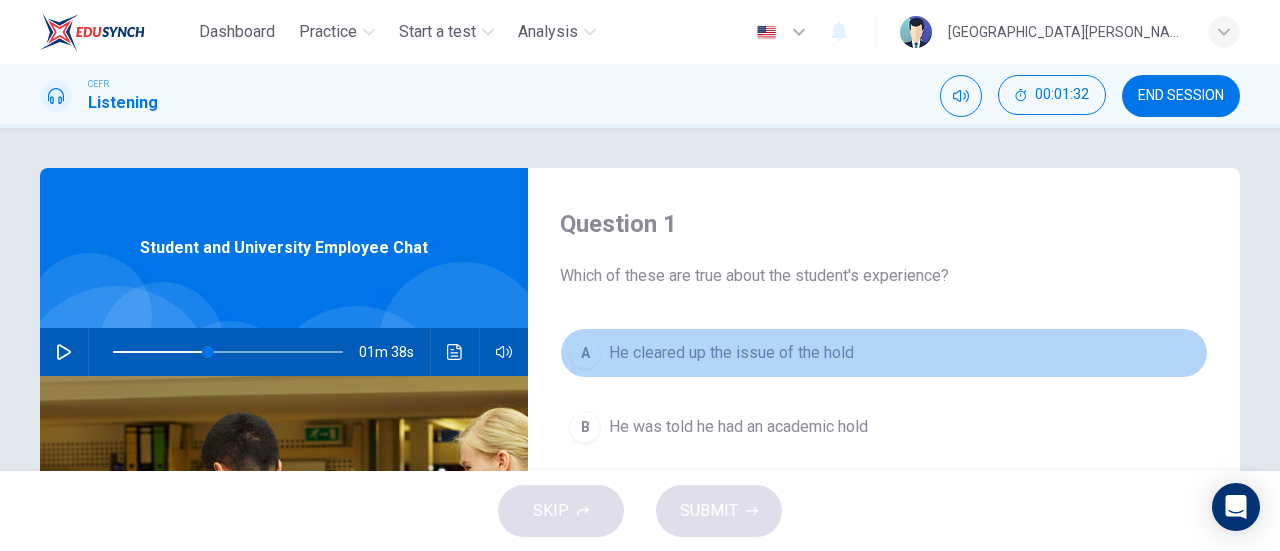 click on "He cleared up the issue of the hold" at bounding box center (731, 353) 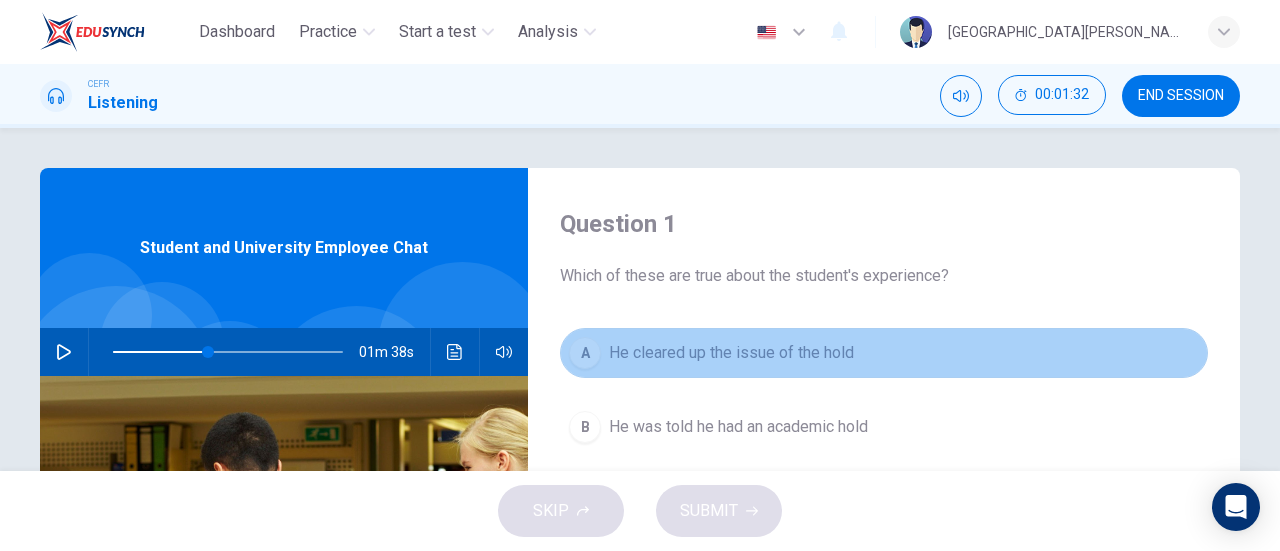 click on "He cleared up the issue of the hold" at bounding box center (731, 353) 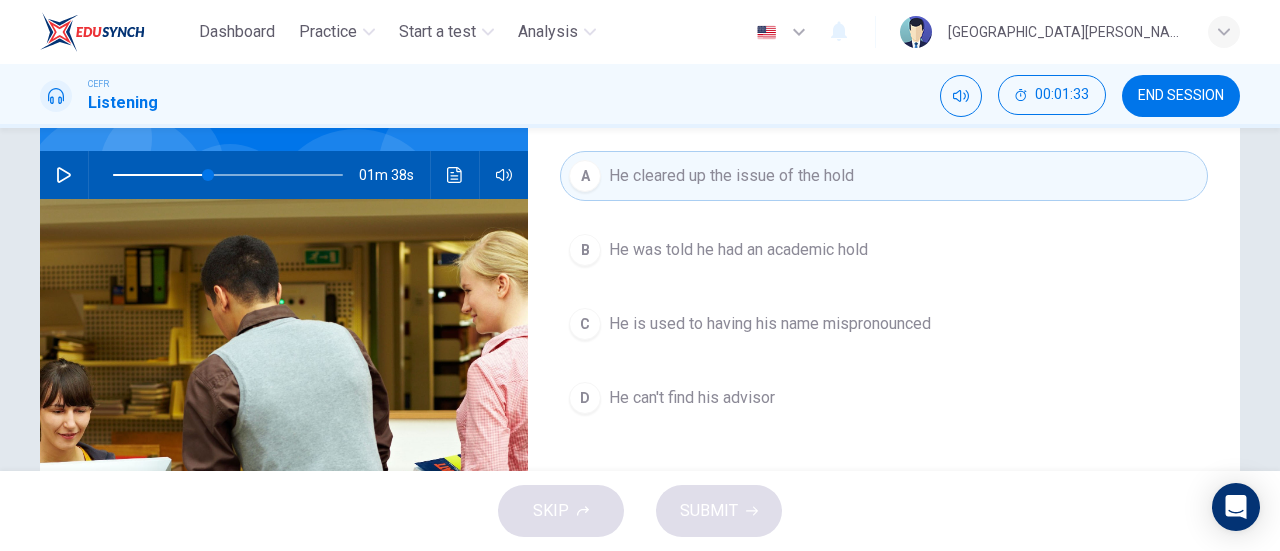 scroll, scrollTop: 184, scrollLeft: 0, axis: vertical 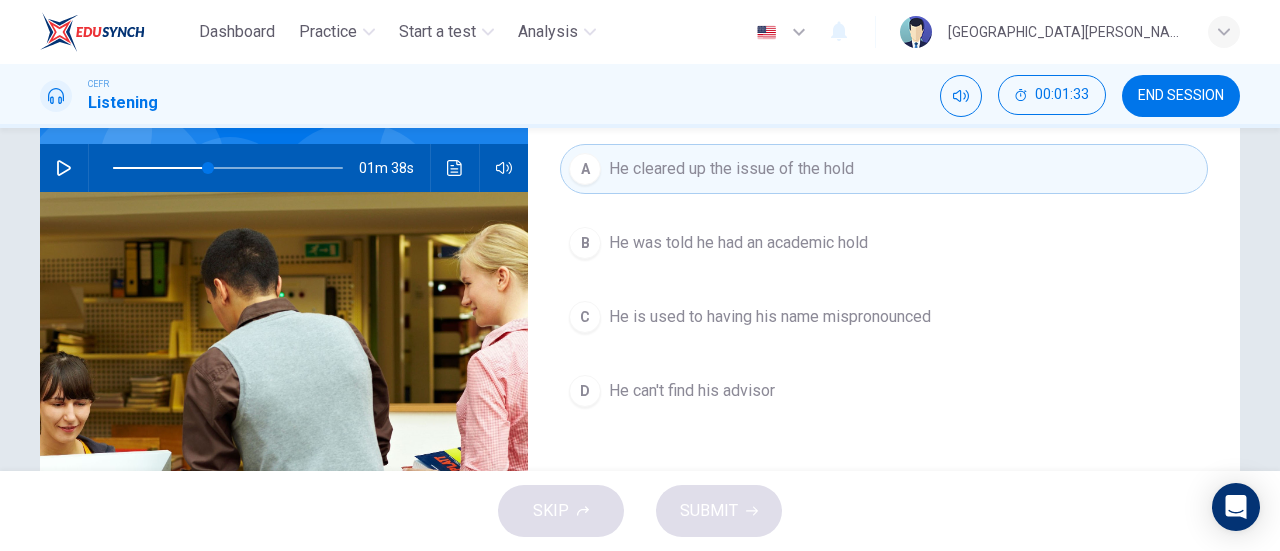 click on "A He cleared up the issue of the hold B He was told he had an academic hold C He is used to having his name mispronounced D He can't find his advisor" at bounding box center [884, 300] 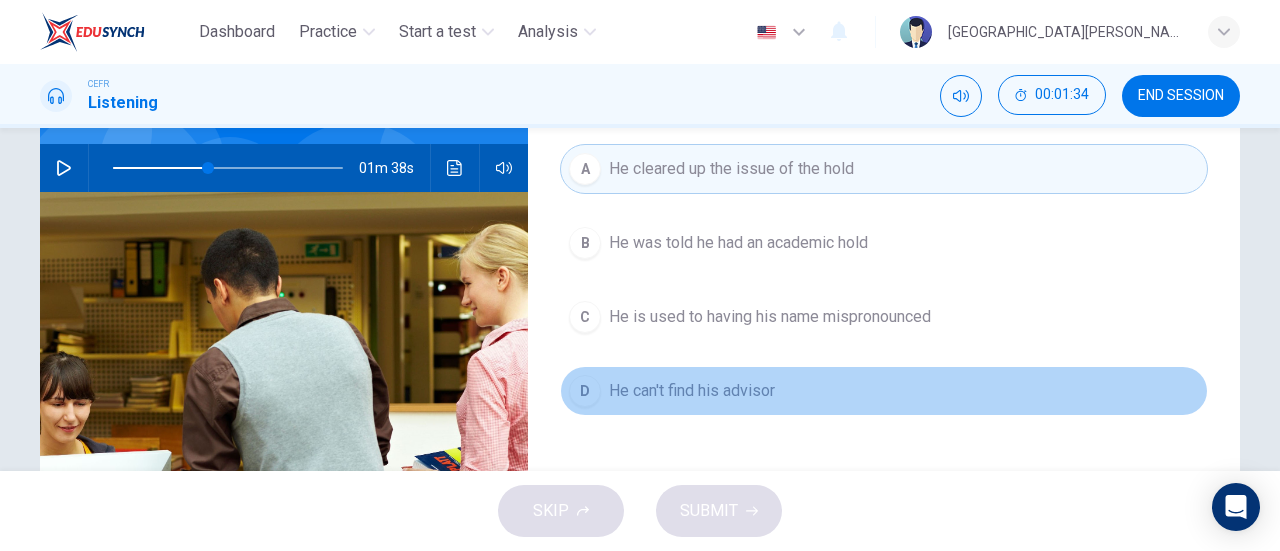 click on "He can't find his advisor" at bounding box center [692, 391] 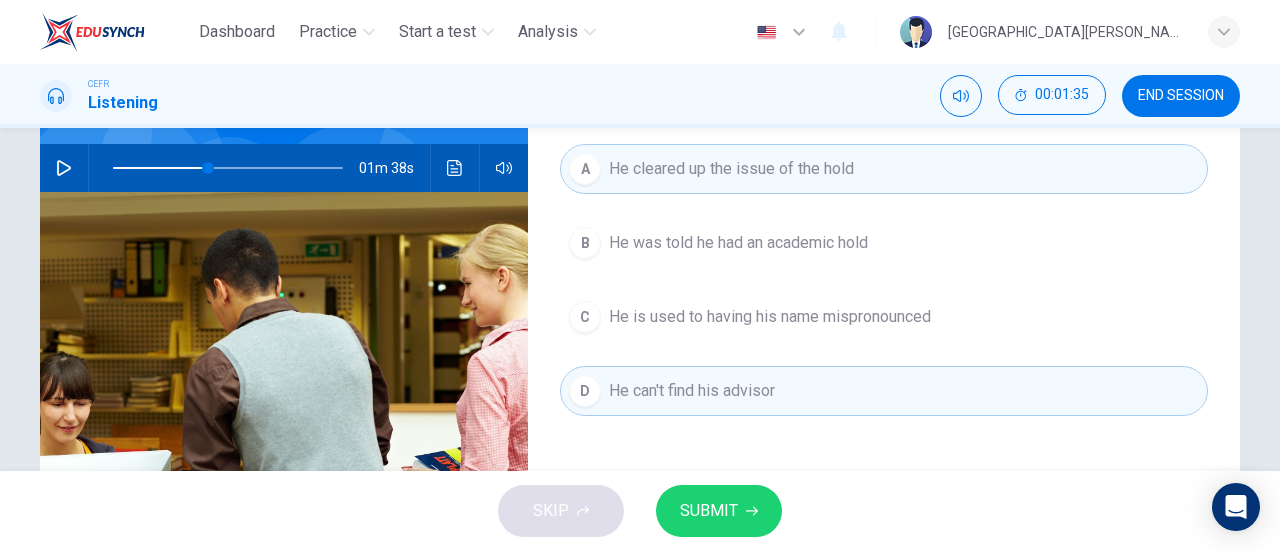 click on "A He cleared up the issue of the hold" at bounding box center [884, 169] 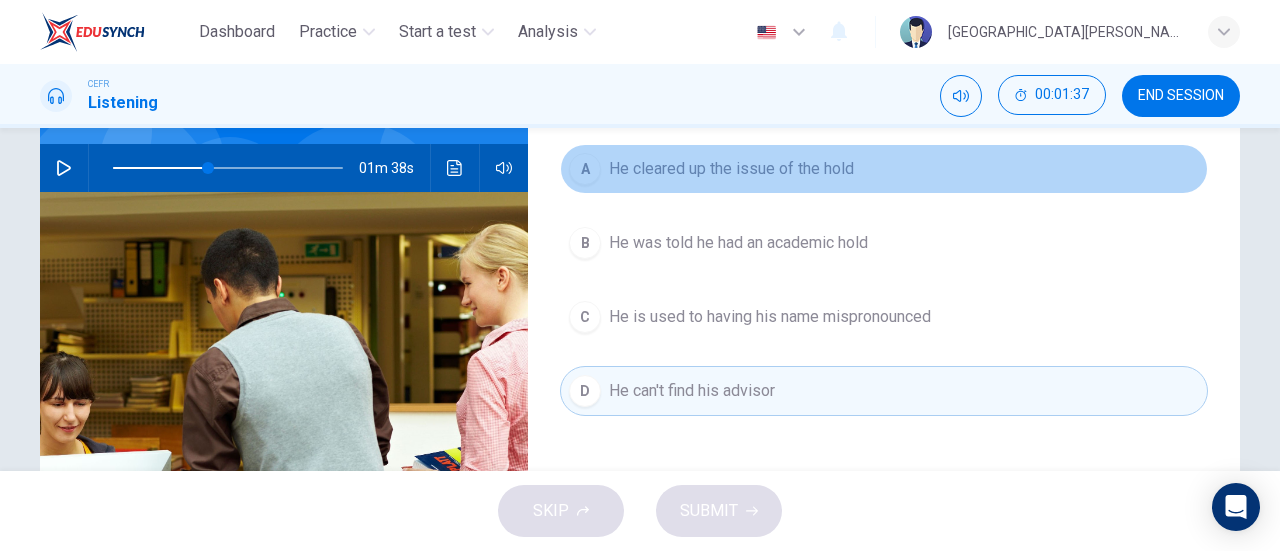 click on "A He cleared up the issue of the hold" at bounding box center (884, 169) 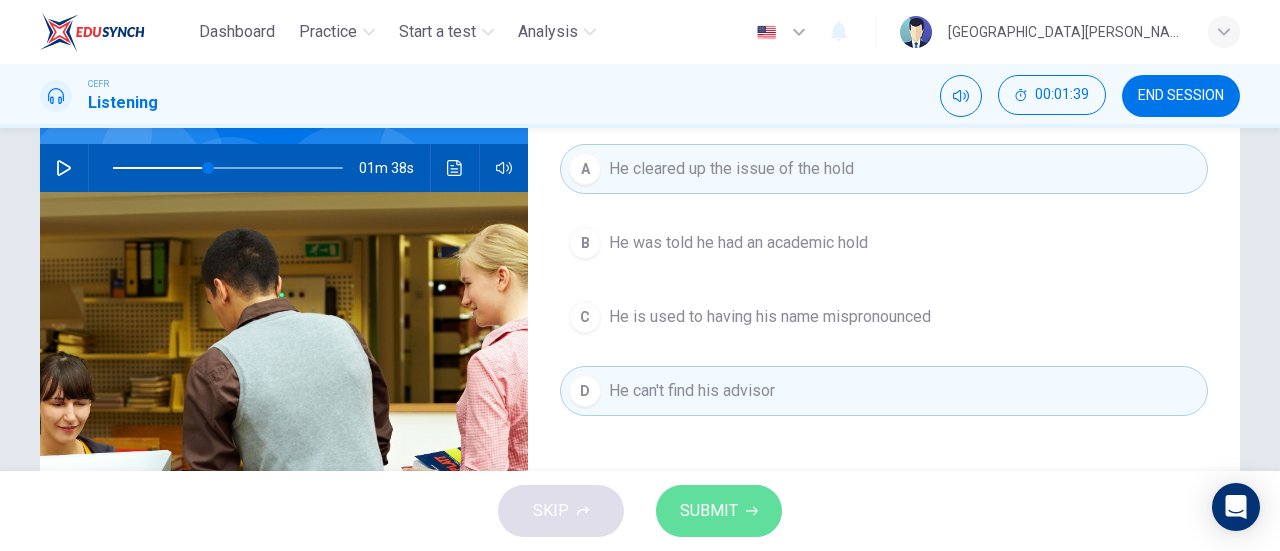 click on "SUBMIT" at bounding box center [709, 511] 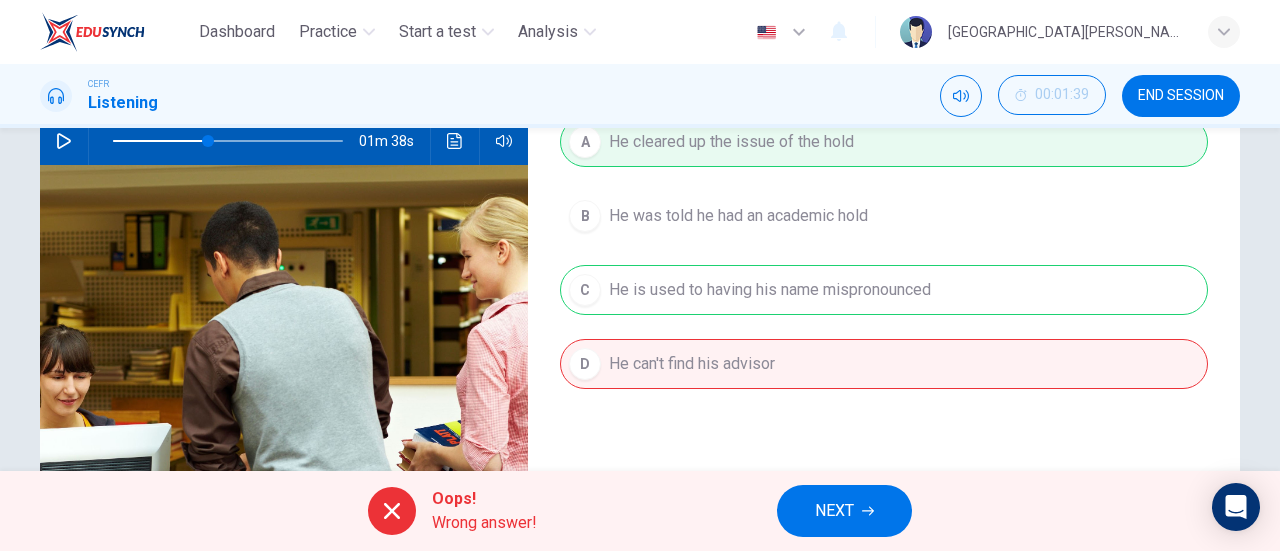 scroll, scrollTop: 213, scrollLeft: 0, axis: vertical 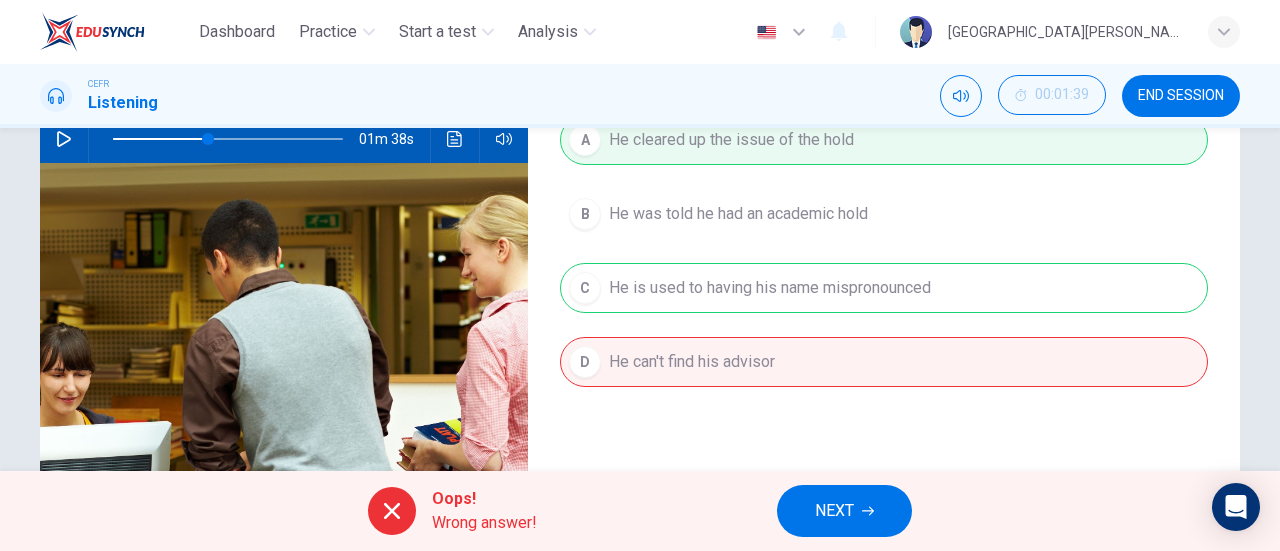 click 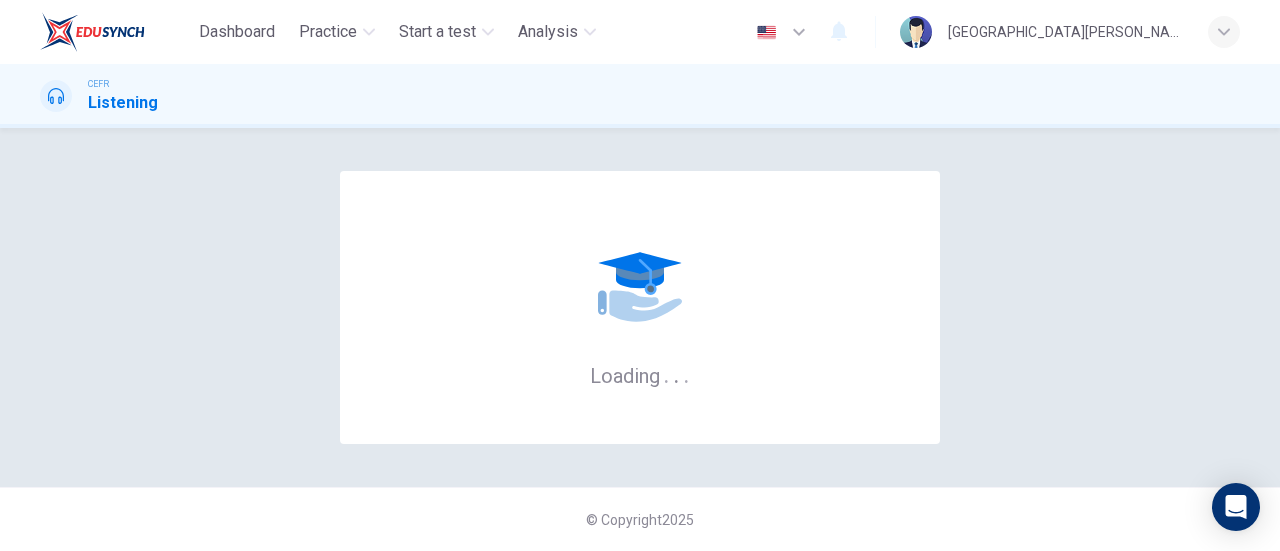 scroll, scrollTop: 0, scrollLeft: 0, axis: both 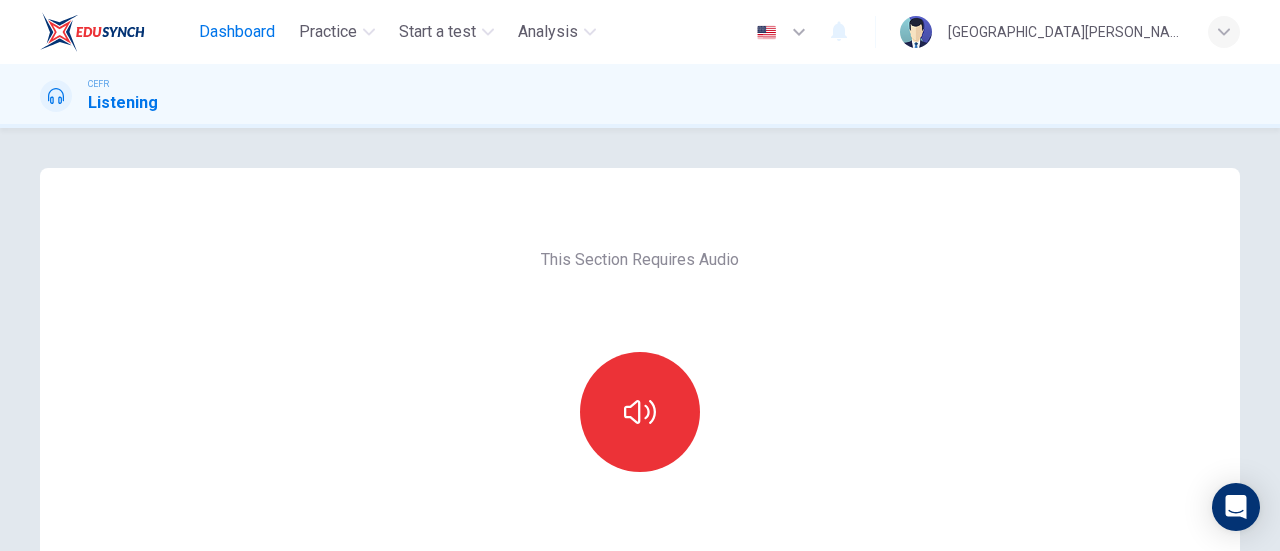 click on "Dashboard" at bounding box center (237, 32) 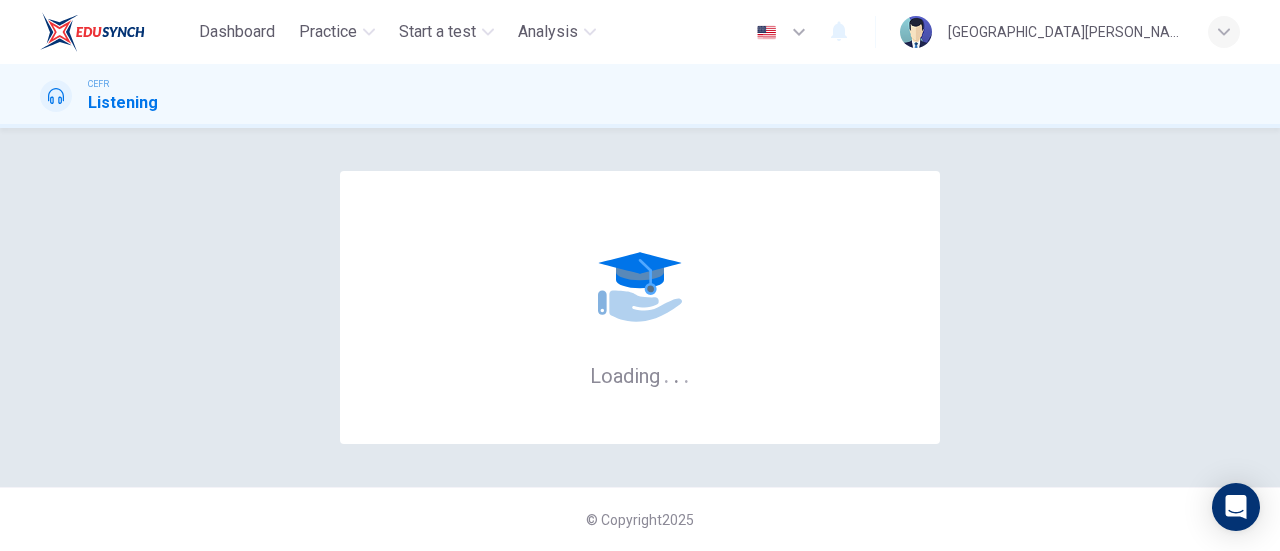 scroll, scrollTop: 0, scrollLeft: 0, axis: both 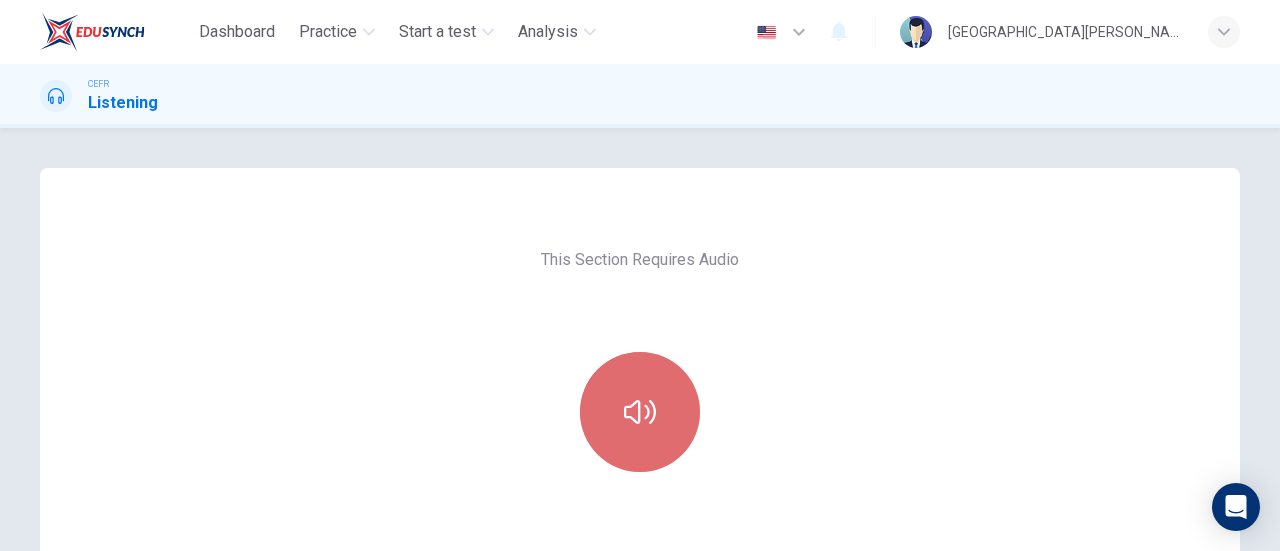 click at bounding box center (640, 412) 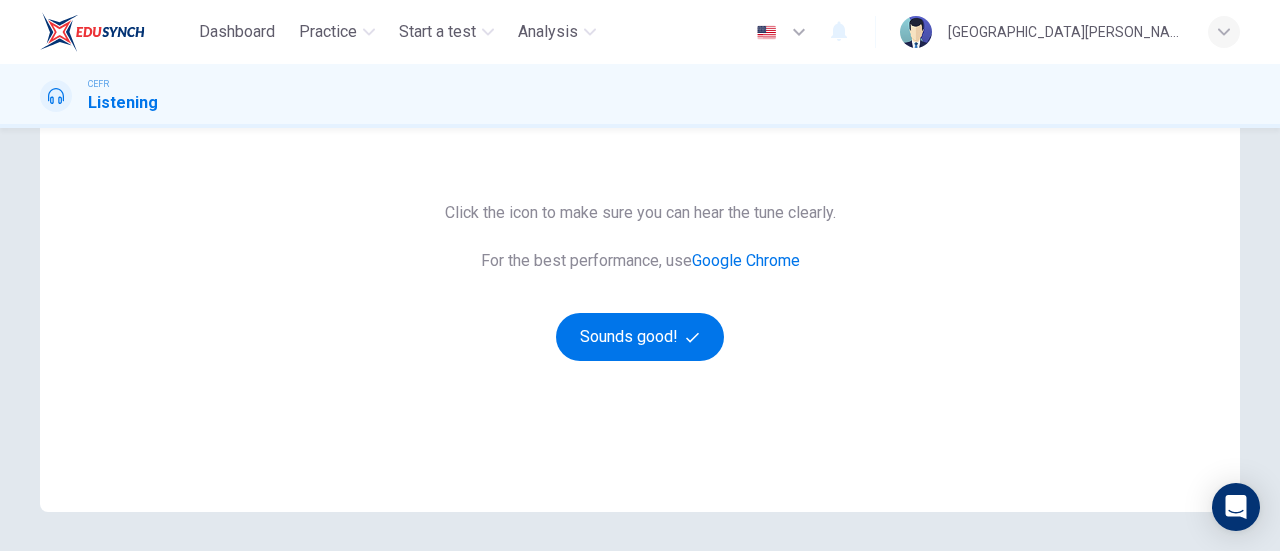 scroll, scrollTop: 352, scrollLeft: 0, axis: vertical 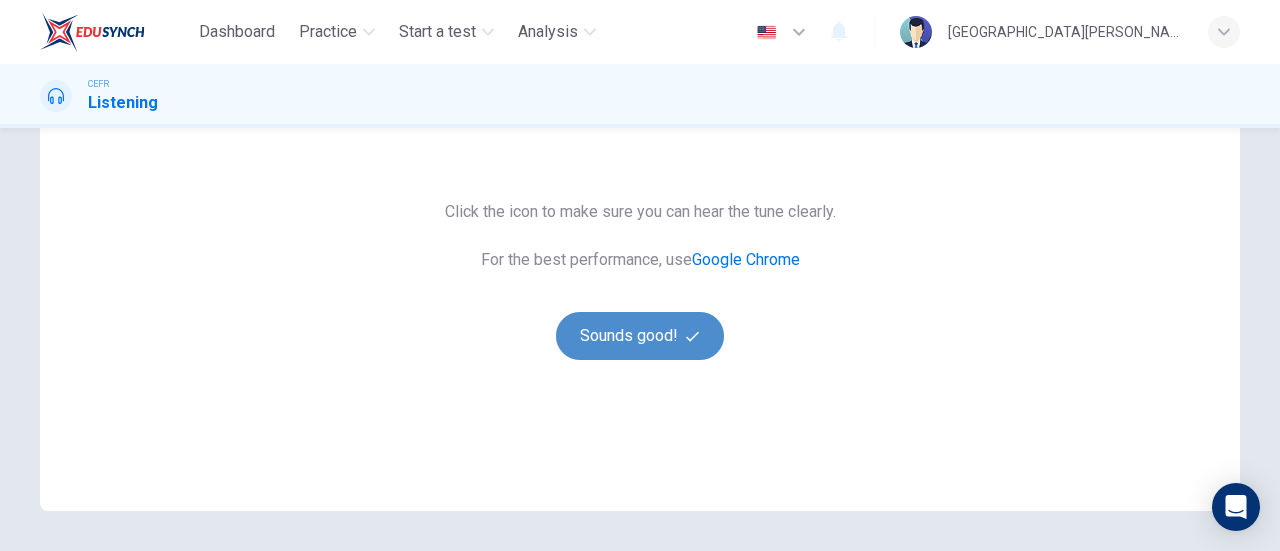 click on "Sounds good!" at bounding box center (640, 336) 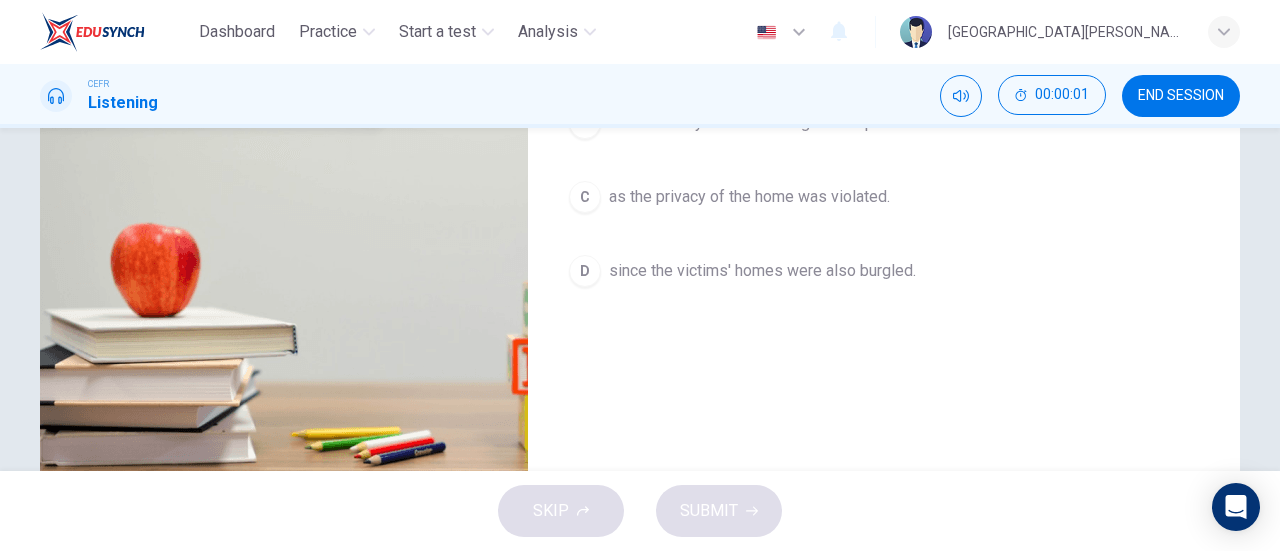scroll, scrollTop: 86, scrollLeft: 0, axis: vertical 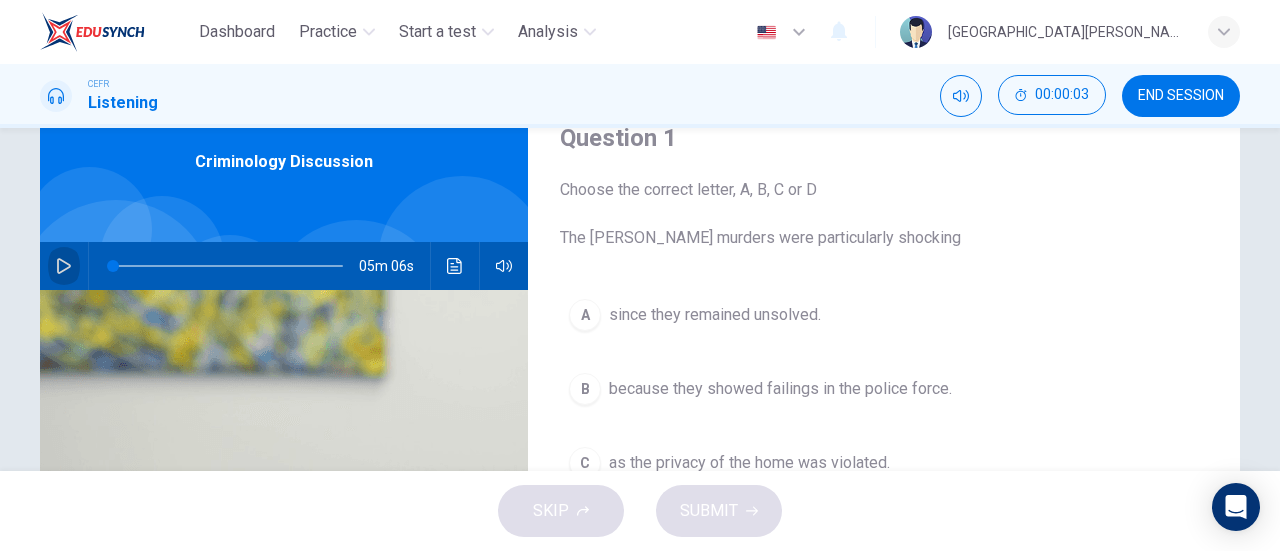 click 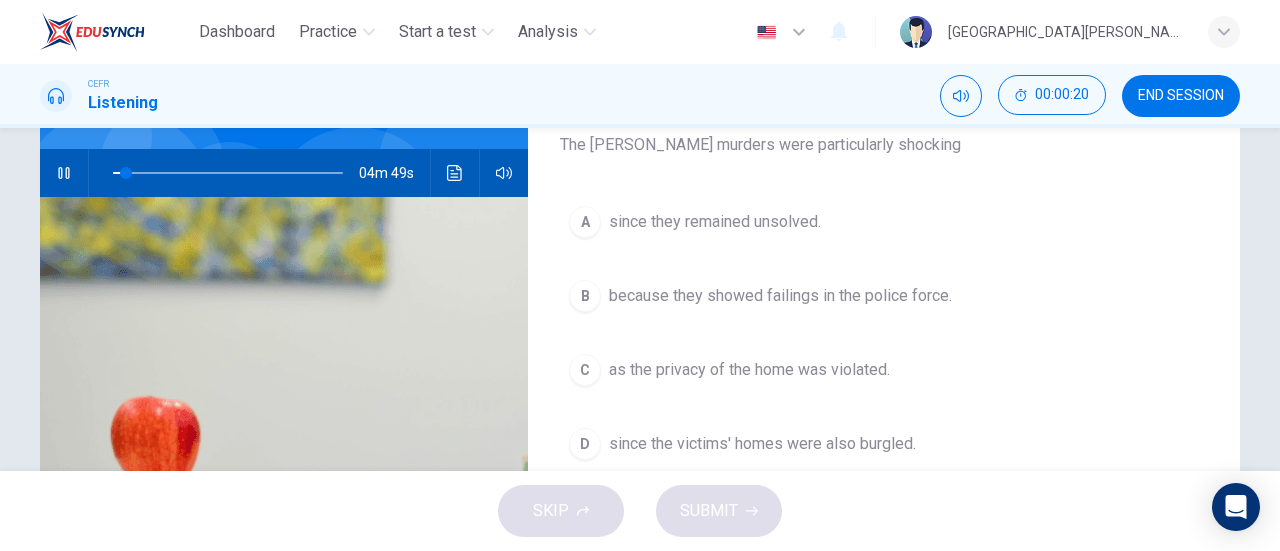 scroll, scrollTop: 180, scrollLeft: 0, axis: vertical 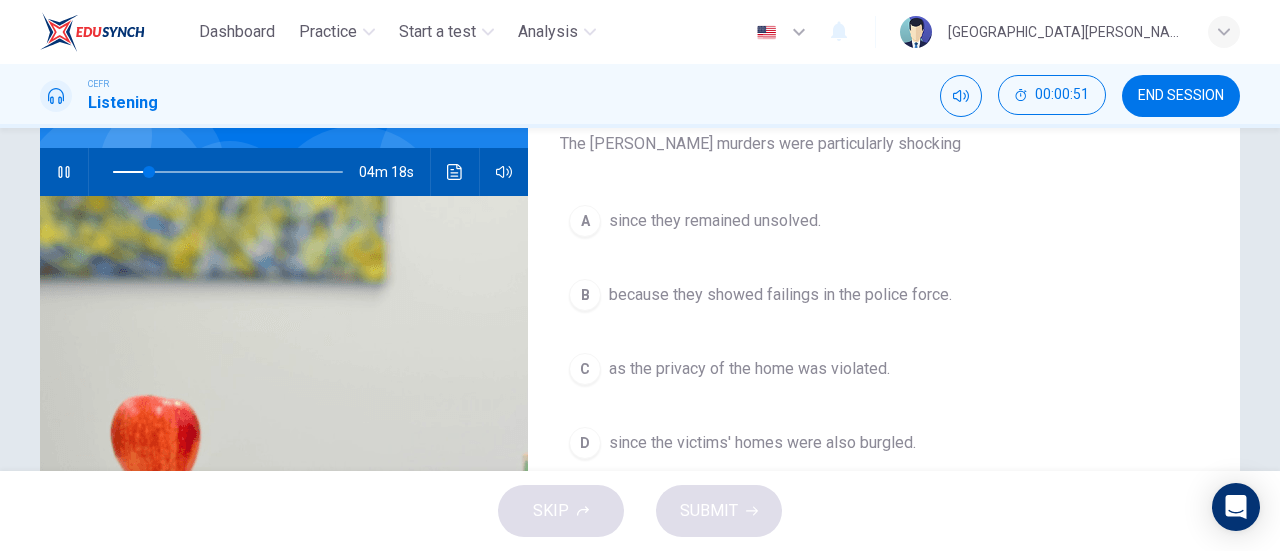 click 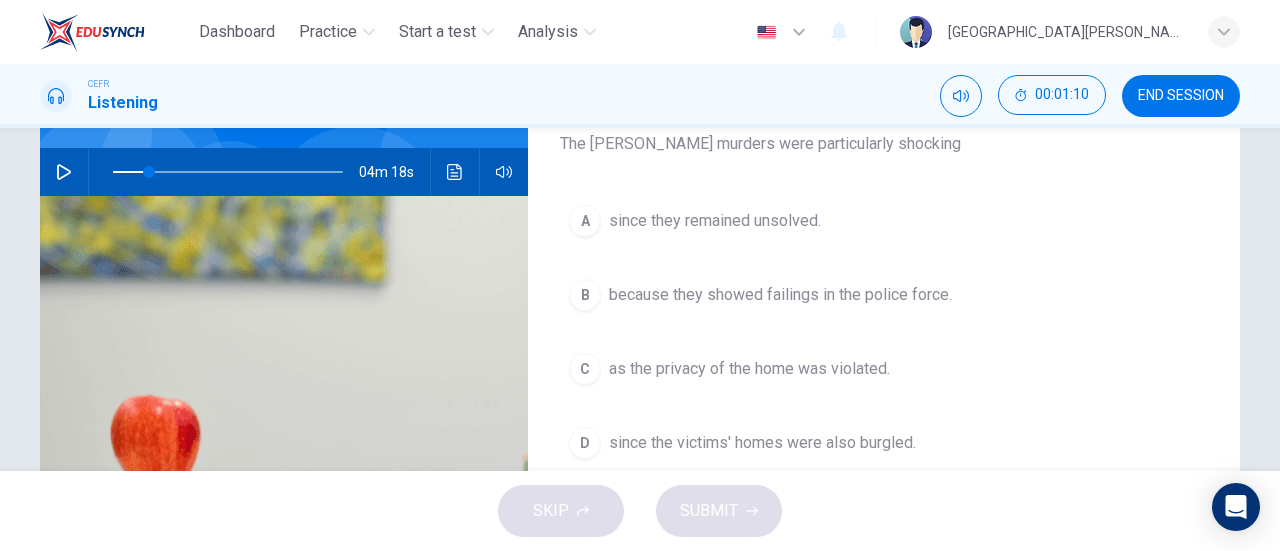 click on "as the privacy of the home was violated." at bounding box center (749, 369) 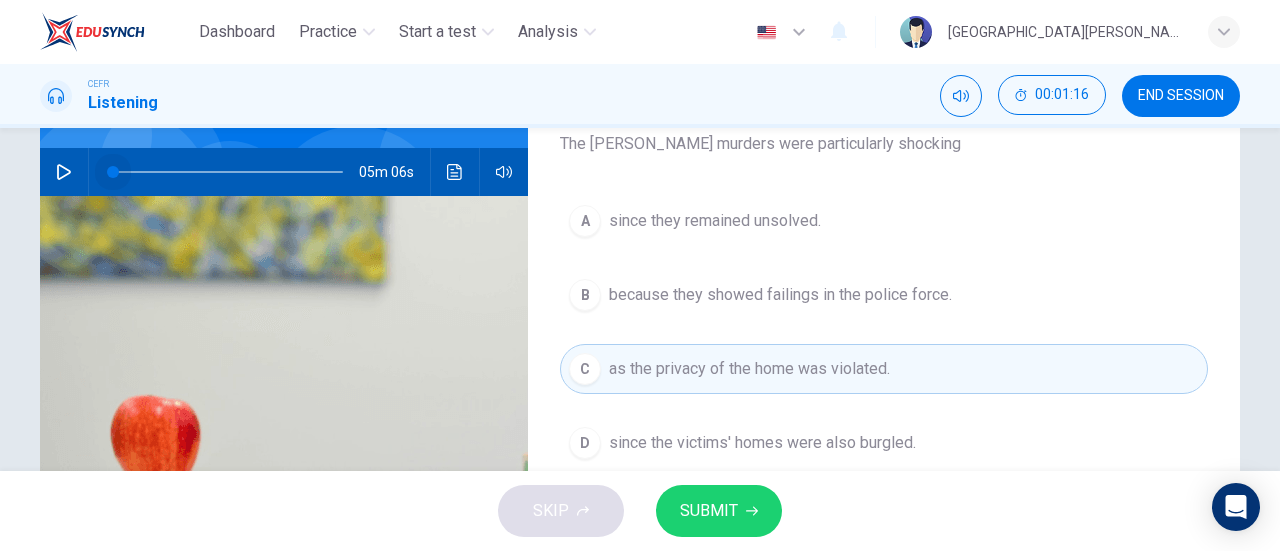 drag, startPoint x: 139, startPoint y: 169, endPoint x: 70, endPoint y: 168, distance: 69.00725 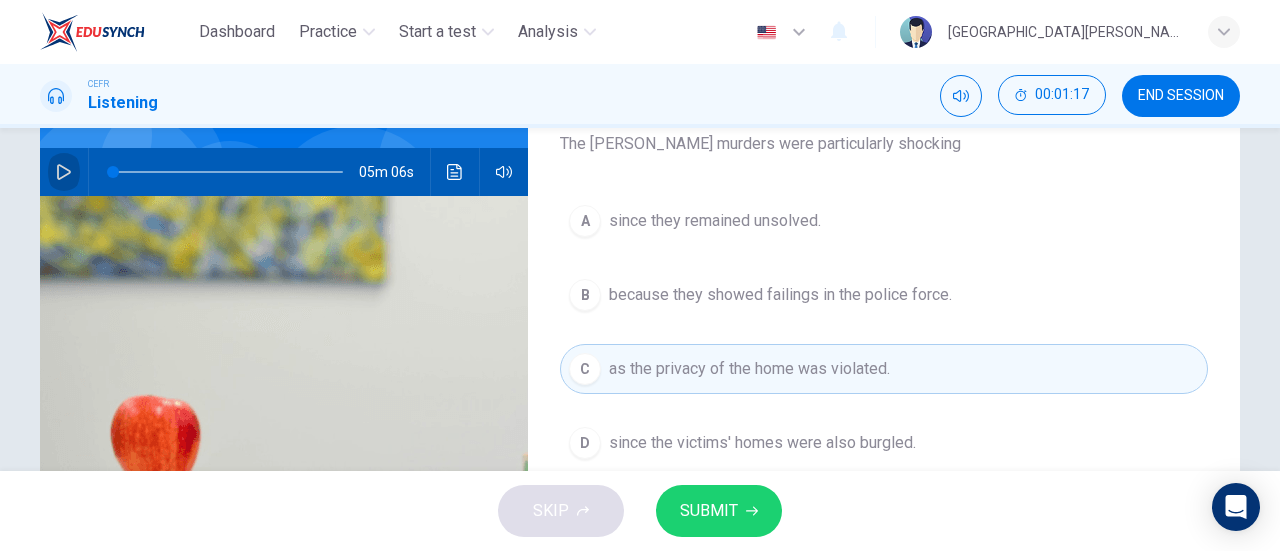 click 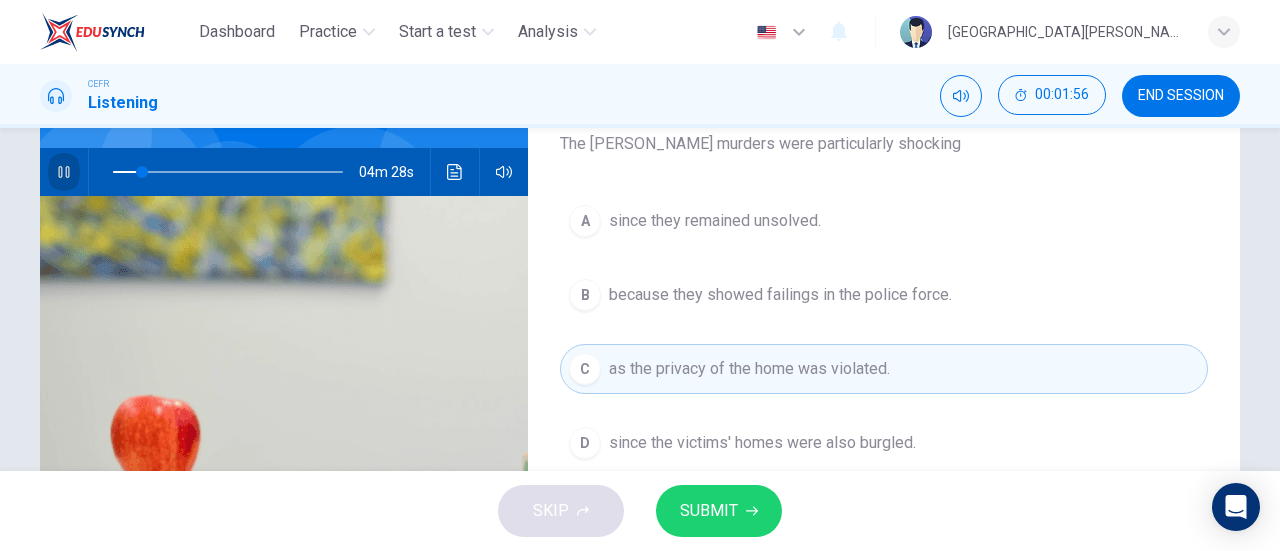 click 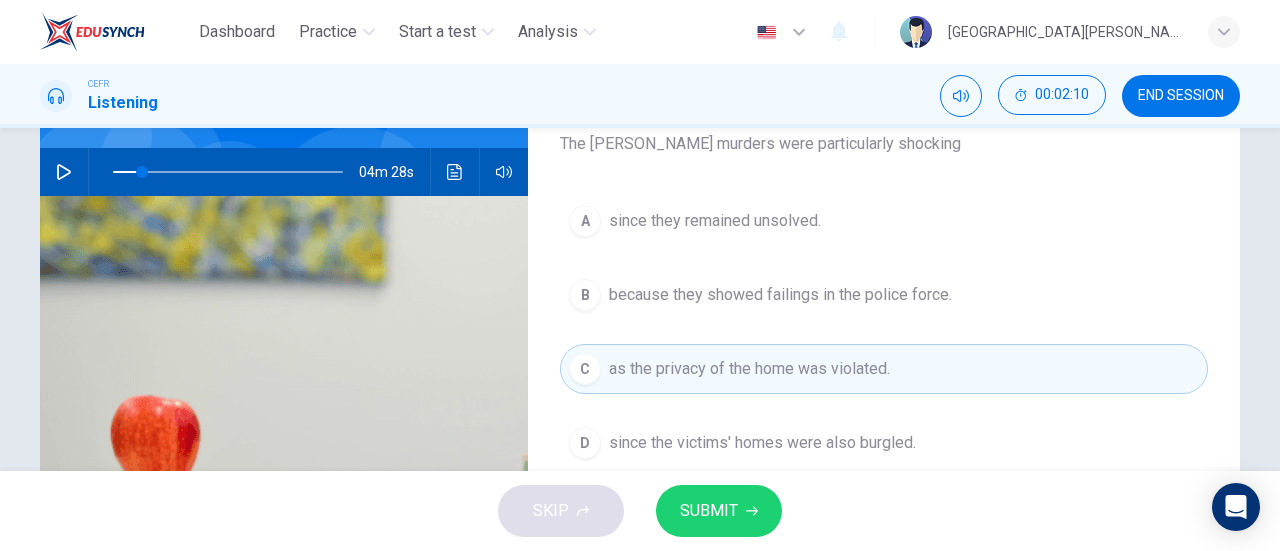 click on "SUBMIT" at bounding box center (719, 511) 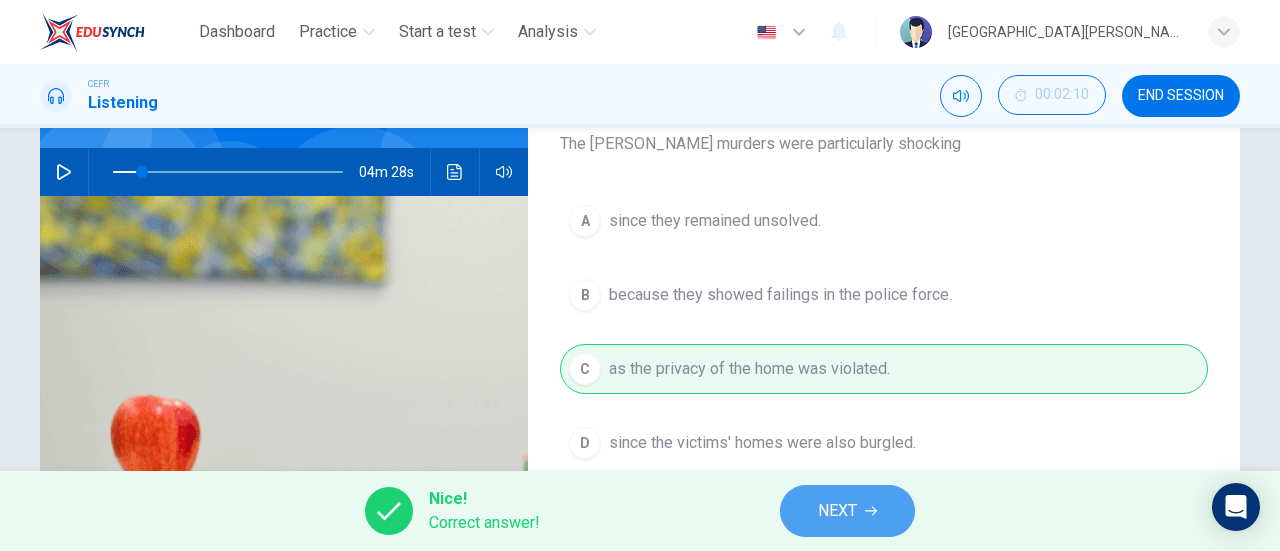 click on "NEXT" at bounding box center [837, 511] 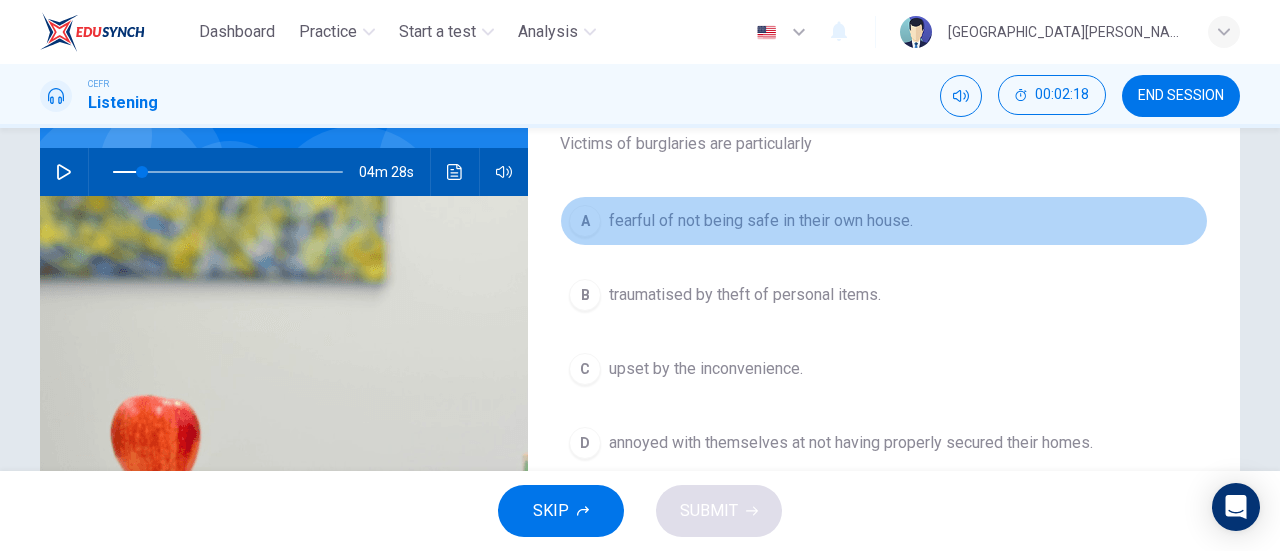 click on "fearful of not being safe in their own house." at bounding box center [761, 221] 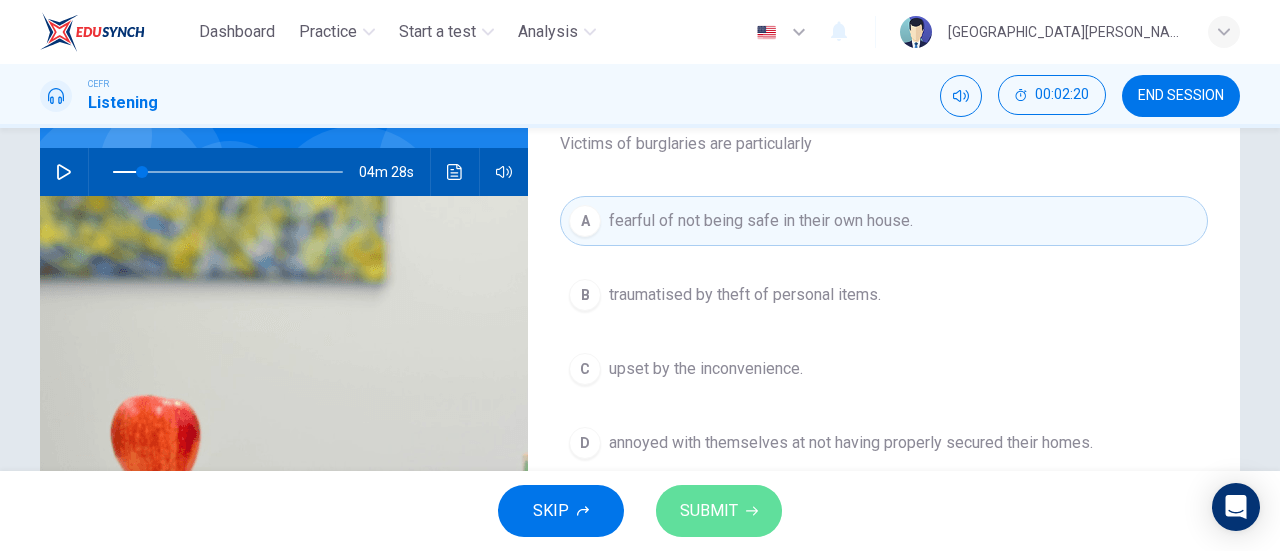 click on "SUBMIT" at bounding box center [709, 511] 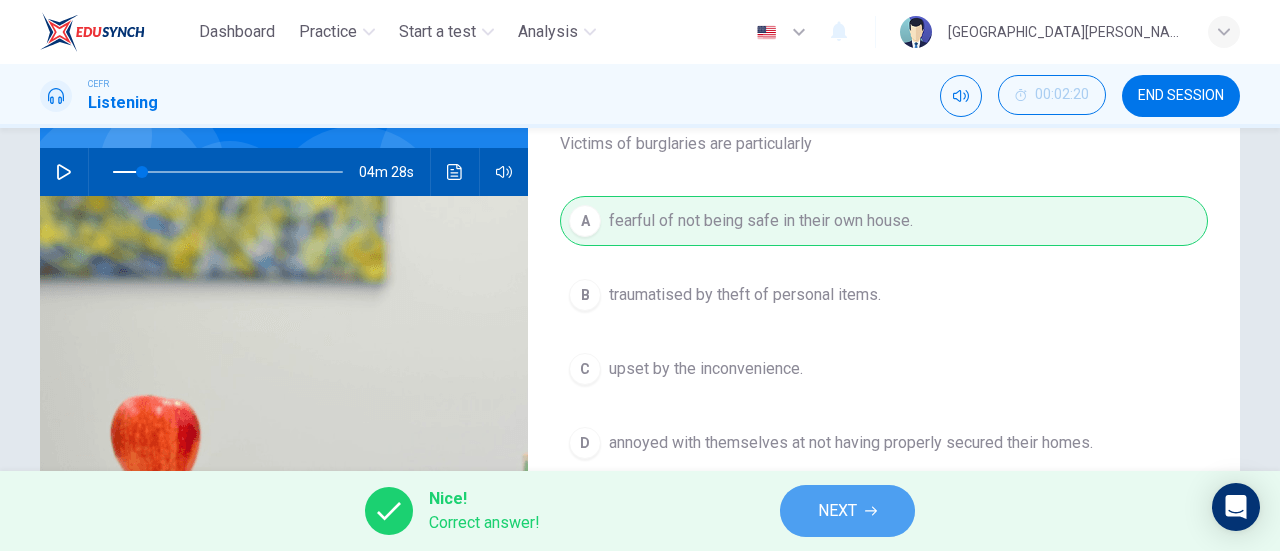 click on "NEXT" at bounding box center [837, 511] 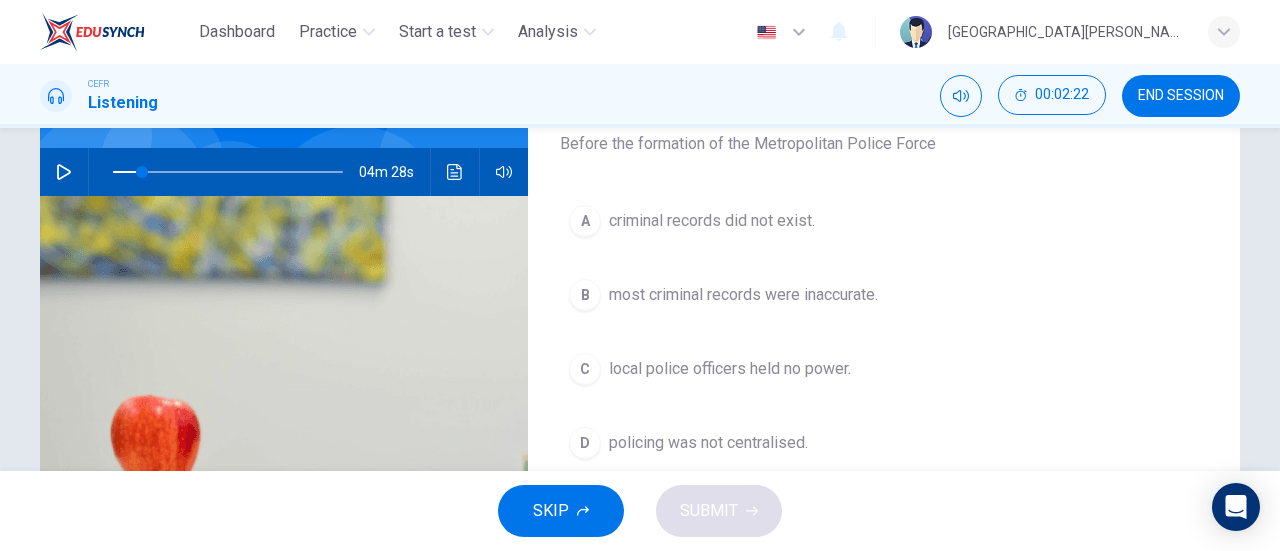 click 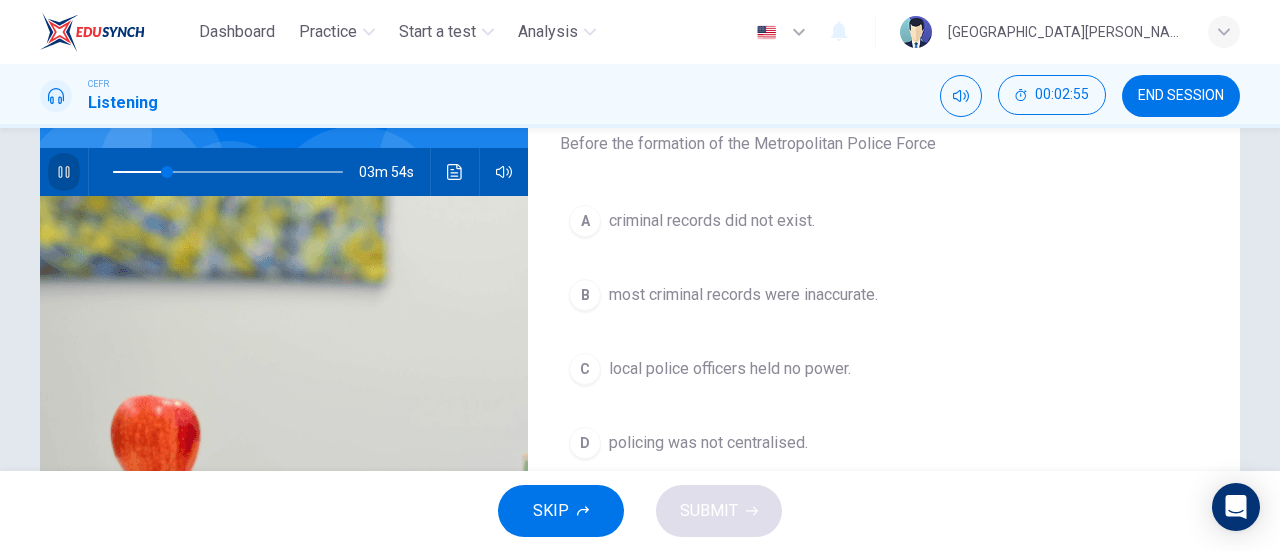 click 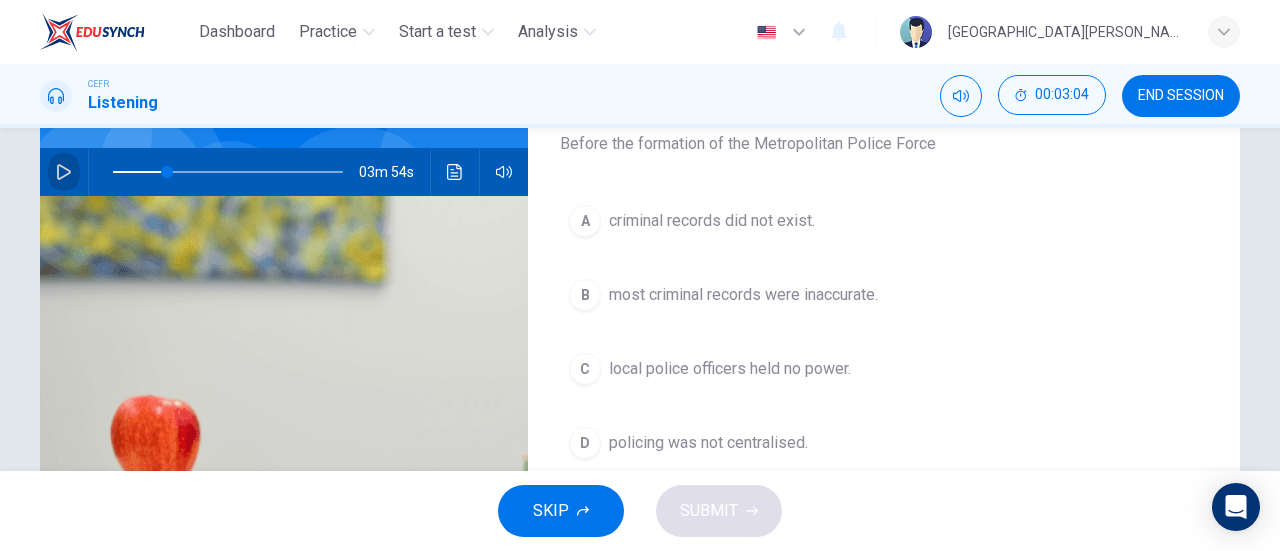 click at bounding box center (64, 172) 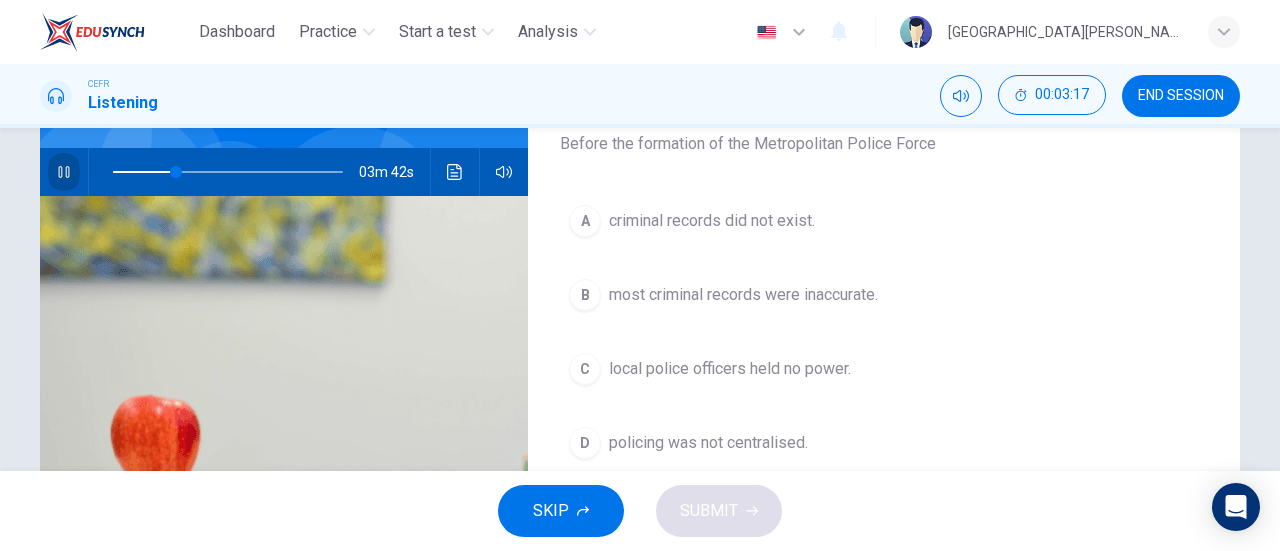 click at bounding box center (64, 172) 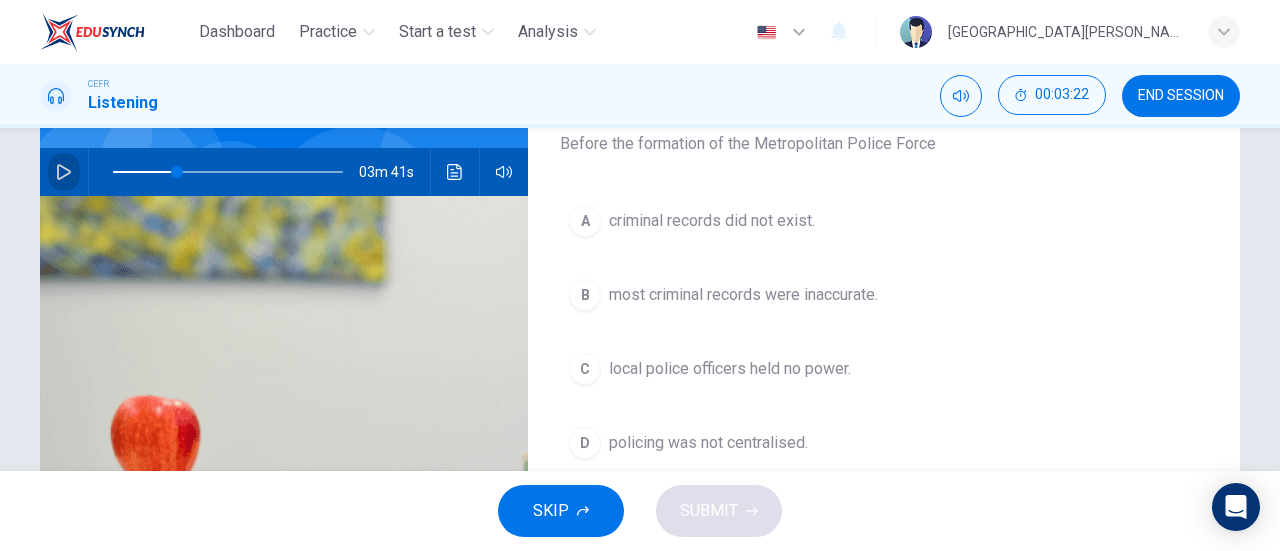 click at bounding box center (64, 172) 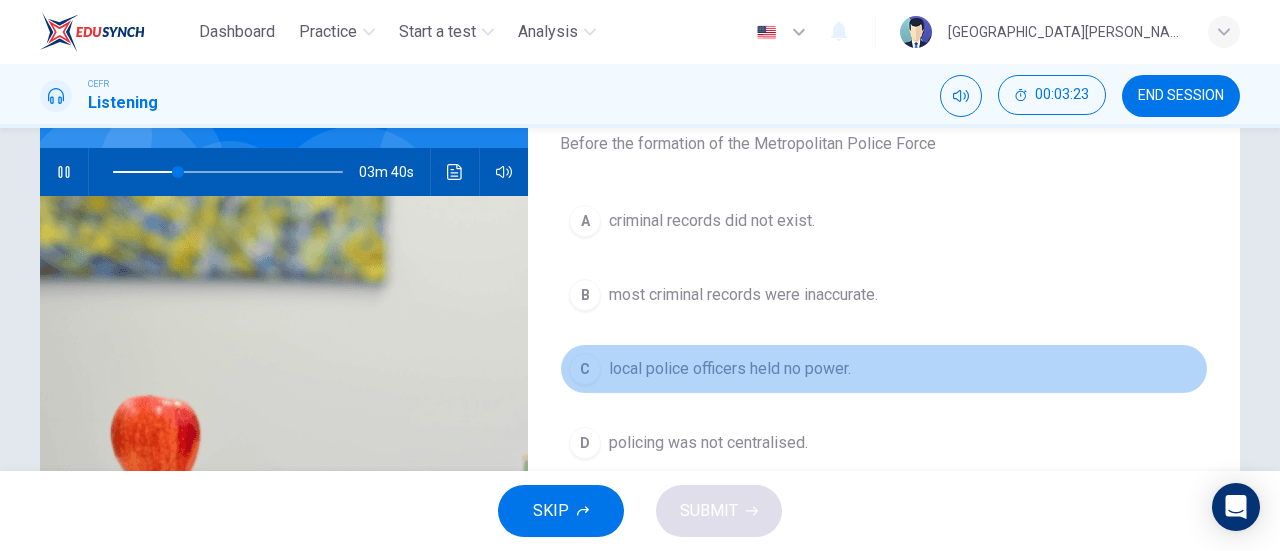 click on "local police officers held no power." at bounding box center (730, 369) 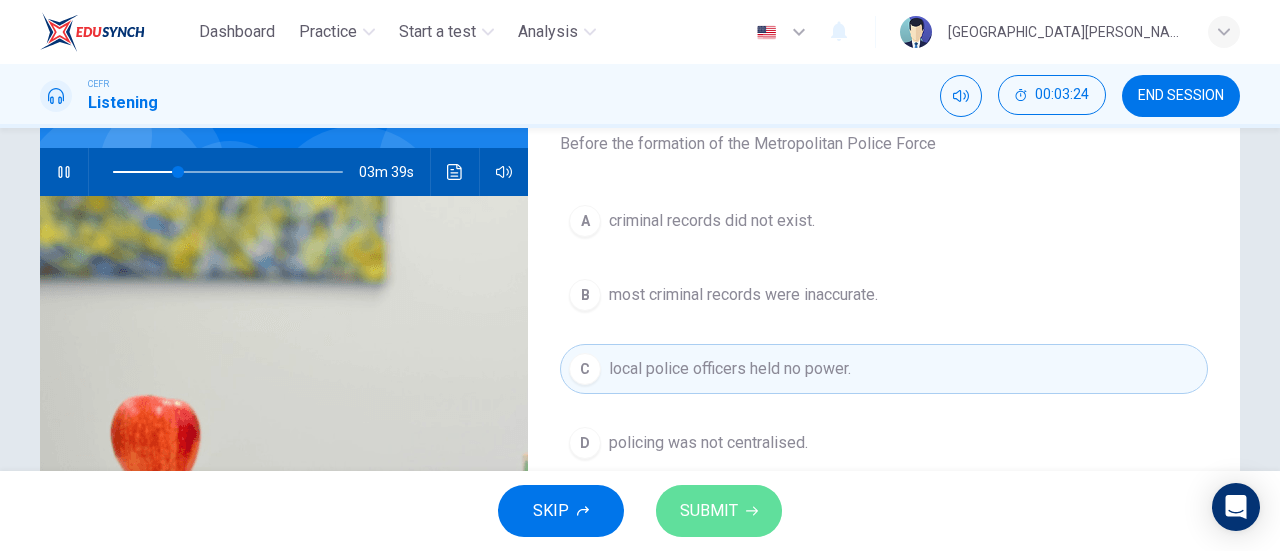 click on "SUBMIT" at bounding box center [709, 511] 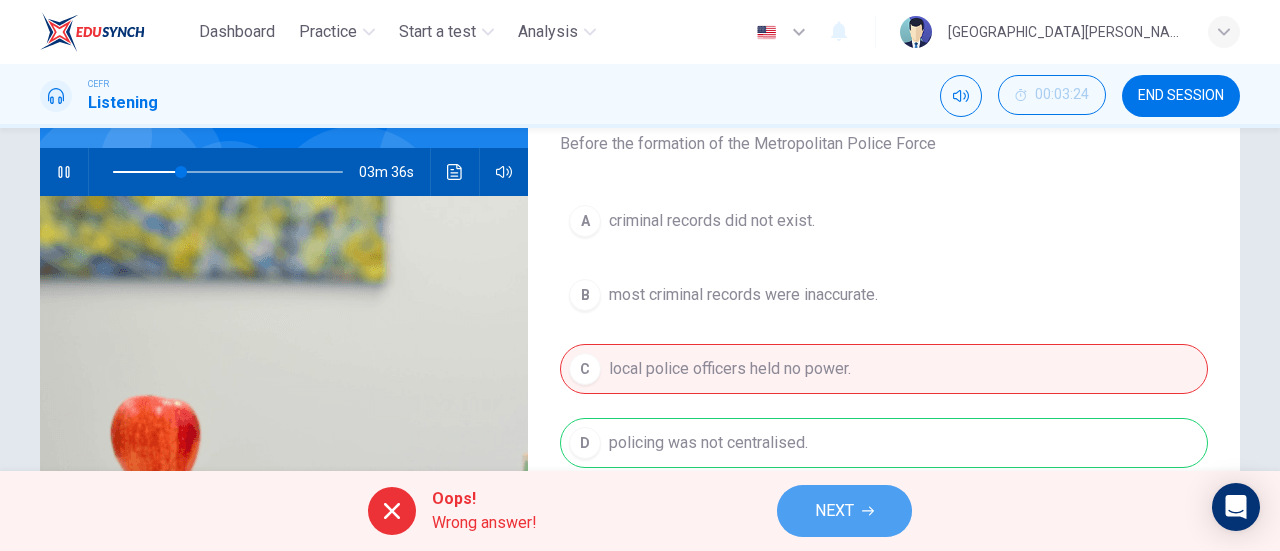 click on "NEXT" at bounding box center [844, 511] 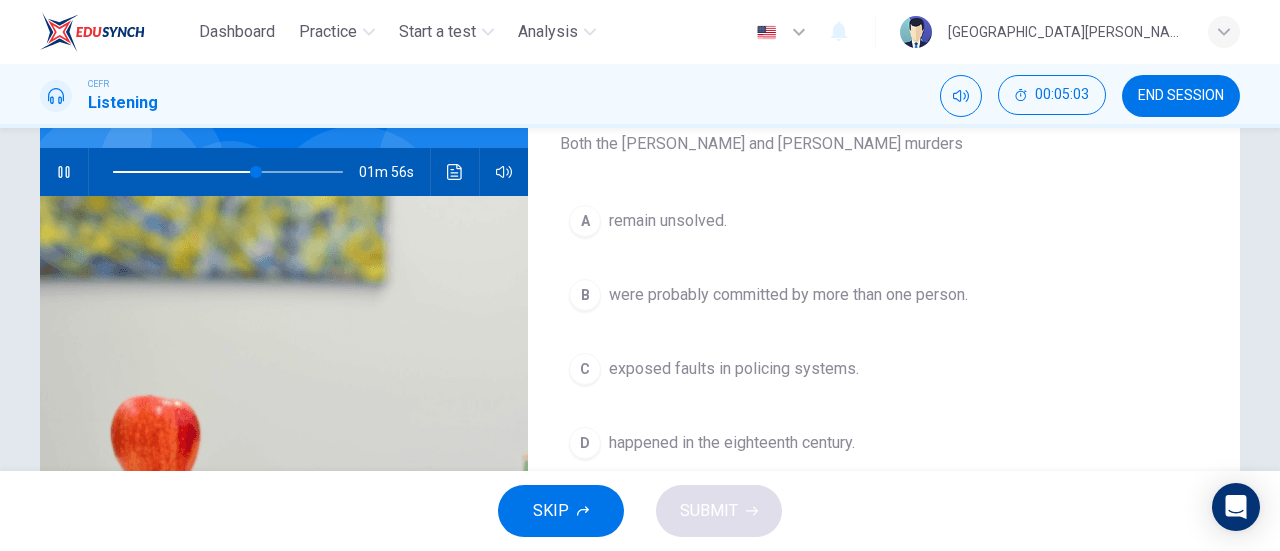 drag, startPoint x: 678, startPoint y: 170, endPoint x: 650, endPoint y: 359, distance: 191.06282 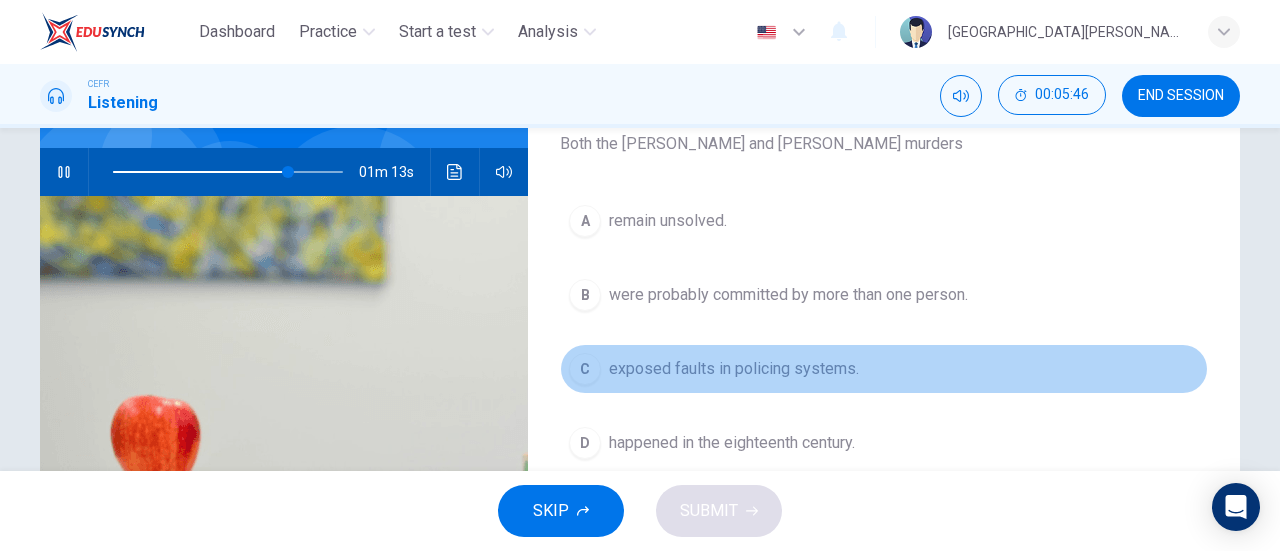 click on "exposed faults in policing systems." at bounding box center [734, 369] 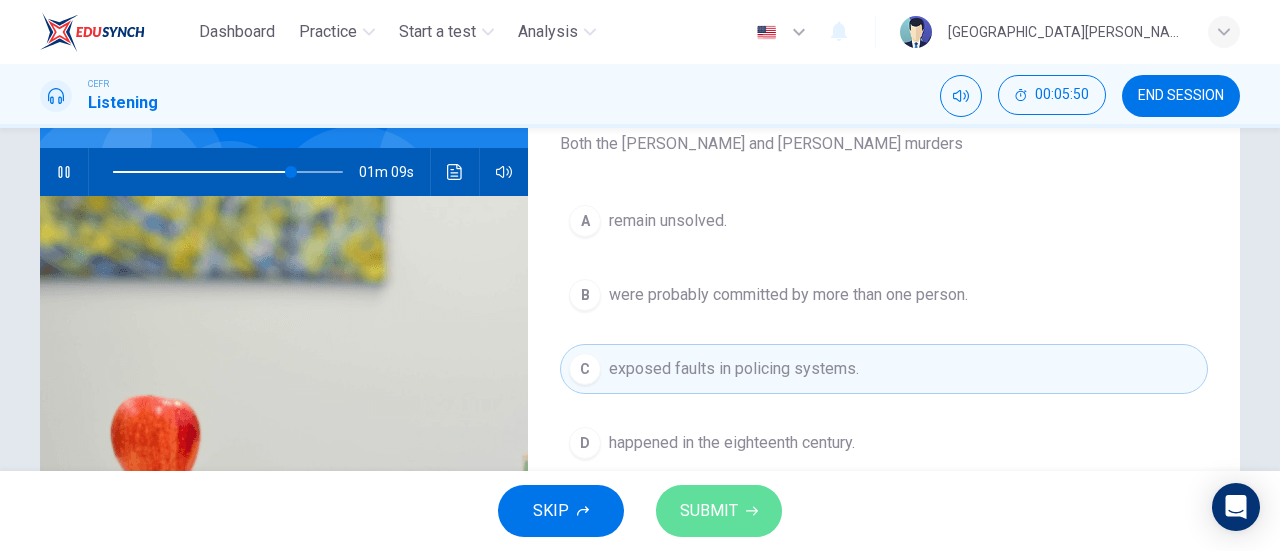 click on "SUBMIT" at bounding box center [709, 511] 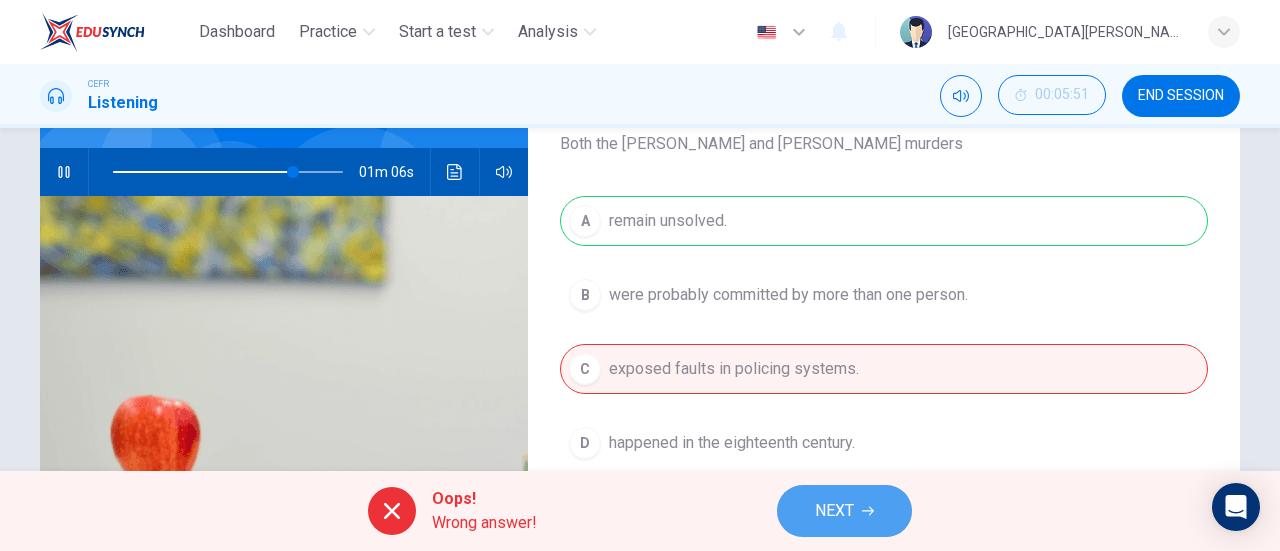 click on "NEXT" at bounding box center (844, 511) 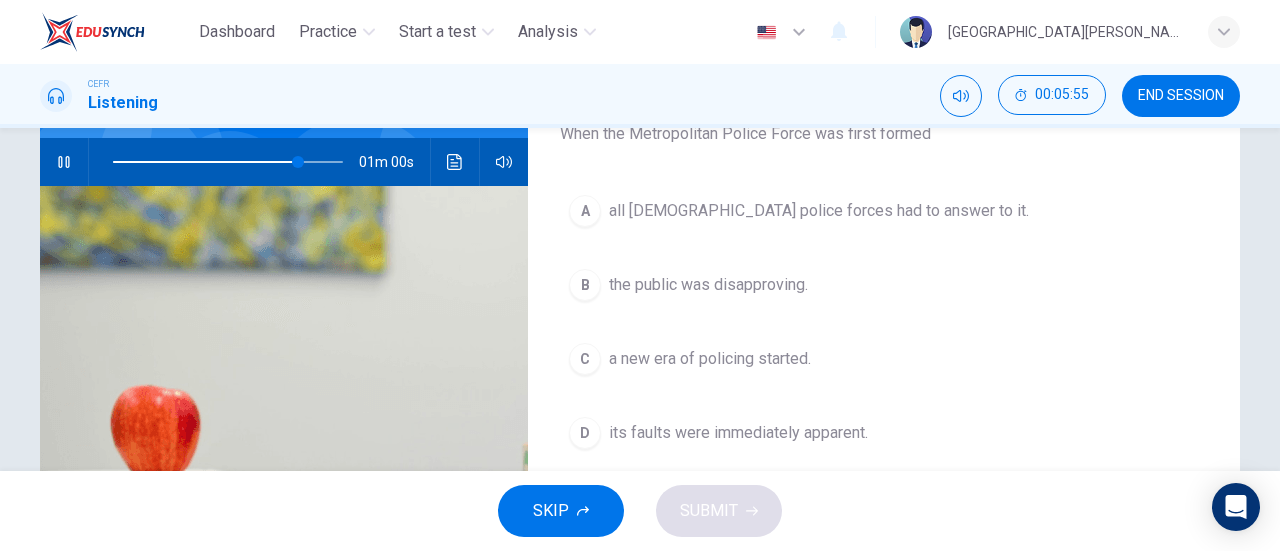 scroll, scrollTop: 192, scrollLeft: 0, axis: vertical 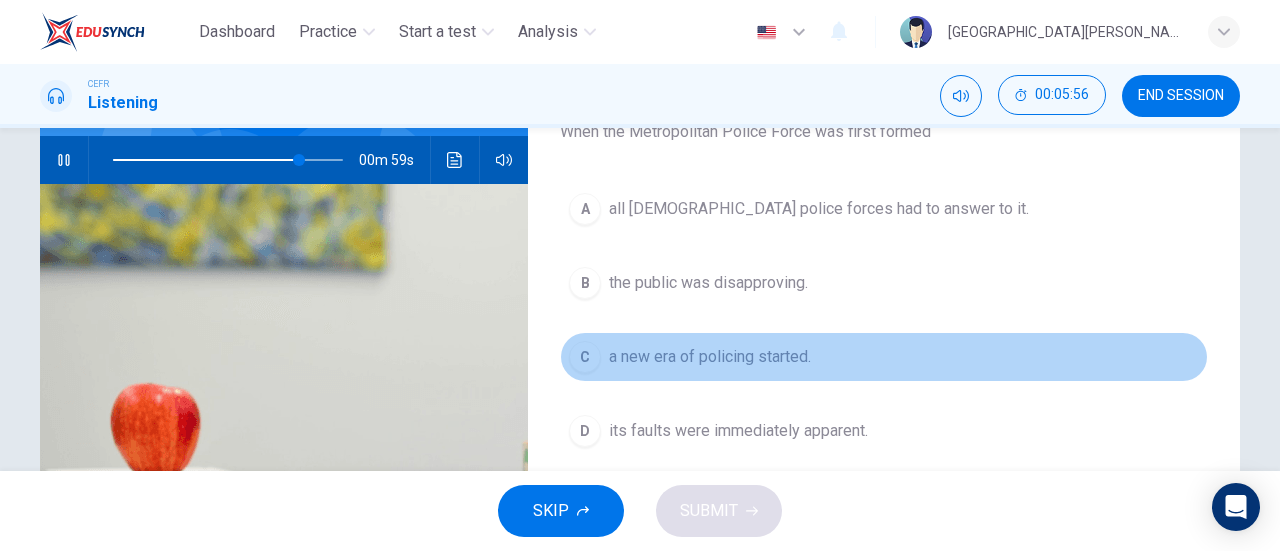 click on "a new era of policing started." at bounding box center [710, 357] 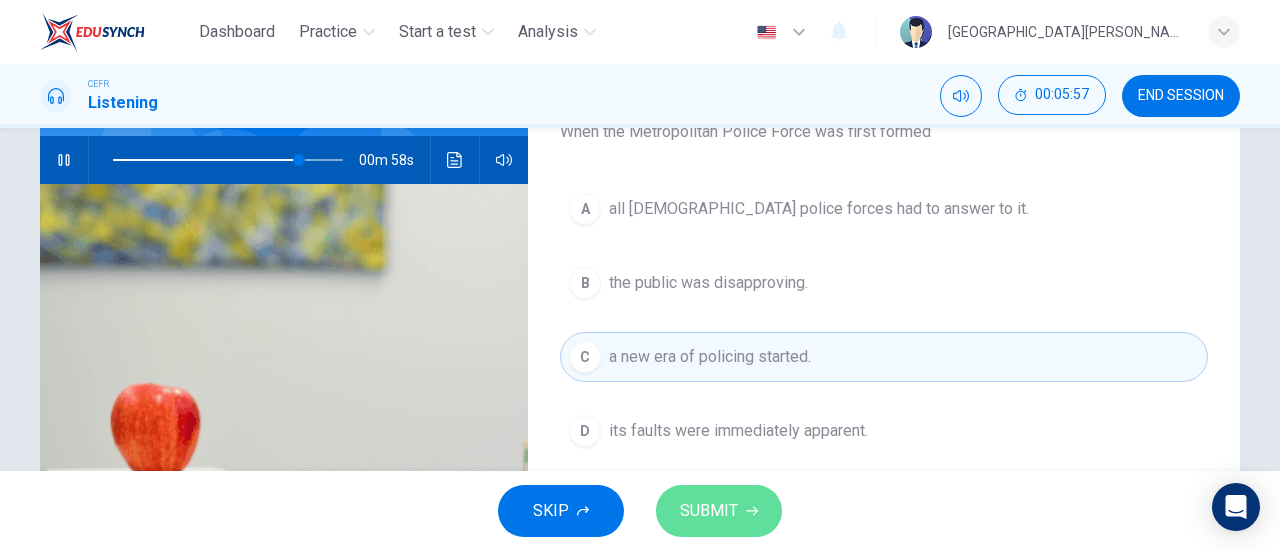 click on "SUBMIT" at bounding box center [709, 511] 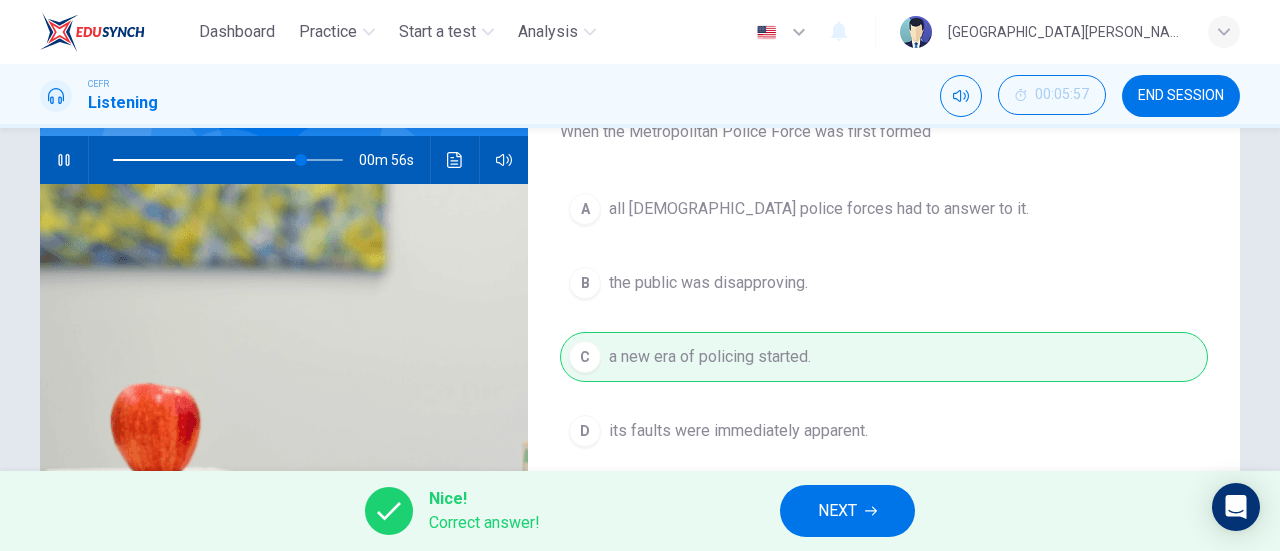 click on "NEXT" at bounding box center (837, 511) 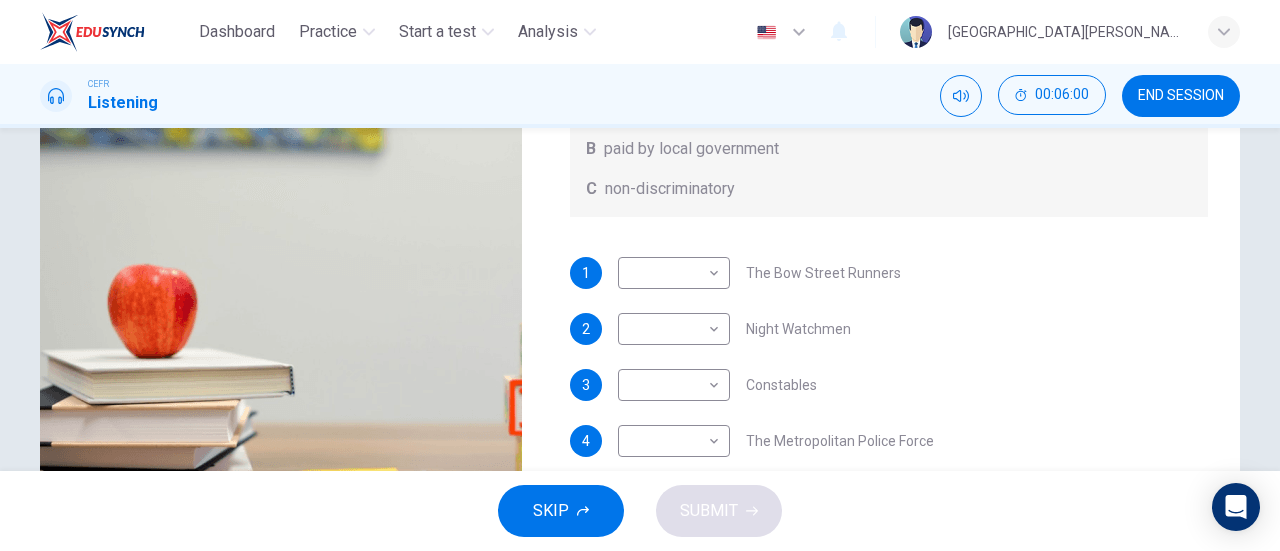 scroll, scrollTop: 321, scrollLeft: 0, axis: vertical 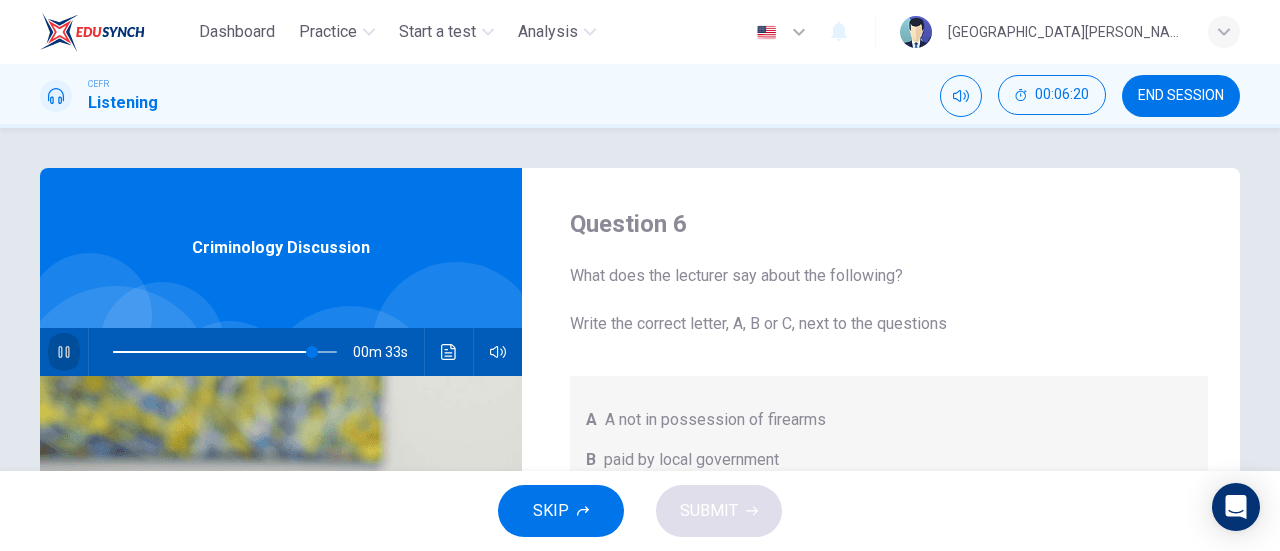 click 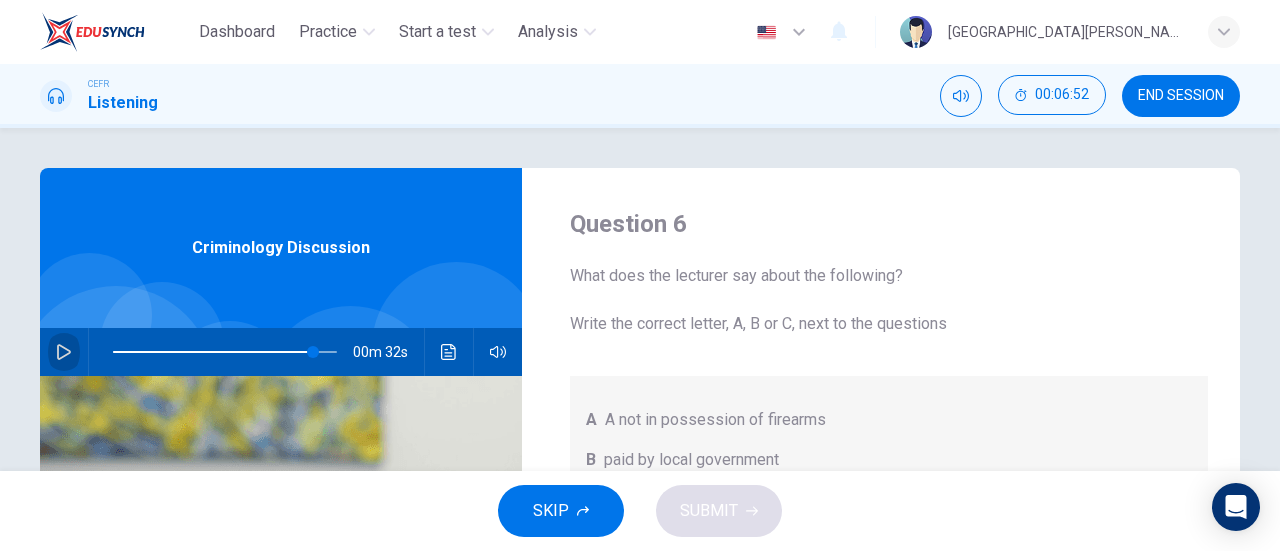 click 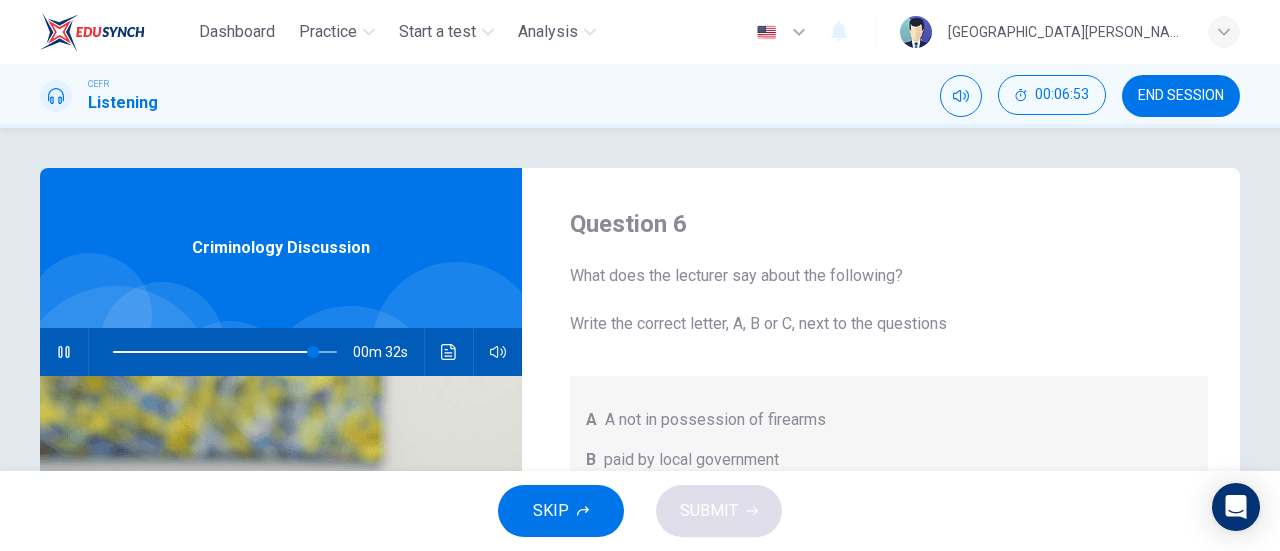 scroll, scrollTop: 0, scrollLeft: 0, axis: both 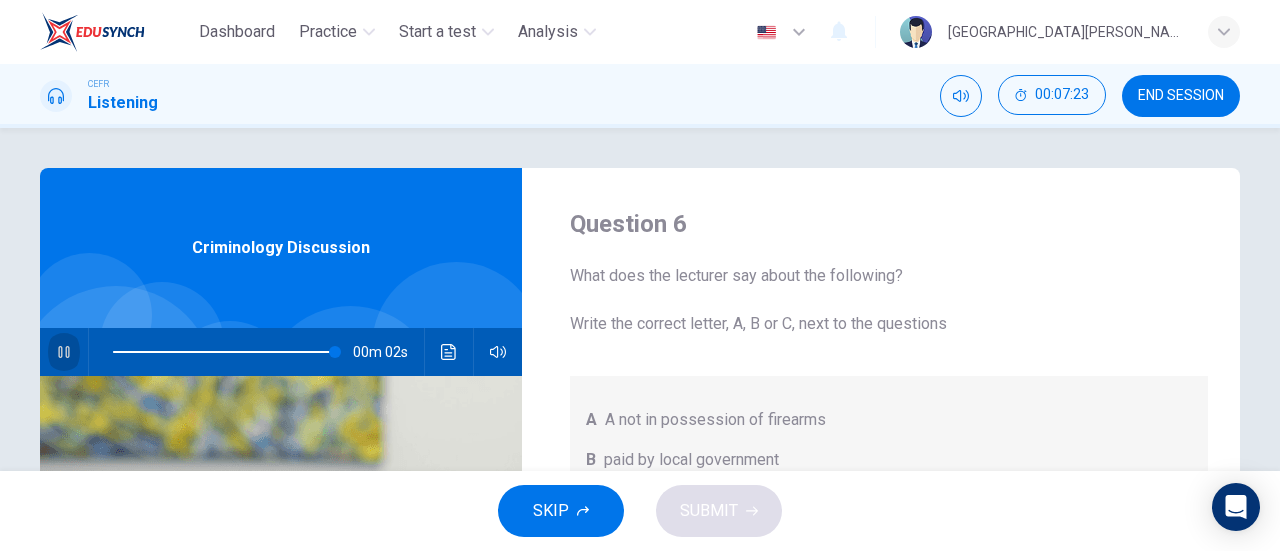 click 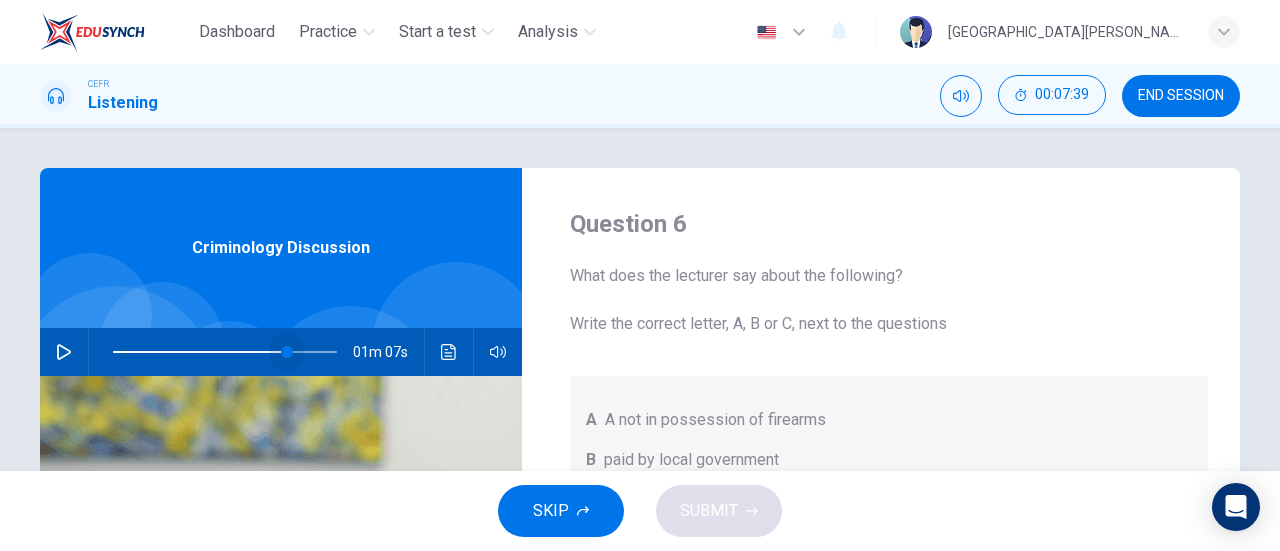 click at bounding box center [225, 352] 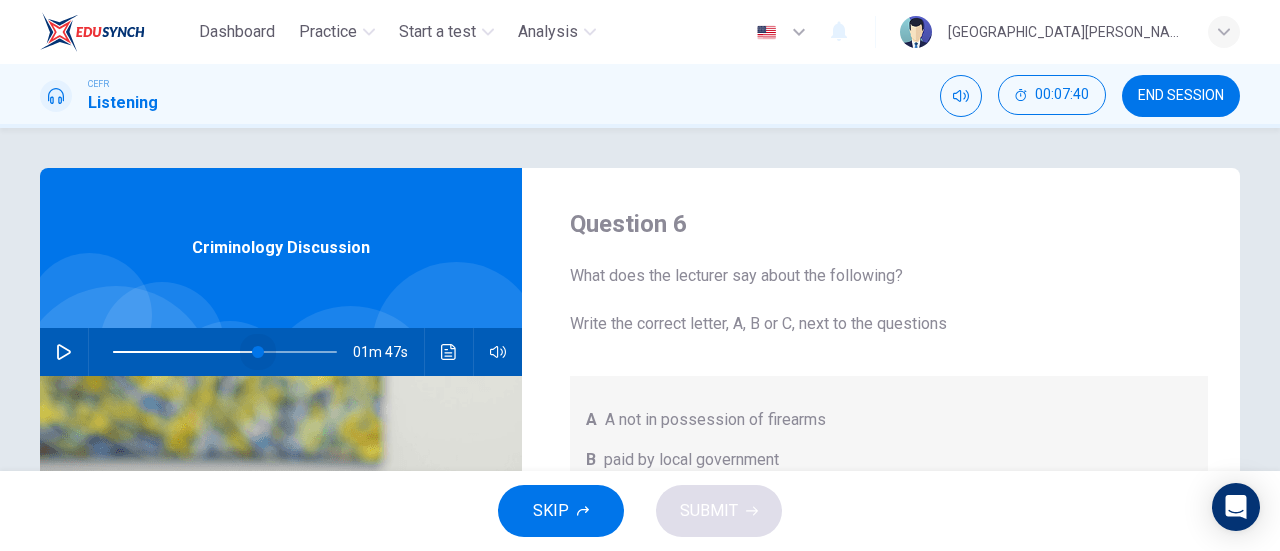 click at bounding box center (225, 352) 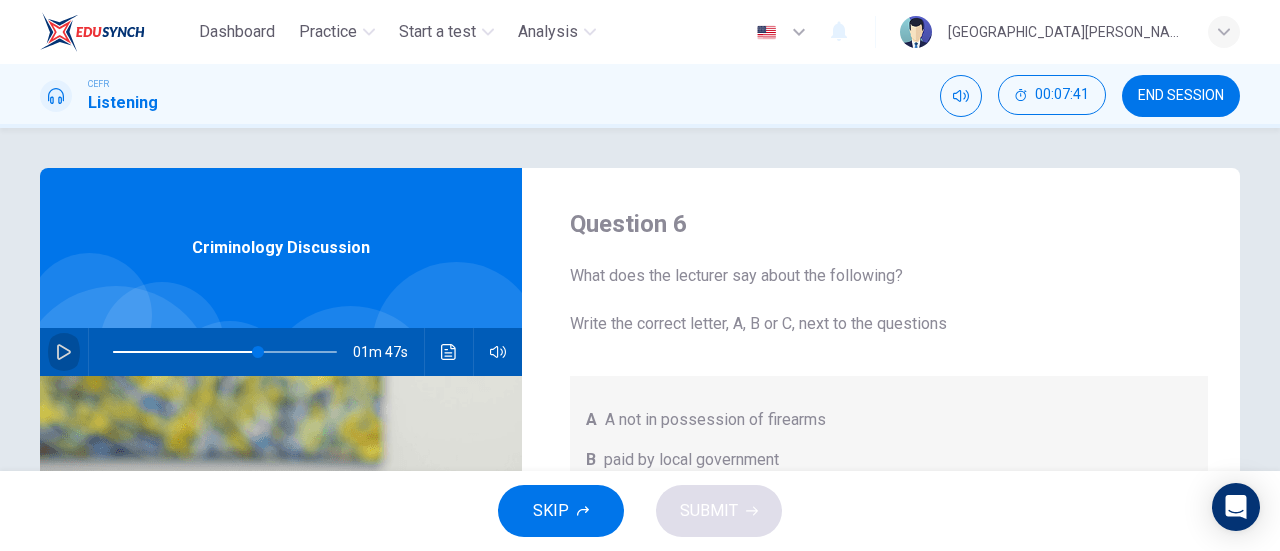 click 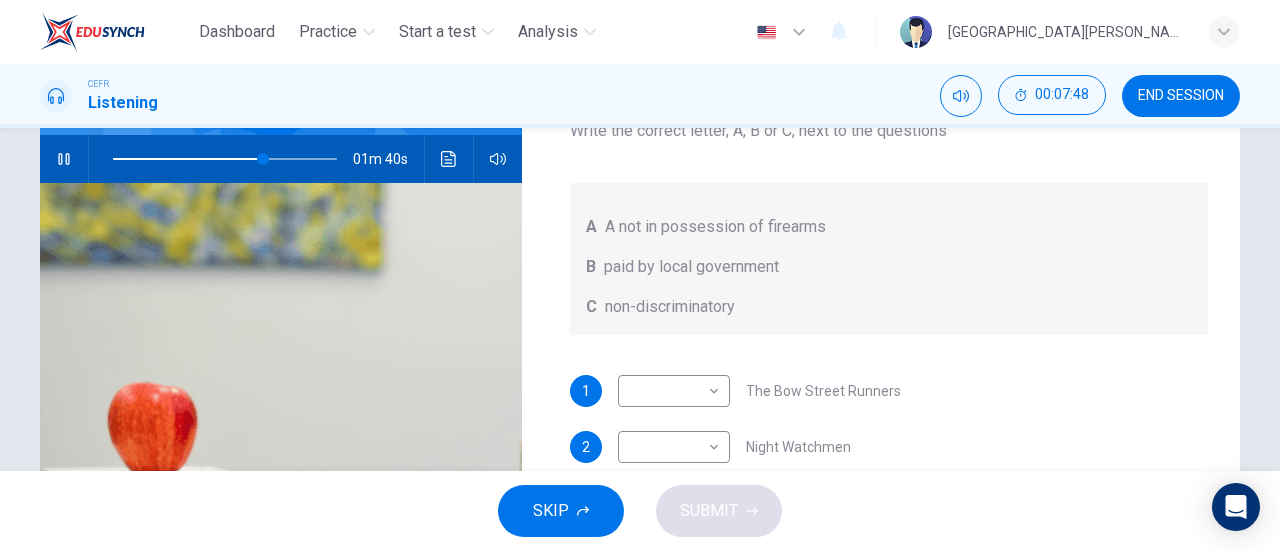 scroll, scrollTop: 194, scrollLeft: 0, axis: vertical 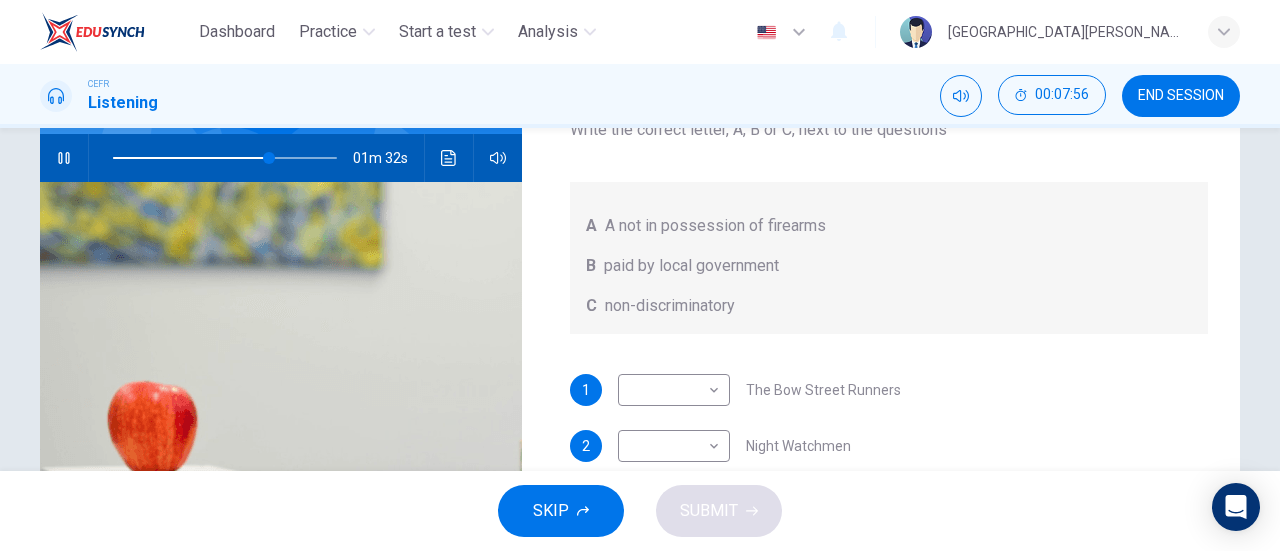 drag, startPoint x: 362, startPoint y: 194, endPoint x: 142, endPoint y: 188, distance: 220.0818 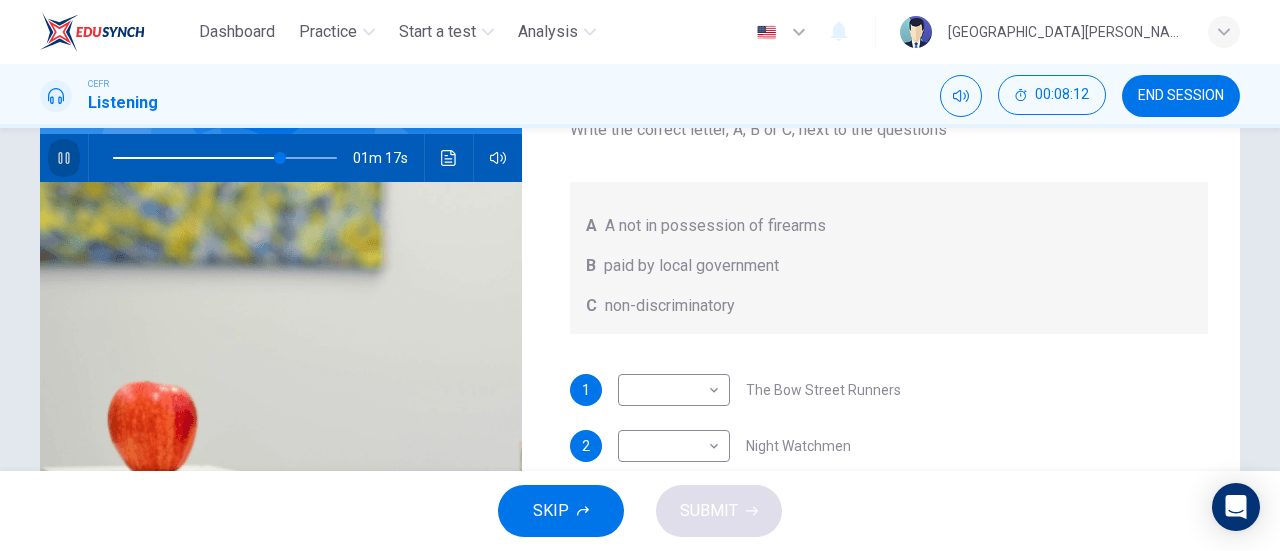 click 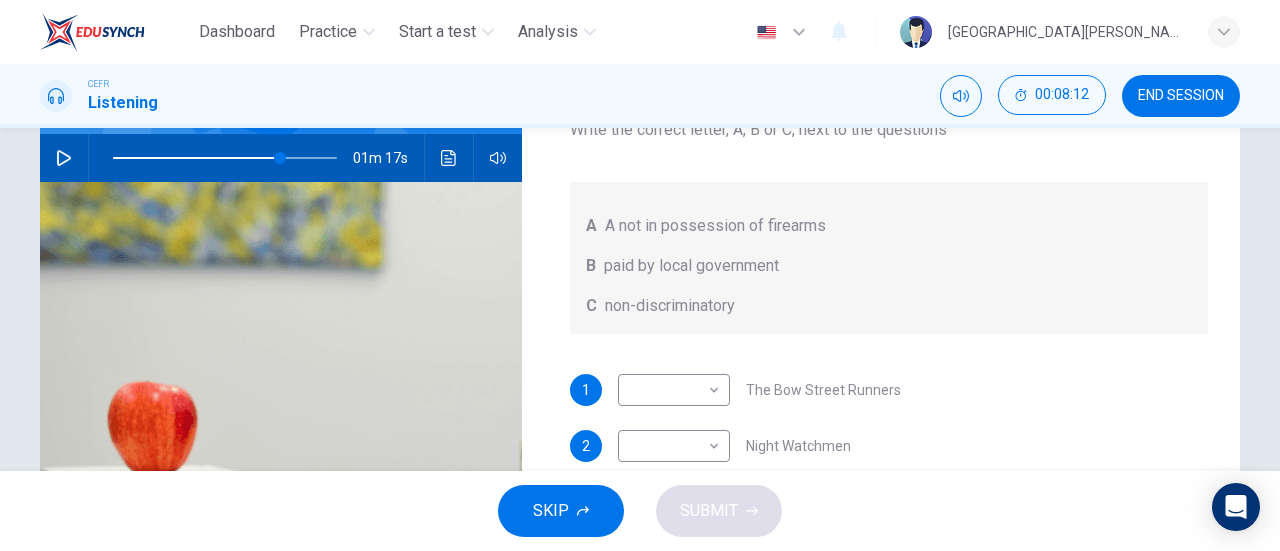 scroll, scrollTop: 432, scrollLeft: 0, axis: vertical 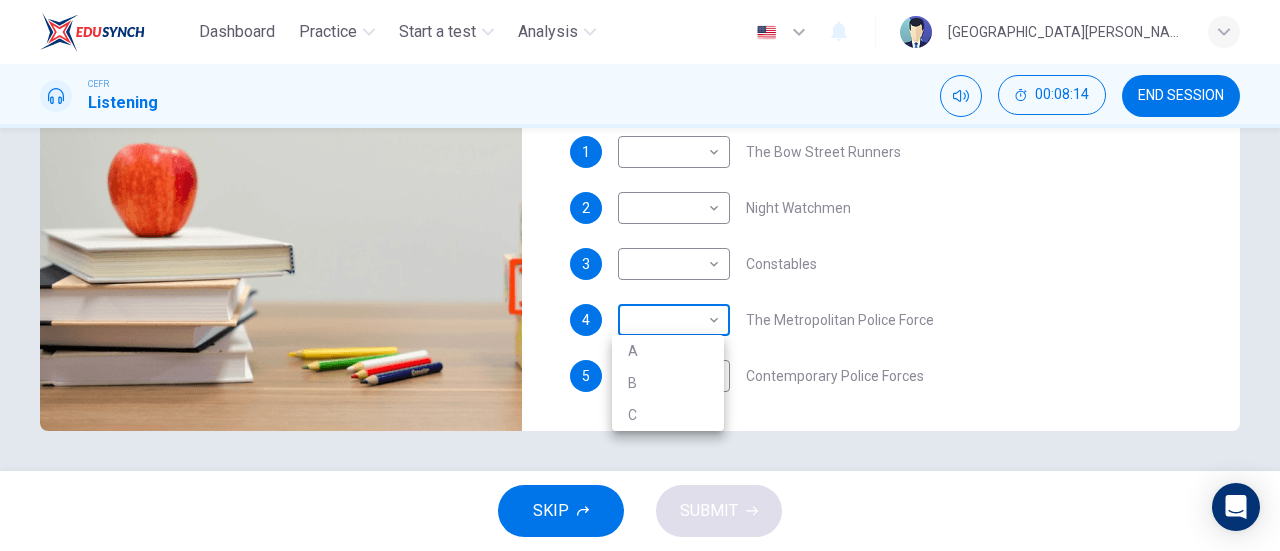 click on "Dashboard Practice Start a test Analysis English en ​ KHAIRUNISSA NABILLA CEFR Listening 00:08:14 END SESSION Question 6 What does the lecturer say about the following? Write the correct letter, A, B or C, next to the questions A  A not in possession of firearms B paid by local government C non-discriminatory 1 ​ ​ The Bow Street Runners
2 ​ ​ Night Watchmen 3 ​ ​ Constables 4 ​ ​ The Metropolitan Police Force 5 ​ ​ Contemporary Police Forces Criminology Discussion 01m 17s SKIP SUBMIT EduSynch - Online Language Proficiency Testing
Dashboard Practice Start a test Analysis Notifications © Copyright  2025 A B C" at bounding box center [640, 275] 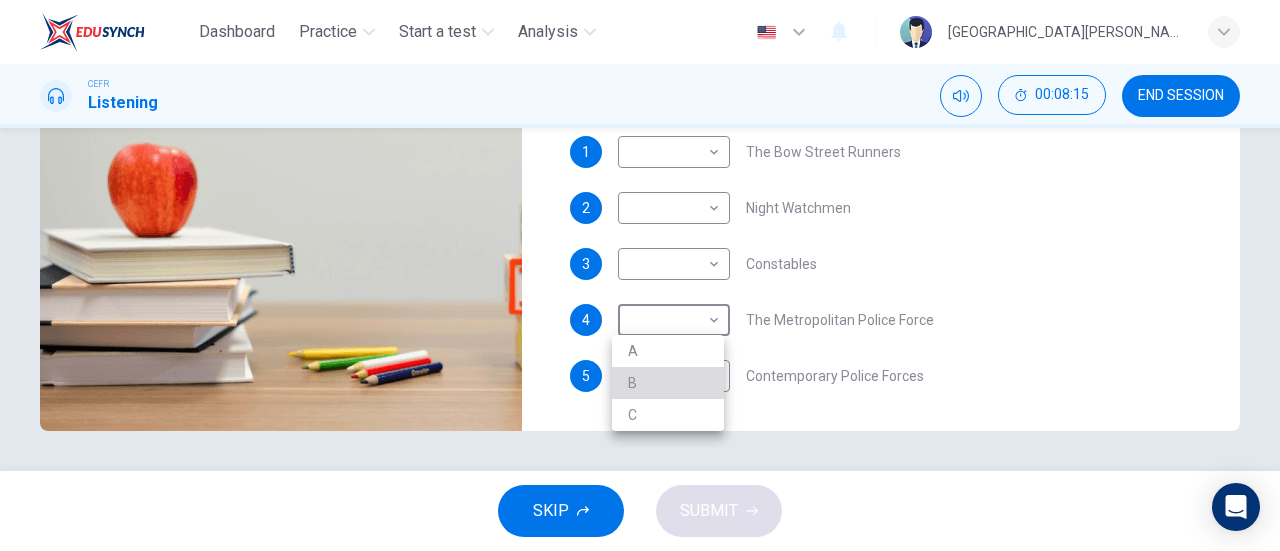 click on "B" at bounding box center [668, 383] 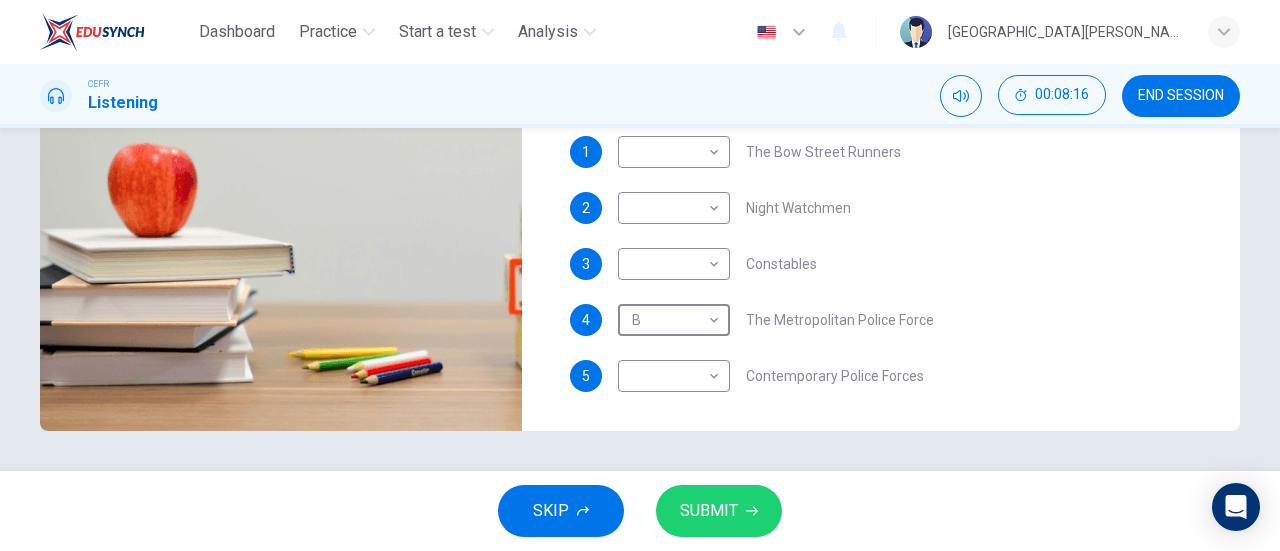 scroll, scrollTop: 0, scrollLeft: 0, axis: both 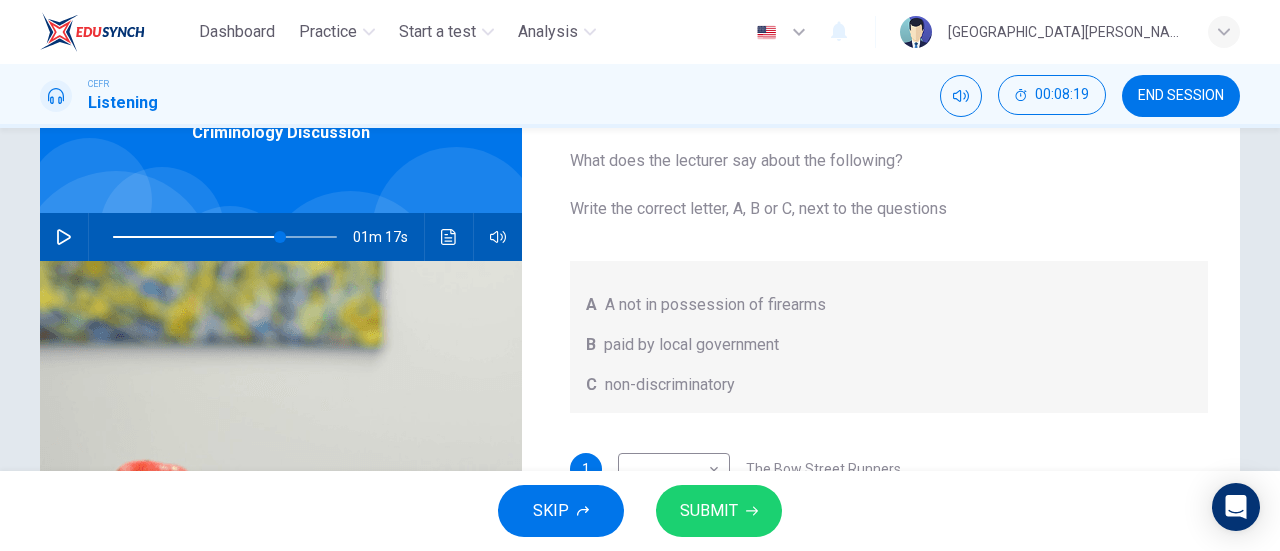 click 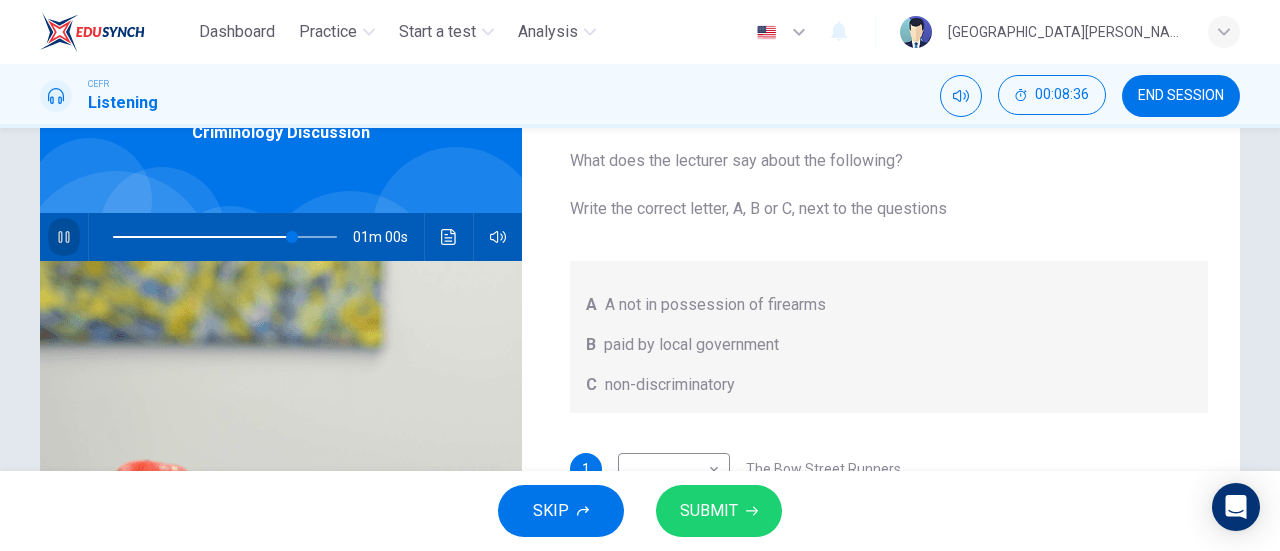 click 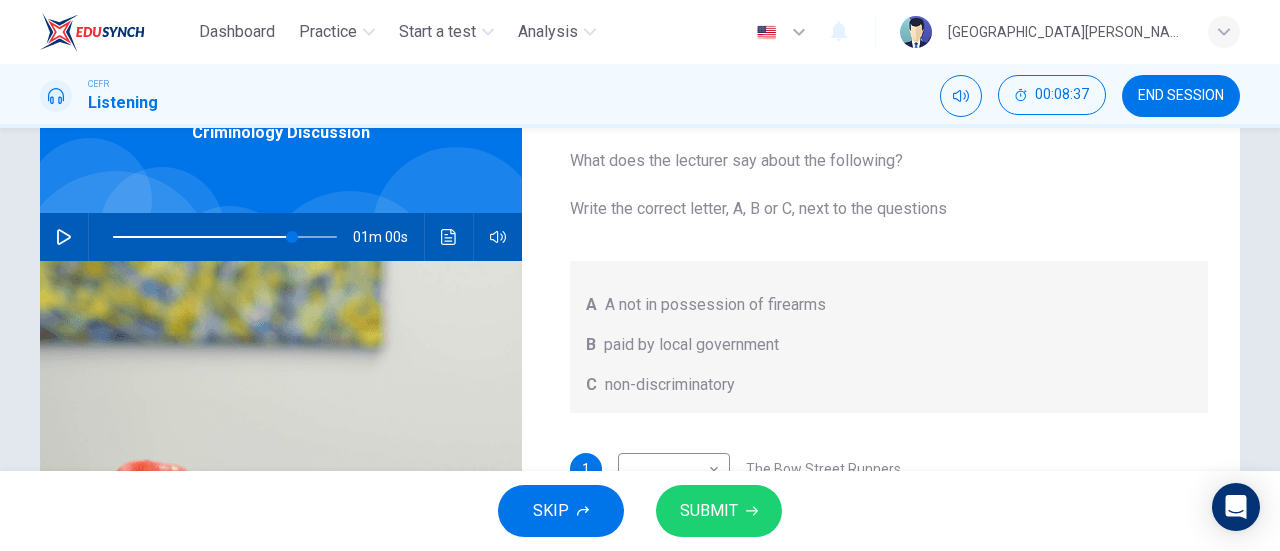 scroll, scrollTop: 321, scrollLeft: 0, axis: vertical 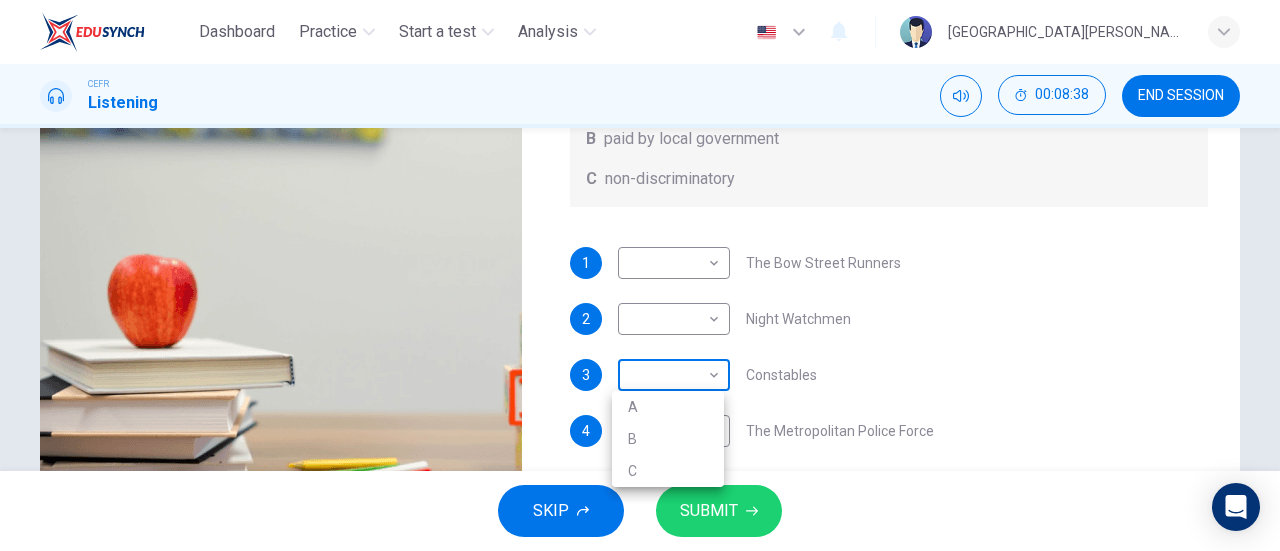 click on "Dashboard Practice Start a test Analysis English en ​ KHAIRUNISSA NABILLA CEFR Listening 00:08:38 END SESSION Question 6 What does the lecturer say about the following? Write the correct letter, A, B or C, next to the questions A  A not in possession of firearms B paid by local government C non-discriminatory 1 ​ ​ The Bow Street Runners
2 ​ ​ Night Watchmen 3 ​ ​ Constables 4 B B ​ The Metropolitan Police Force 5 ​ ​ Contemporary Police Forces Criminology Discussion 01m 00s SKIP SUBMIT EduSynch - Online Language Proficiency Testing
Dashboard Practice Start a test Analysis Notifications © Copyright  2025 A B C" at bounding box center (640, 275) 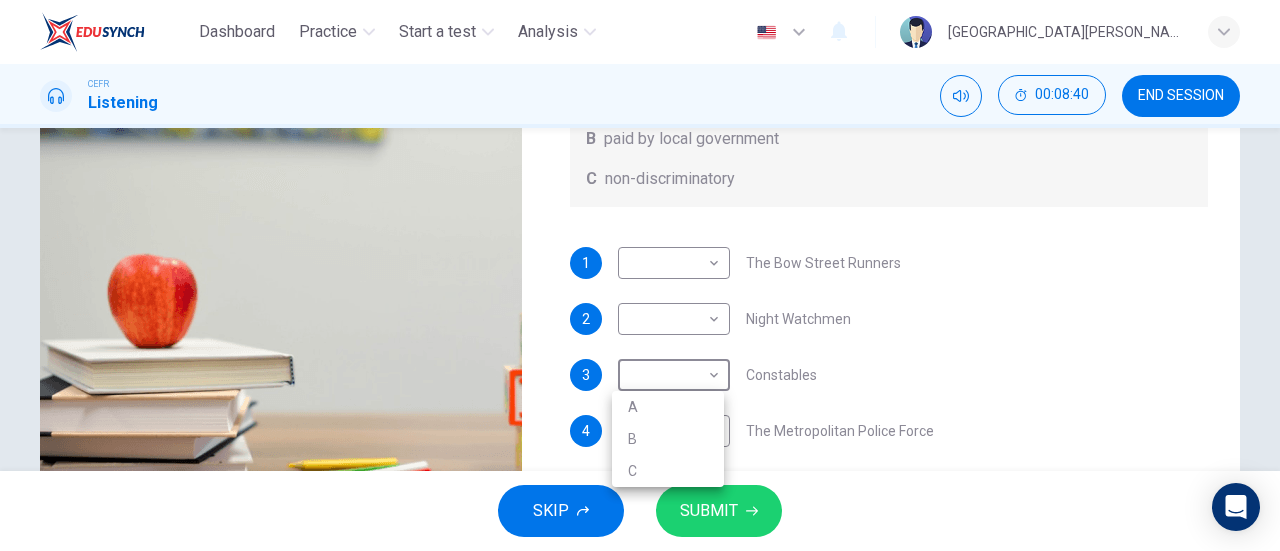 click on "B" at bounding box center (668, 439) 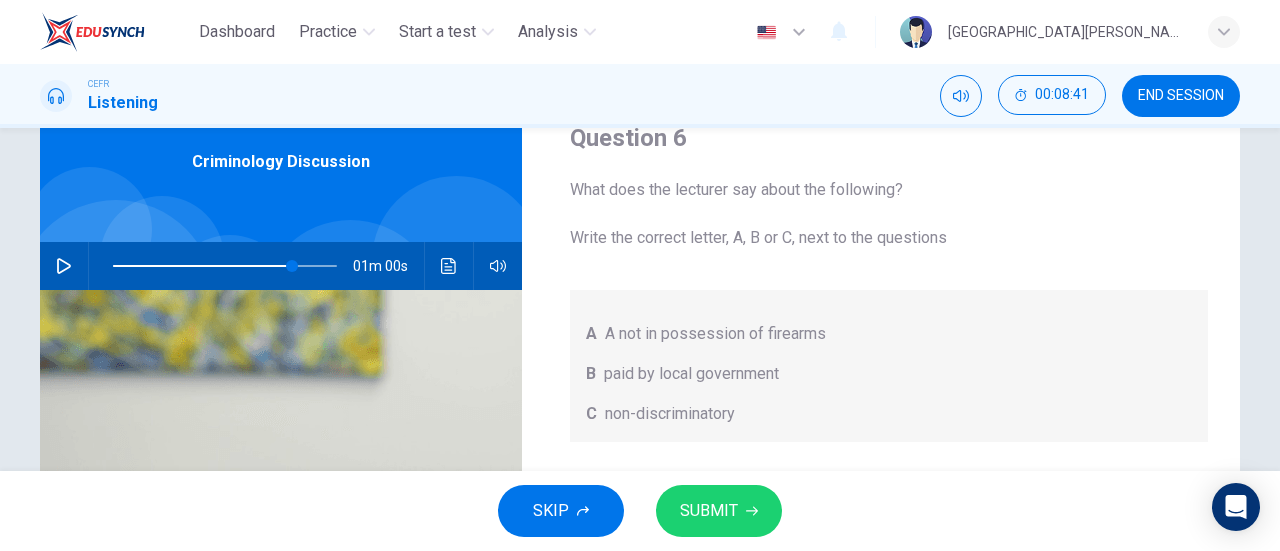 scroll, scrollTop: 87, scrollLeft: 0, axis: vertical 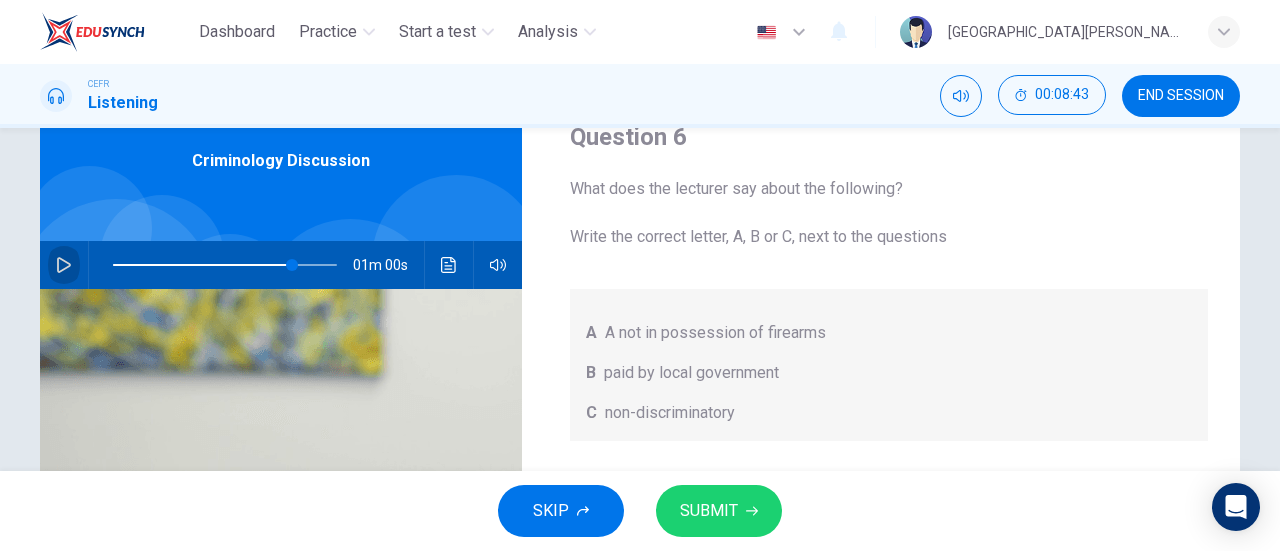 click at bounding box center (64, 265) 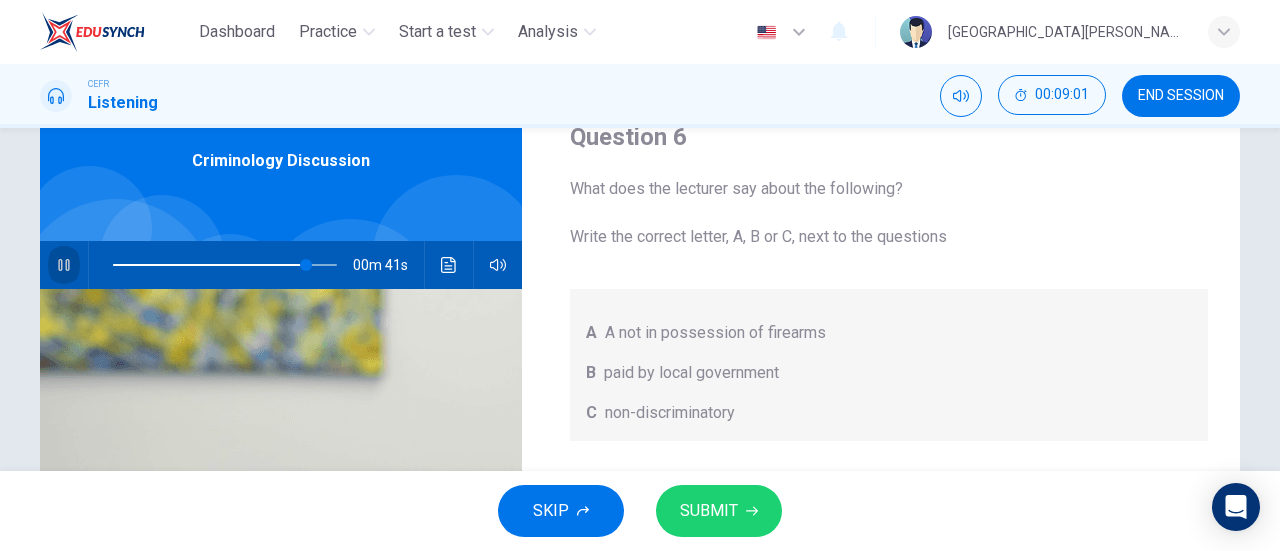 click 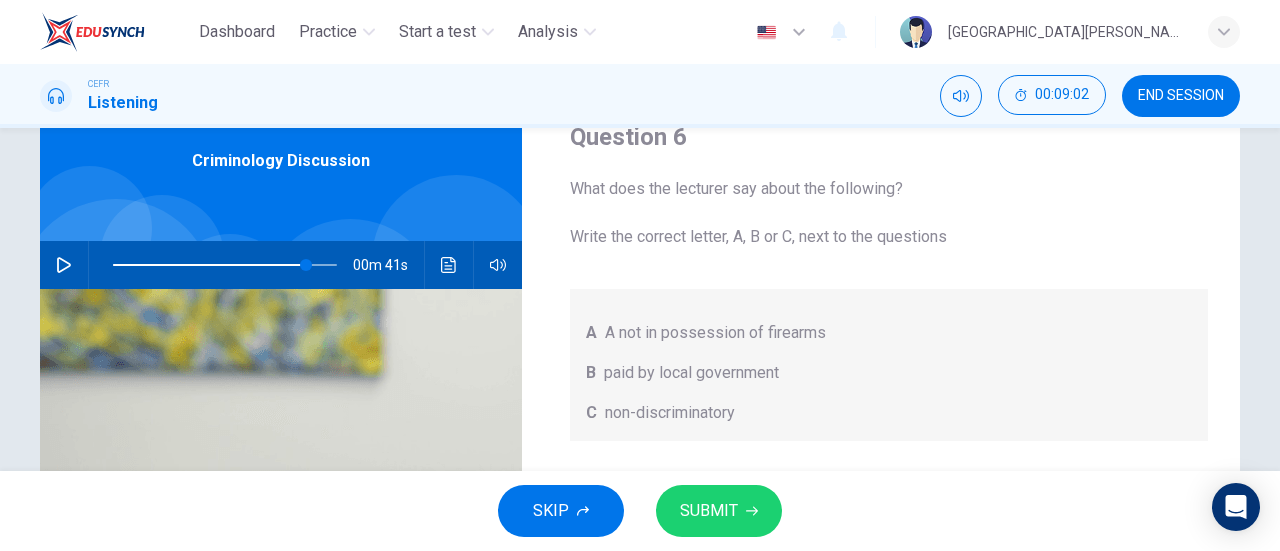 scroll, scrollTop: 0, scrollLeft: 0, axis: both 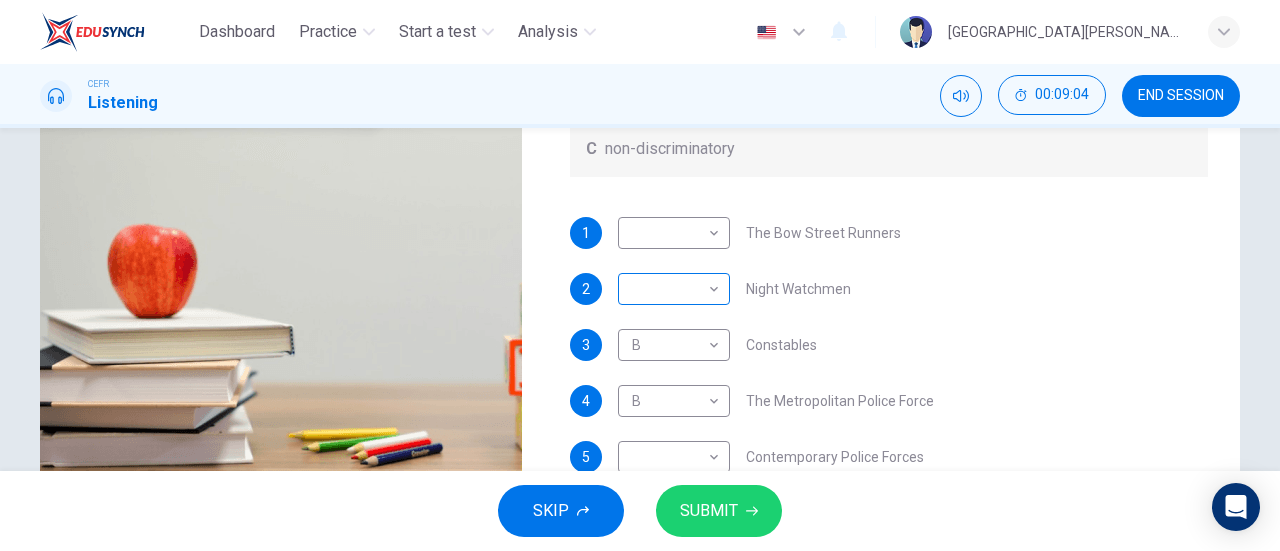 click on "Dashboard Practice Start a test Analysis English en ​ KHAIRUNISSA NABILLA CEFR Listening 00:09:04 END SESSION Question 6 What does the lecturer say about the following? Write the correct letter, A, B or C, next to the questions A  A not in possession of firearms B paid by local government C non-discriminatory 1 ​ ​ The Bow Street Runners
2 ​ ​ Night Watchmen 3 B B ​ Constables 4 B B ​ The Metropolitan Police Force 5 ​ ​ Contemporary Police Forces Criminology Discussion 00m 41s SKIP SUBMIT EduSynch - Online Language Proficiency Testing
Dashboard Practice Start a test Analysis Notifications © Copyright  2025" at bounding box center [640, 275] 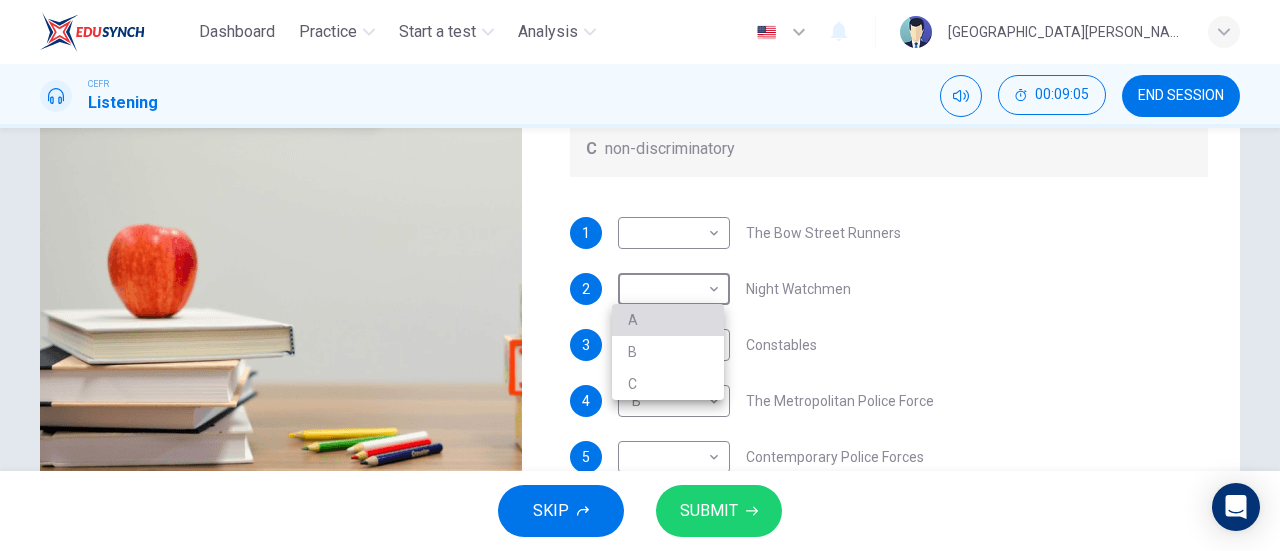 click on "A" at bounding box center [668, 320] 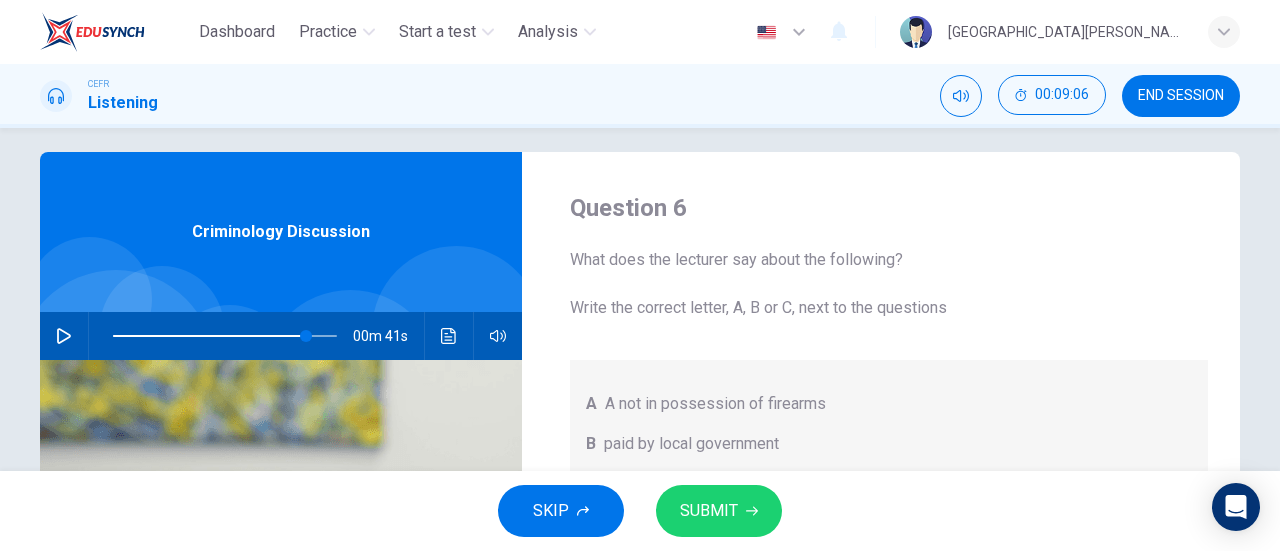 scroll, scrollTop: 13, scrollLeft: 0, axis: vertical 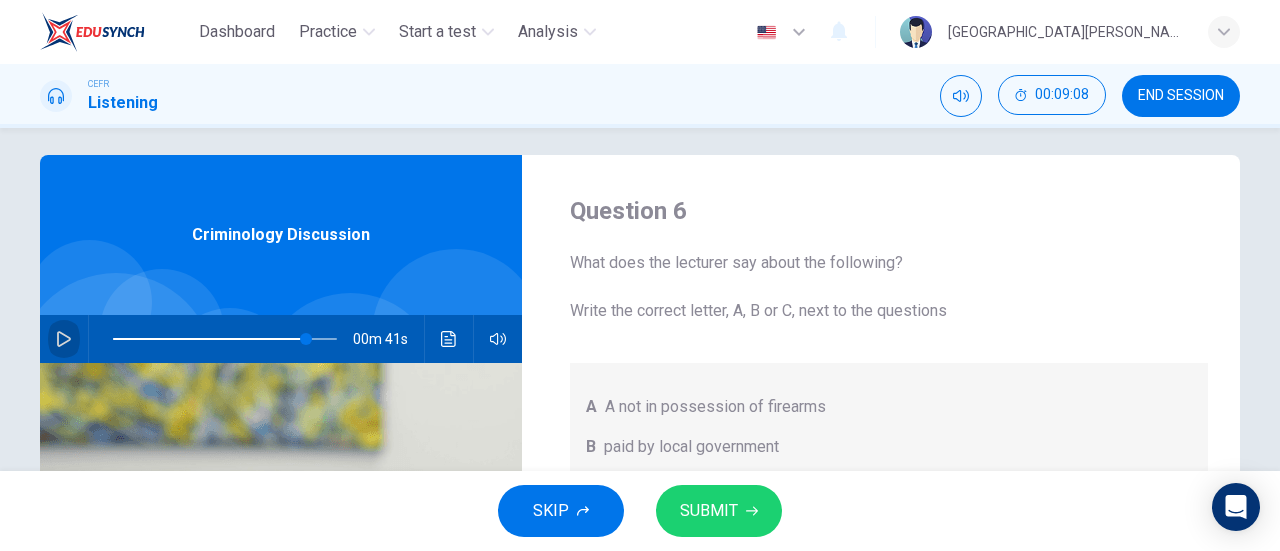 click 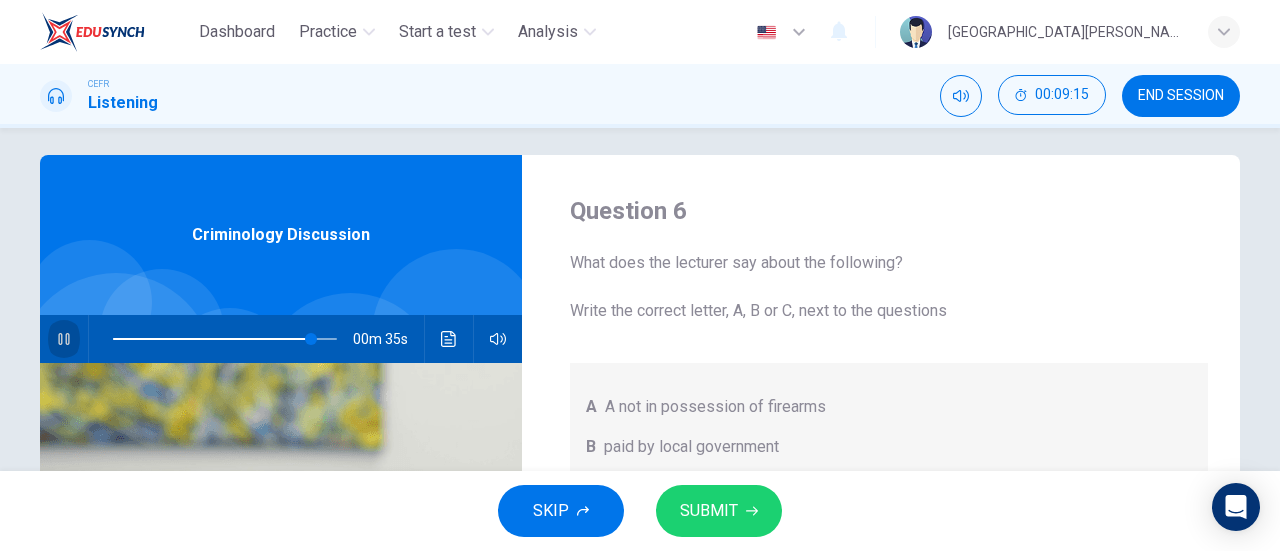 click 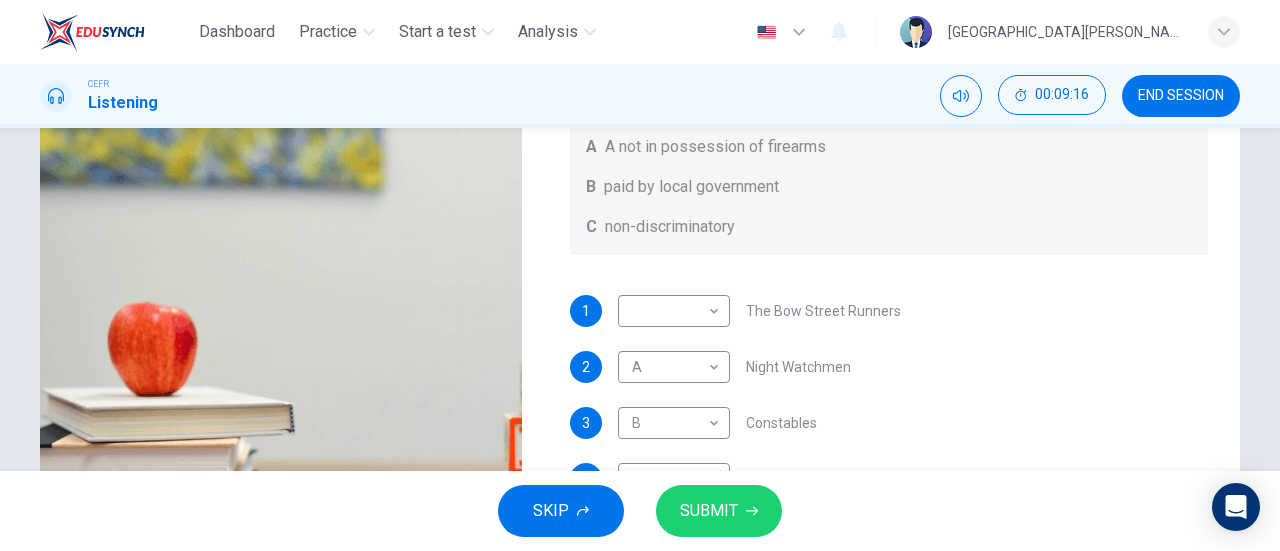 scroll, scrollTop: 395, scrollLeft: 0, axis: vertical 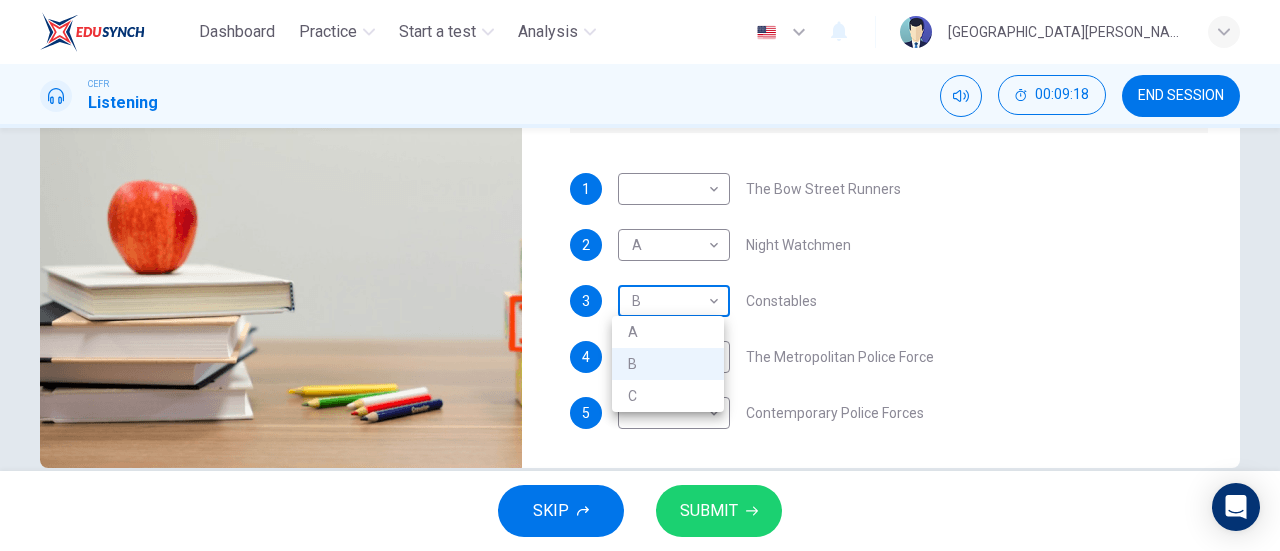 click on "Dashboard Practice Start a test Analysis English en ​ KHAIRUNISSA NABILLA CEFR Listening 00:09:18 END SESSION Question 6 What does the lecturer say about the following? Write the correct letter, A, B or C, next to the questions A  A not in possession of firearms B paid by local government C non-discriminatory 1 ​ ​ The Bow Street Runners
2 A A ​ Night Watchmen 3 B B ​ Constables 4 B B ​ The Metropolitan Police Force 5 ​ ​ Contemporary Police Forces Criminology Discussion 00m 35s SKIP SUBMIT EduSynch - Online Language Proficiency Testing
Dashboard Practice Start a test Analysis Notifications © Copyright  2025 A B C" at bounding box center (640, 275) 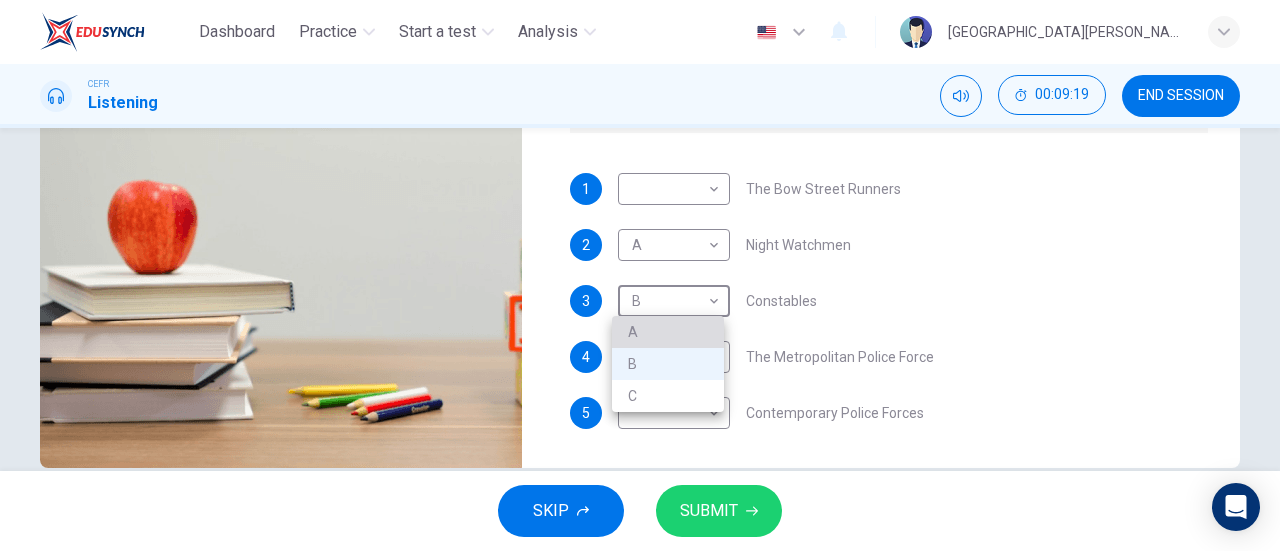 click on "A" at bounding box center [668, 332] 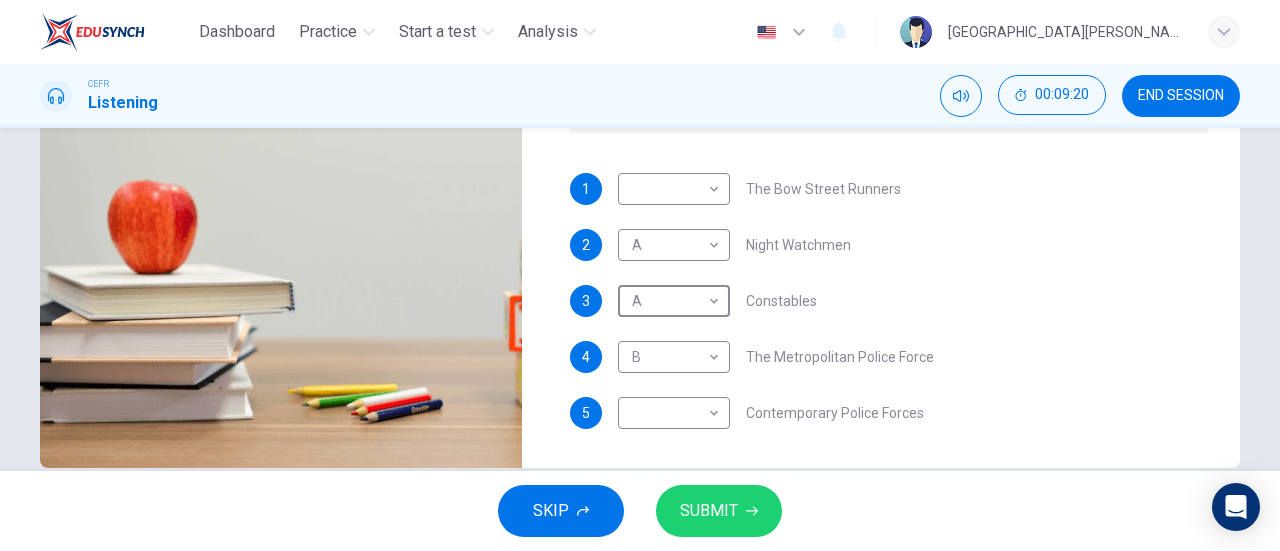 scroll, scrollTop: 0, scrollLeft: 0, axis: both 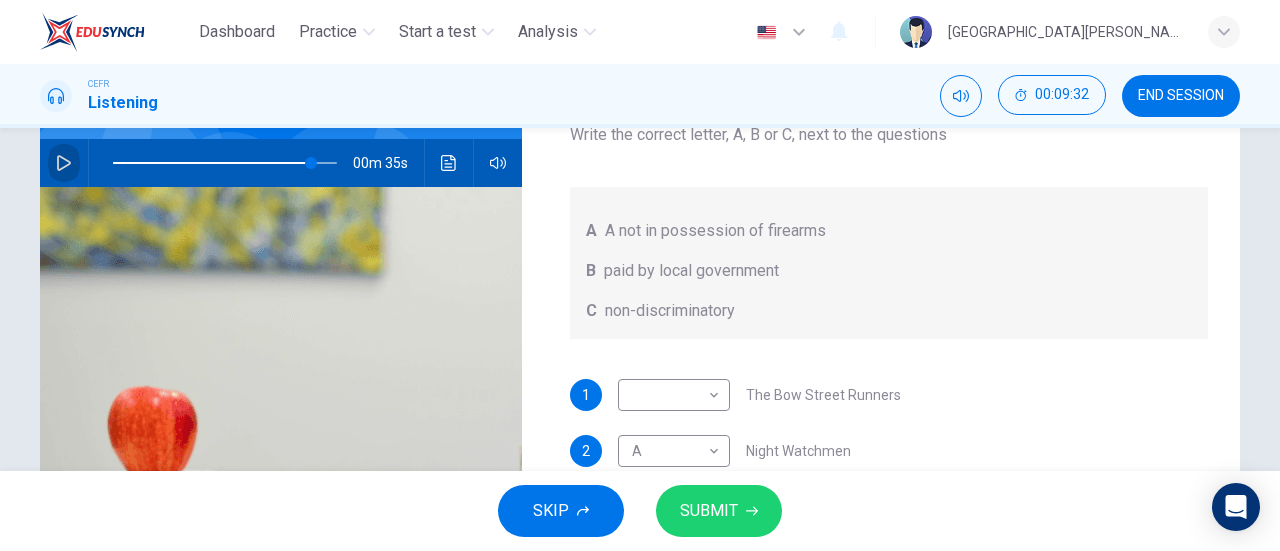 click 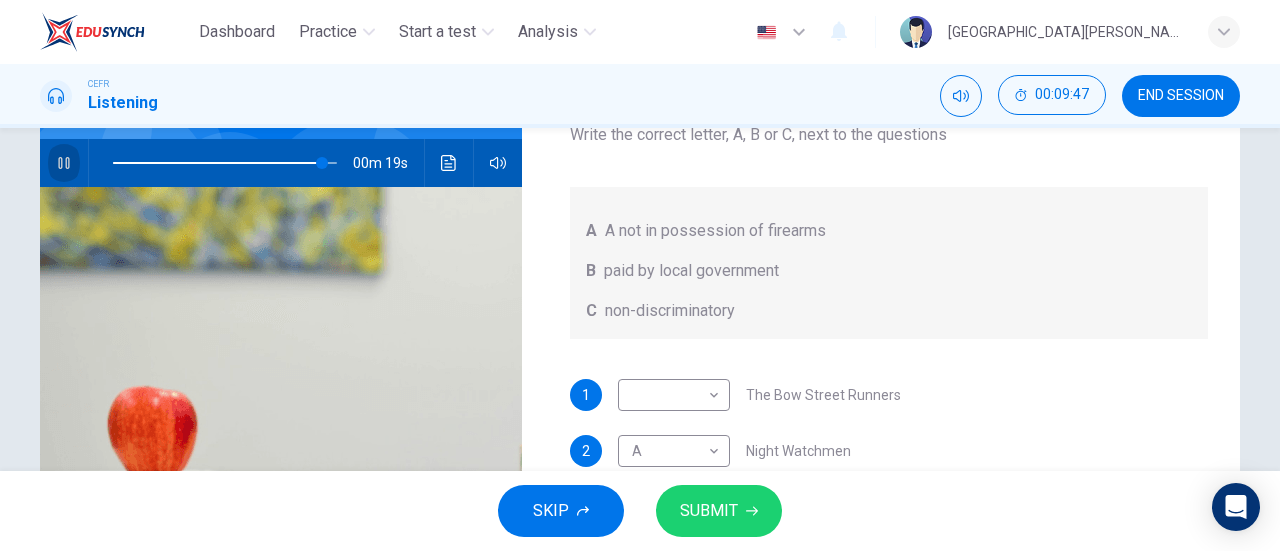 click 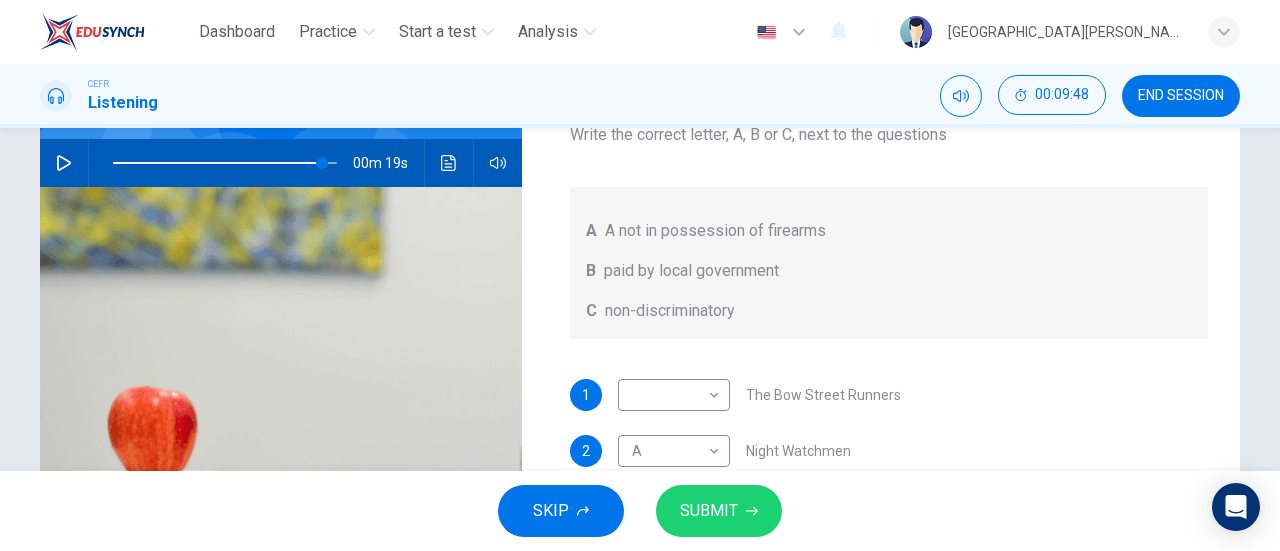 scroll, scrollTop: 0, scrollLeft: 0, axis: both 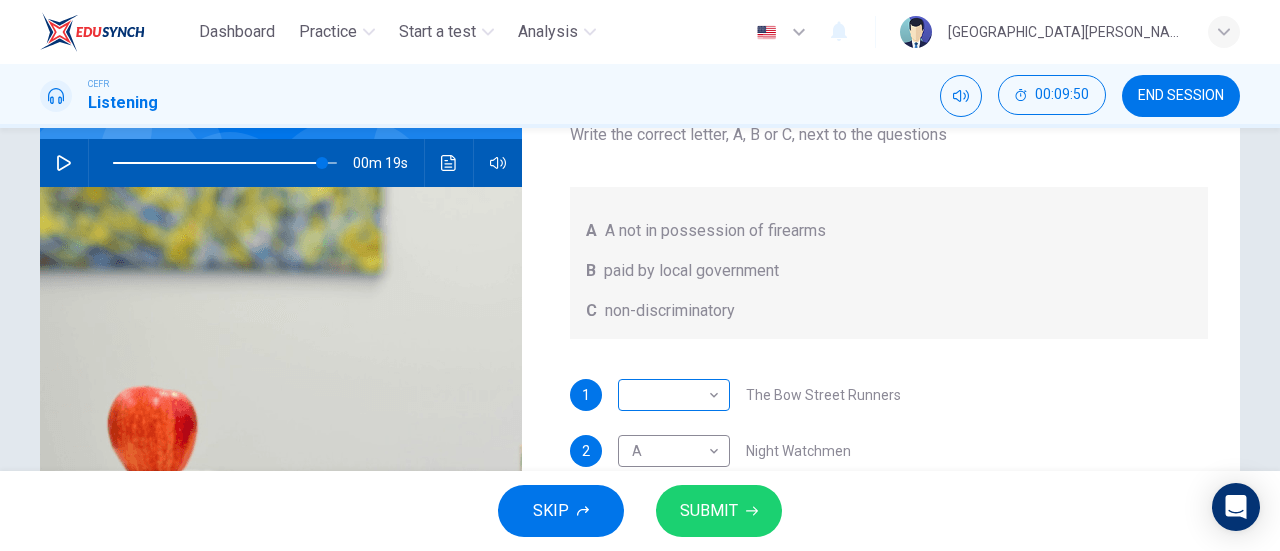 click on "Dashboard Practice Start a test Analysis English en ​ KHAIRUNISSA NABILLA CEFR Listening 00:09:50 END SESSION Question 6 What does the lecturer say about the following? Write the correct letter, A, B or C, next to the questions A  A not in possession of firearms B paid by local government C non-discriminatory 1 ​ ​ The Bow Street Runners
2 A A ​ Night Watchmen 3 A A ​ Constables 4 B B ​ The Metropolitan Police Force 5 ​ ​ Contemporary Police Forces Criminology Discussion 00m 19s SKIP SUBMIT EduSynch - Online Language Proficiency Testing
Dashboard Practice Start a test Analysis Notifications © Copyright  2025" at bounding box center (640, 275) 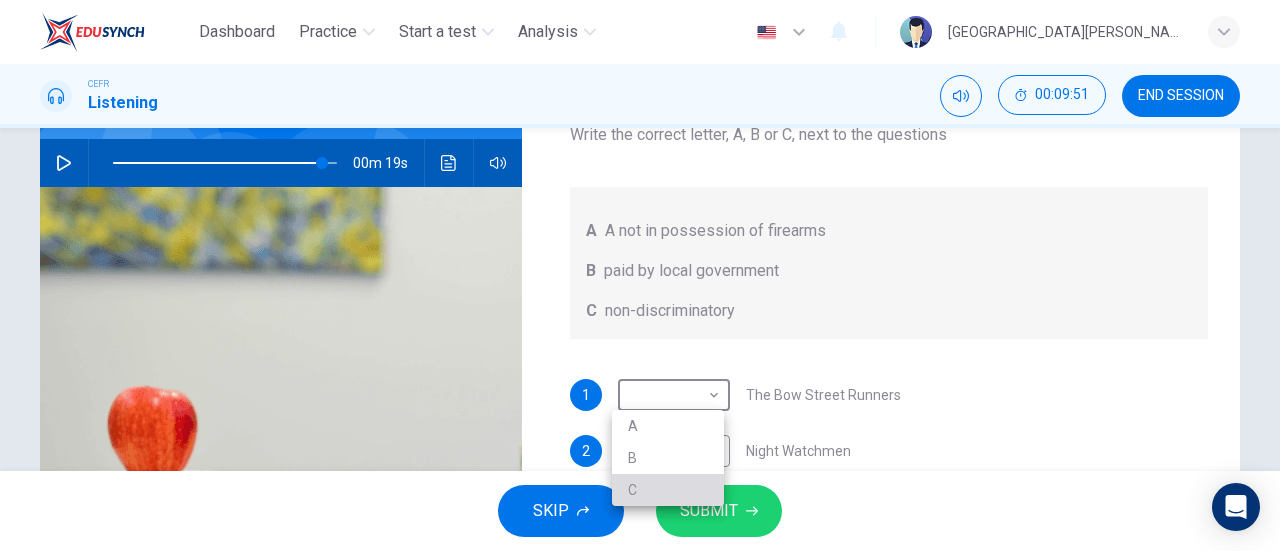 click on "C" at bounding box center [668, 490] 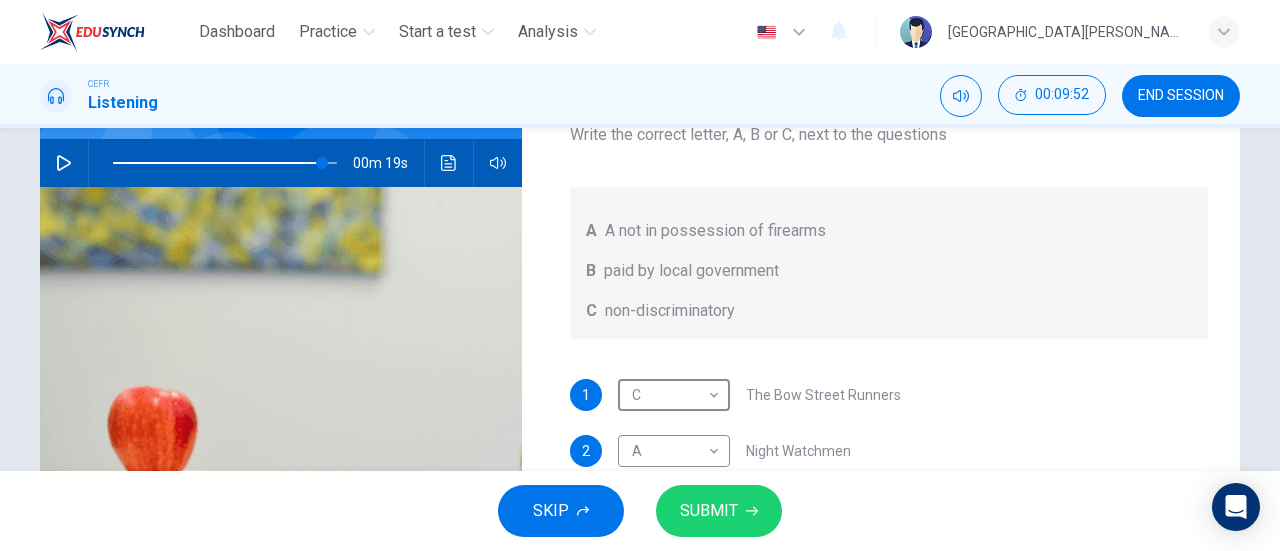 scroll, scrollTop: 401, scrollLeft: 0, axis: vertical 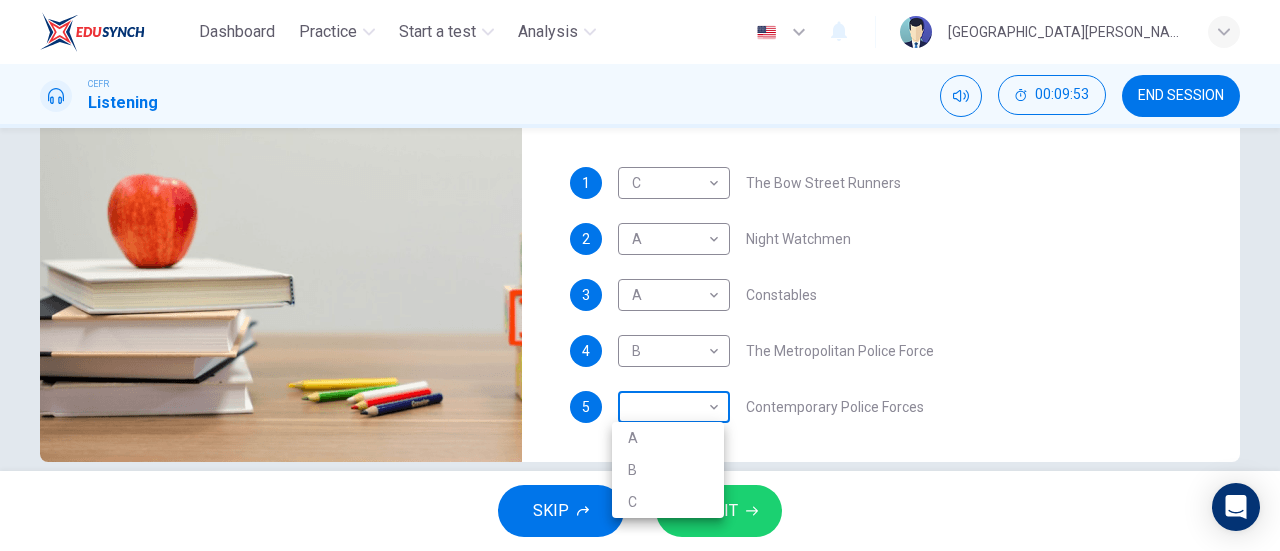 click on "Dashboard Practice Start a test Analysis English en ​ KHAIRUNISSA NABILLA CEFR Listening 00:09:53 END SESSION Question 6 What does the lecturer say about the following? Write the correct letter, A, B or C, next to the questions A  A not in possession of firearms B paid by local government C non-discriminatory 1 C C ​ The Bow Street Runners
2 A A ​ Night Watchmen 3 A A ​ Constables 4 B B ​ The Metropolitan Police Force 5 ​ ​ Contemporary Police Forces Criminology Discussion 00m 19s SKIP SUBMIT EduSynch - Online Language Proficiency Testing
Dashboard Practice Start a test Analysis Notifications © Copyright  2025 A B C" at bounding box center [640, 275] 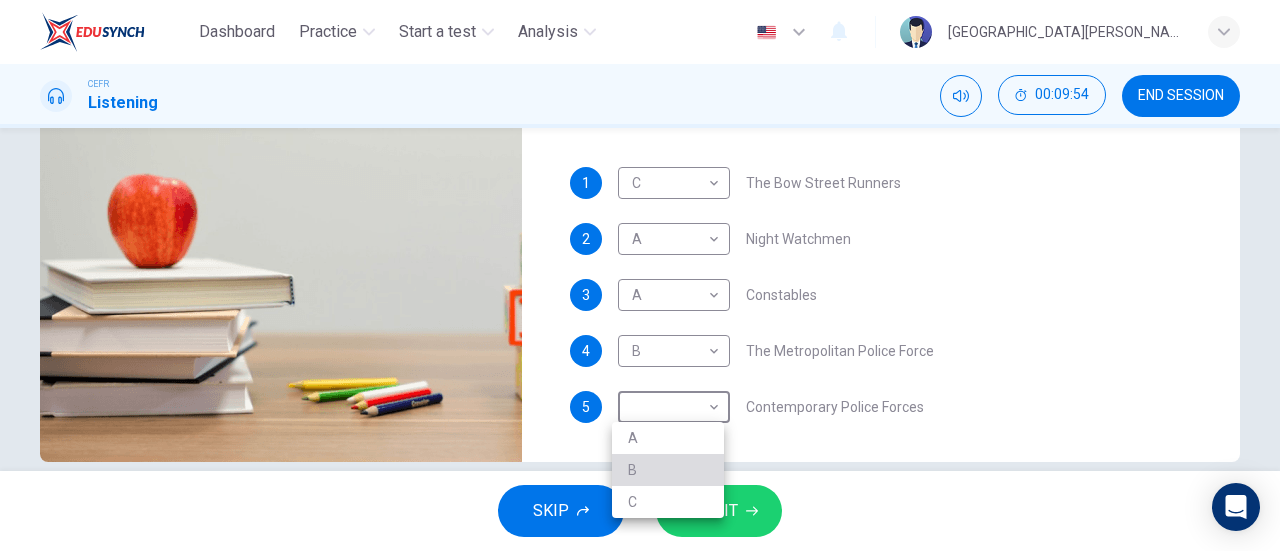 click on "B" at bounding box center [668, 470] 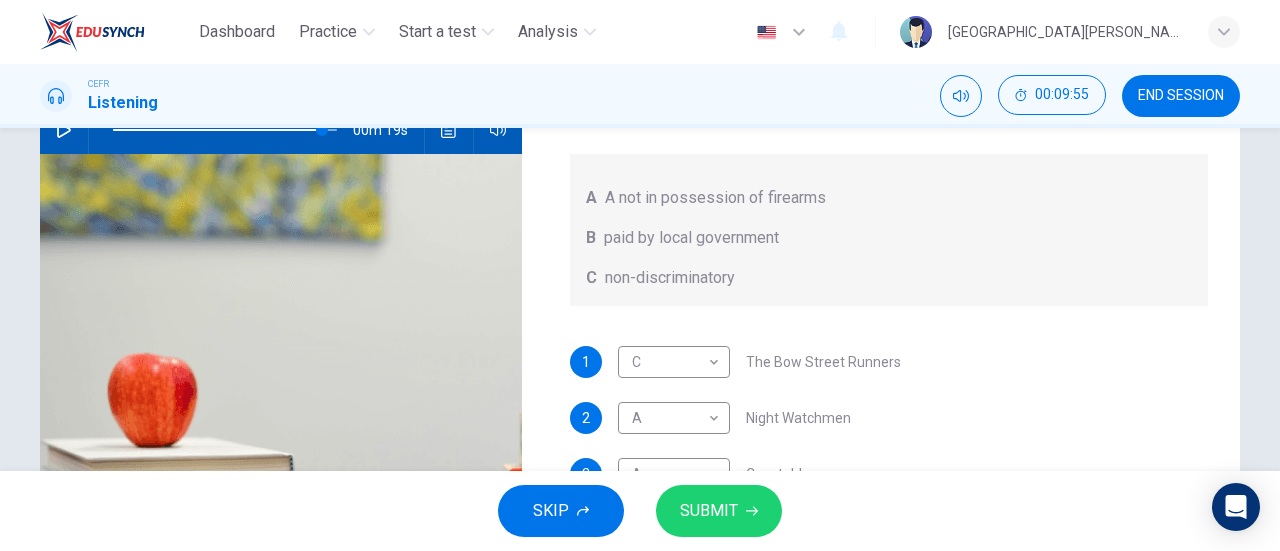 scroll, scrollTop: 217, scrollLeft: 0, axis: vertical 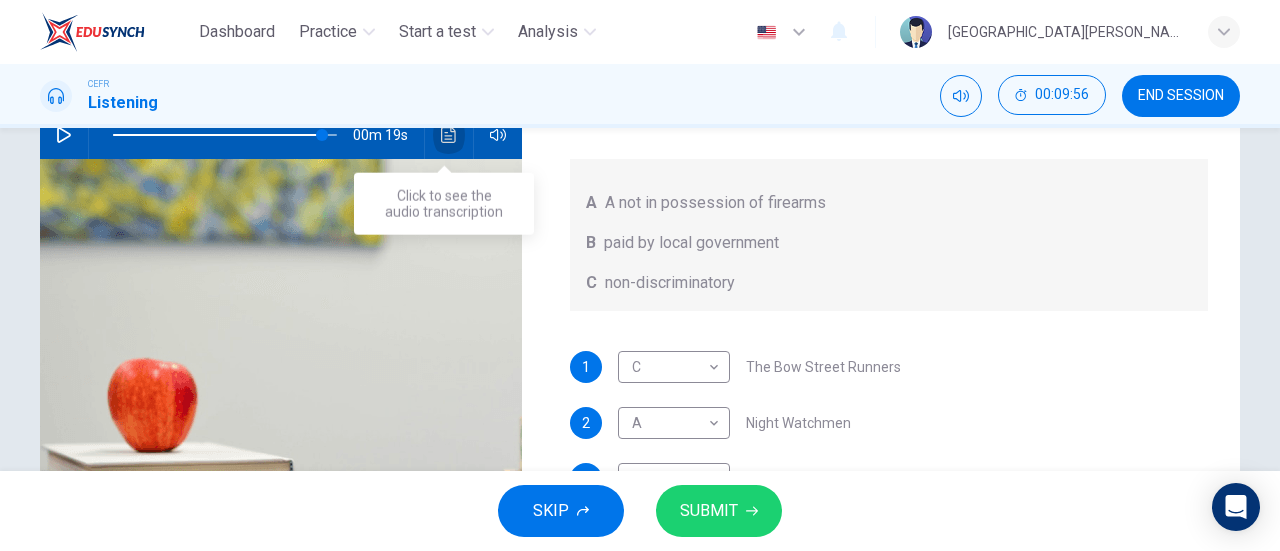 click 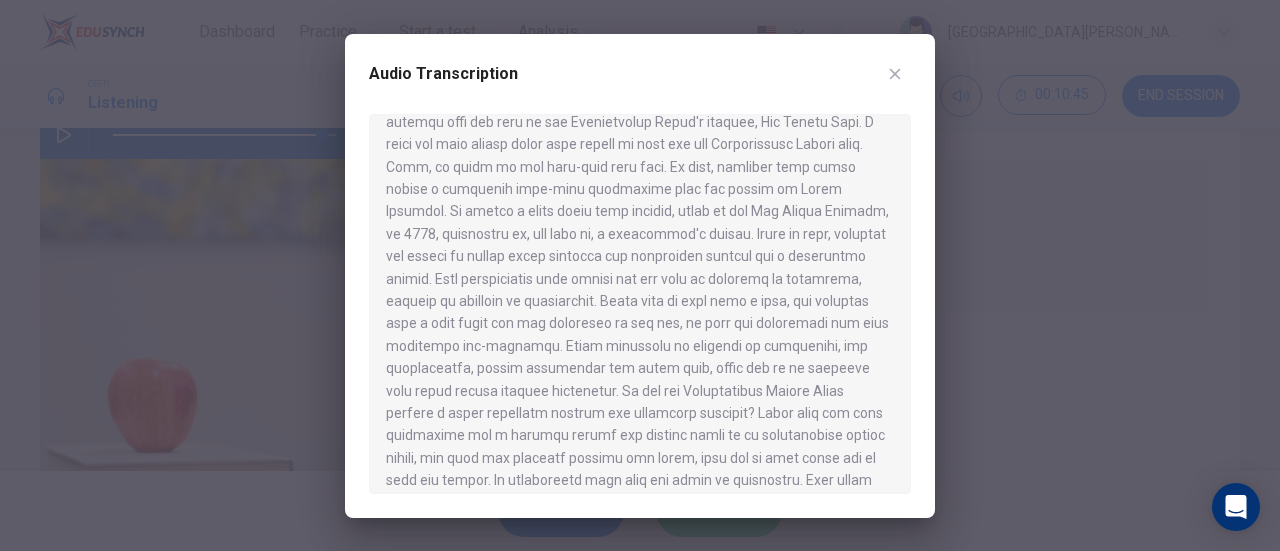 scroll, scrollTop: 974, scrollLeft: 0, axis: vertical 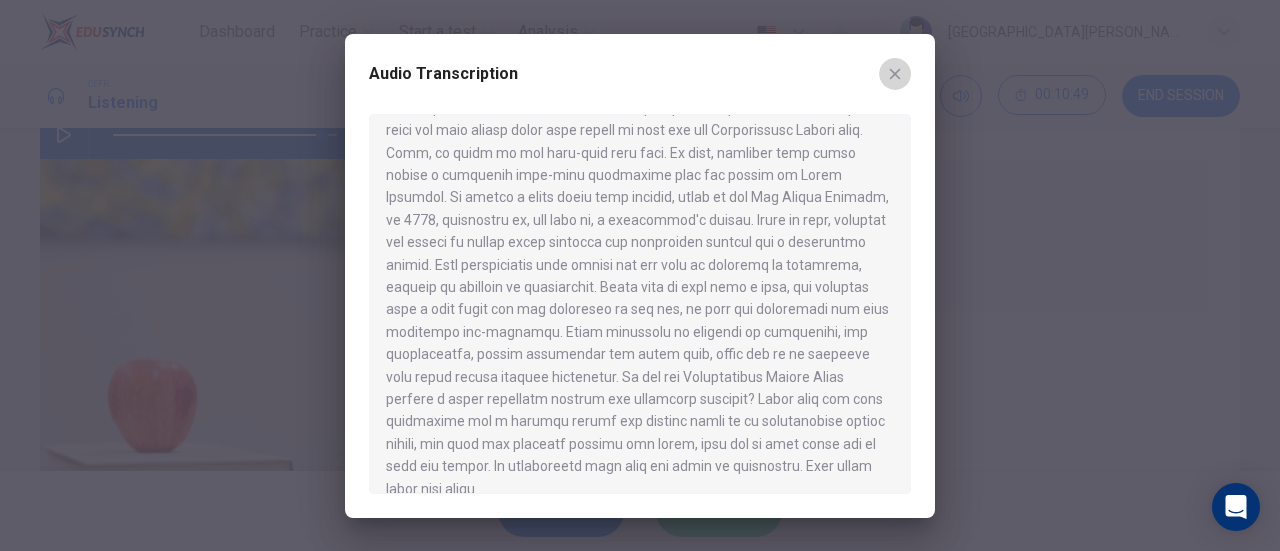 click 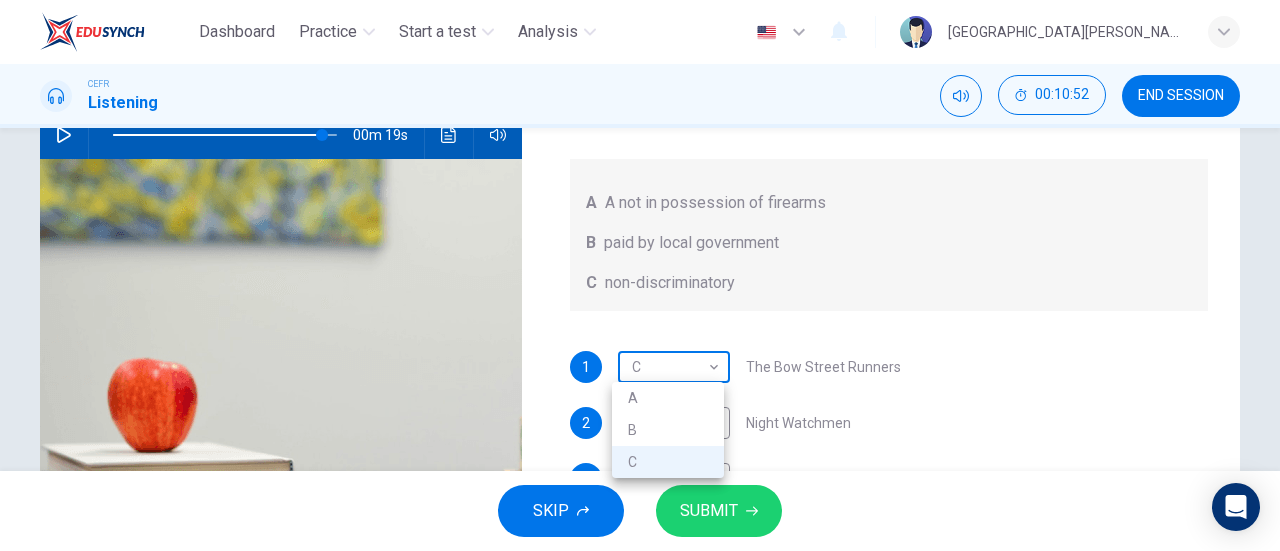 click on "Dashboard Practice Start a test Analysis English en ​ KHAIRUNISSA NABILLA CEFR Listening 00:10:52 END SESSION Question 6 What does the lecturer say about the following? Write the correct letter, A, B or C, next to the questions A  A not in possession of firearms B paid by local government C non-discriminatory 1 C C ​ The Bow Street Runners
2 A A ​ Night Watchmen 3 A A ​ Constables 4 B B ​ The Metropolitan Police Force 5 B B ​ Contemporary Police Forces Criminology Discussion 00m 19s SKIP SUBMIT EduSynch - Online Language Proficiency Testing
Dashboard Practice Start a test Analysis Notifications © Copyright  2025 A B C" at bounding box center (640, 275) 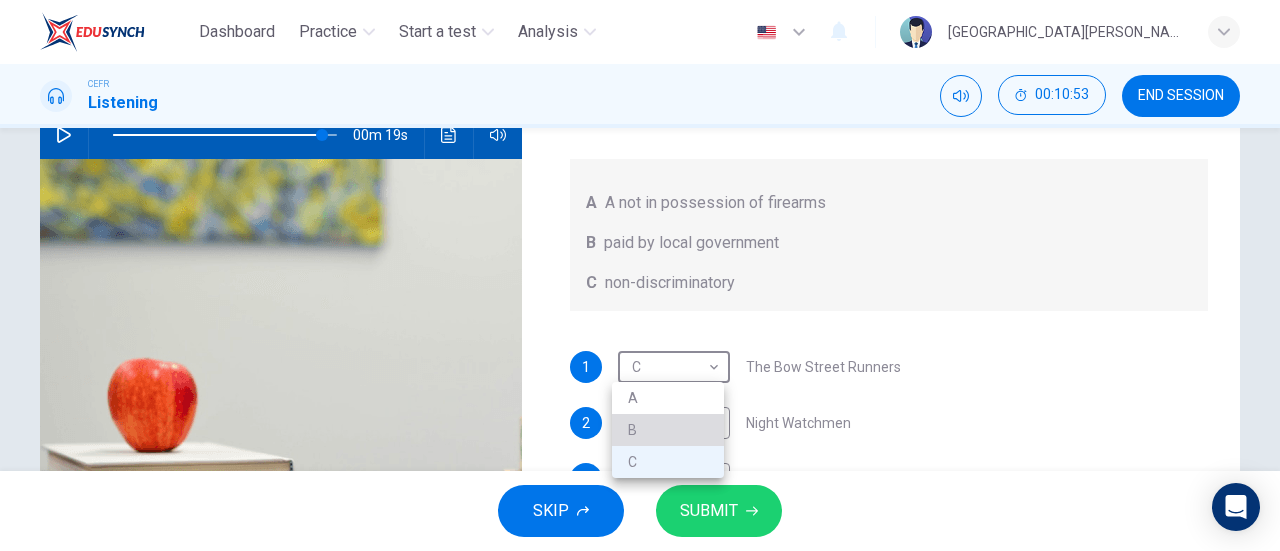 click on "B" at bounding box center [668, 430] 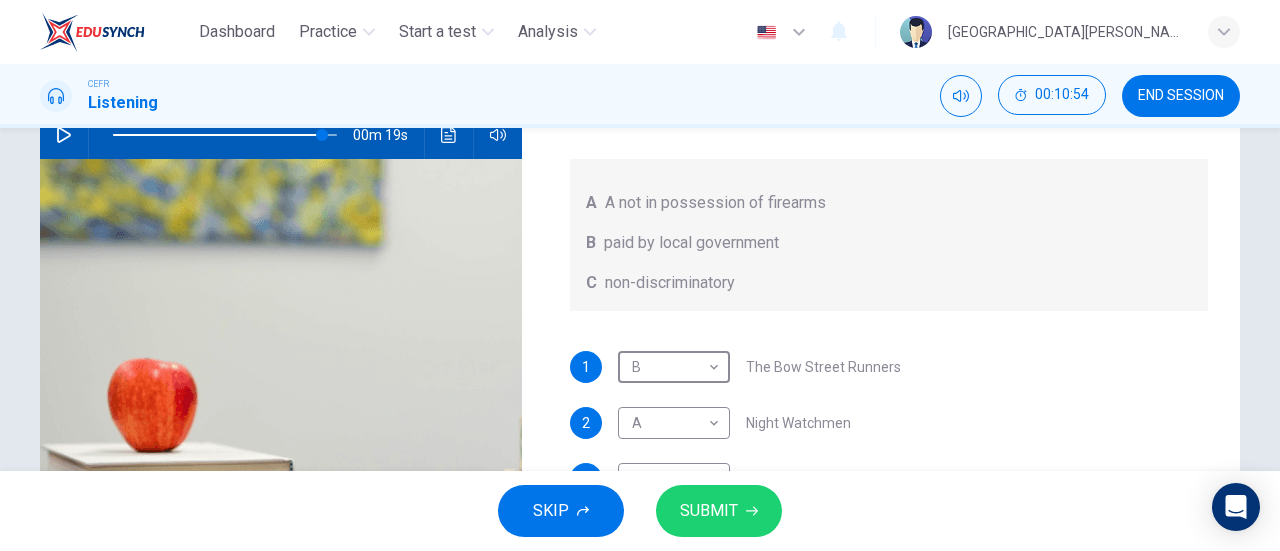 scroll, scrollTop: 432, scrollLeft: 0, axis: vertical 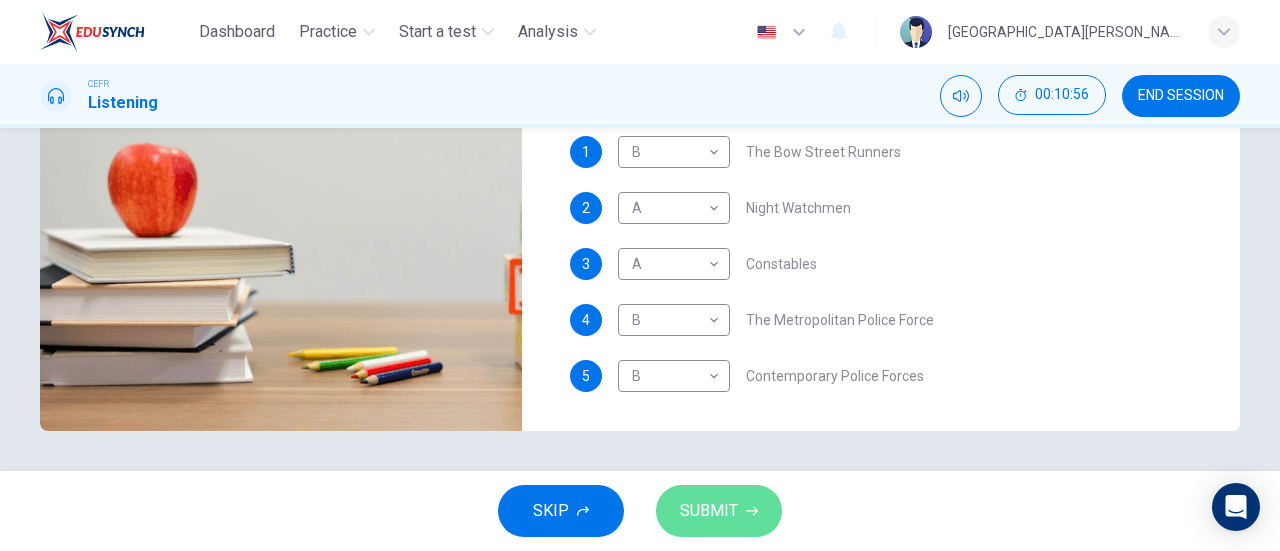 click on "SUBMIT" at bounding box center [709, 511] 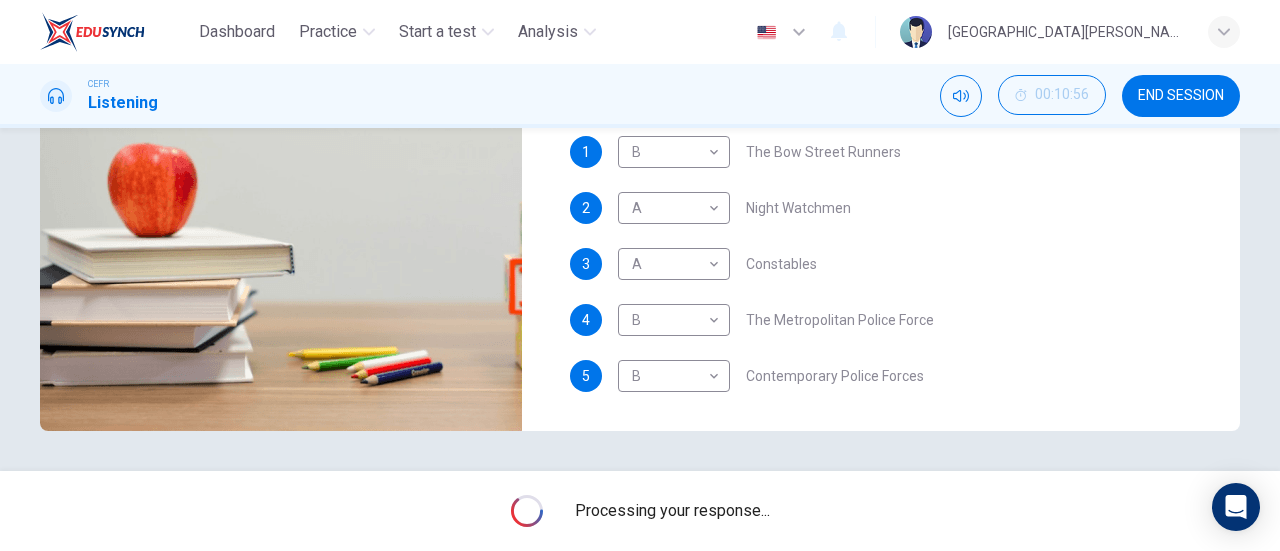 type on "94" 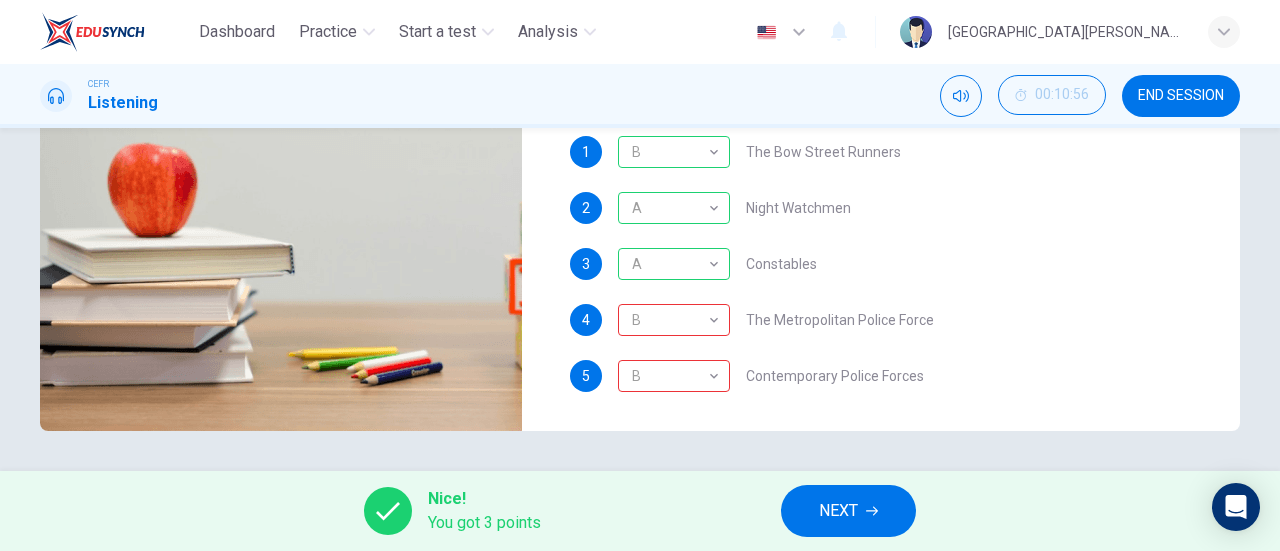 click on "NEXT" at bounding box center (838, 511) 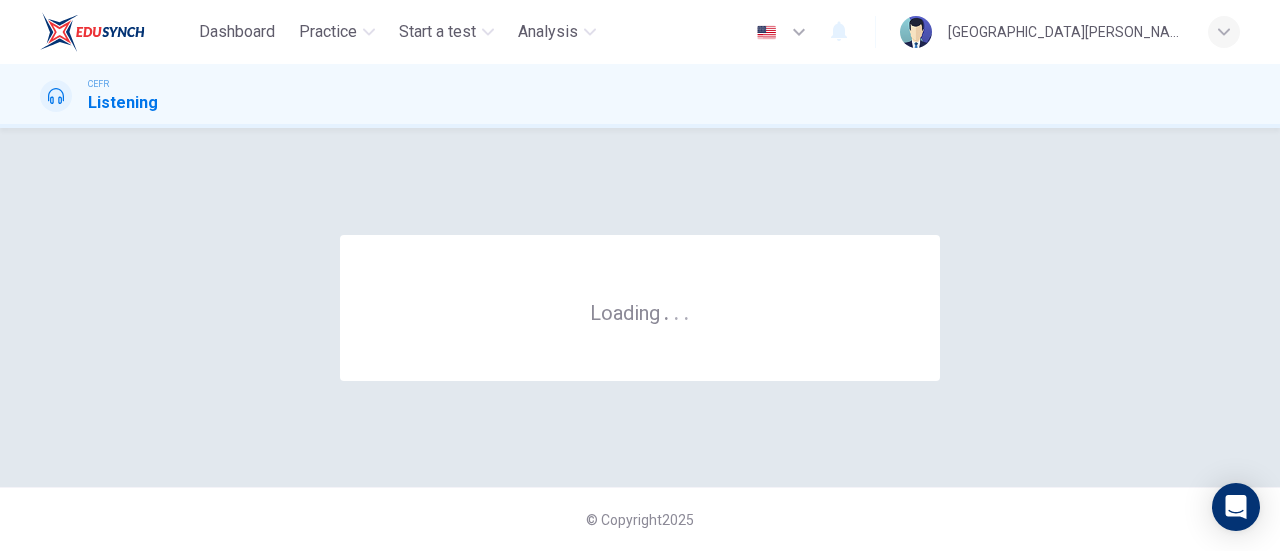 scroll, scrollTop: 0, scrollLeft: 0, axis: both 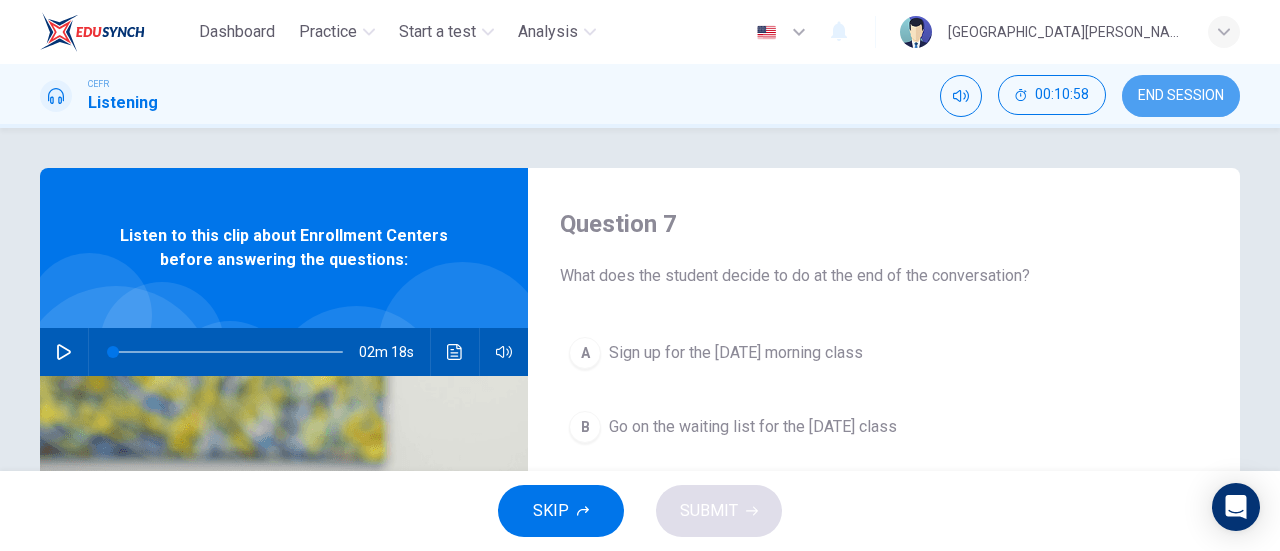 click on "END SESSION" at bounding box center [1181, 96] 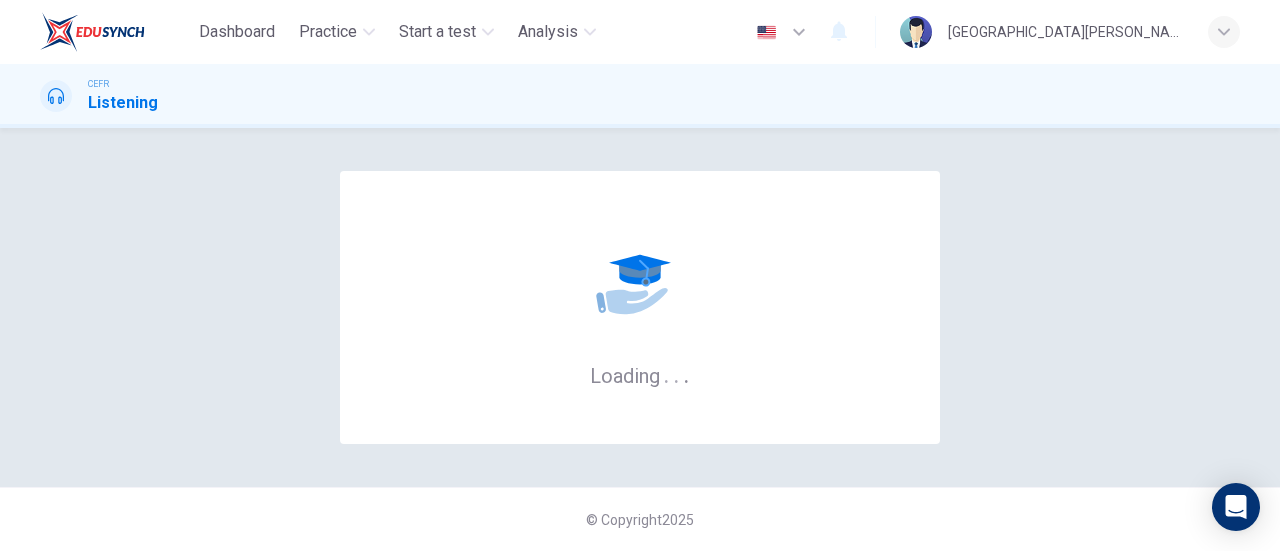 scroll, scrollTop: 0, scrollLeft: 0, axis: both 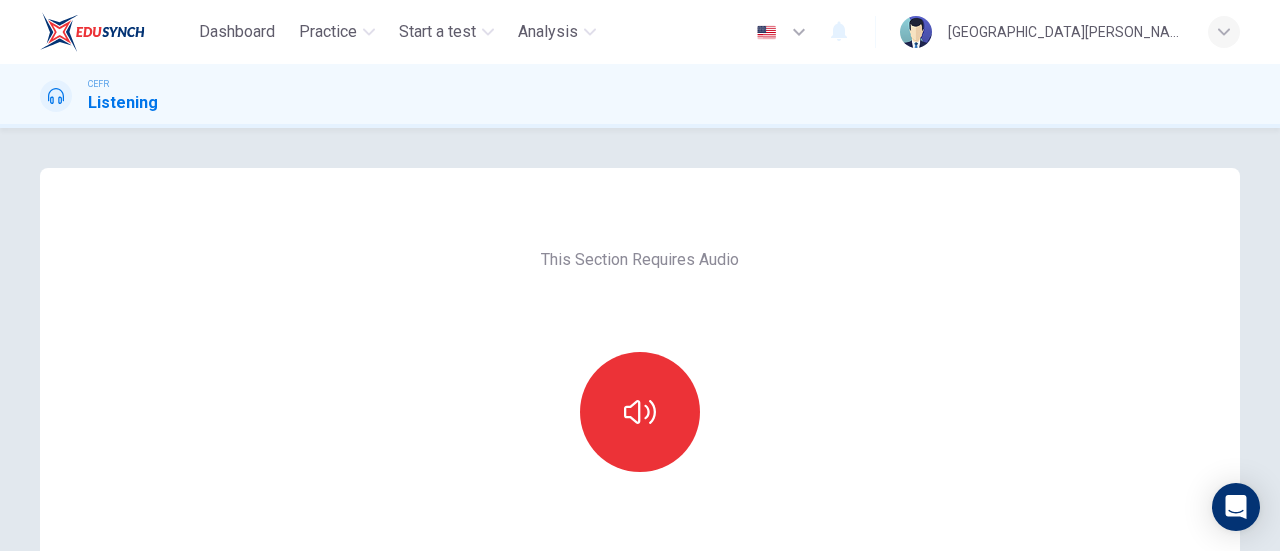 drag, startPoint x: 650, startPoint y: 396, endPoint x: 840, endPoint y: 381, distance: 190.59119 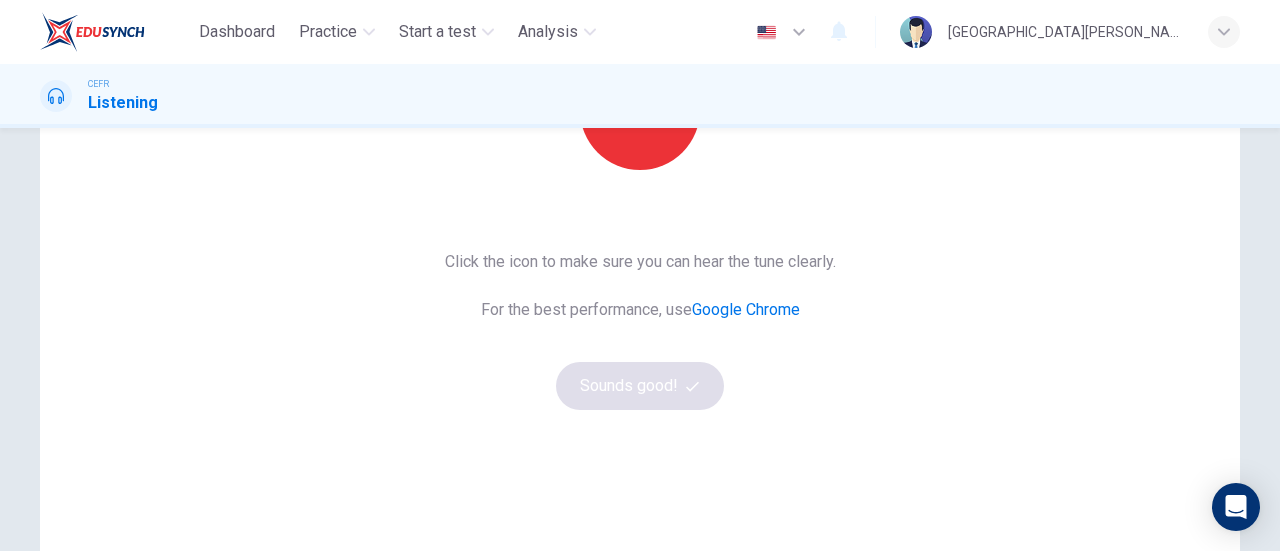 scroll, scrollTop: 303, scrollLeft: 0, axis: vertical 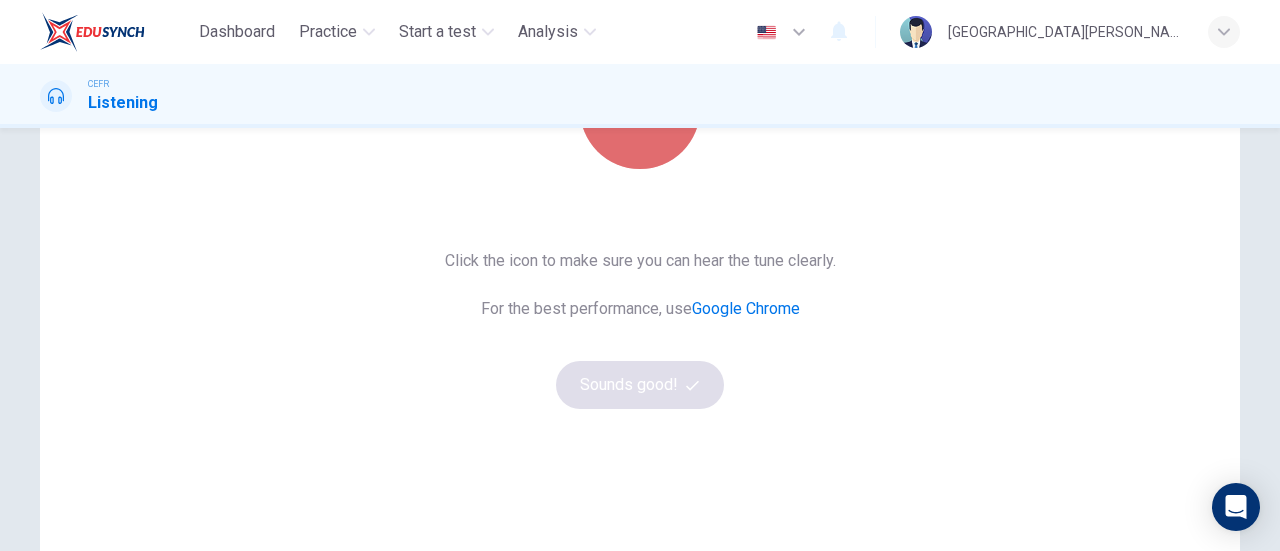 click at bounding box center [640, 109] 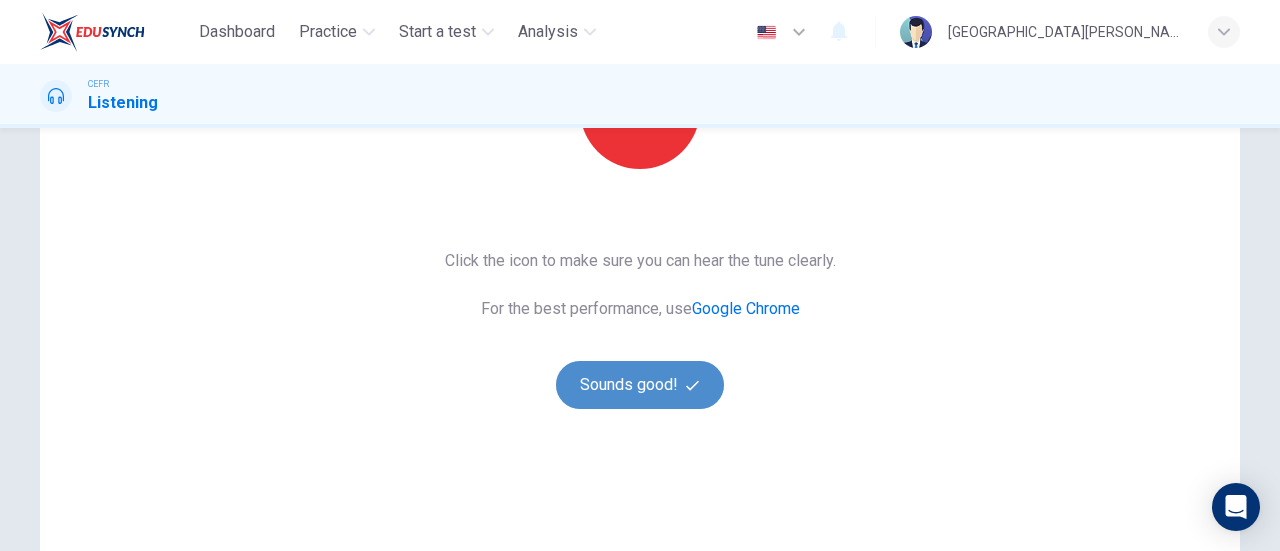 click on "Sounds good!" at bounding box center (640, 385) 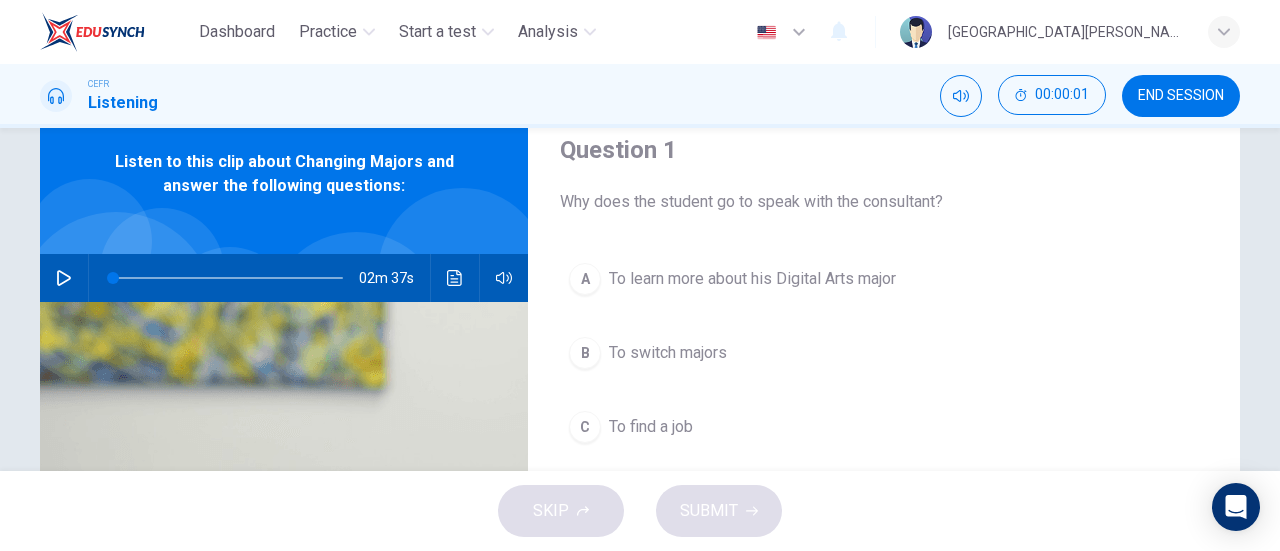 scroll, scrollTop: 72, scrollLeft: 0, axis: vertical 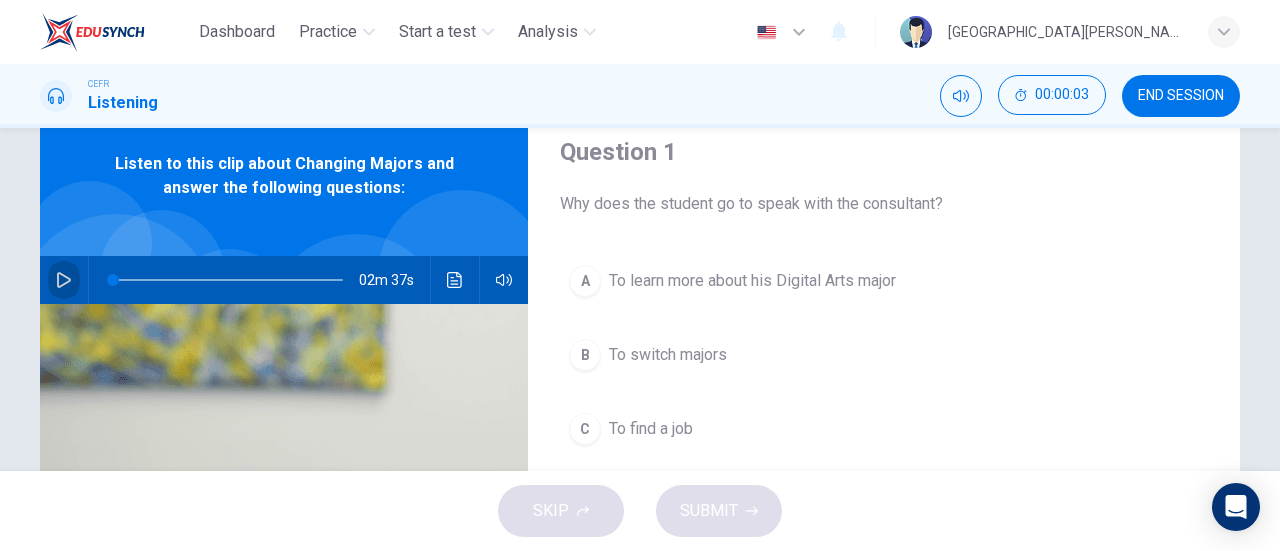 click 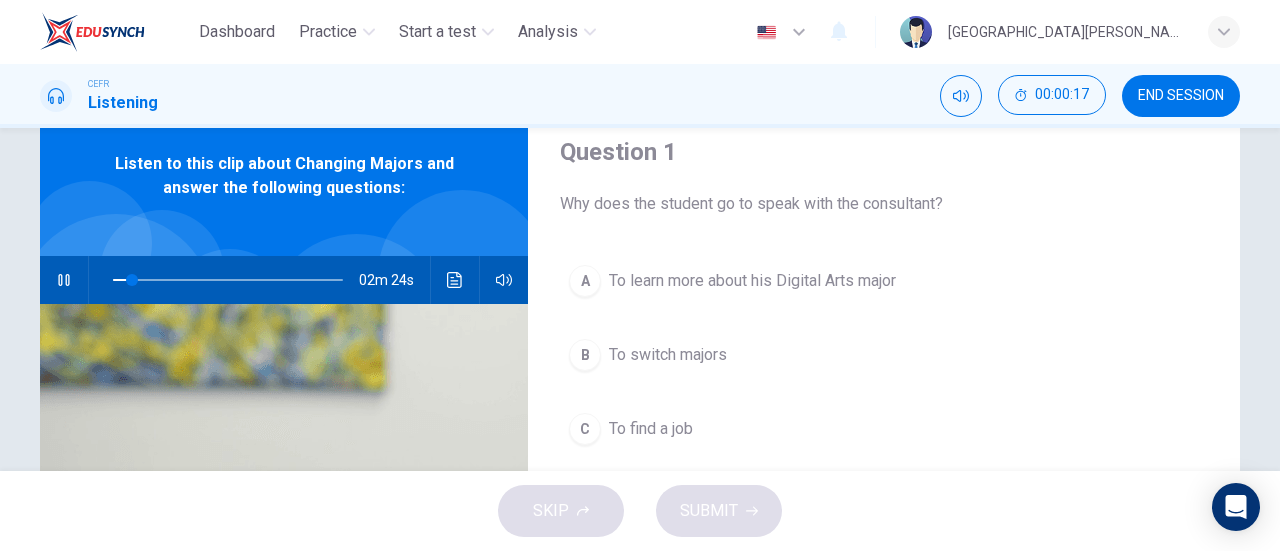 type on "9" 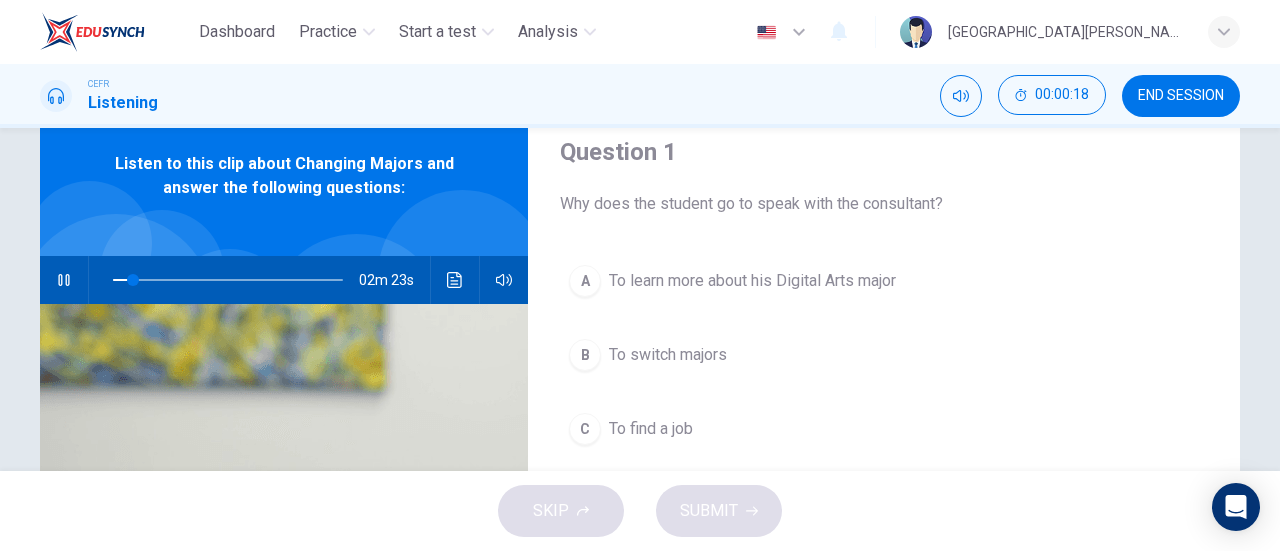 type 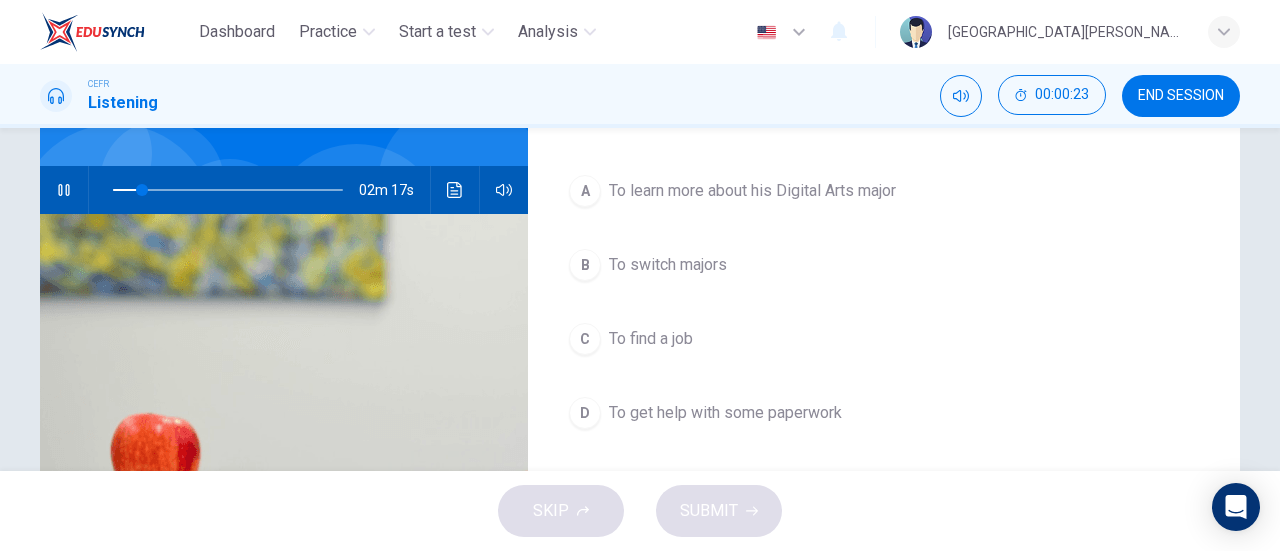 scroll, scrollTop: 156, scrollLeft: 0, axis: vertical 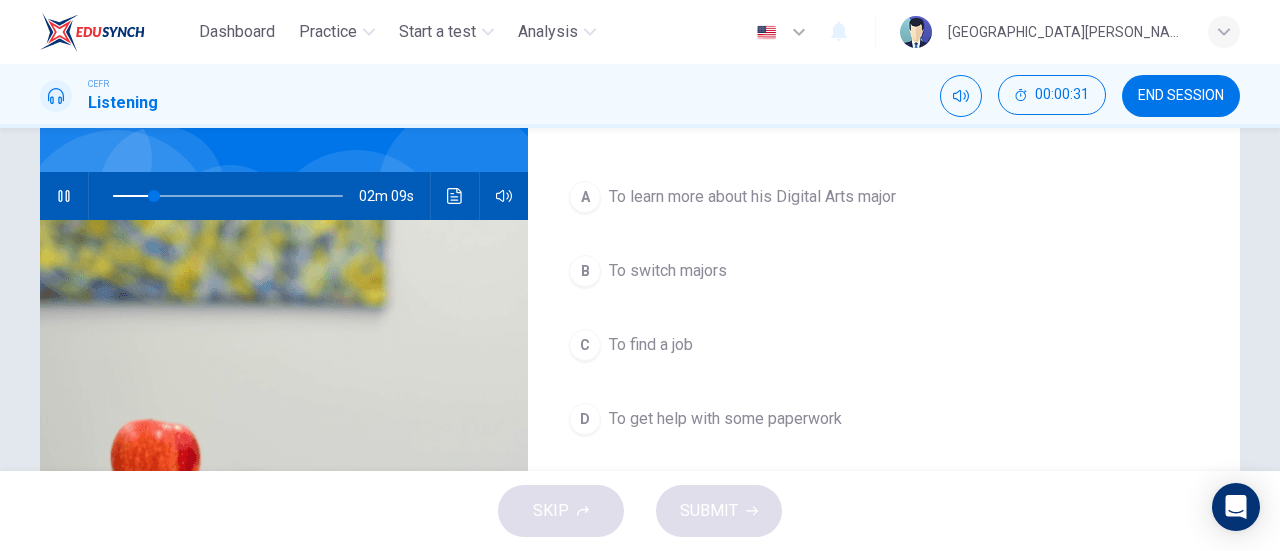 click 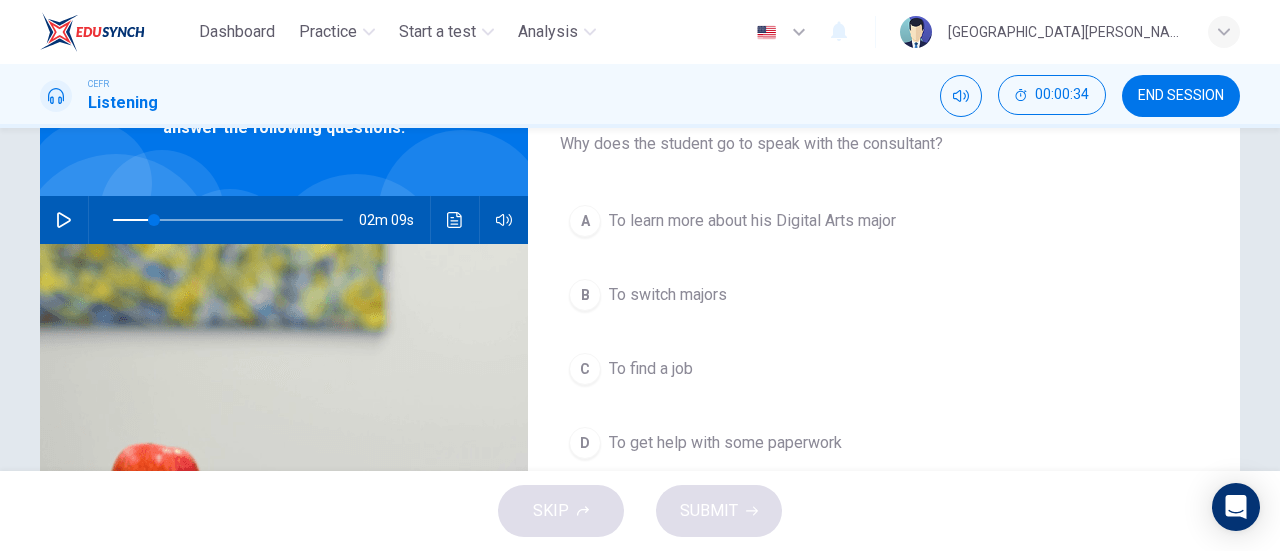 scroll, scrollTop: 133, scrollLeft: 0, axis: vertical 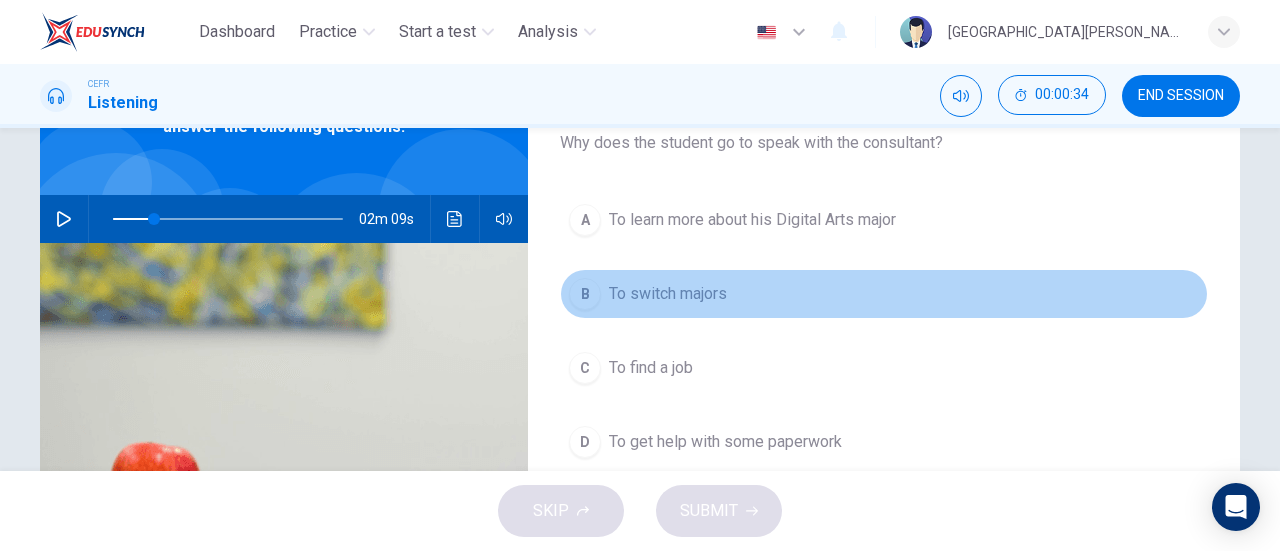 click on "To switch majors" at bounding box center (668, 294) 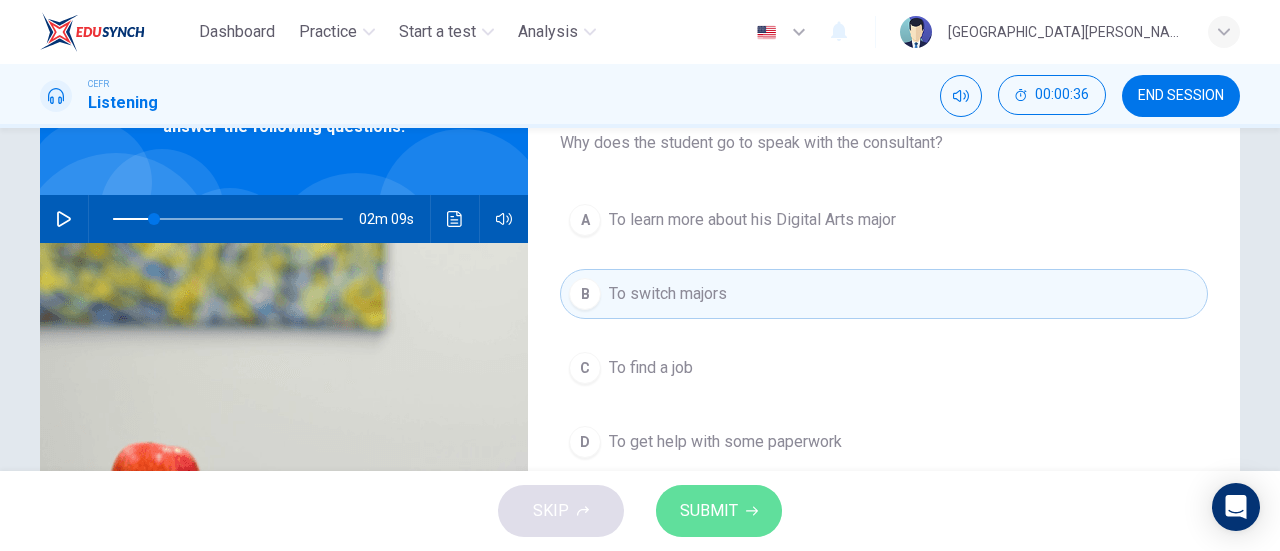 click on "SUBMIT" at bounding box center [719, 511] 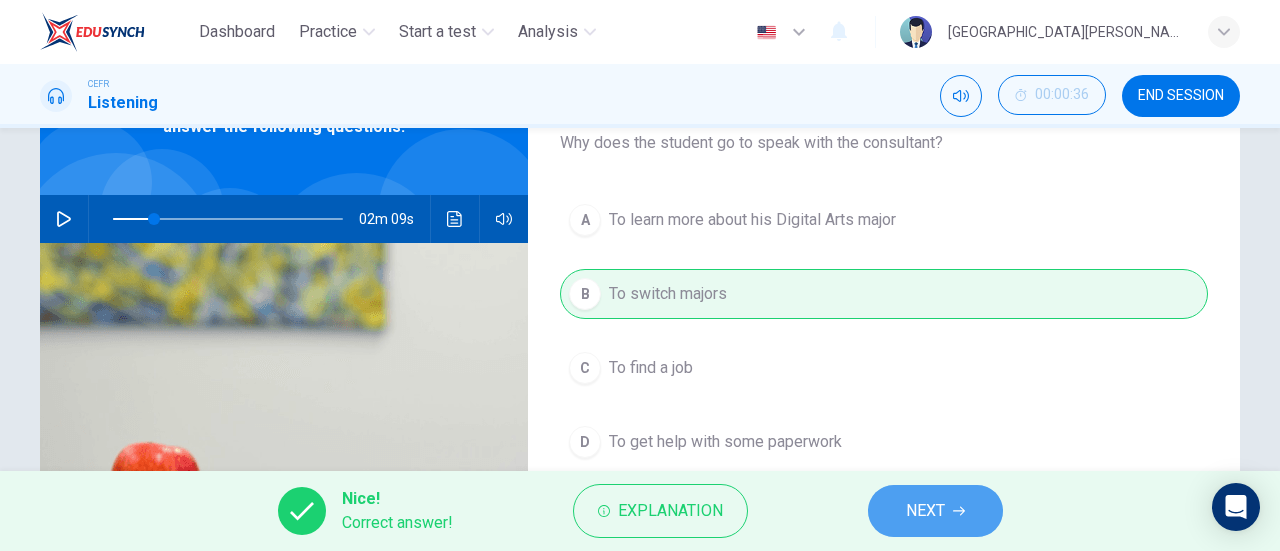 click on "NEXT" at bounding box center [925, 511] 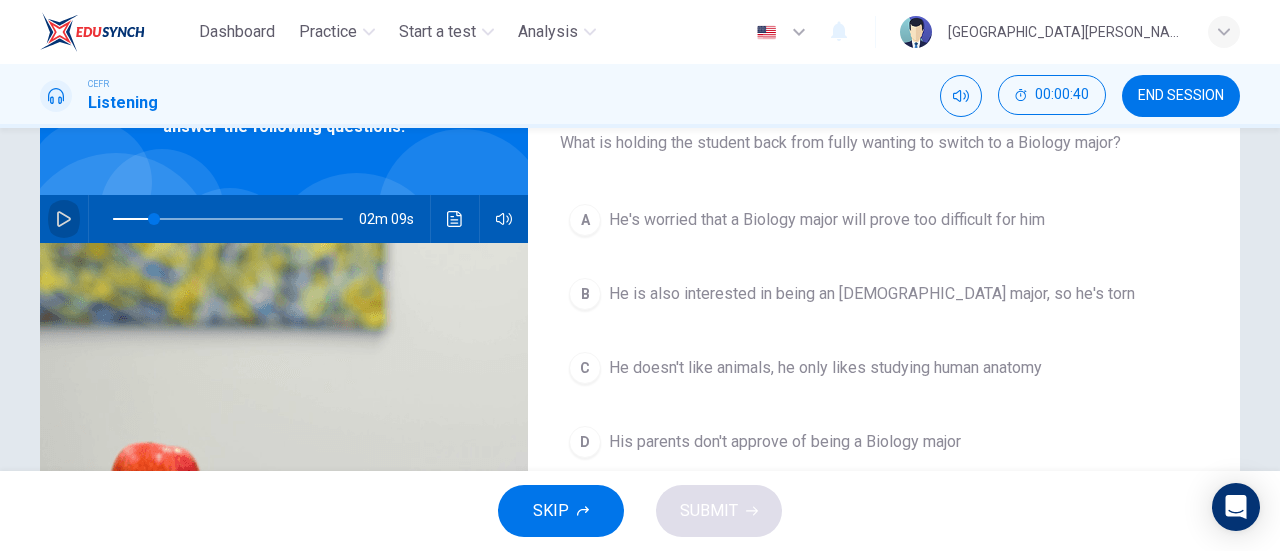 click 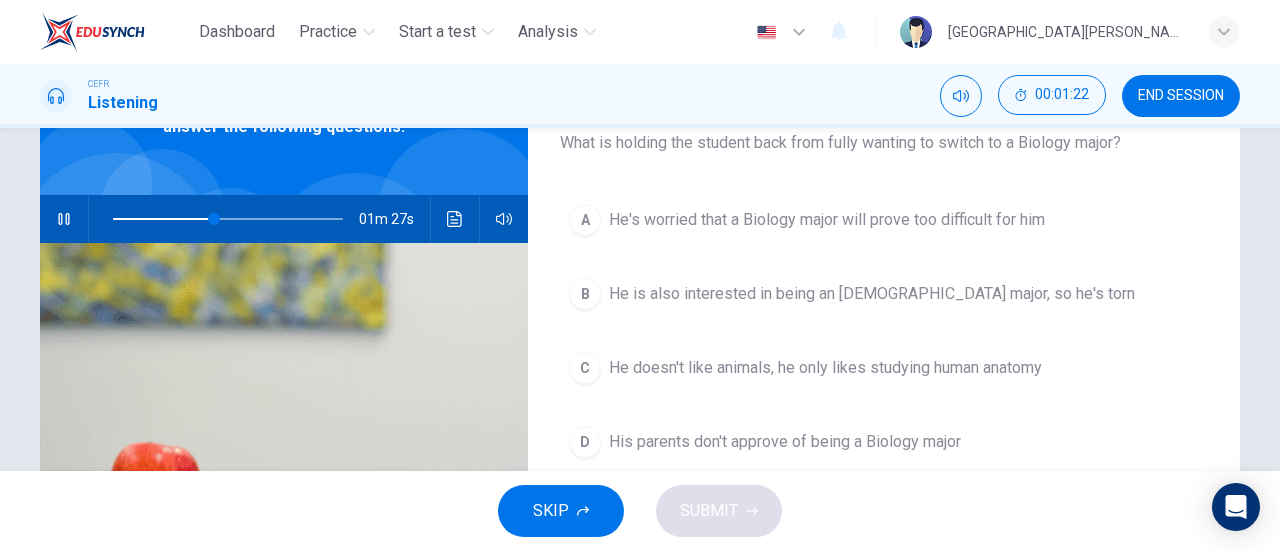 click on "He's worried that a Biology major will prove too difficult for him" at bounding box center (827, 220) 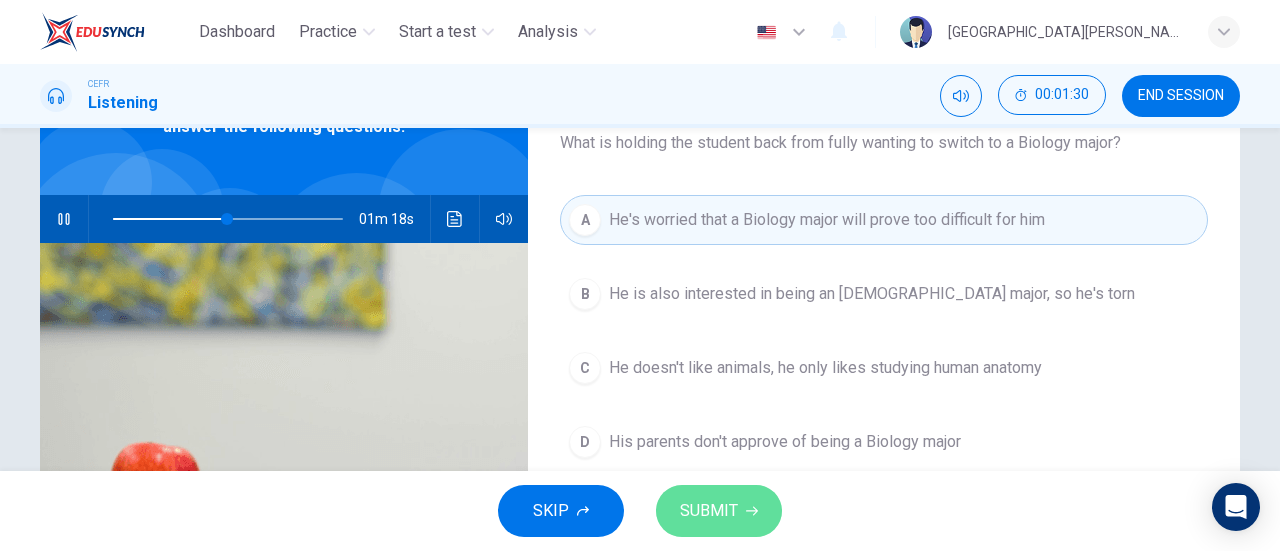 click on "SUBMIT" at bounding box center (709, 511) 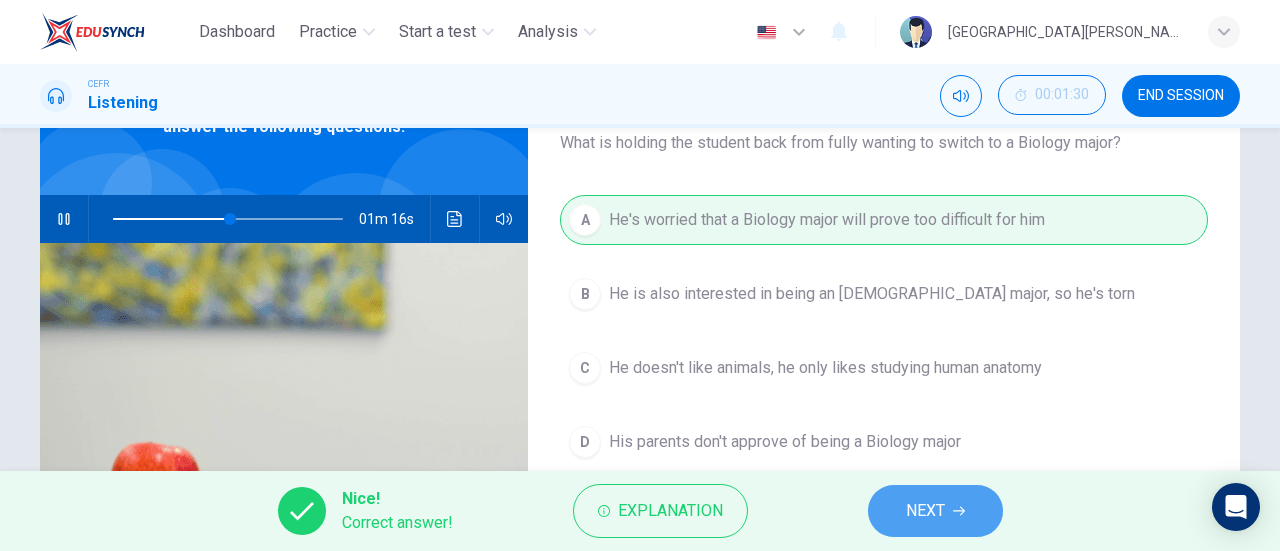 click on "NEXT" at bounding box center [925, 511] 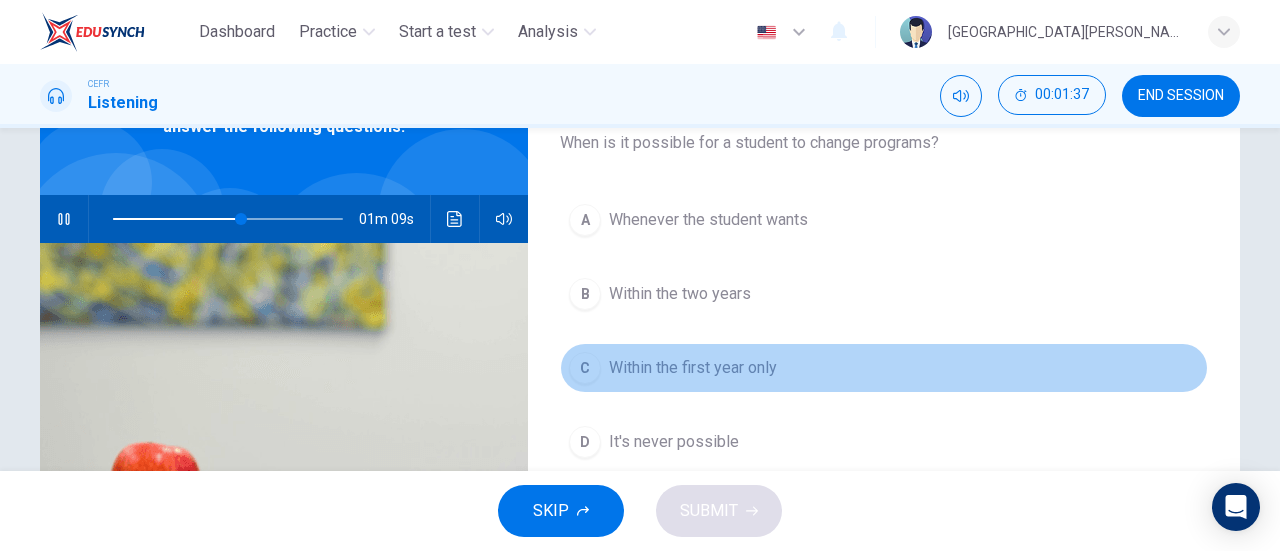 click on "Within the first year only" at bounding box center (693, 368) 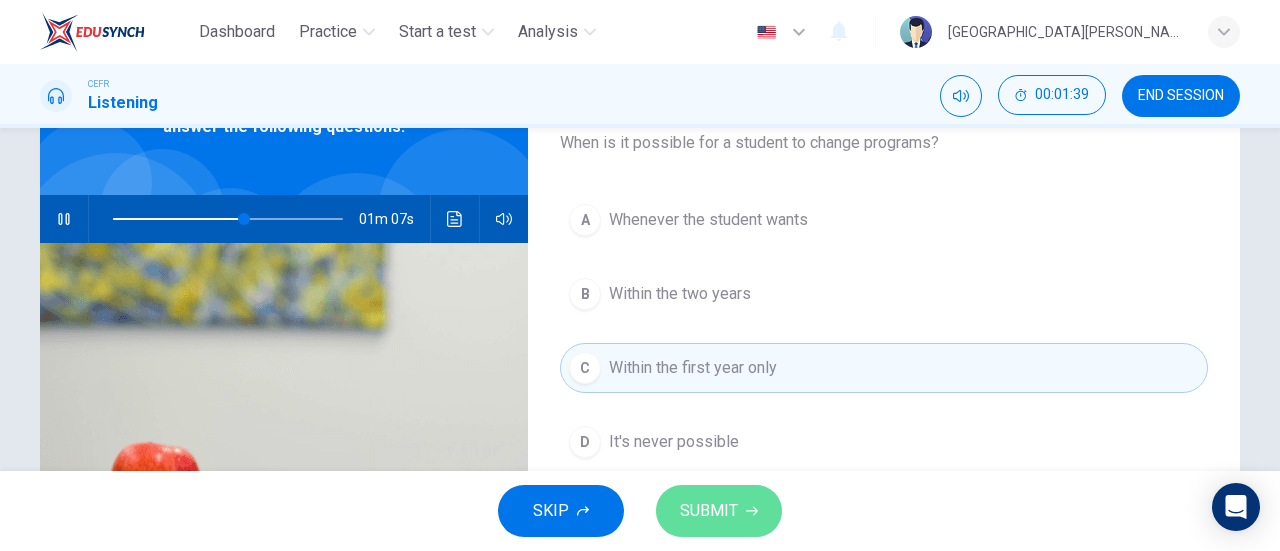 click on "SUBMIT" at bounding box center (709, 511) 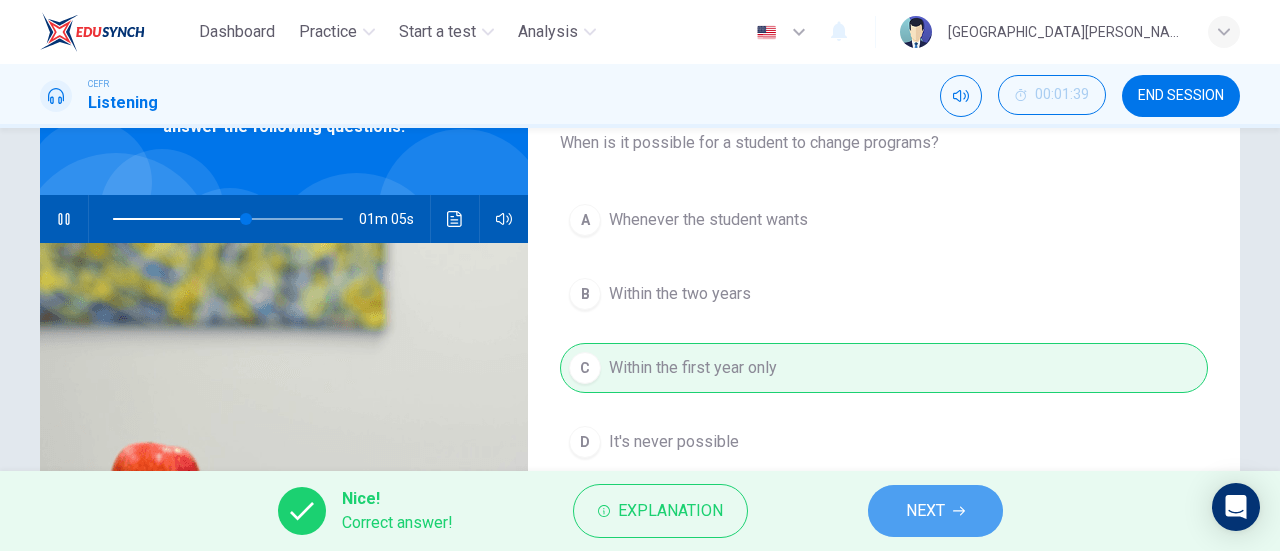 click on "NEXT" at bounding box center [925, 511] 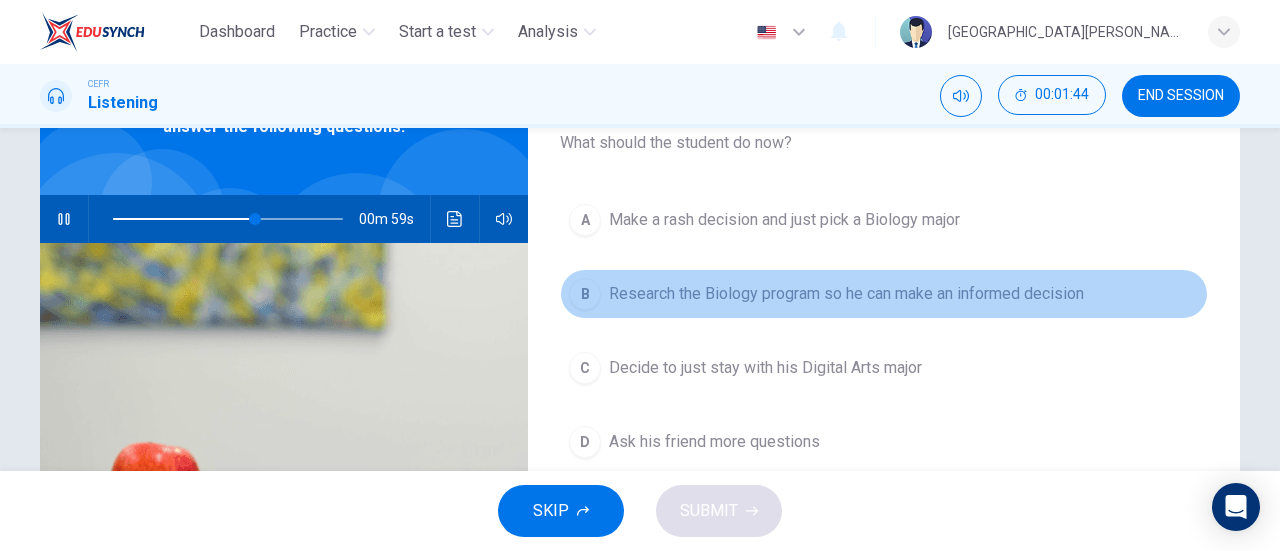 click on "Research the Biology program so he can make an informed decision" at bounding box center (846, 294) 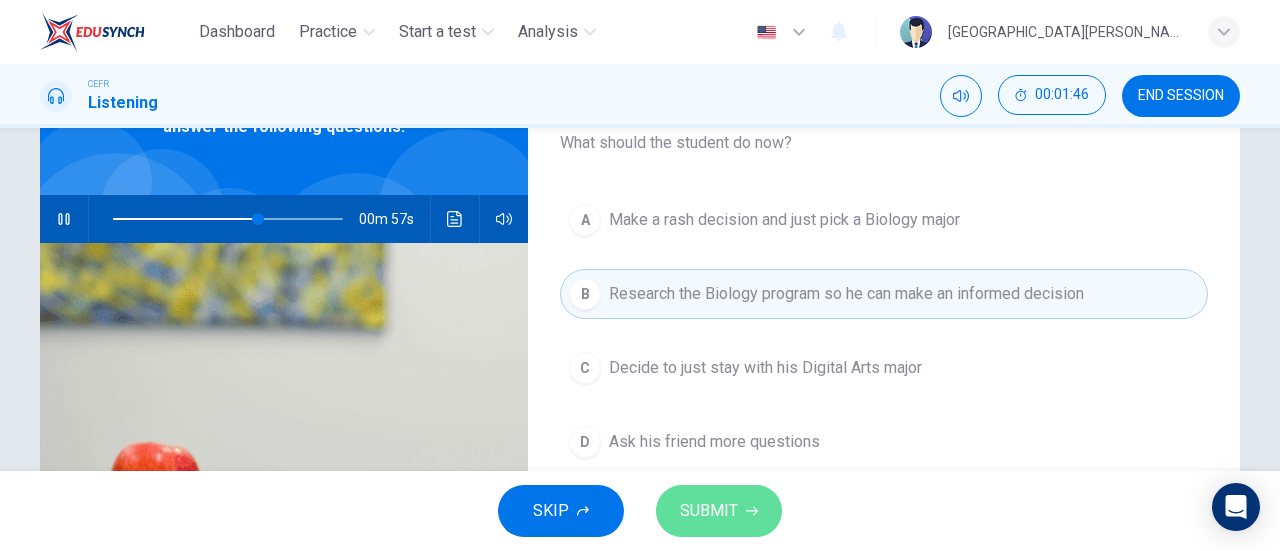 click on "SUBMIT" at bounding box center [709, 511] 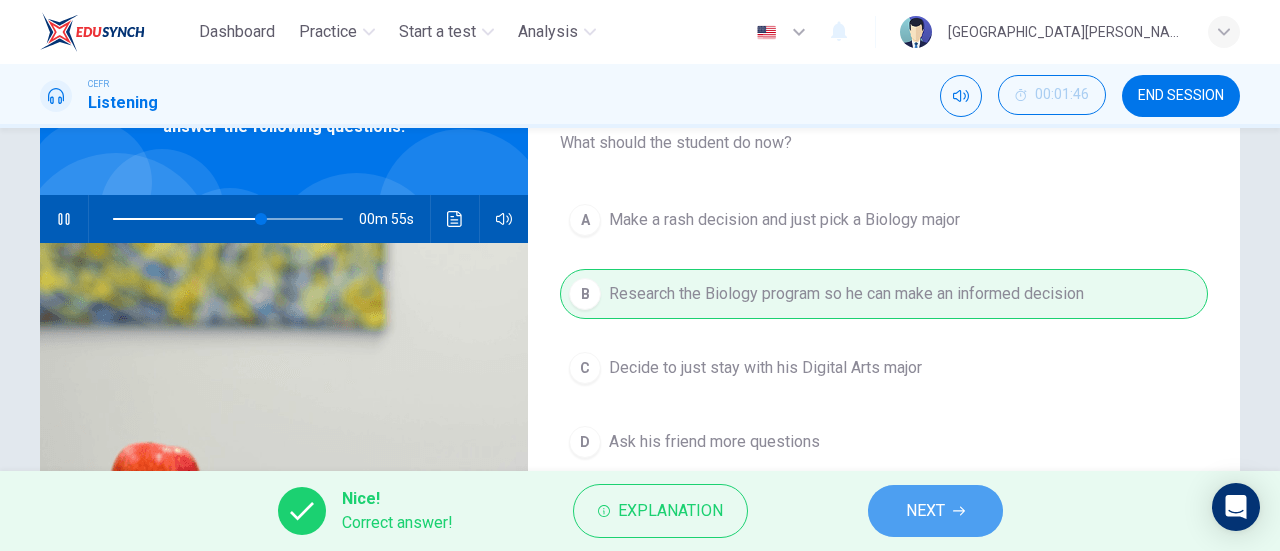 click on "NEXT" at bounding box center [935, 511] 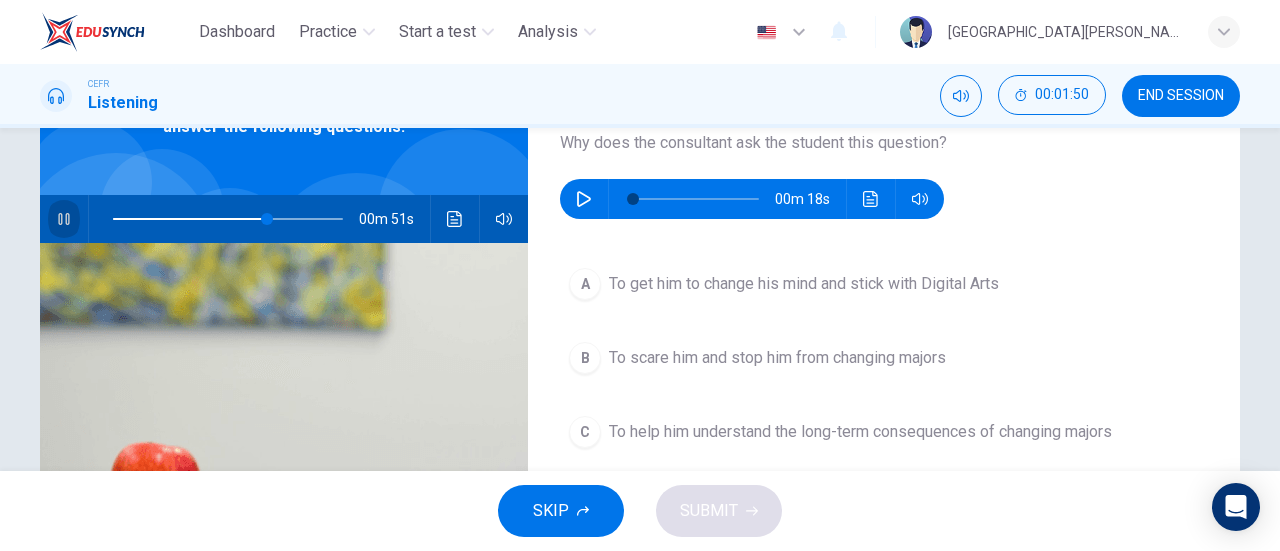 click 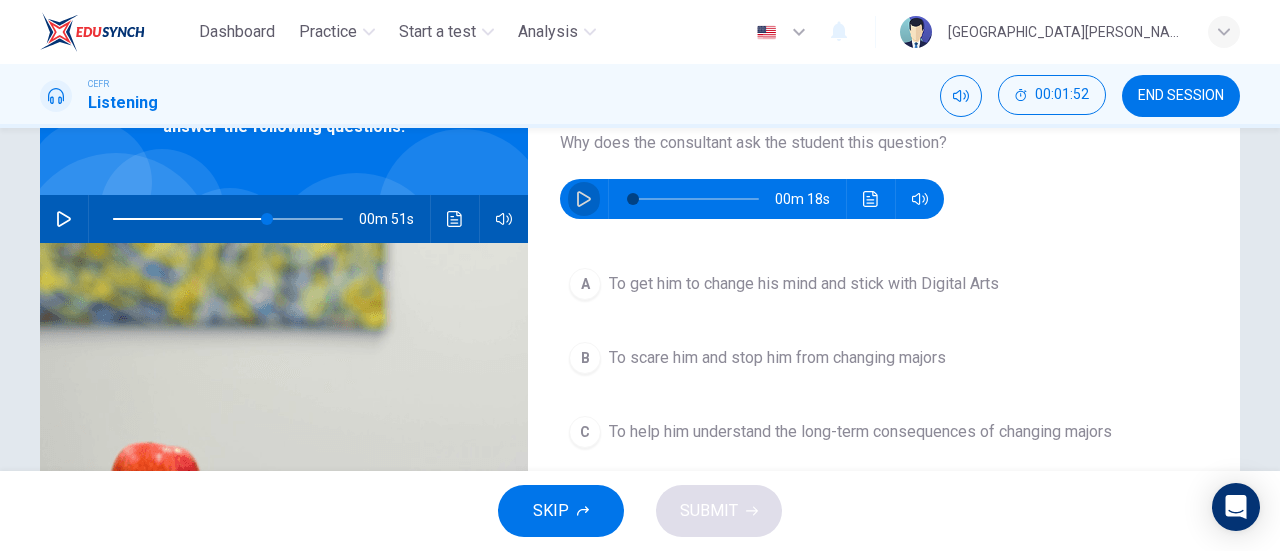 click 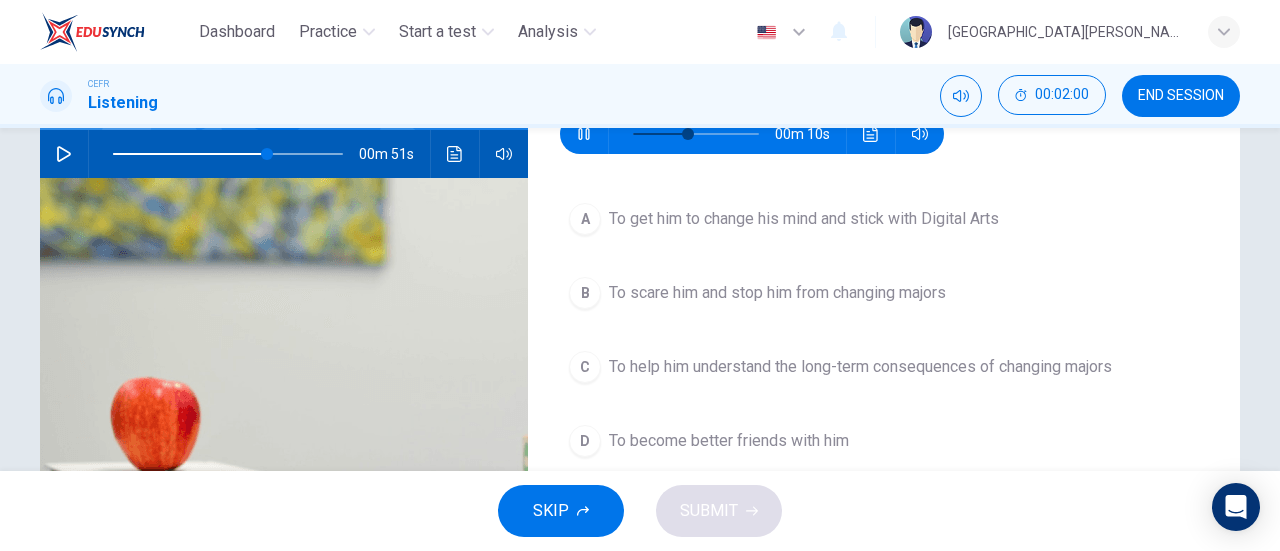 scroll, scrollTop: 199, scrollLeft: 0, axis: vertical 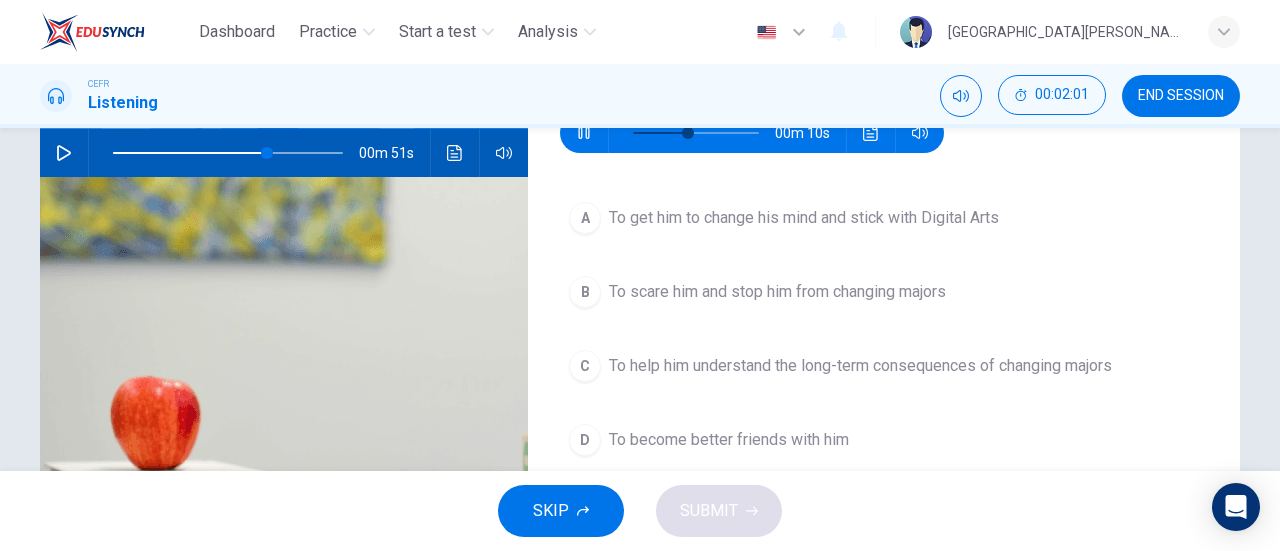 type on "49" 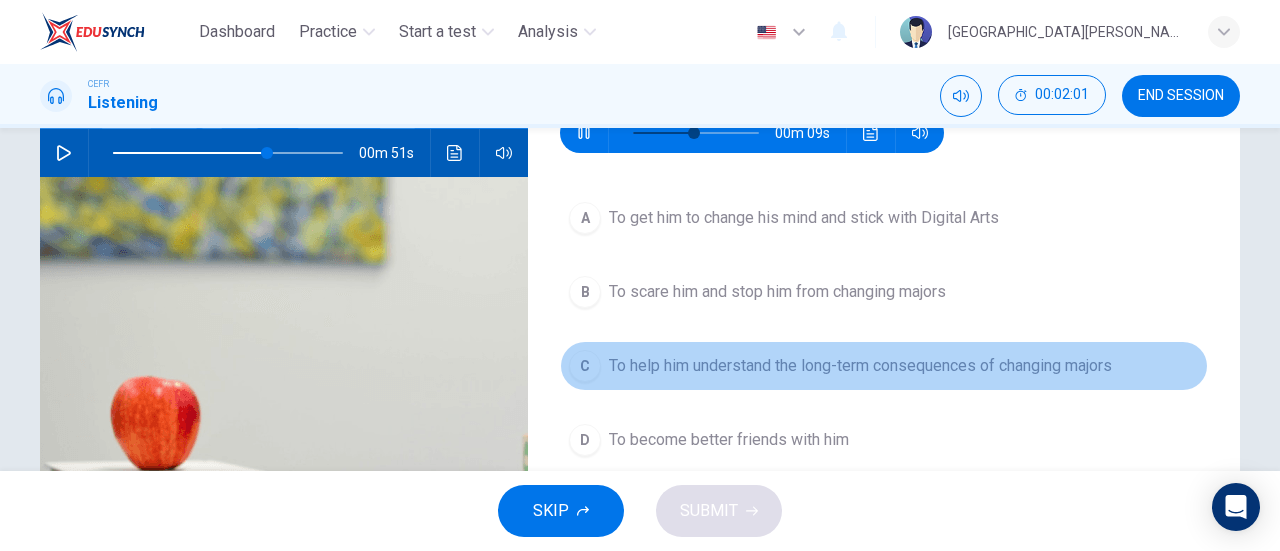 click on "C To help him understand the long-term consequences of changing majors" at bounding box center [884, 366] 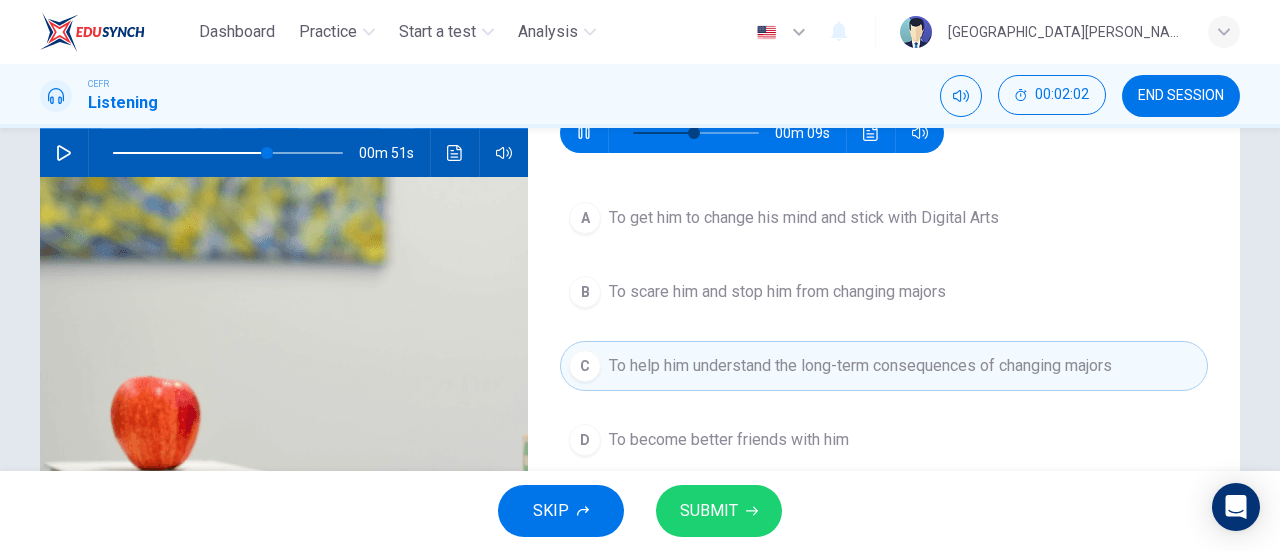 type on "54" 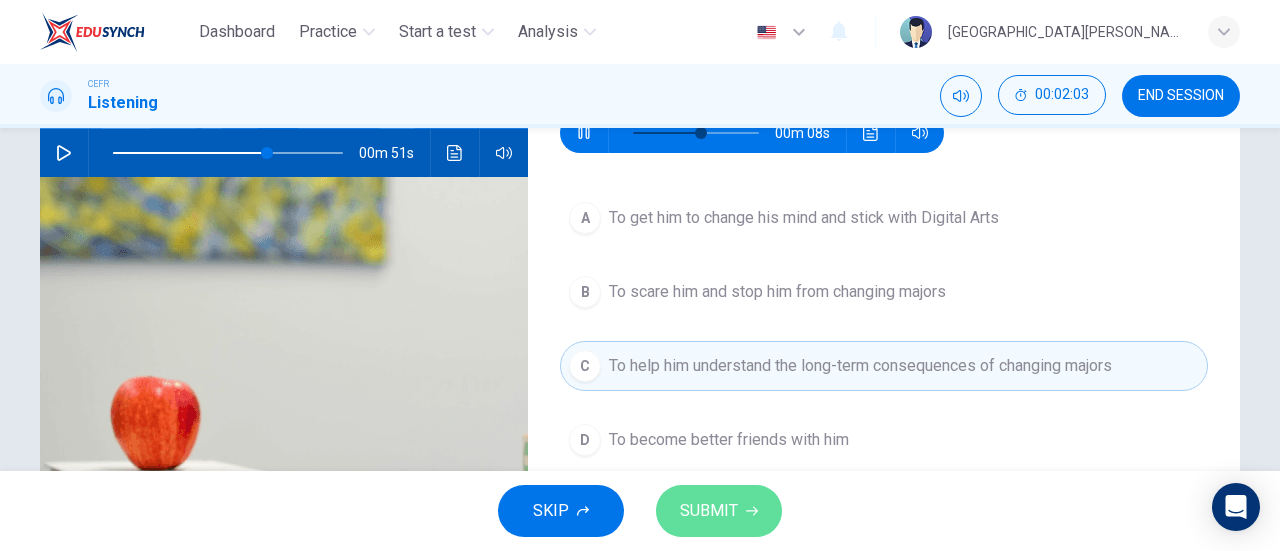 click on "SUBMIT" at bounding box center (709, 511) 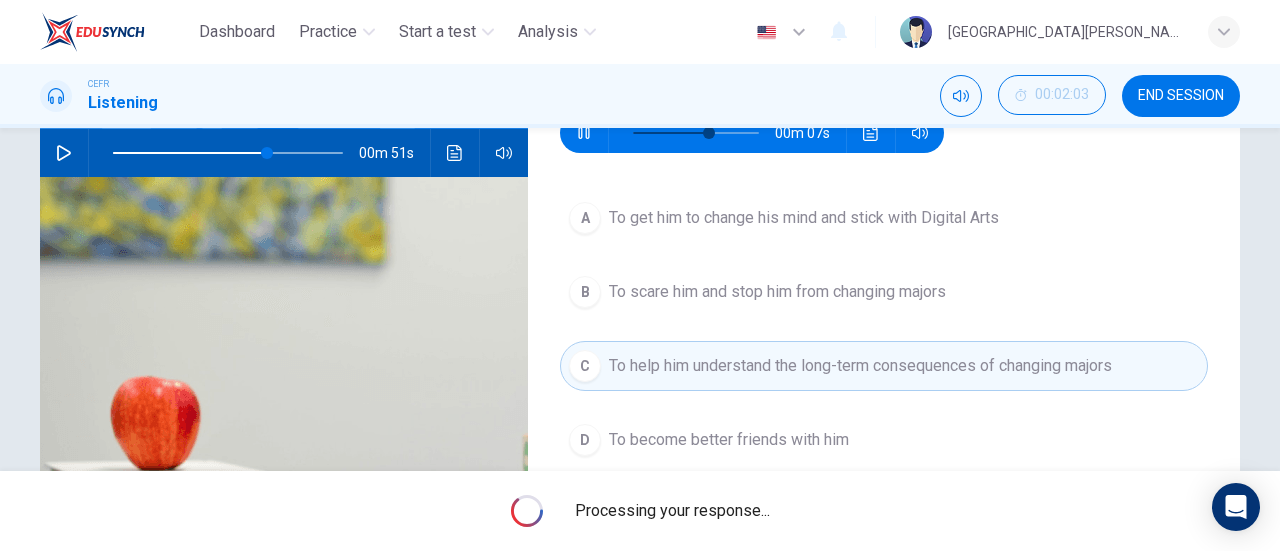 type on "67" 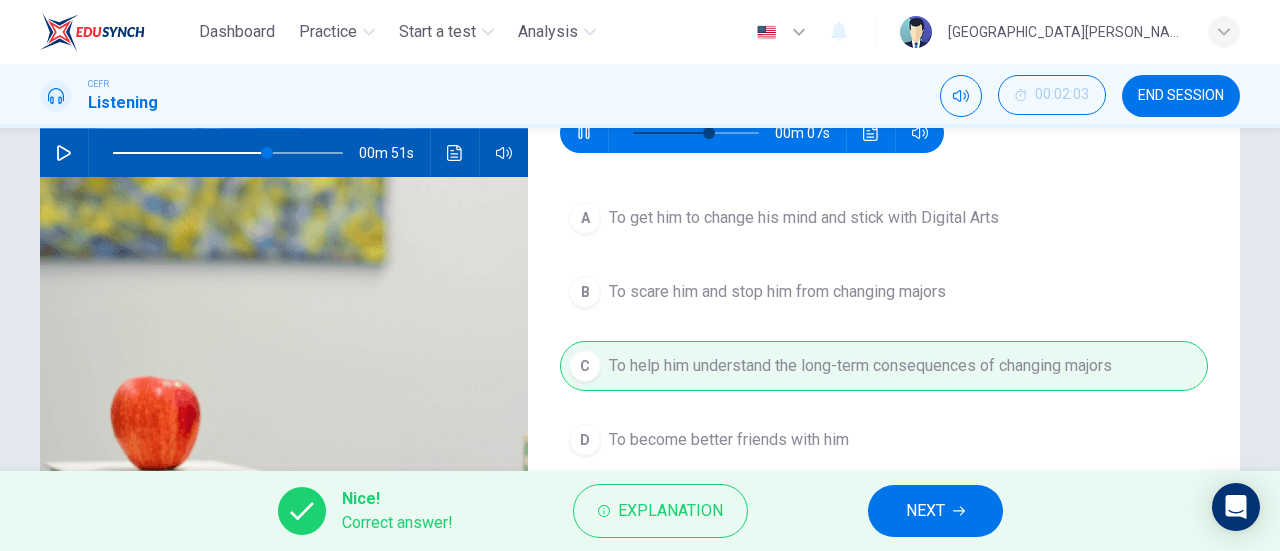 type on "65" 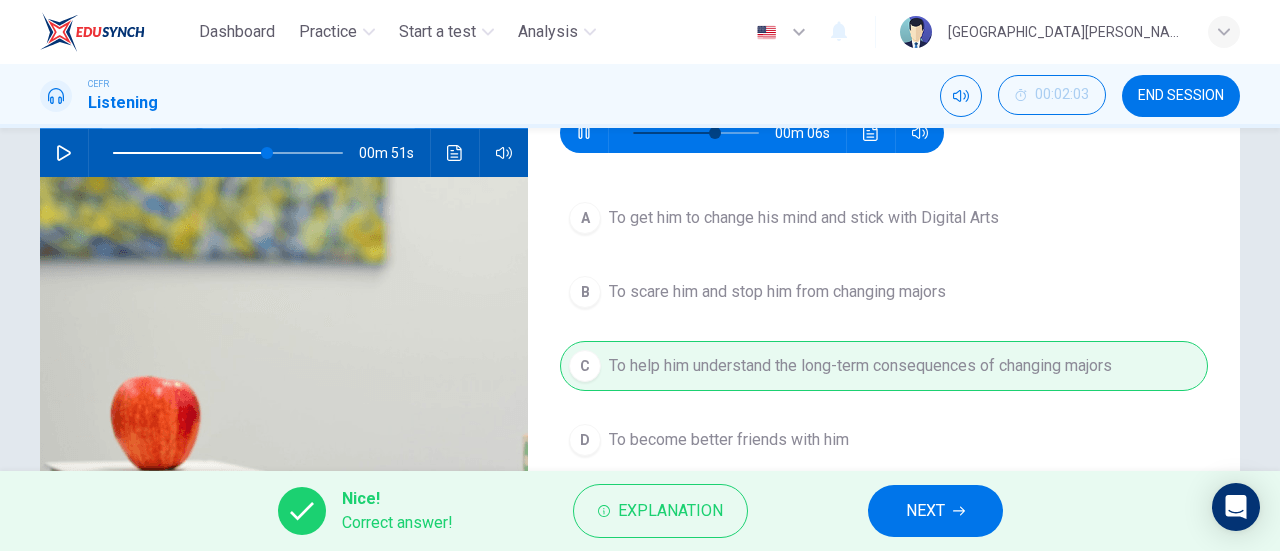 click on "NEXT" at bounding box center [935, 511] 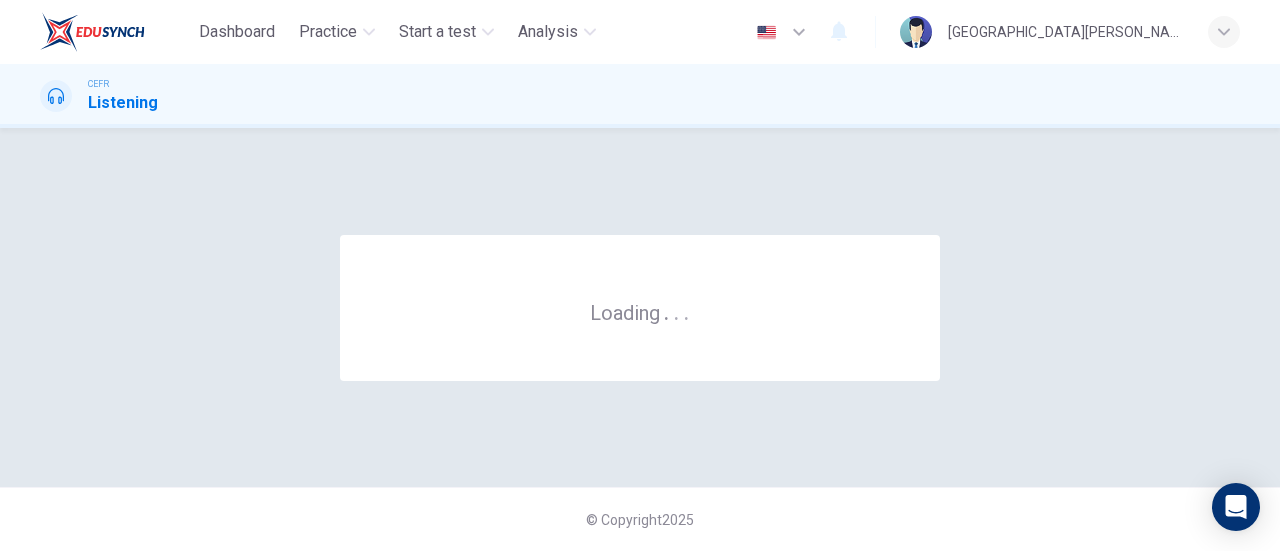 scroll, scrollTop: 0, scrollLeft: 0, axis: both 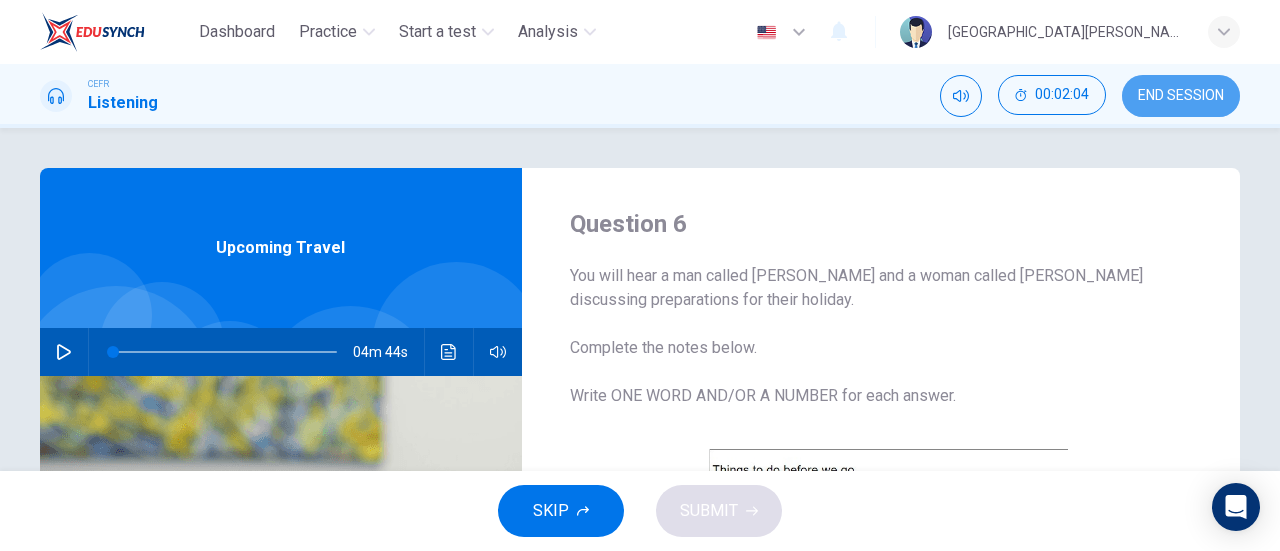 click on "END SESSION" at bounding box center [1181, 96] 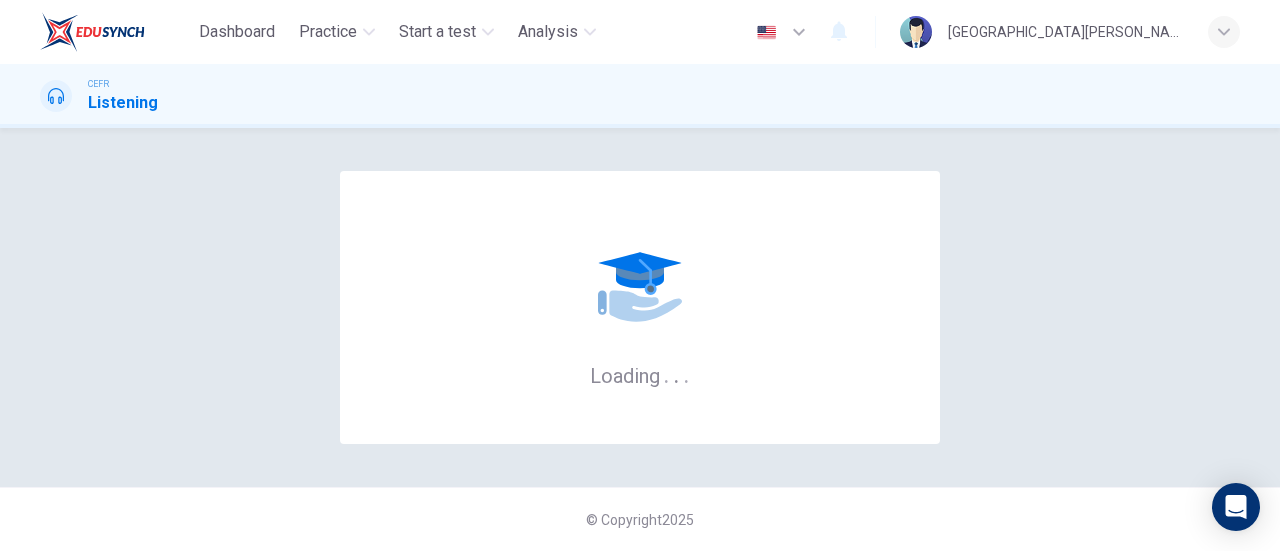 scroll, scrollTop: 0, scrollLeft: 0, axis: both 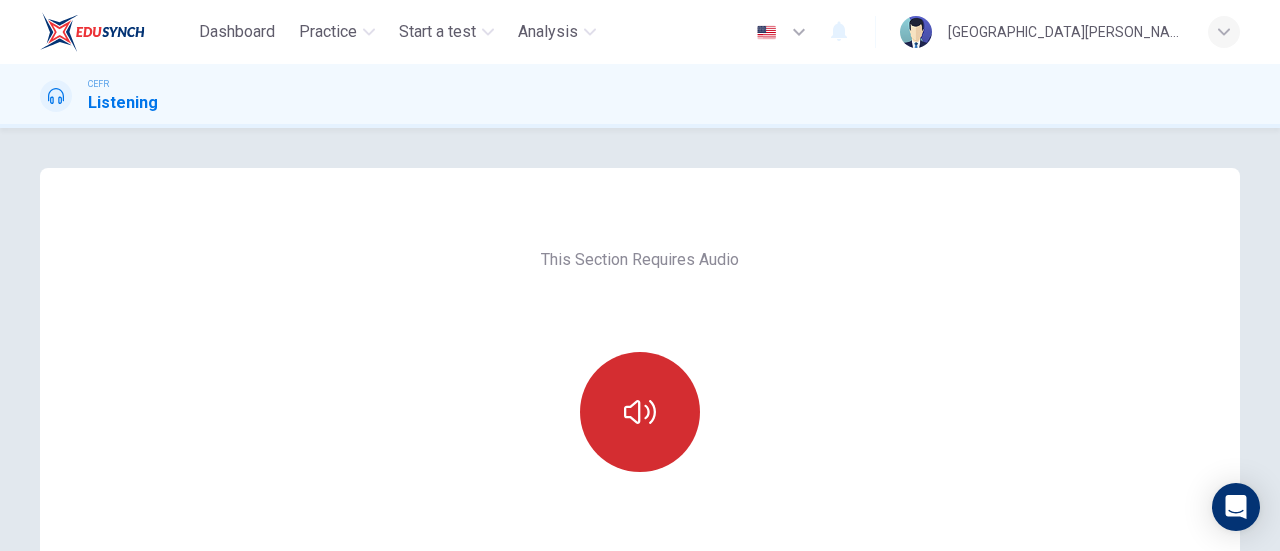 click at bounding box center [640, 412] 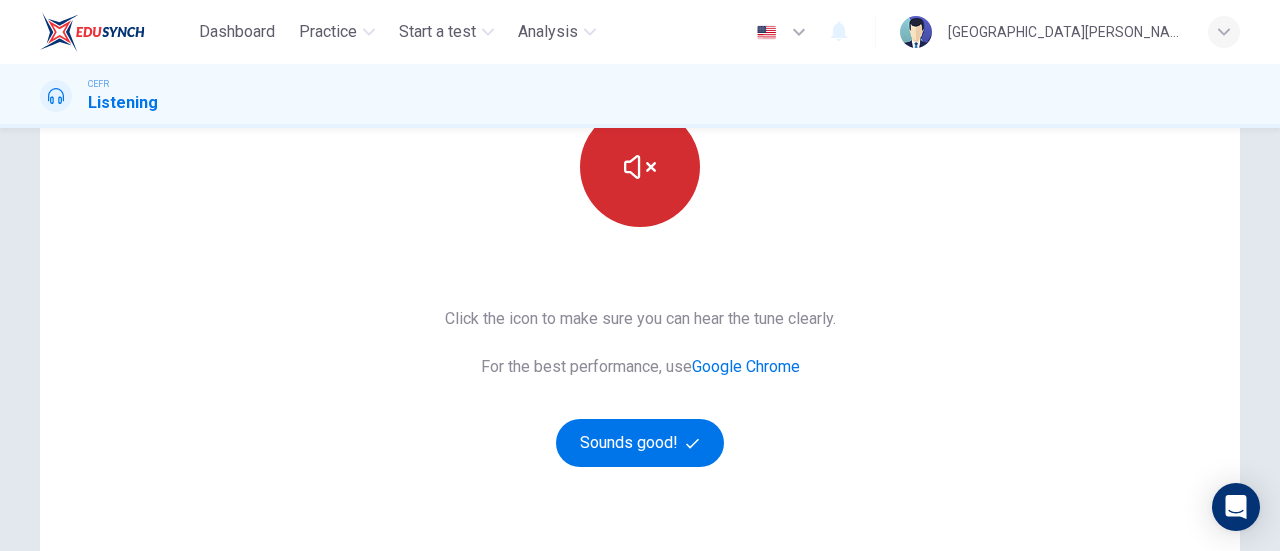 scroll, scrollTop: 263, scrollLeft: 0, axis: vertical 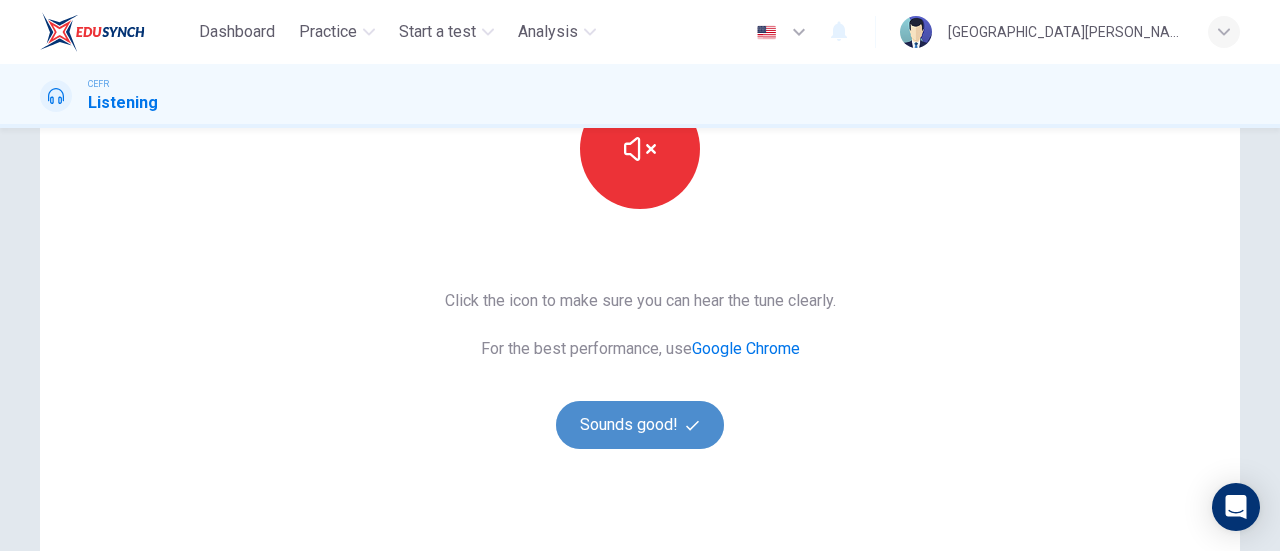 click on "Sounds good!" at bounding box center (640, 425) 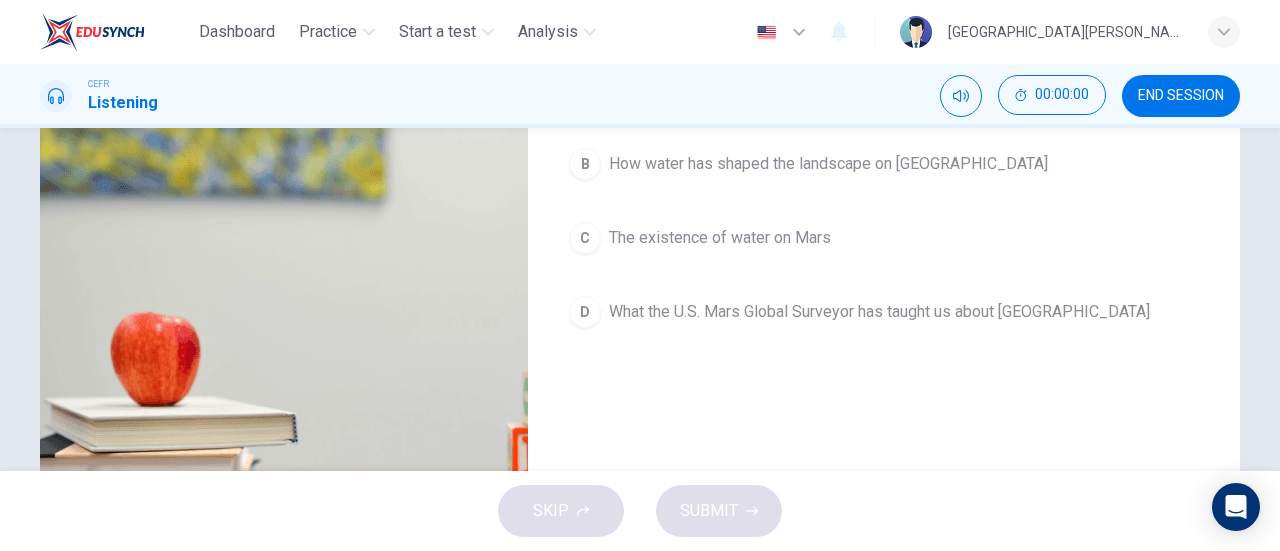 scroll, scrollTop: 86, scrollLeft: 0, axis: vertical 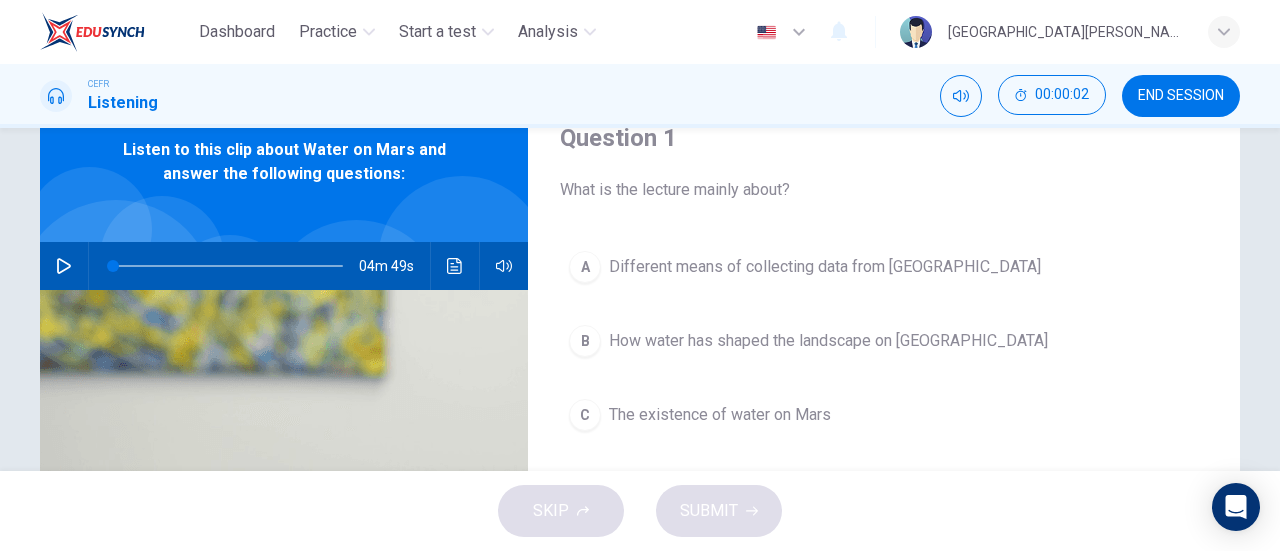 click 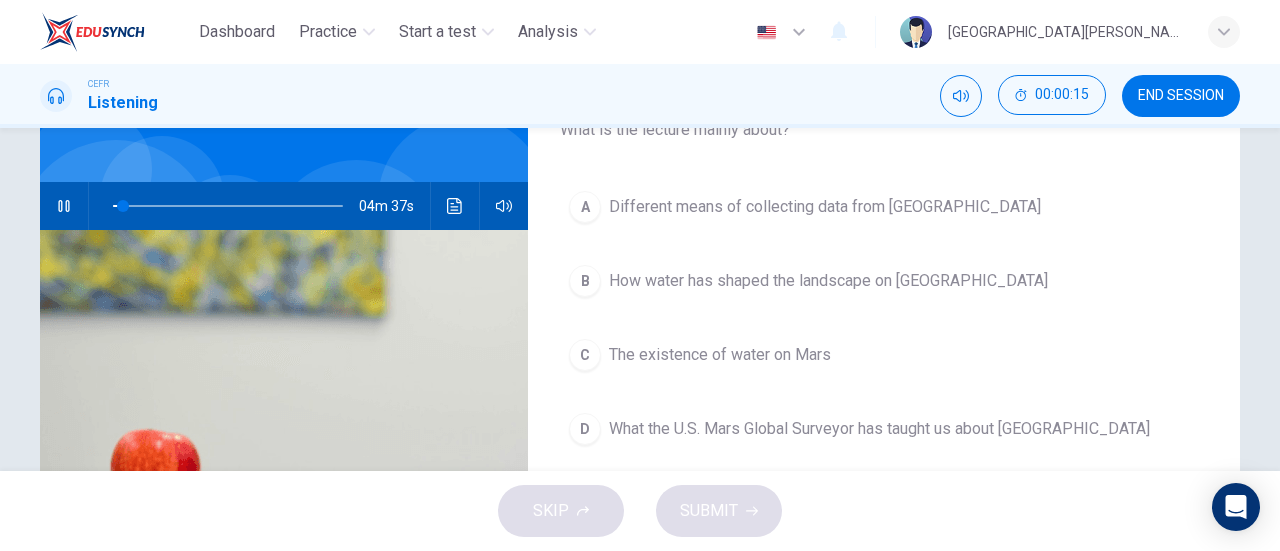 scroll, scrollTop: 145, scrollLeft: 0, axis: vertical 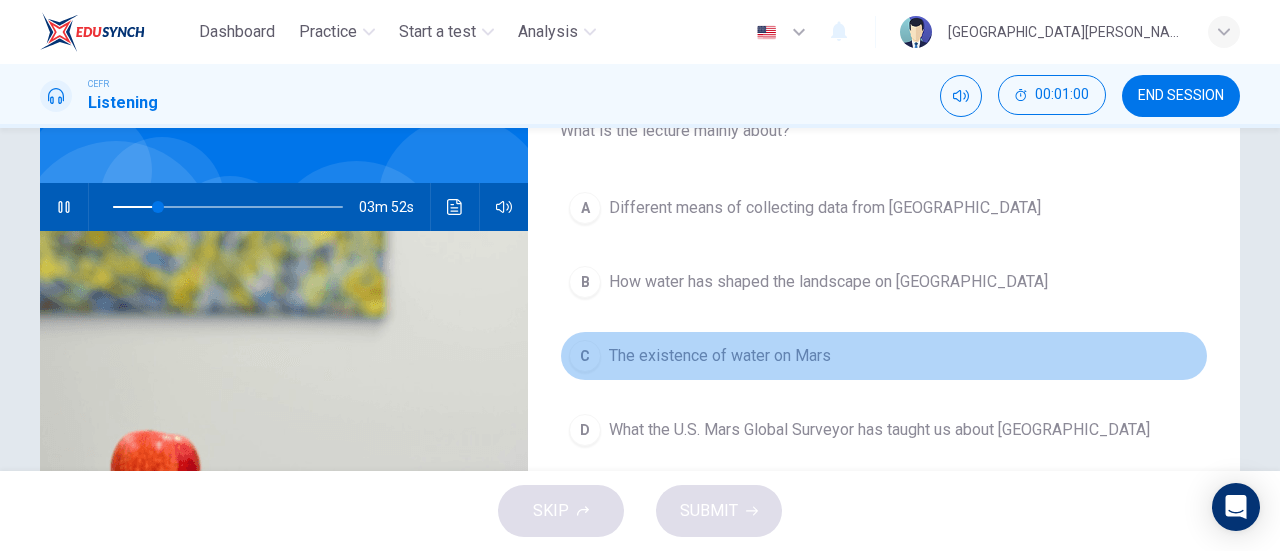 click on "The existence of water on Mars" at bounding box center (720, 356) 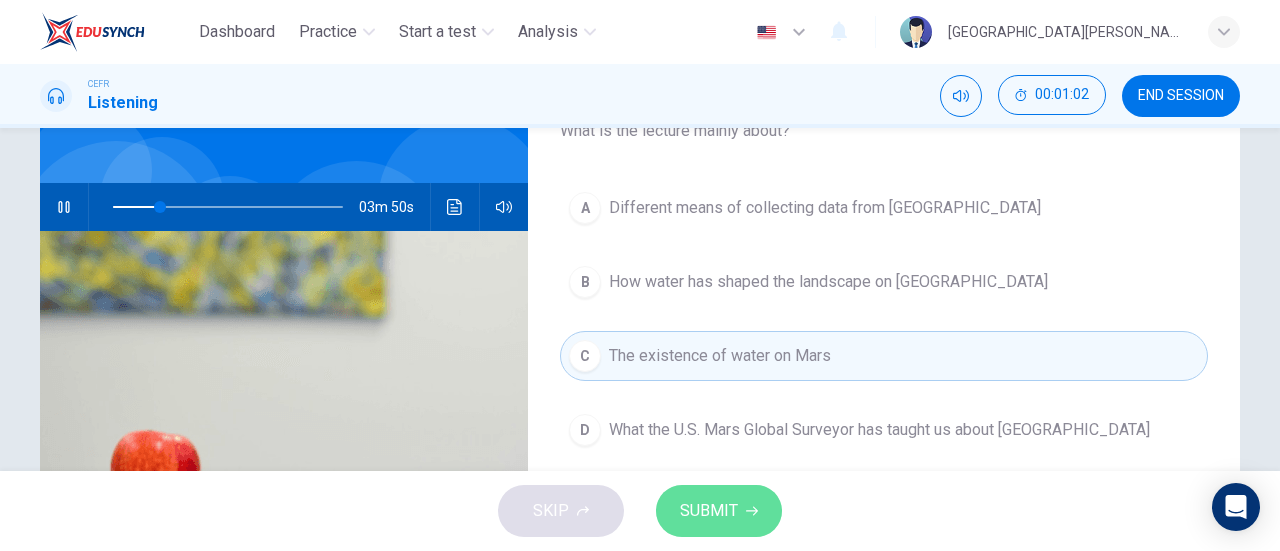 click on "SUBMIT" at bounding box center (719, 511) 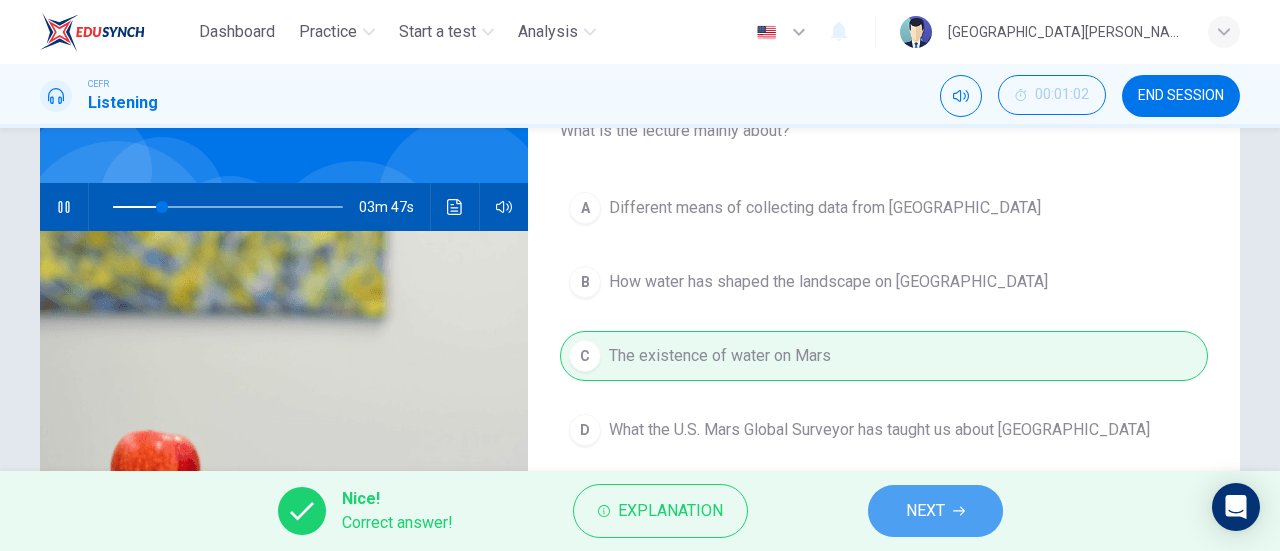 click 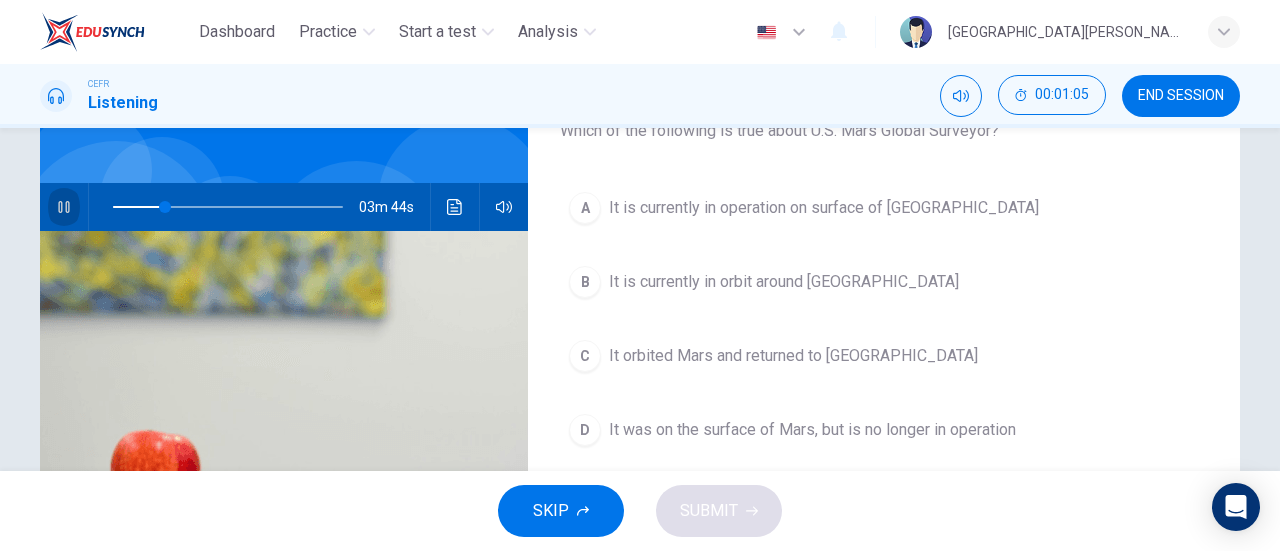 click 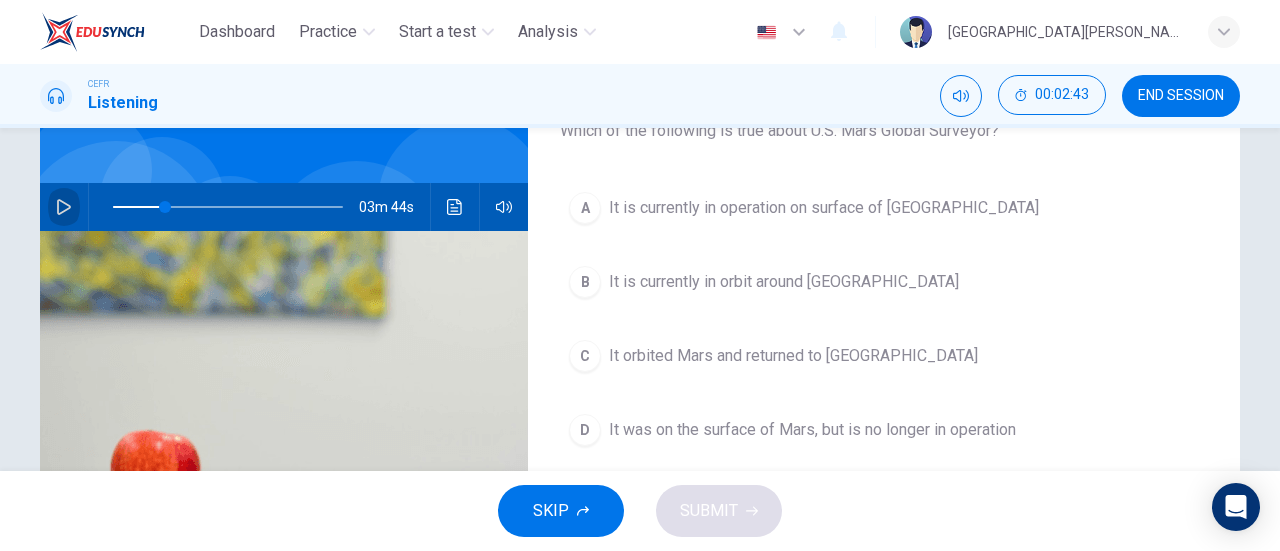 click 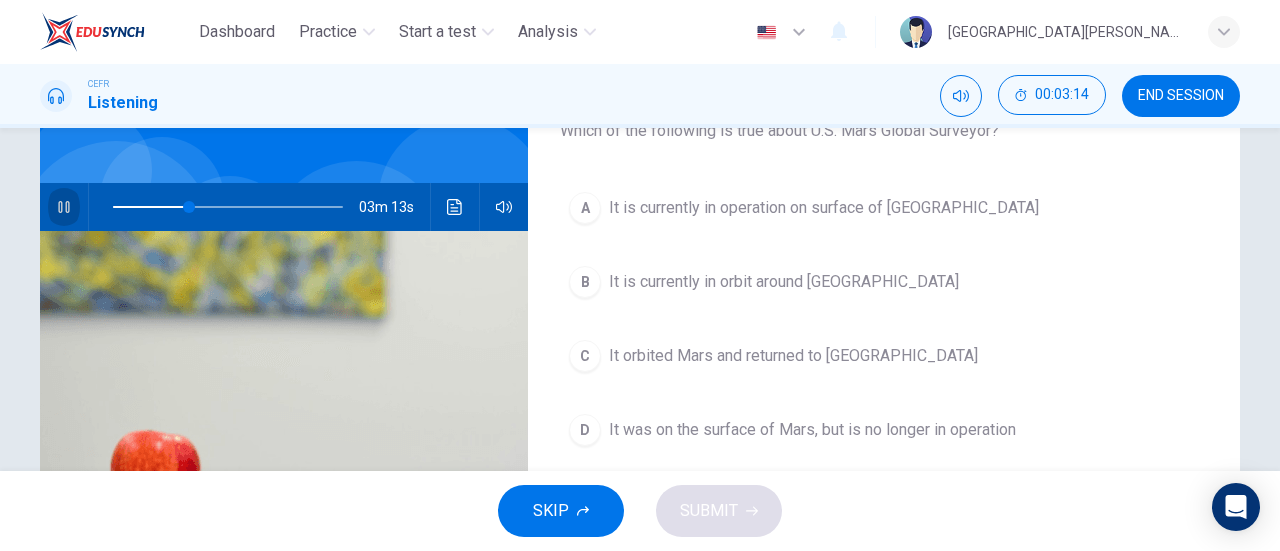 click 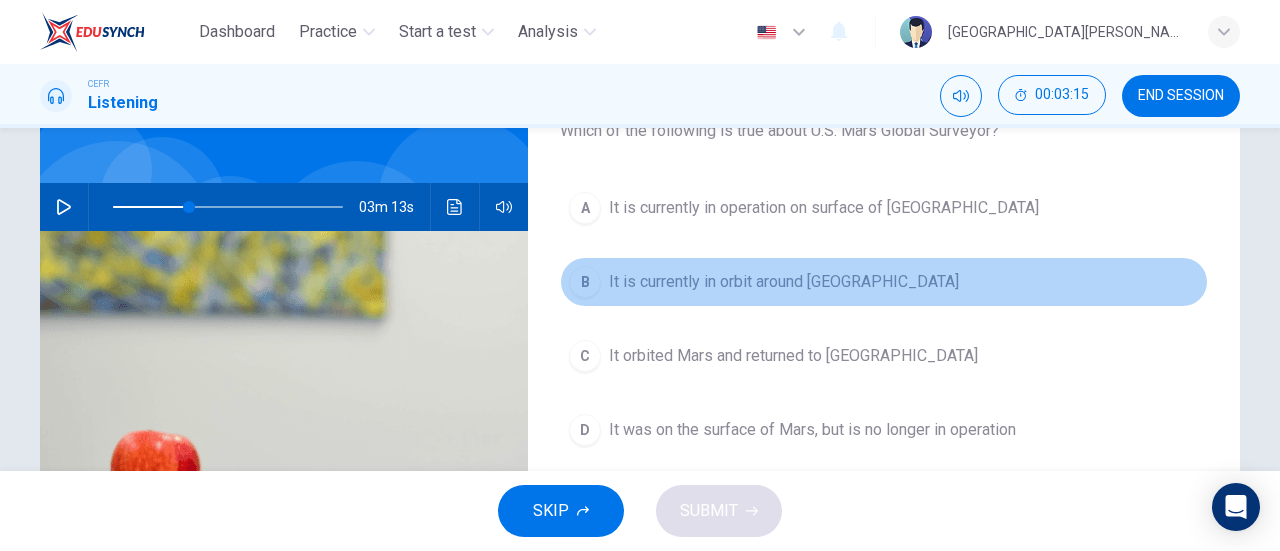 click on "It is currently in orbit around [GEOGRAPHIC_DATA]" at bounding box center [784, 282] 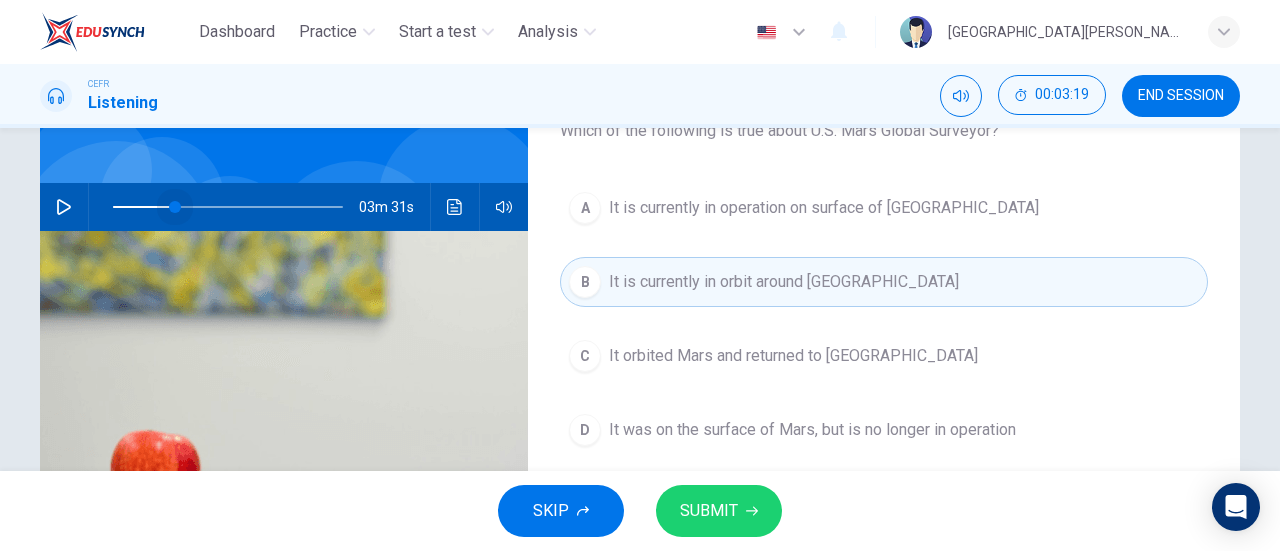 click at bounding box center [175, 207] 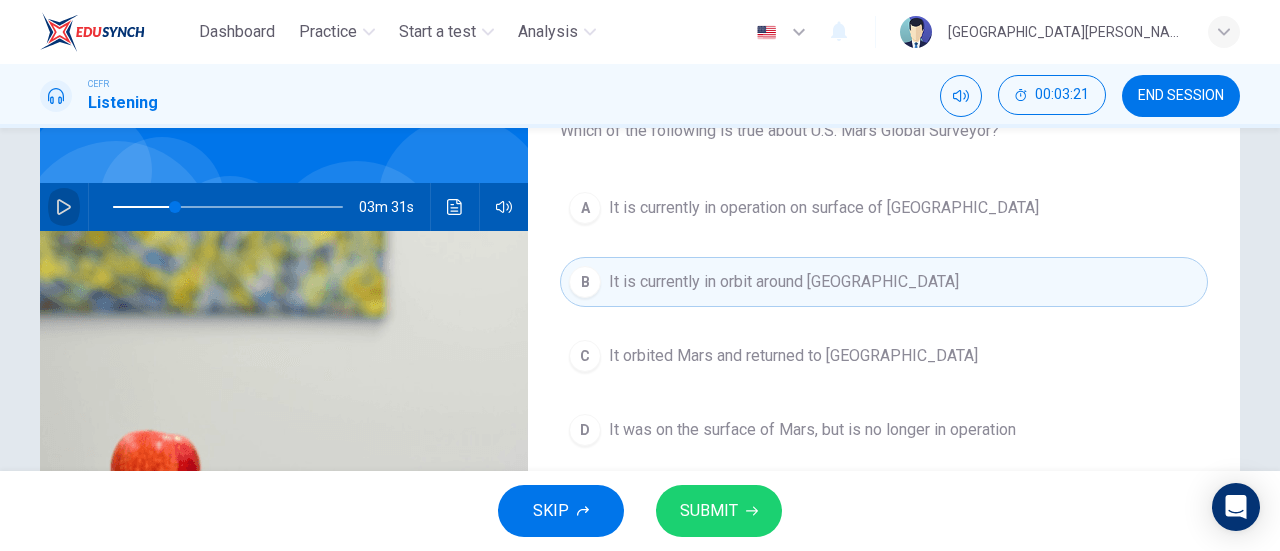 click 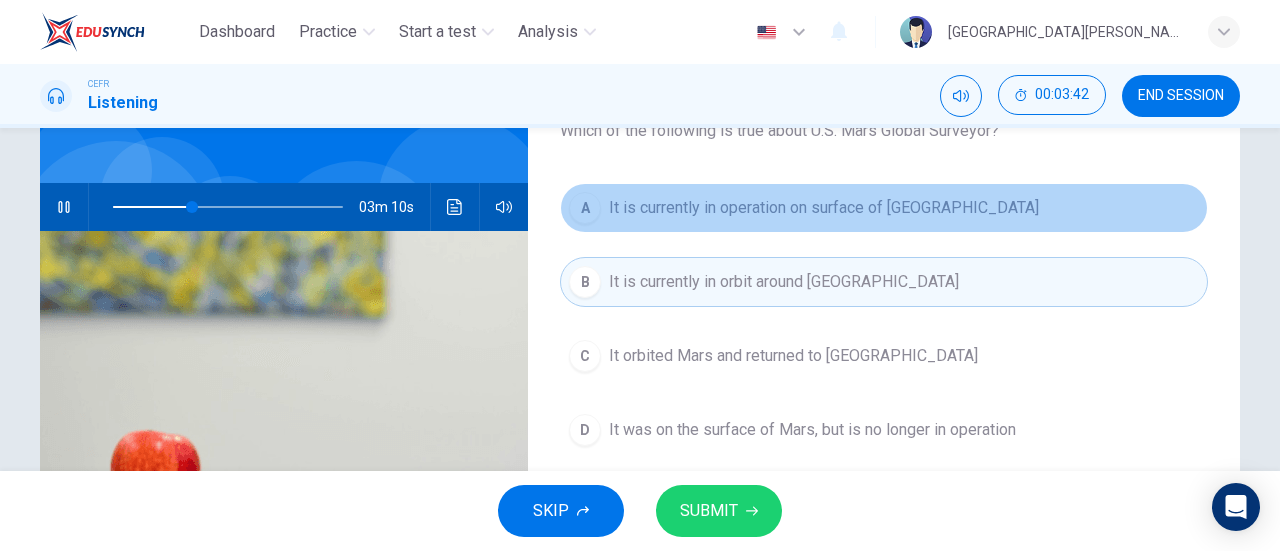 click on "It is currently in operation on surface of Mars" at bounding box center [824, 208] 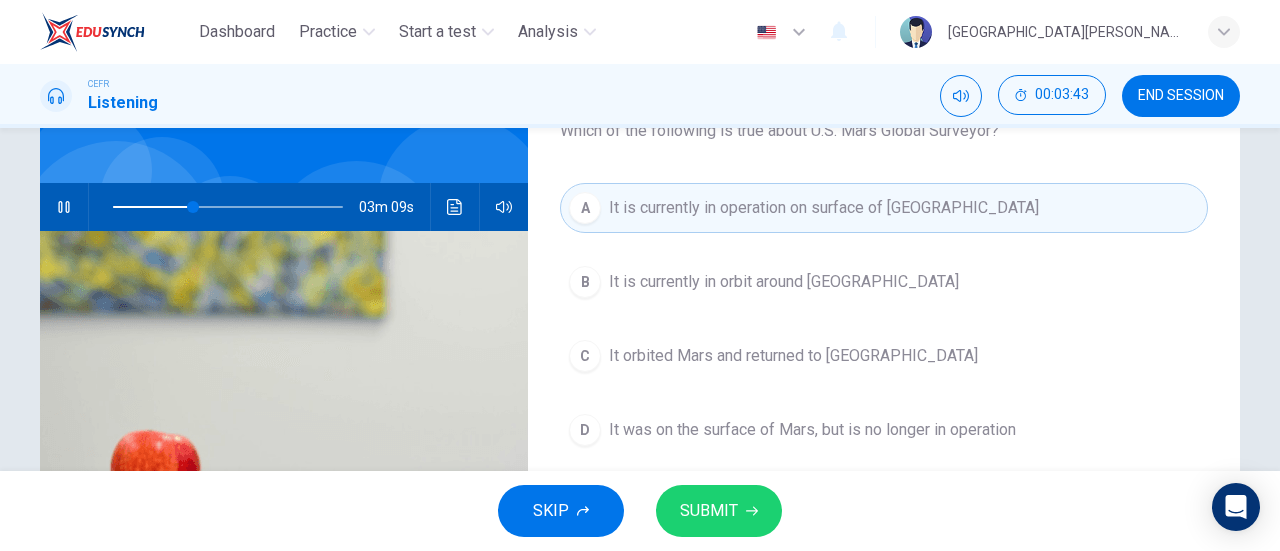 click on "SUBMIT" at bounding box center [709, 511] 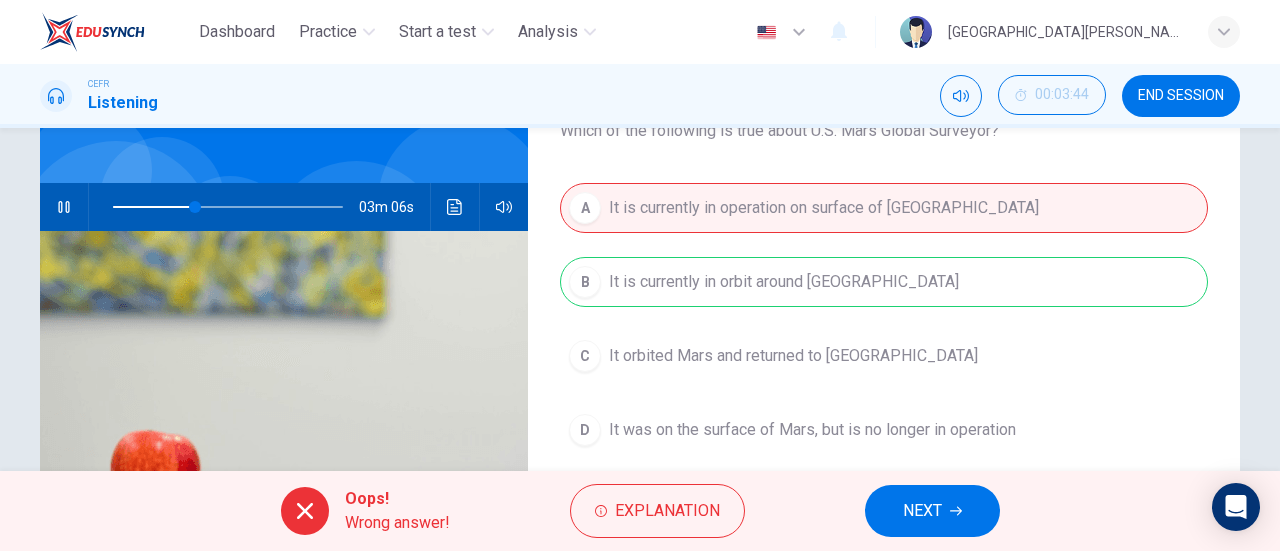 click on "NEXT" at bounding box center (932, 511) 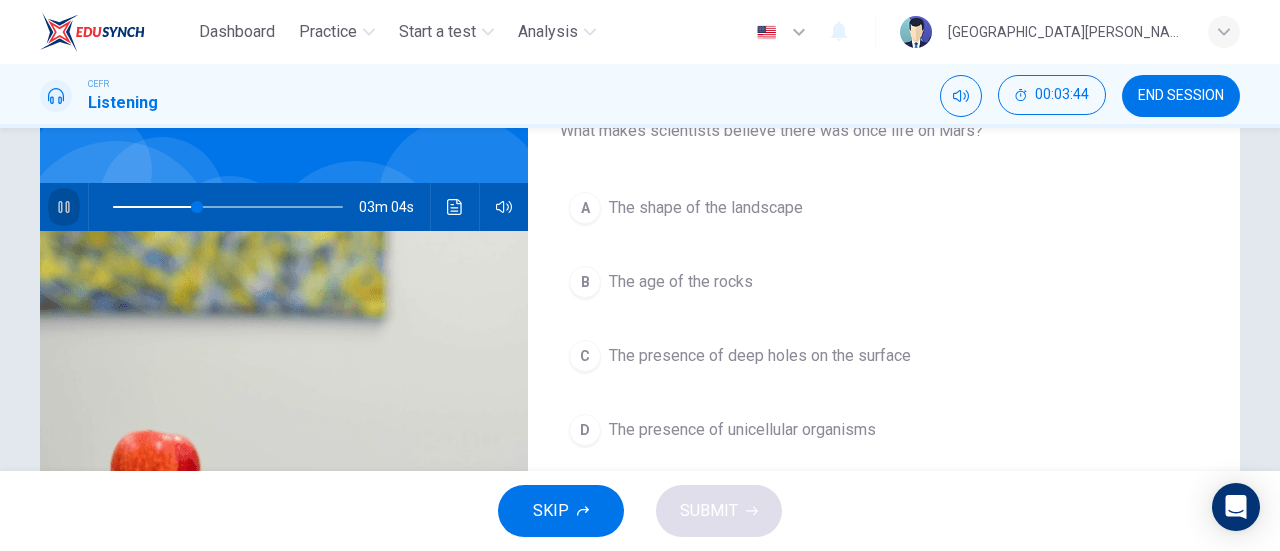 click 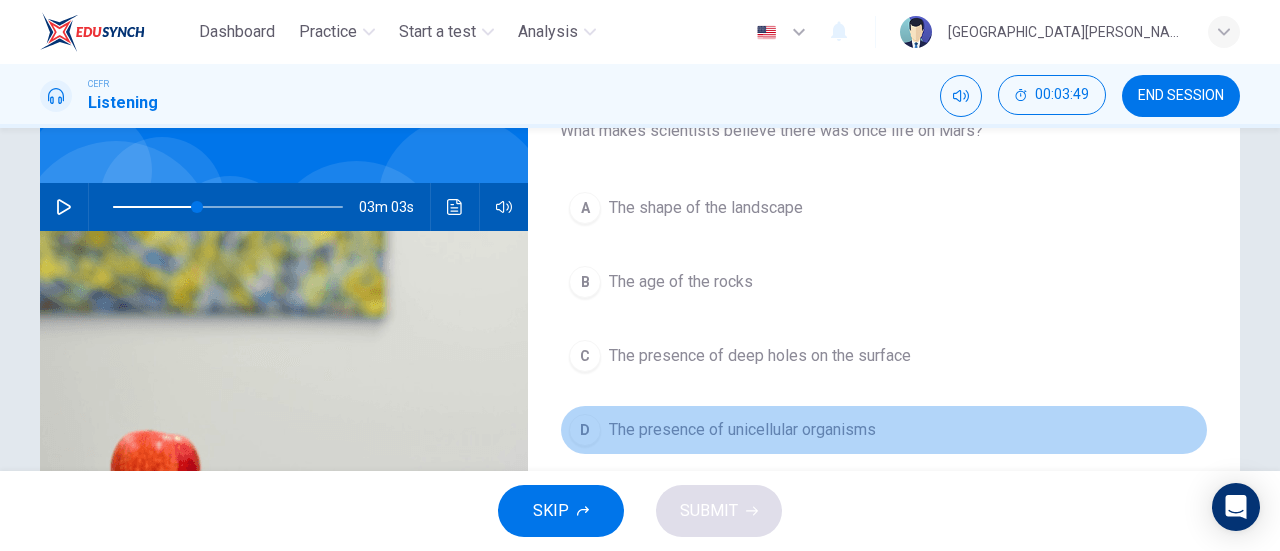 click on "The presence of unicellular organisms" at bounding box center [742, 430] 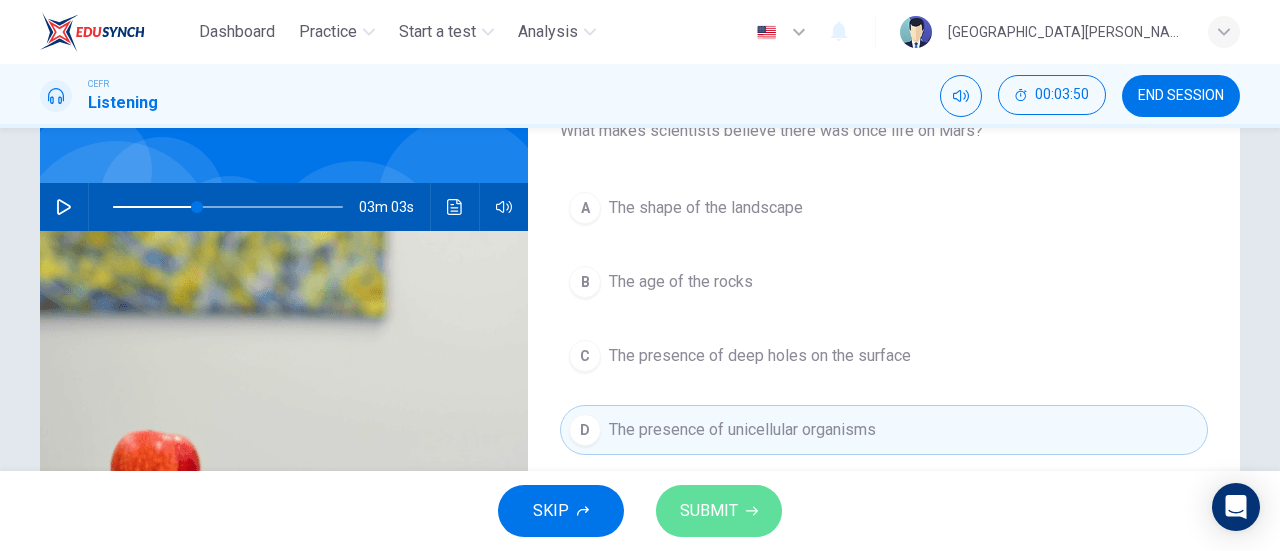 click 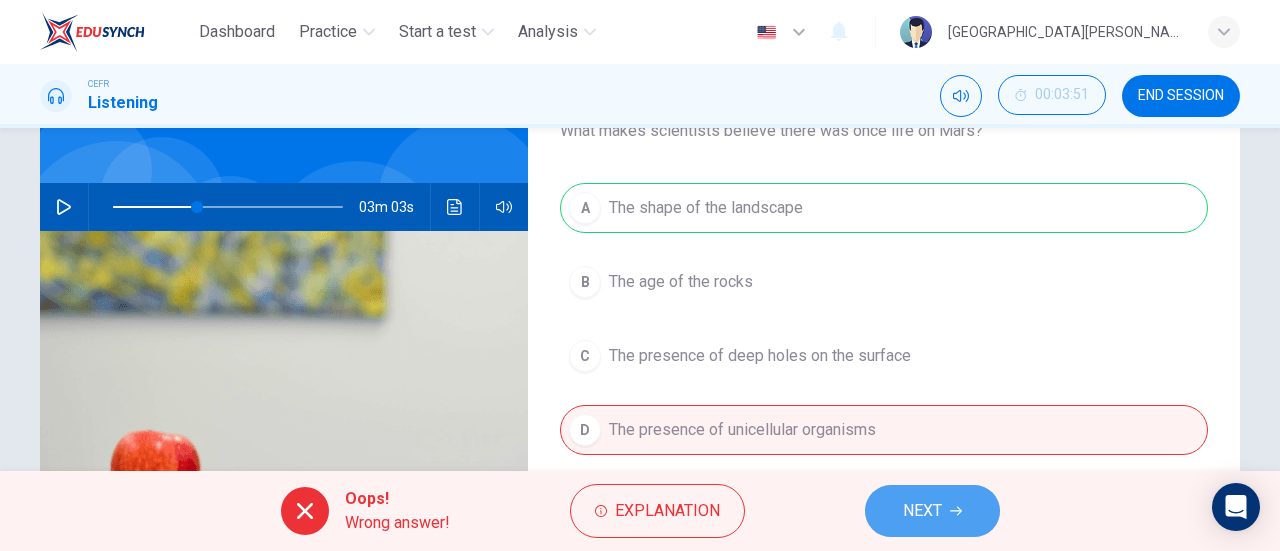 click on "NEXT" at bounding box center (922, 511) 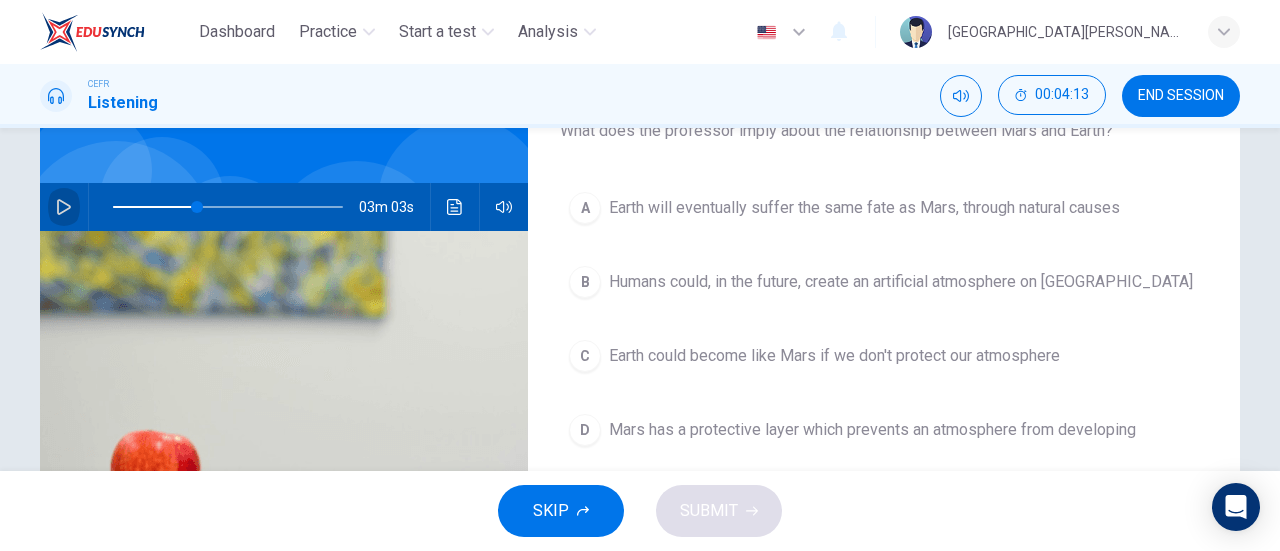 click 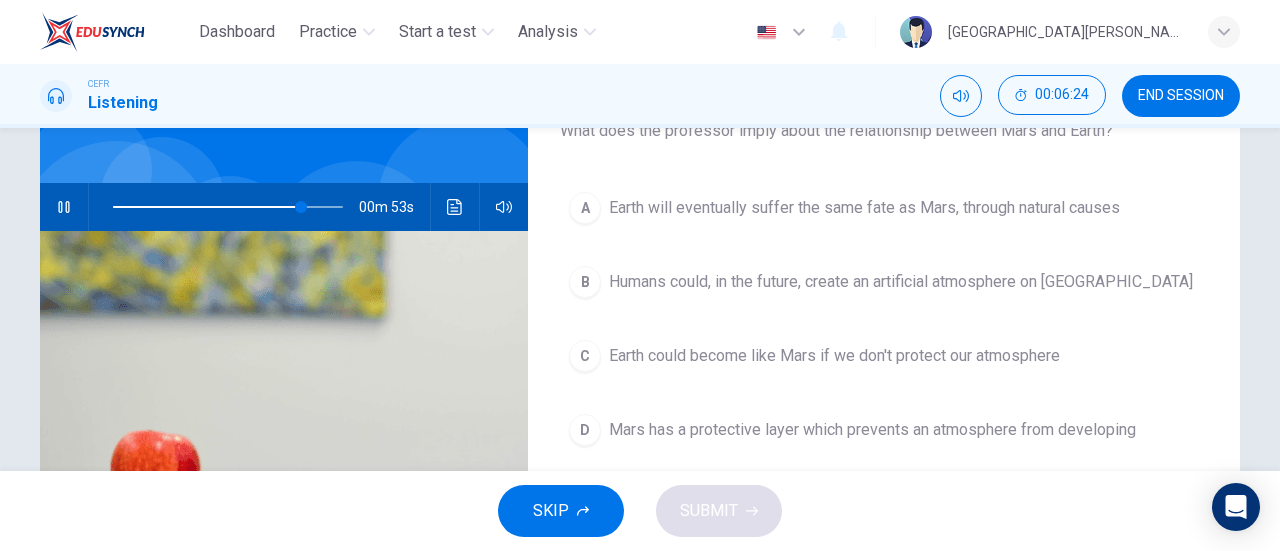 click on "Earth could become like Mars if we don't protect our atmosphere" at bounding box center [834, 356] 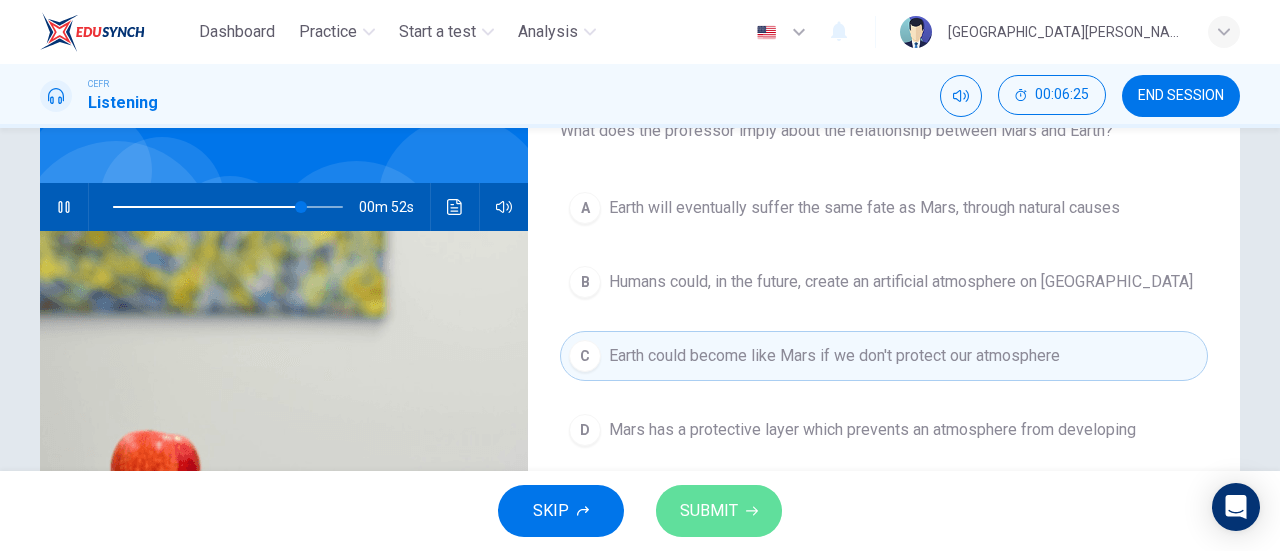 click on "SUBMIT" at bounding box center [709, 511] 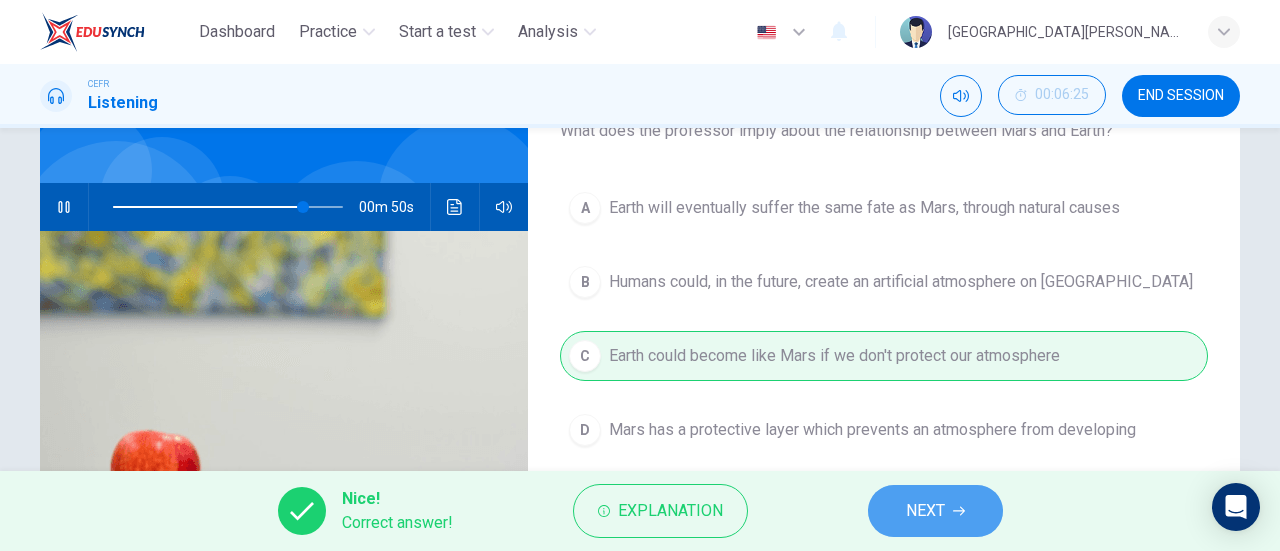 click on "NEXT" at bounding box center (925, 511) 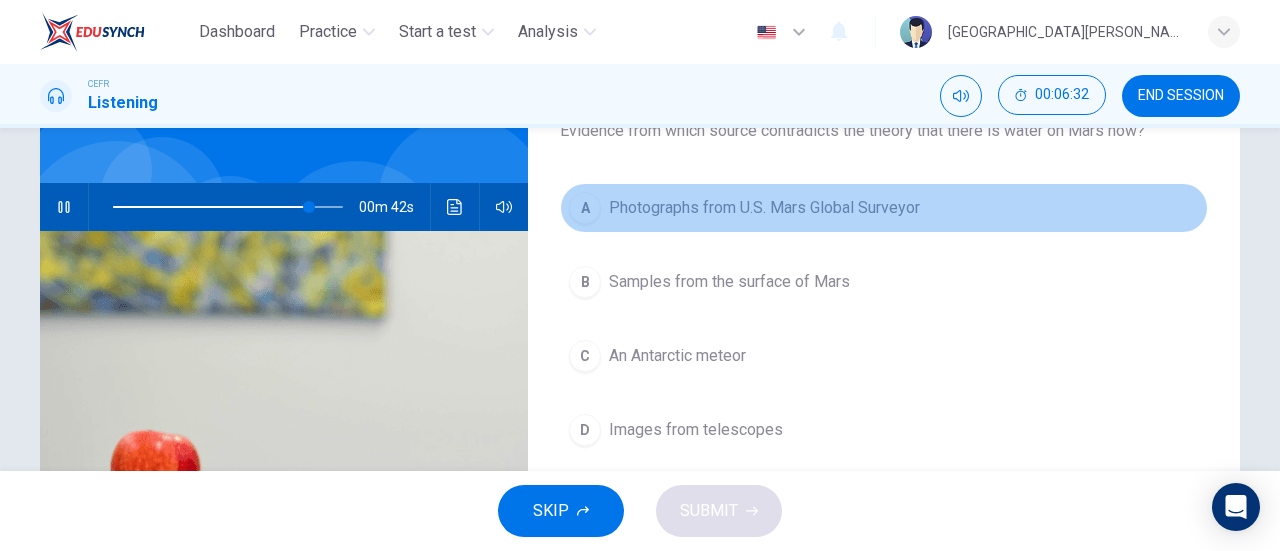click on "Photographs from U.S. Mars Global Surveyor" at bounding box center [764, 208] 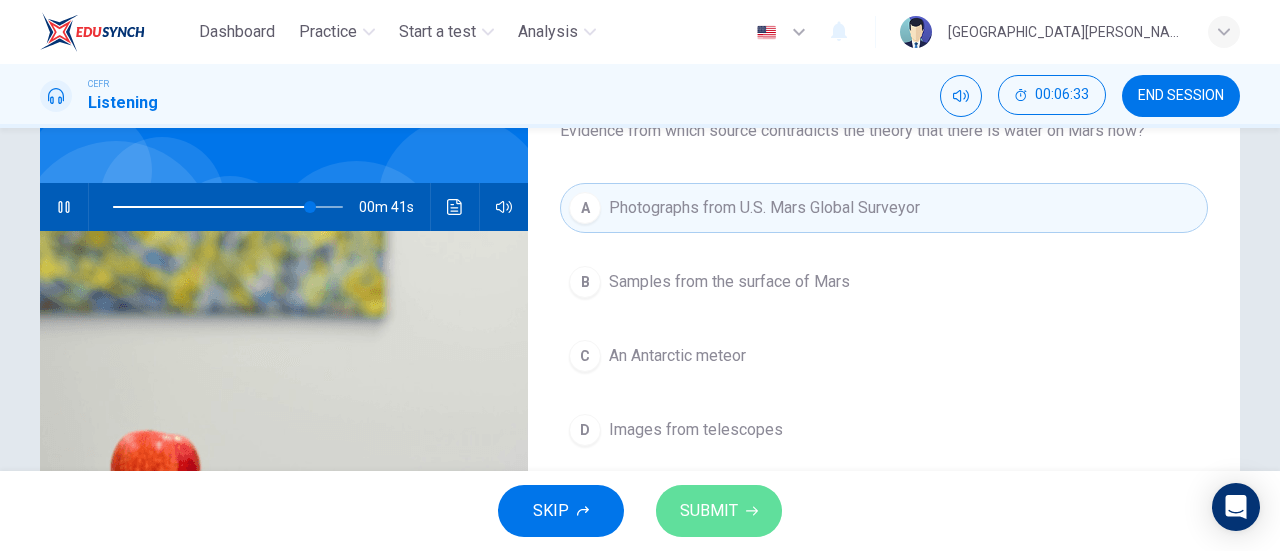 click on "SUBMIT" at bounding box center [709, 511] 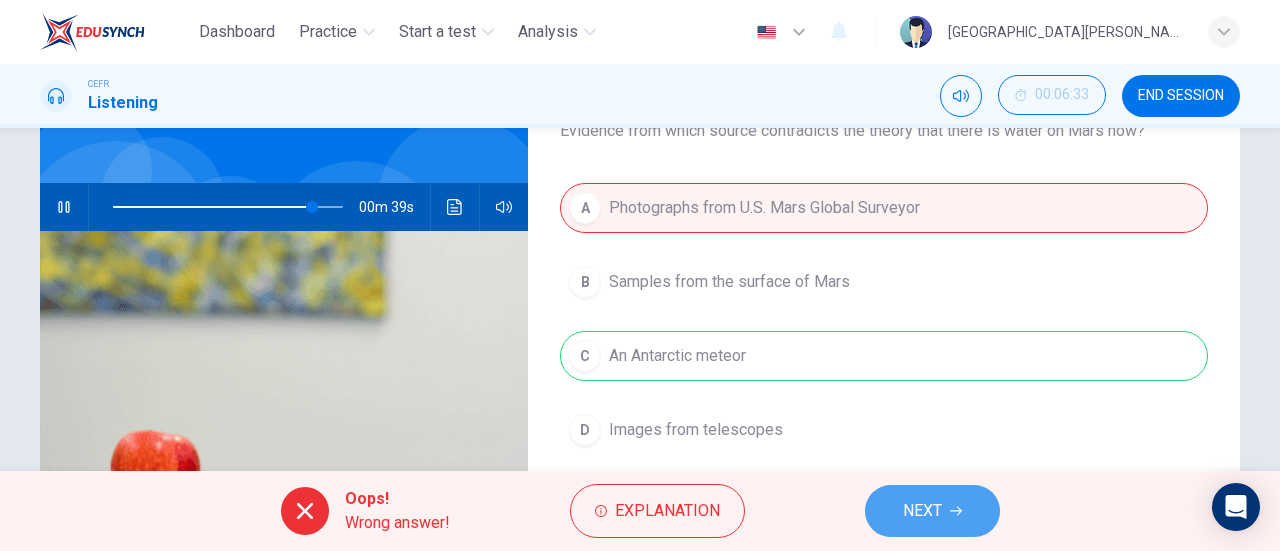 click on "NEXT" at bounding box center [932, 511] 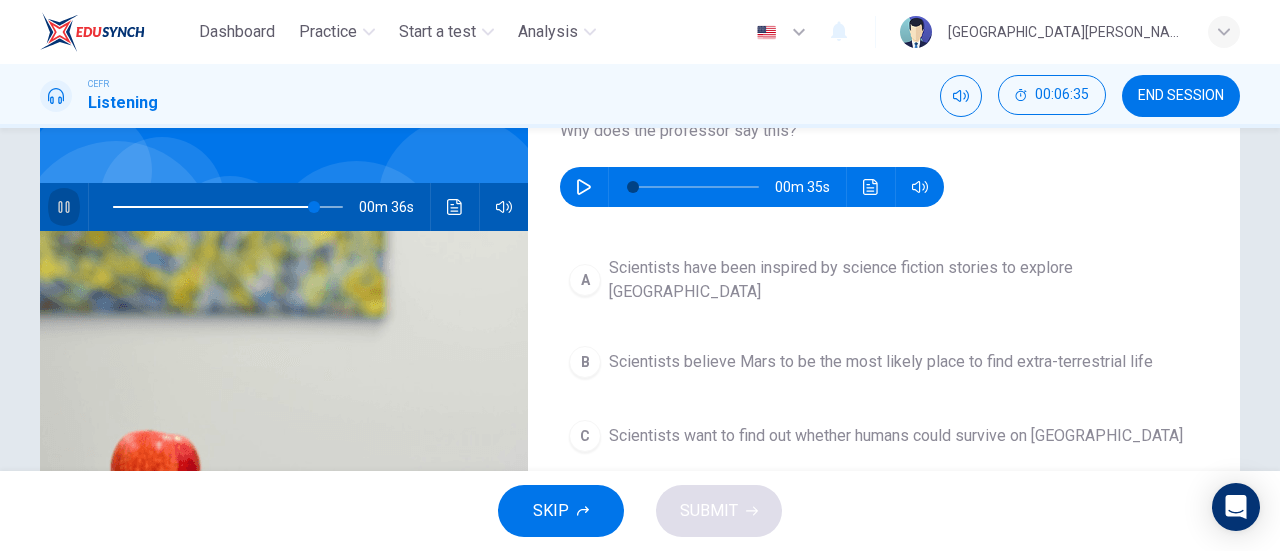 click 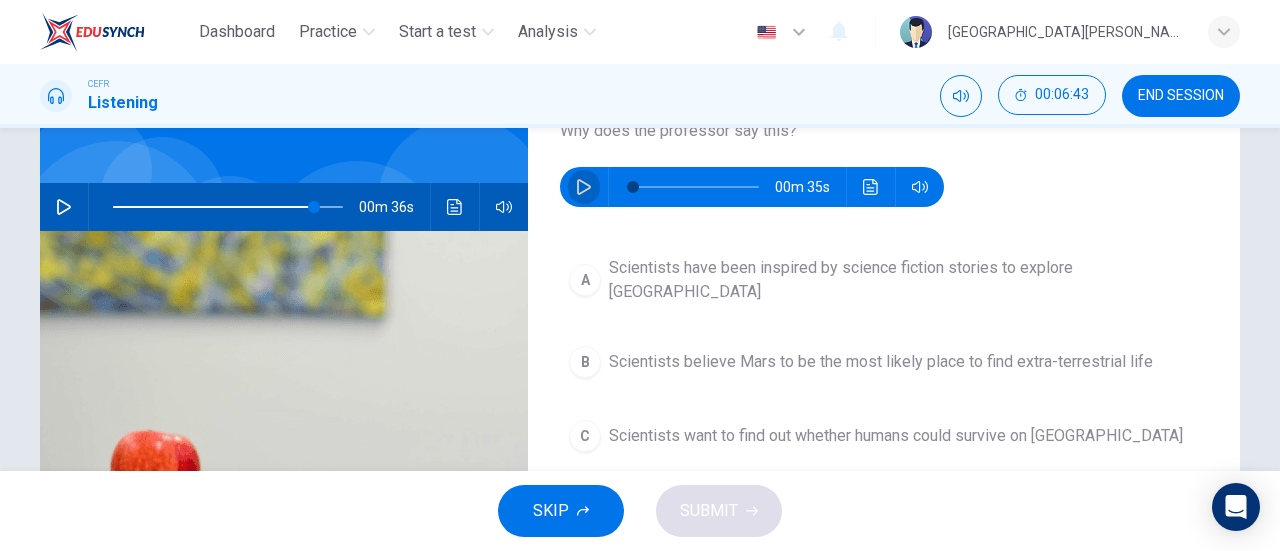 click at bounding box center (584, 187) 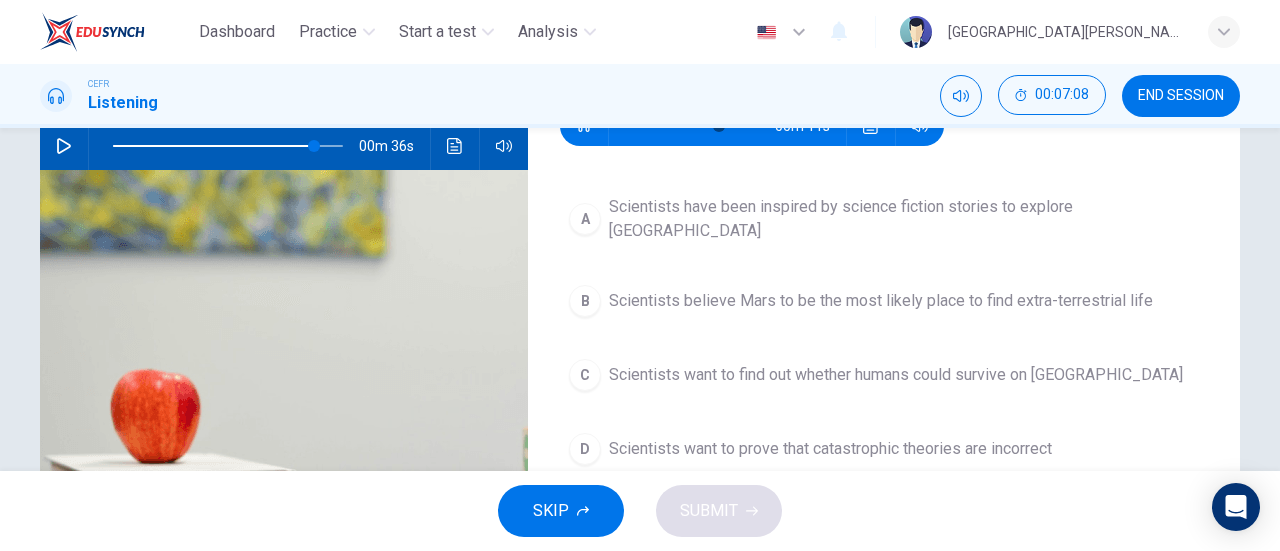 scroll, scrollTop: 208, scrollLeft: 0, axis: vertical 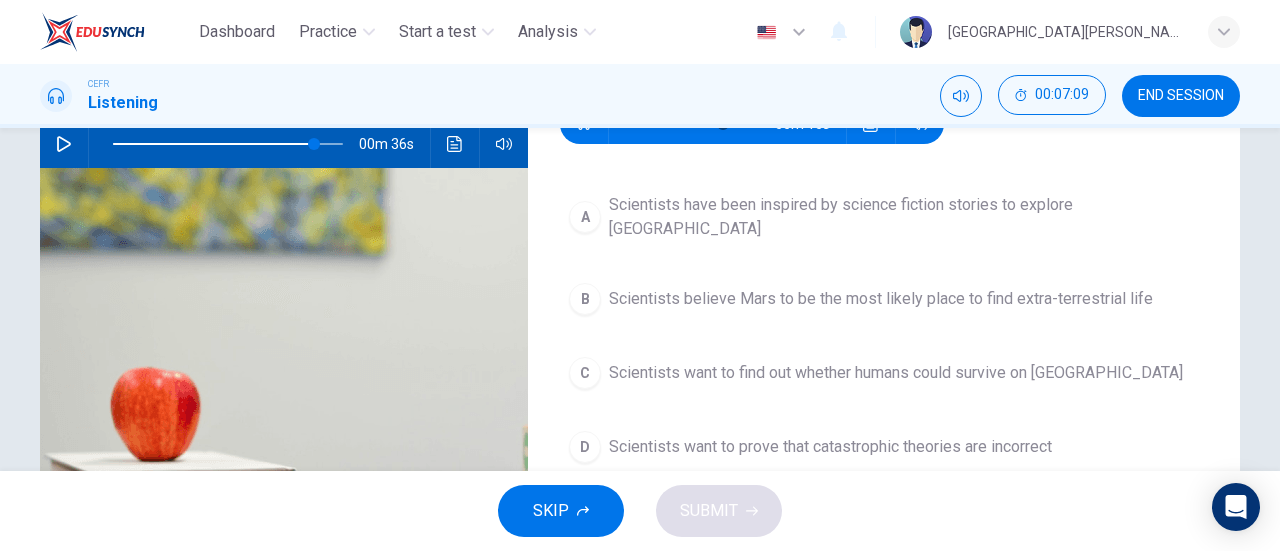 type on "74" 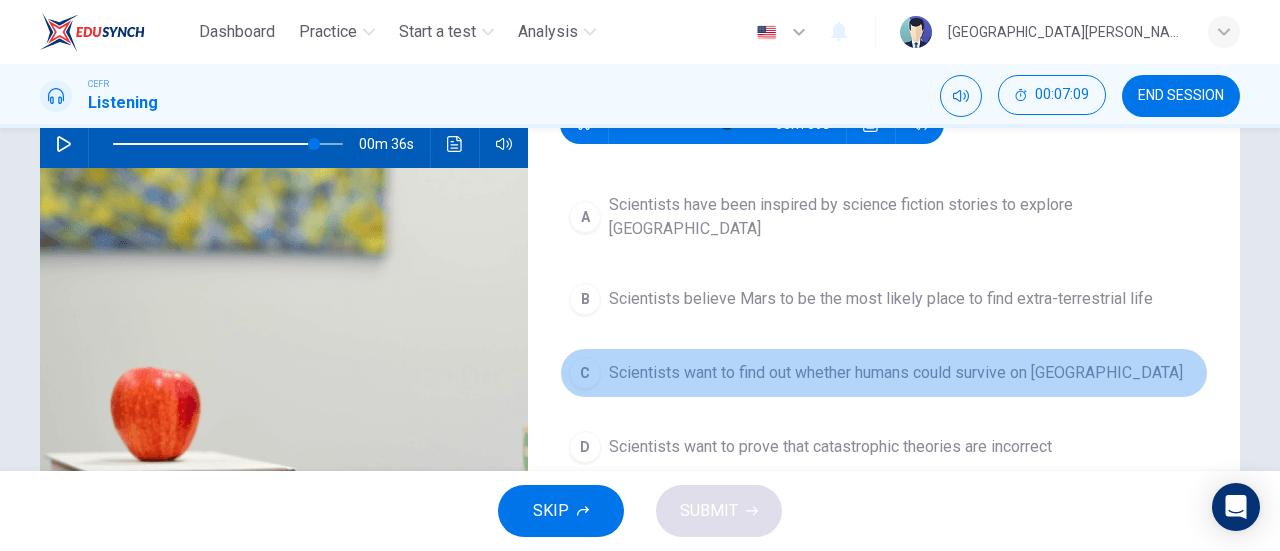 click on "Scientists want to find out whether humans could survive on Mars" at bounding box center (896, 373) 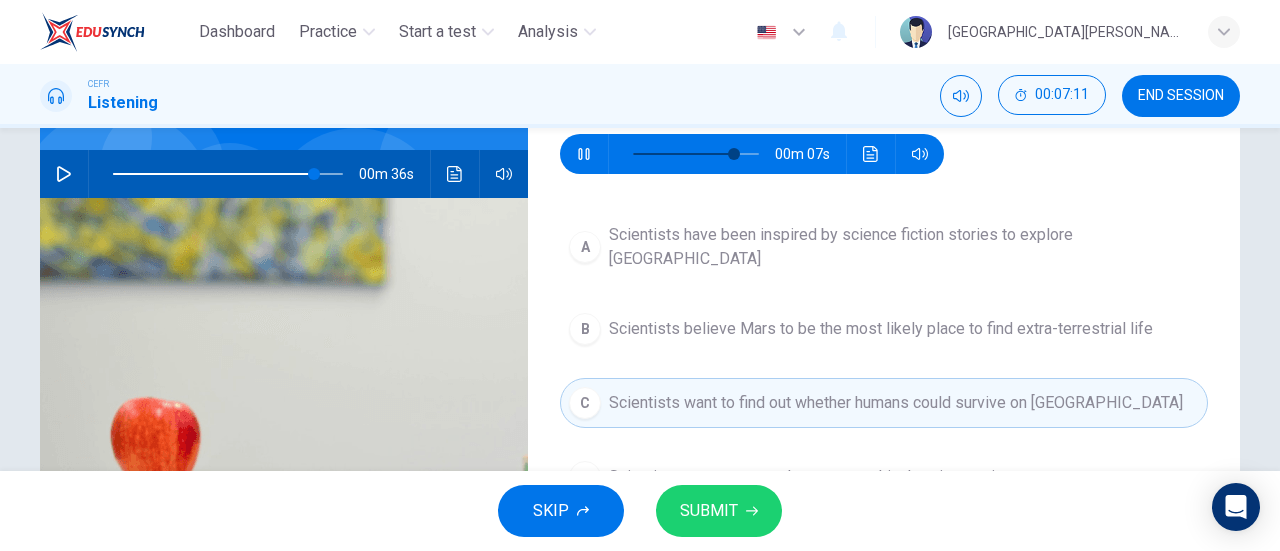 scroll, scrollTop: 179, scrollLeft: 0, axis: vertical 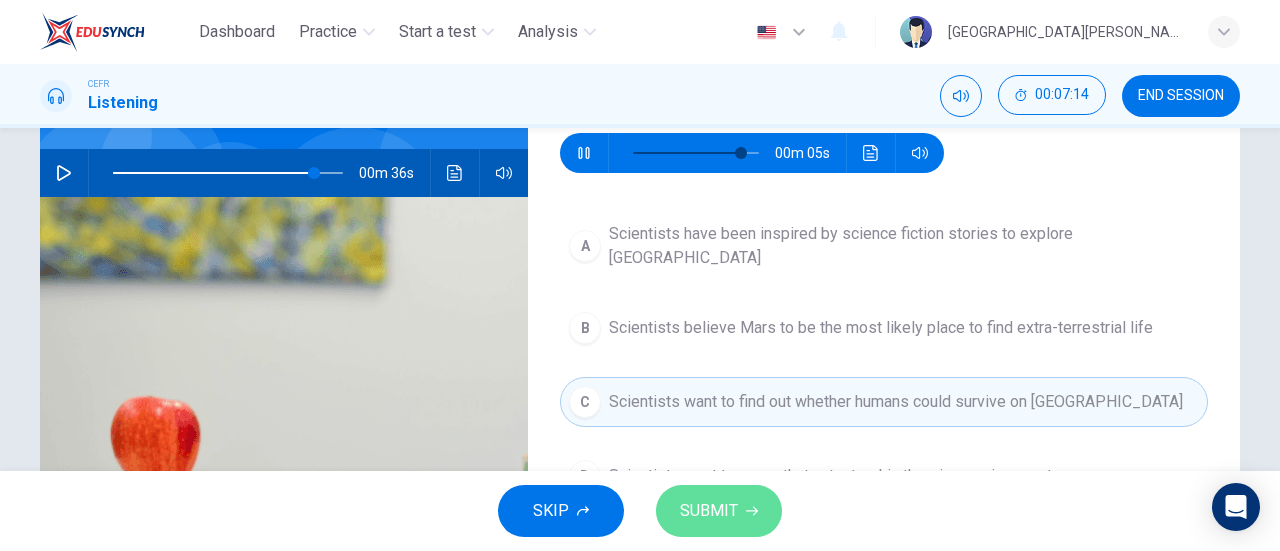 type on "89" 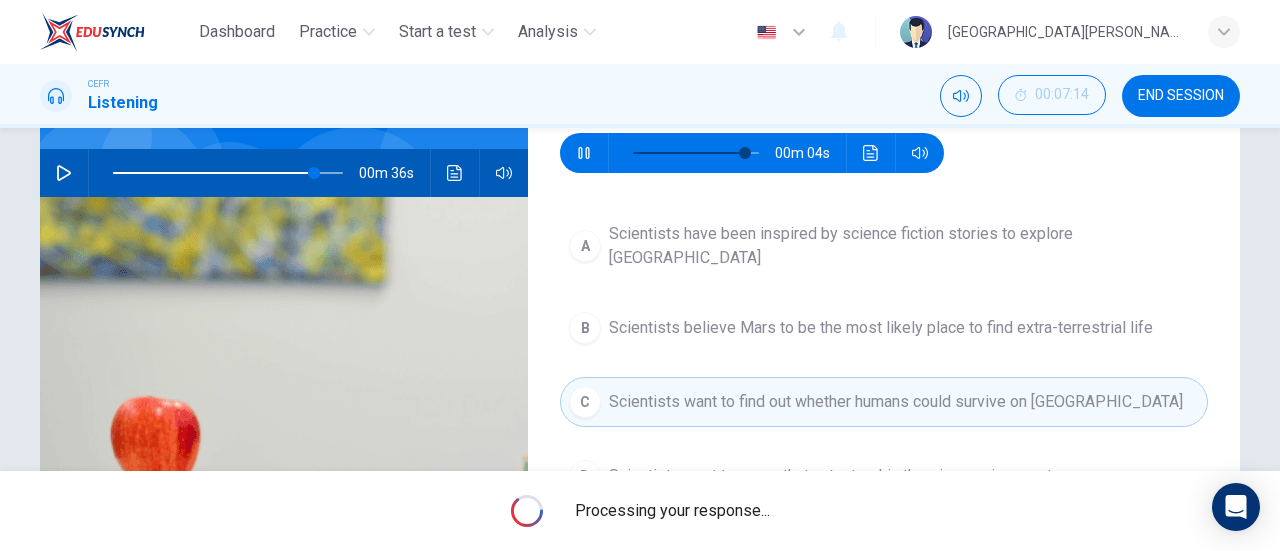 type on "87" 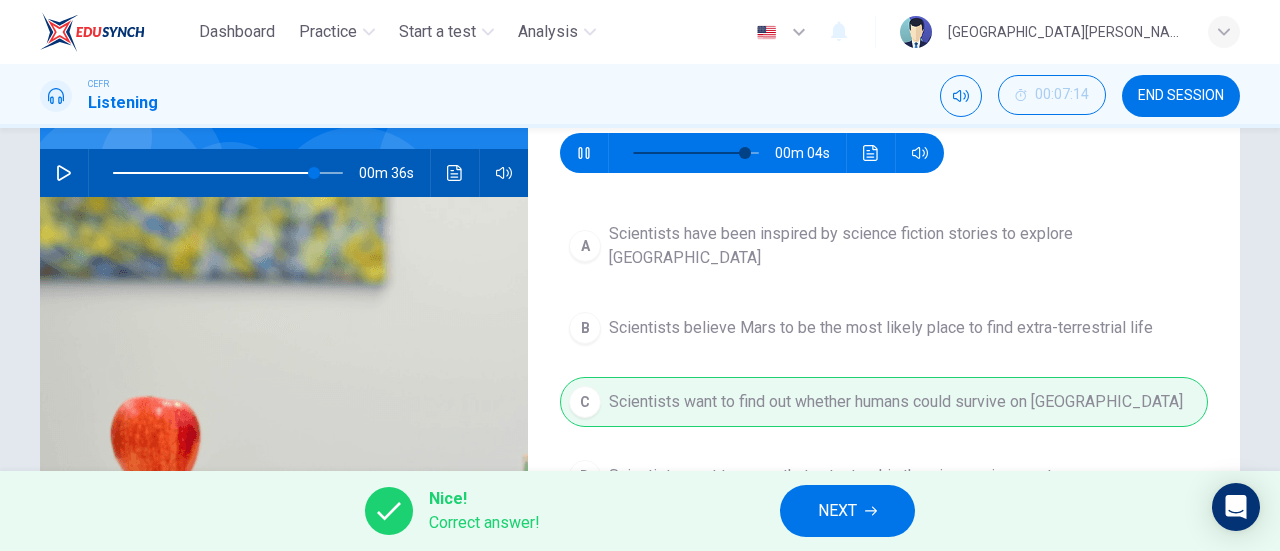 type on "91" 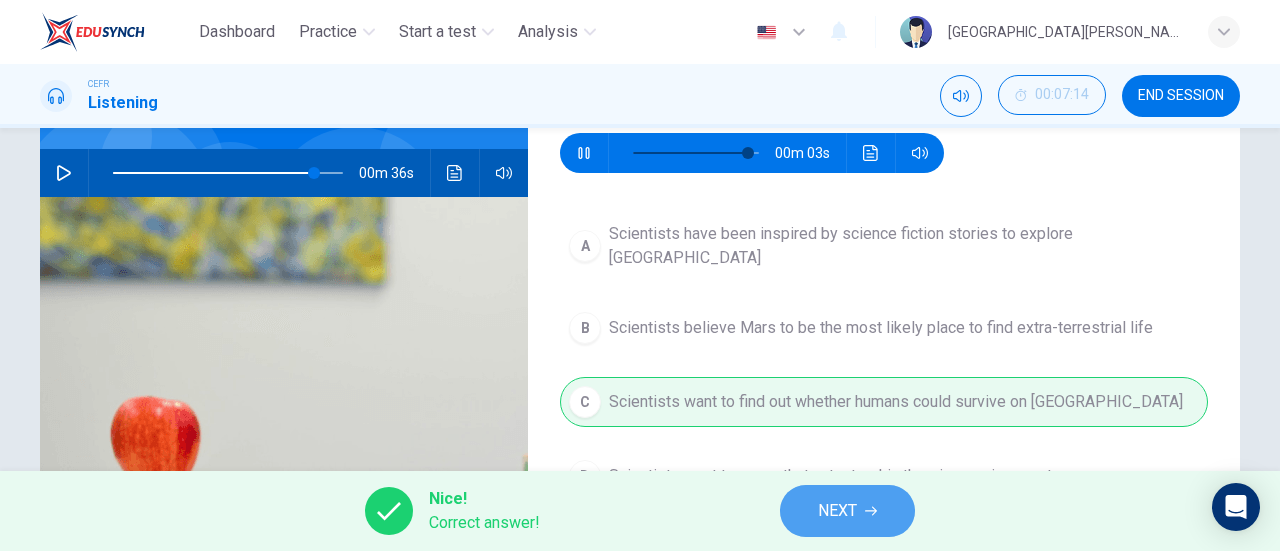 click on "NEXT" at bounding box center (837, 511) 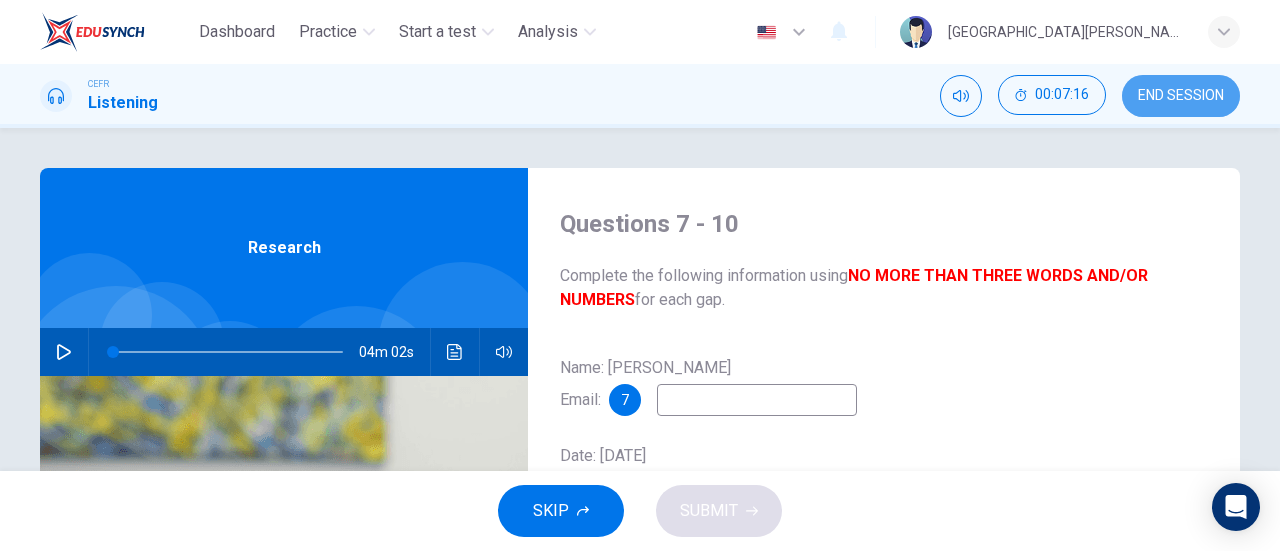 click on "END SESSION" at bounding box center (1181, 96) 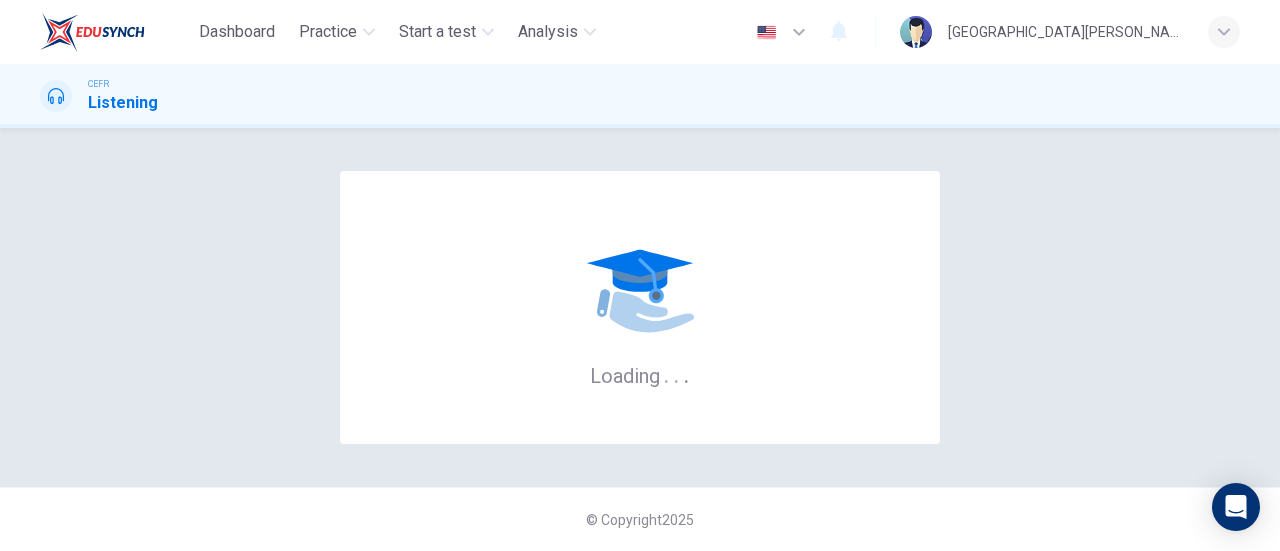 scroll, scrollTop: 0, scrollLeft: 0, axis: both 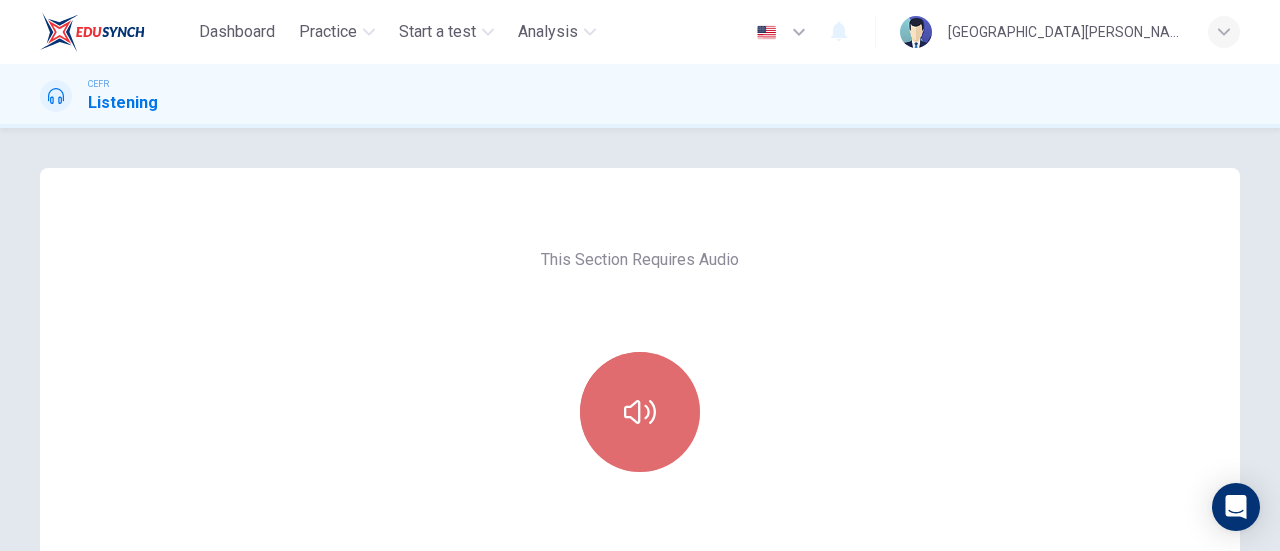 click at bounding box center [640, 412] 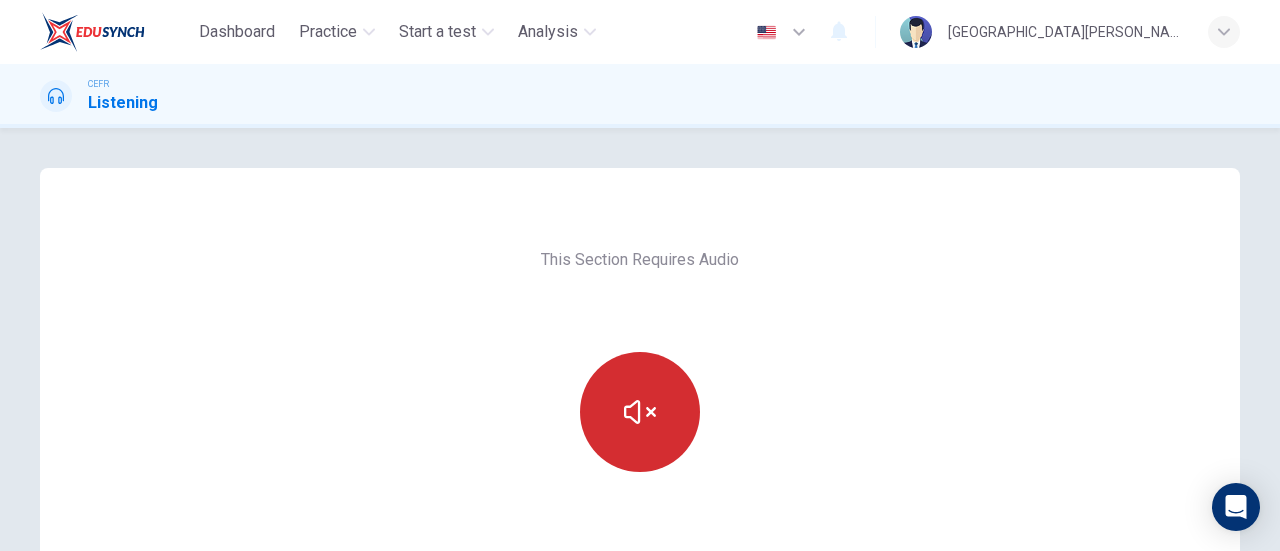 click at bounding box center [640, 412] 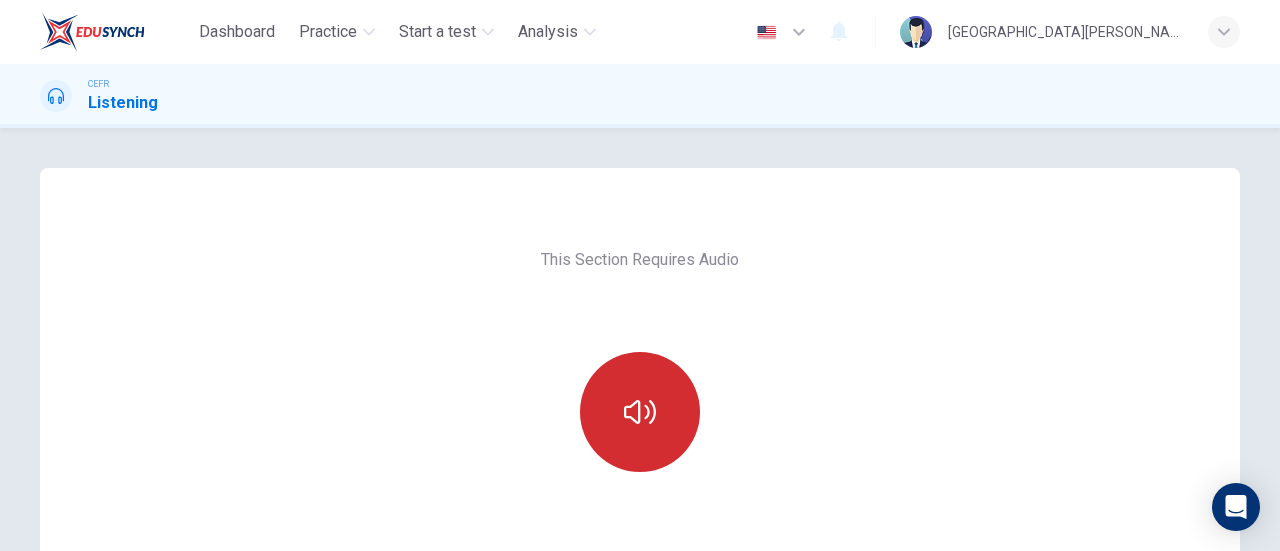scroll, scrollTop: 186, scrollLeft: 0, axis: vertical 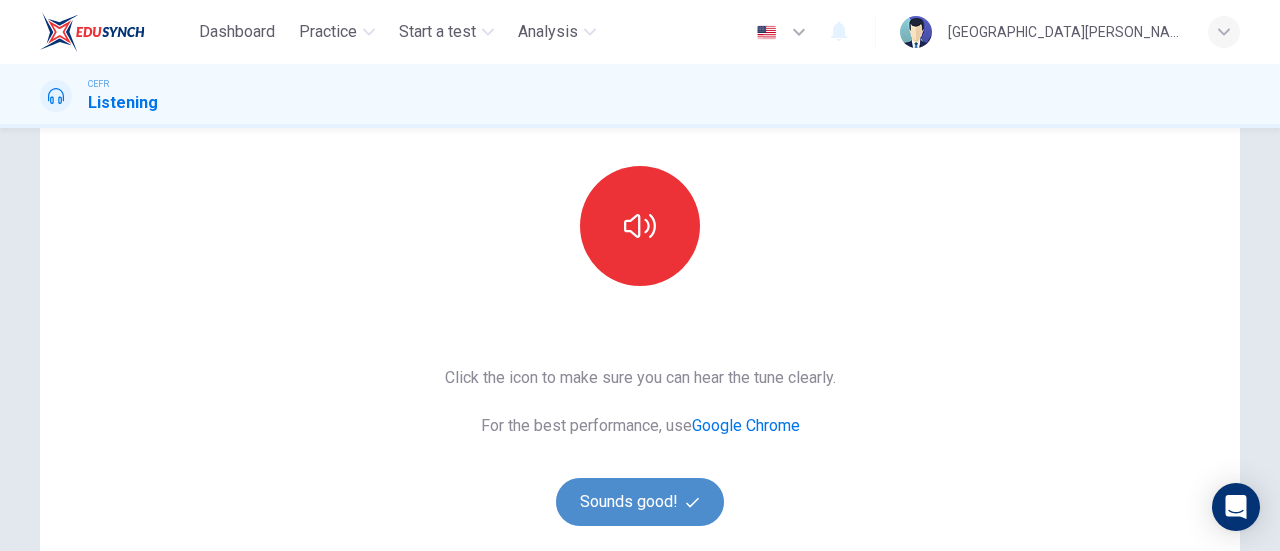 click on "Sounds good!" at bounding box center [640, 502] 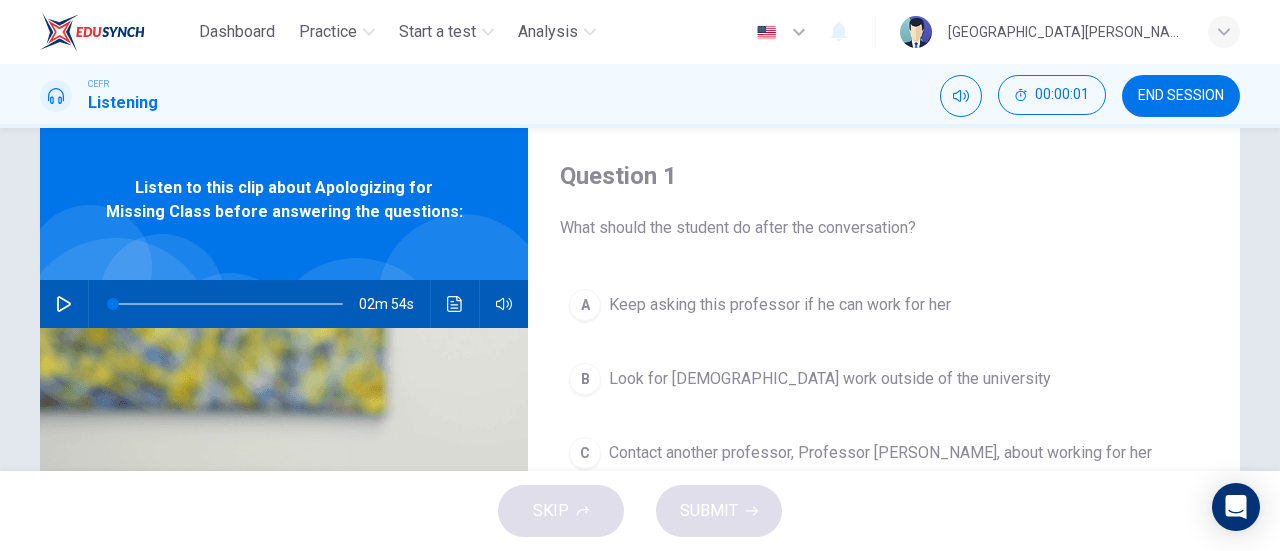 scroll, scrollTop: 45, scrollLeft: 0, axis: vertical 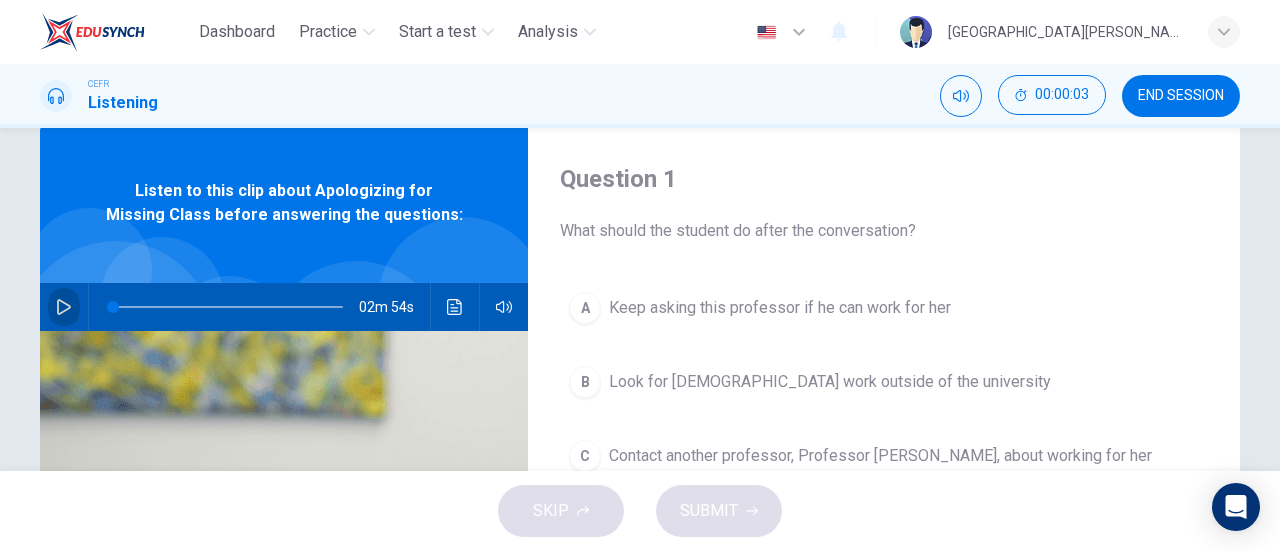 click 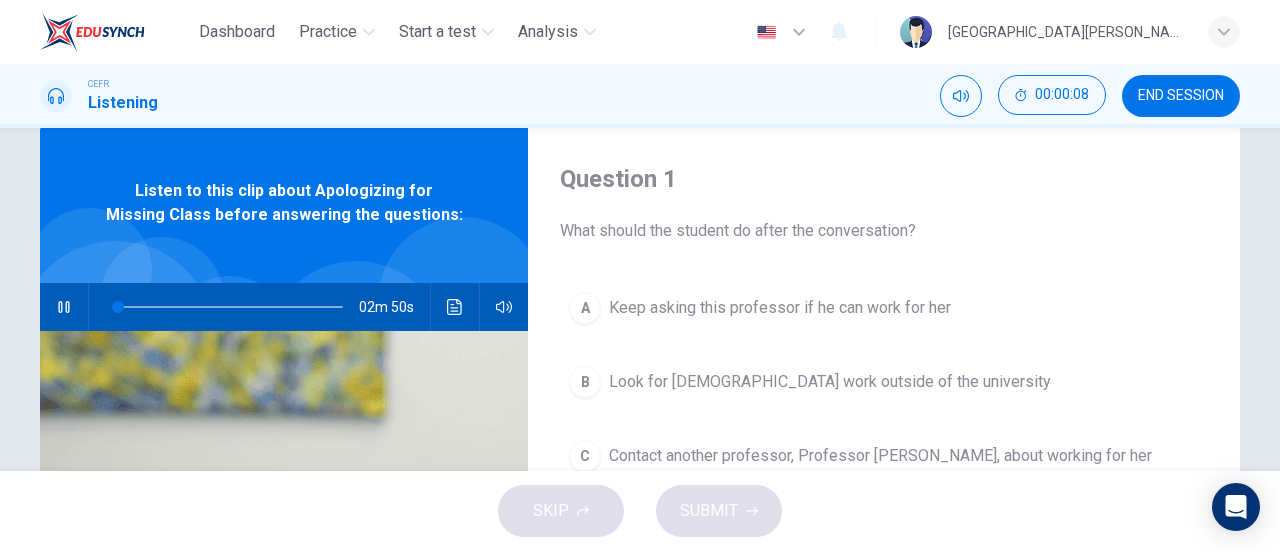 type on "3" 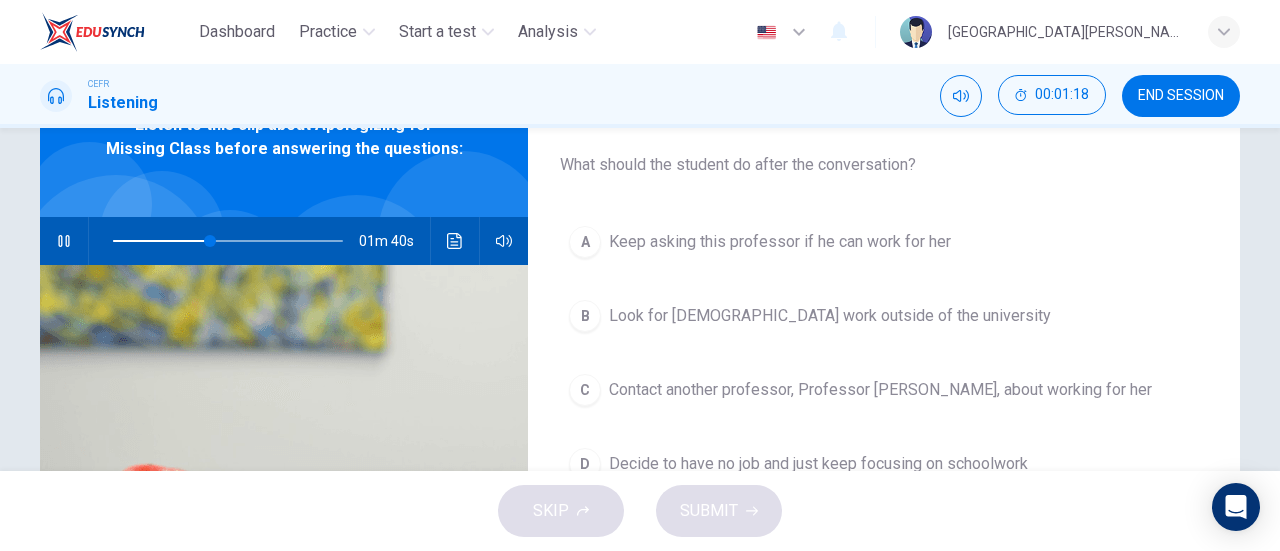 scroll, scrollTop: 108, scrollLeft: 0, axis: vertical 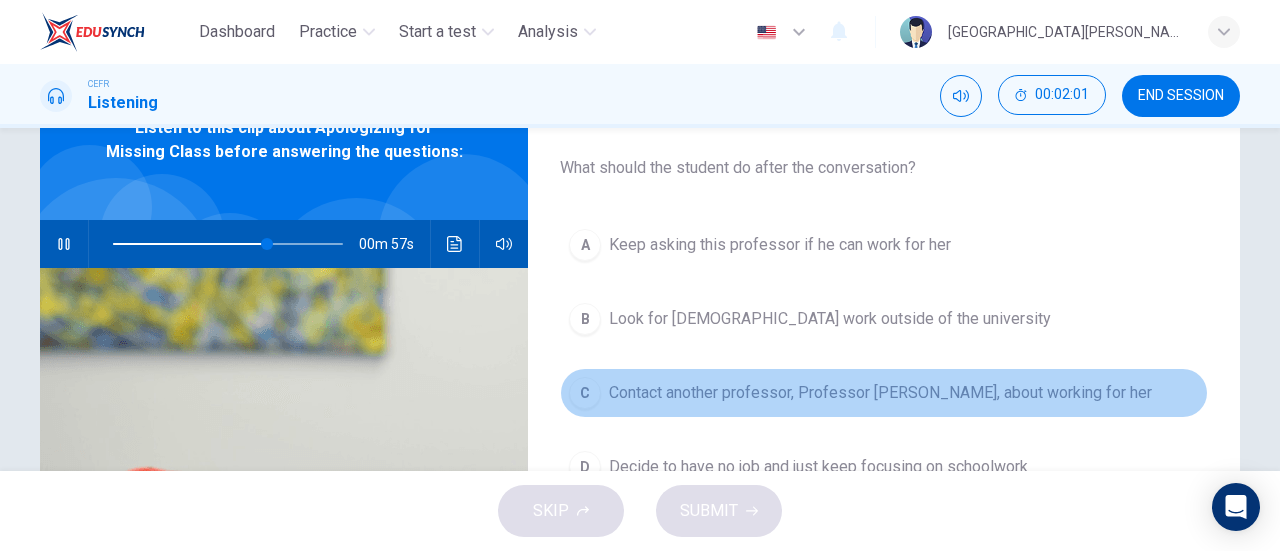 click on "Contact another professor, Professor [PERSON_NAME], about working for her" at bounding box center (880, 393) 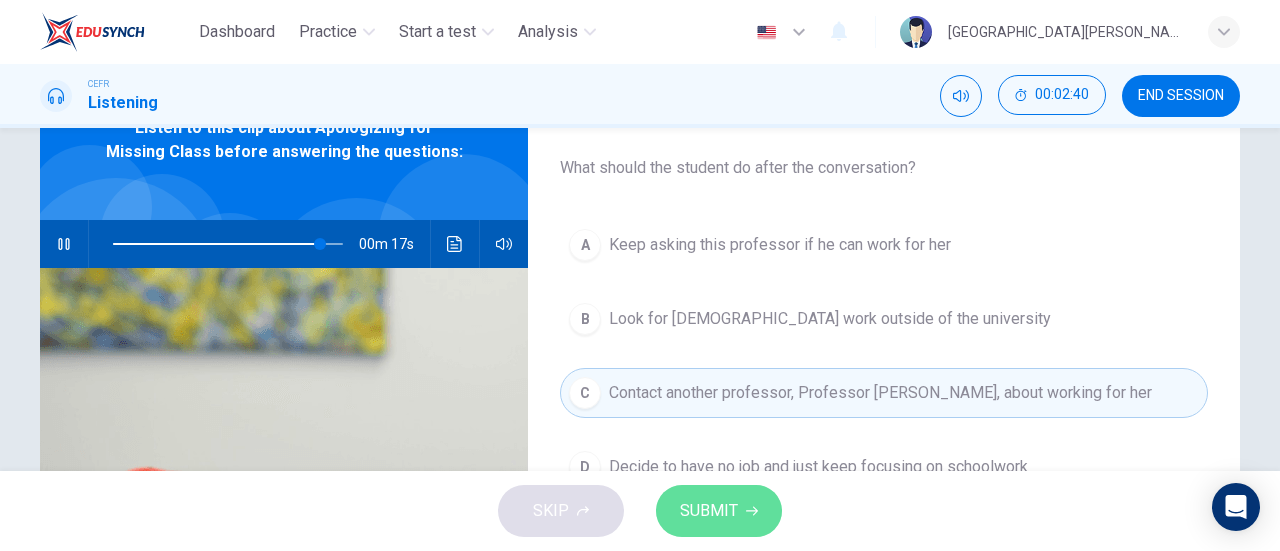 click on "SUBMIT" at bounding box center [709, 511] 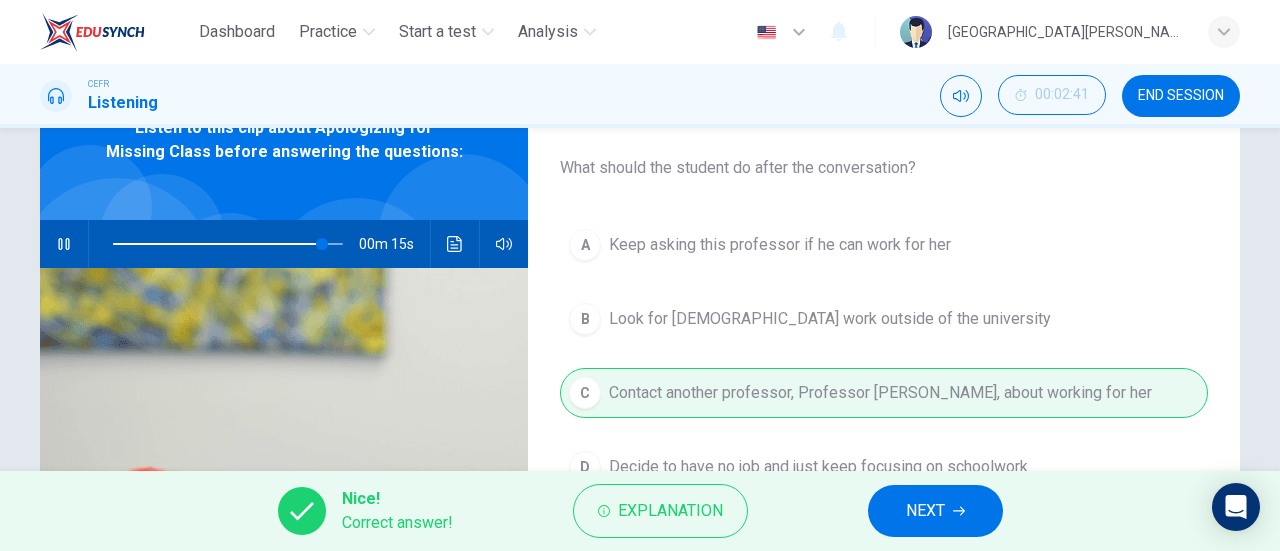 click on "NEXT" at bounding box center (925, 511) 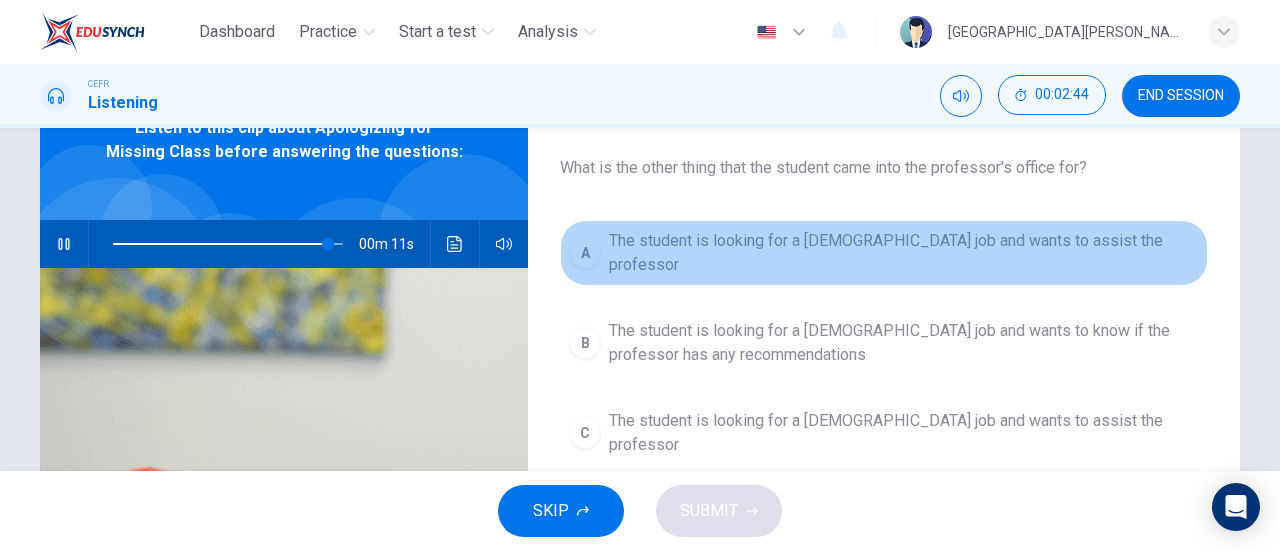 click on "The student is looking for a [DEMOGRAPHIC_DATA] job and wants to assist the professor" at bounding box center [904, 253] 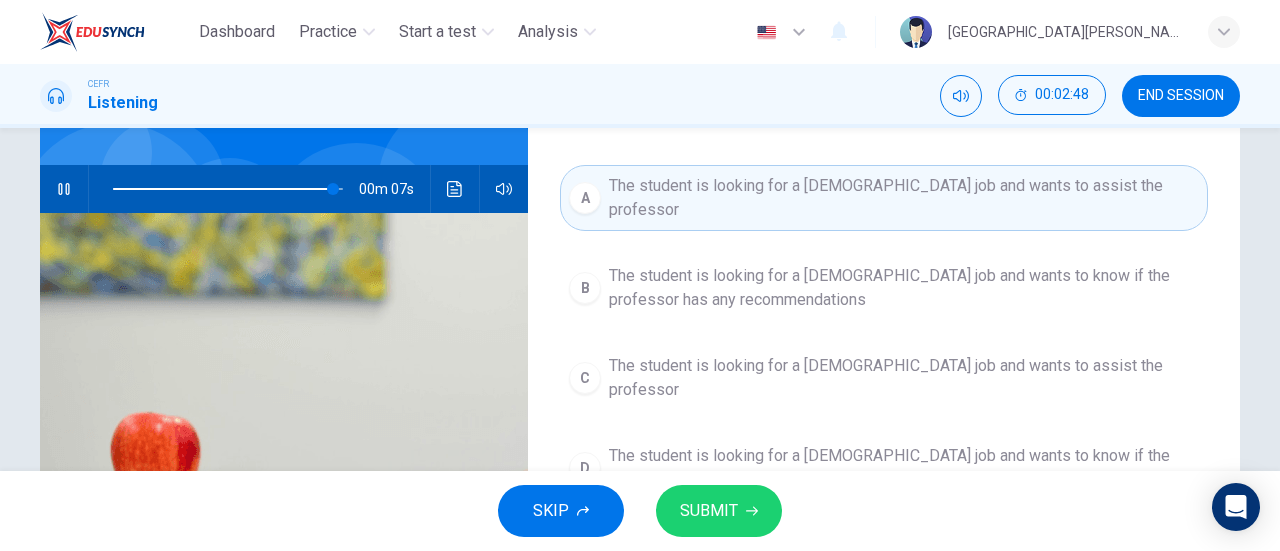 scroll, scrollTop: 165, scrollLeft: 0, axis: vertical 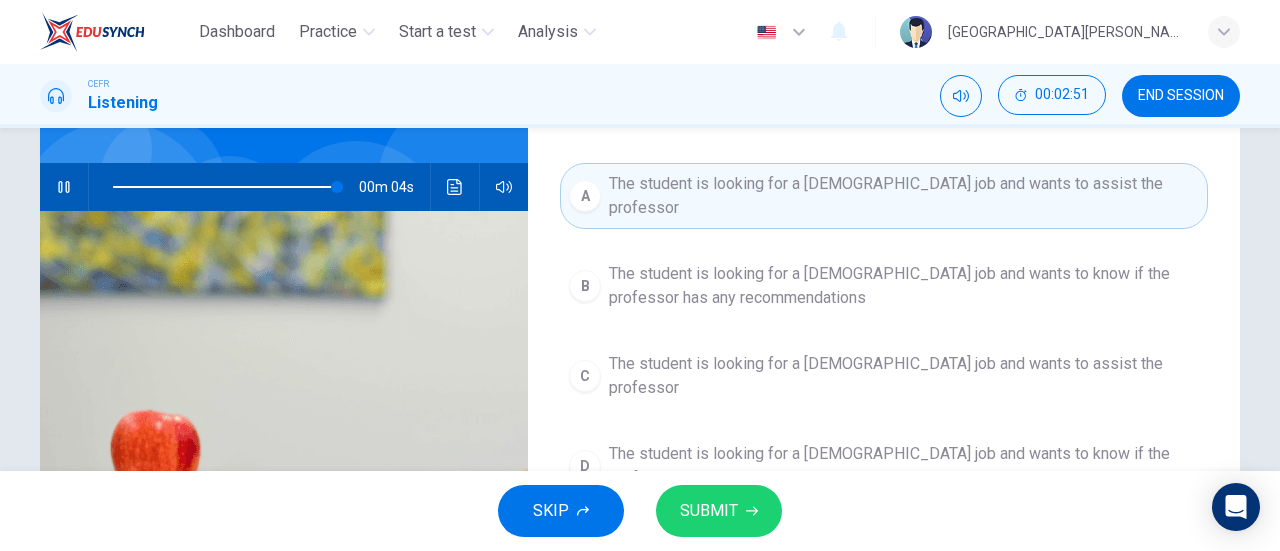 click on "SUBMIT" at bounding box center [709, 511] 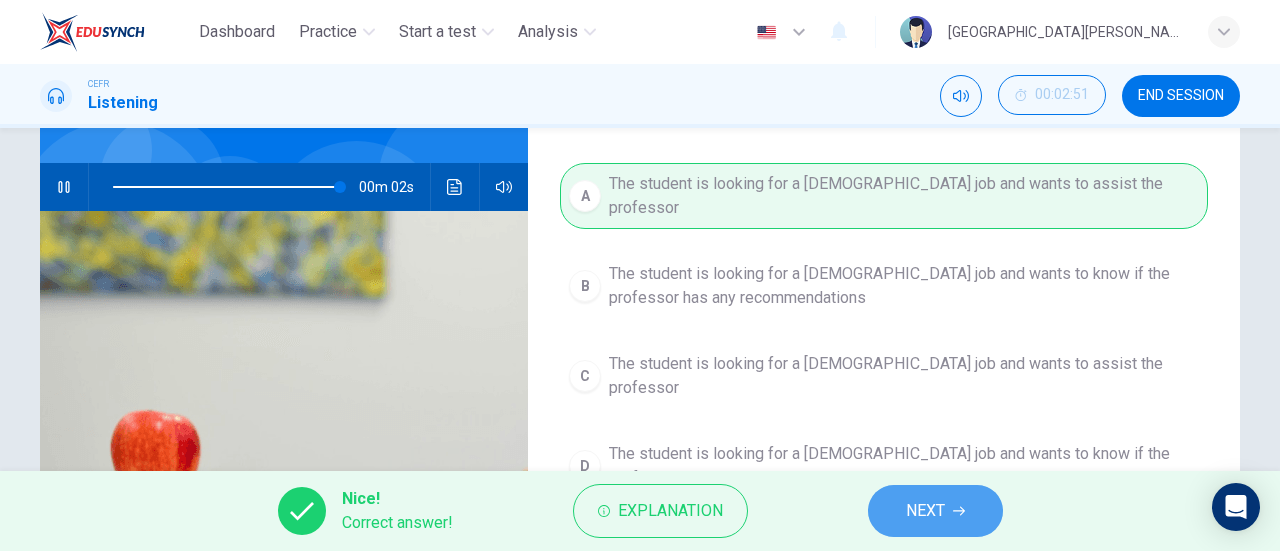 click on "NEXT" at bounding box center [925, 511] 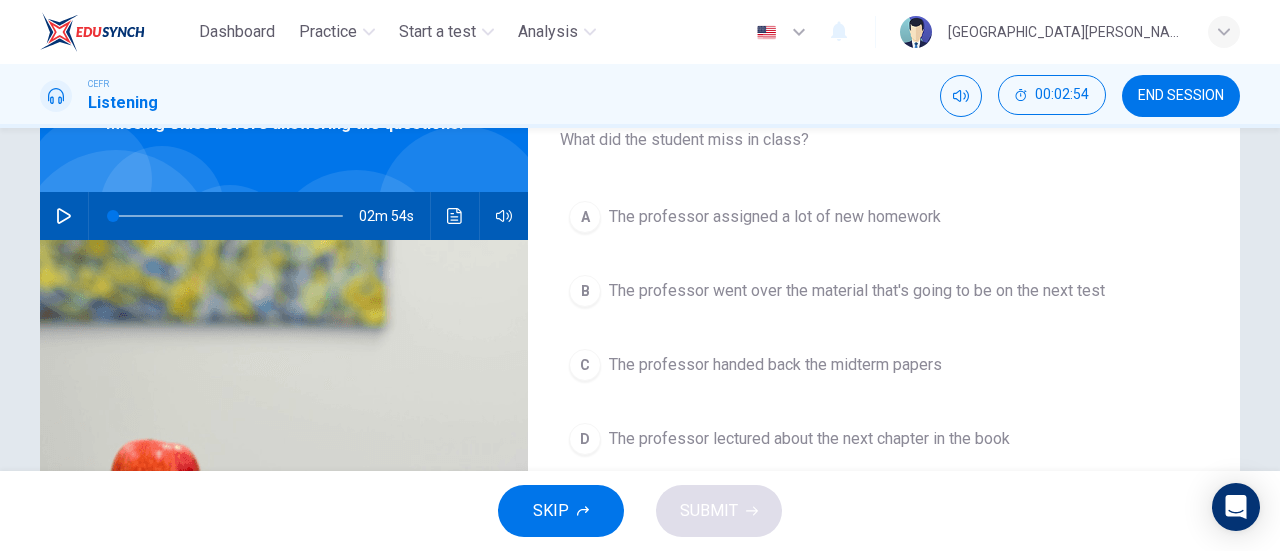 scroll, scrollTop: 137, scrollLeft: 0, axis: vertical 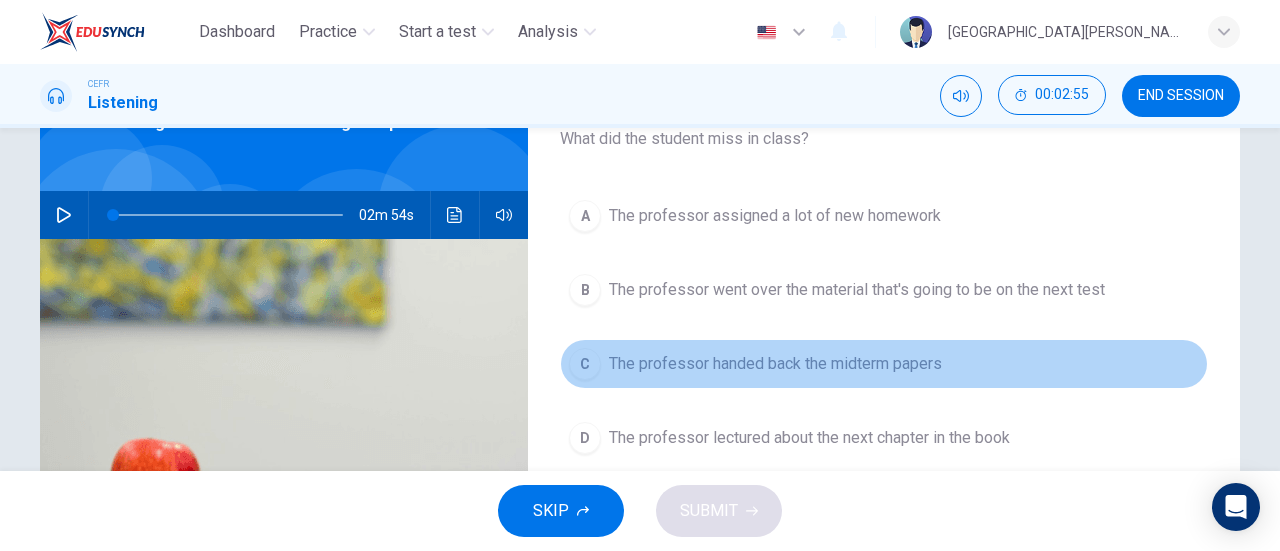 click on "The professor handed back the midterm papers" at bounding box center [775, 364] 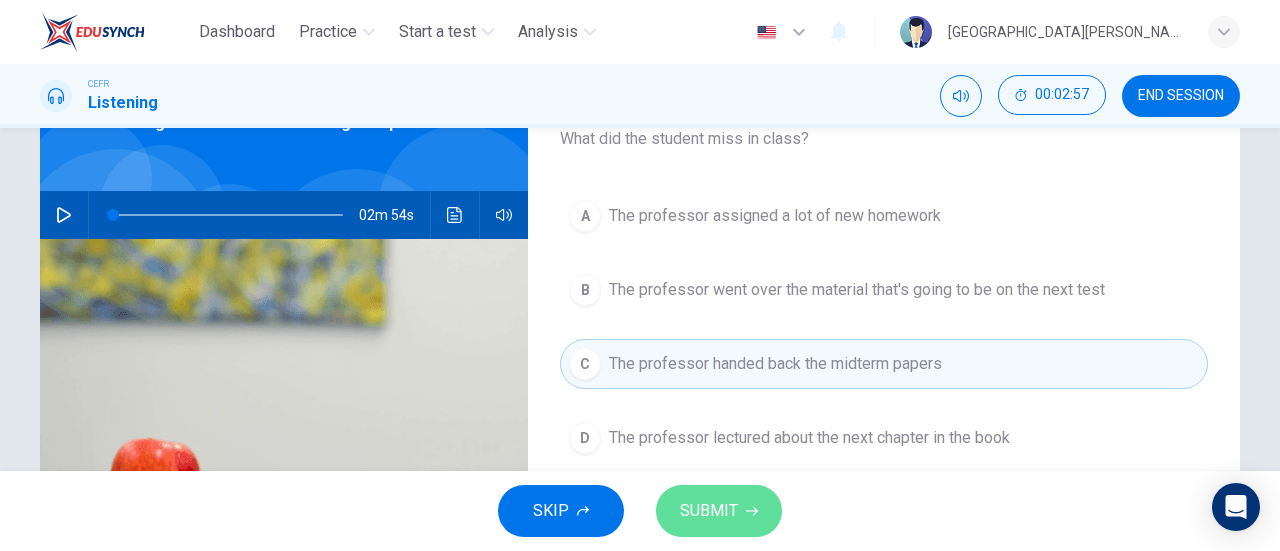 click on "SUBMIT" at bounding box center [719, 511] 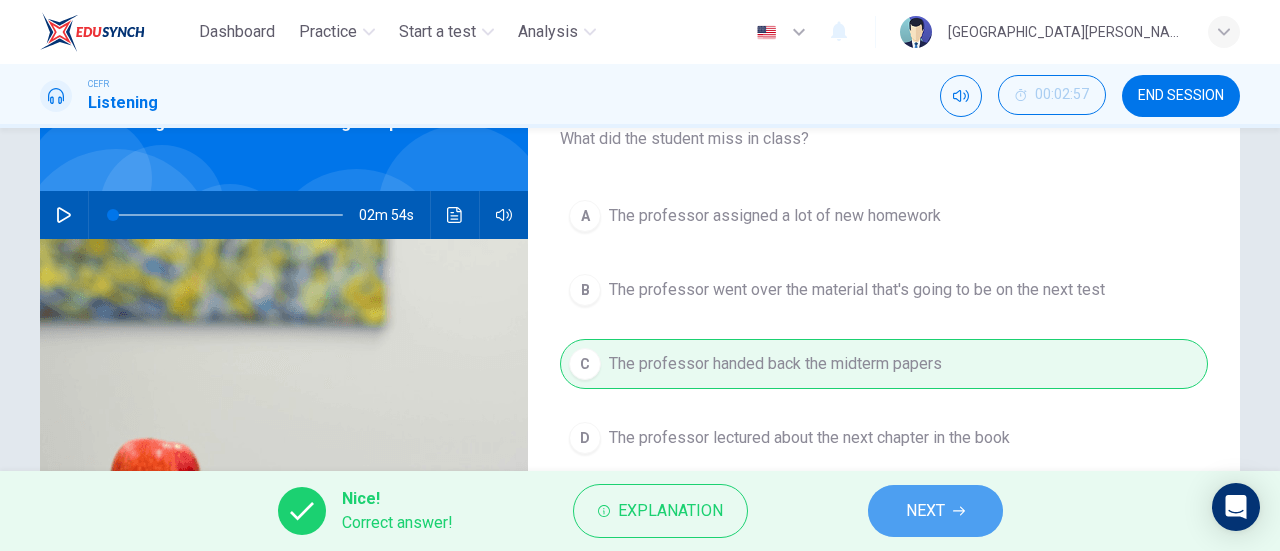 click on "NEXT" at bounding box center (925, 511) 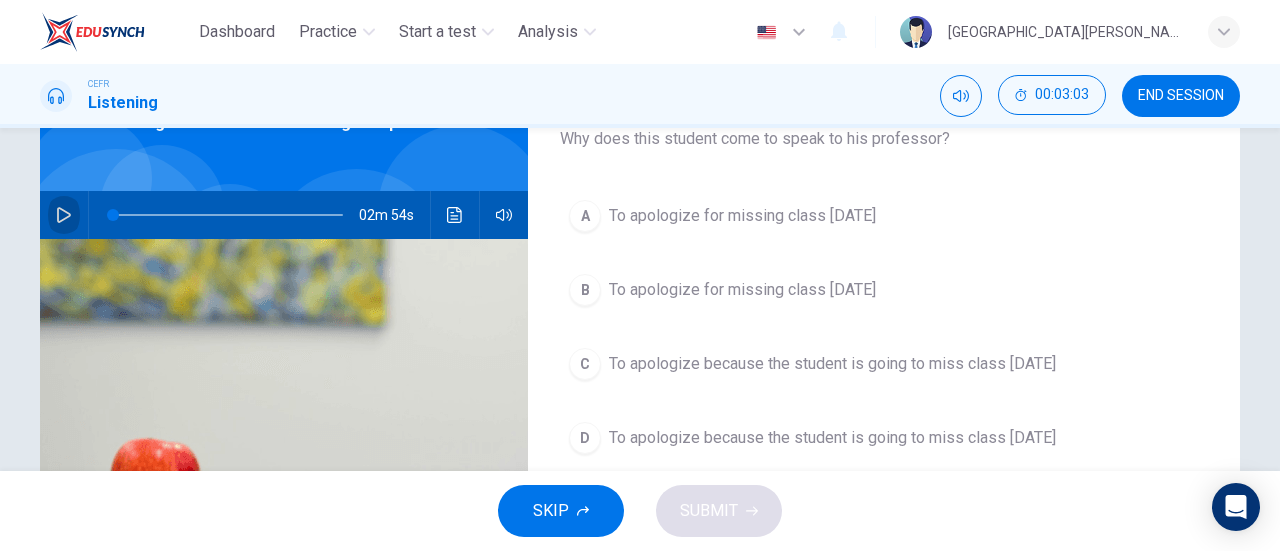 click 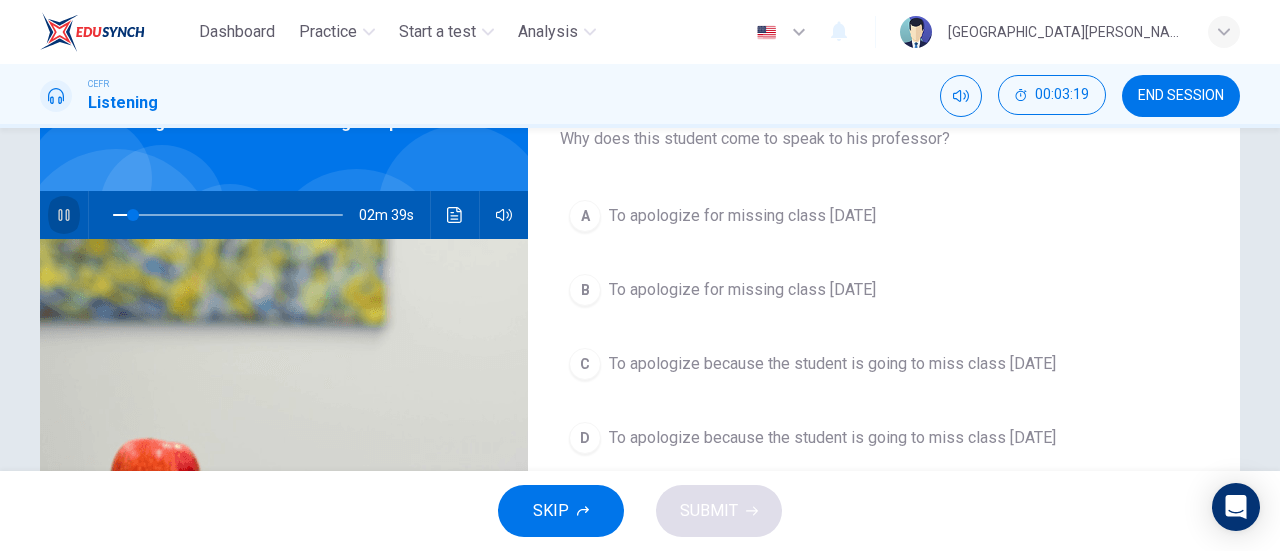 click 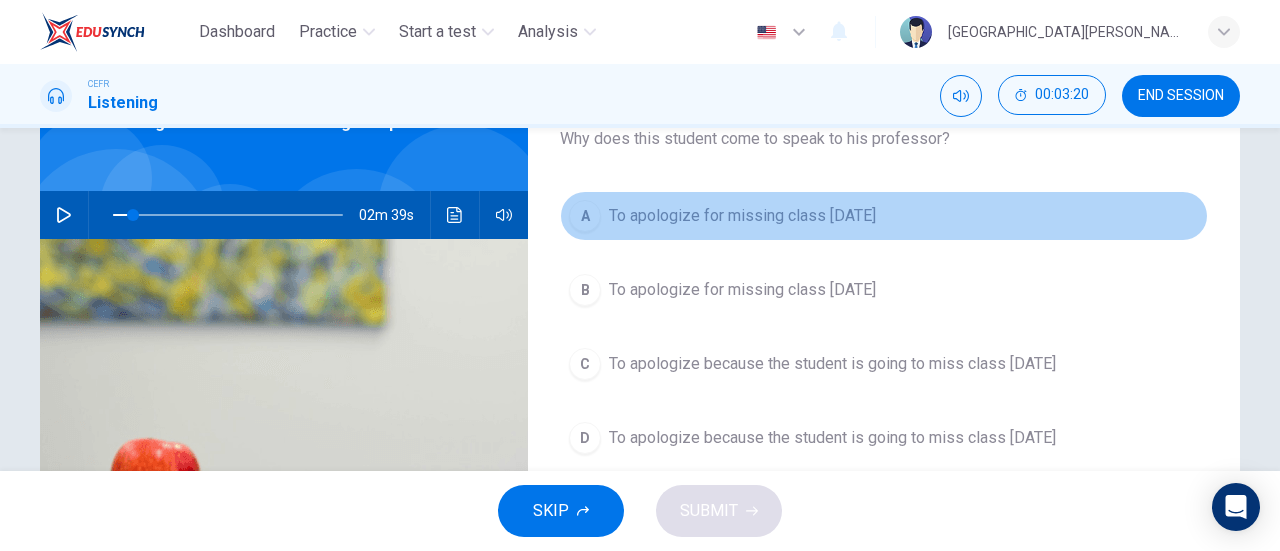 click on "To apologize for missing class last Monday" at bounding box center [742, 216] 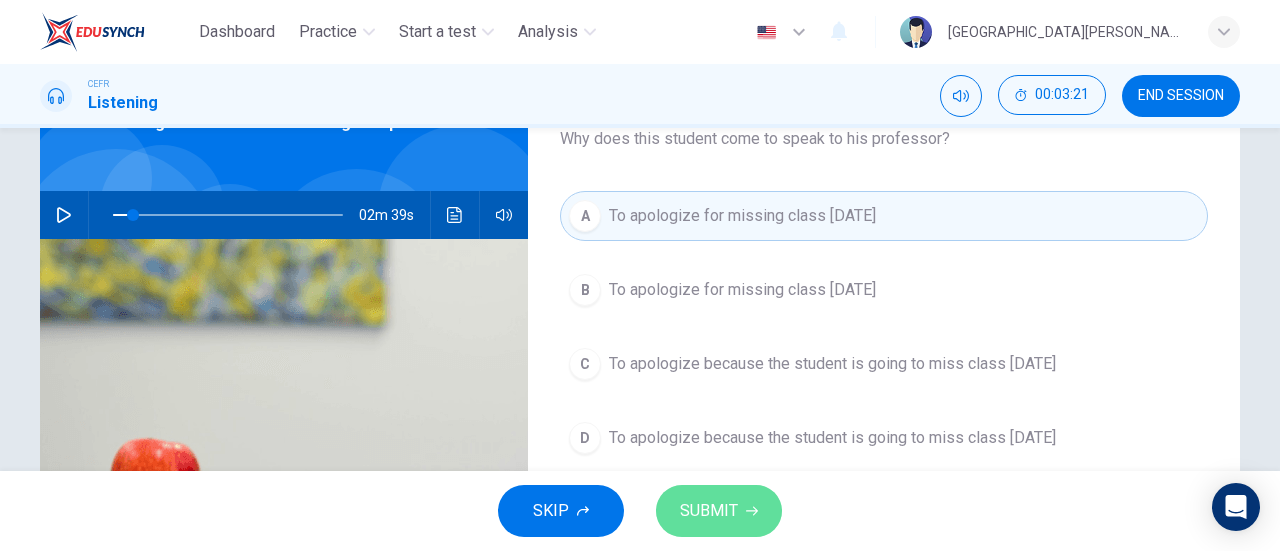 click on "SUBMIT" at bounding box center [709, 511] 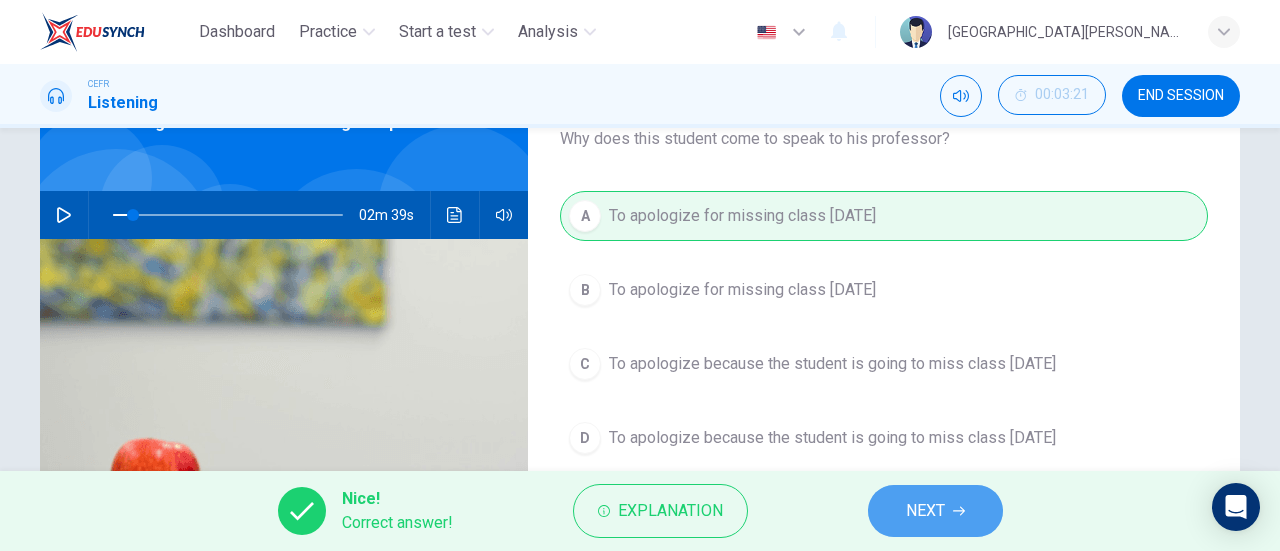click 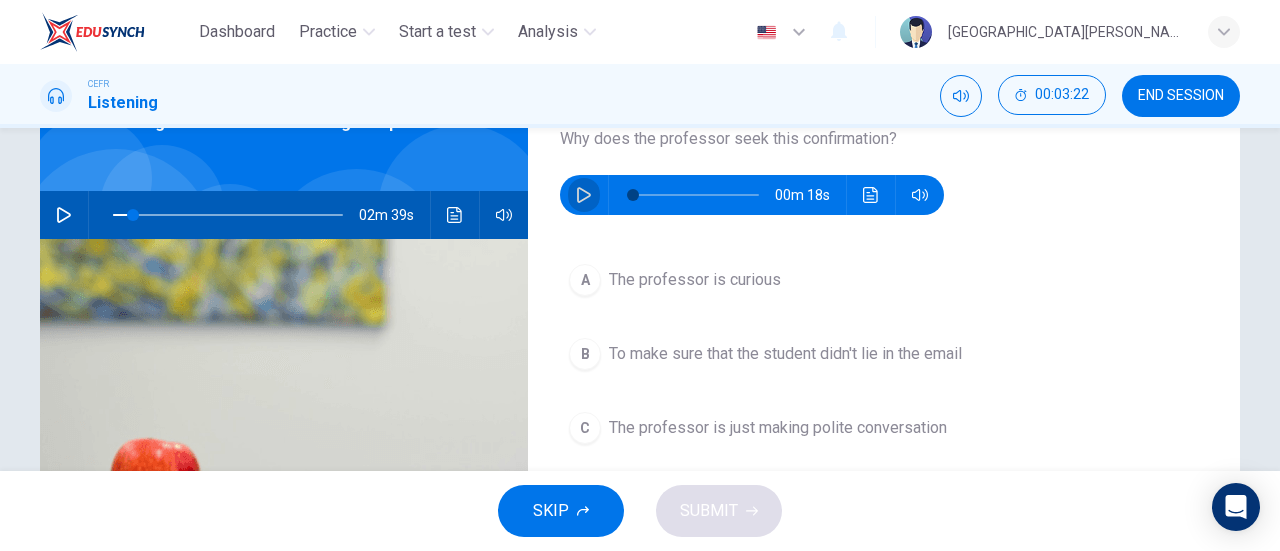 click 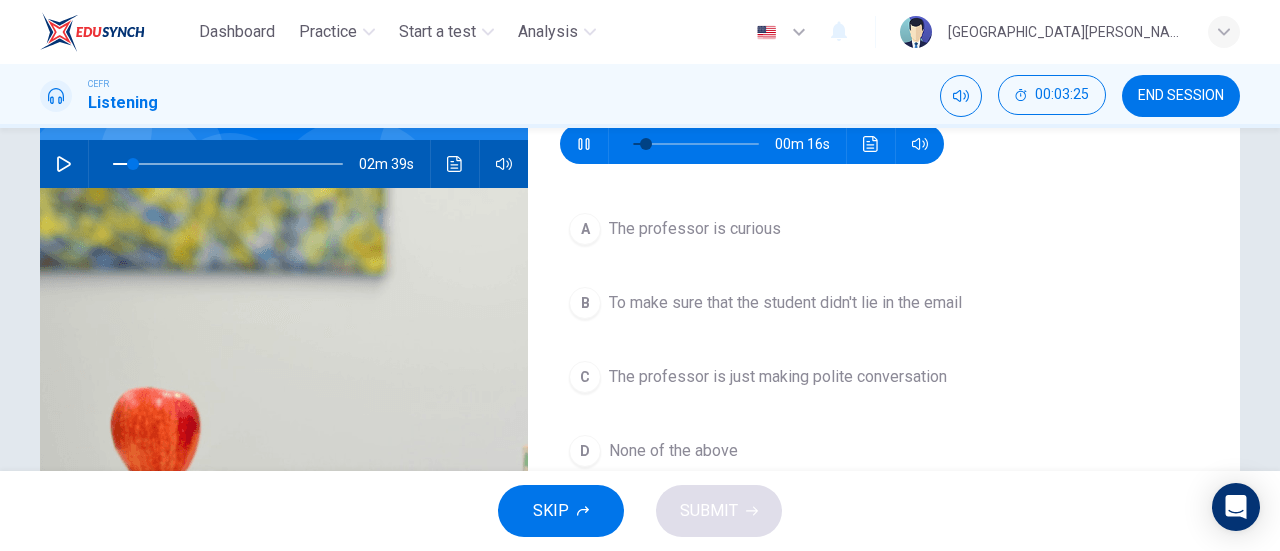 scroll, scrollTop: 195, scrollLeft: 0, axis: vertical 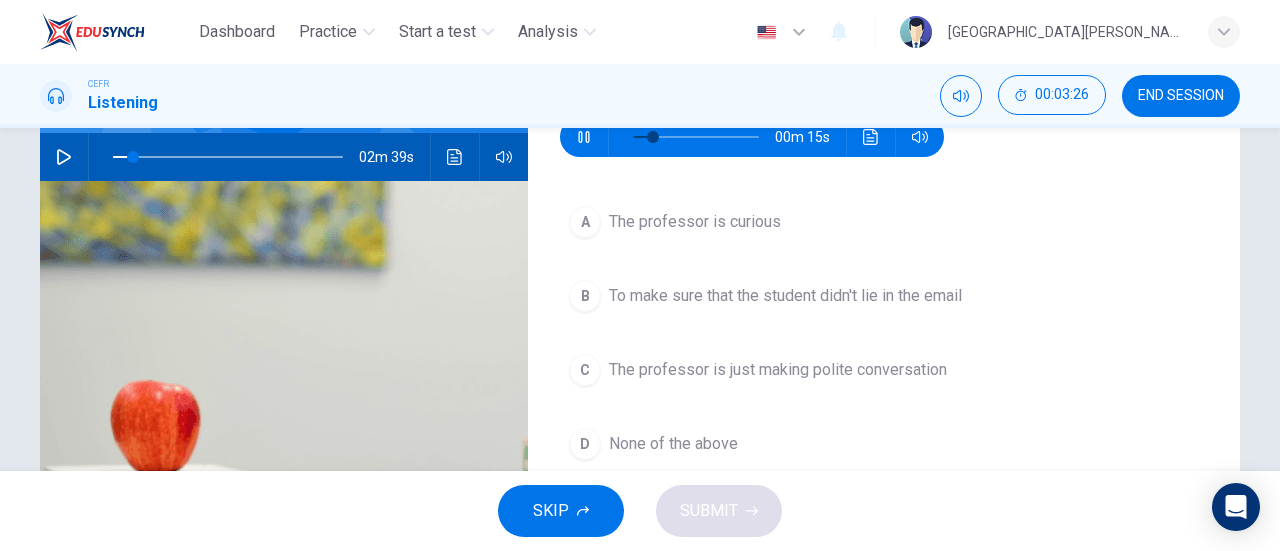 type on "21" 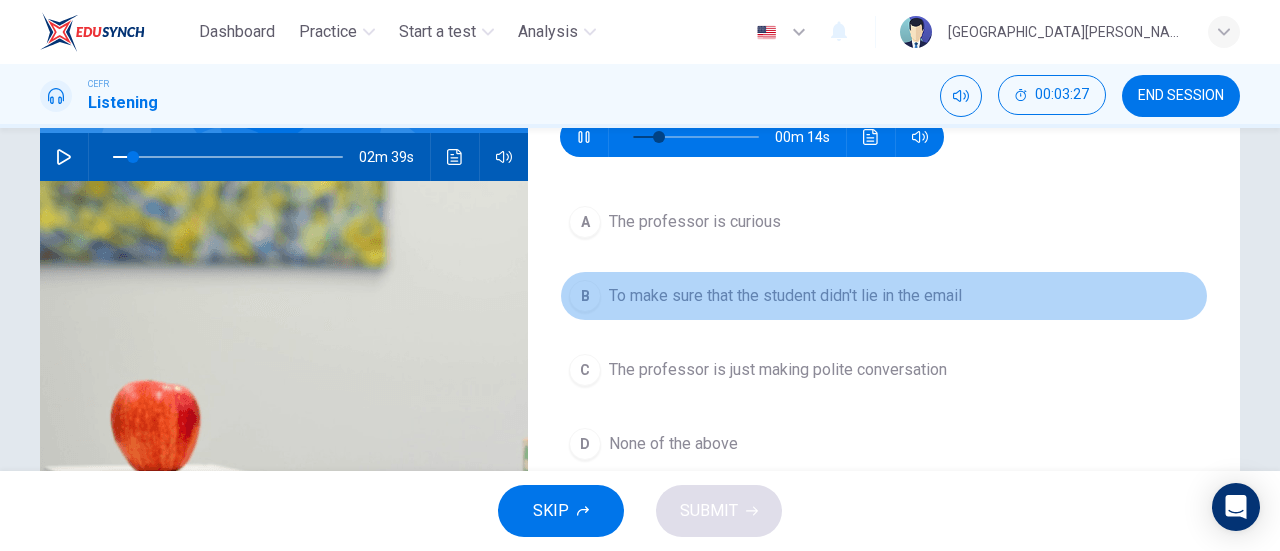 click on "To make sure that the student didn't lie in the email" at bounding box center [785, 296] 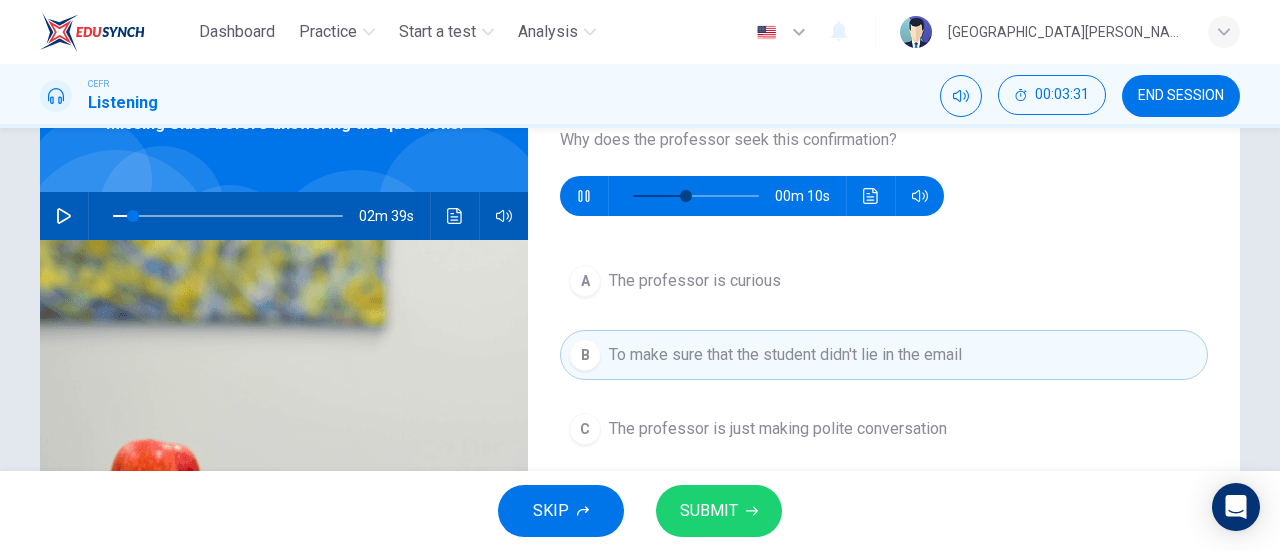 scroll, scrollTop: 135, scrollLeft: 0, axis: vertical 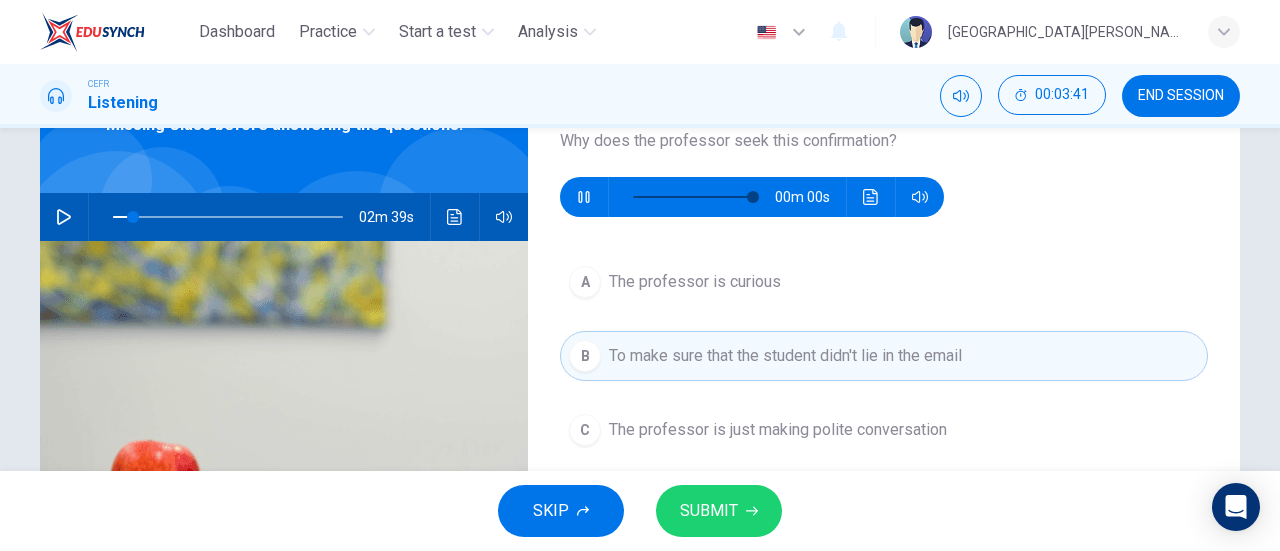 type on "0" 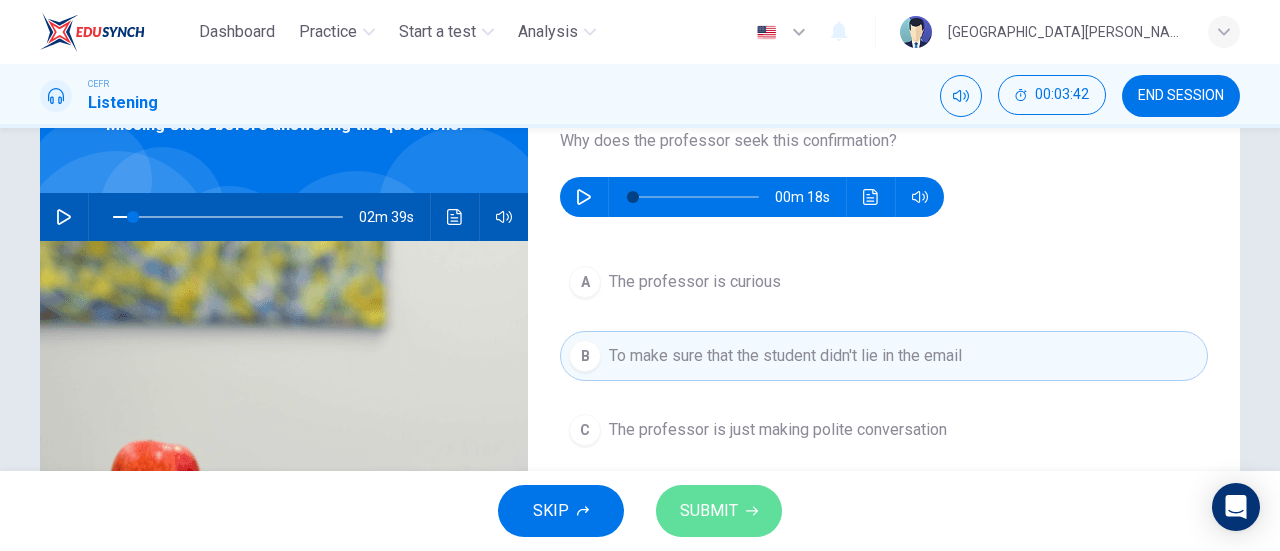 click on "SUBMIT" at bounding box center [719, 511] 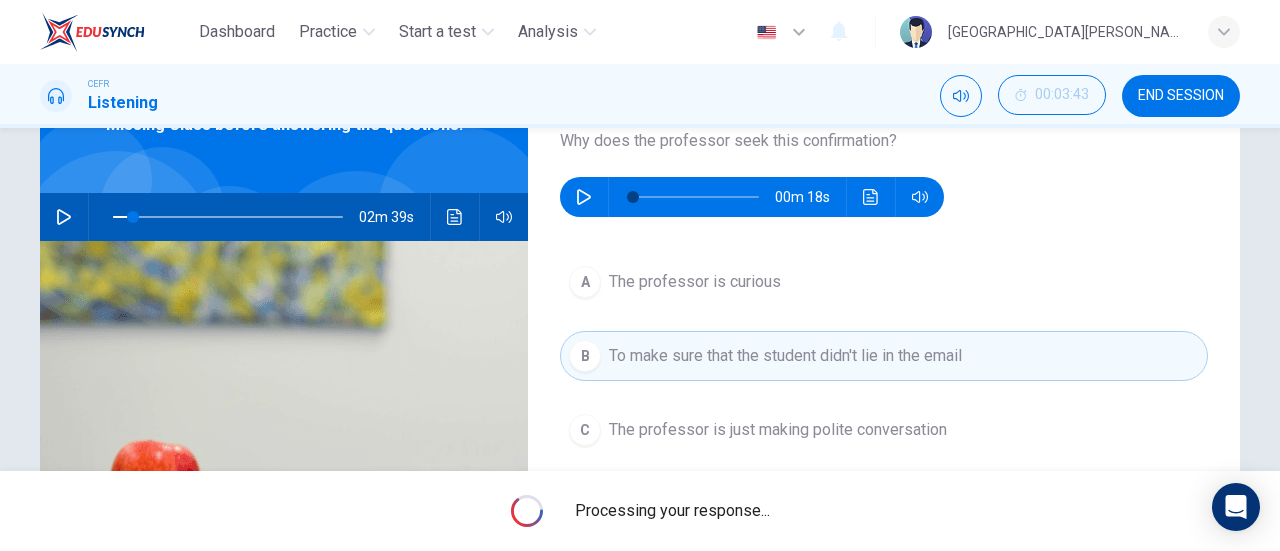type on "9" 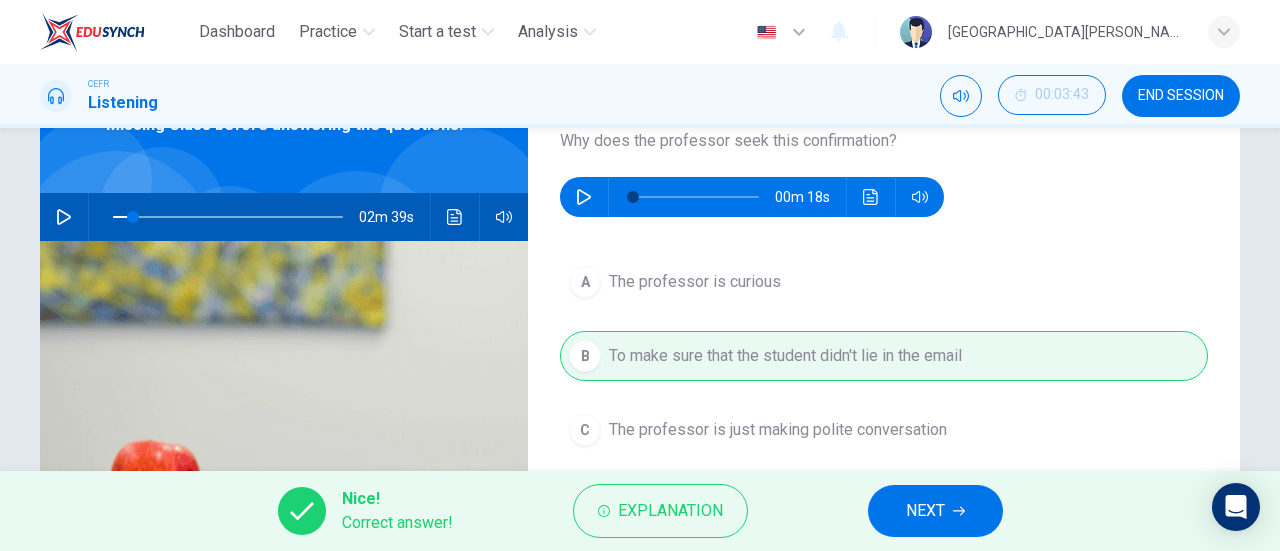 click on "NEXT" at bounding box center [925, 511] 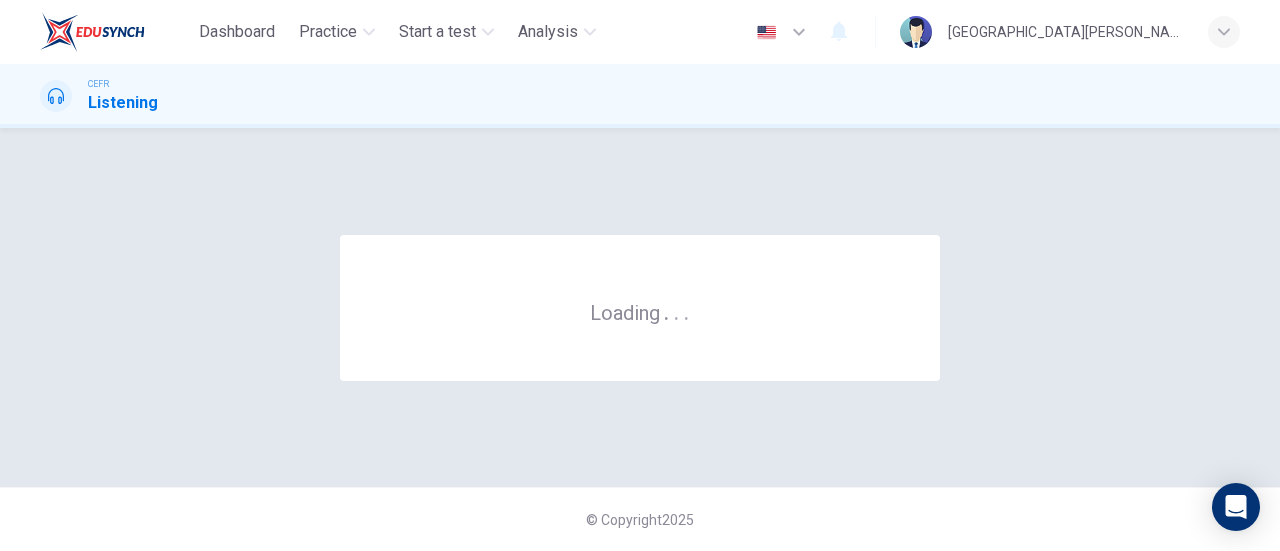 scroll, scrollTop: 0, scrollLeft: 0, axis: both 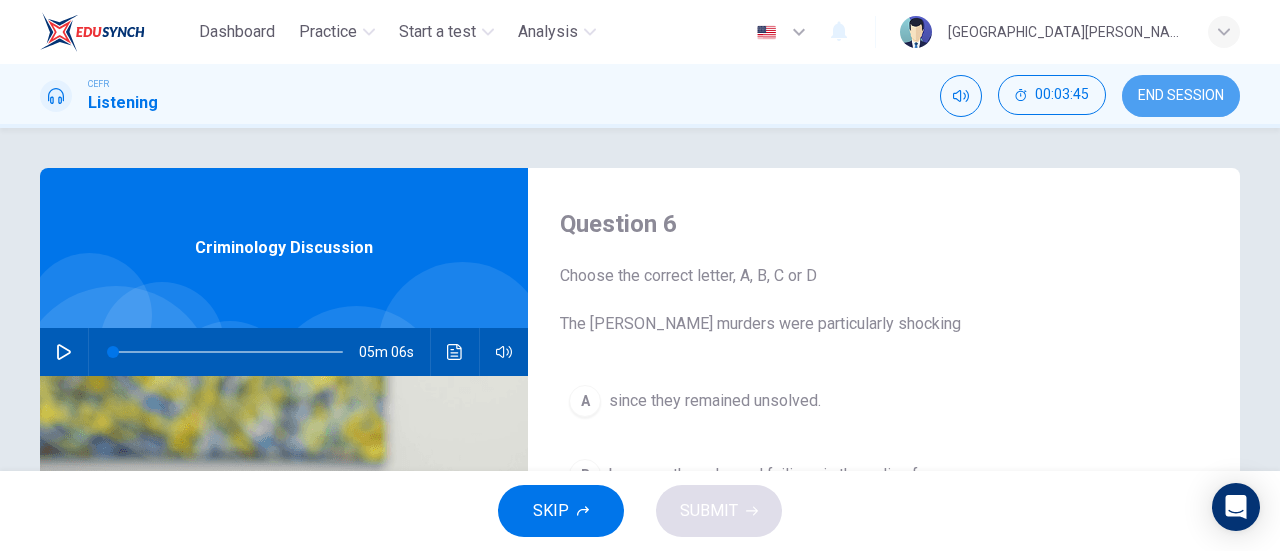 click on "END SESSION" at bounding box center (1181, 96) 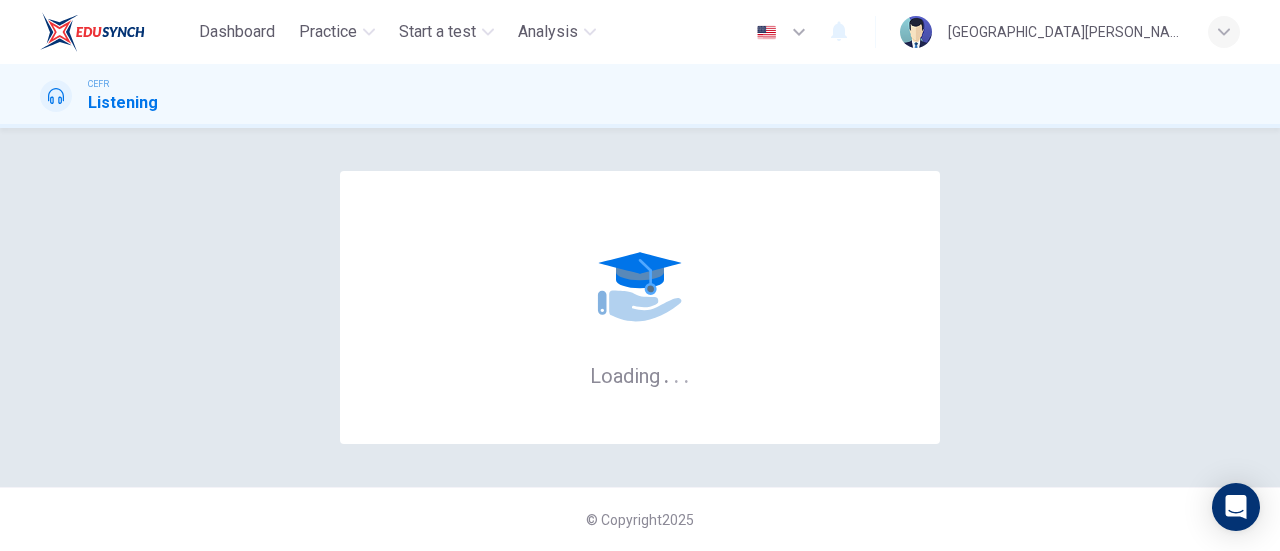 scroll, scrollTop: 0, scrollLeft: 0, axis: both 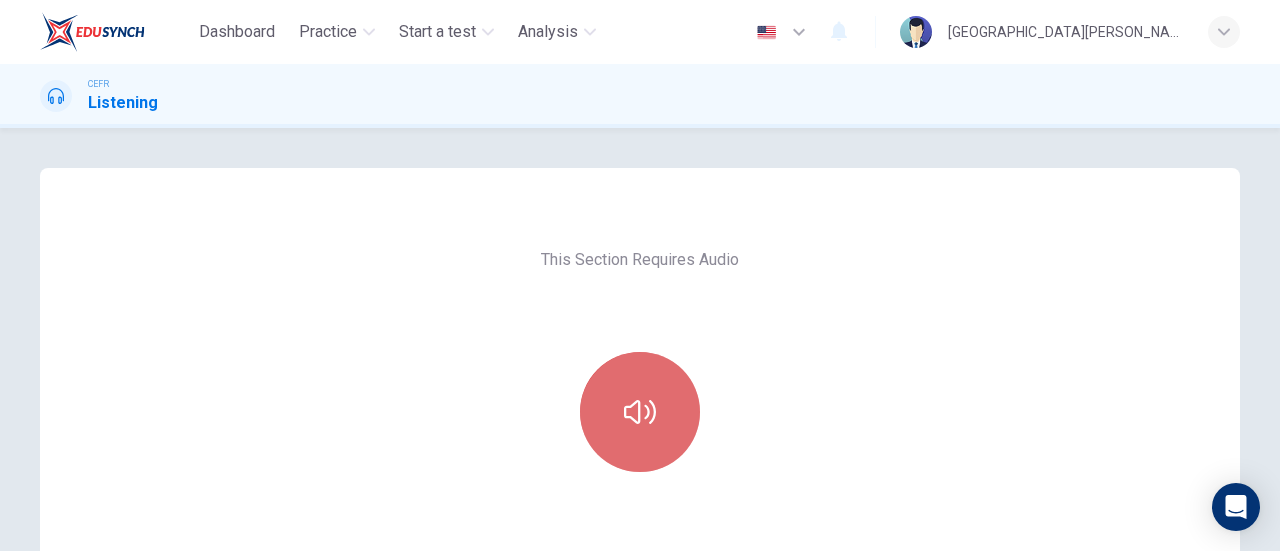click at bounding box center [640, 412] 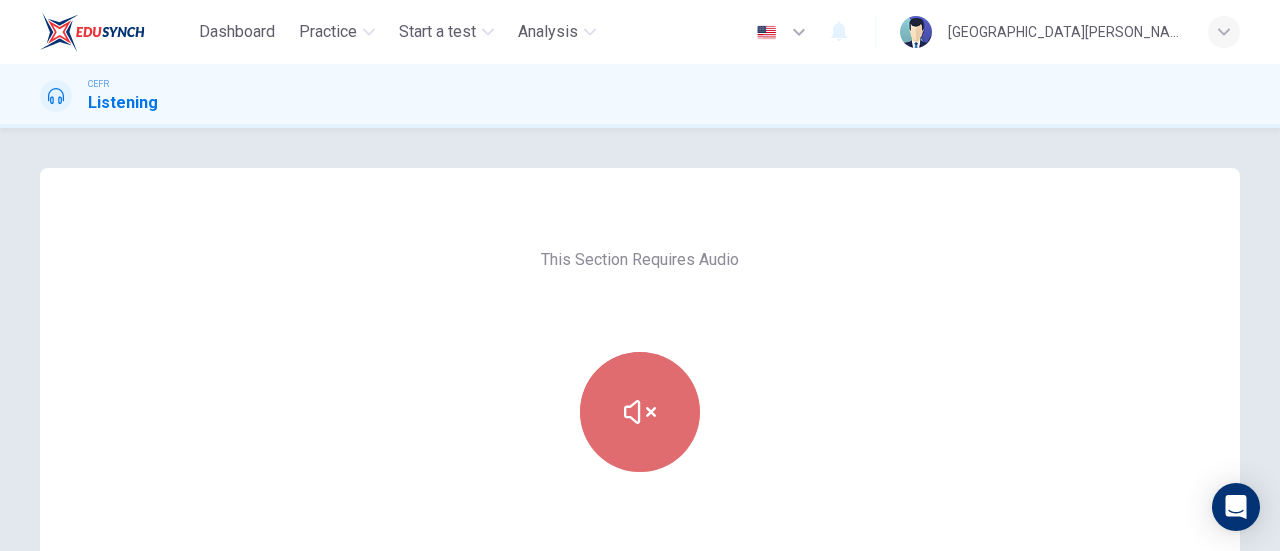click at bounding box center [640, 412] 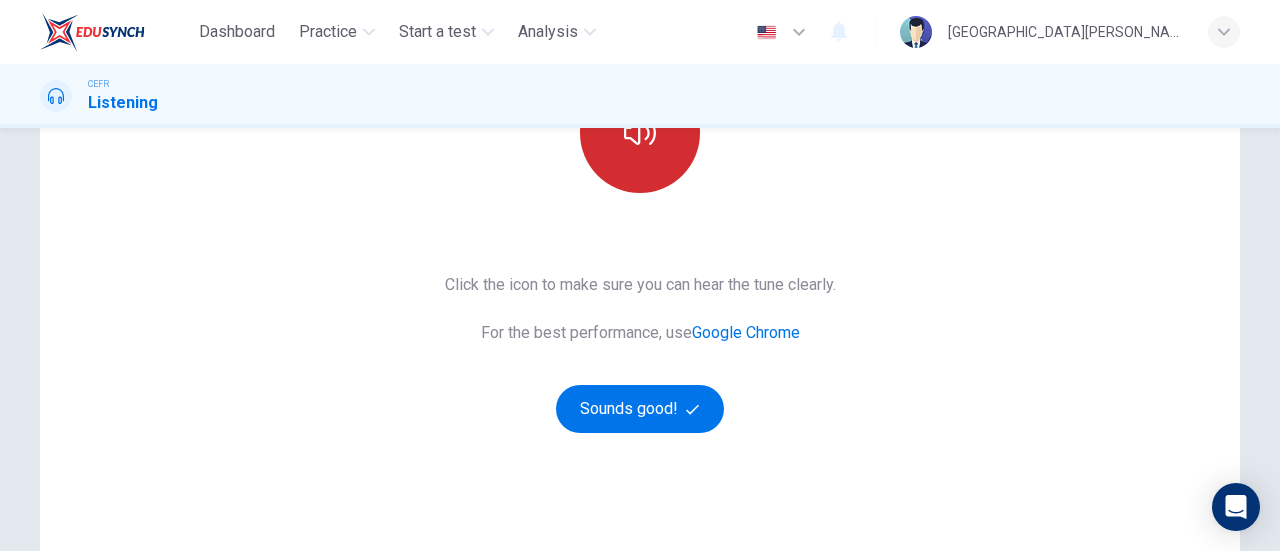 scroll, scrollTop: 283, scrollLeft: 0, axis: vertical 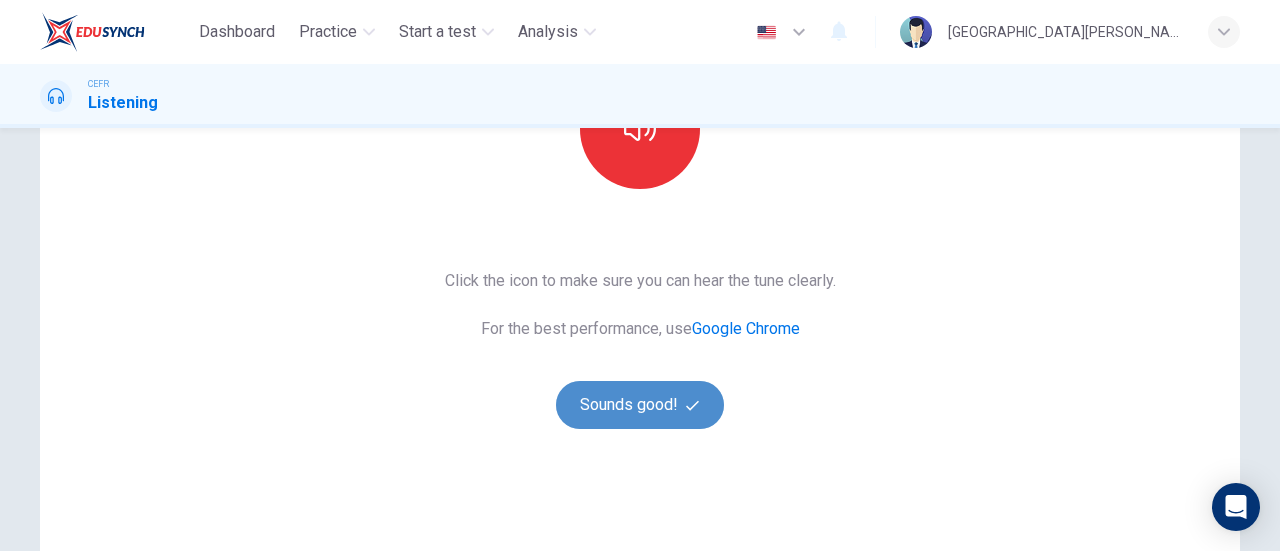 click on "Sounds good!" at bounding box center [640, 405] 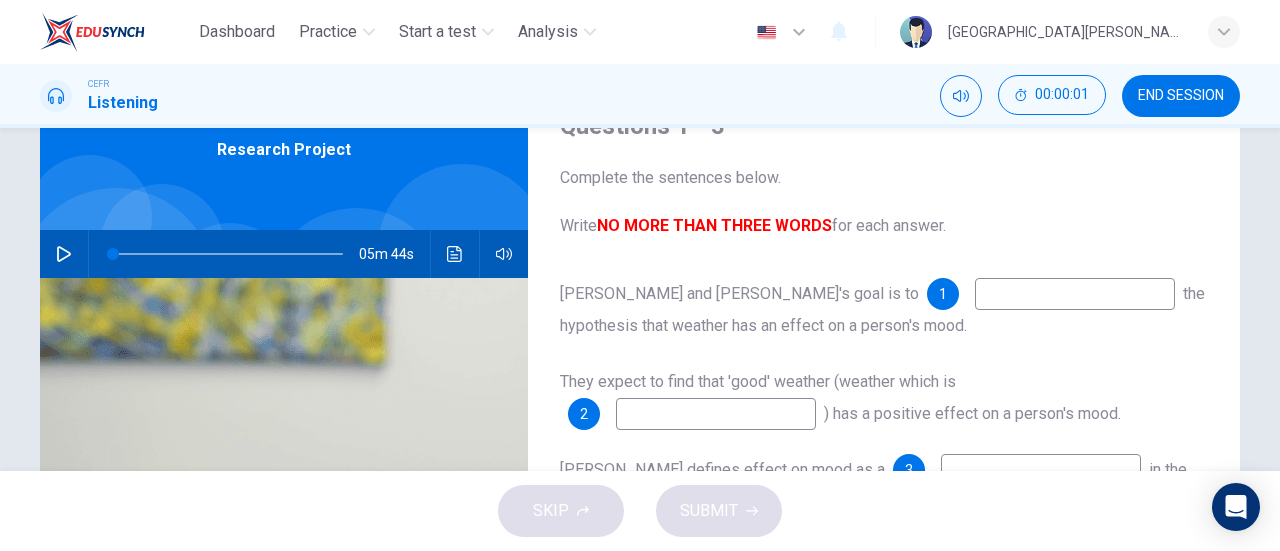 scroll, scrollTop: 97, scrollLeft: 0, axis: vertical 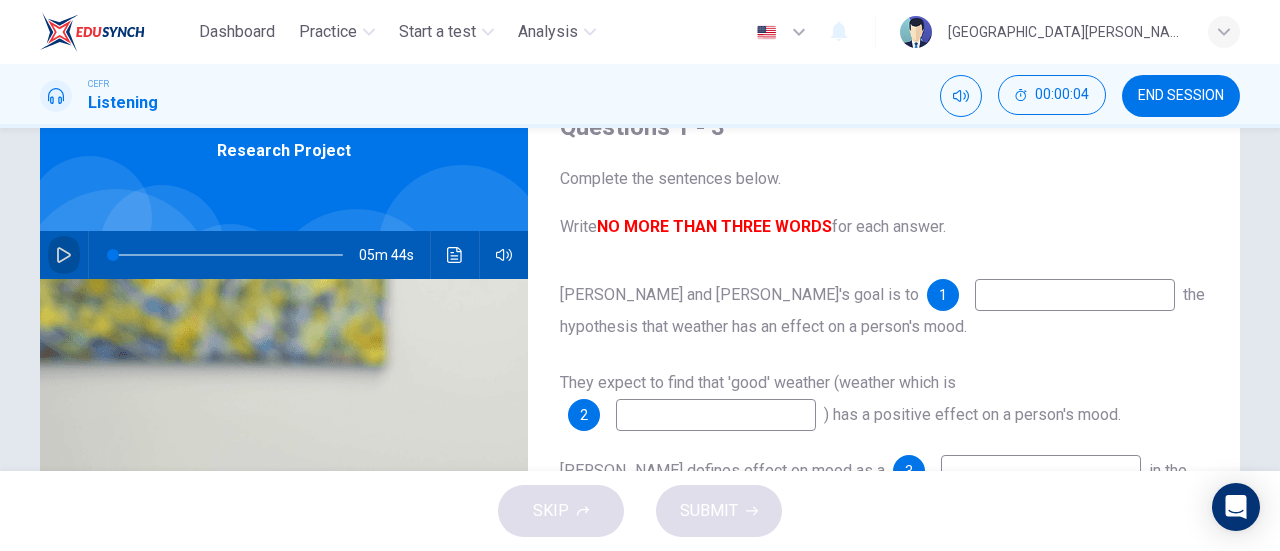 click 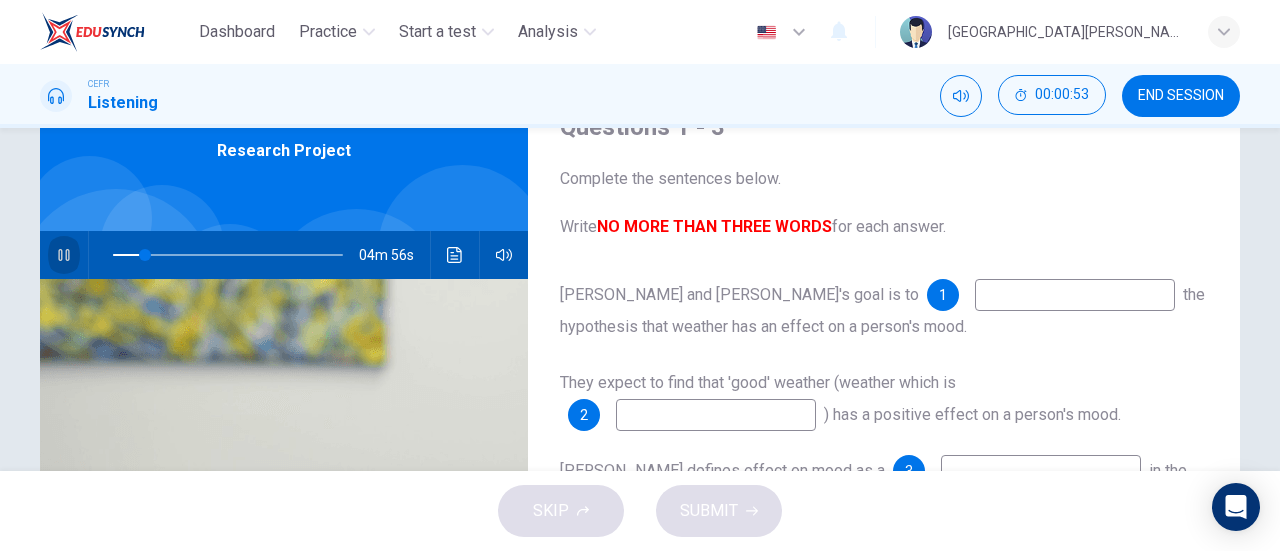 click 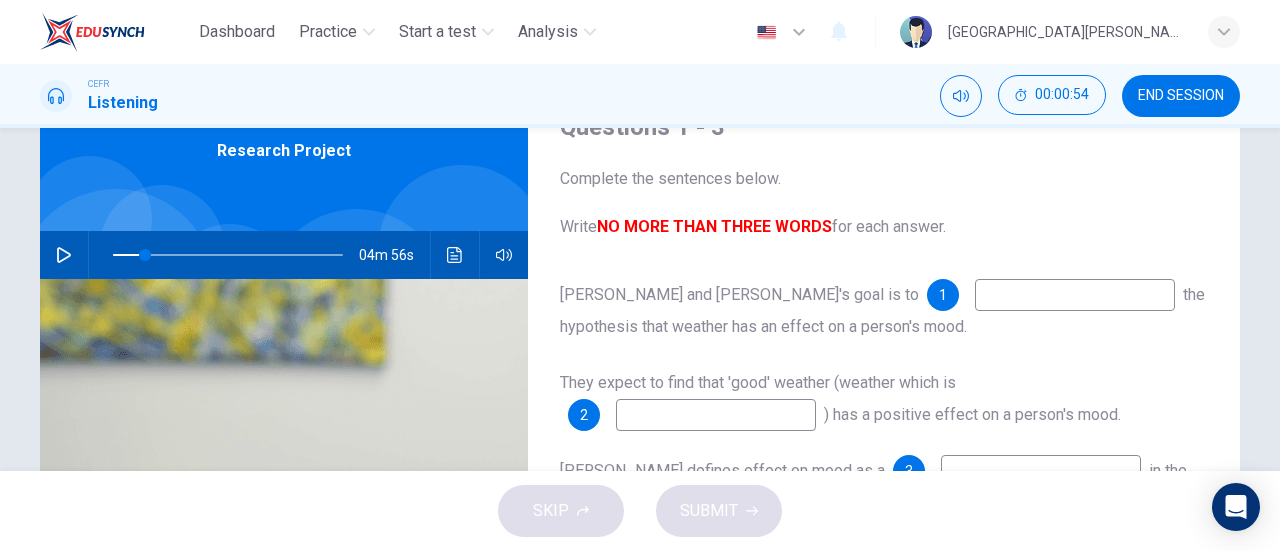click at bounding box center (1075, 295) 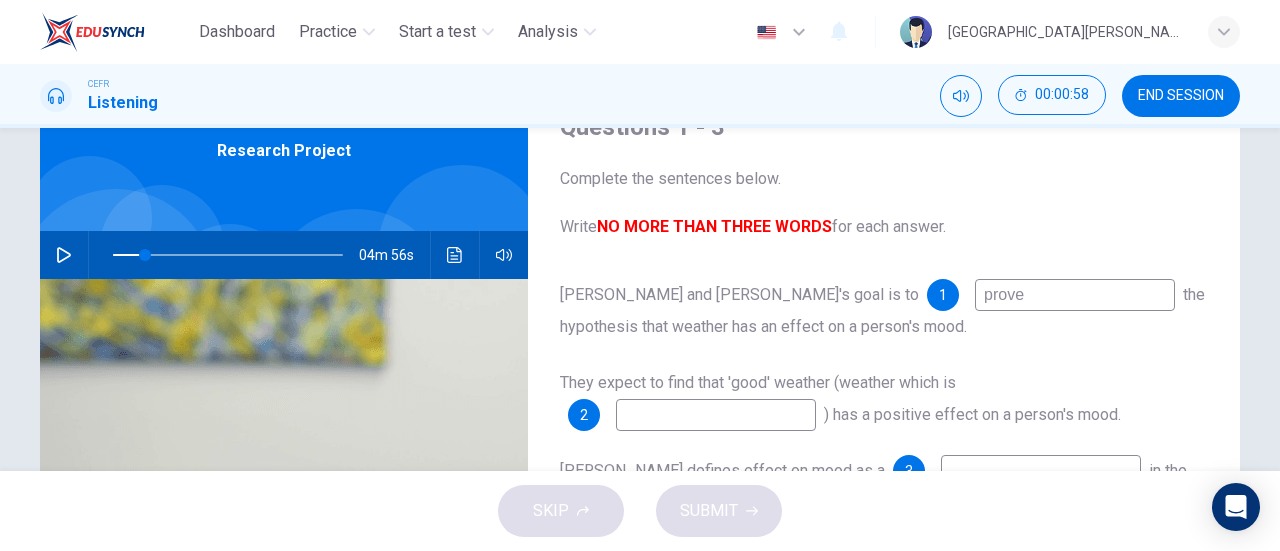 scroll, scrollTop: 200, scrollLeft: 0, axis: vertical 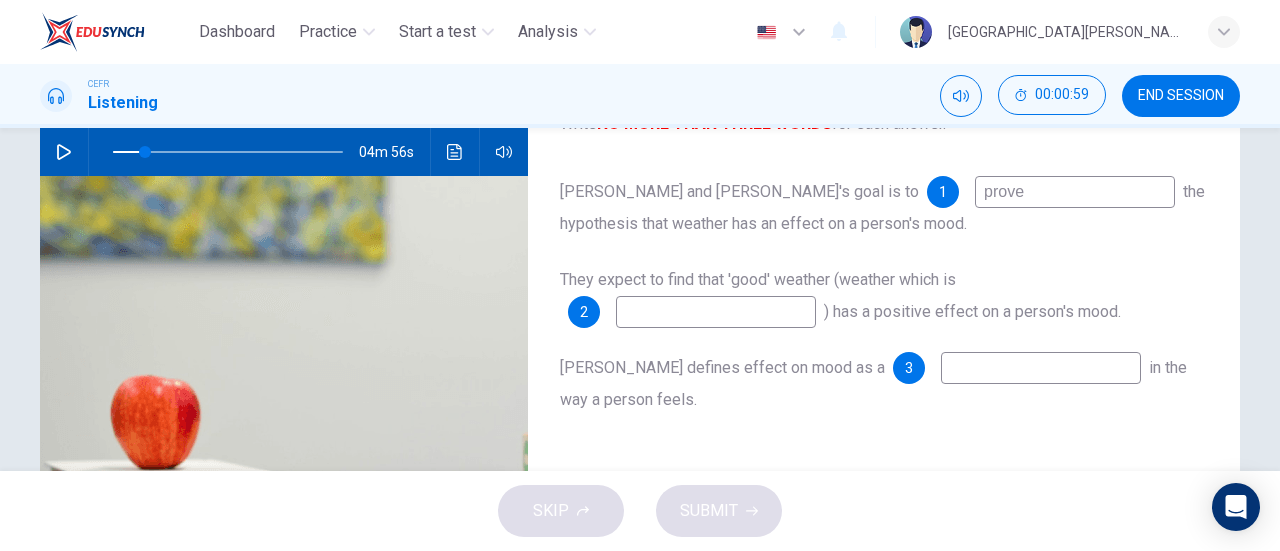 type on "prove" 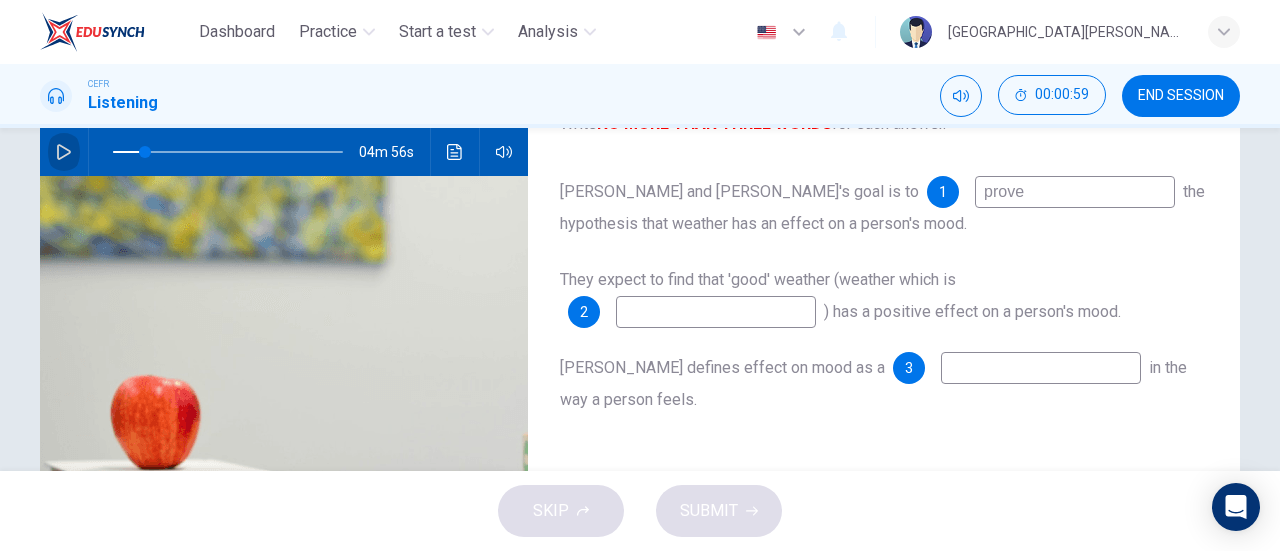 click 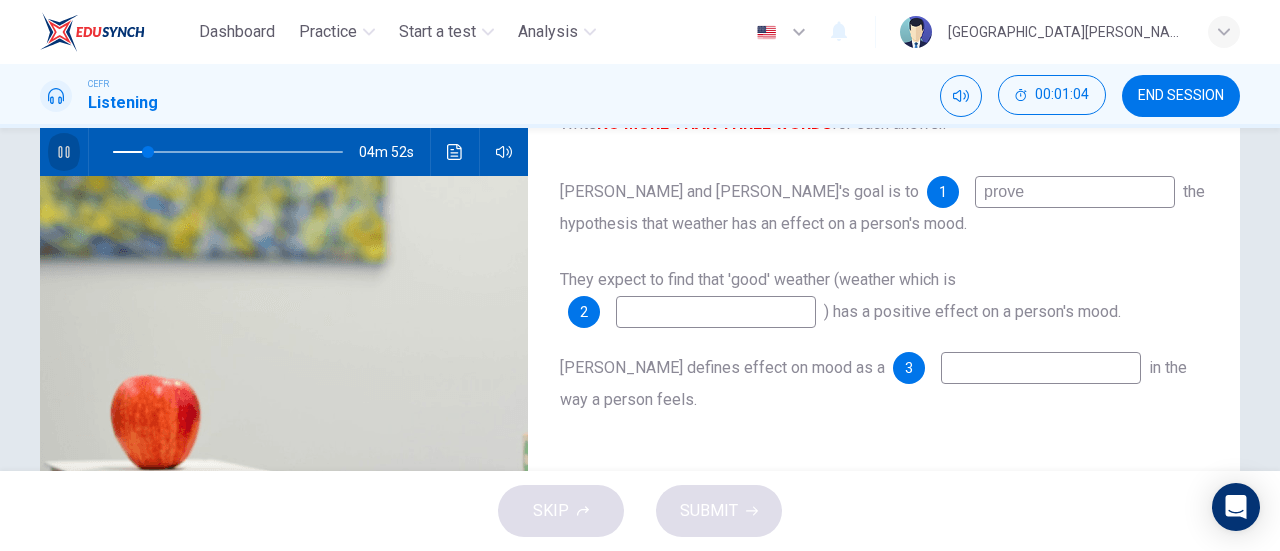 click 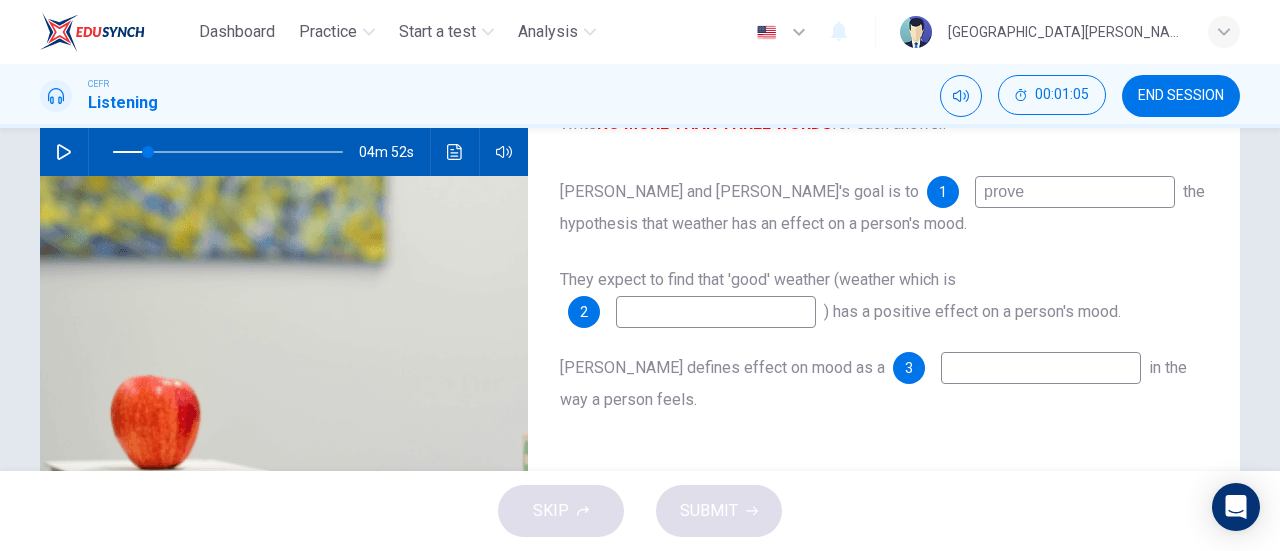 click on "prove" at bounding box center [1075, 192] 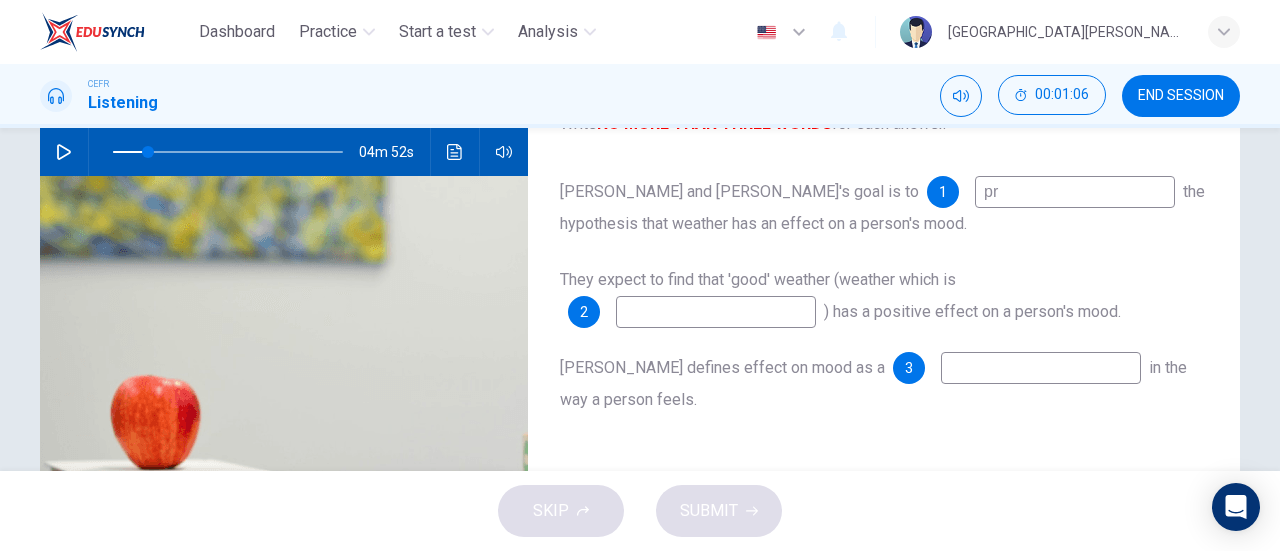 type on "p" 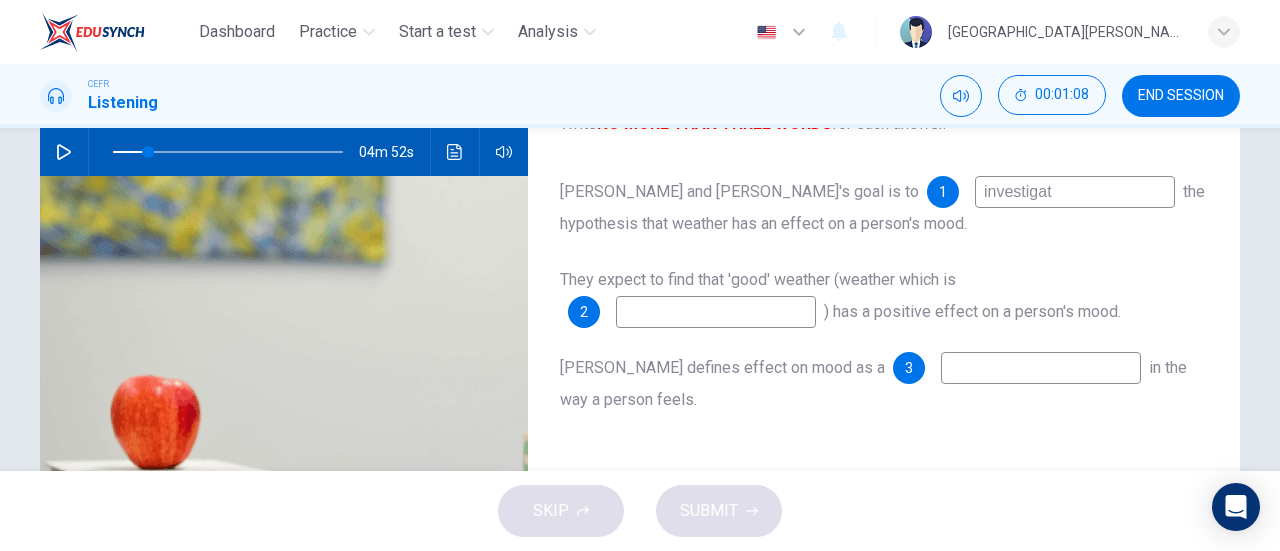 type on "investigate" 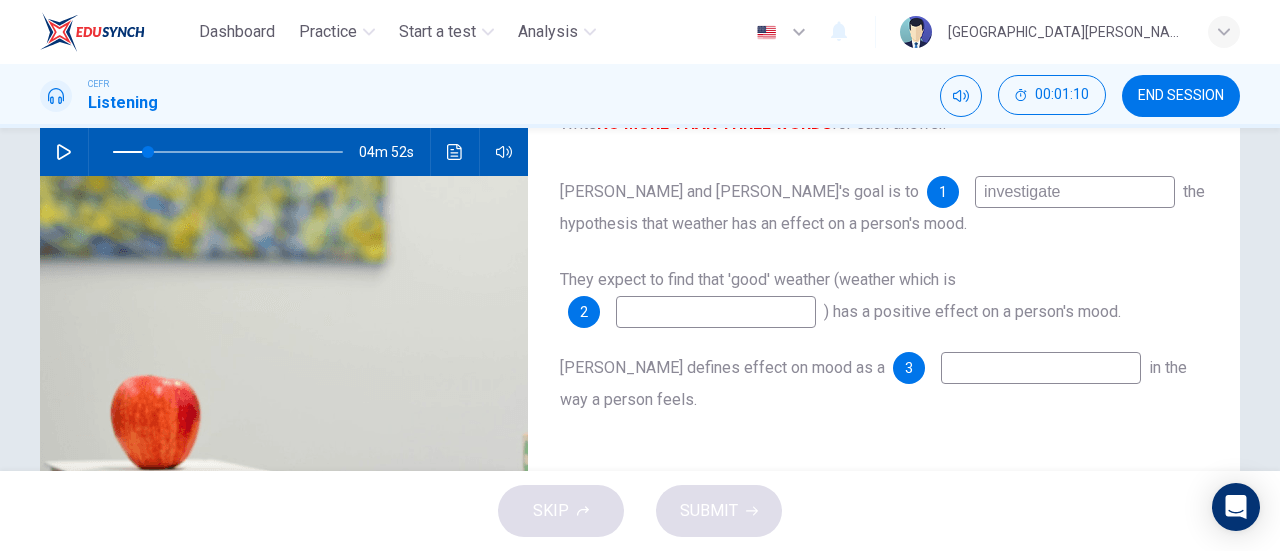 type on "15" 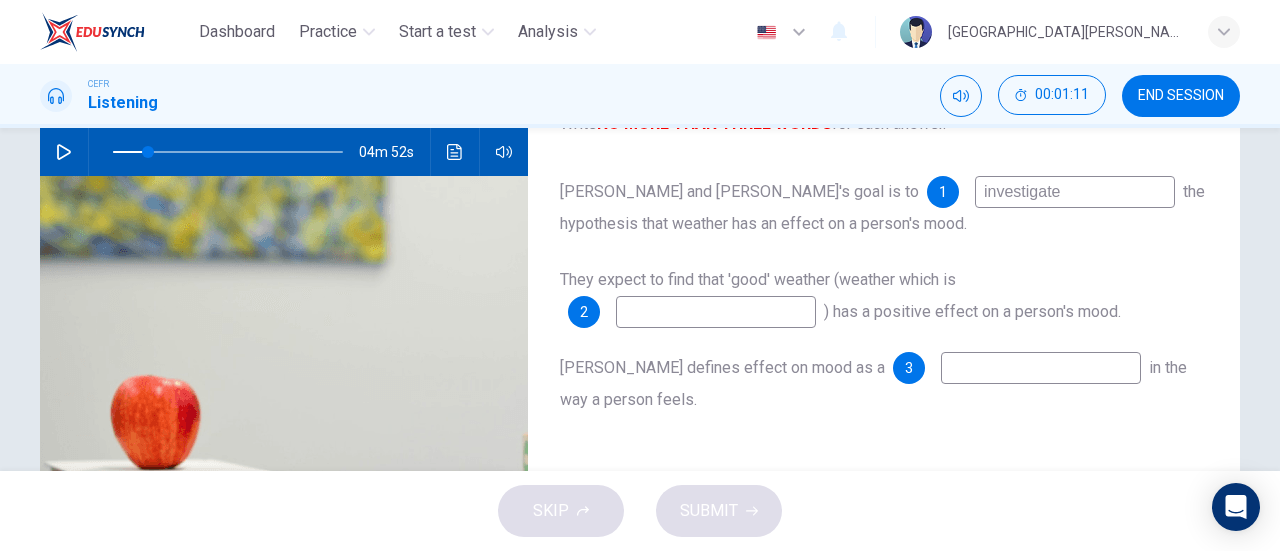 type on "investigate" 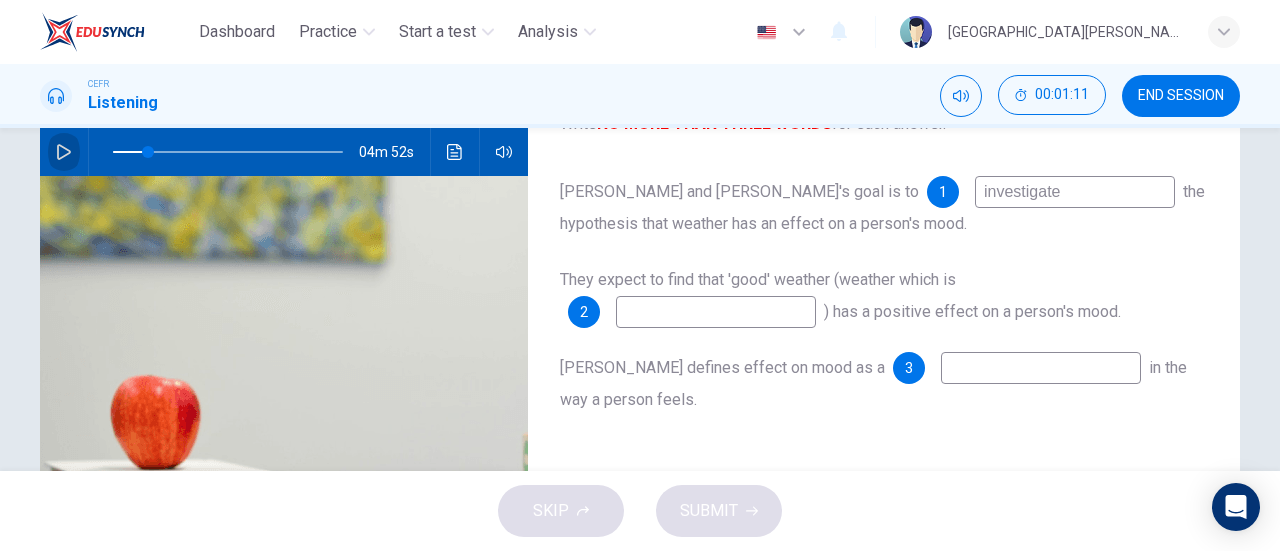 click 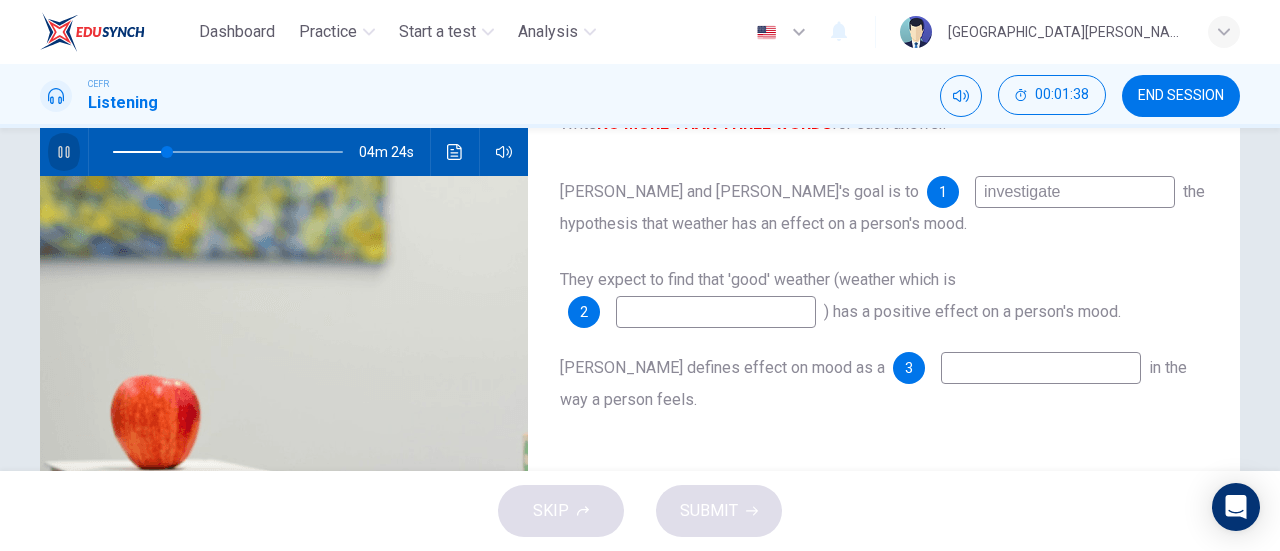 click 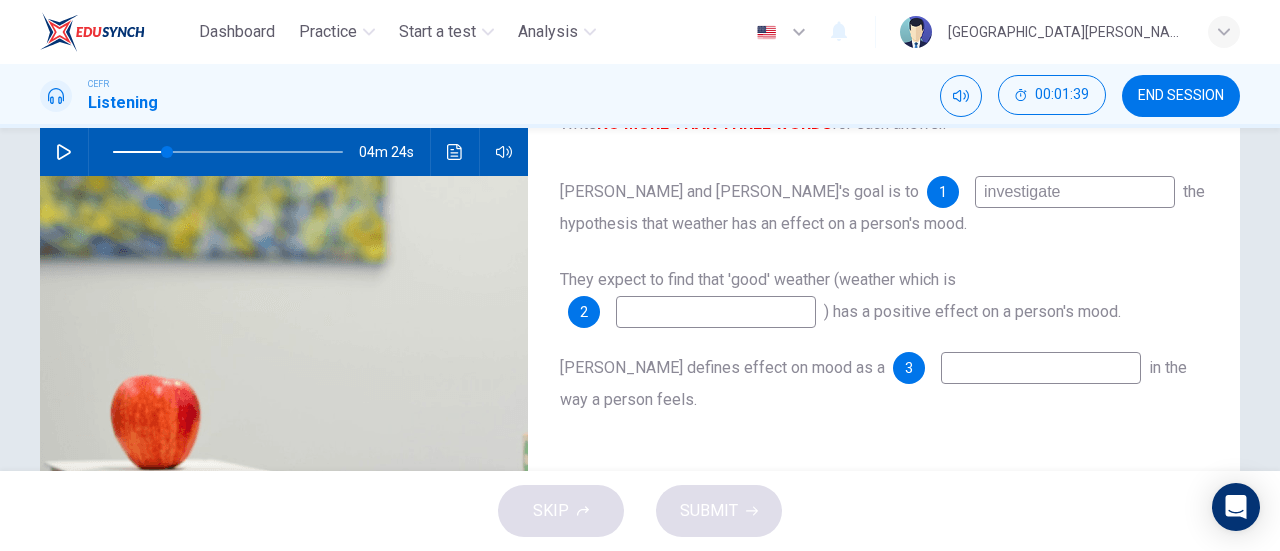 type on "23" 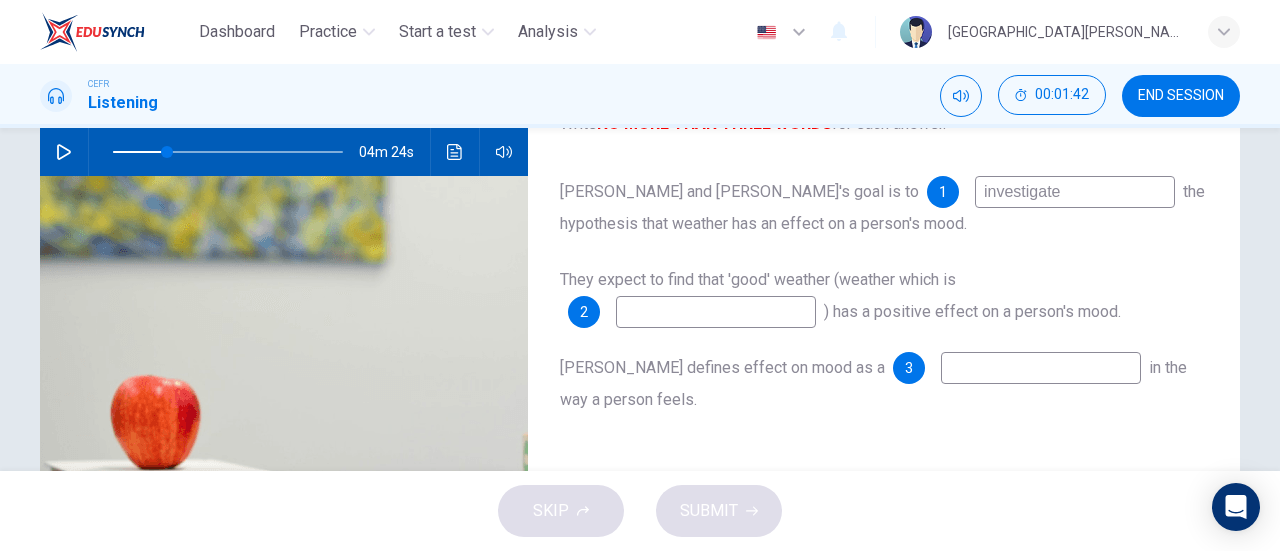 click at bounding box center [716, 312] 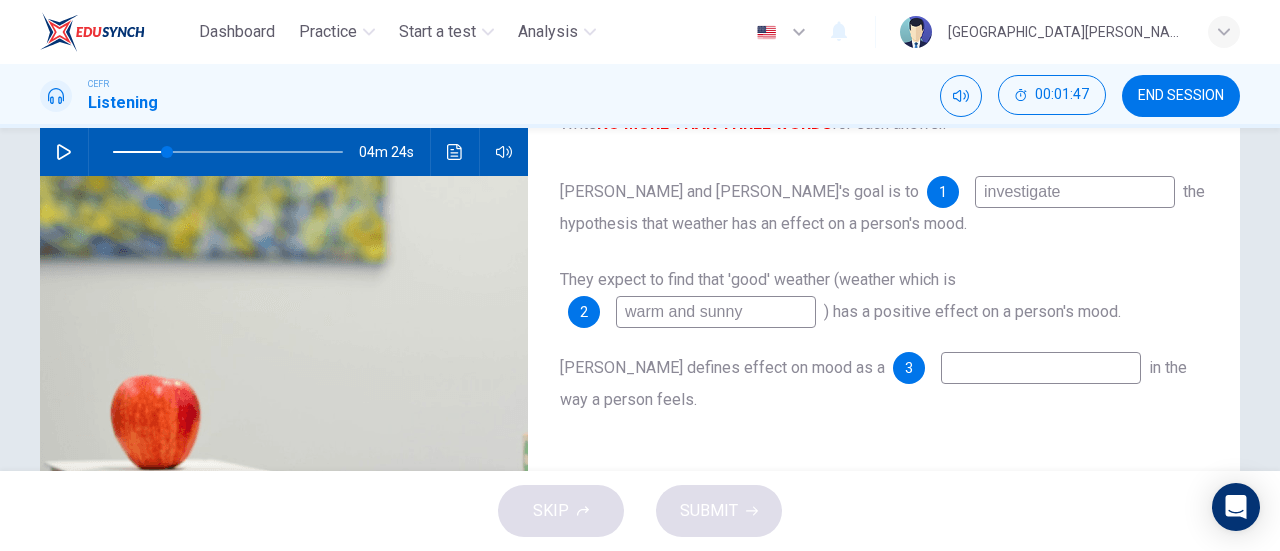 type on "warm and sunny" 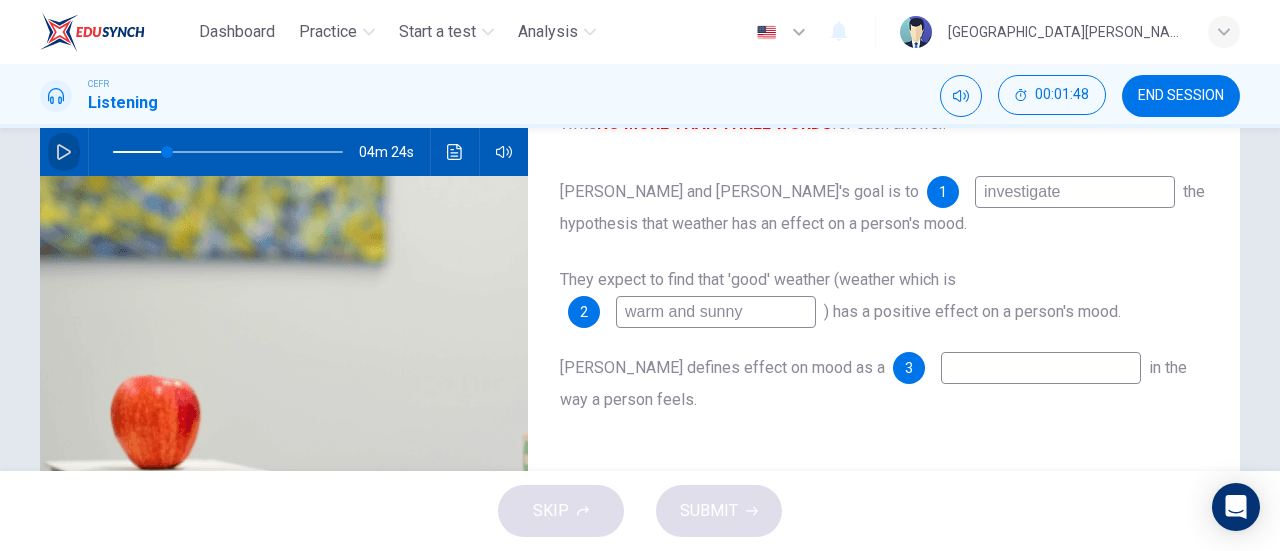 click 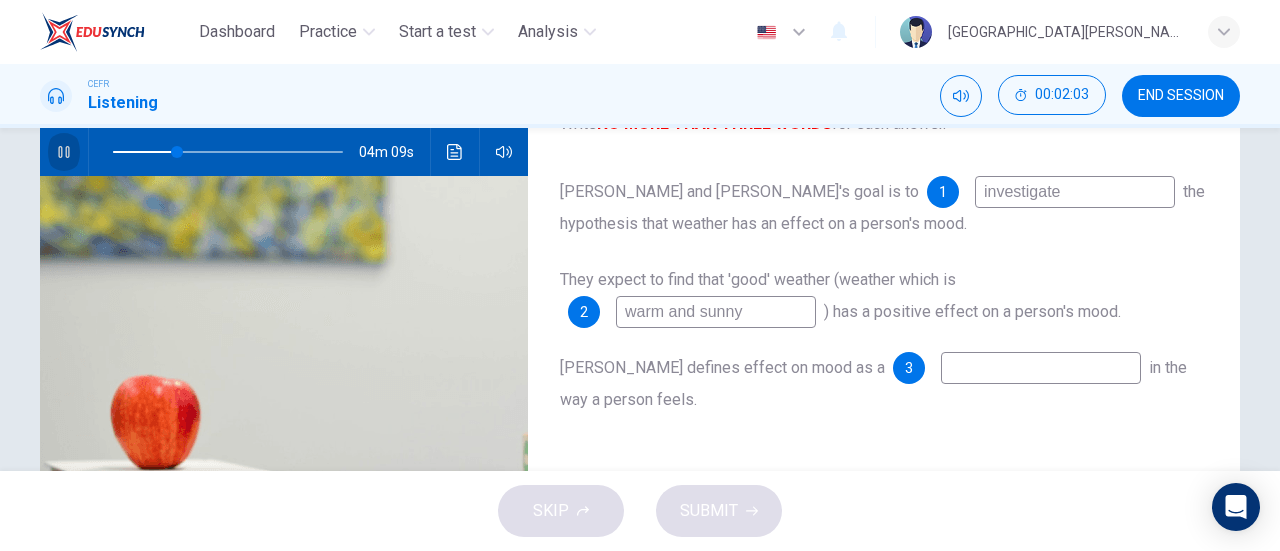 click 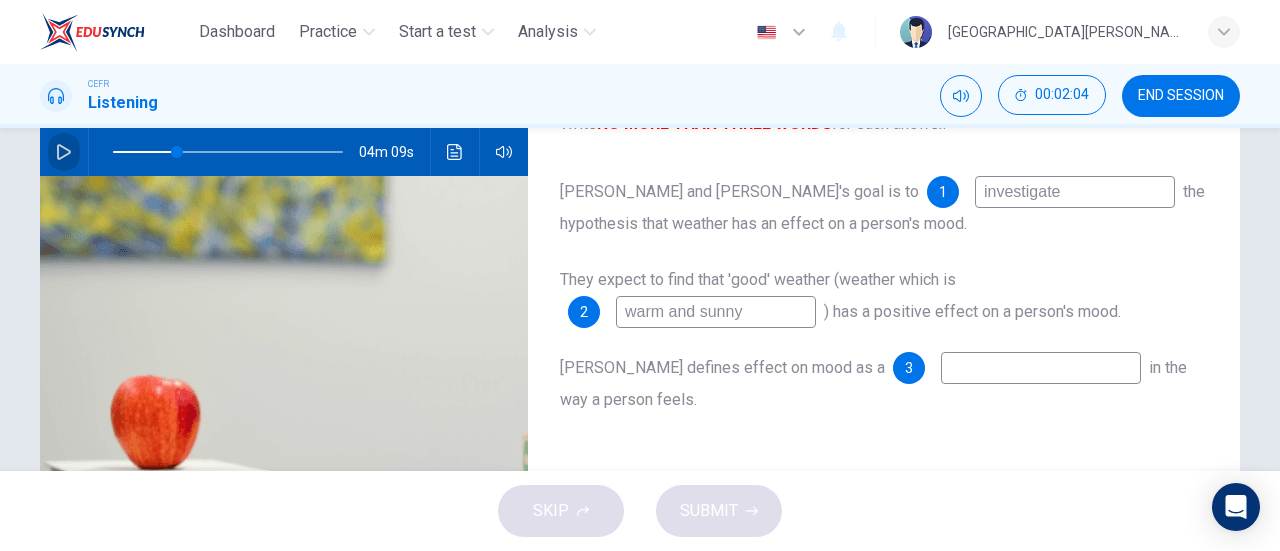 click 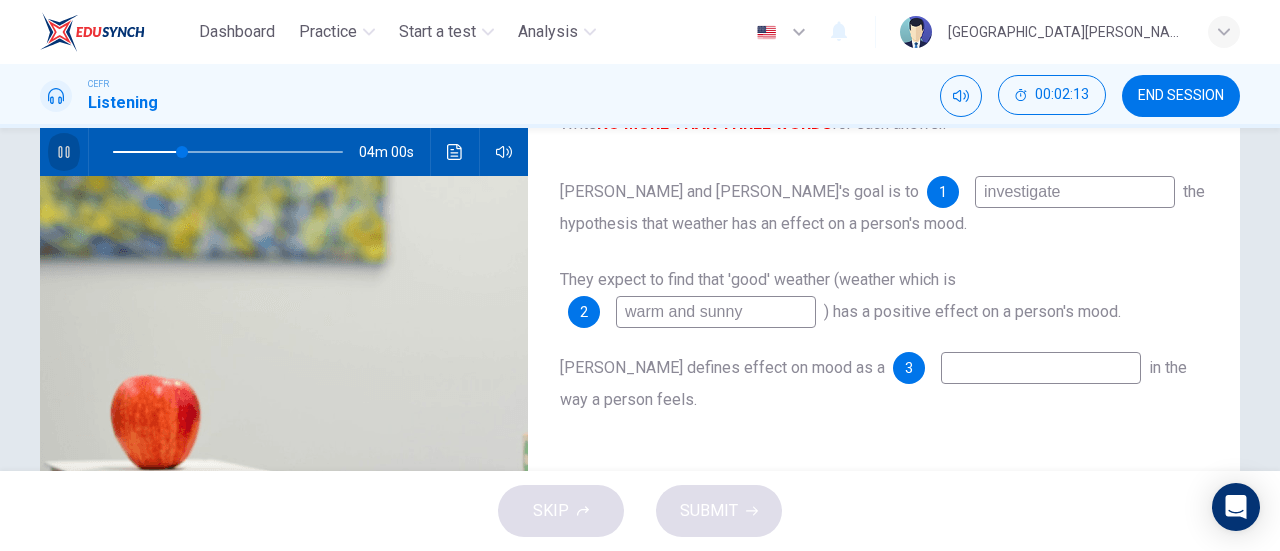 click 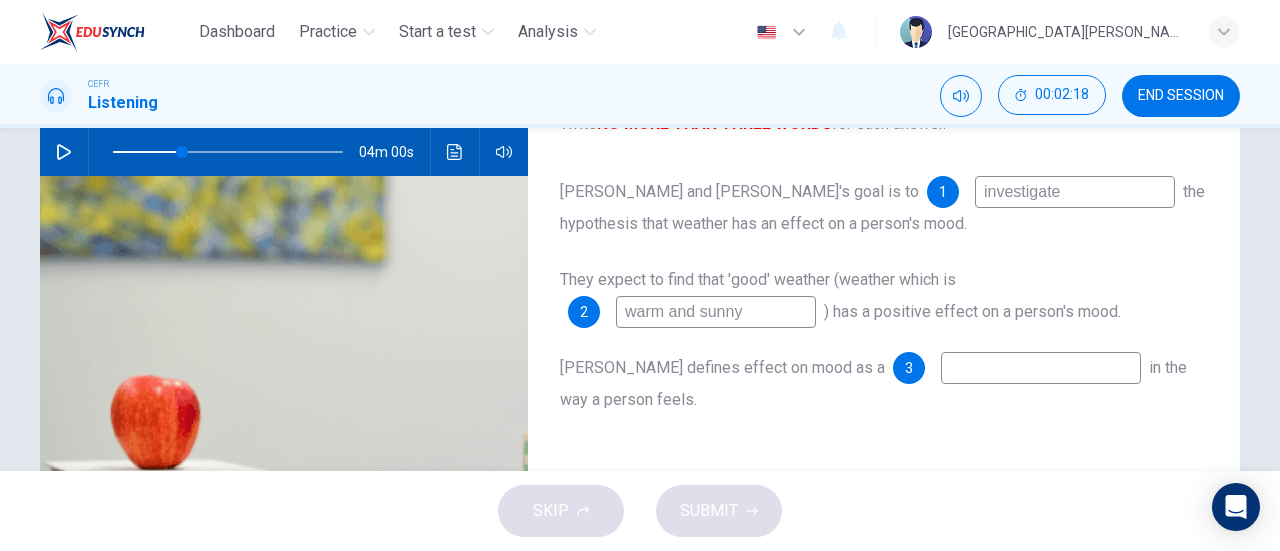 click at bounding box center (1041, 368) 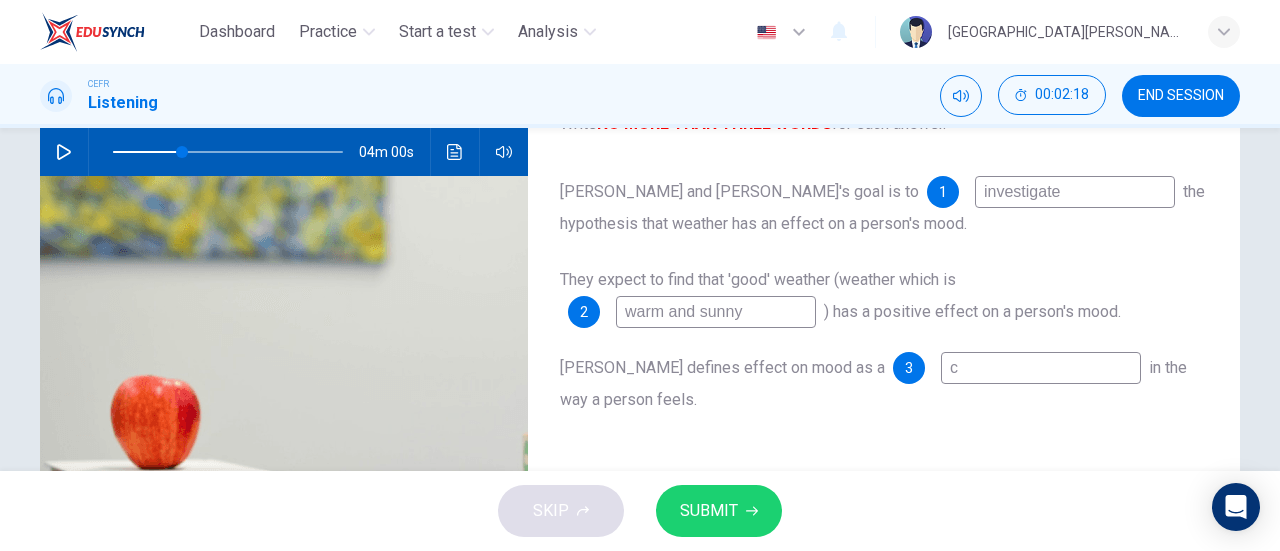 type on "ch" 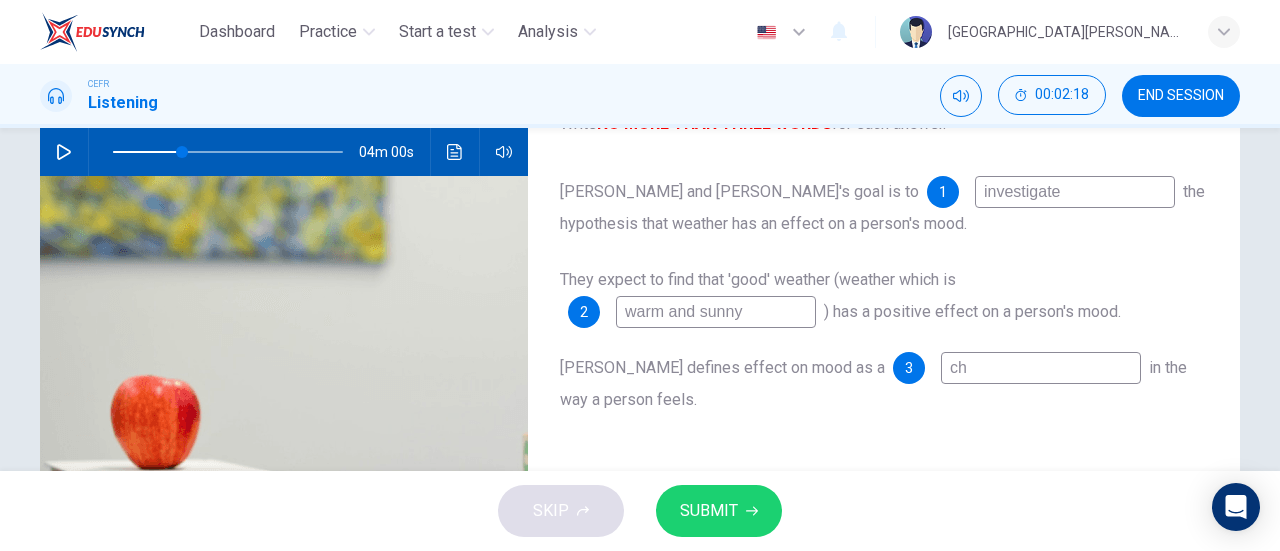 type on "30" 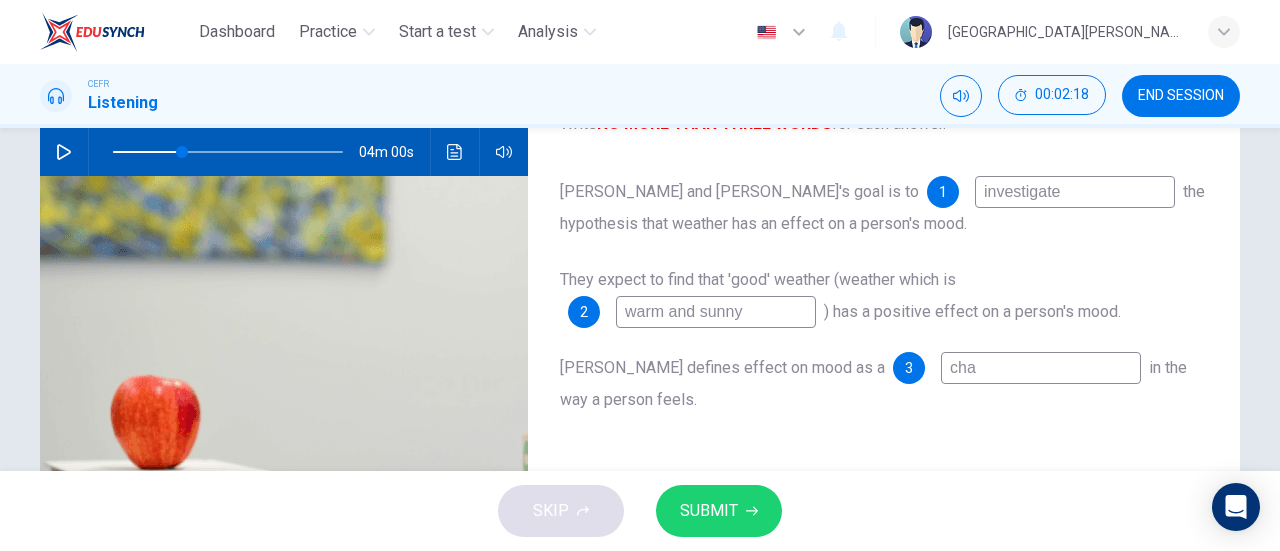type on "30" 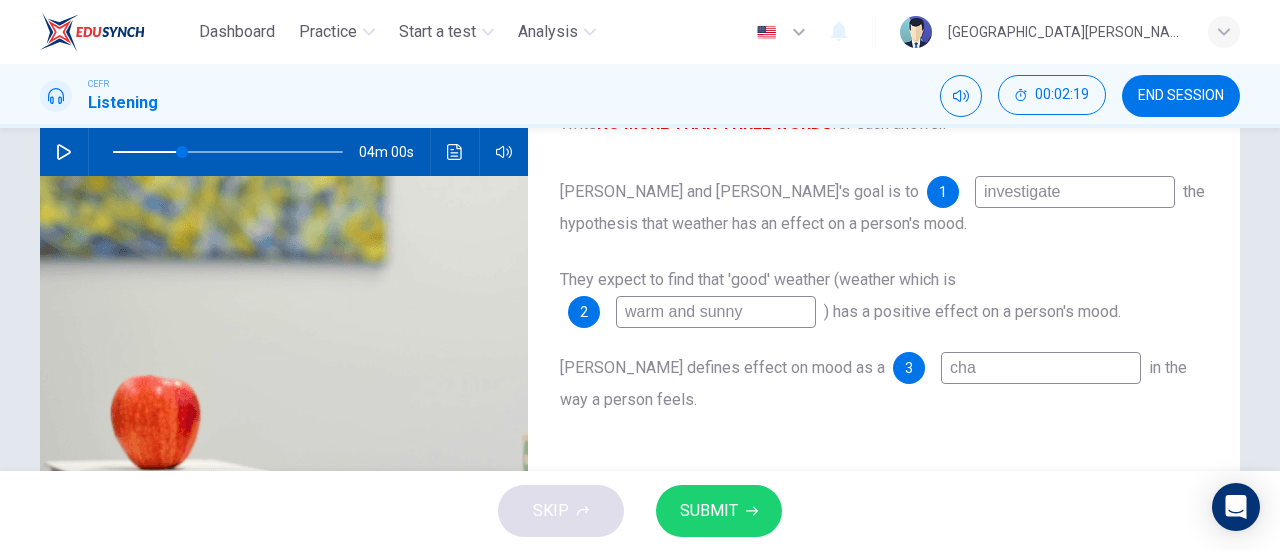 type on "chan" 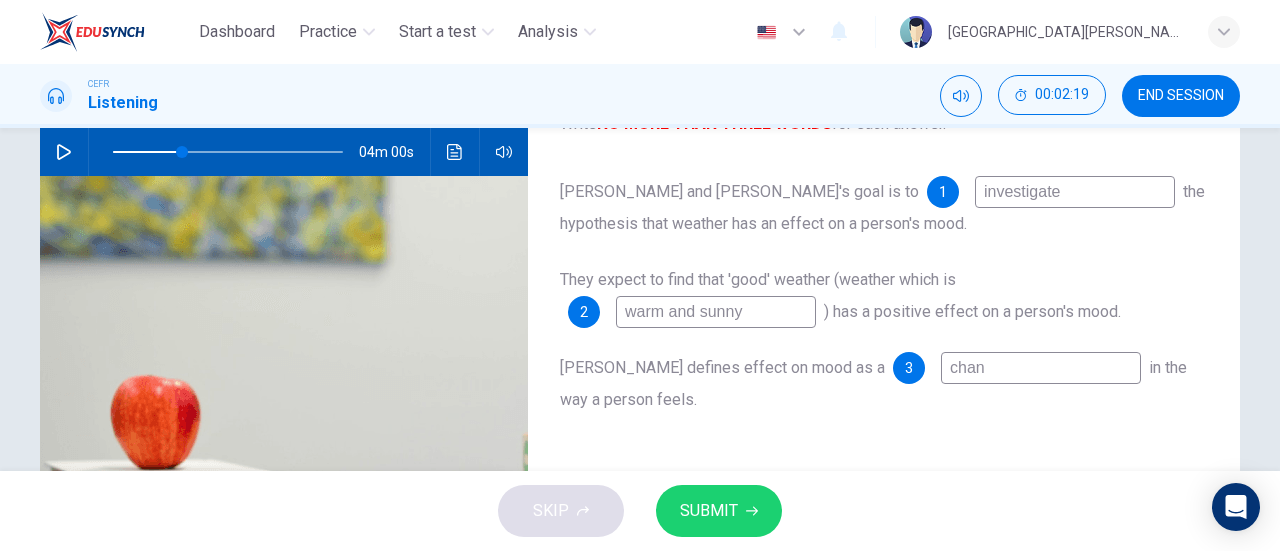 type on "30" 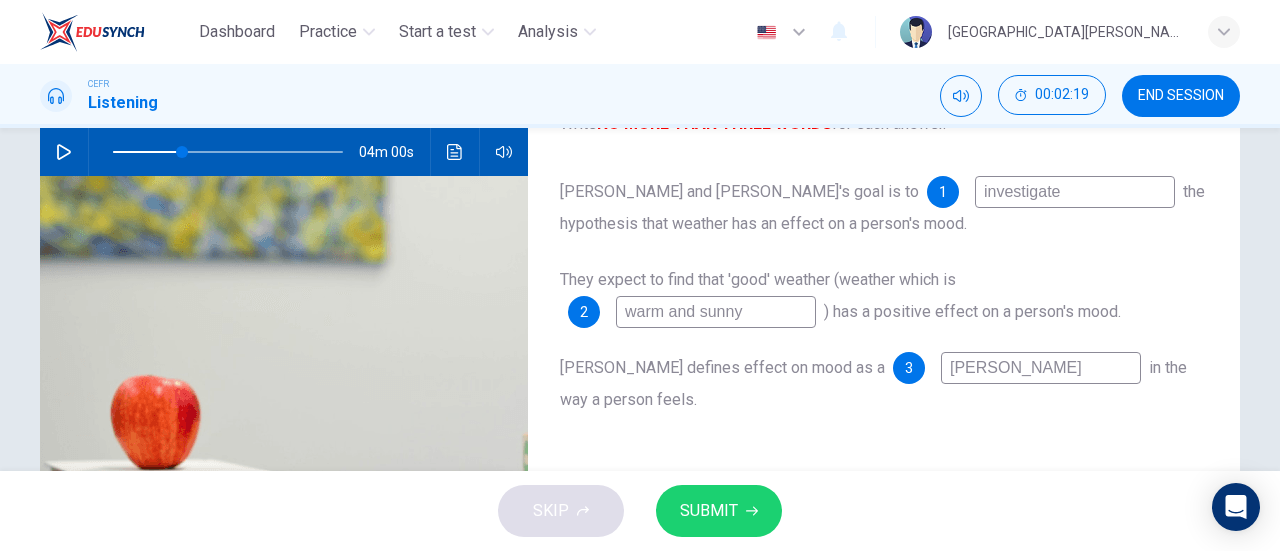 type on "30" 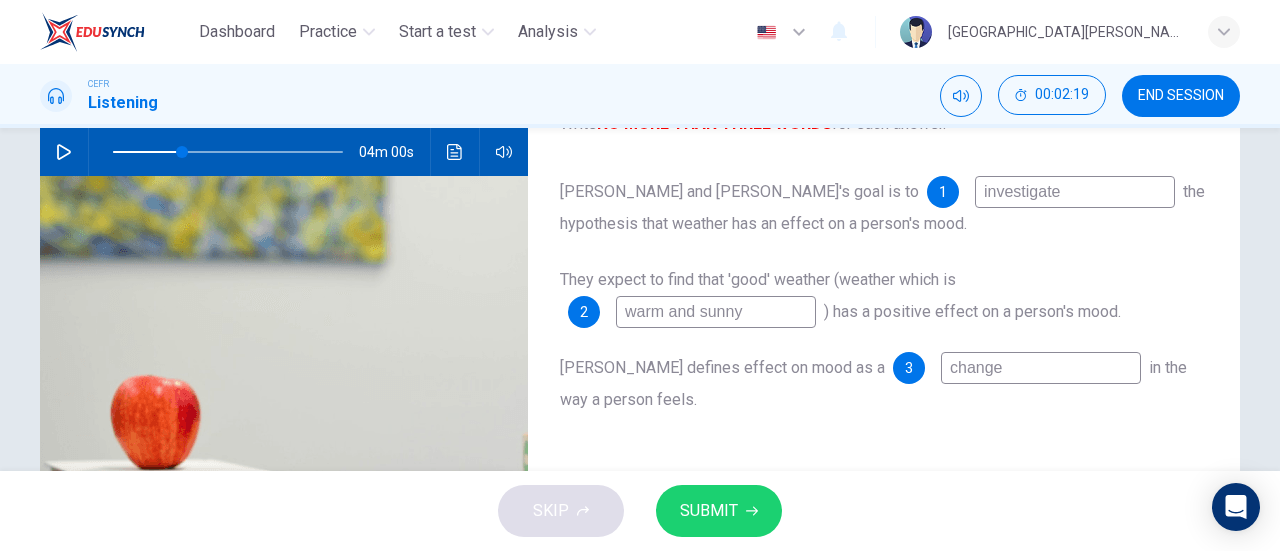 type on "30" 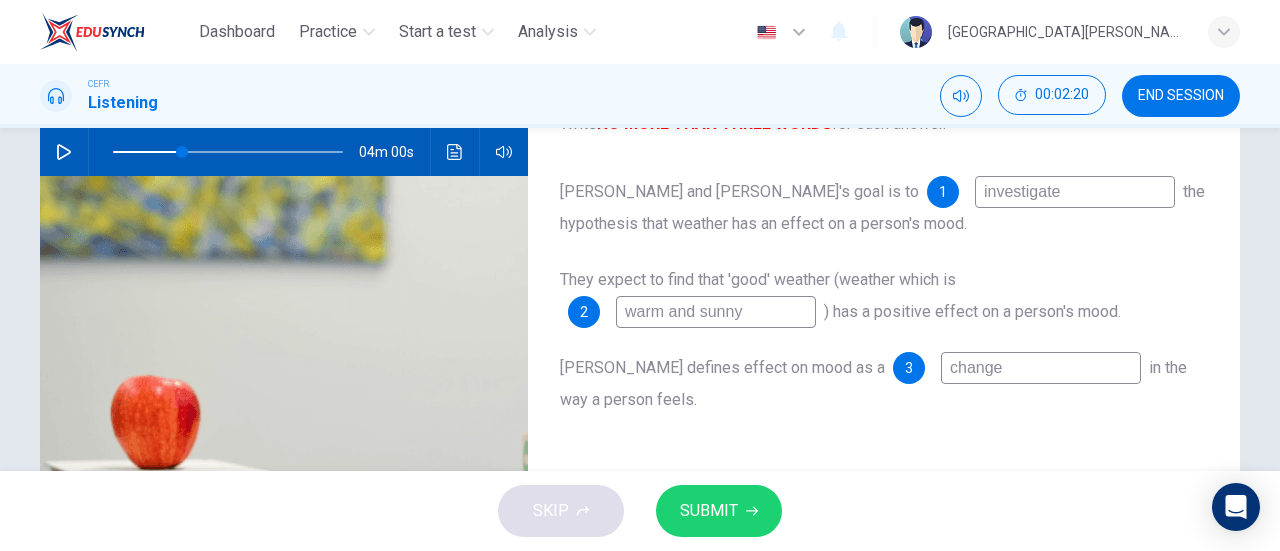 type on "change" 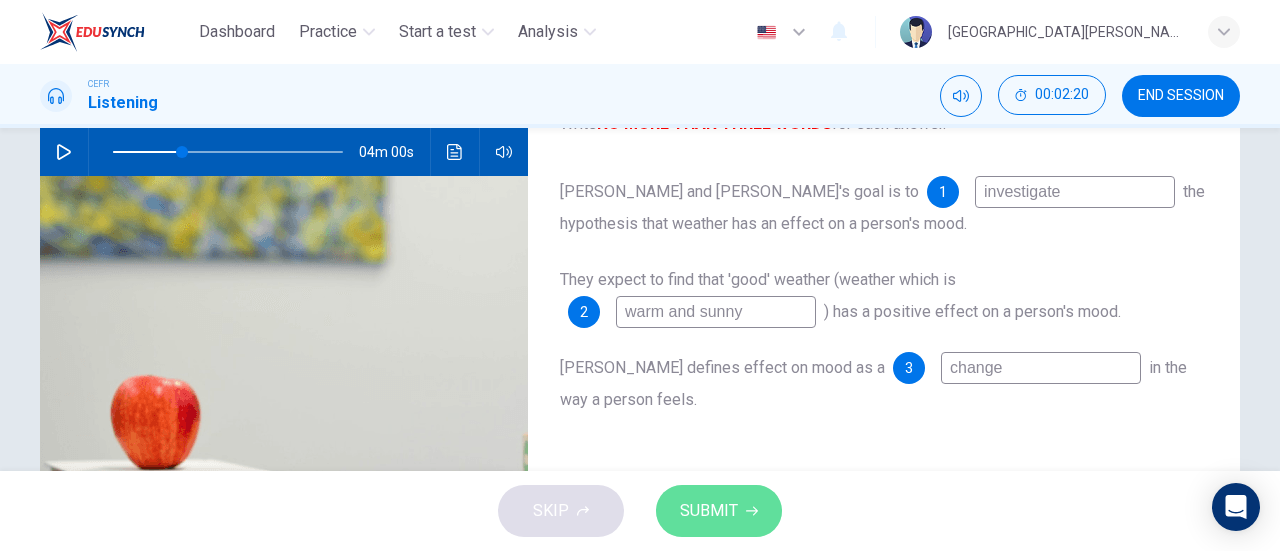 click on "SUBMIT" at bounding box center (709, 511) 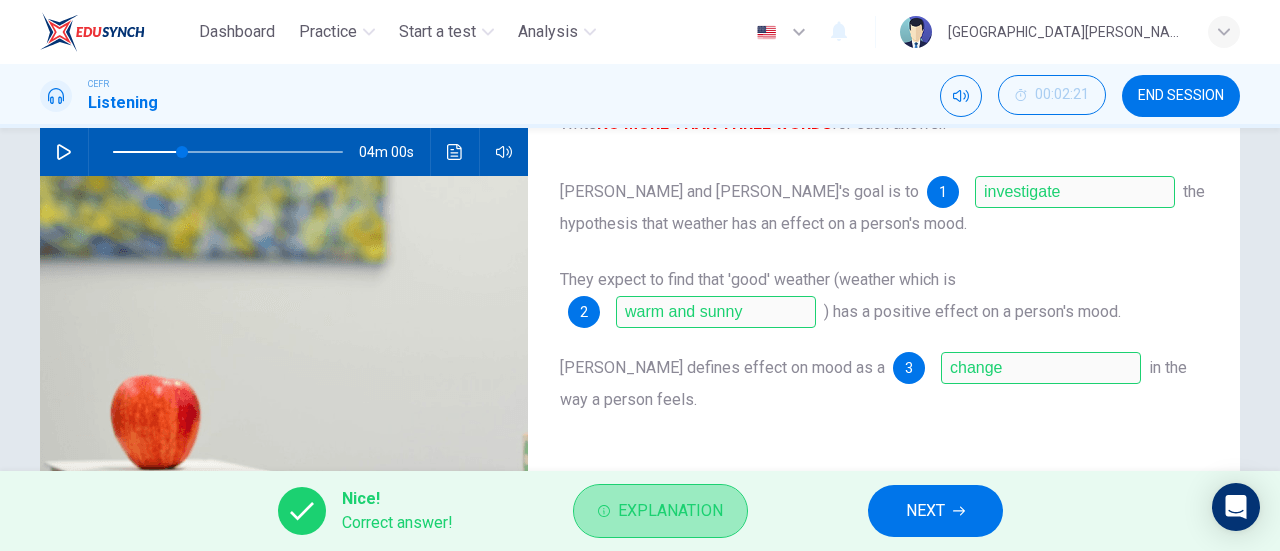 click on "Explanation" at bounding box center [670, 511] 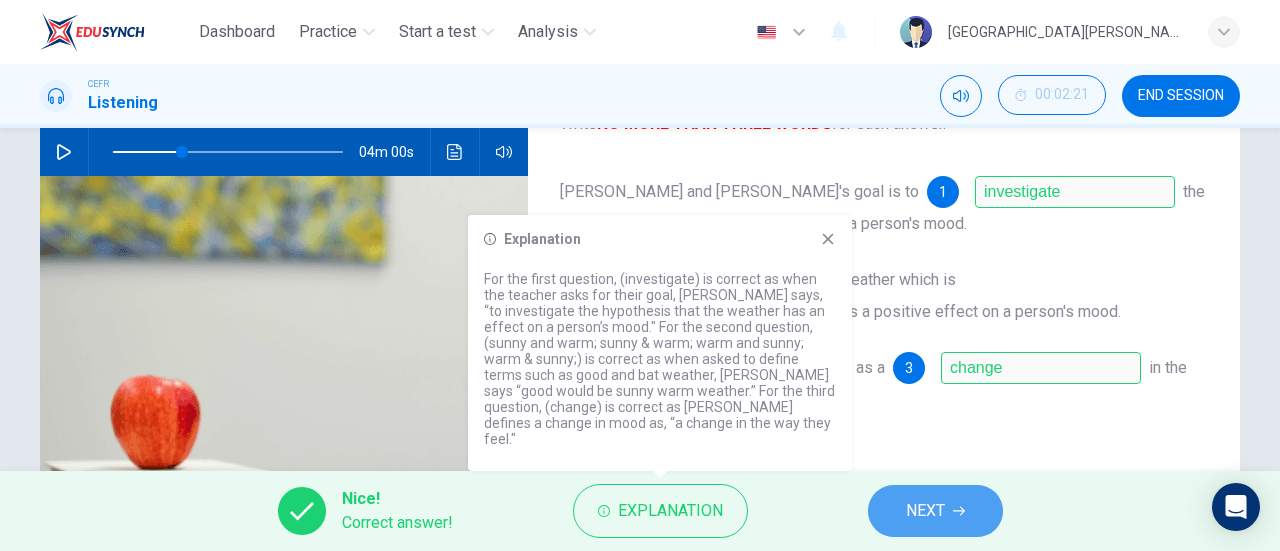 click on "NEXT" at bounding box center [935, 511] 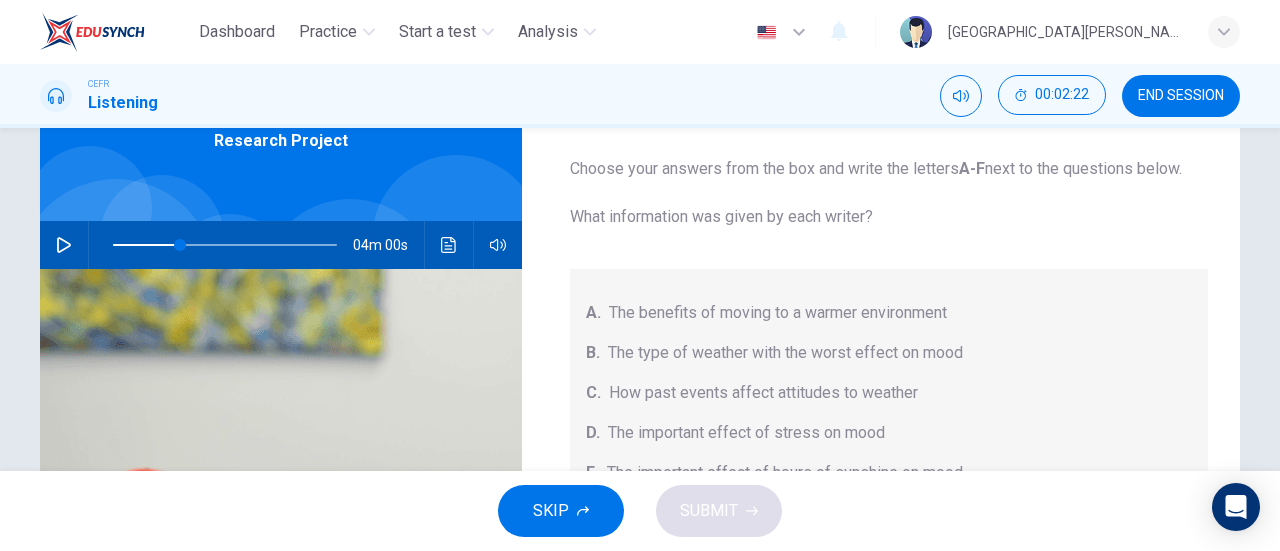scroll, scrollTop: 105, scrollLeft: 0, axis: vertical 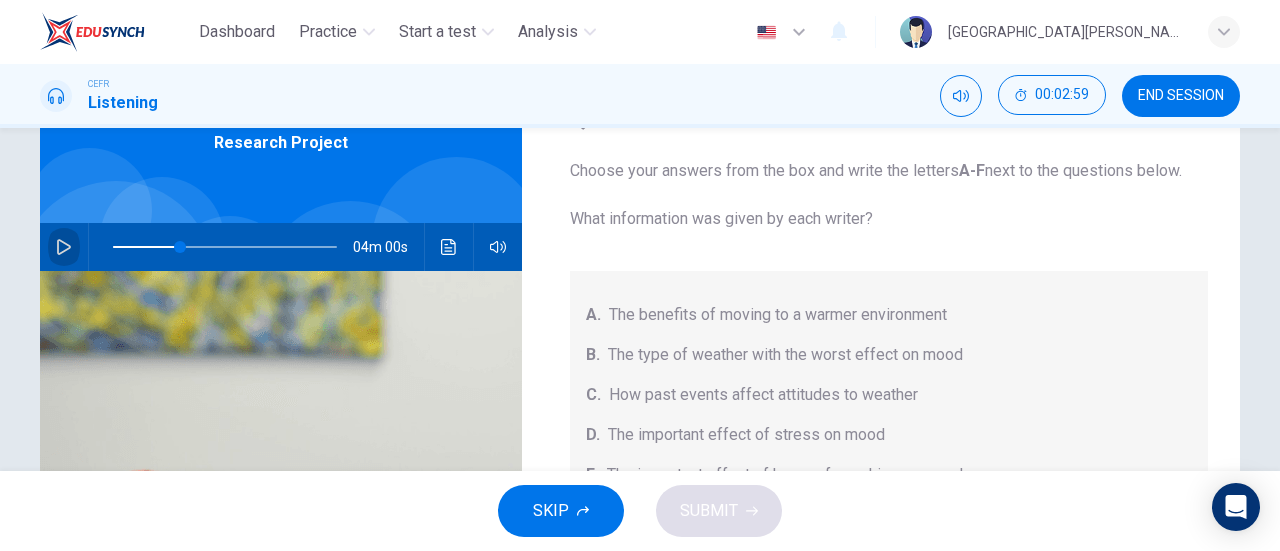 click 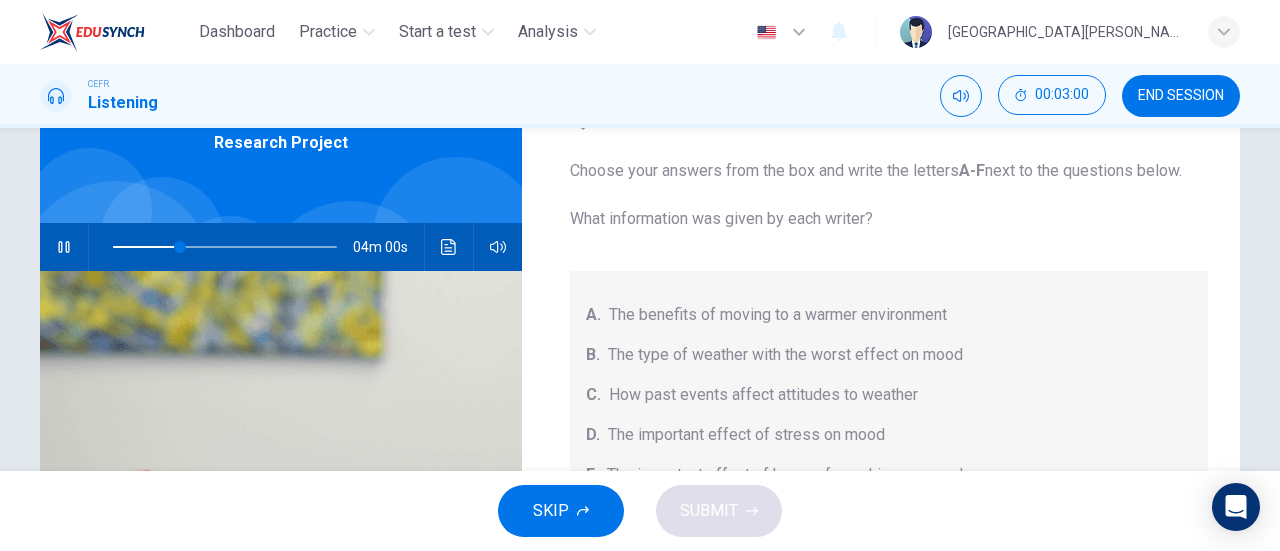 scroll, scrollTop: 64, scrollLeft: 0, axis: vertical 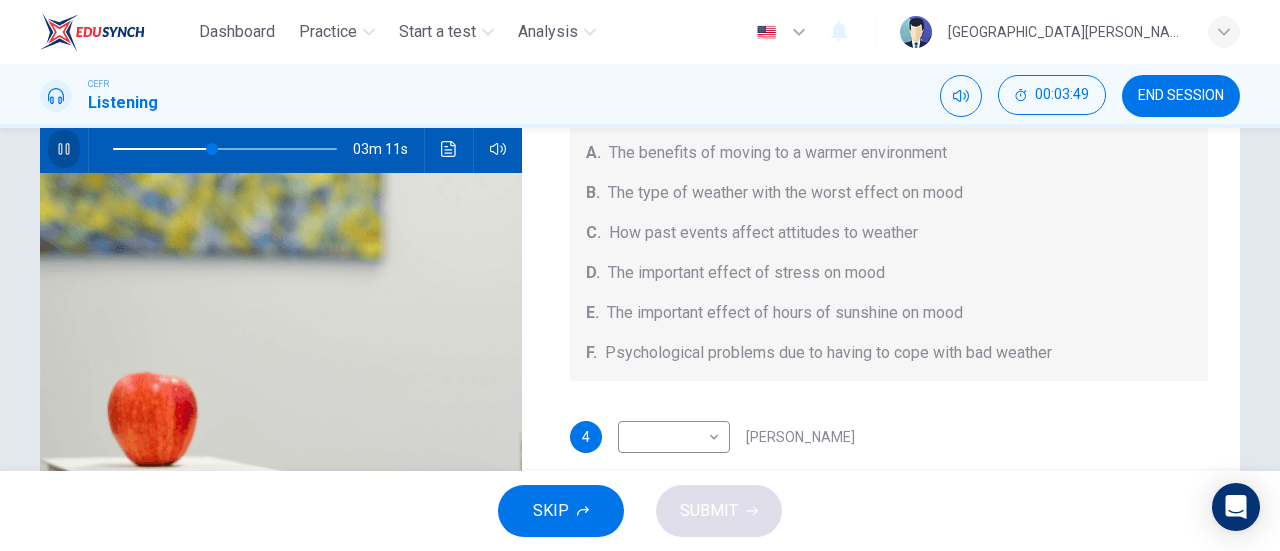 click 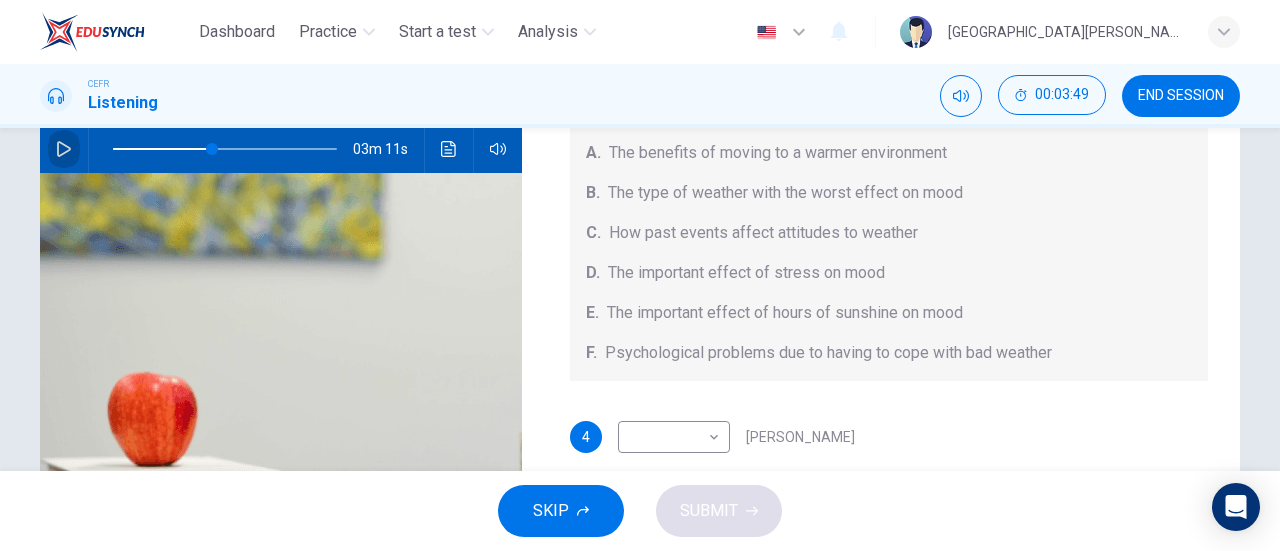 click 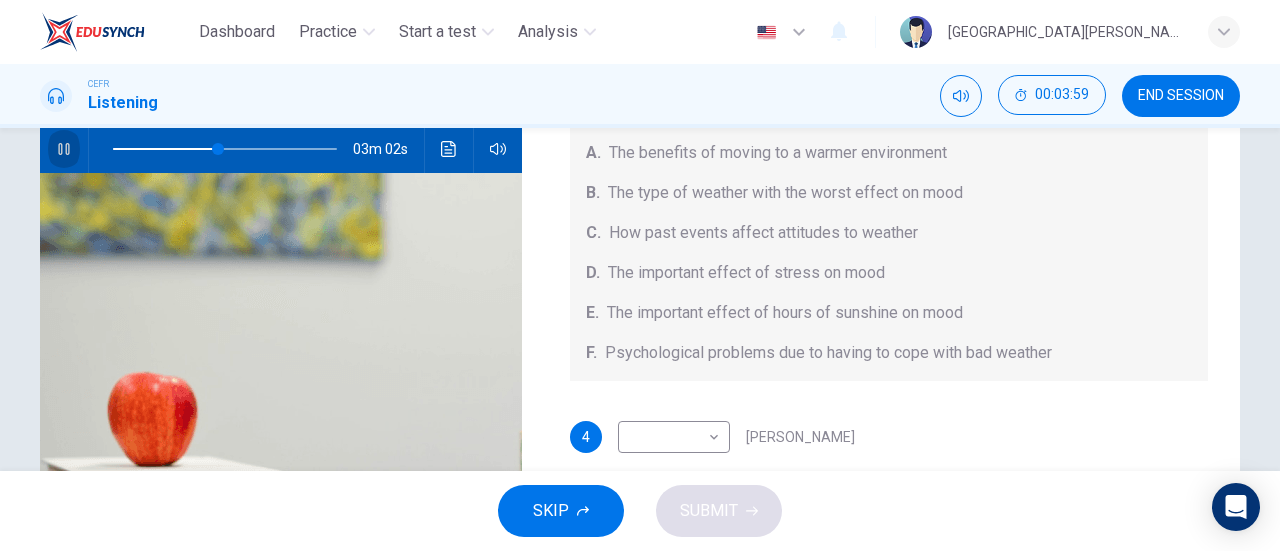 click 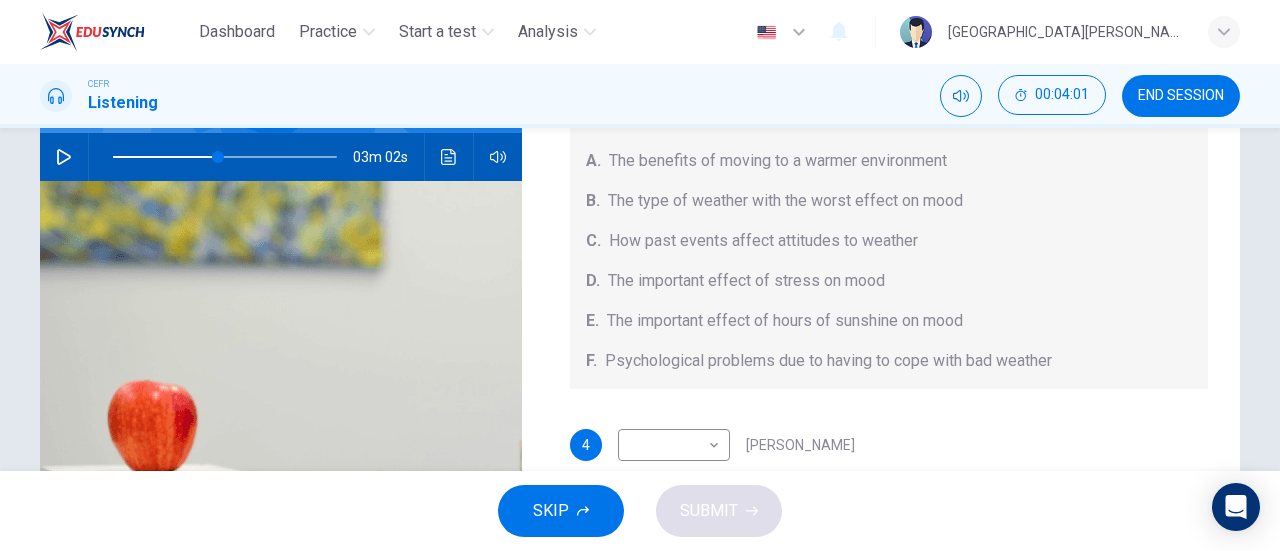 scroll, scrollTop: 193, scrollLeft: 0, axis: vertical 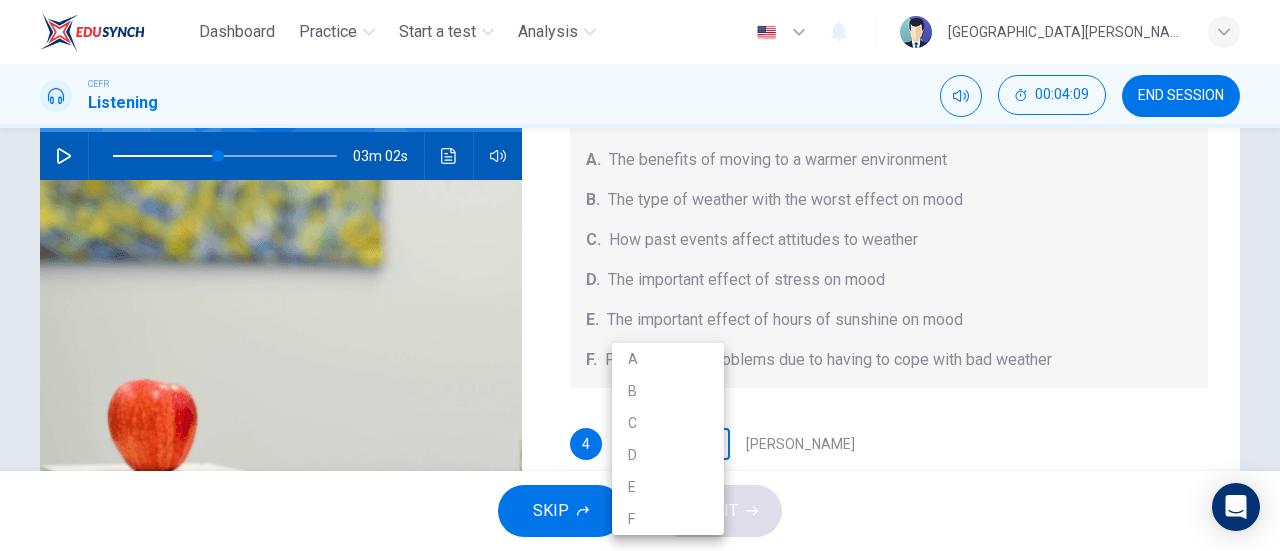 click on "Dashboard Practice Start a test Analysis English en ​ KHAIRUNISSA NABILLA CEFR Listening 00:04:09 END SESSION Questions 4 - 7 Choose your answers from the box and write the letters  A-F  next to the questions below. What information was given by each writer? A. The benefits of moving to a warmer environment B. The type of weather with the worst effect on mood C. How past events affect attitudes to weather D. The important effect of stress on mood E. The important effect of hours of sunshine on mood F. Psychological problems due to having to cope with bad weather 4 ​ ​ Vickers 5 ​ ​ Whitebourne 6 ​ ​ Haverton 7 ​ ​ Stanfield Research Project 03m 02s SKIP SUBMIT EduSynch - Online Language Proficiency Testing
Dashboard Practice Start a test Analysis Notifications © Copyright  2025 A B C D E F" at bounding box center (640, 275) 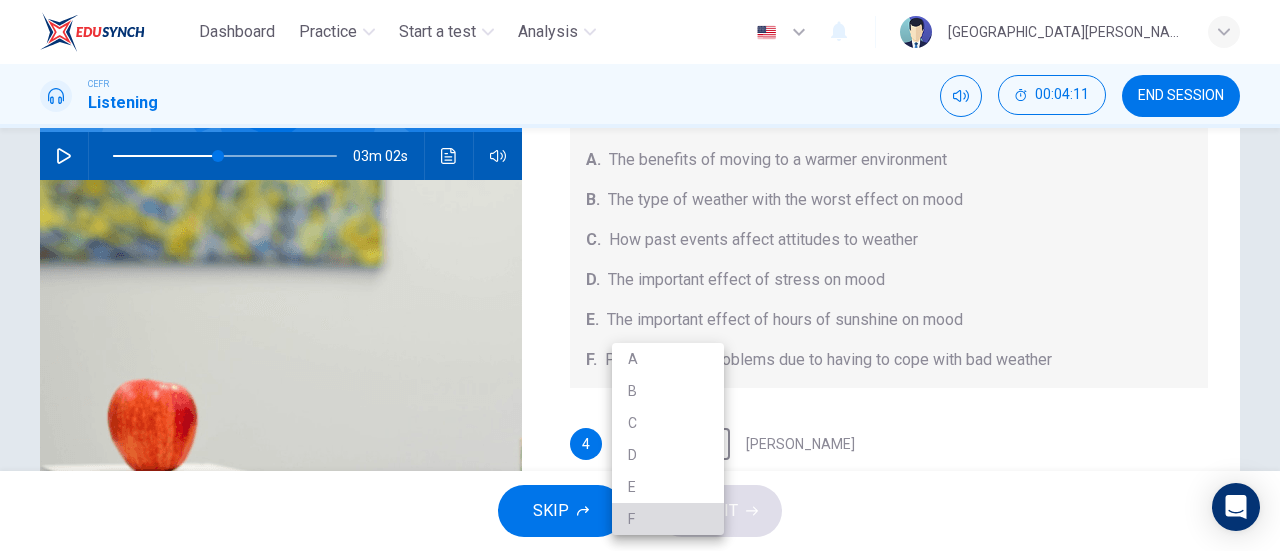 click on "F" at bounding box center [668, 519] 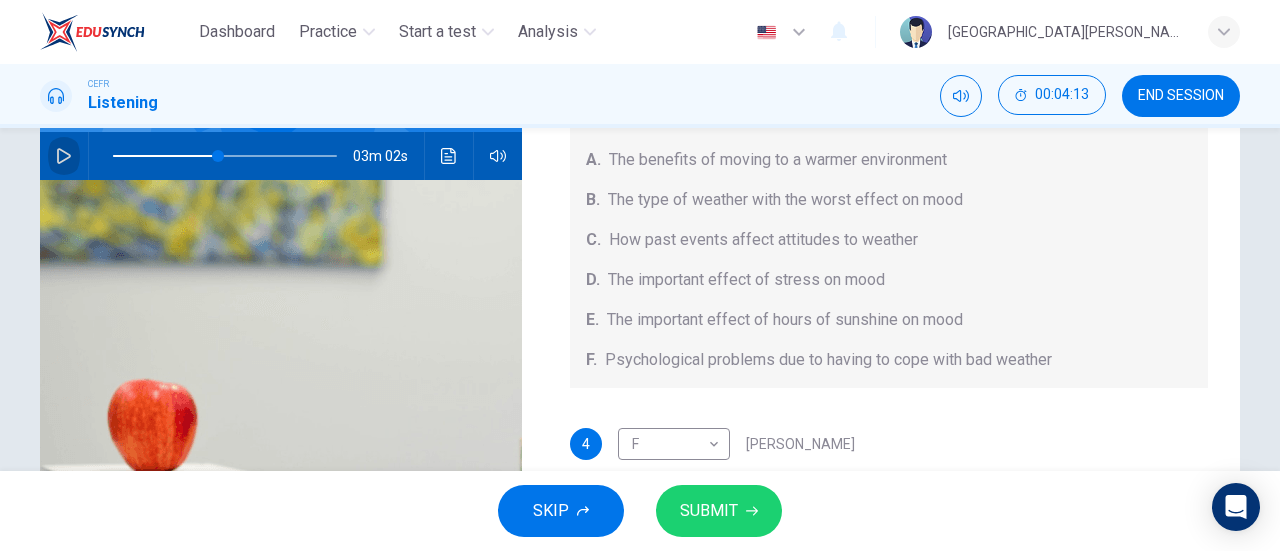 click 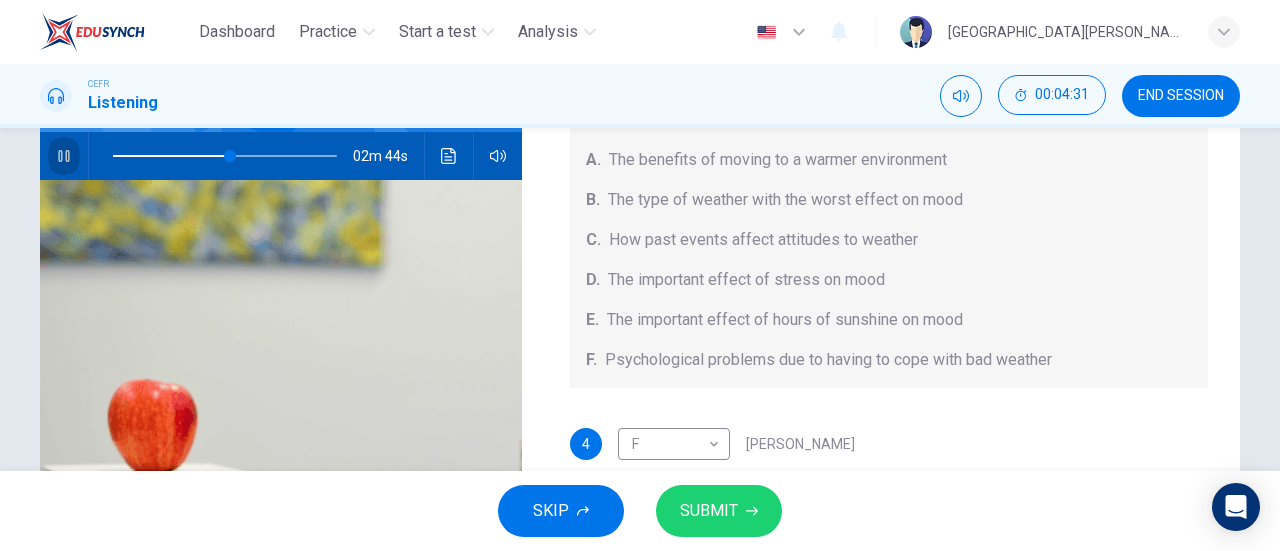 click 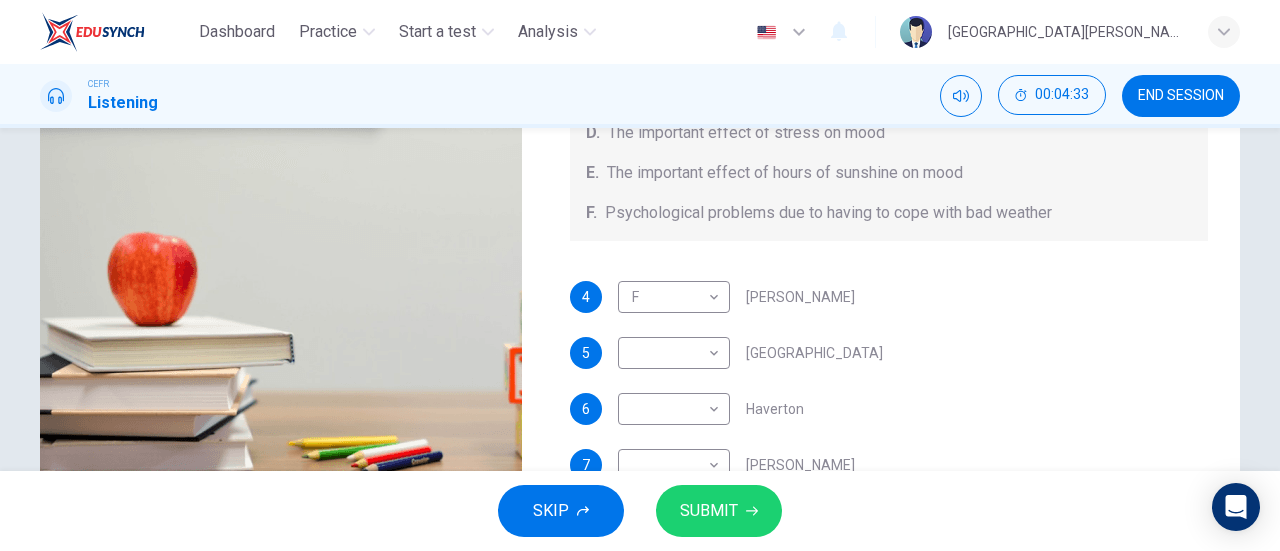 scroll, scrollTop: 364, scrollLeft: 0, axis: vertical 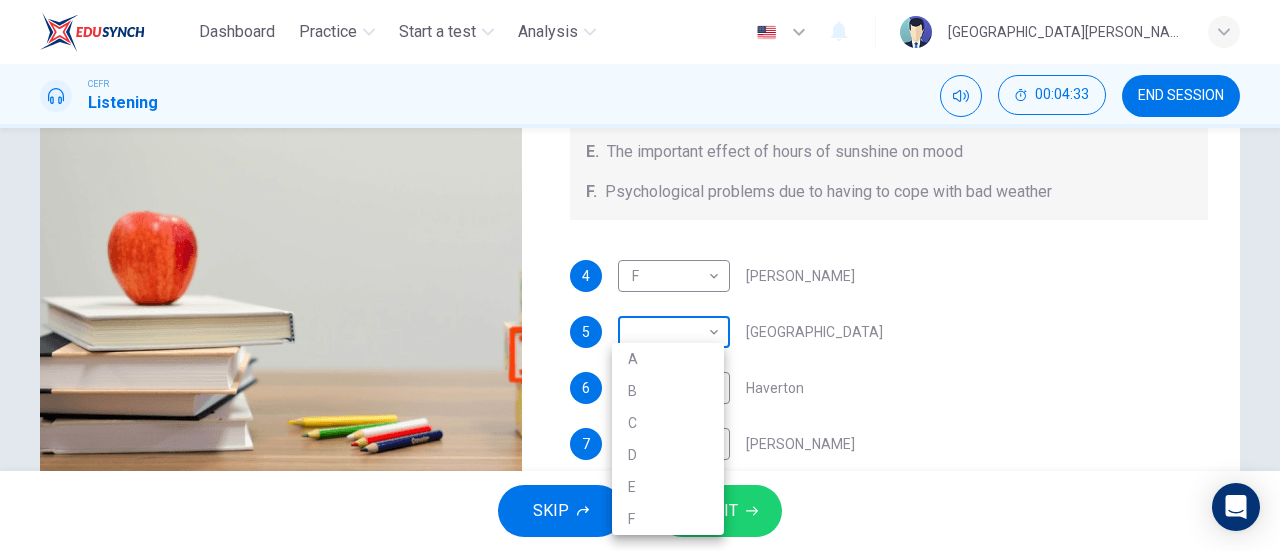 click on "Dashboard Practice Start a test Analysis English en ​ KHAIRUNISSA NABILLA CEFR Listening 00:04:33 END SESSION Questions 4 - 7 Choose your answers from the box and write the letters  A-F  next to the questions below. What information was given by each writer? A. The benefits of moving to a warmer environment B. The type of weather with the worst effect on mood C. How past events affect attitudes to weather D. The important effect of stress on mood E. The important effect of hours of sunshine on mood F. Psychological problems due to having to cope with bad weather 4 F F ​ Vickers 5 ​ ​ Whitebourne 6 ​ ​ Haverton 7 ​ ​ Stanfield Research Project 02m 44s SKIP SUBMIT EduSynch - Online Language Proficiency Testing
Dashboard Practice Start a test Analysis Notifications © Copyright  2025 A B C D E F" at bounding box center (640, 275) 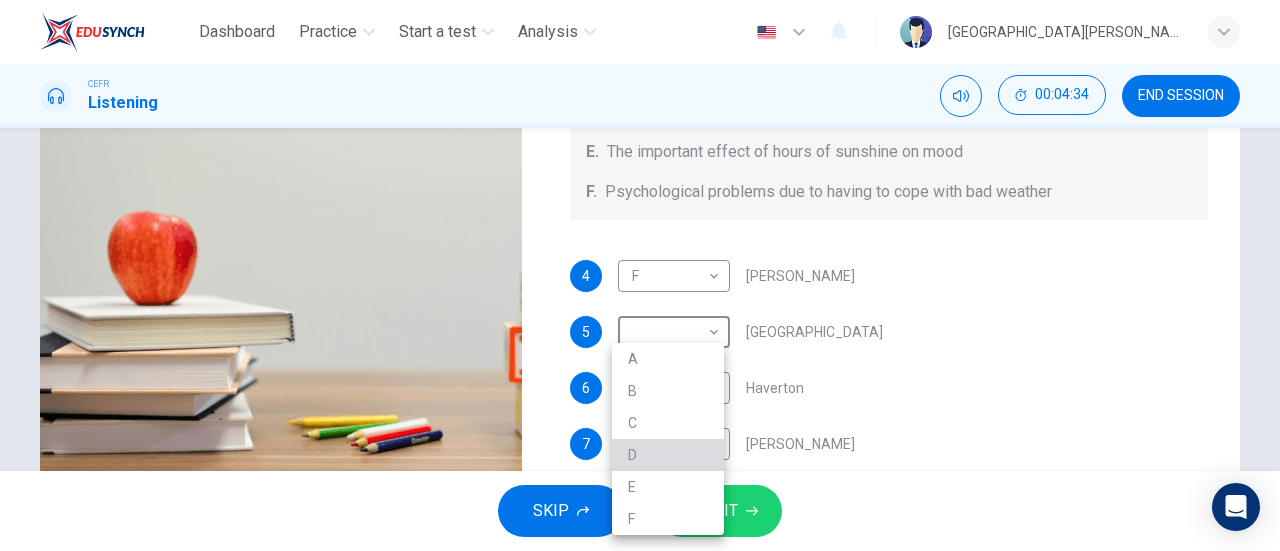 click on "D" at bounding box center (668, 455) 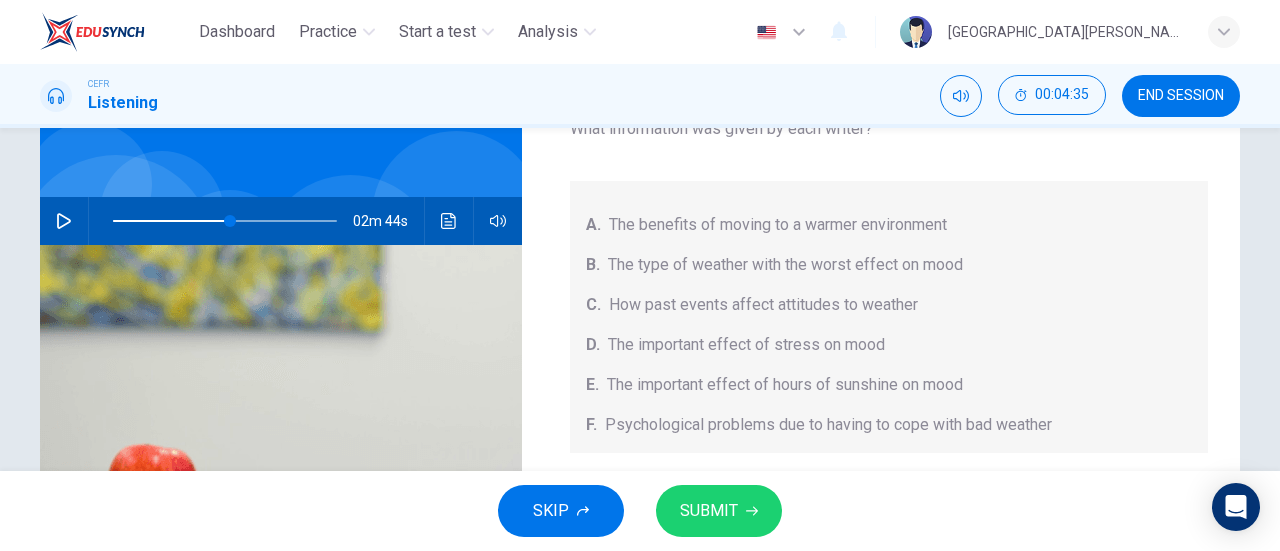 scroll, scrollTop: 124, scrollLeft: 0, axis: vertical 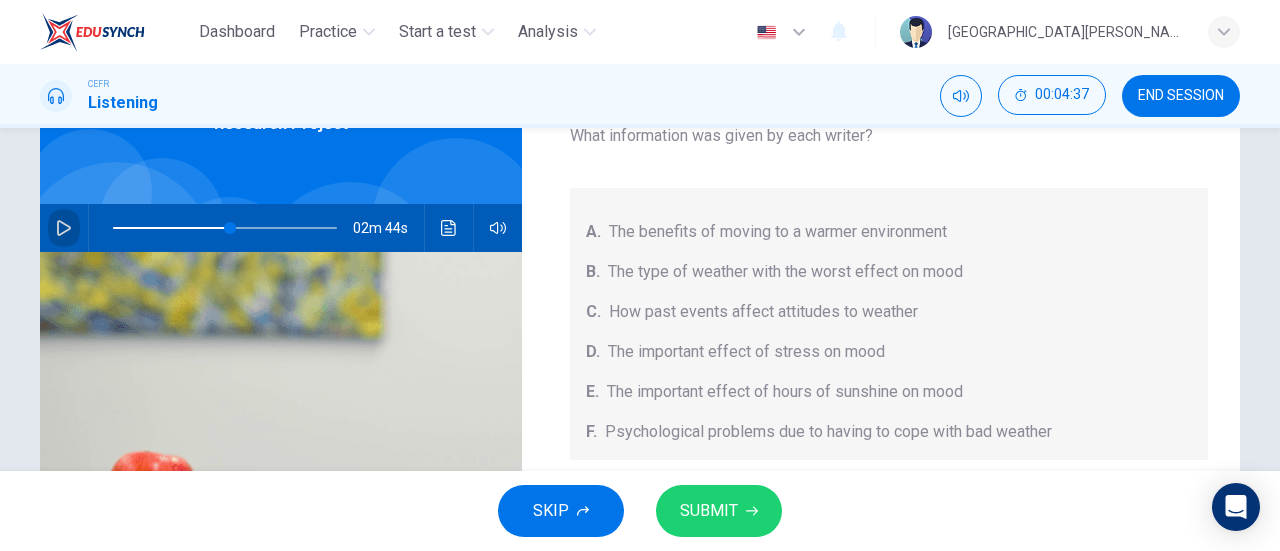 click 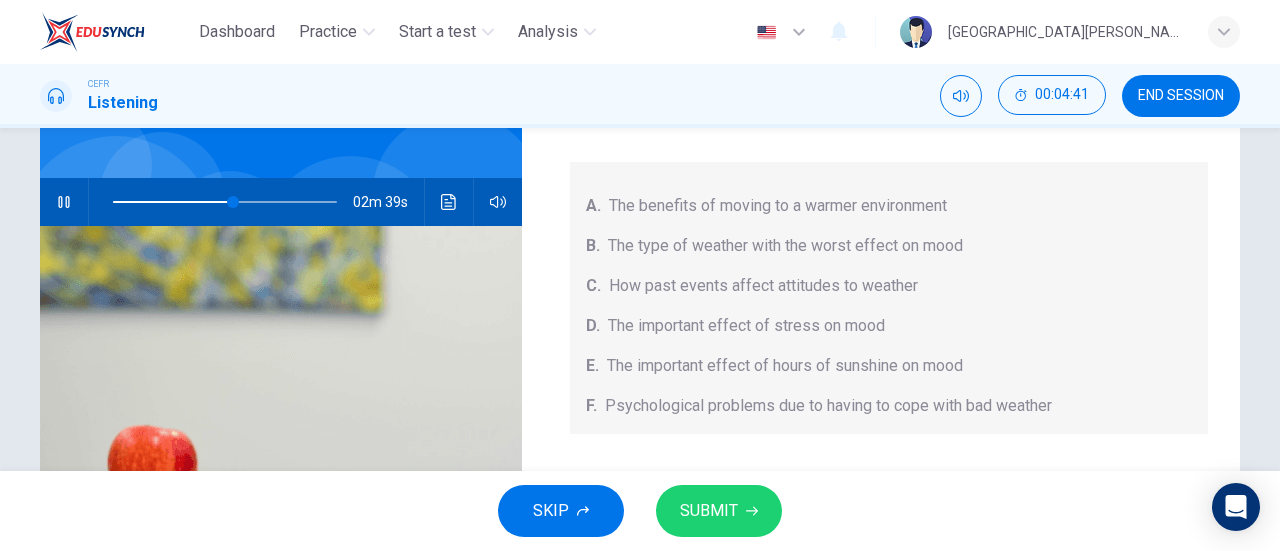 scroll, scrollTop: 149, scrollLeft: 0, axis: vertical 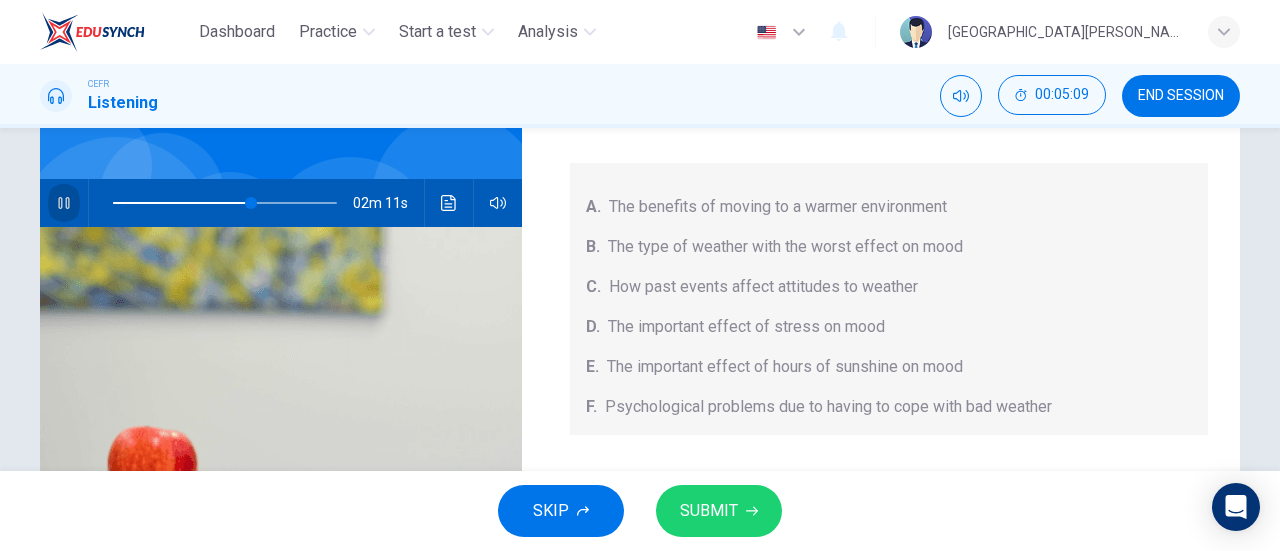 click 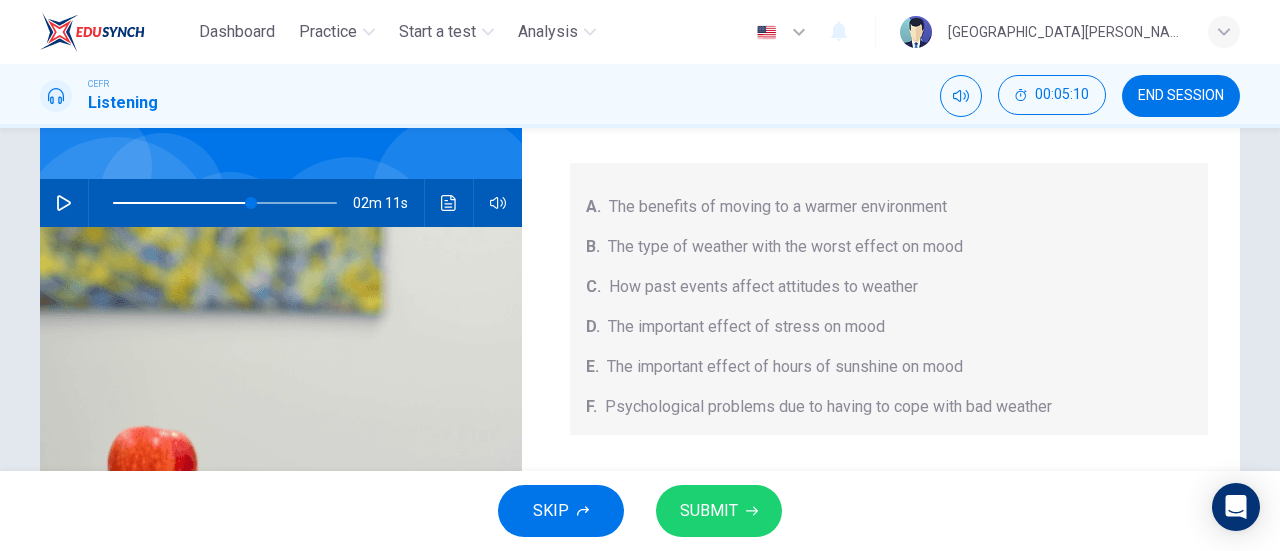 scroll, scrollTop: 432, scrollLeft: 0, axis: vertical 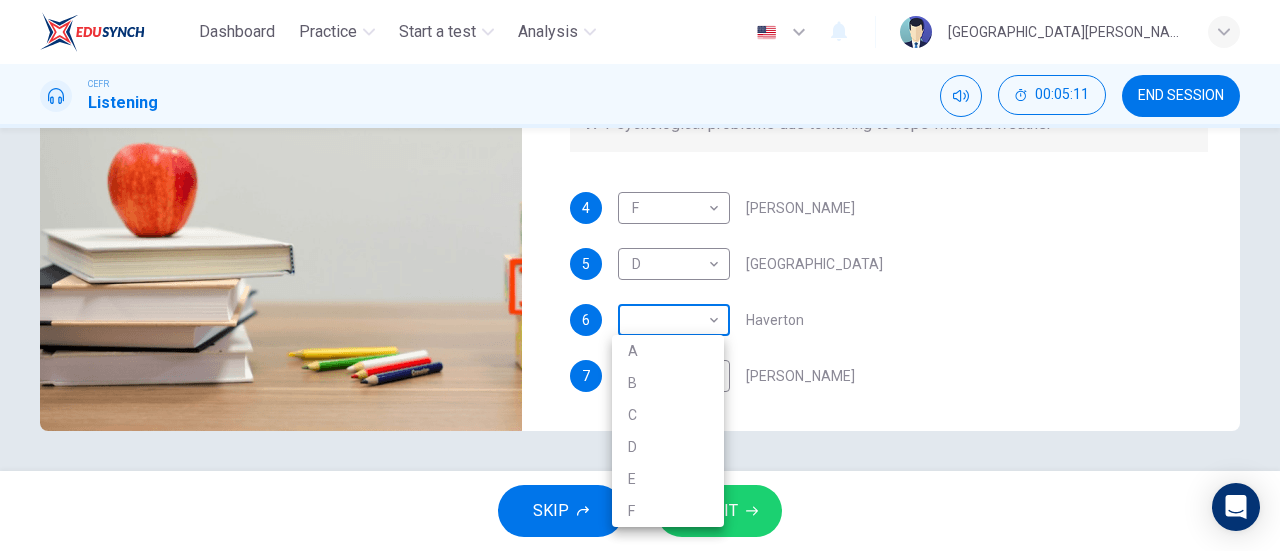click on "Dashboard Practice Start a test Analysis English en ​ KHAIRUNISSA NABILLA CEFR Listening 00:05:11 END SESSION Questions 4 - 7 Choose your answers from the box and write the letters  A-F  next to the questions below. What information was given by each writer? A. The benefits of moving to a warmer environment B. The type of weather with the worst effect on mood C. How past events affect attitudes to weather D. The important effect of stress on mood E. The important effect of hours of sunshine on mood F. Psychological problems due to having to cope with bad weather 4 F F ​ Vickers 5 D D ​ Whitebourne 6 ​ ​ Haverton 7 ​ ​ Stanfield Research Project 02m 11s SKIP SUBMIT EduSynch - Online Language Proficiency Testing
Dashboard Practice Start a test Analysis Notifications © Copyright  2025 A B C D E F" at bounding box center [640, 275] 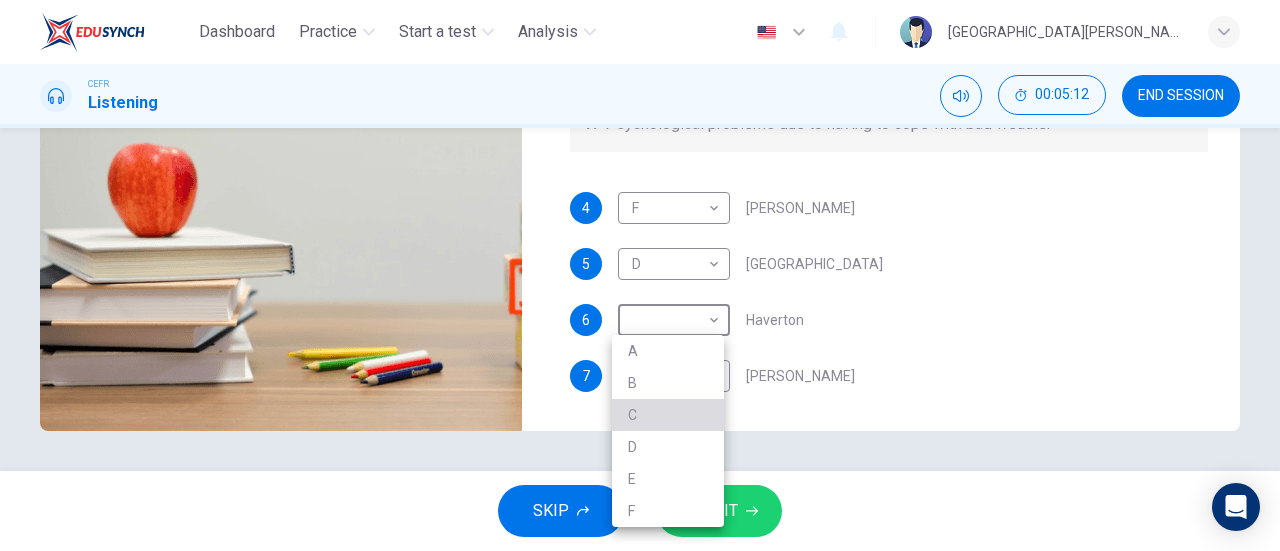 click on "C" at bounding box center [668, 415] 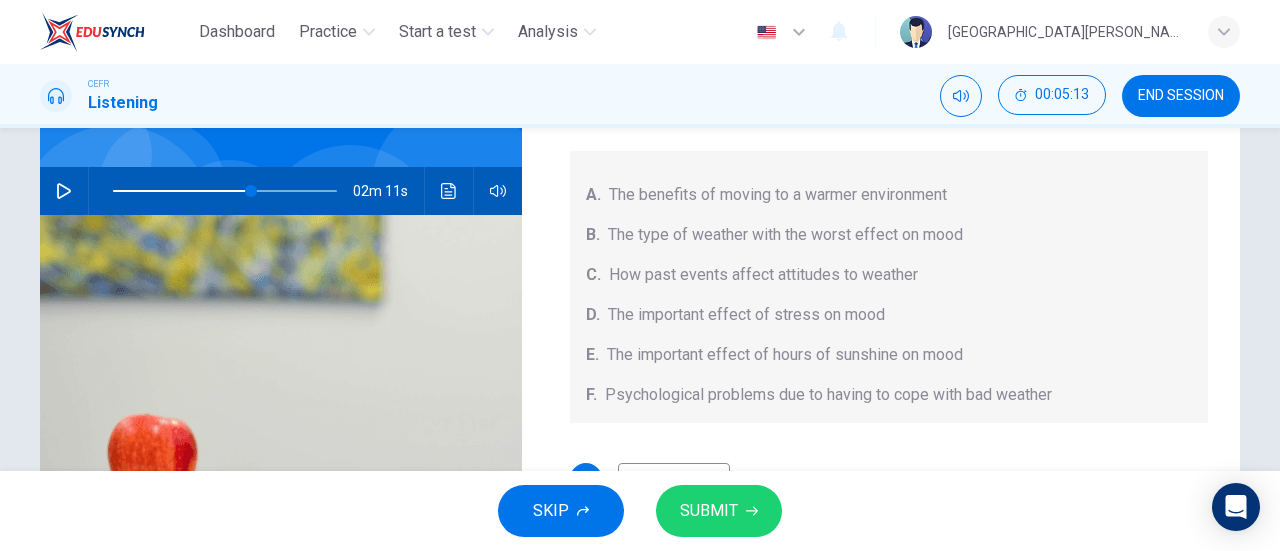 scroll, scrollTop: 160, scrollLeft: 0, axis: vertical 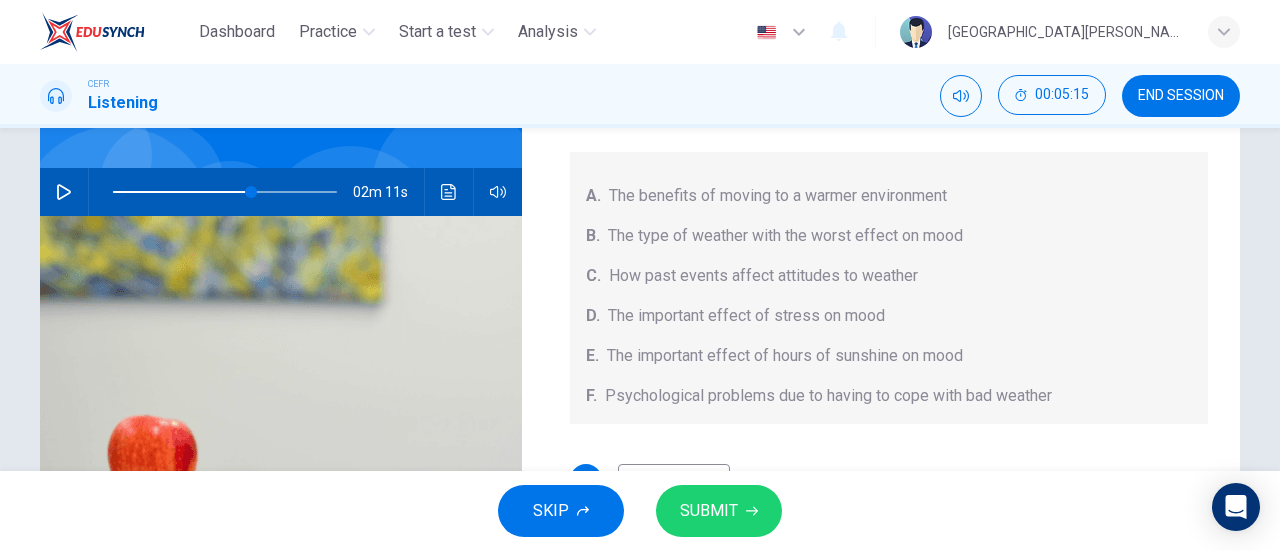 click 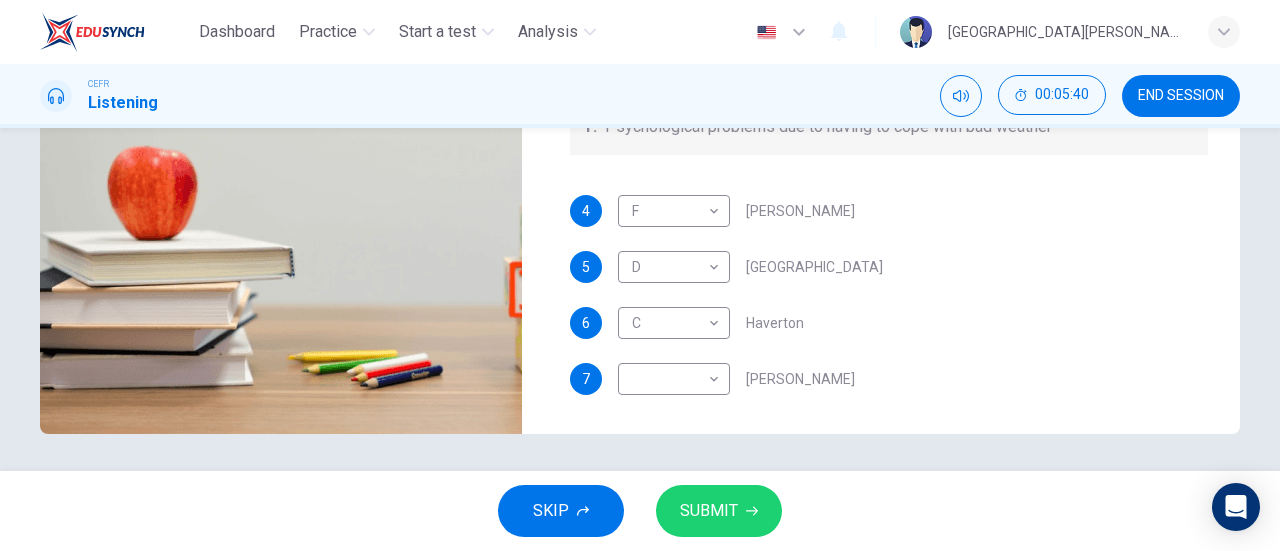 scroll, scrollTop: 430, scrollLeft: 0, axis: vertical 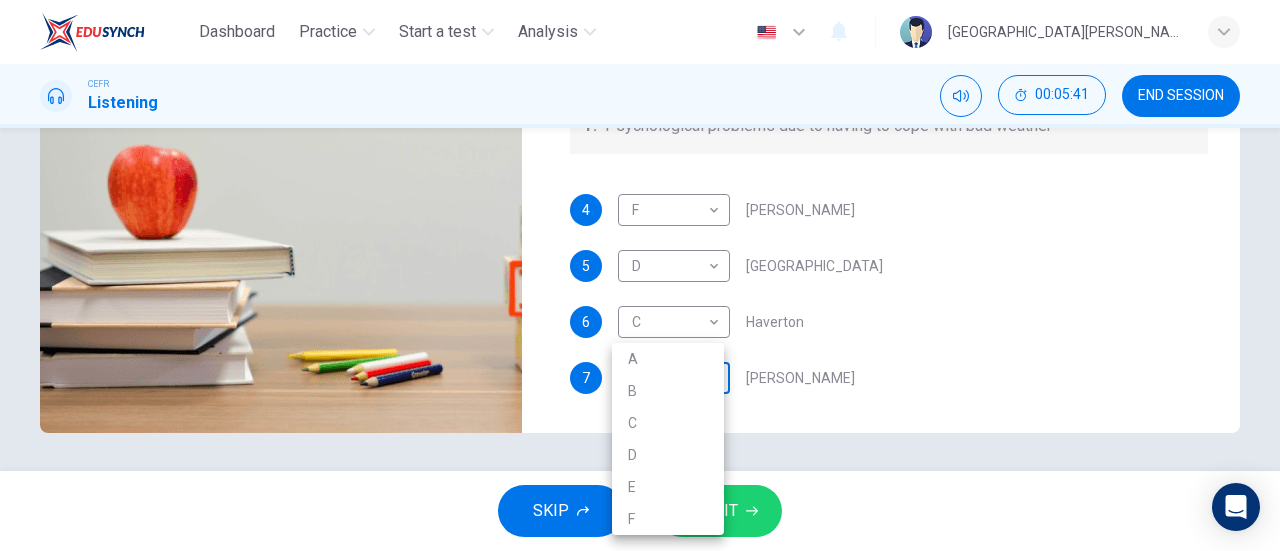 click on "Dashboard Practice Start a test Analysis English en ​ KHAIRUNISSA NABILLA CEFR Listening 00:05:41 END SESSION Questions 4 - 7 Choose your answers from the box and write the letters  A-F  next to the questions below. What information was given by each writer? A. The benefits of moving to a warmer environment B. The type of weather with the worst effect on mood C. How past events affect attitudes to weather D. The important effect of stress on mood E. The important effect of hours of sunshine on mood F. Psychological problems due to having to cope with bad weather 4 F F ​ Vickers 5 D D ​ Whitebourne 6 C C ​ Haverton 7 ​ ​ Stanfield Research Project 01m 45s SKIP SUBMIT EduSynch - Online Language Proficiency Testing
Dashboard Practice Start a test Analysis Notifications © Copyright  2025 A B C D E F" at bounding box center (640, 275) 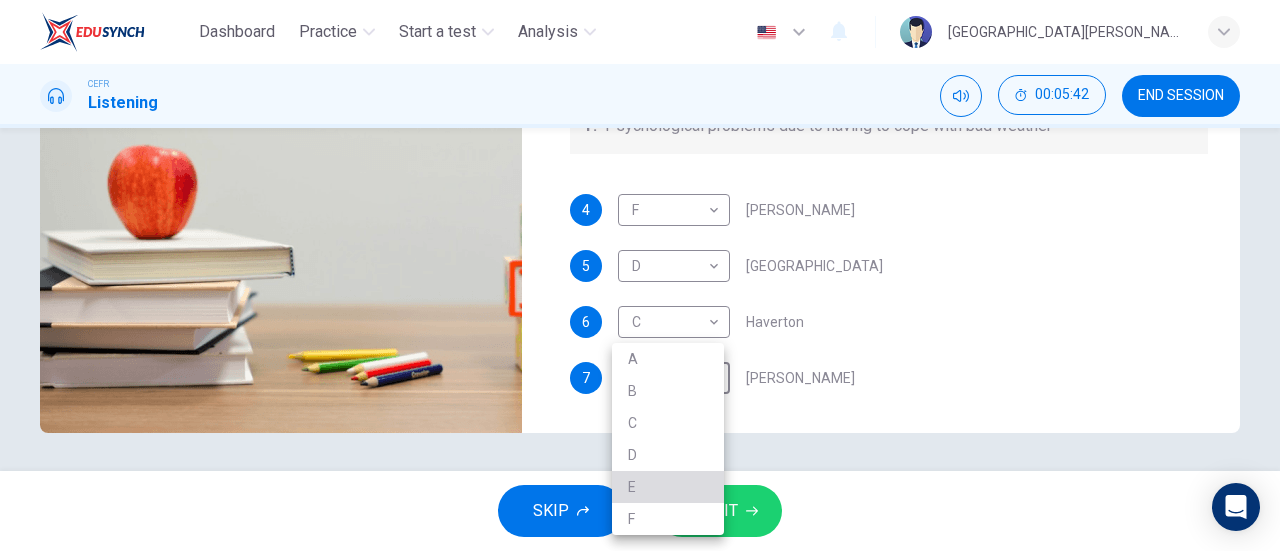 click on "E" at bounding box center (668, 487) 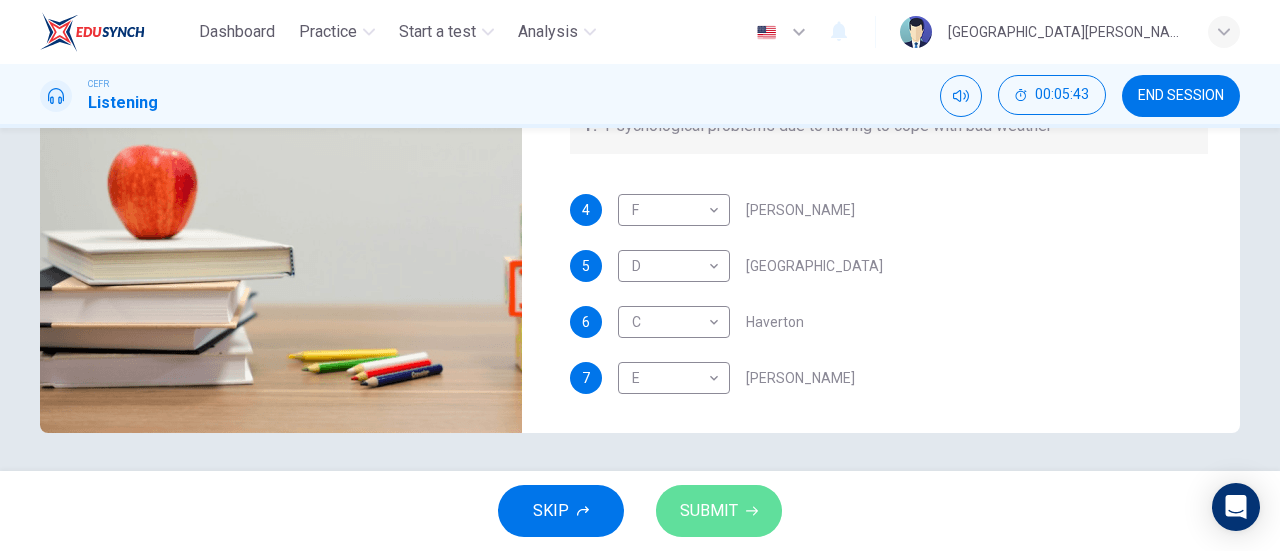 click on "SUBMIT" at bounding box center (719, 511) 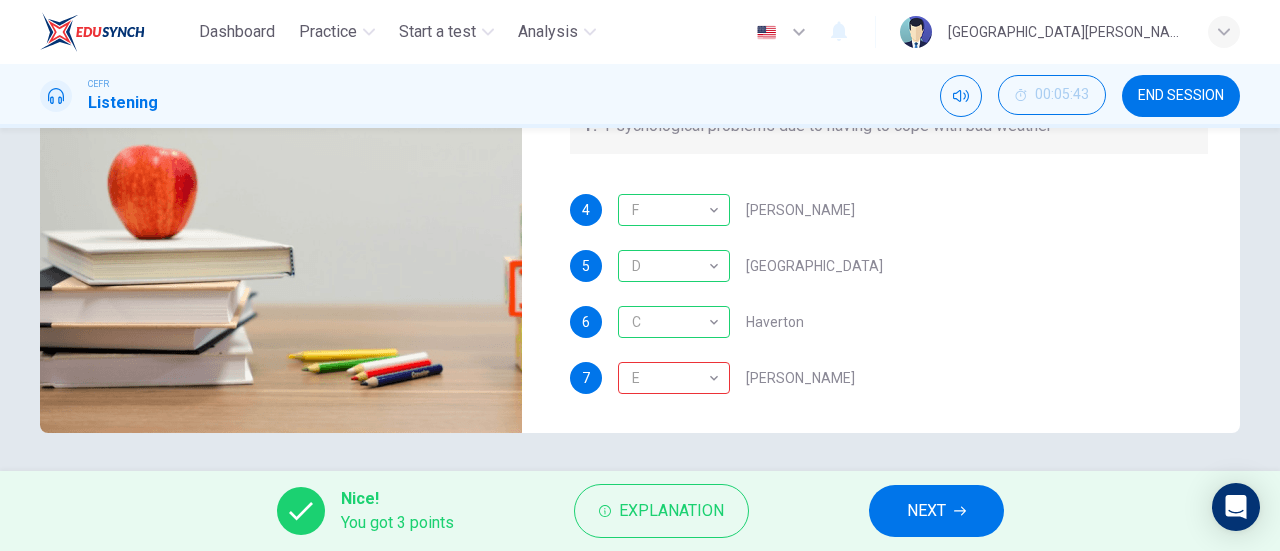 scroll, scrollTop: 0, scrollLeft: 0, axis: both 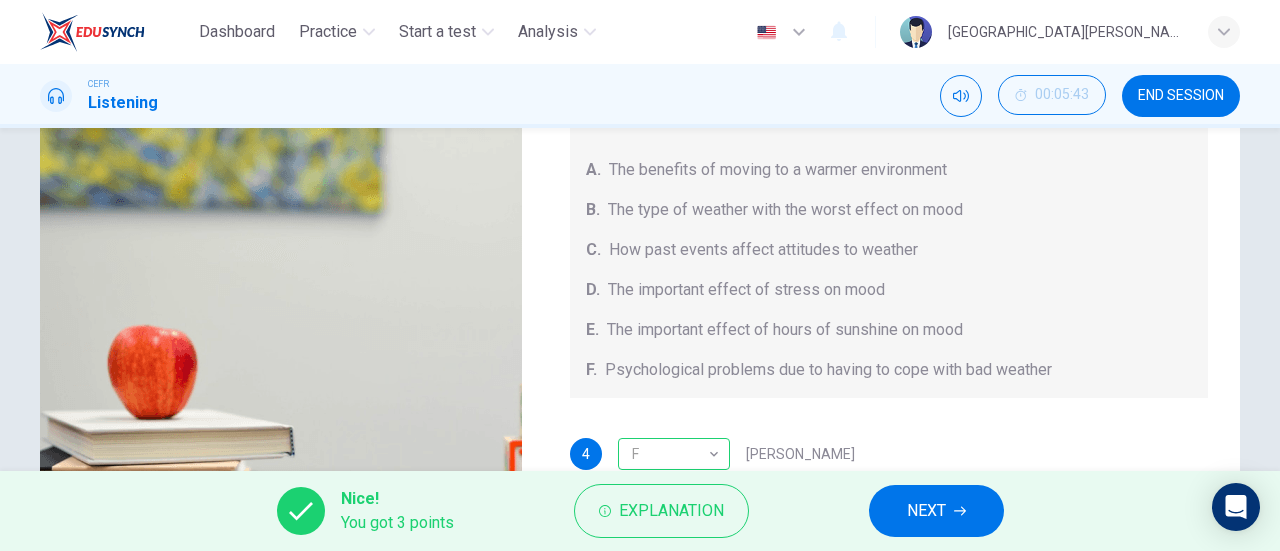 type on "72" 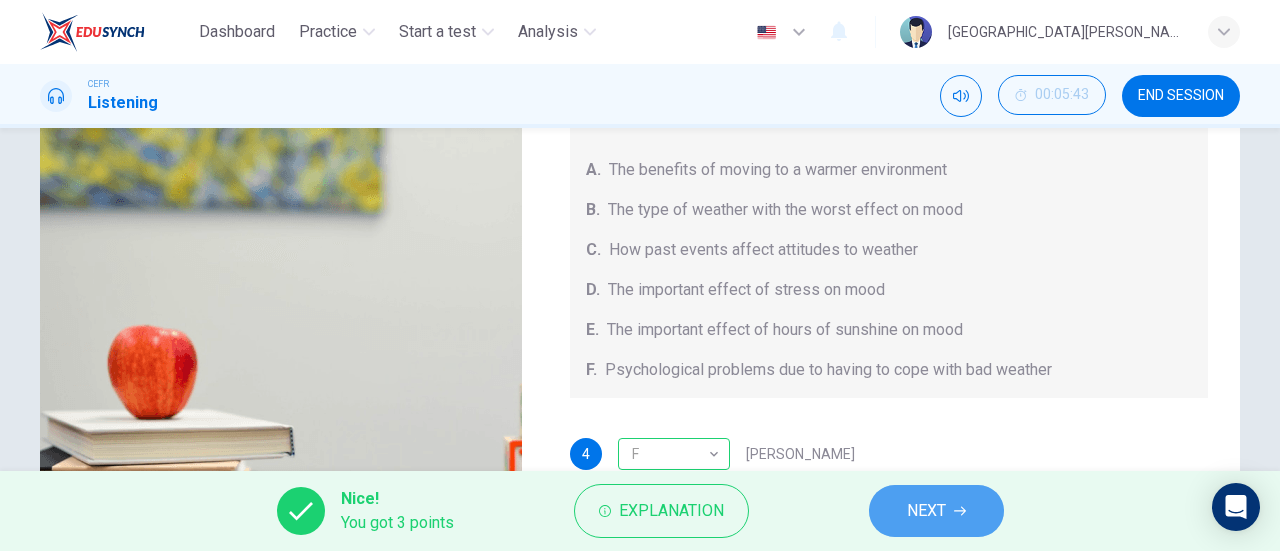 click on "NEXT" at bounding box center (926, 511) 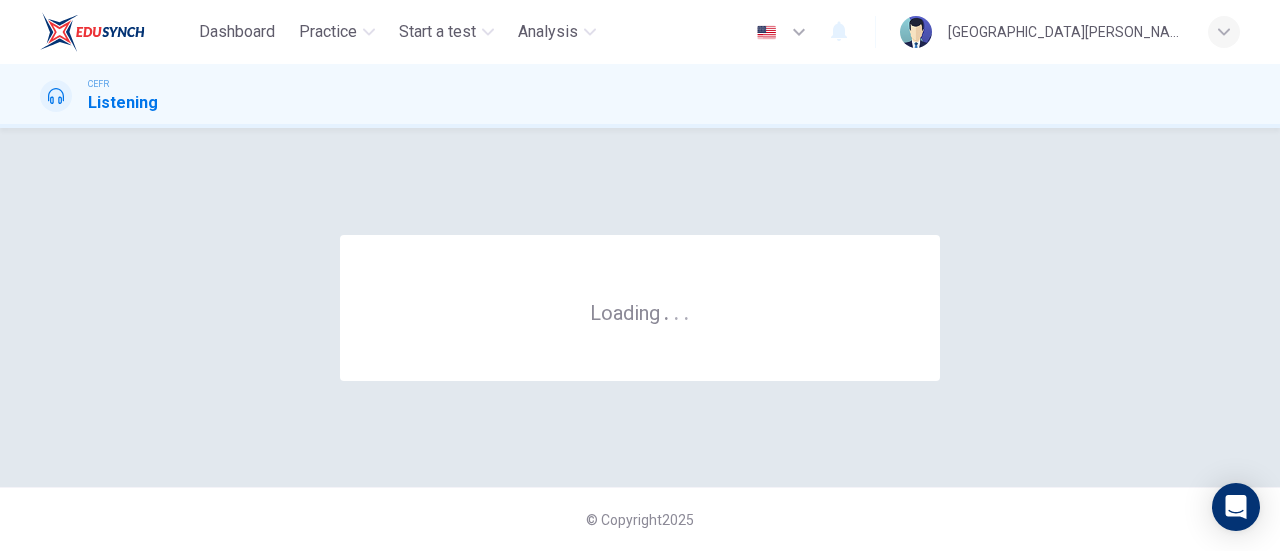scroll, scrollTop: 0, scrollLeft: 0, axis: both 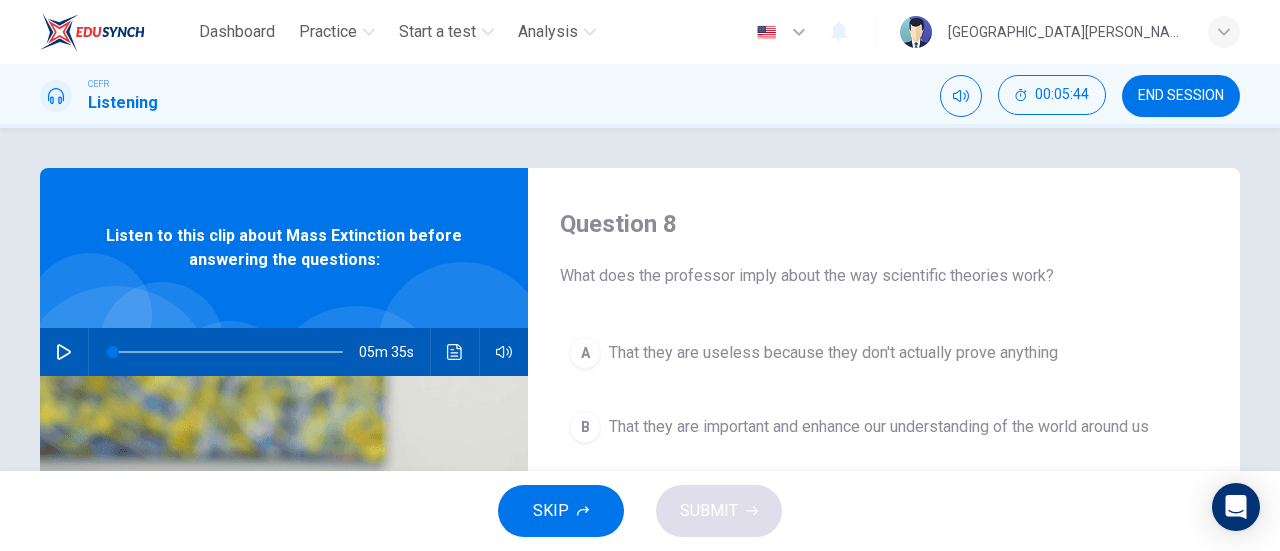 click on "END SESSION" at bounding box center [1181, 96] 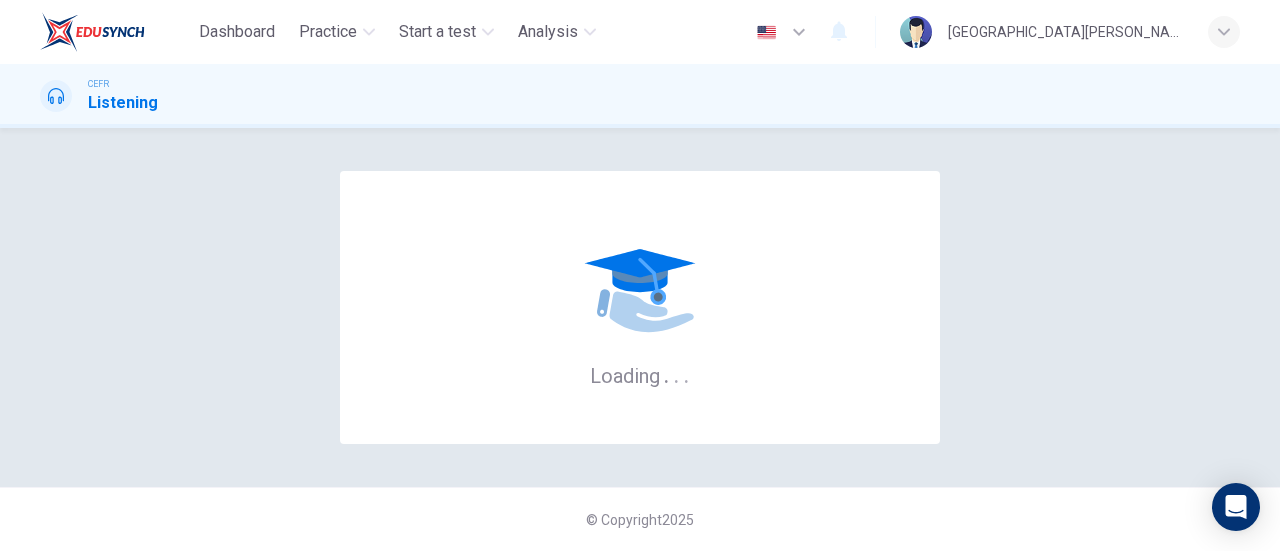 scroll, scrollTop: 0, scrollLeft: 0, axis: both 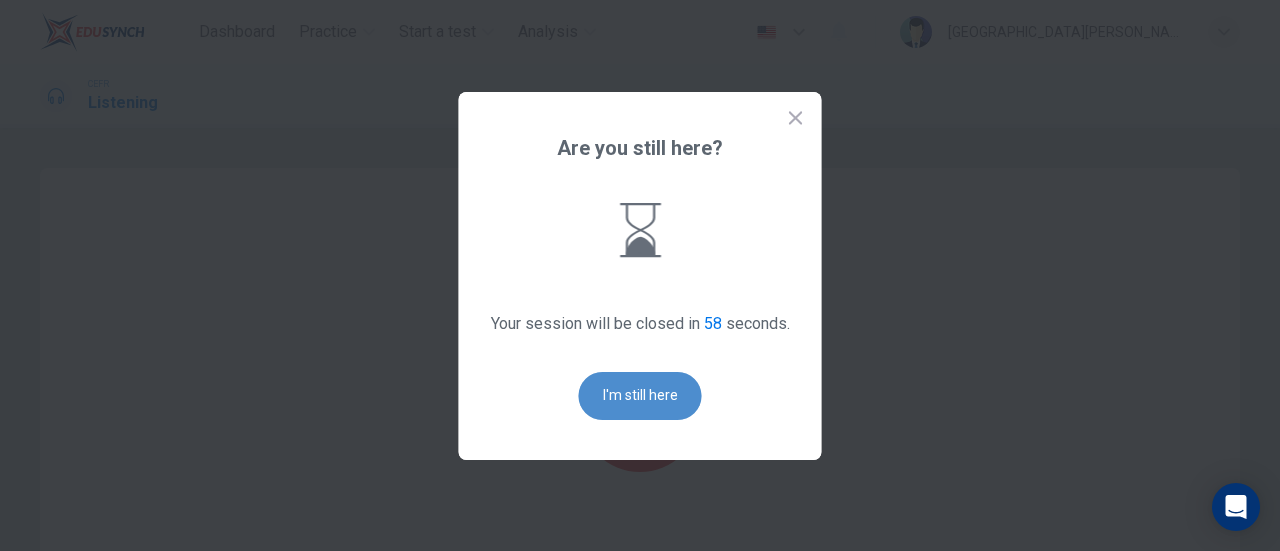 click on "I'm still here" at bounding box center (640, 396) 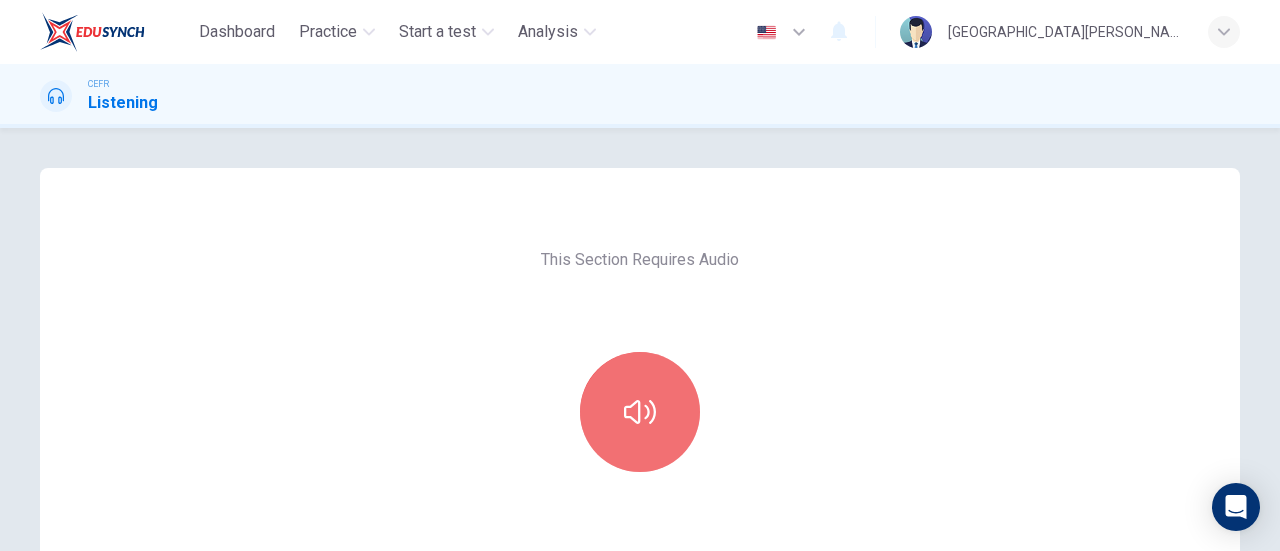 click at bounding box center (640, 412) 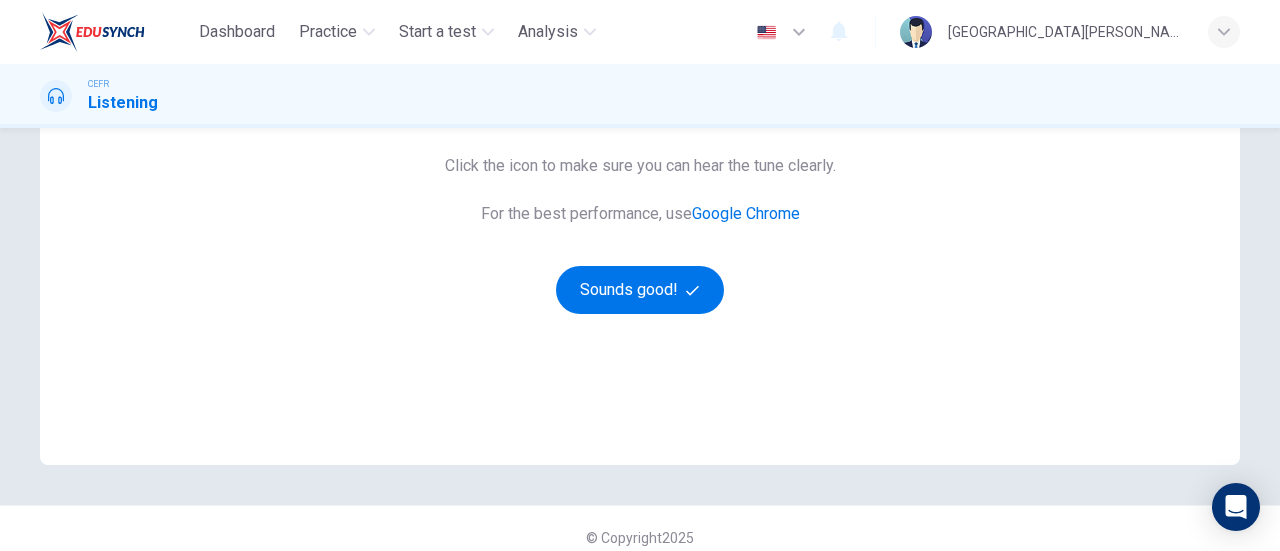 scroll, scrollTop: 406, scrollLeft: 0, axis: vertical 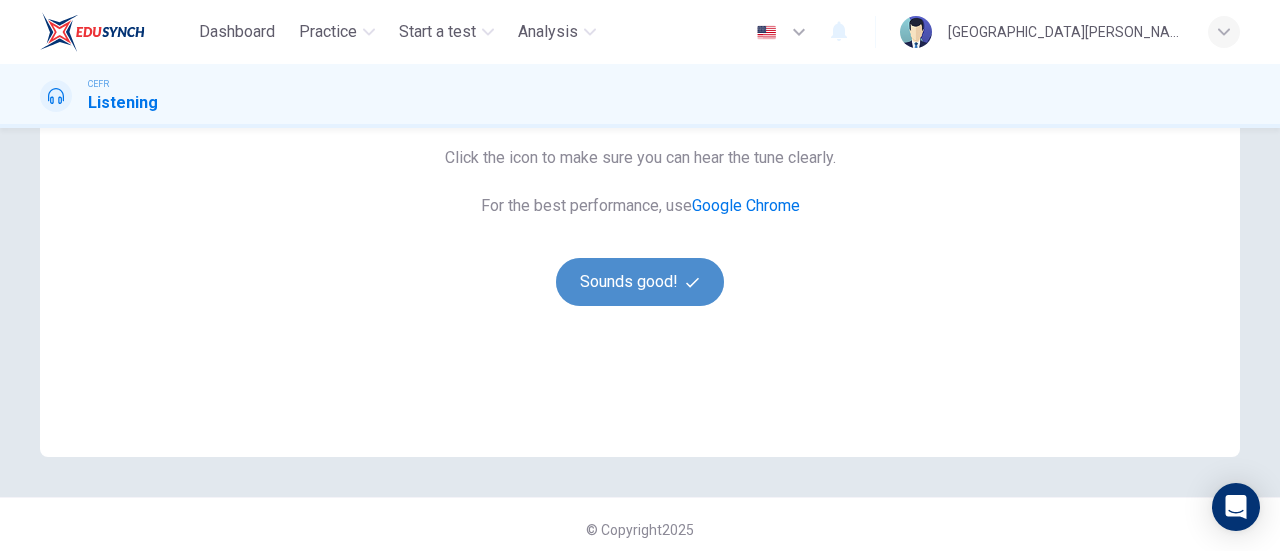 click on "Sounds good!" at bounding box center [640, 282] 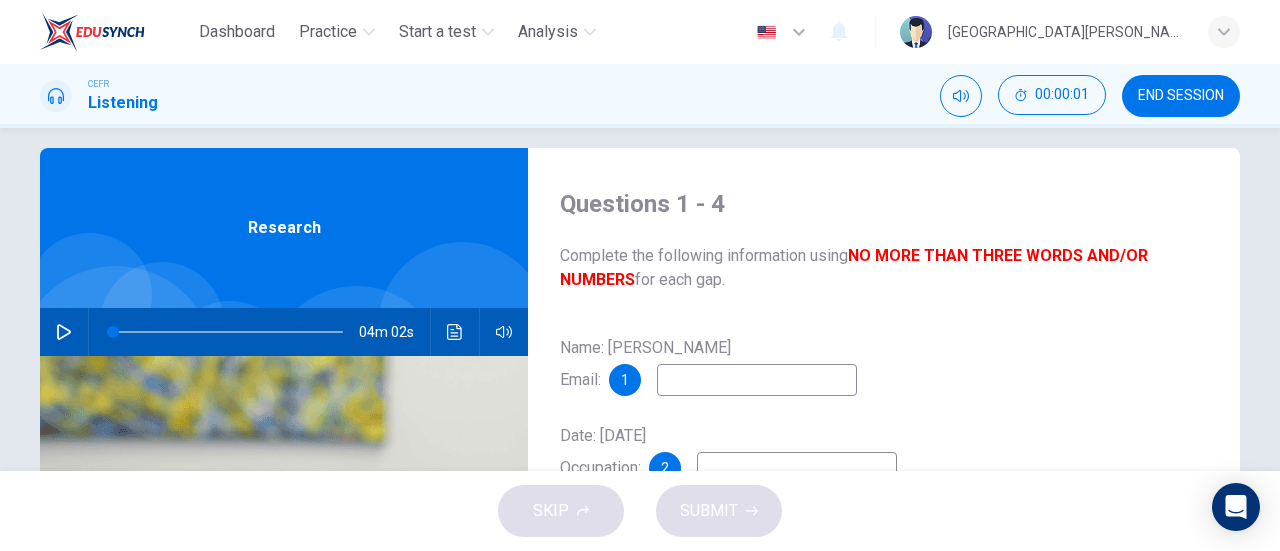 scroll, scrollTop: 45, scrollLeft: 0, axis: vertical 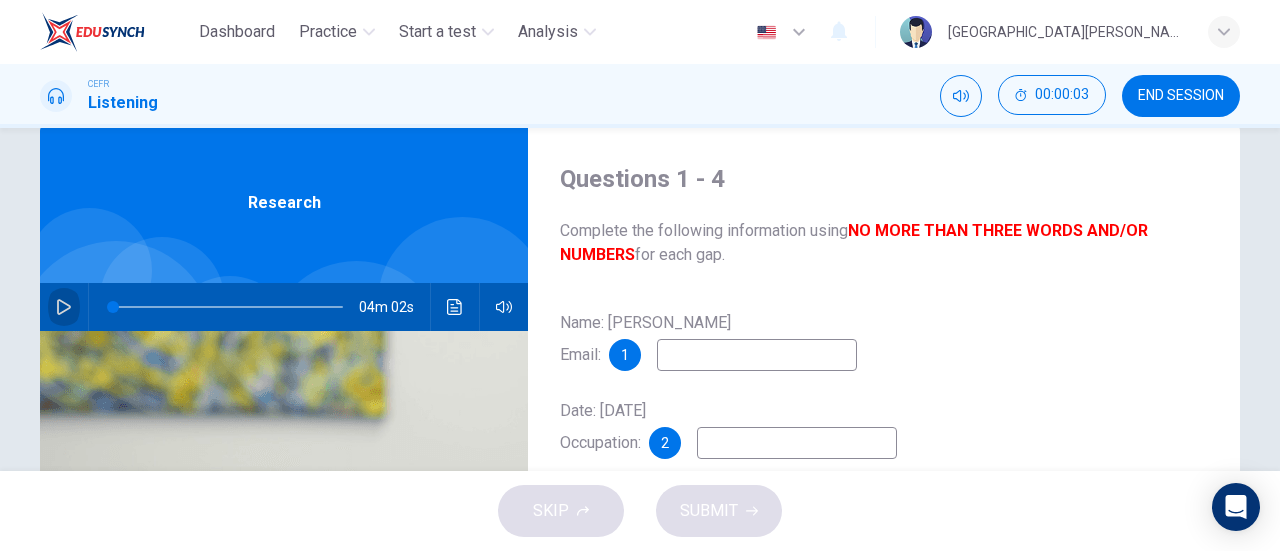 click 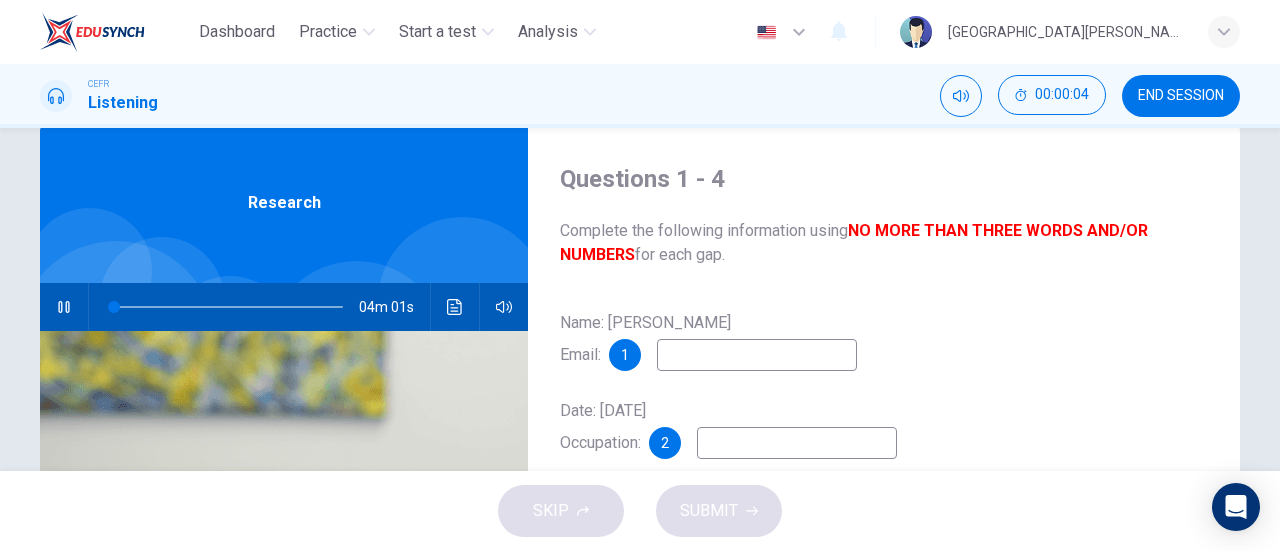 click at bounding box center [757, 355] 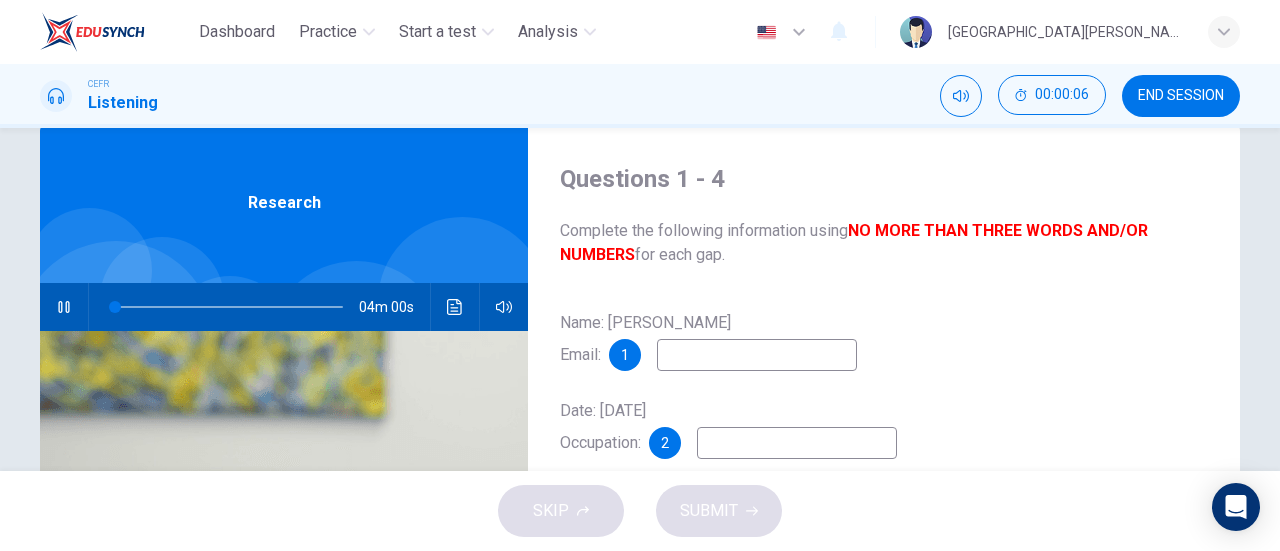 type on "1" 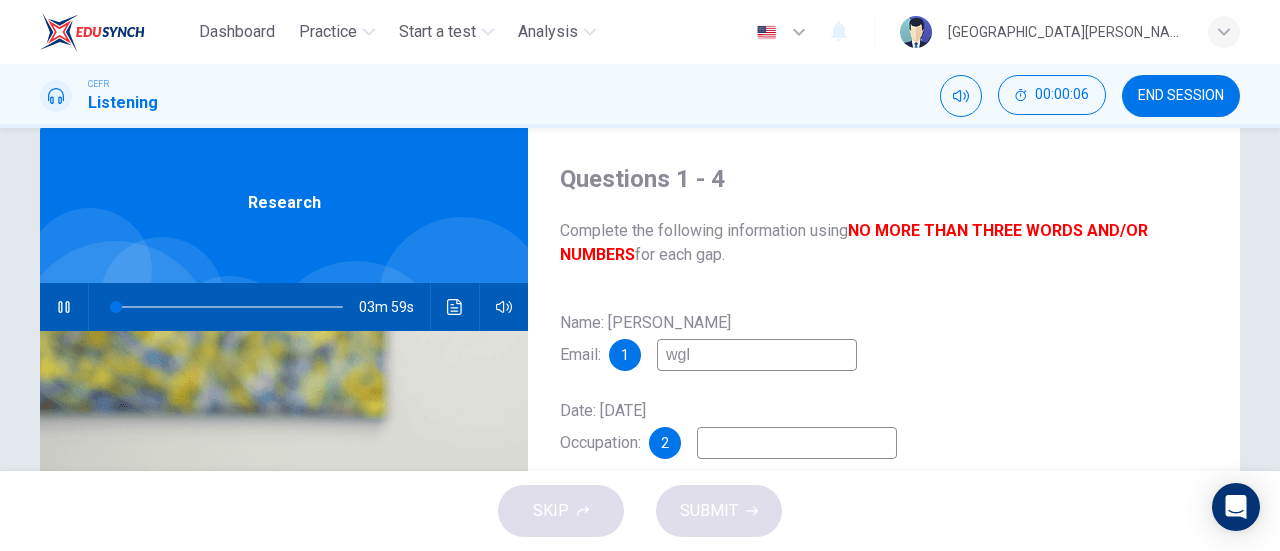 type on "wgla" 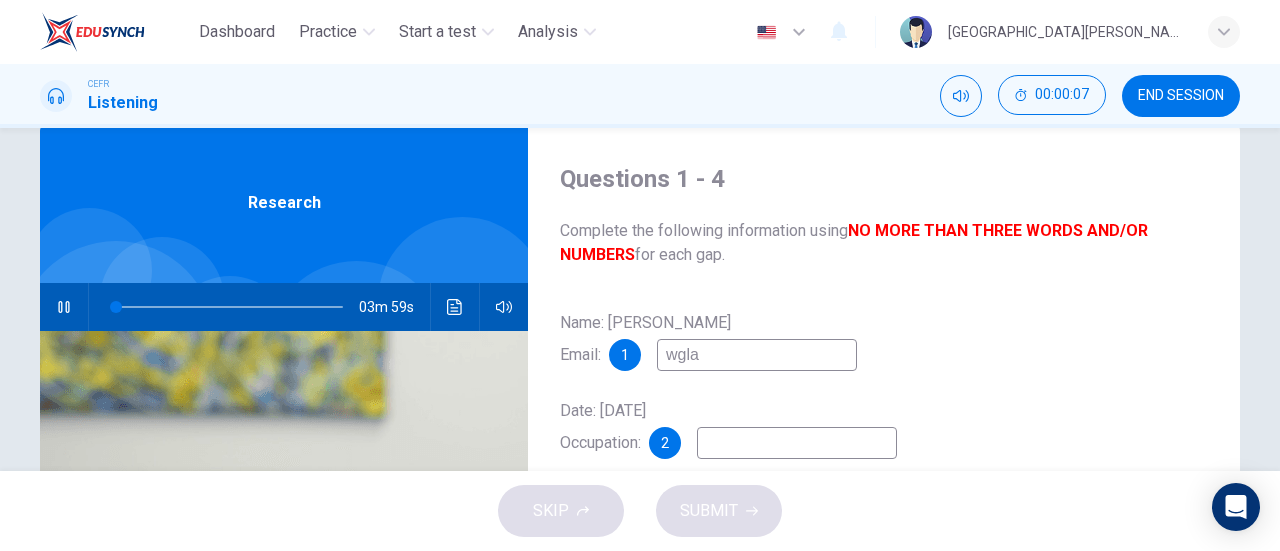 type on "2" 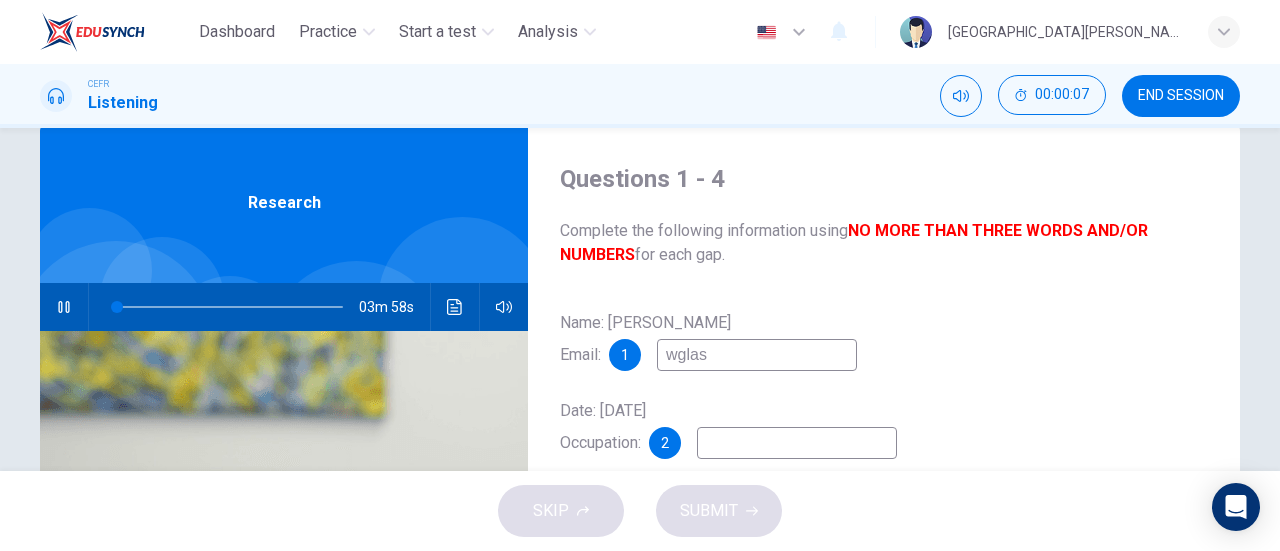 type on "wglass" 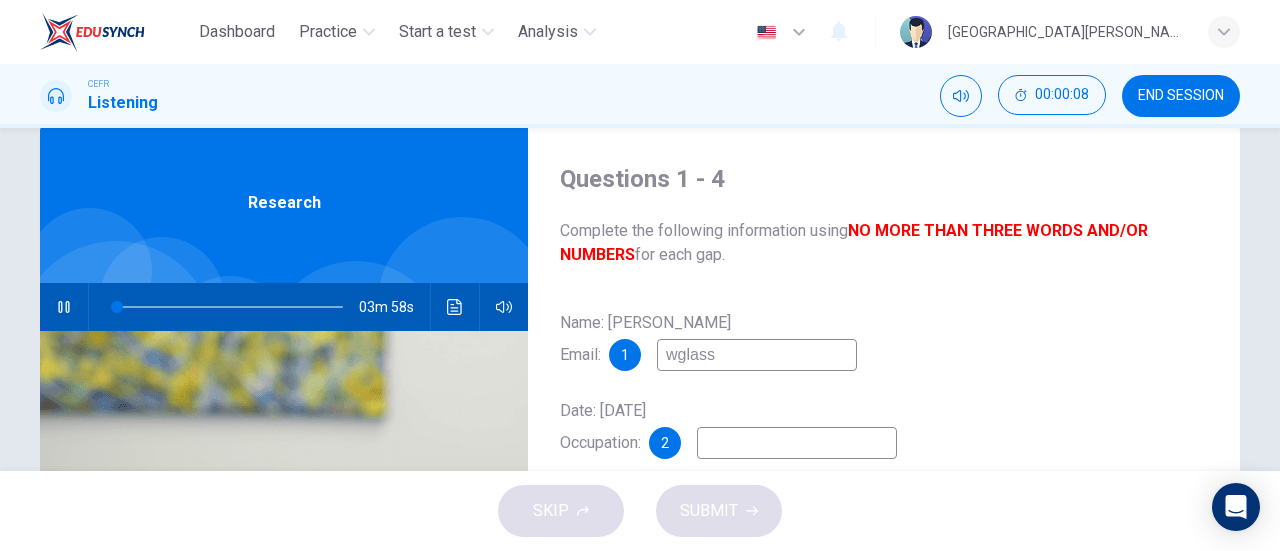 type on "2" 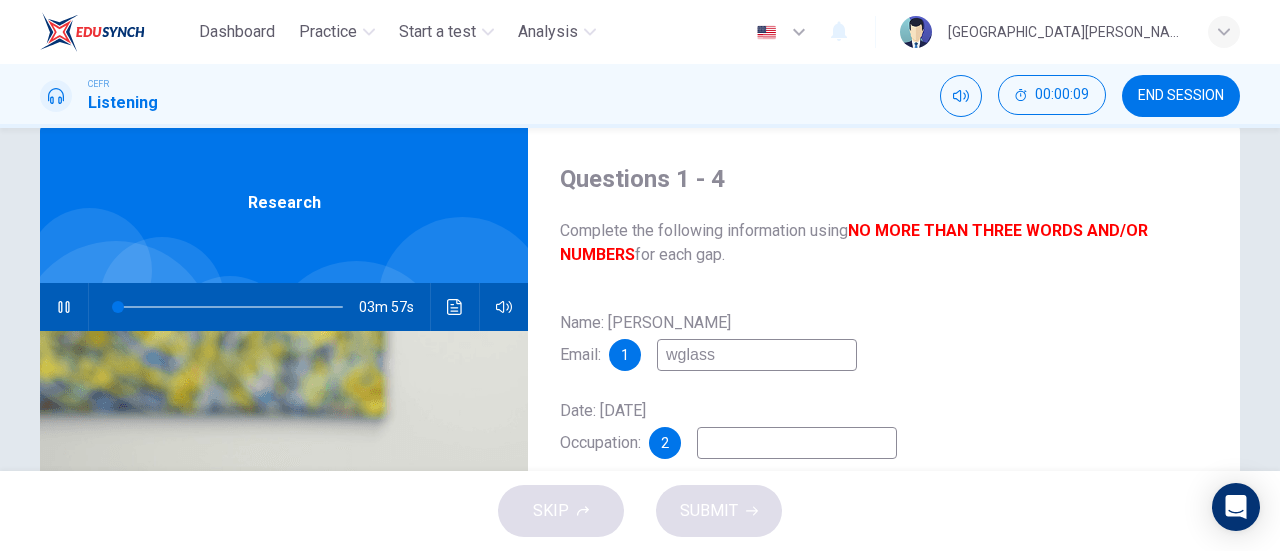 type on "wglass@" 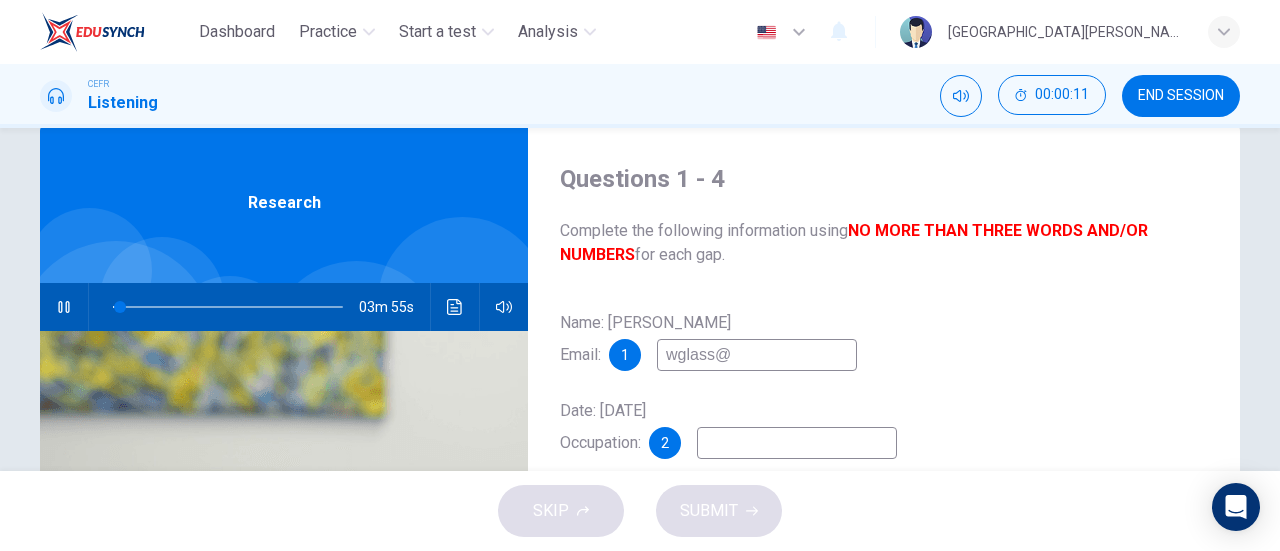 type on "3" 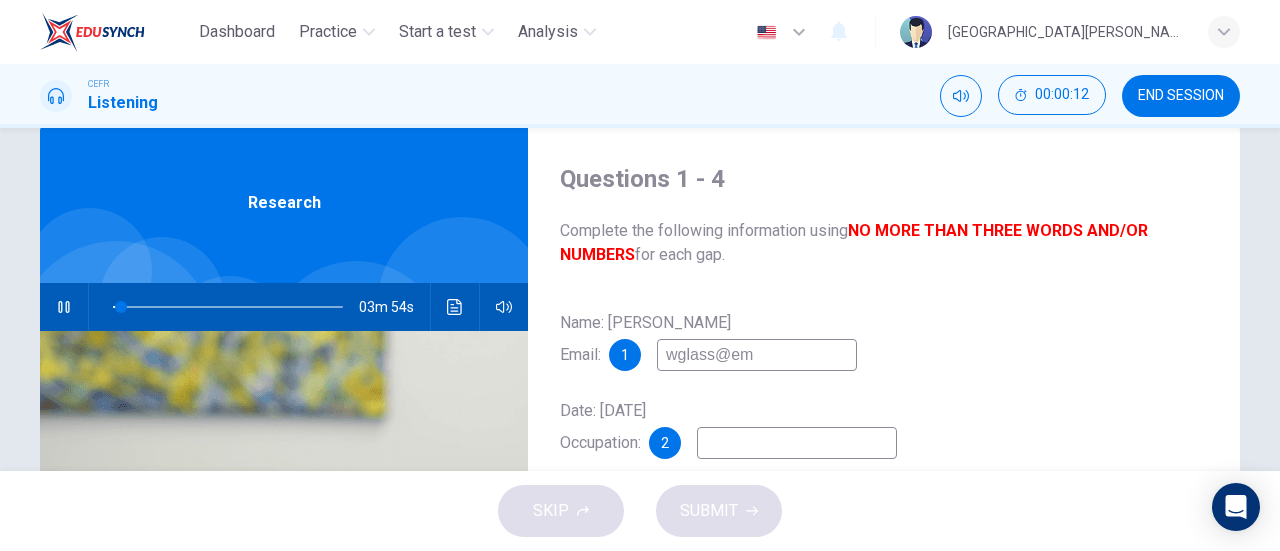 type on "wglass@ema" 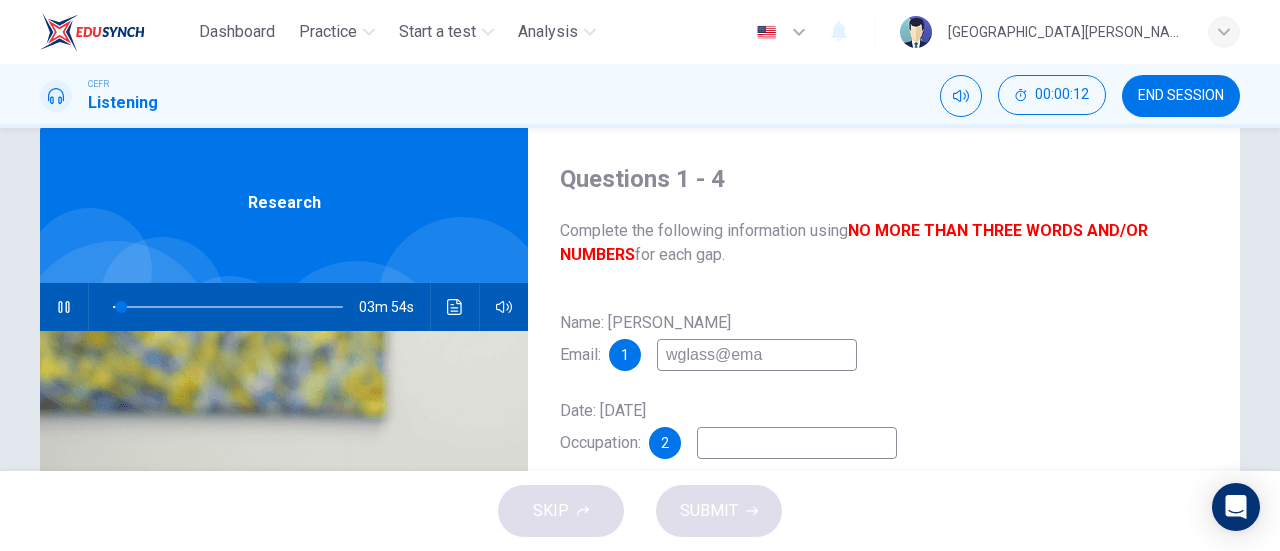 type on "4" 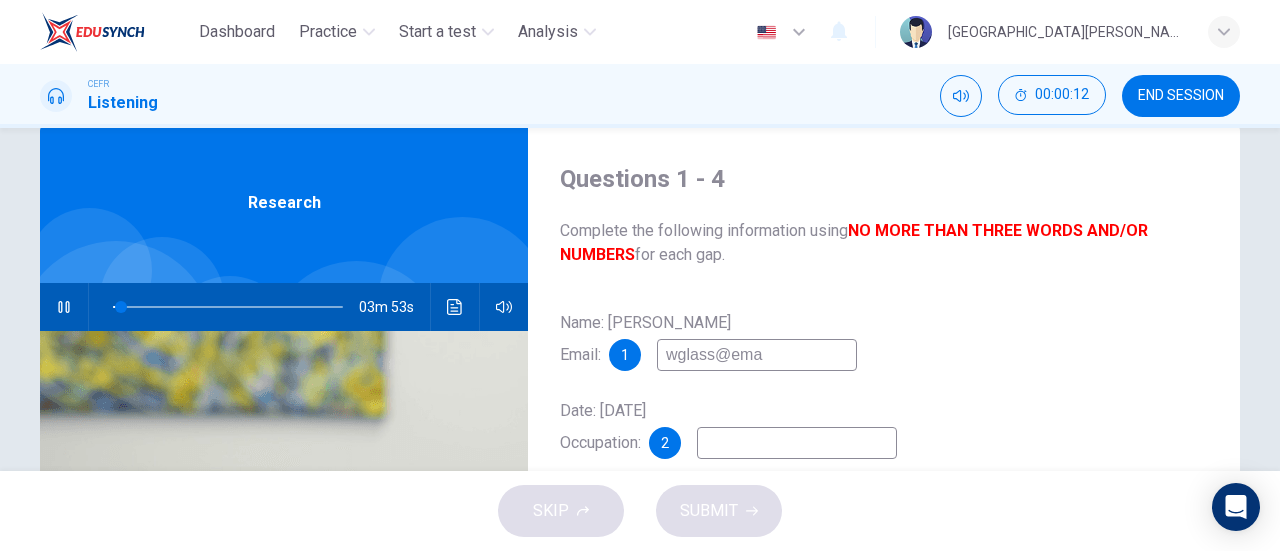 type on "wglass@emai" 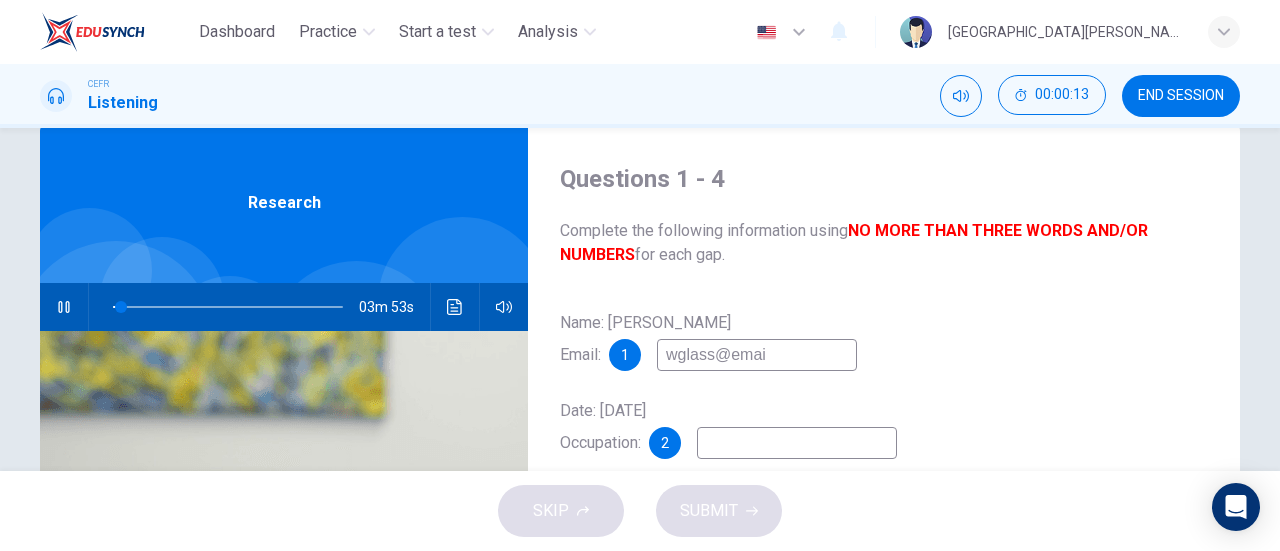 type on "4" 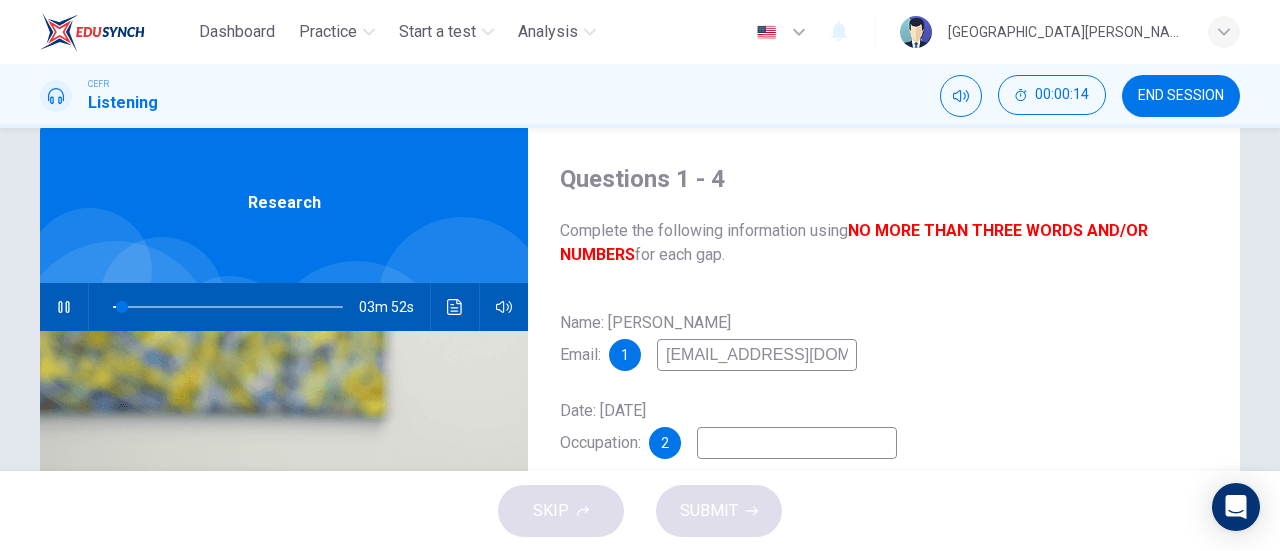 type on "wglass@email.com" 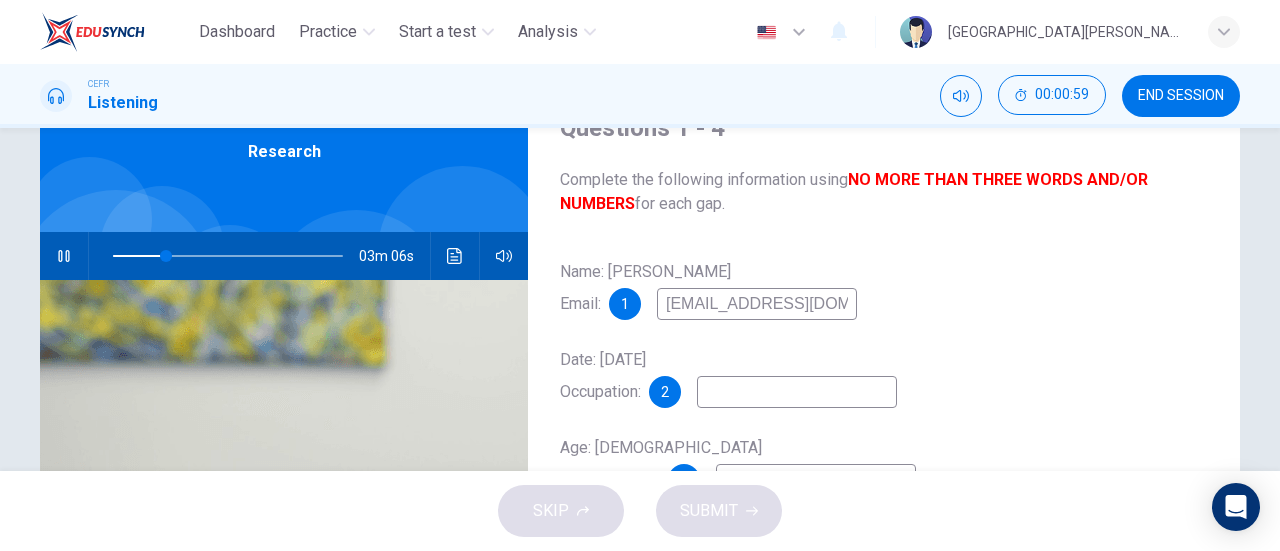 scroll, scrollTop: 105, scrollLeft: 0, axis: vertical 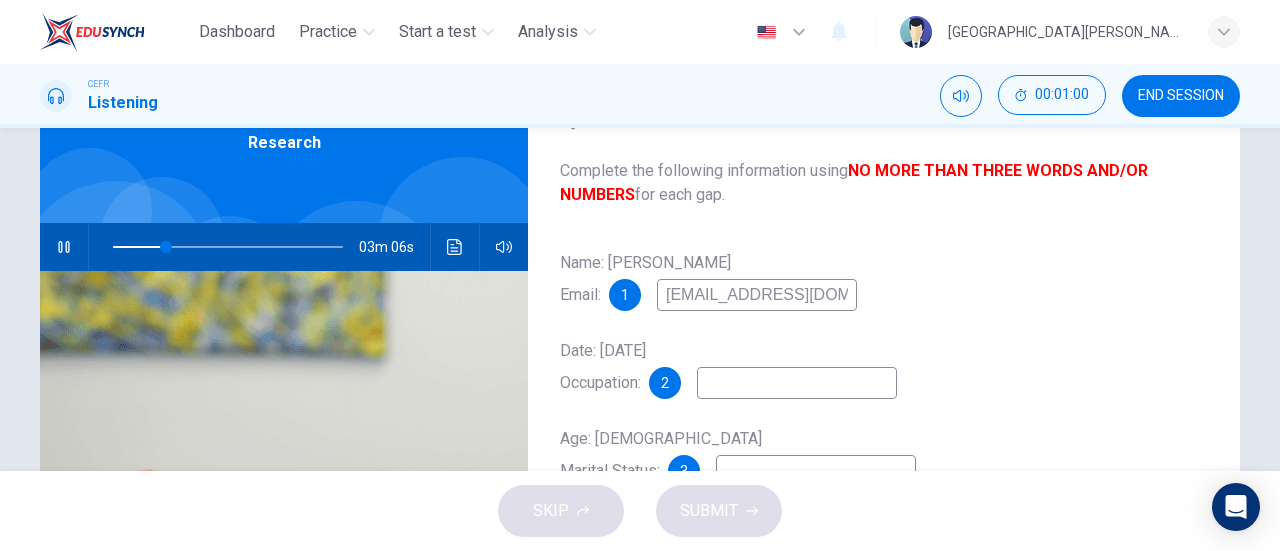 type on "23" 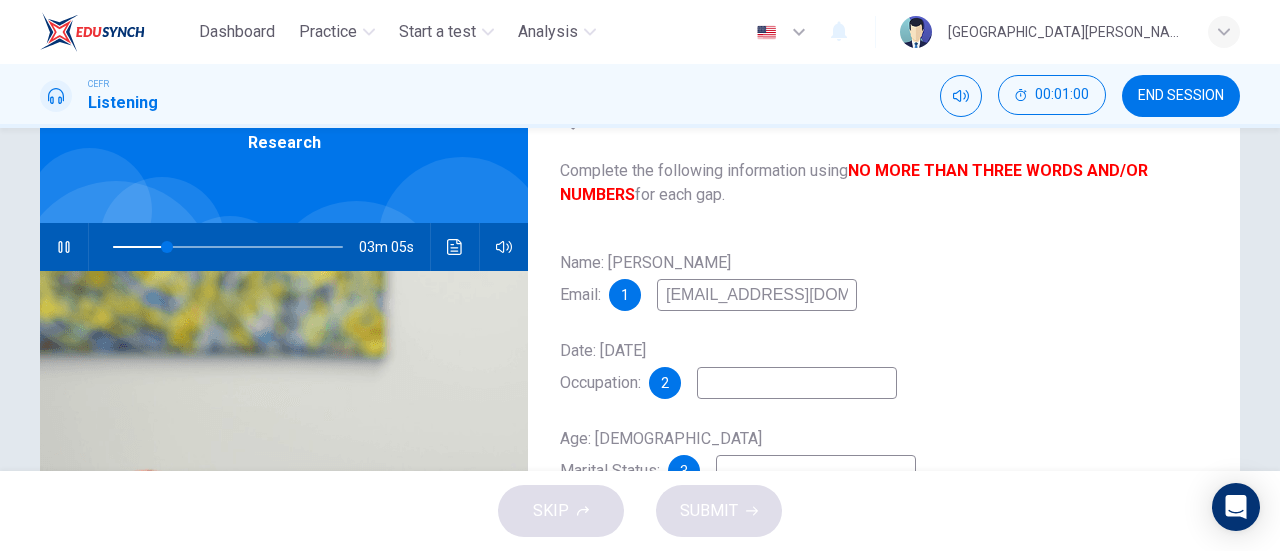 type on "wglass@email.com" 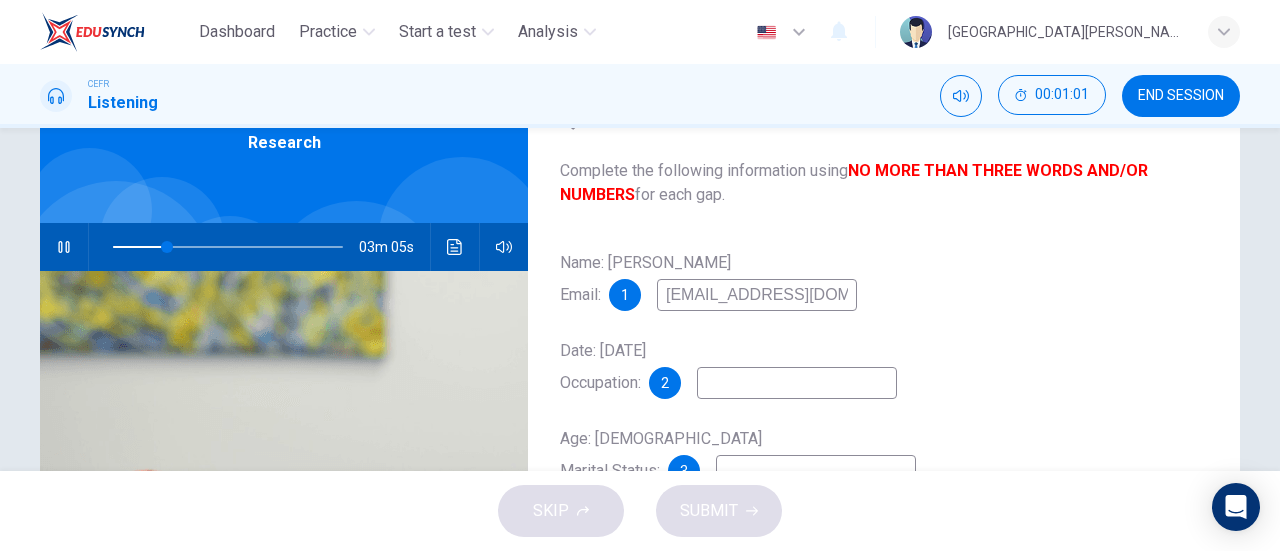 click at bounding box center (797, 383) 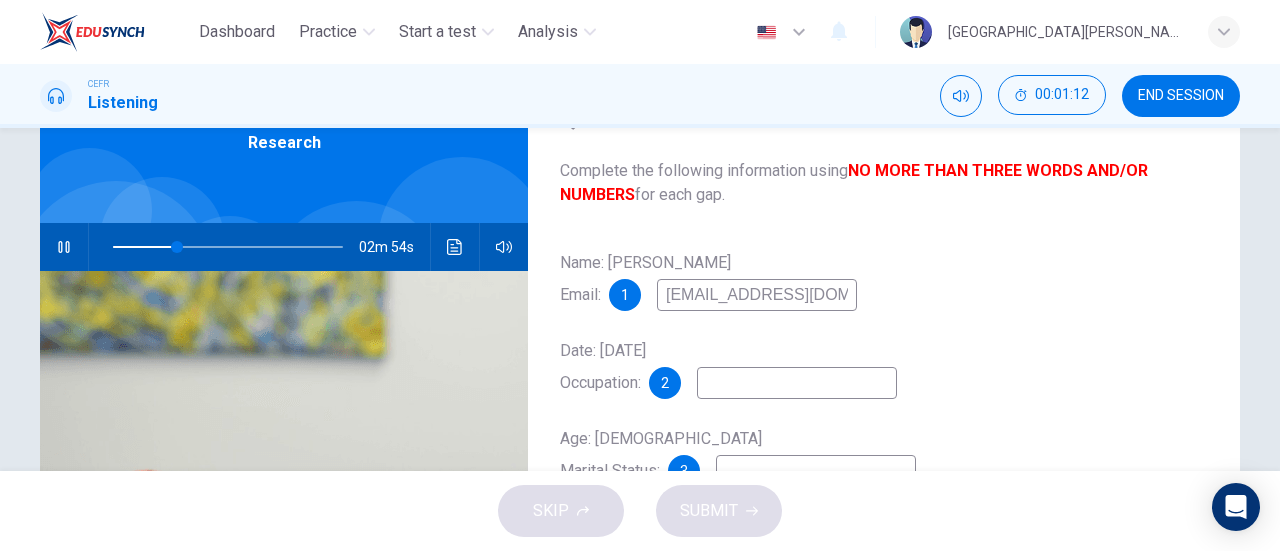 type on "28" 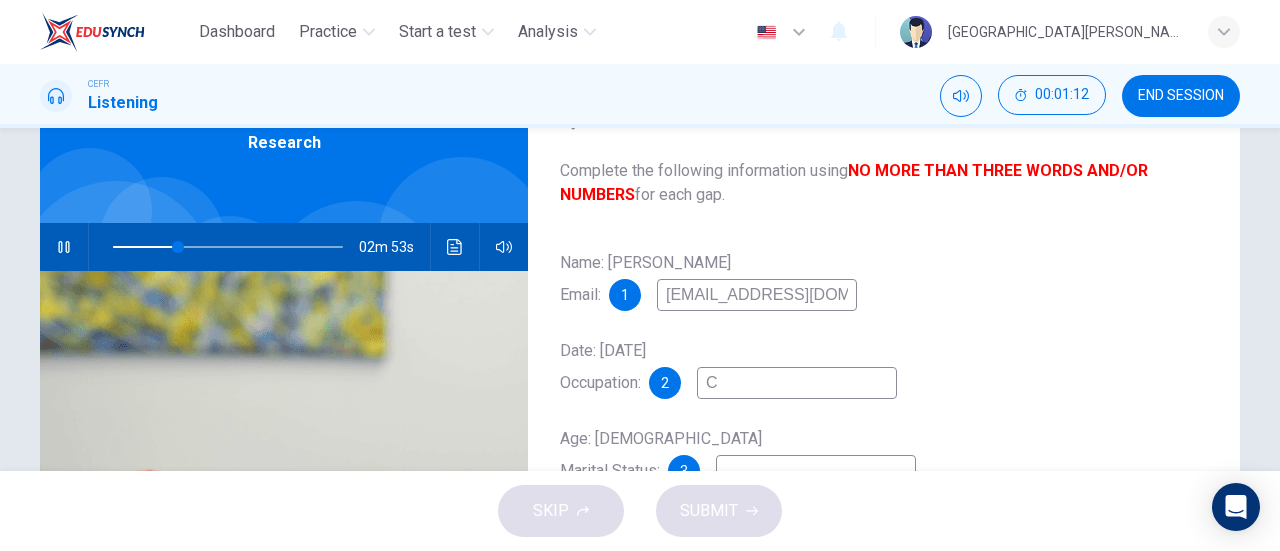 type on "Ci" 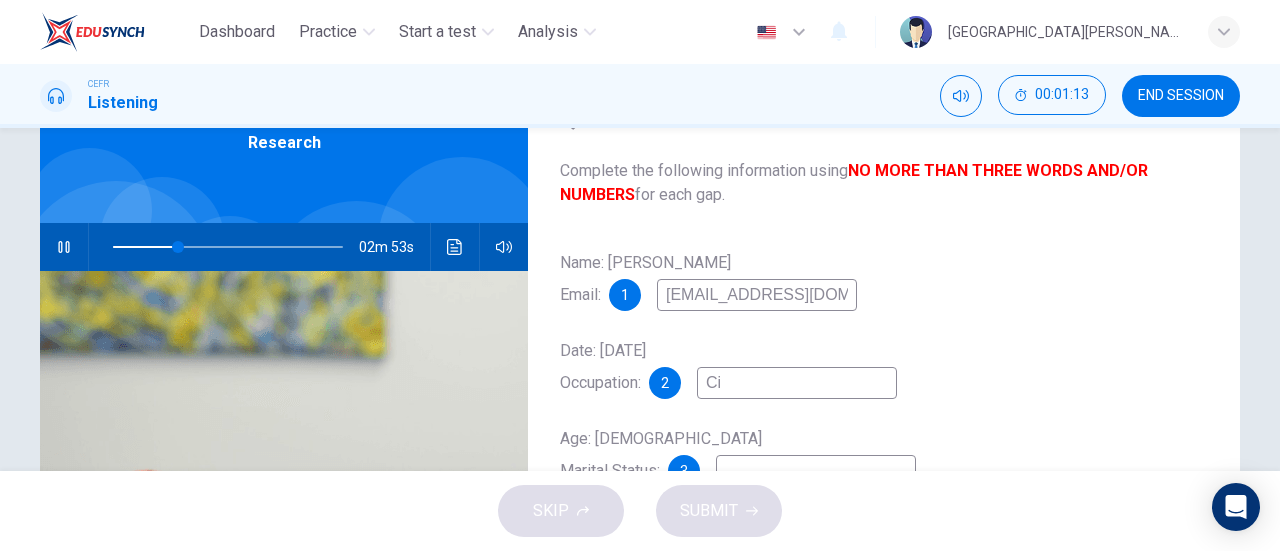 type on "29" 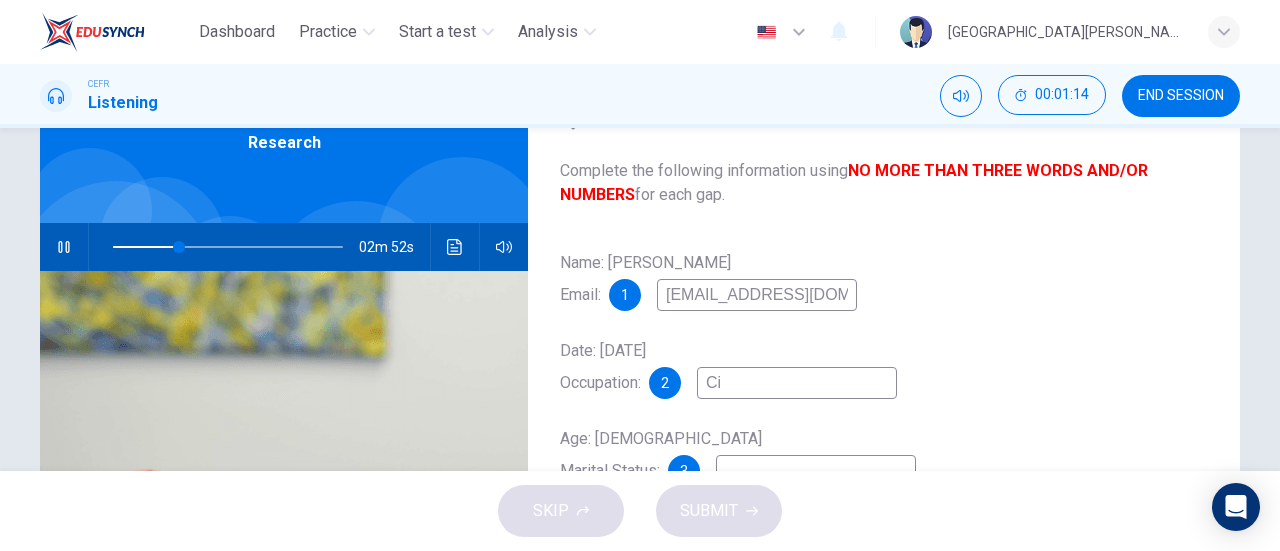 type on "Civ" 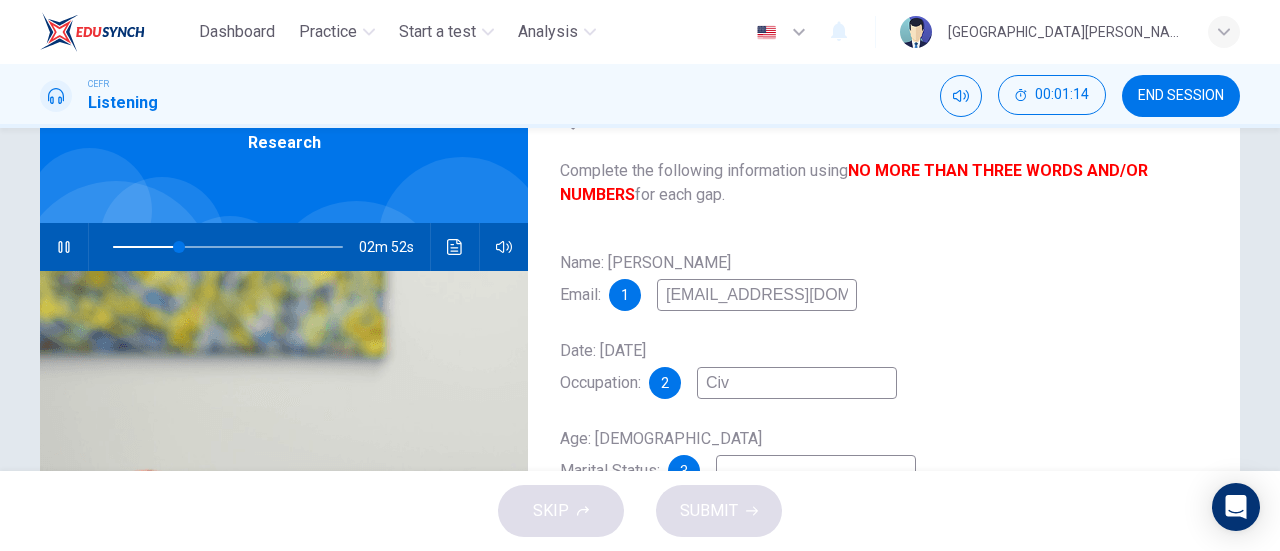 type on "29" 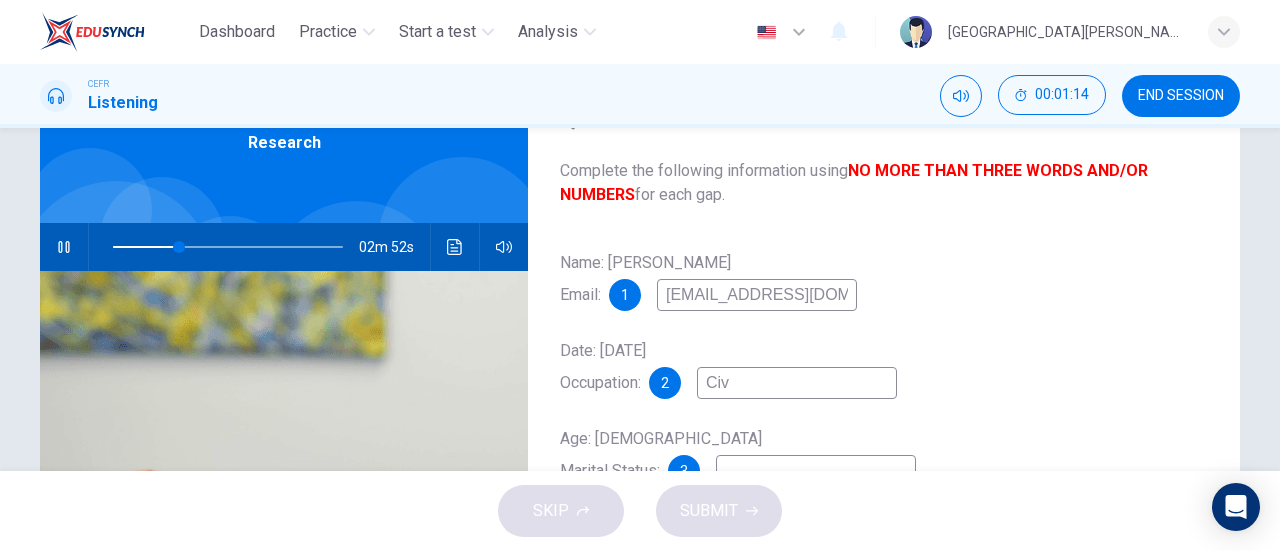 type on "Civi" 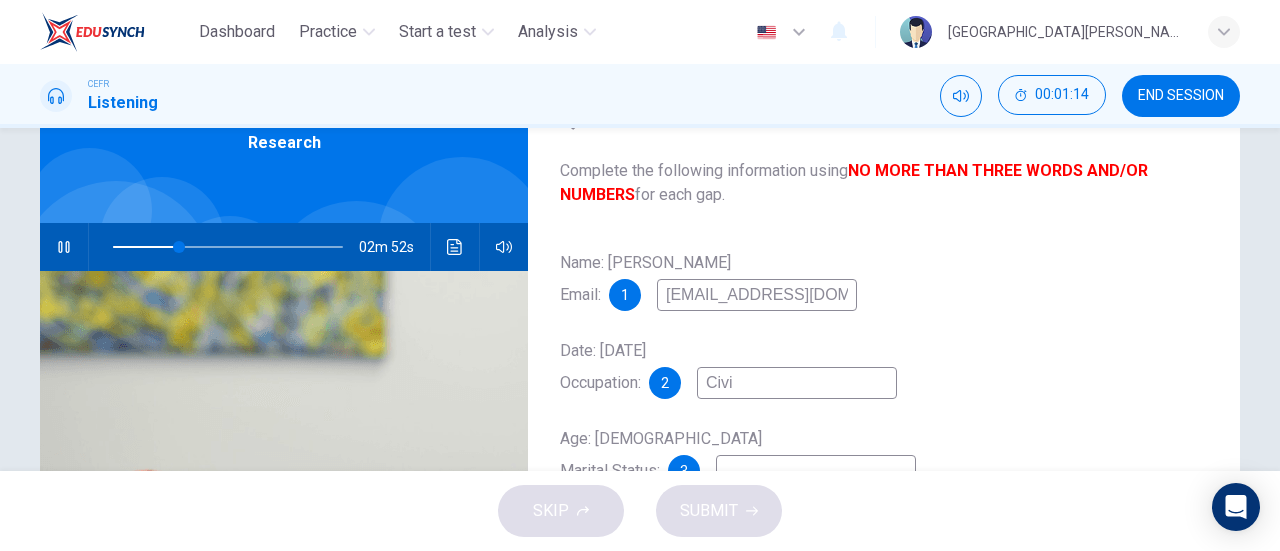 type on "29" 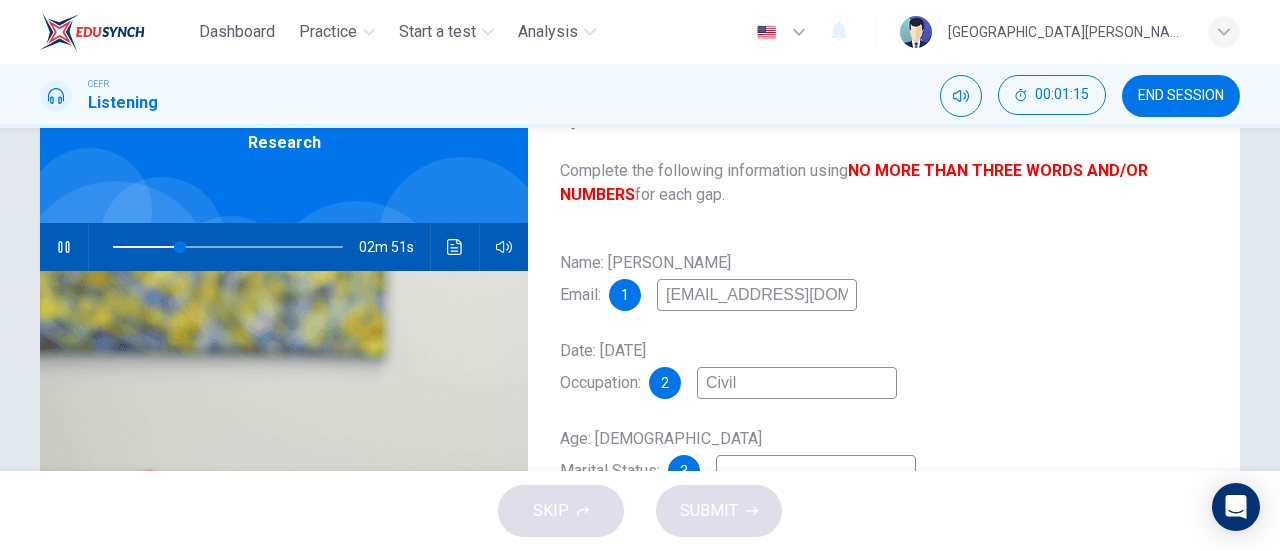 type on "Civil S" 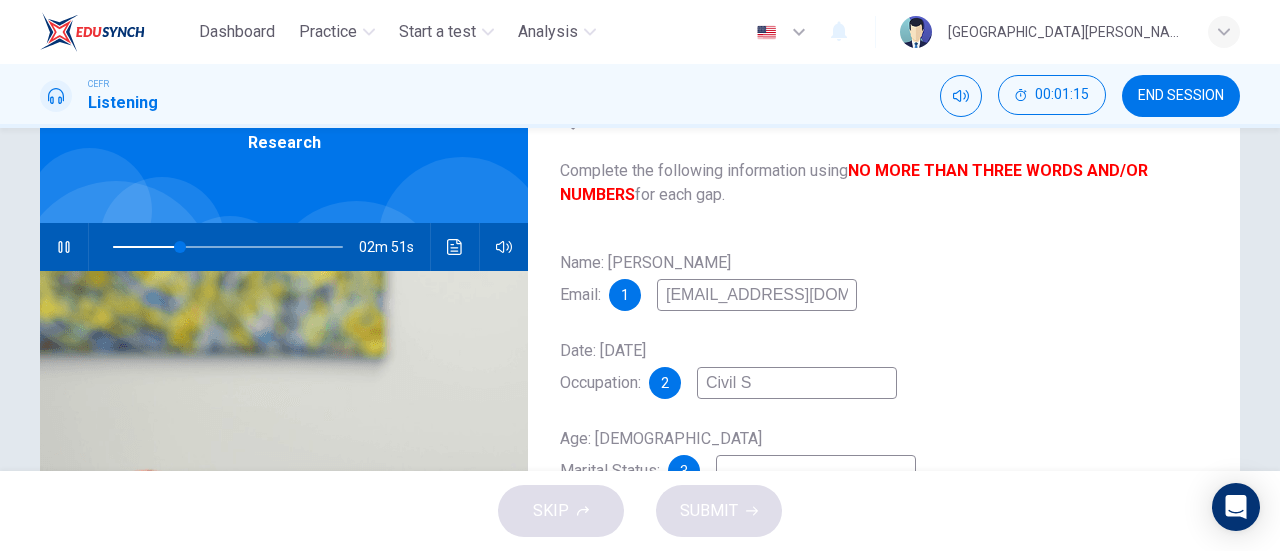 type on "30" 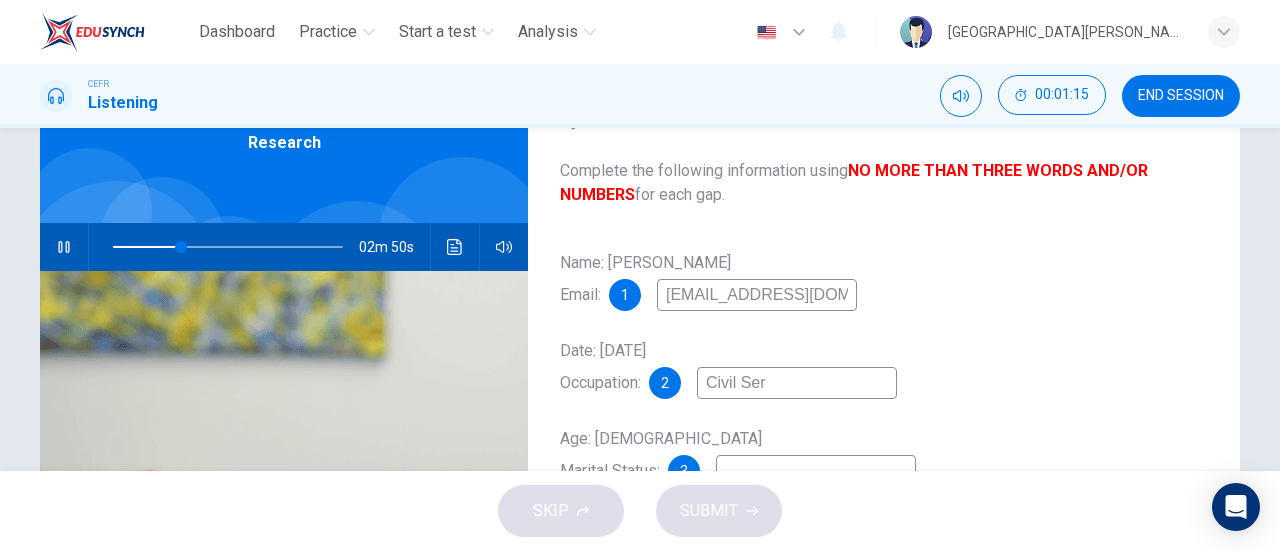 type on "Civil Serv" 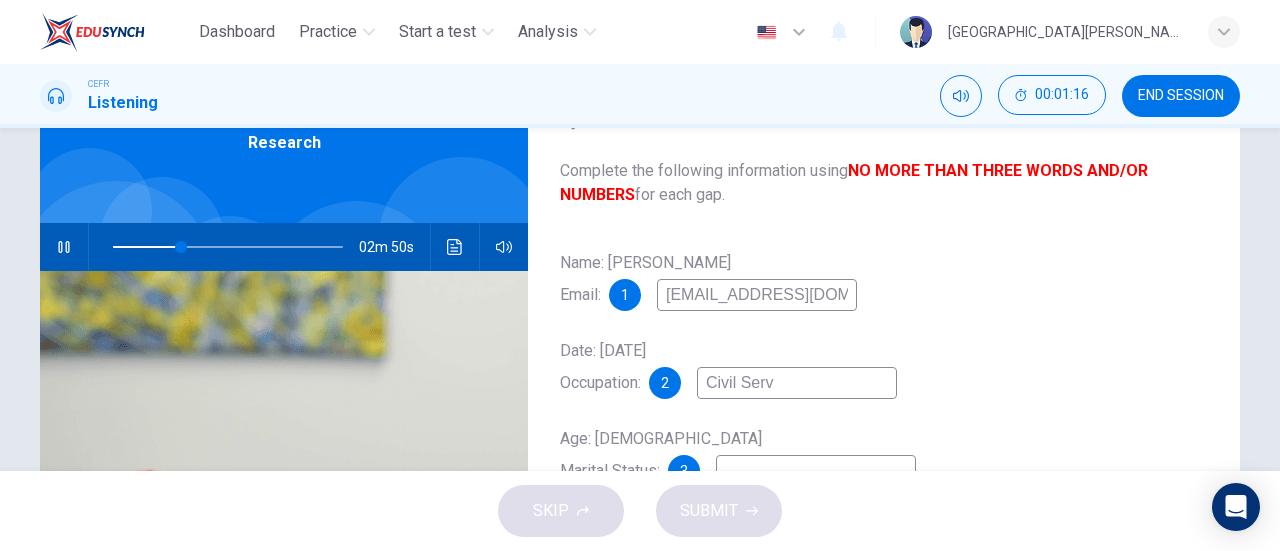 type on "30" 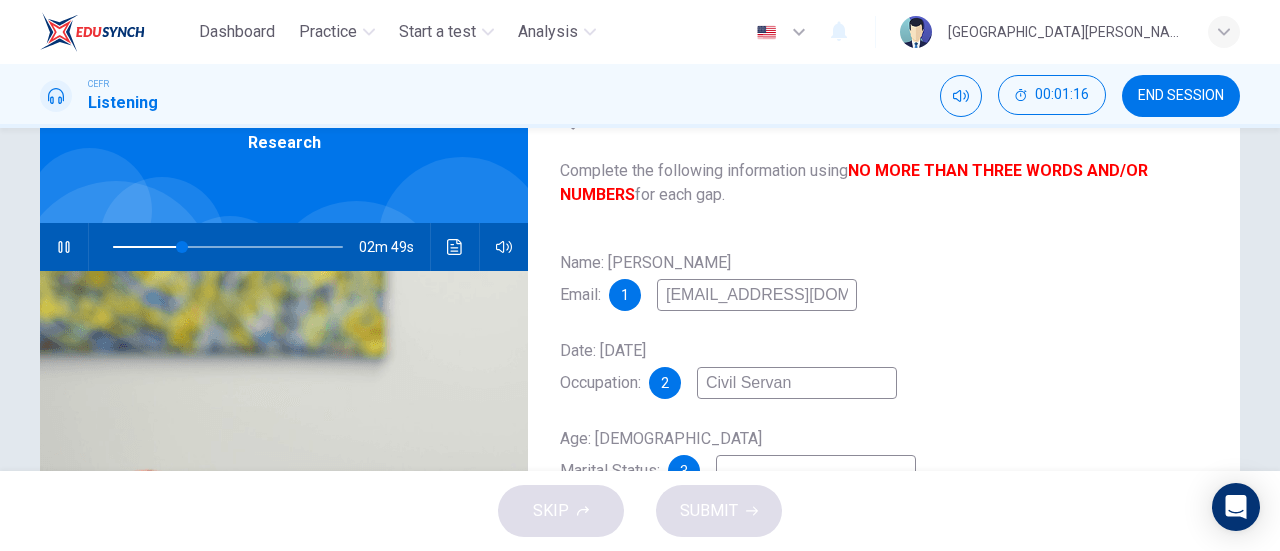 type on "Civil Servant" 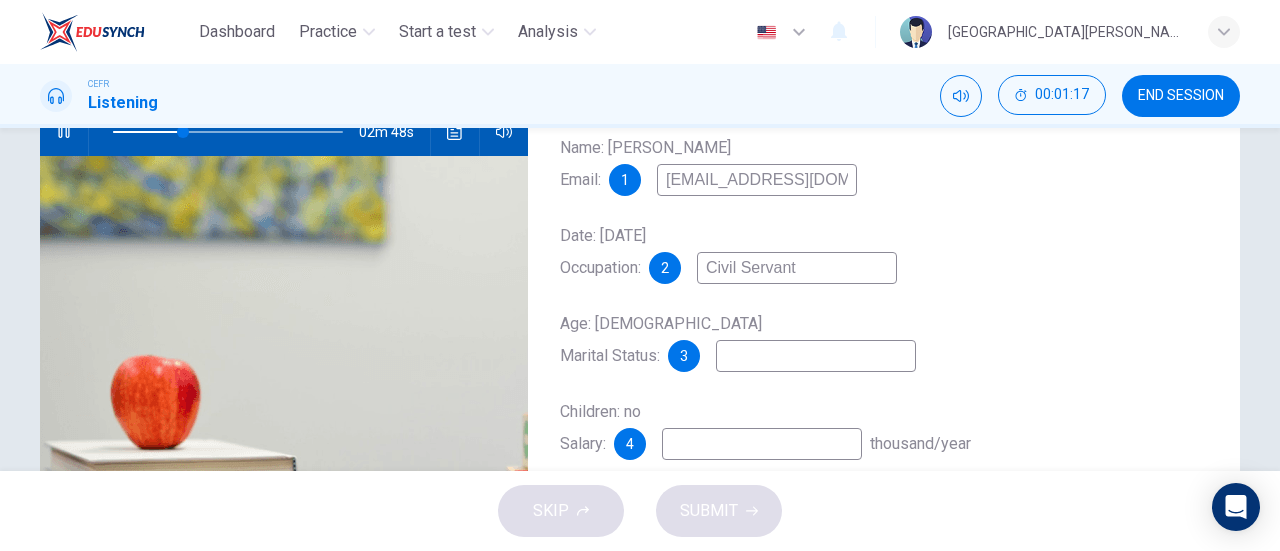 scroll, scrollTop: 221, scrollLeft: 0, axis: vertical 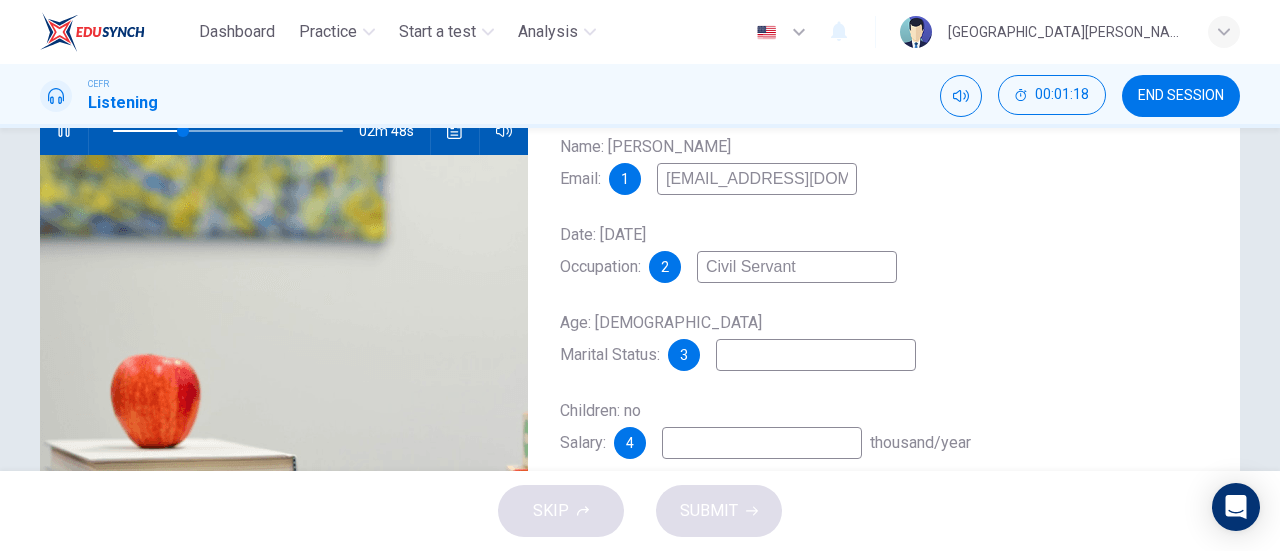 type on "31" 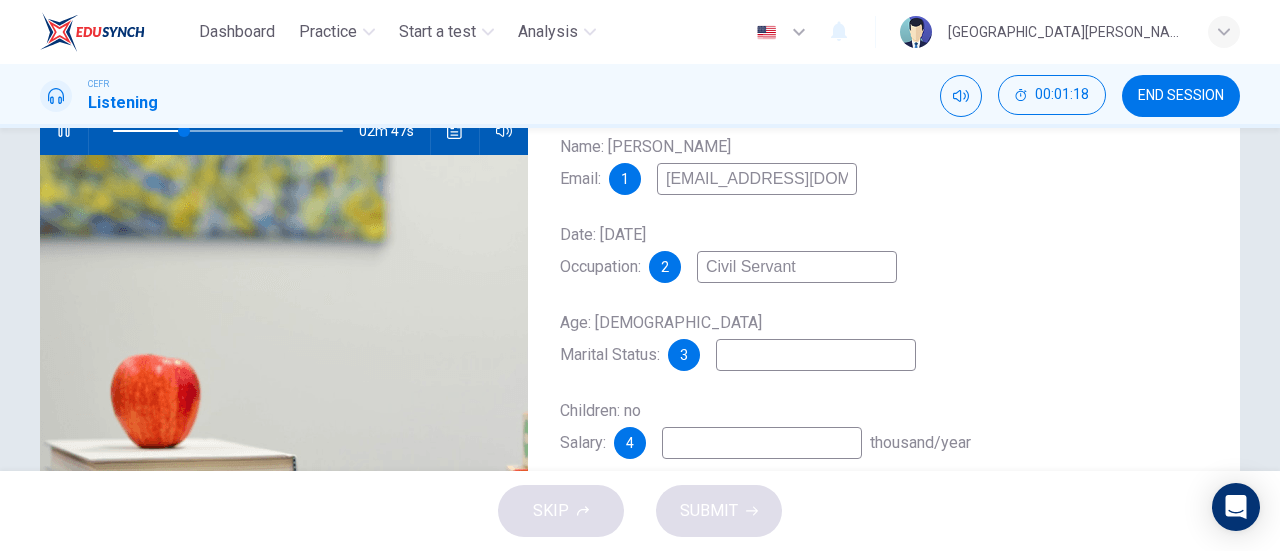 type on "Civil Servant" 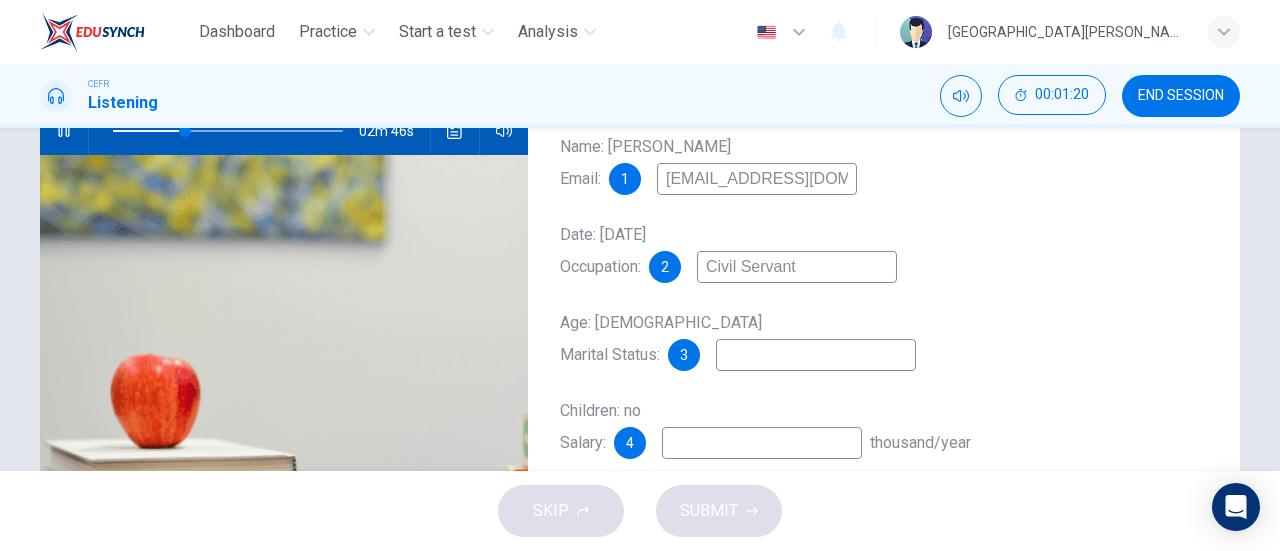 type on "32" 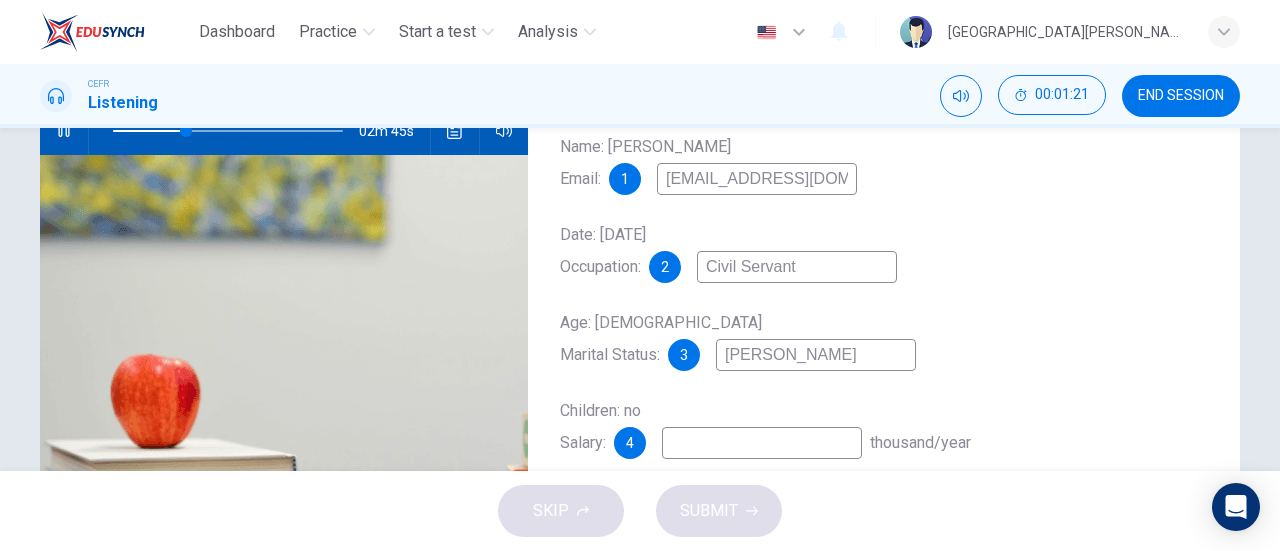type on "SIGLE" 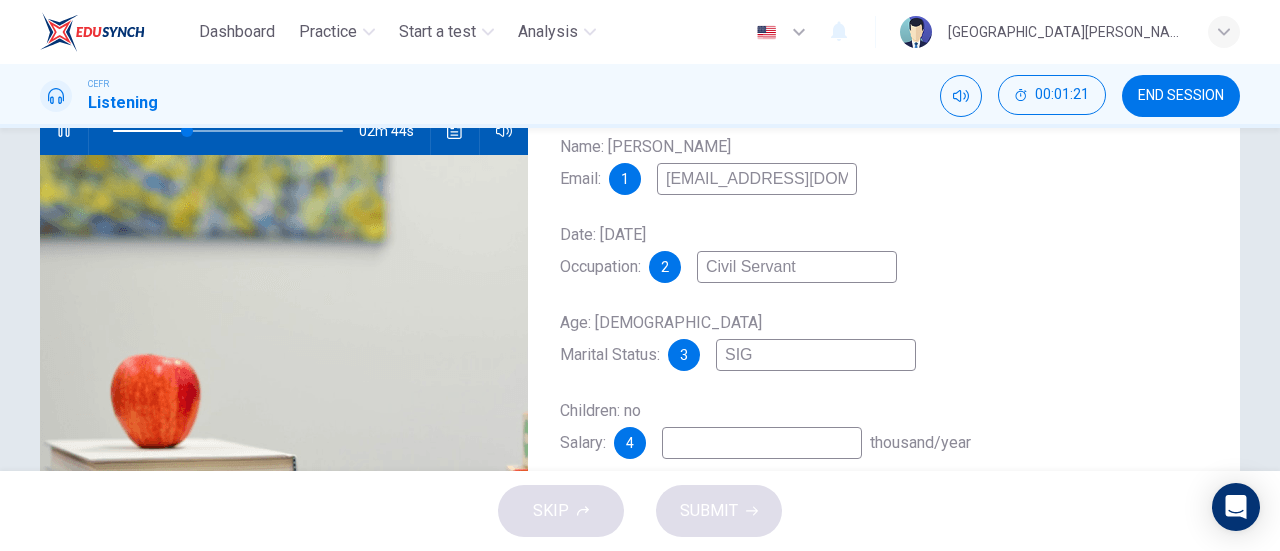 type on "SI" 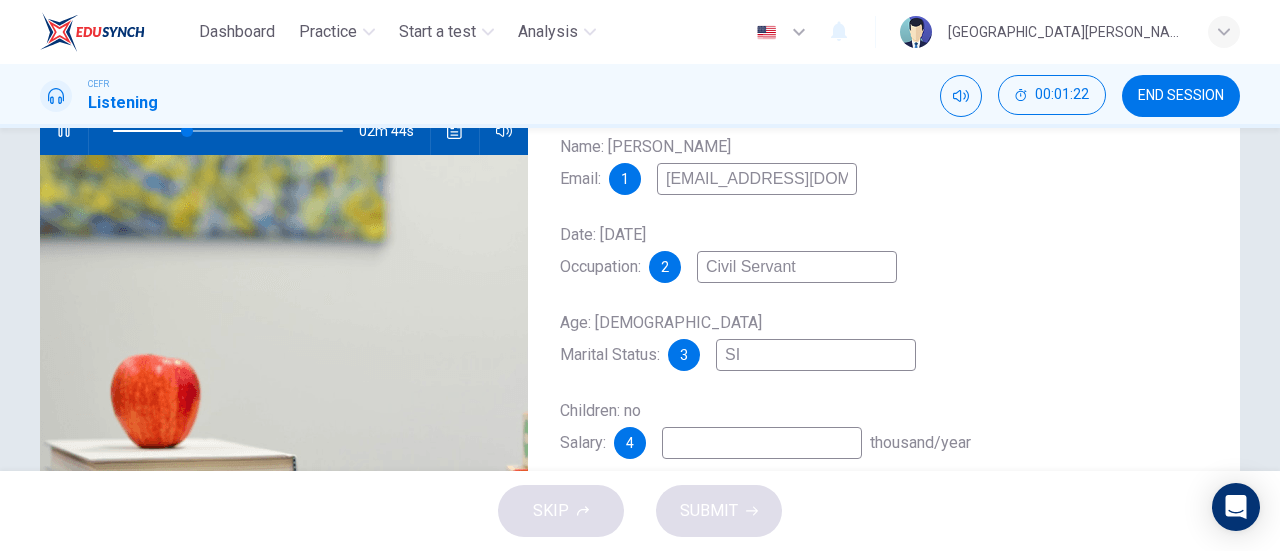 type on "33" 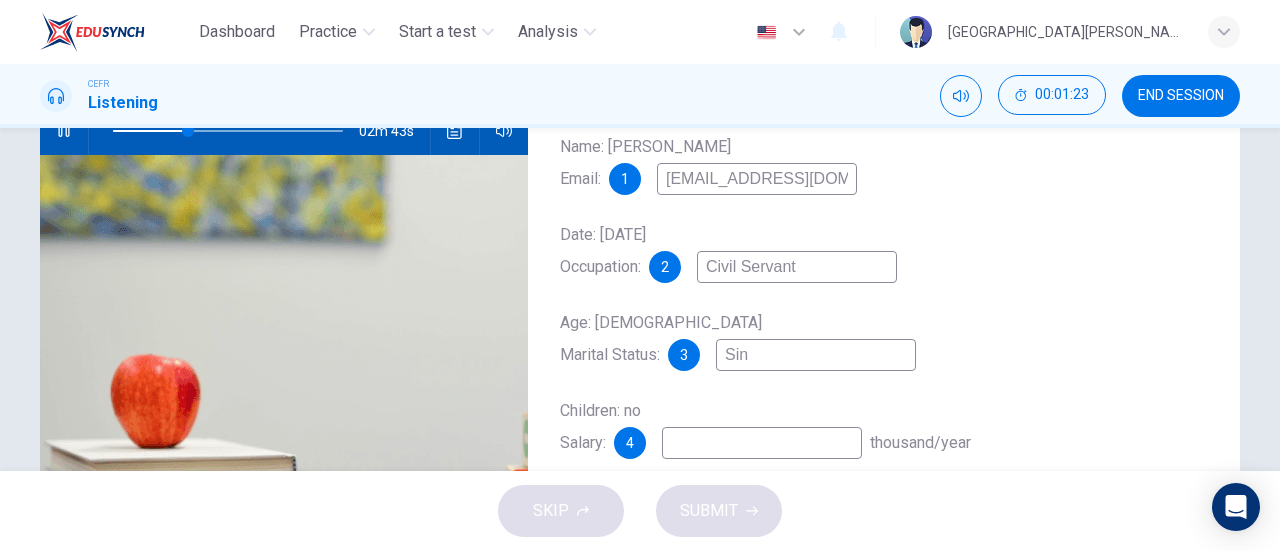 type on "Sing" 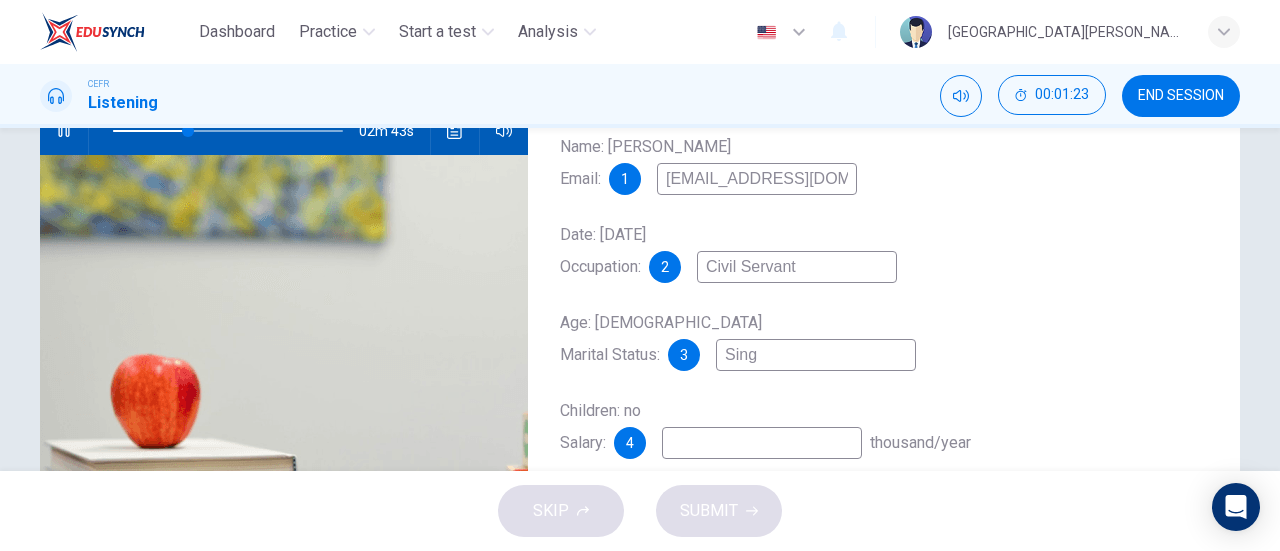type on "33" 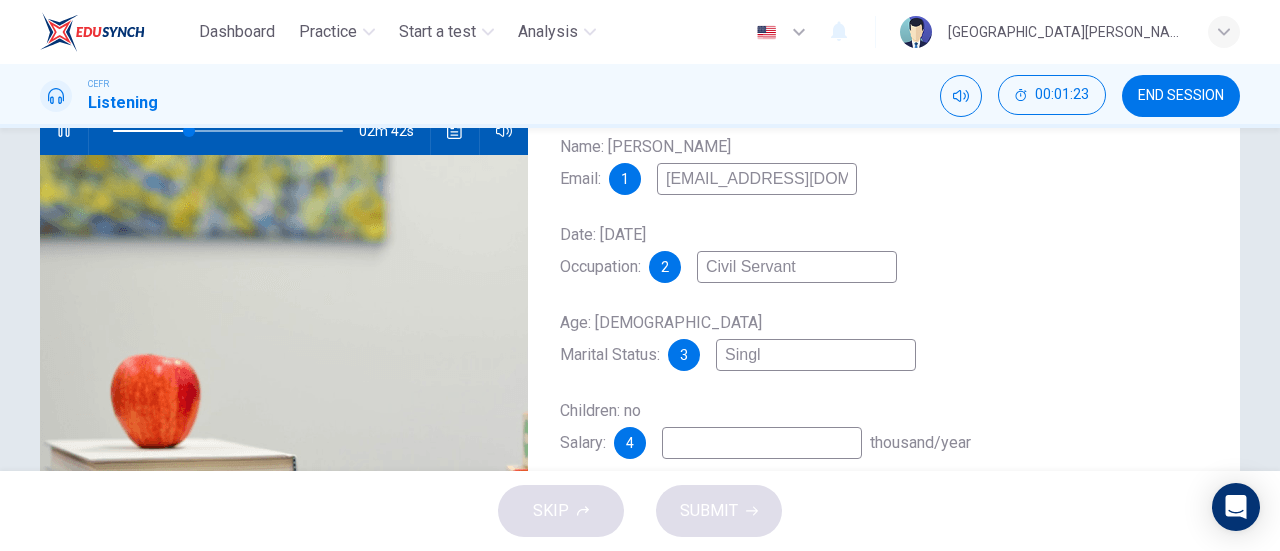 type on "Single" 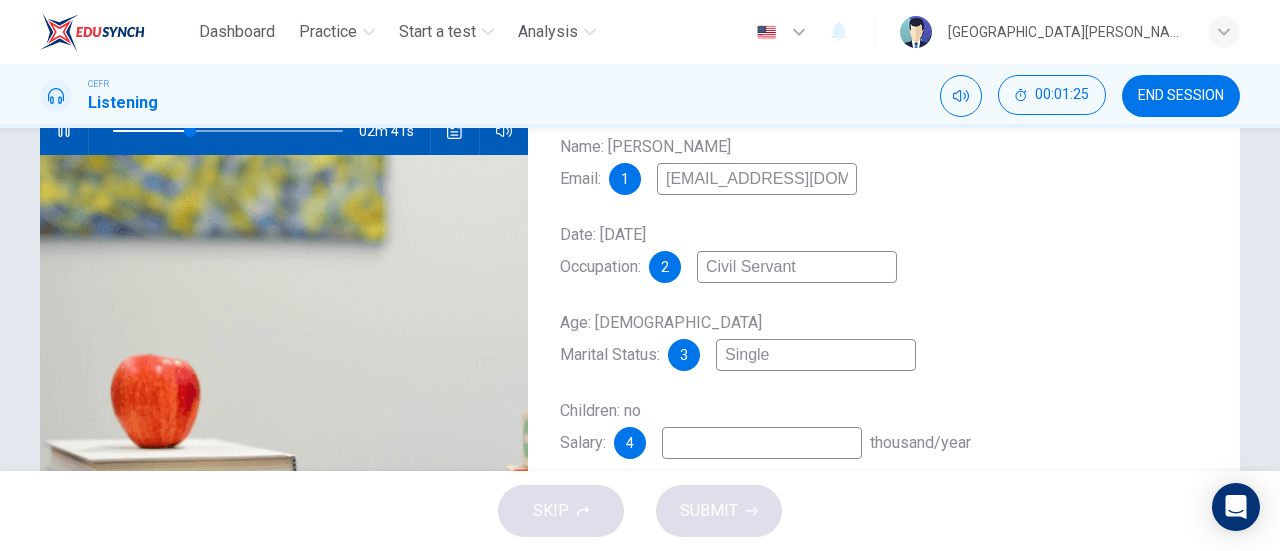 type on "34" 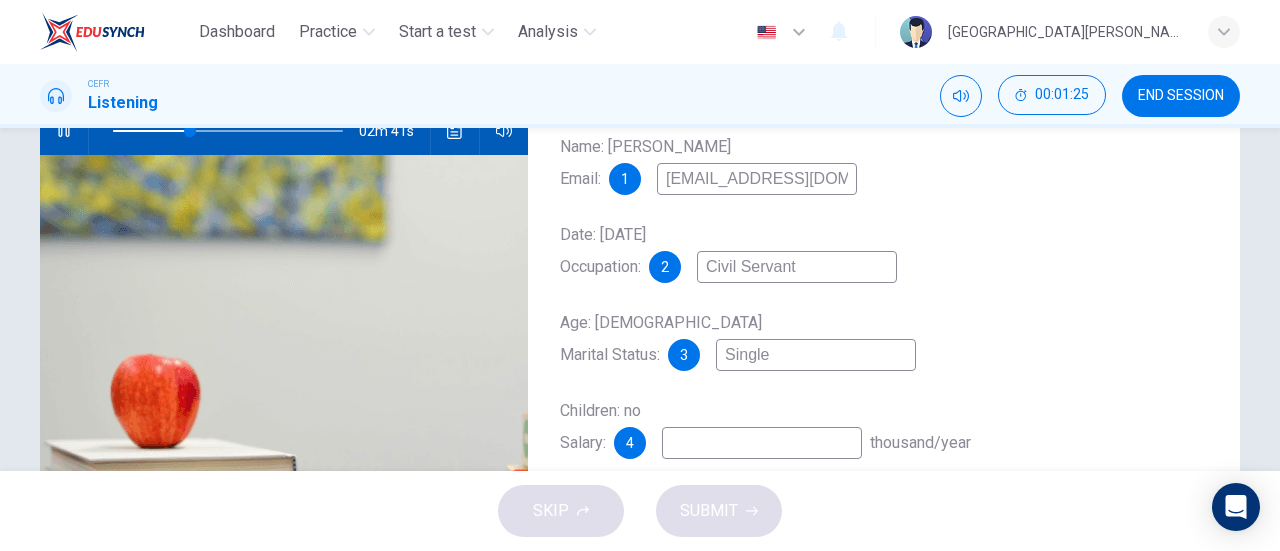 type on "Single" 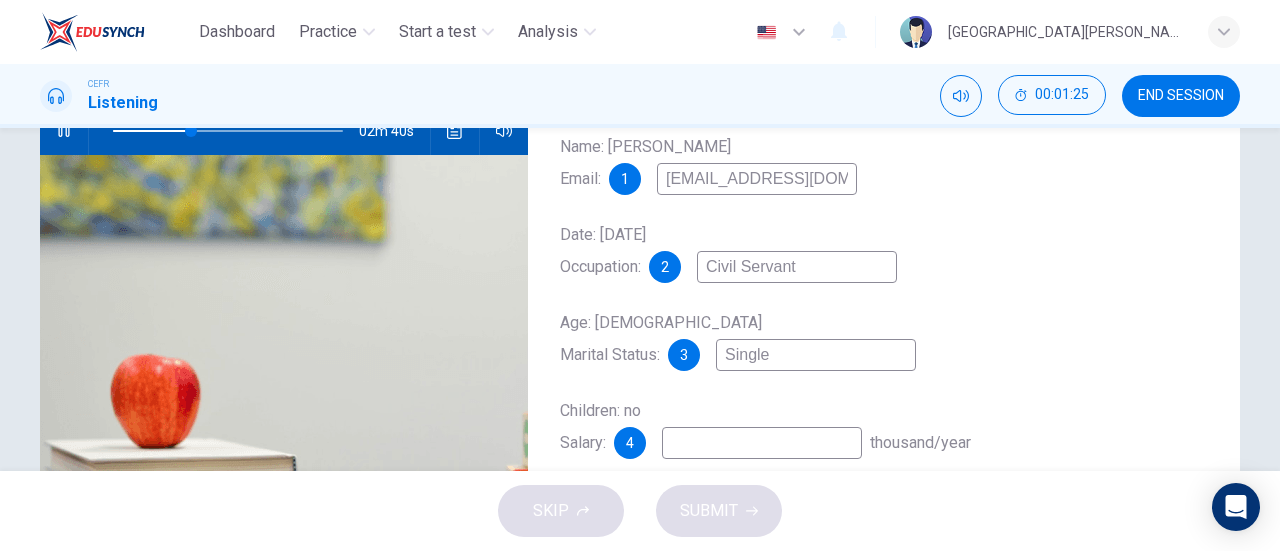 click at bounding box center (762, 443) 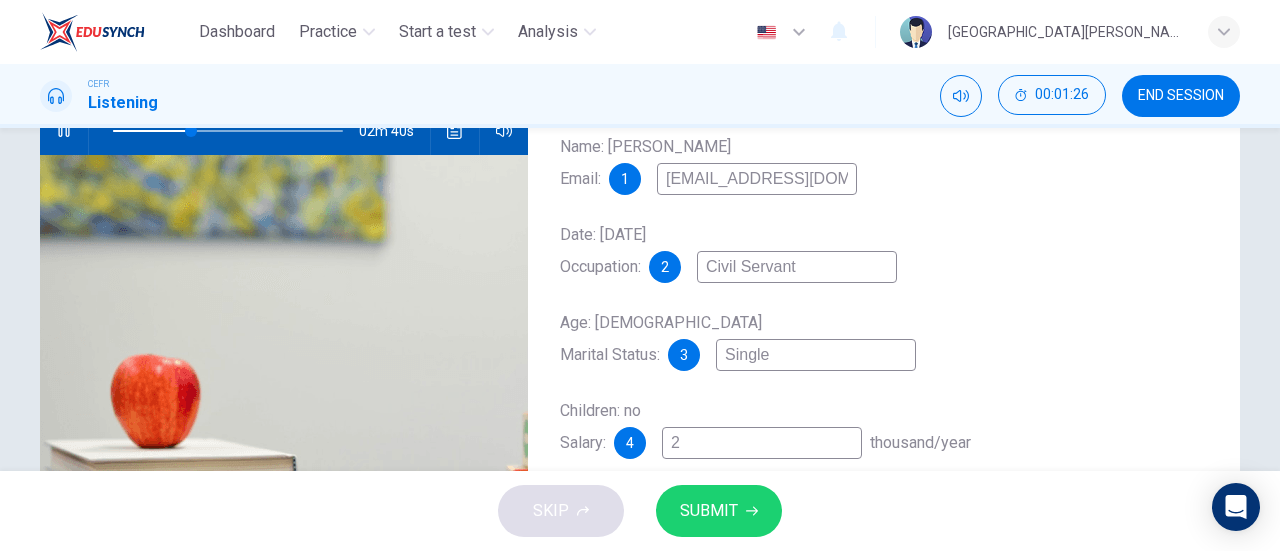 type on "34" 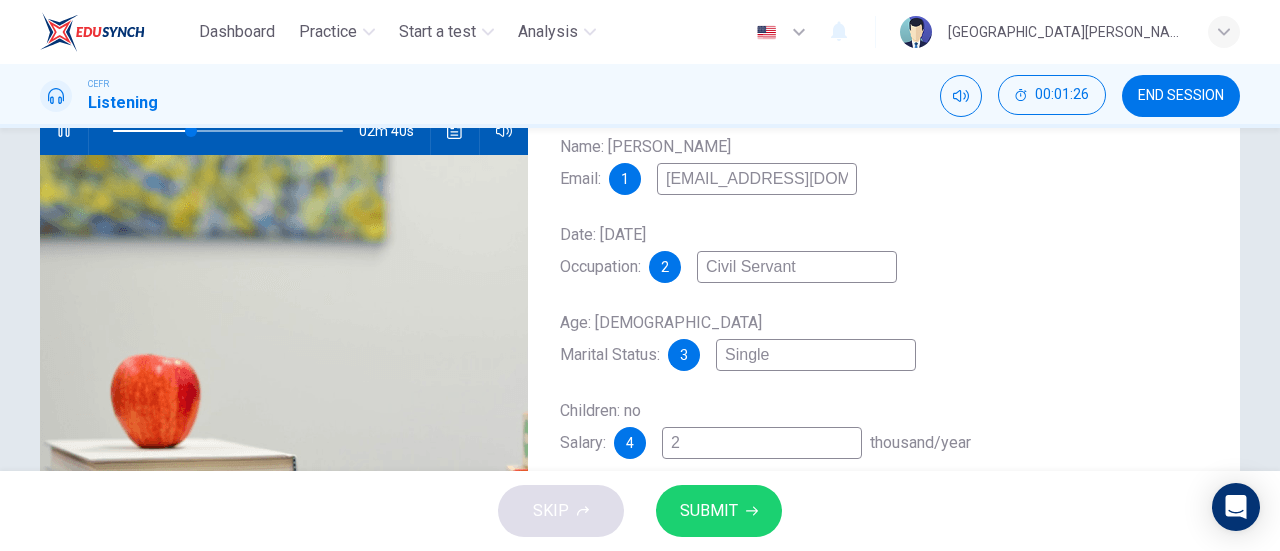 type on "24" 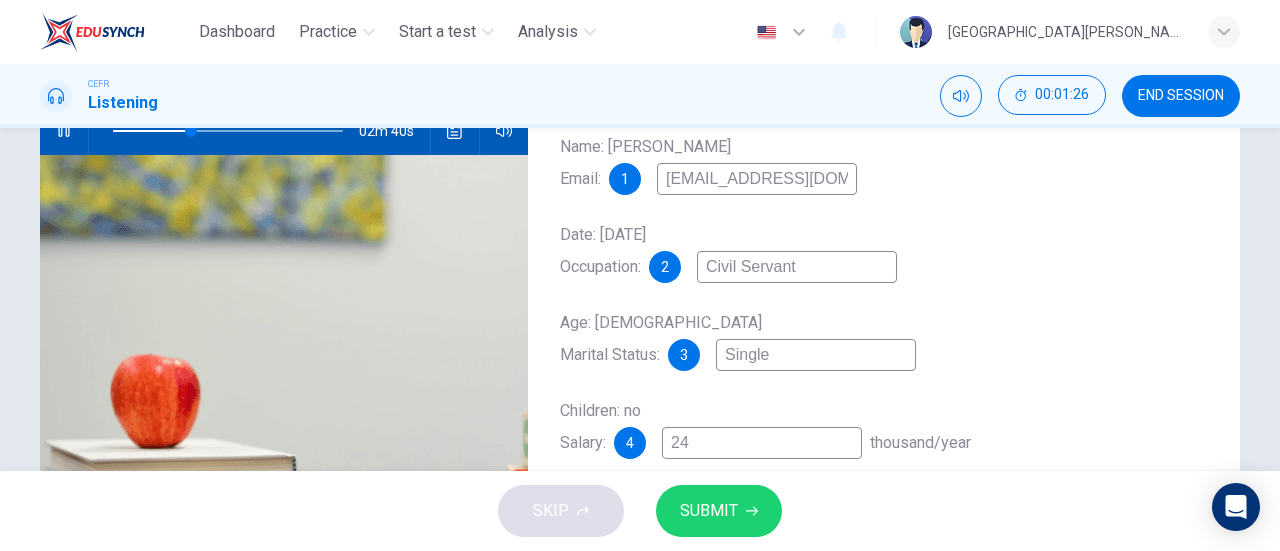 type on "34" 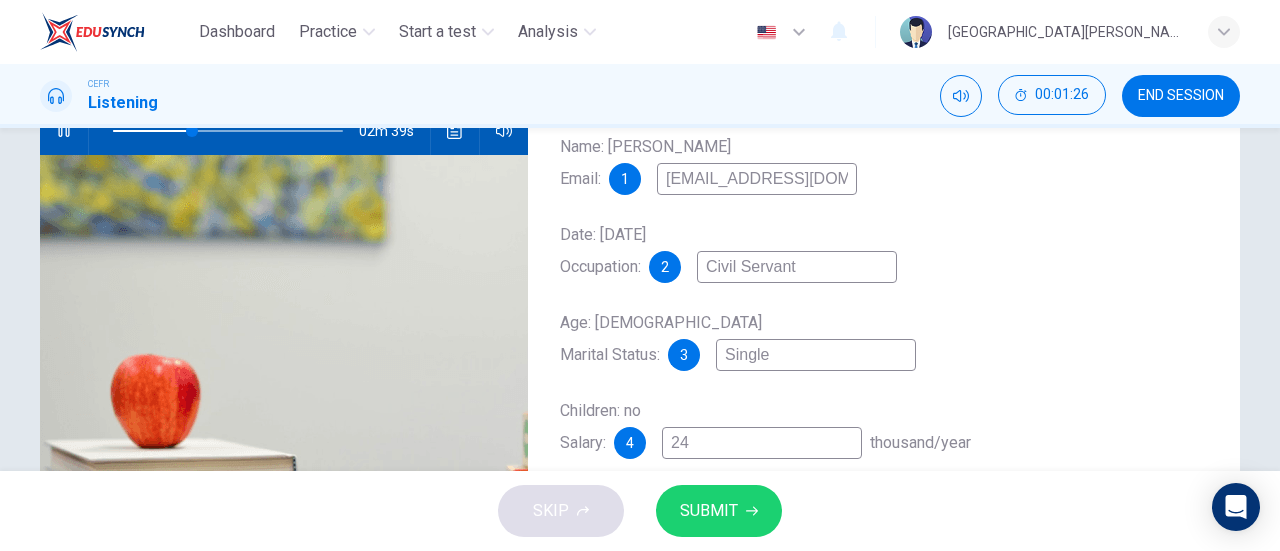type on "24-" 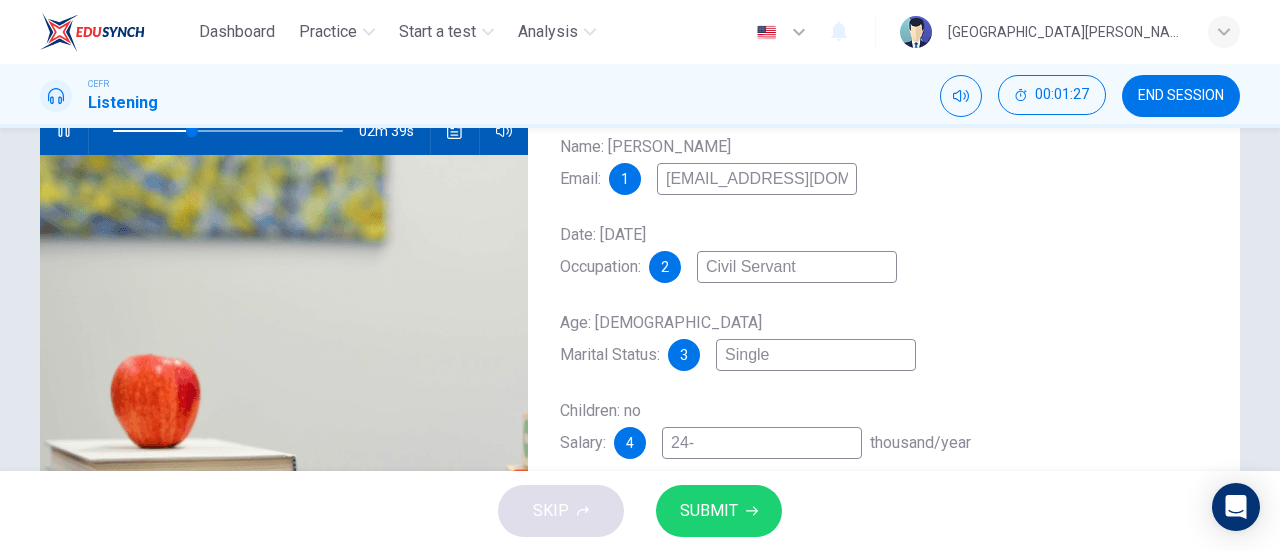 type on "35" 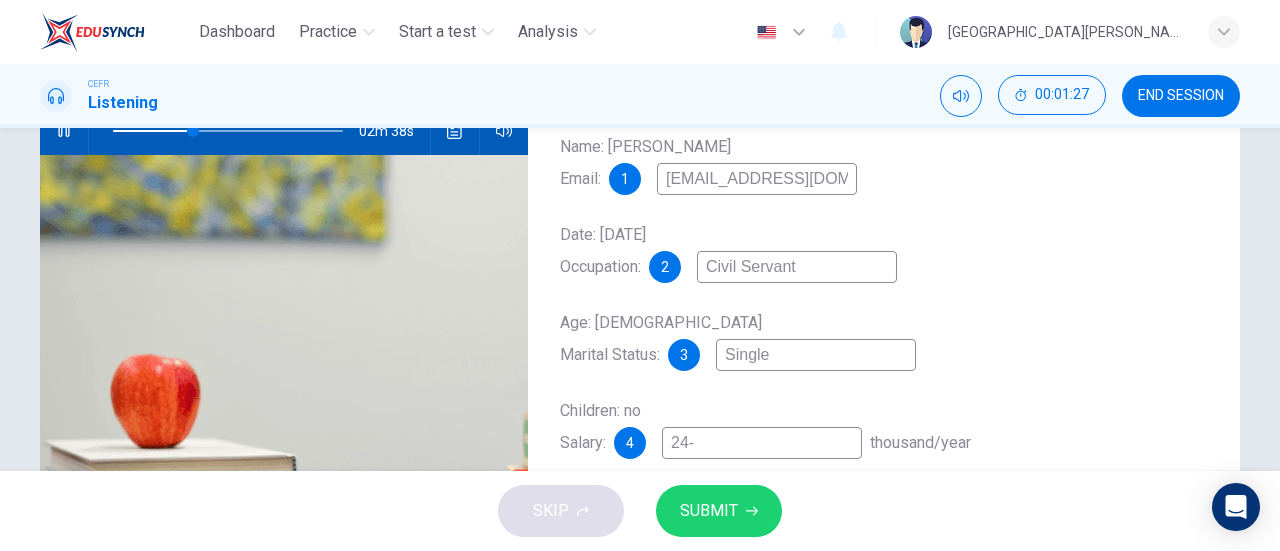 type on "24-3" 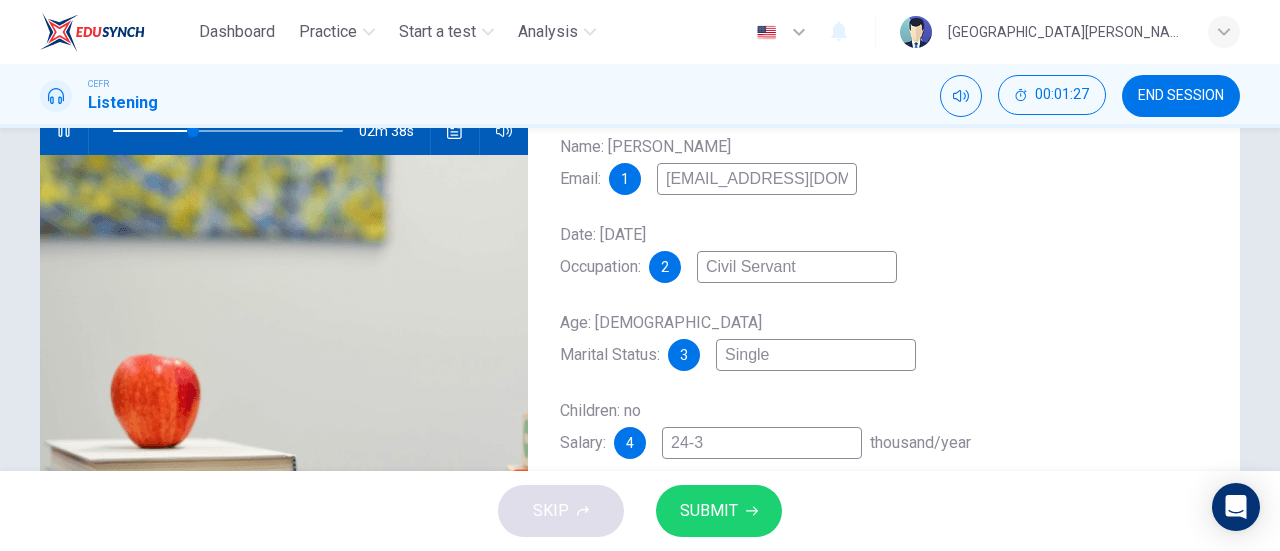 type on "35" 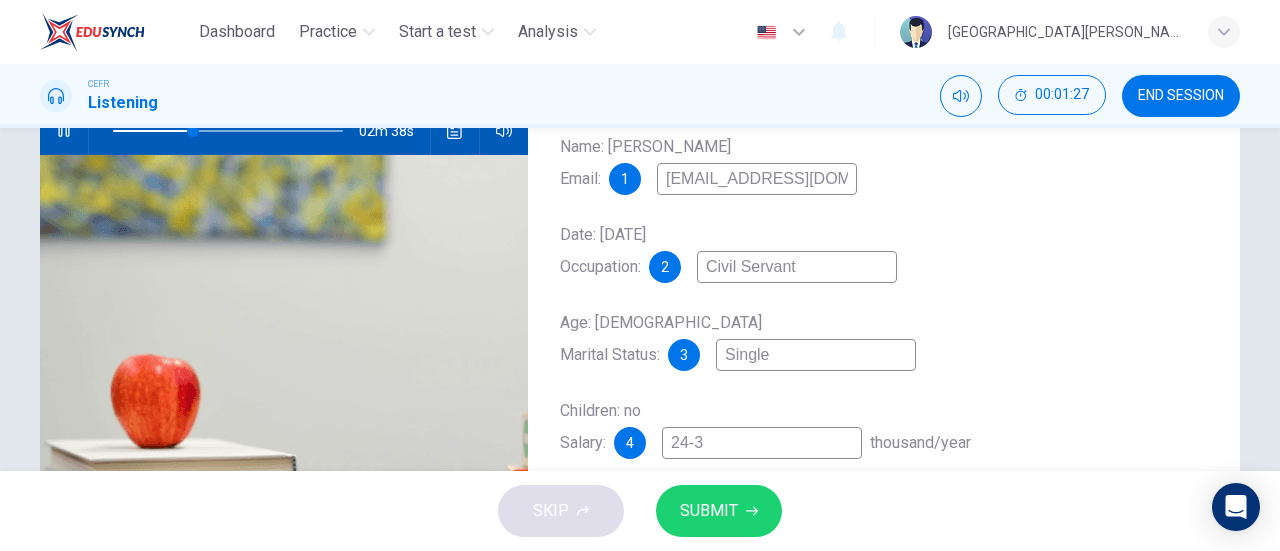 type on "24-36" 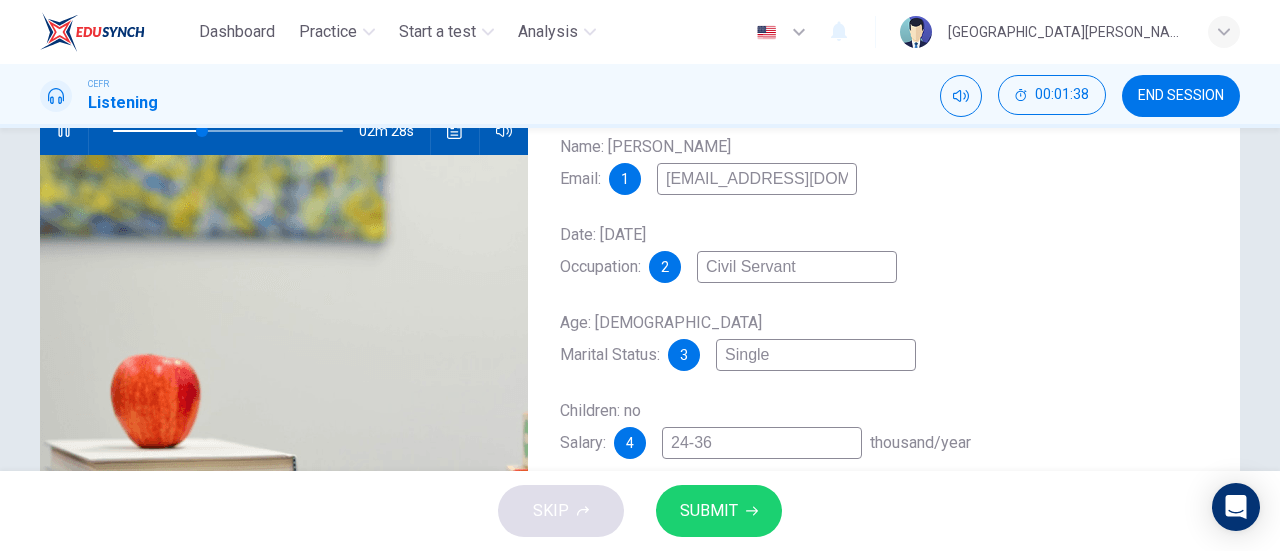 type on "39" 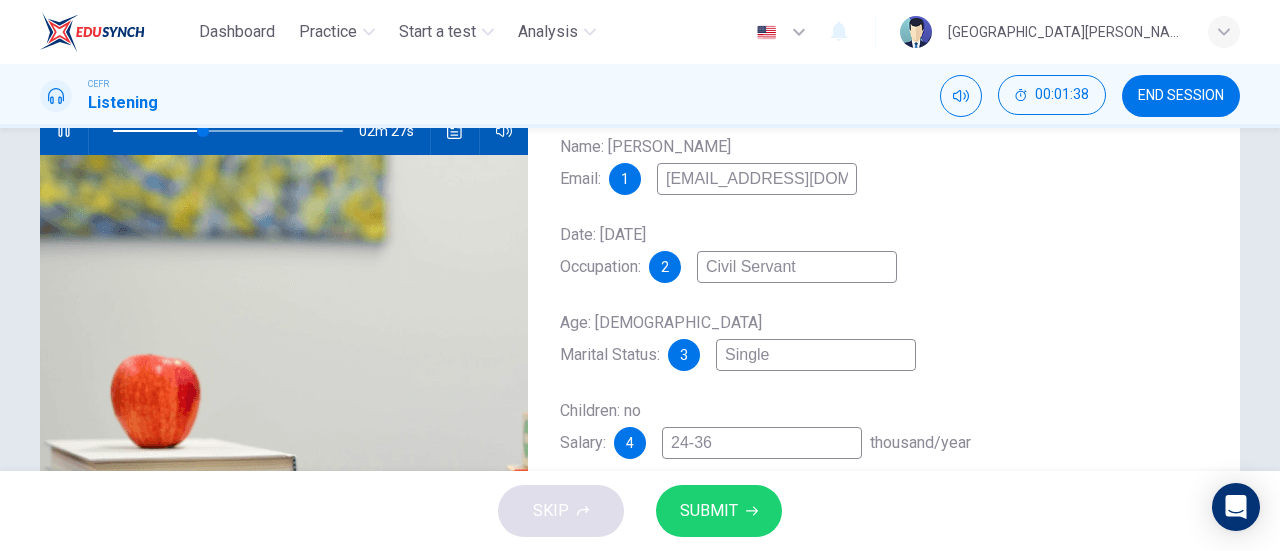 type on "24-36" 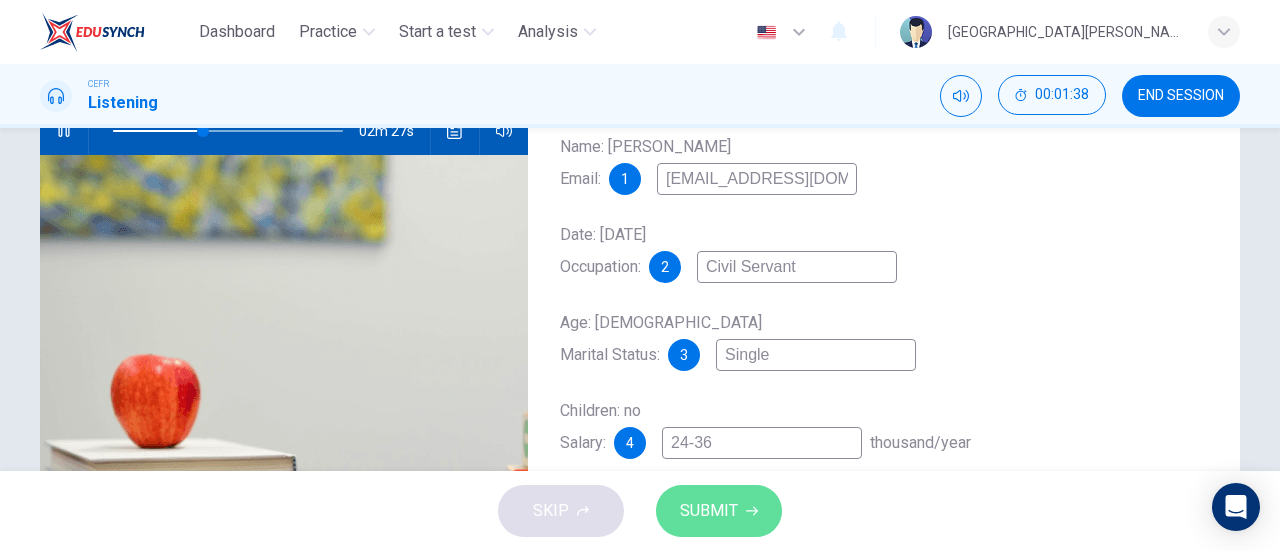 click on "SUBMIT" at bounding box center (709, 511) 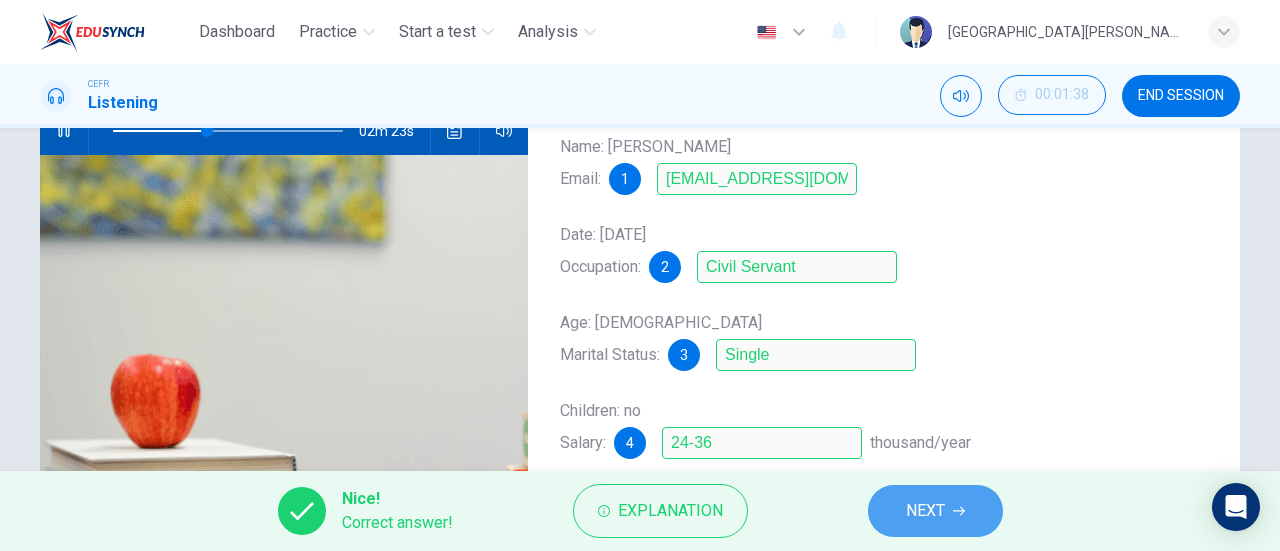 click on "NEXT" at bounding box center (925, 511) 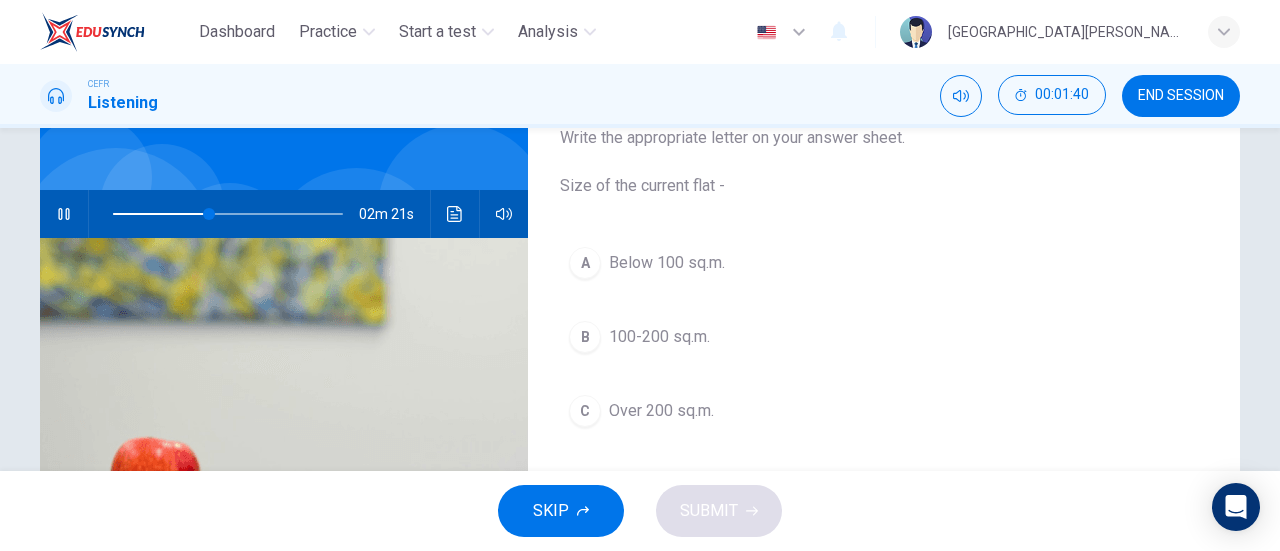 scroll, scrollTop: 137, scrollLeft: 0, axis: vertical 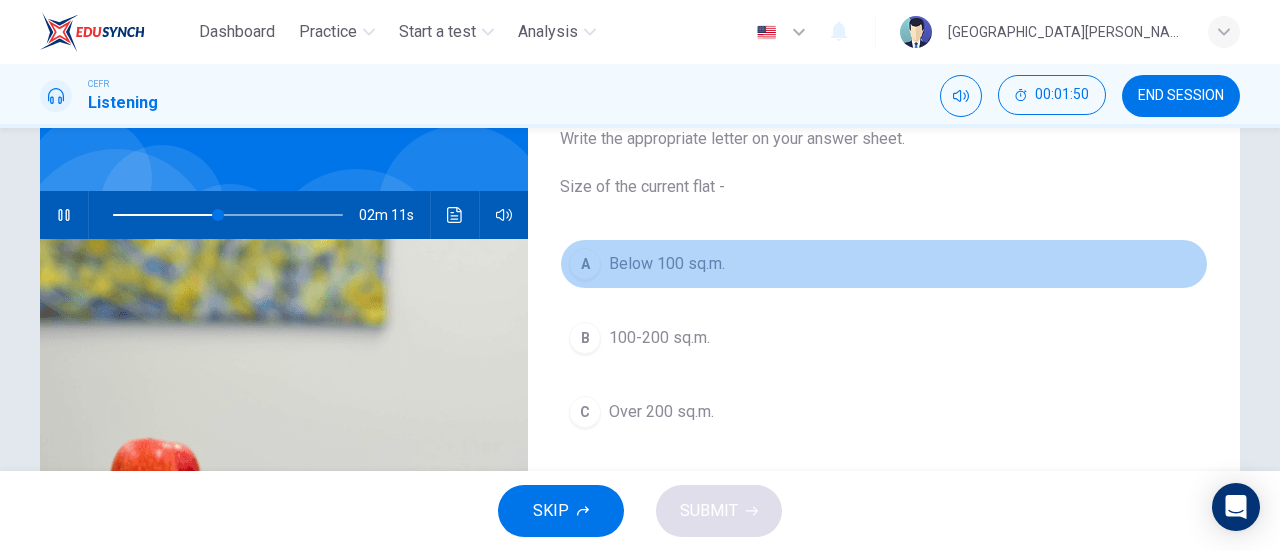 click on "Below 100 sq.m." at bounding box center [667, 264] 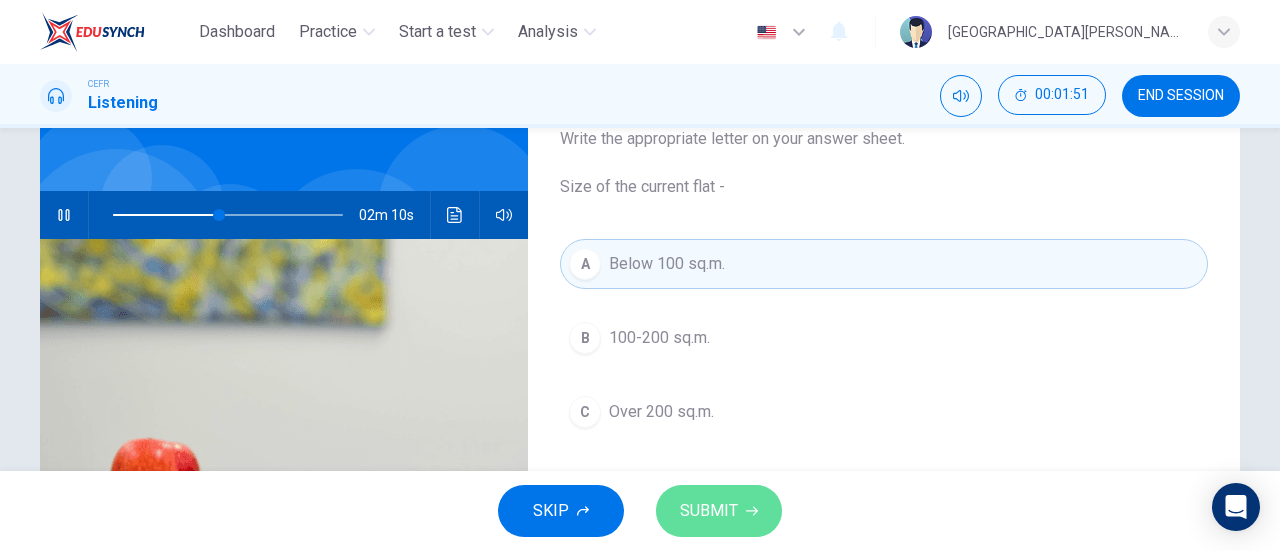 click on "SUBMIT" at bounding box center [709, 511] 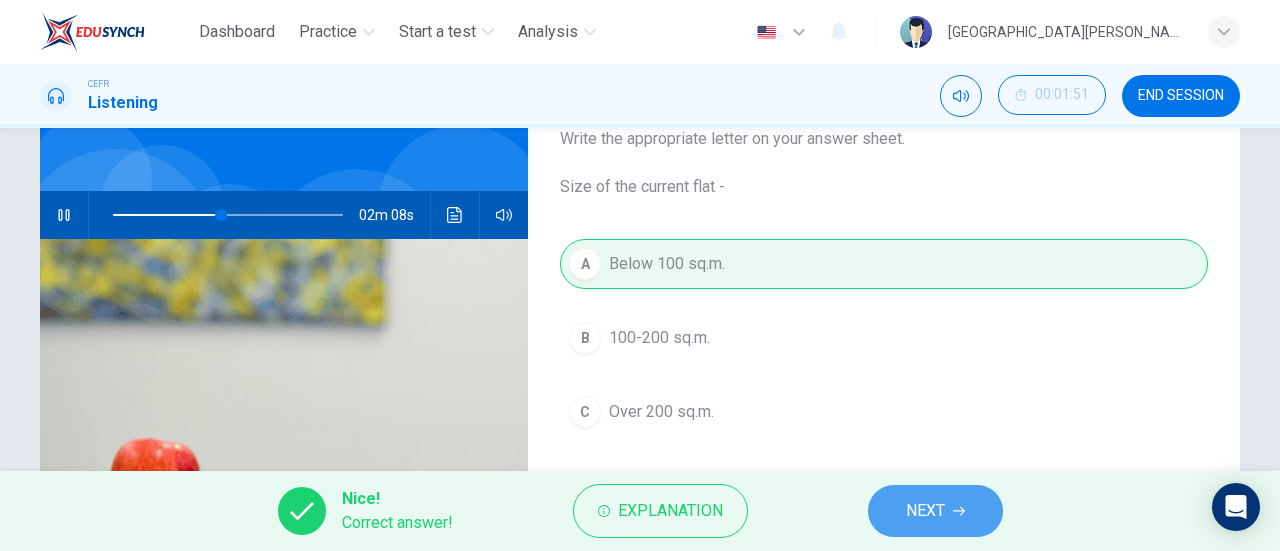 click on "NEXT" at bounding box center (935, 511) 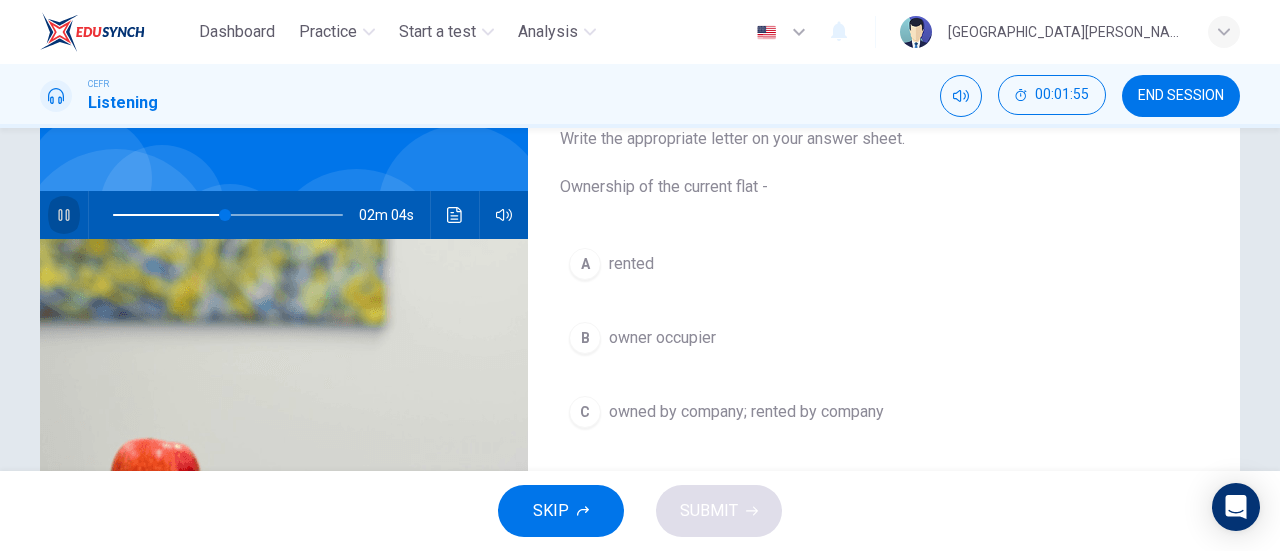 click at bounding box center [64, 215] 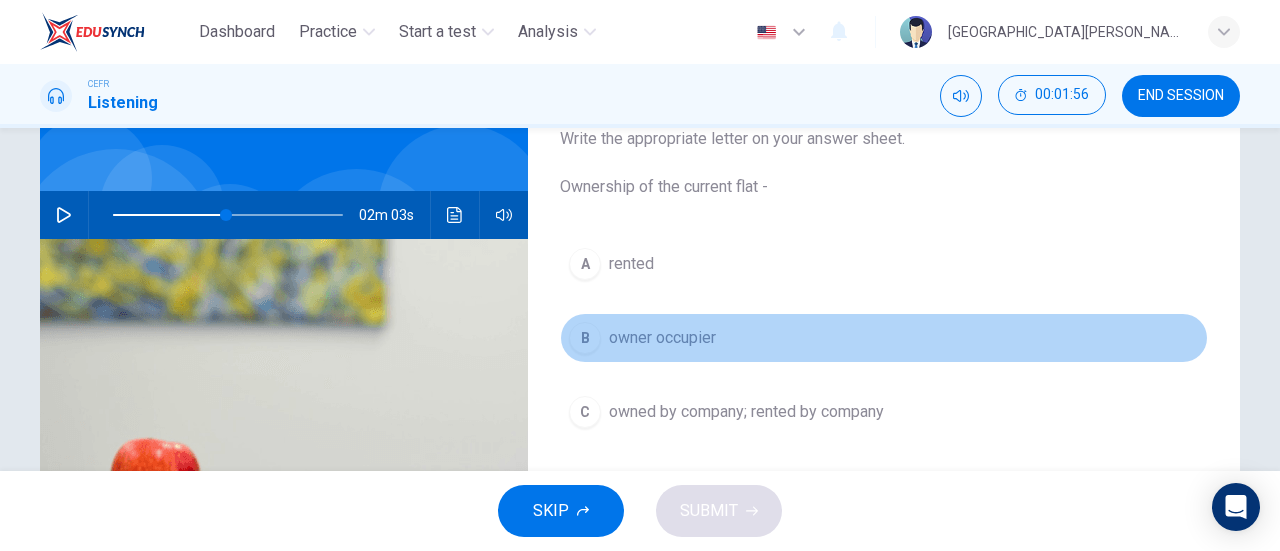 click on "B owner occupier" at bounding box center (884, 338) 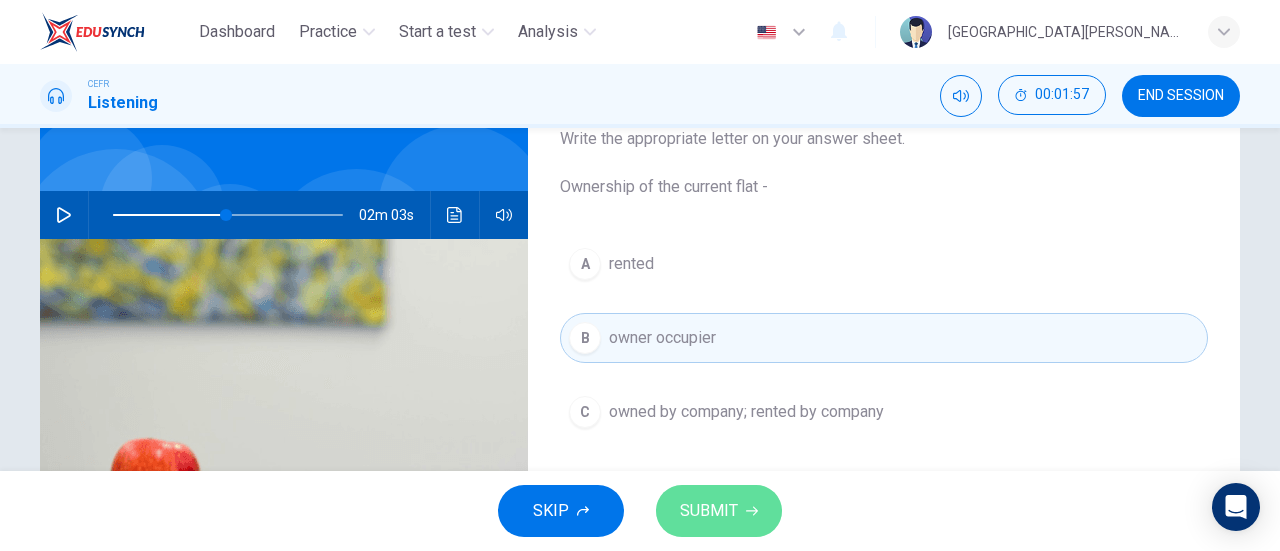 click on "SUBMIT" at bounding box center (709, 511) 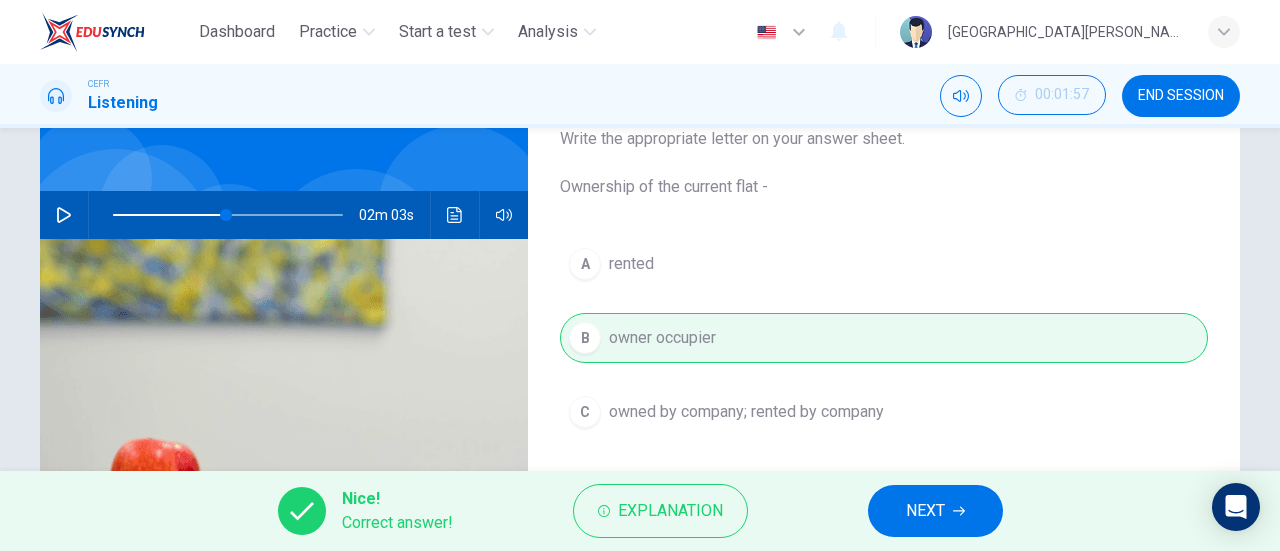 click on "NEXT" at bounding box center [935, 511] 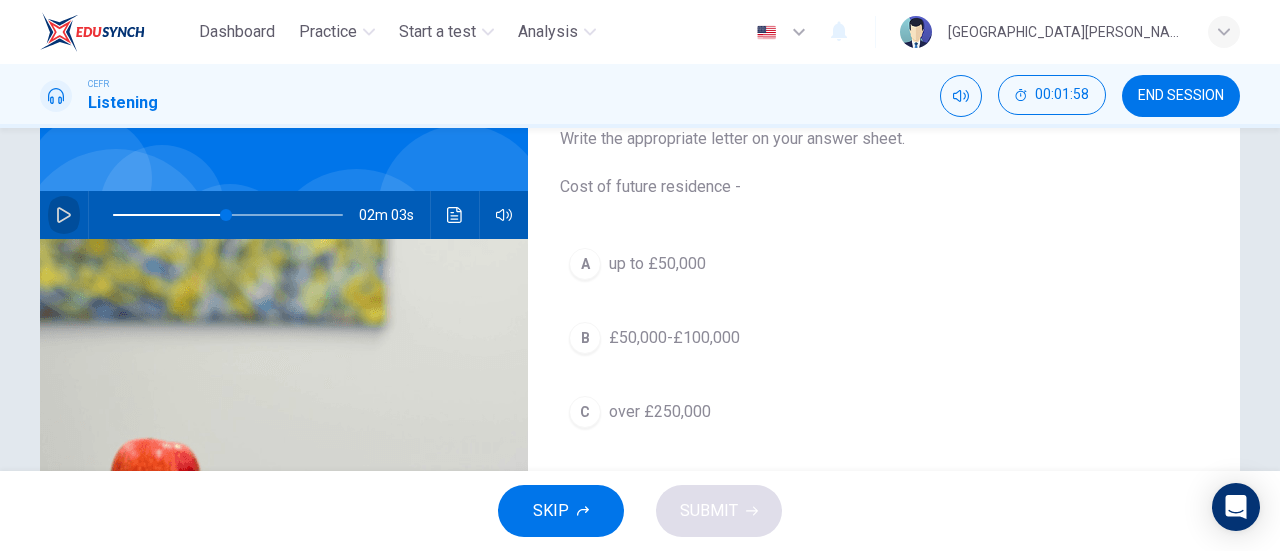 click 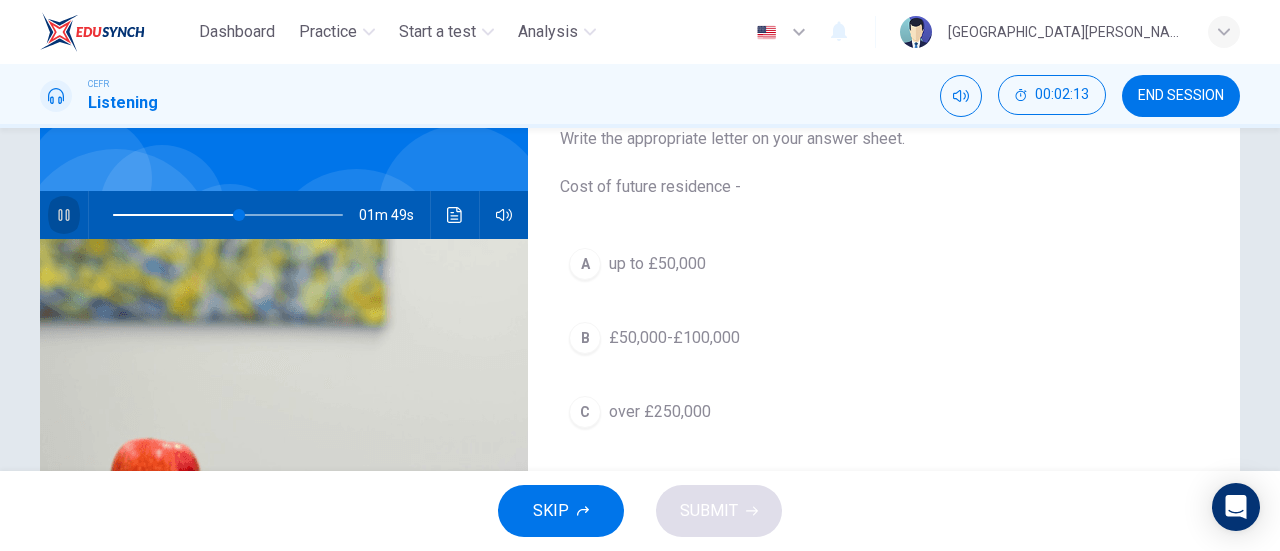 click 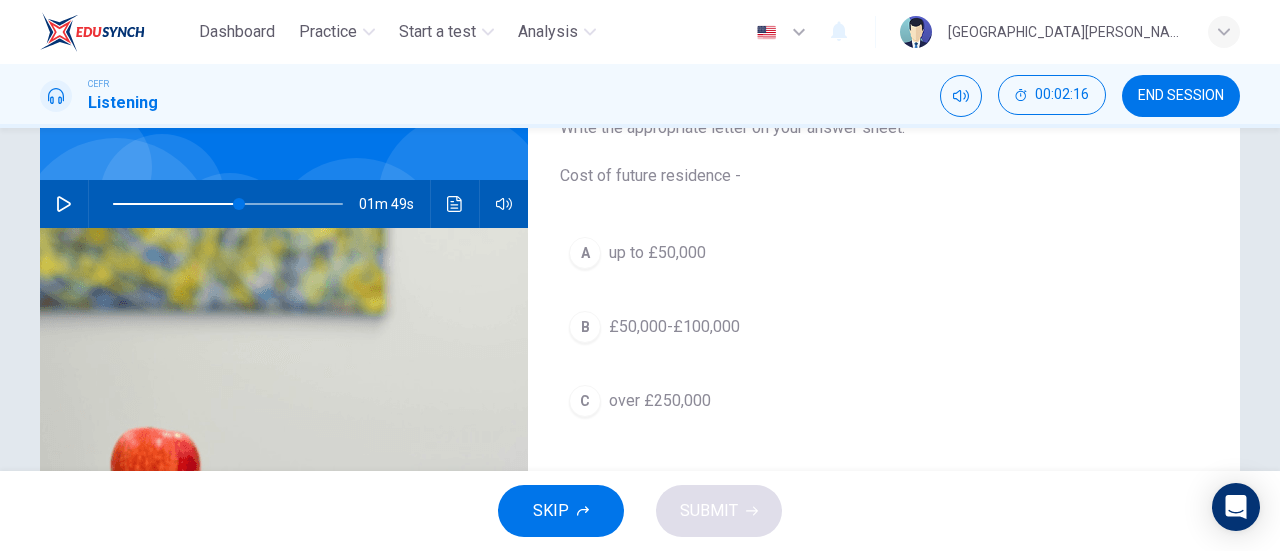 scroll, scrollTop: 147, scrollLeft: 0, axis: vertical 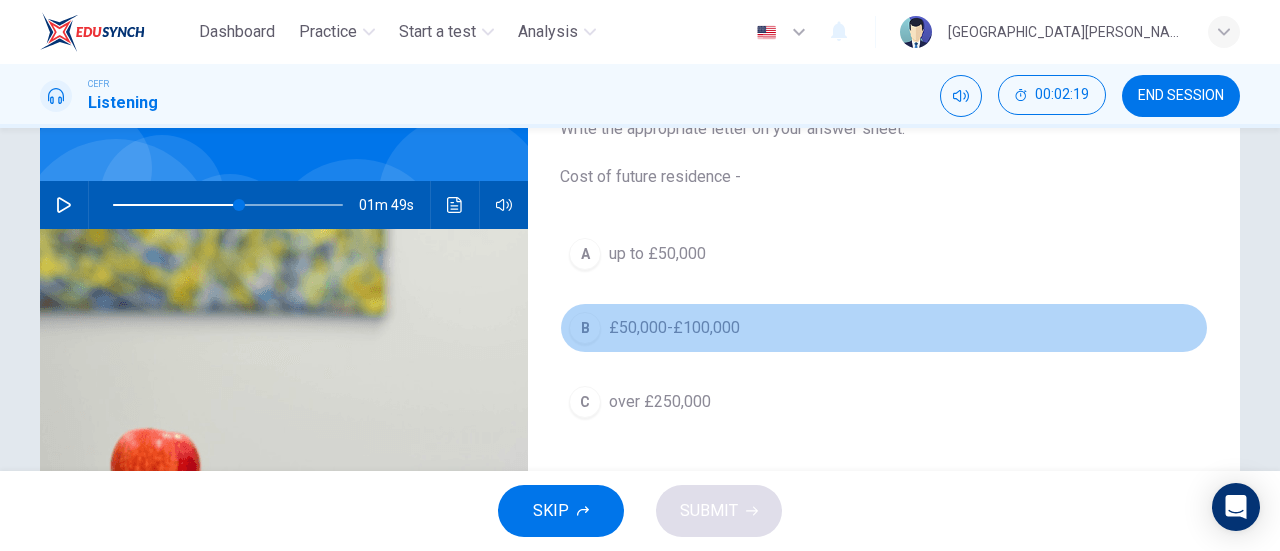 click on "£50,000-£100,000" at bounding box center (674, 328) 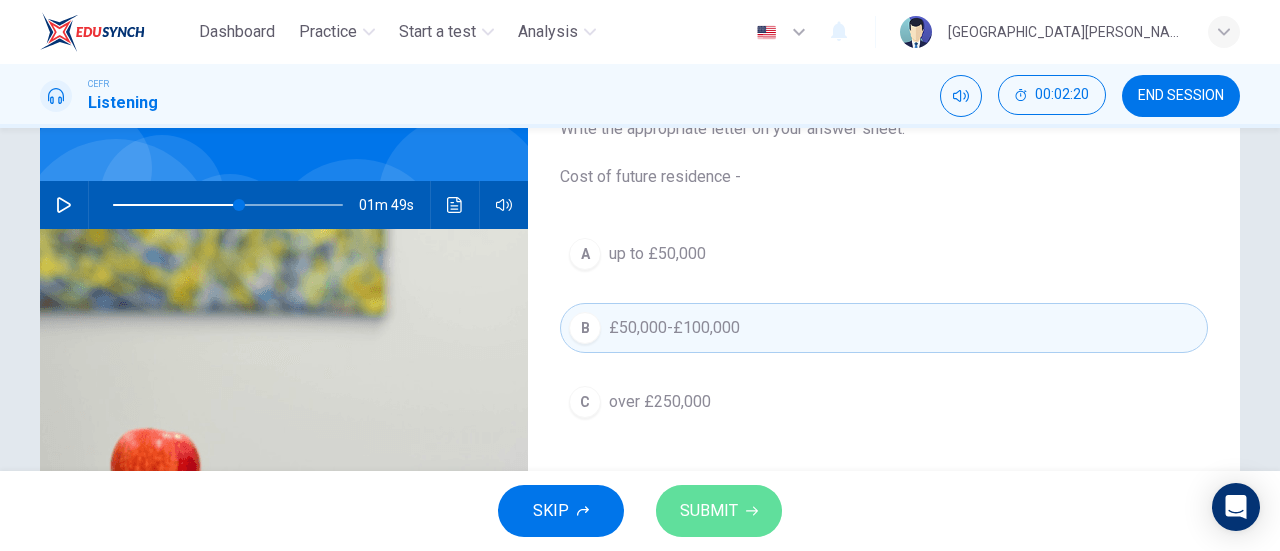 click on "SUBMIT" at bounding box center [709, 511] 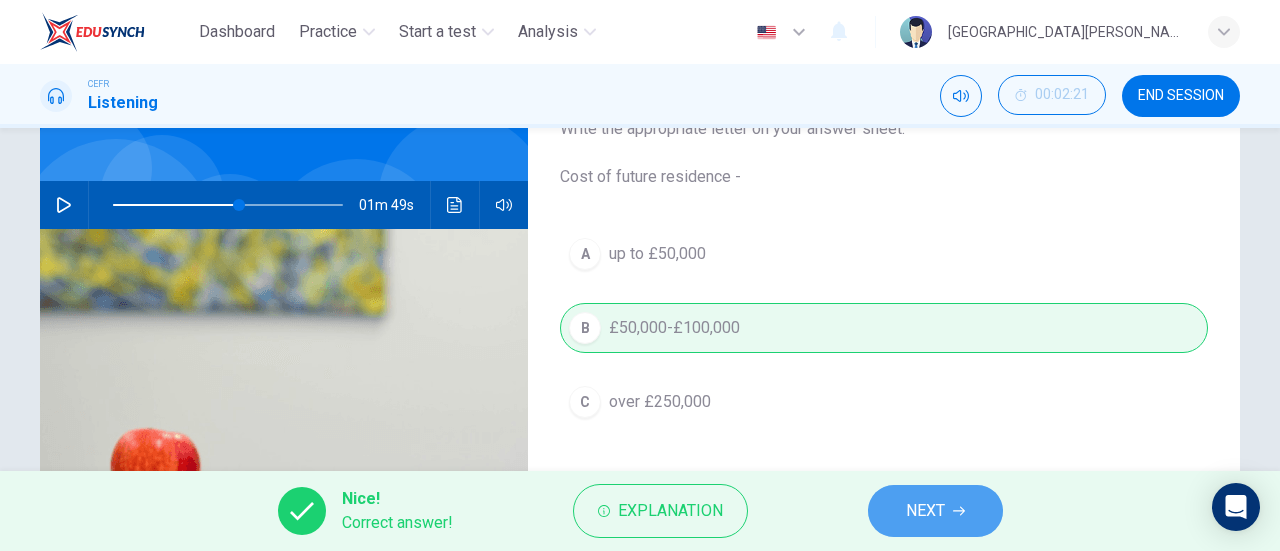 click on "NEXT" at bounding box center (935, 511) 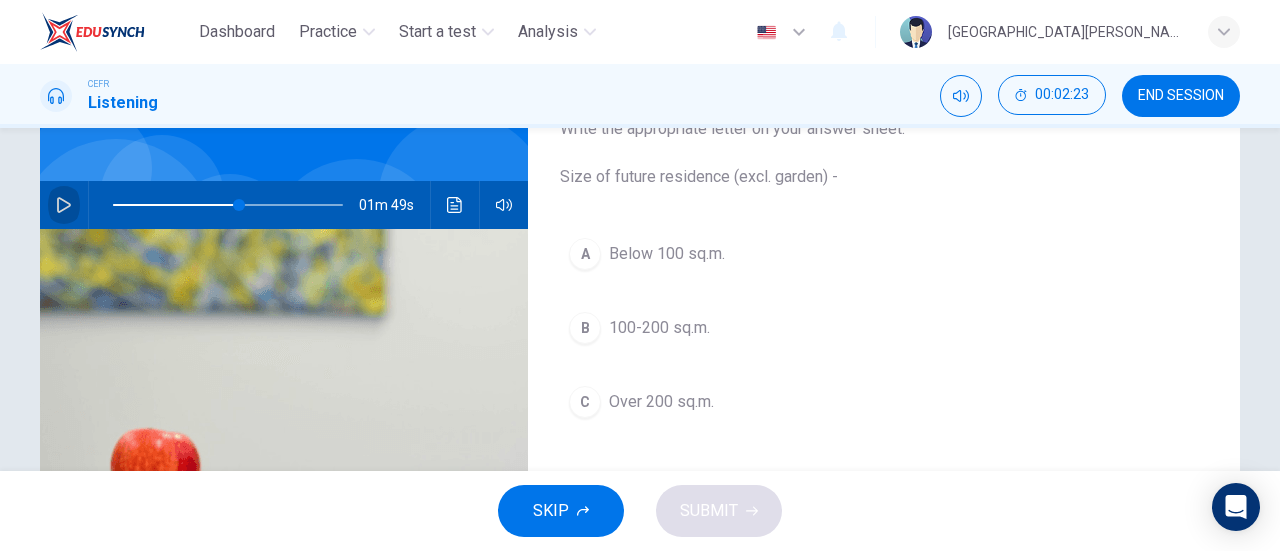 click 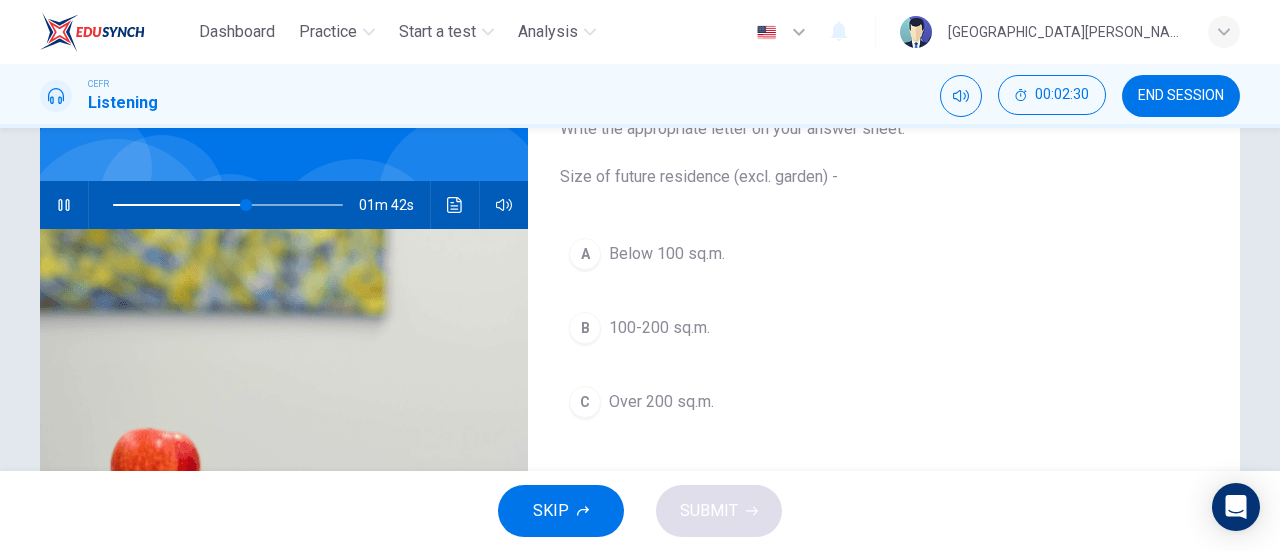 click on "100-200 sq.m." at bounding box center (659, 328) 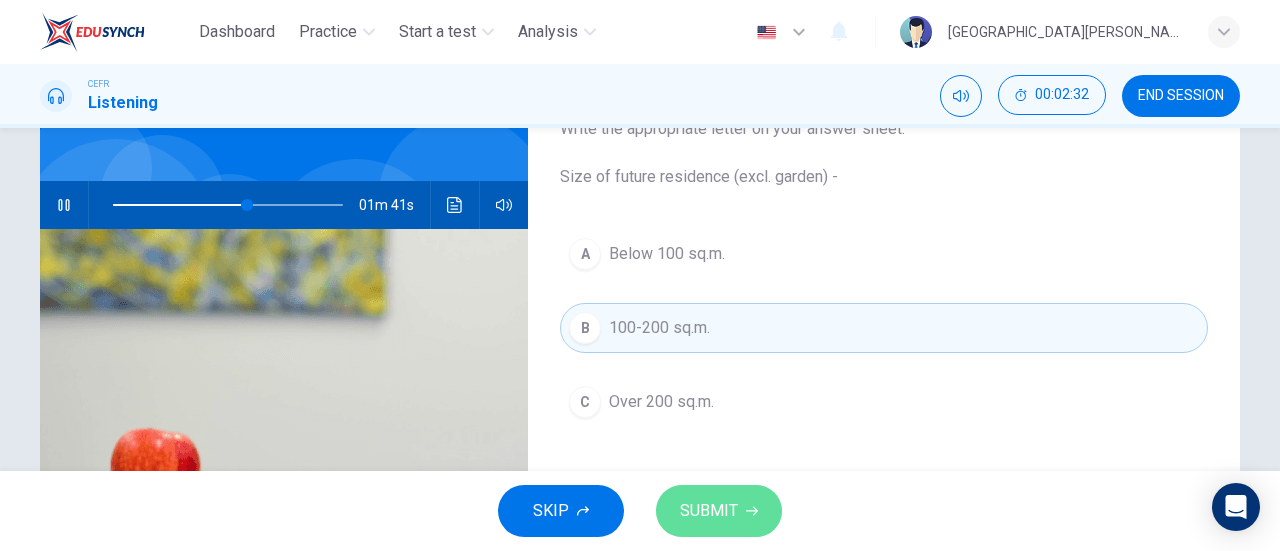 click on "SUBMIT" at bounding box center [709, 511] 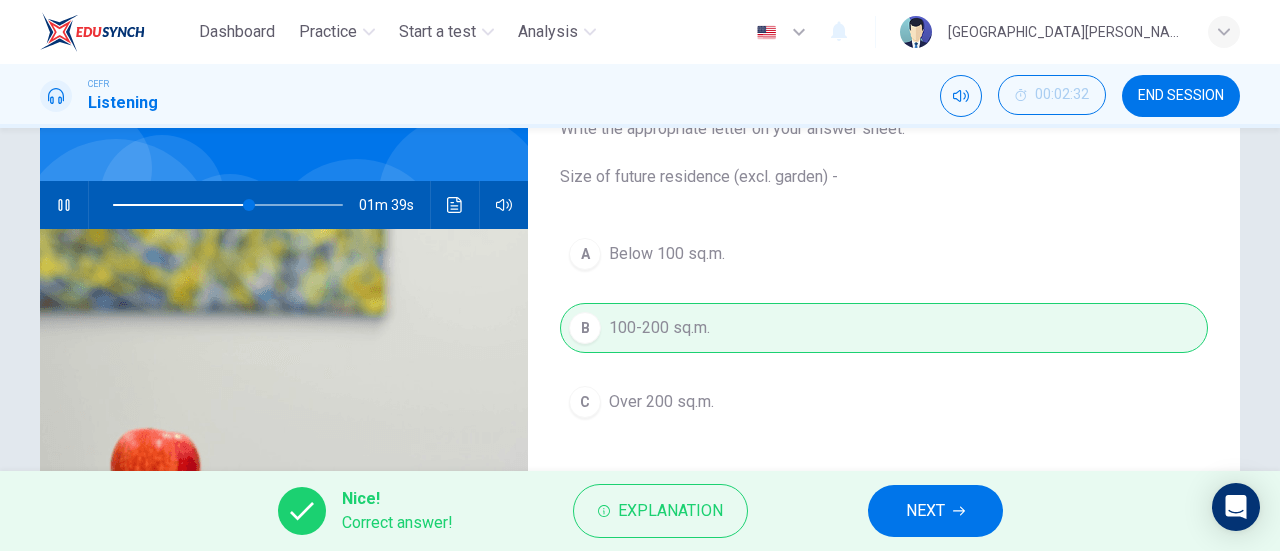 click on "NEXT" at bounding box center (925, 511) 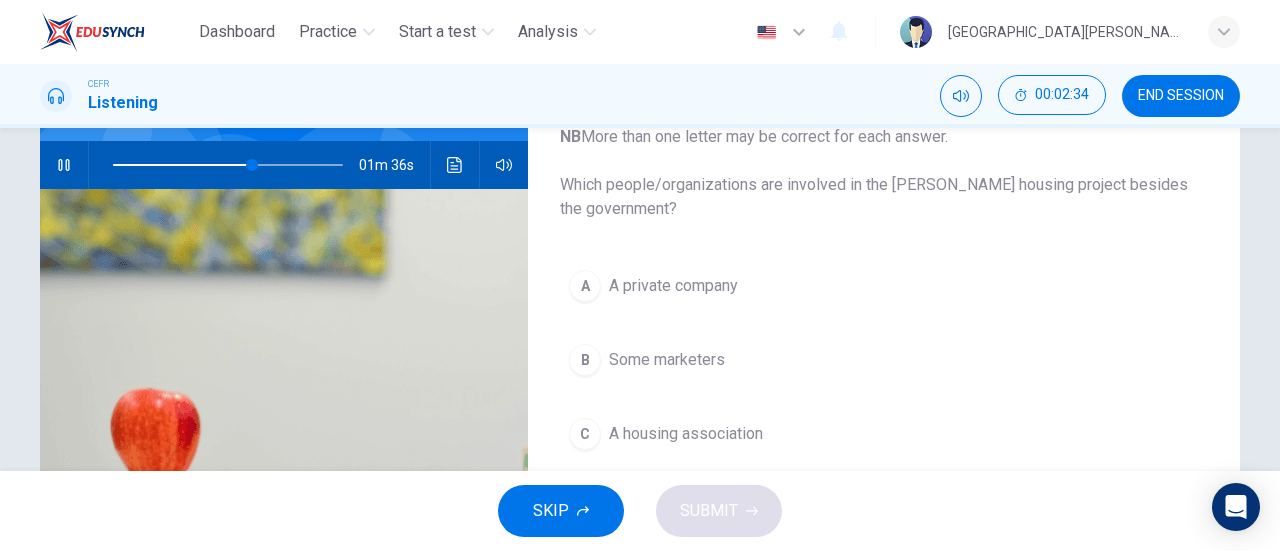 scroll, scrollTop: 169, scrollLeft: 0, axis: vertical 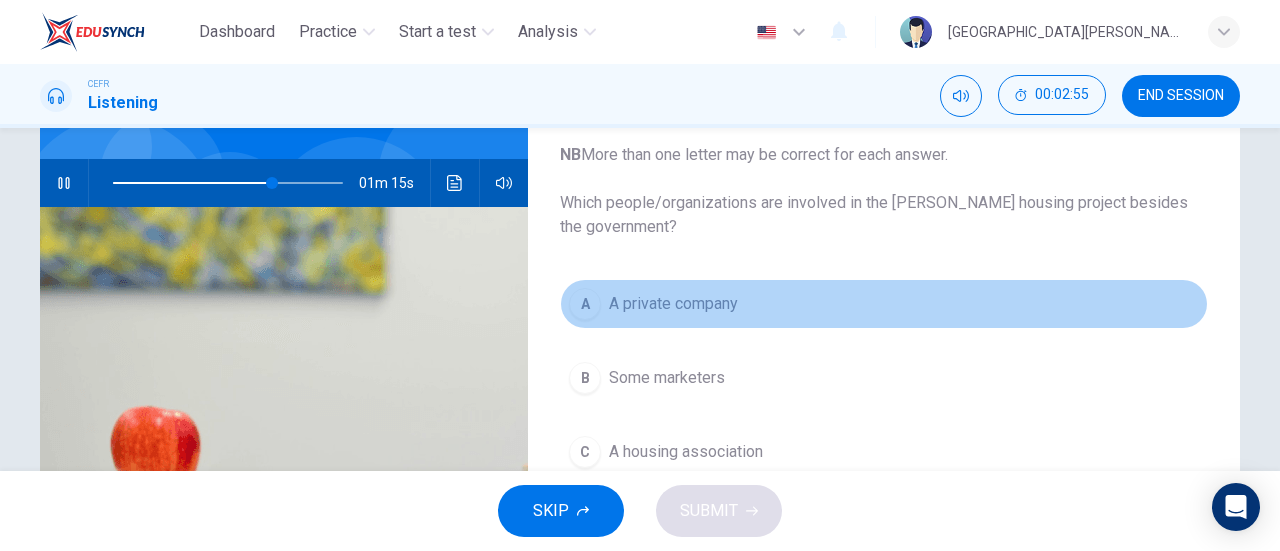 click on "A private company" at bounding box center (673, 304) 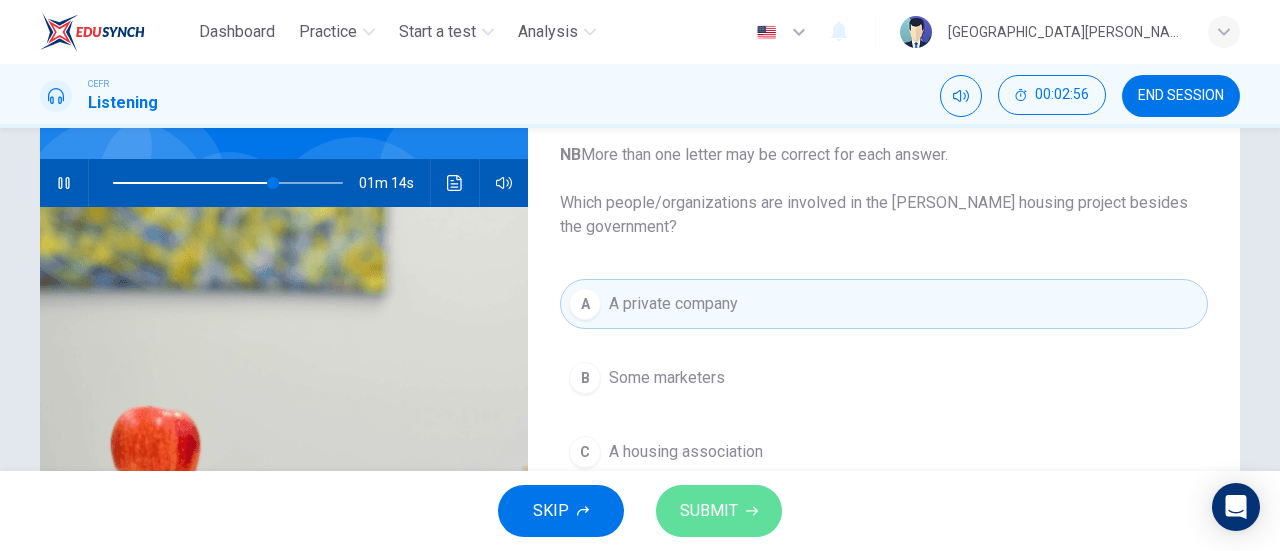 click on "SUBMIT" at bounding box center (709, 511) 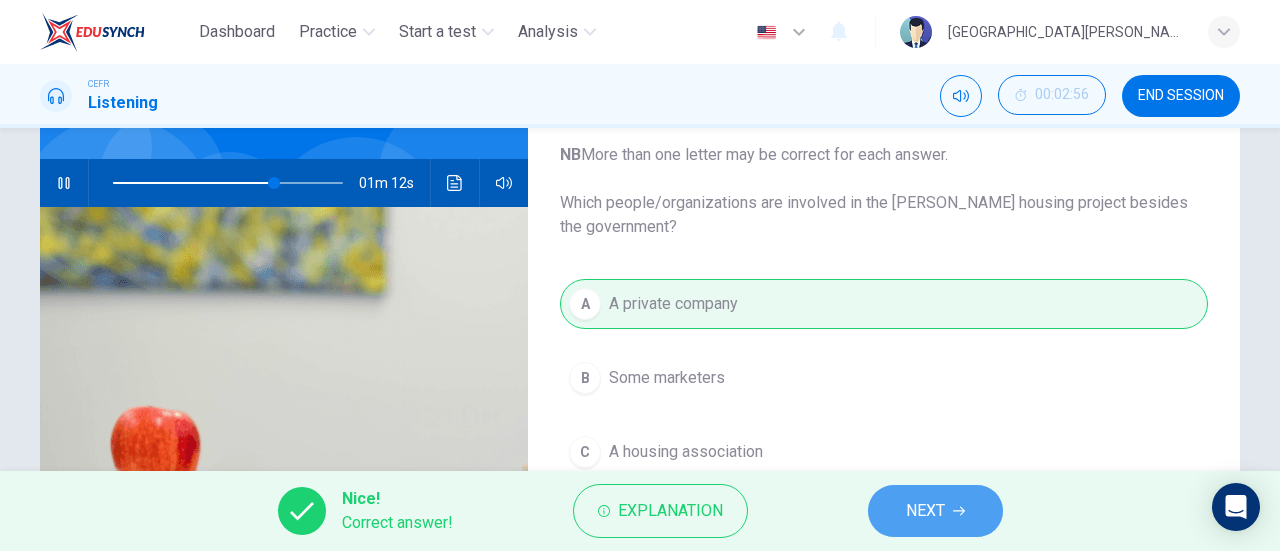 click on "NEXT" at bounding box center [935, 511] 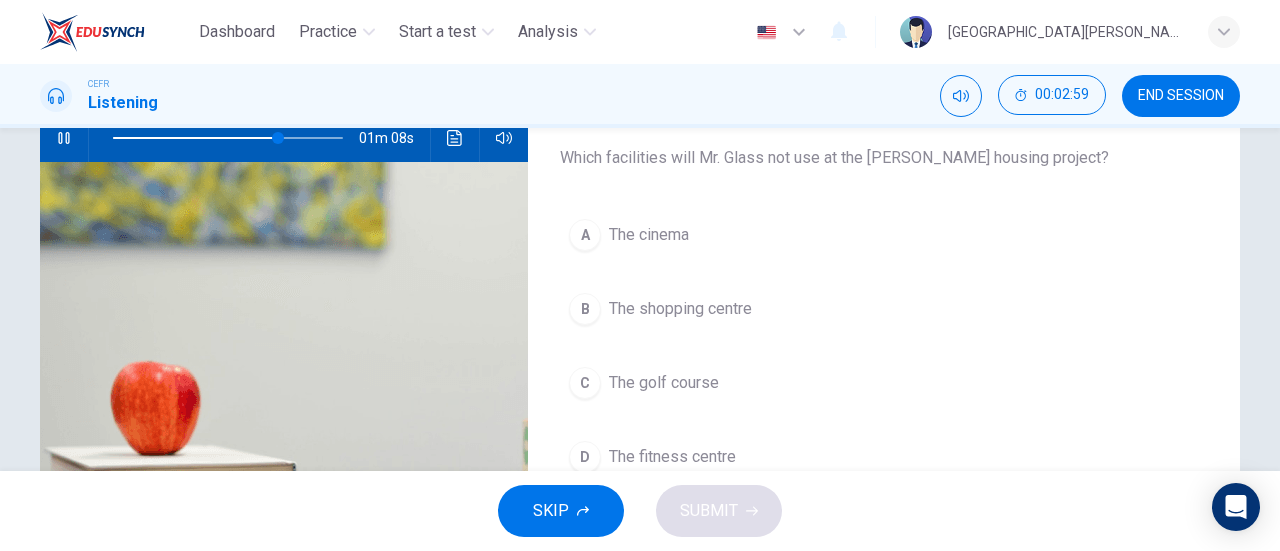 scroll, scrollTop: 213, scrollLeft: 0, axis: vertical 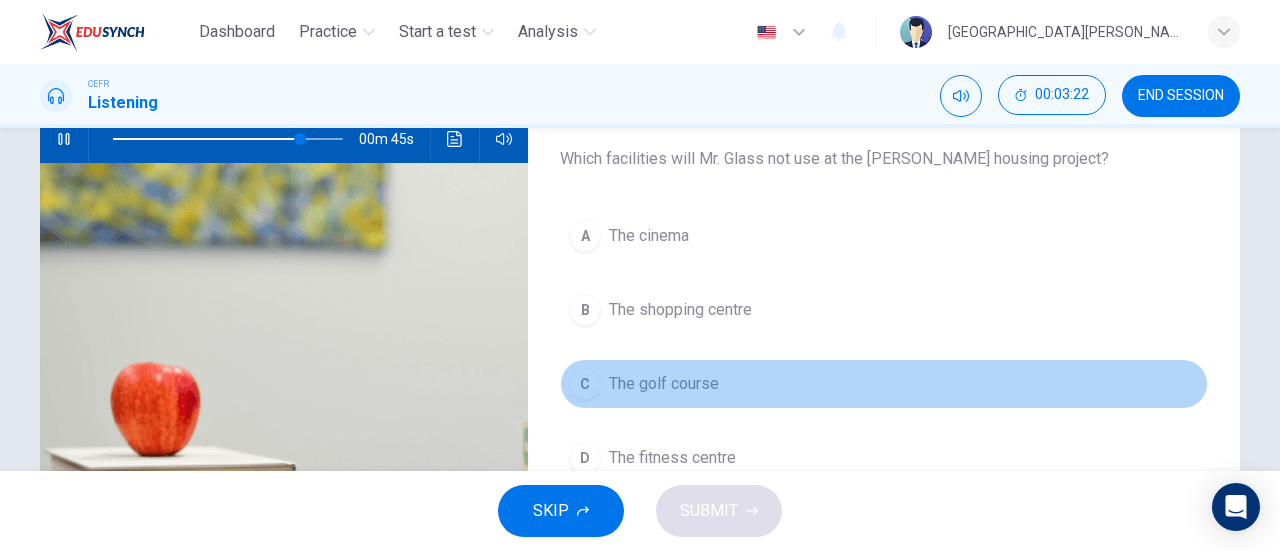 click on "The golf course" at bounding box center [664, 384] 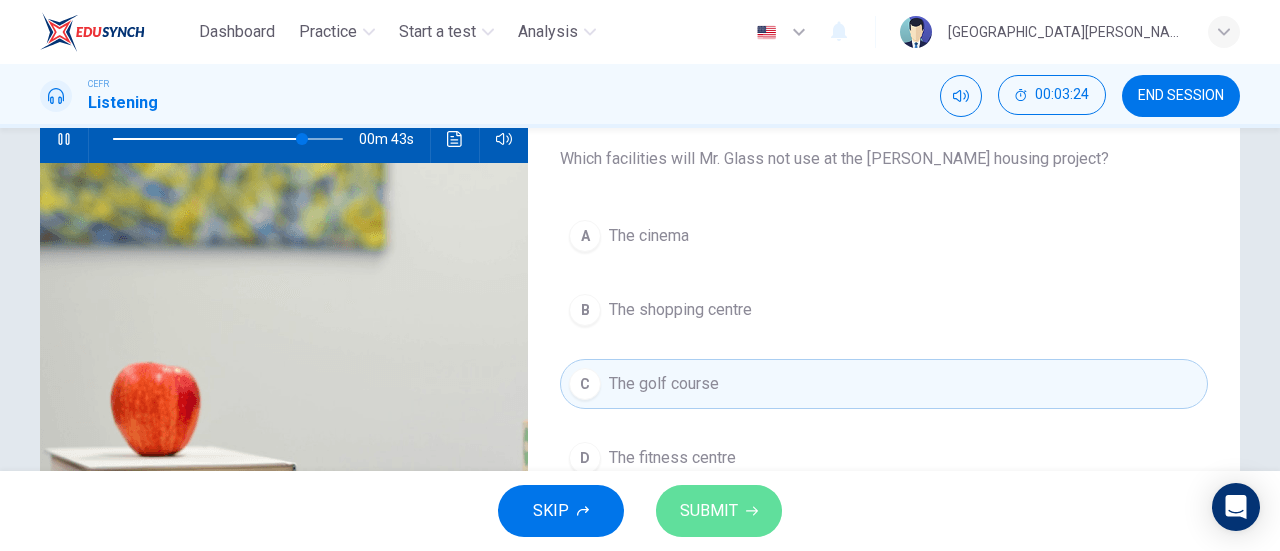 click on "SUBMIT" at bounding box center [709, 511] 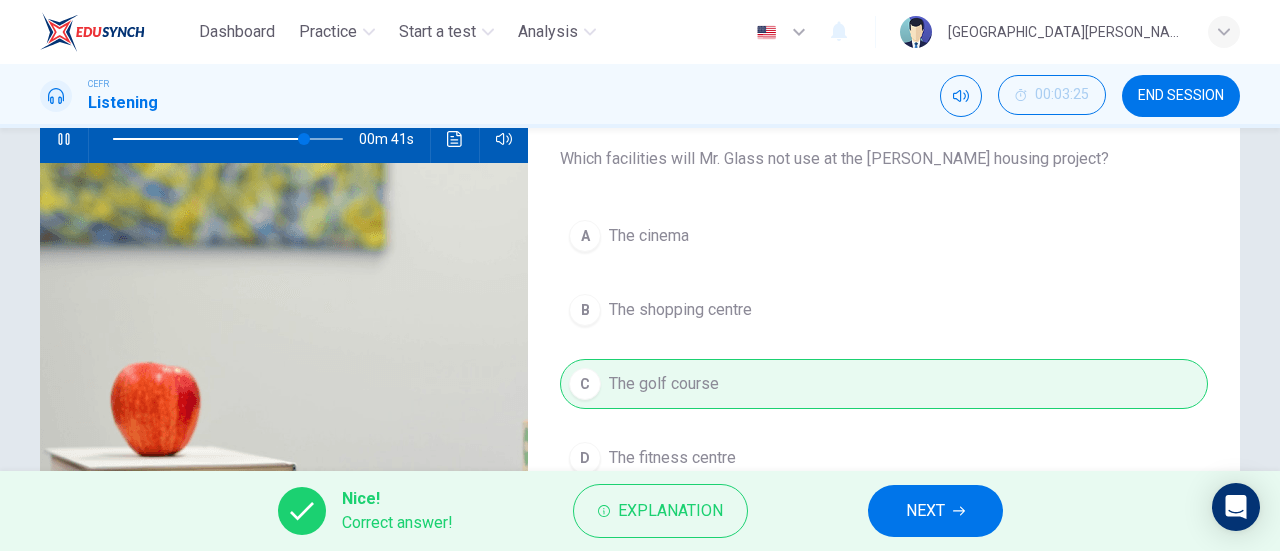 type on "83" 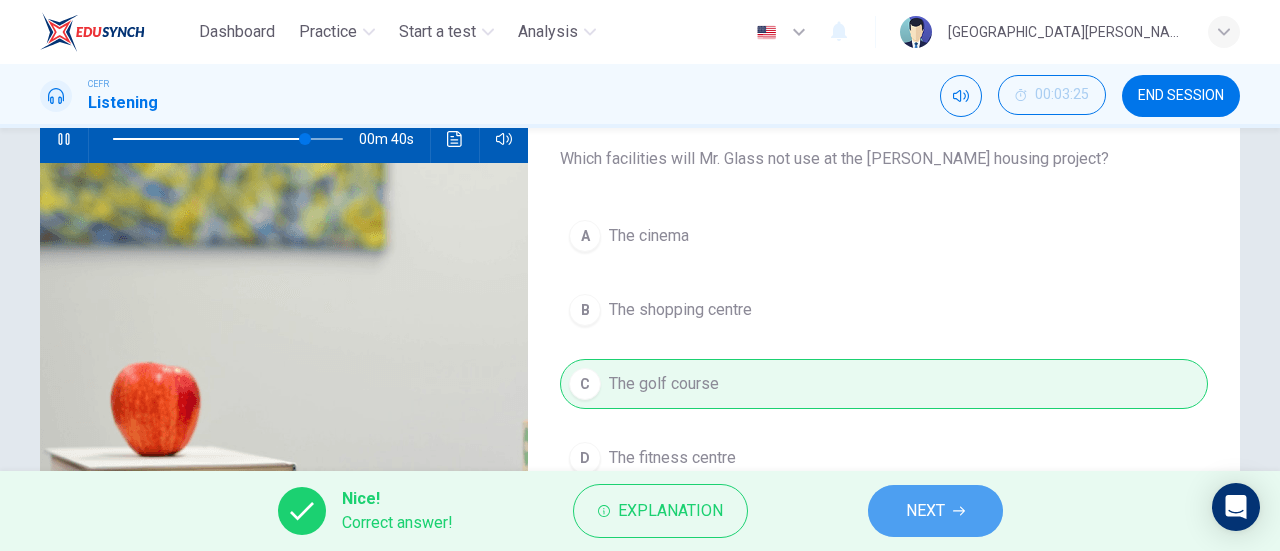 click on "NEXT" at bounding box center [925, 511] 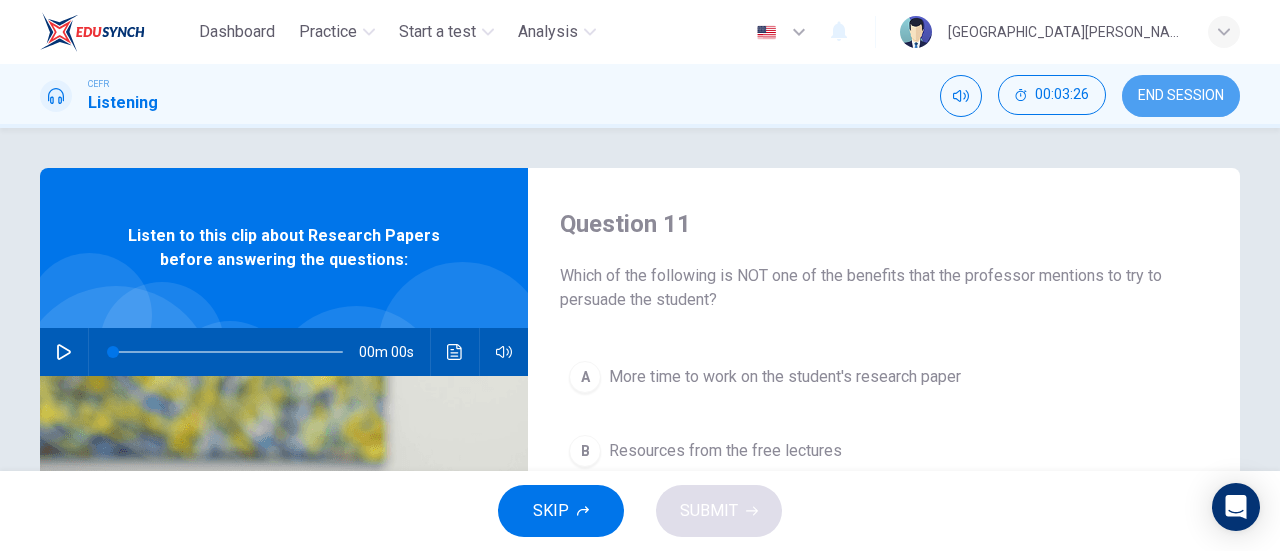 click on "END SESSION" at bounding box center (1181, 96) 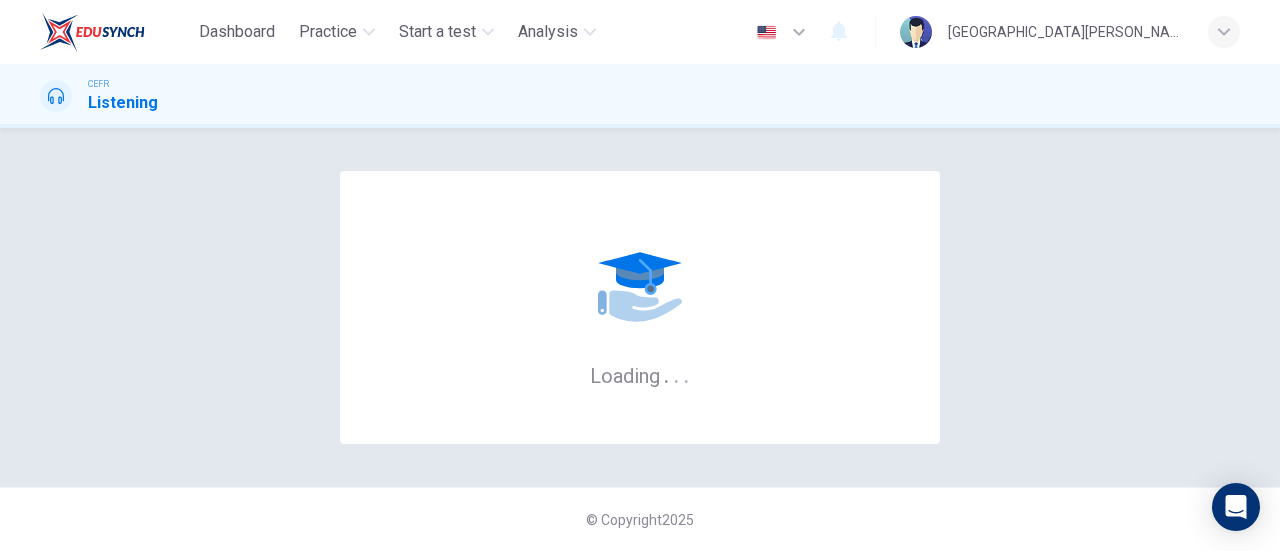 scroll, scrollTop: 0, scrollLeft: 0, axis: both 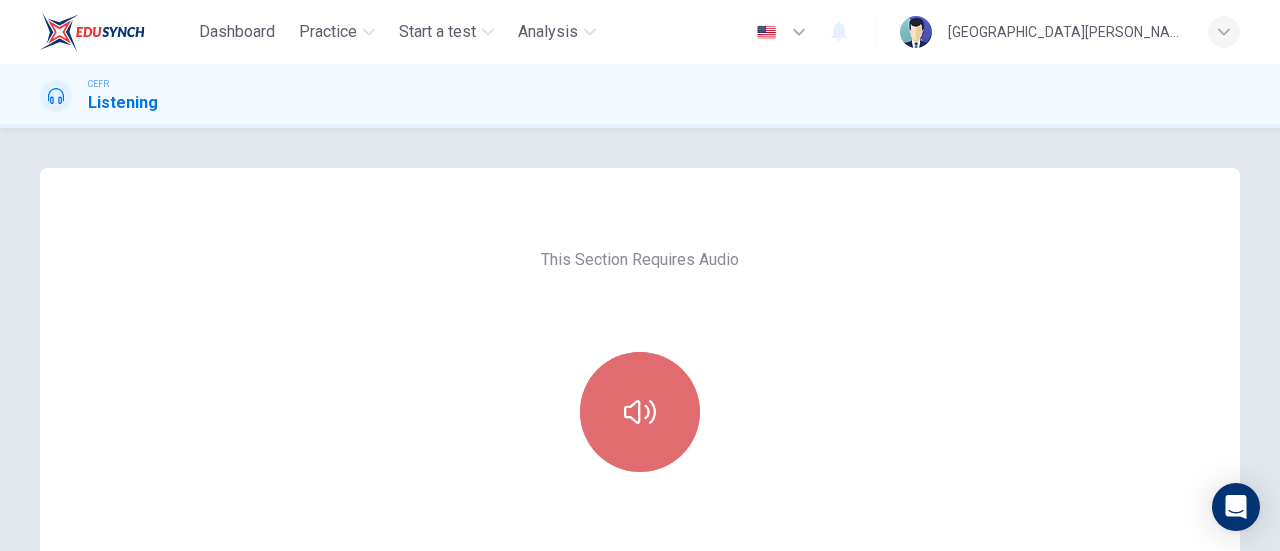 click at bounding box center (640, 412) 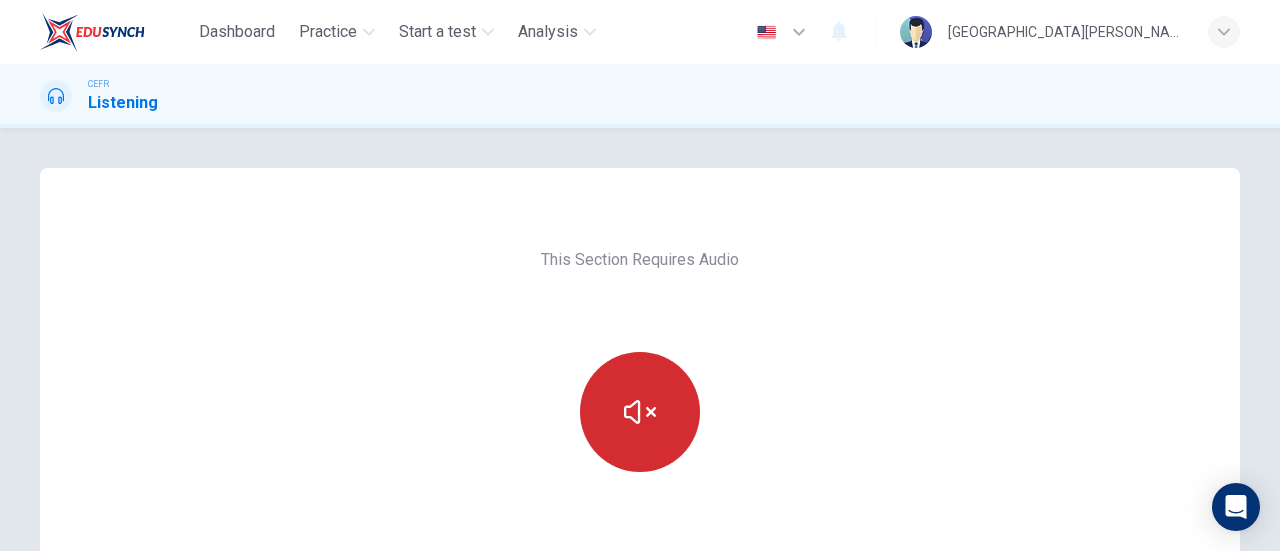 scroll, scrollTop: 148, scrollLeft: 0, axis: vertical 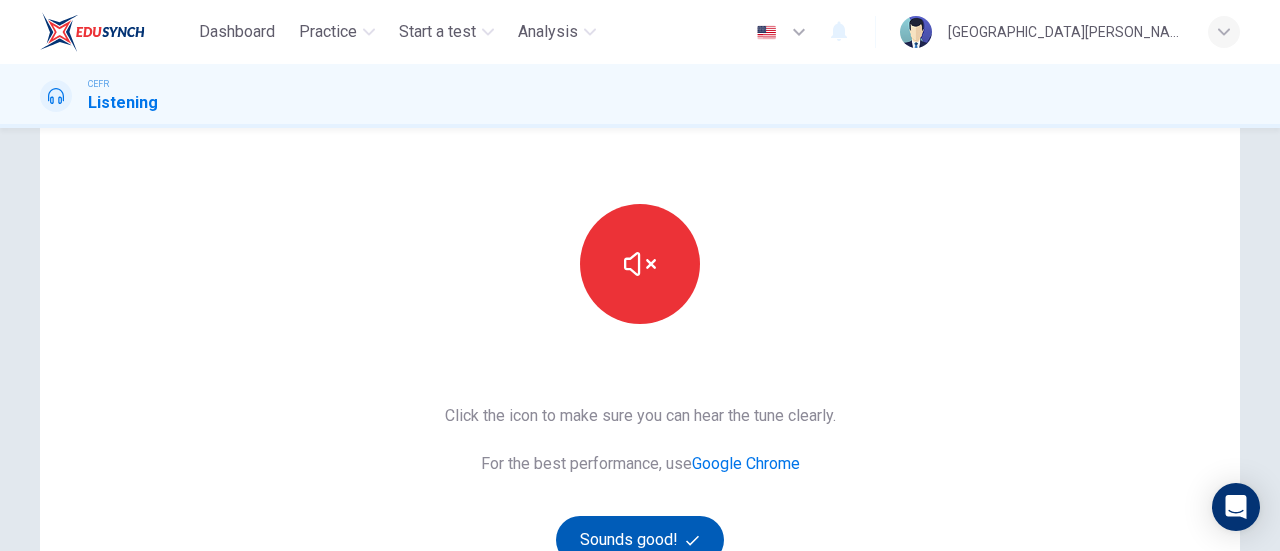 click on "Sounds good!" at bounding box center [640, 540] 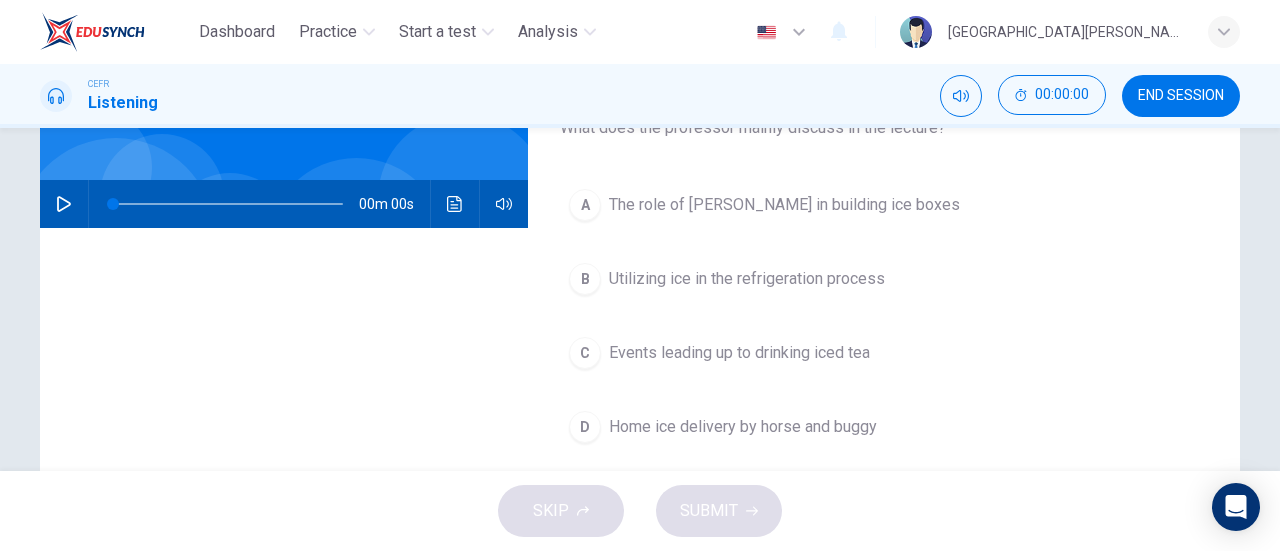 scroll, scrollTop: 0, scrollLeft: 0, axis: both 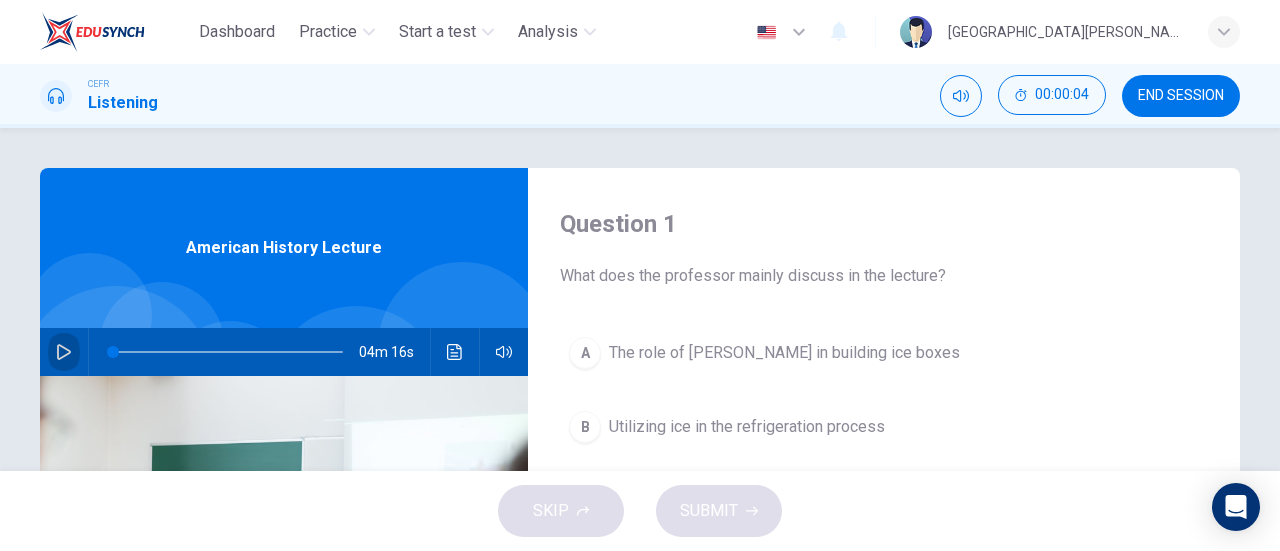 click at bounding box center [64, 352] 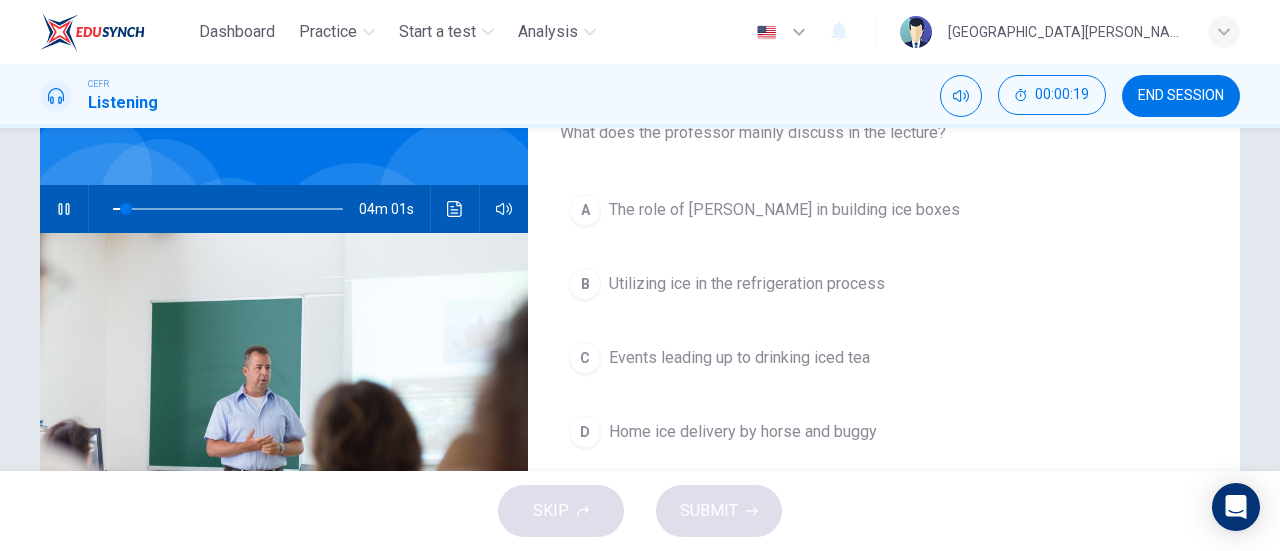 scroll, scrollTop: 140, scrollLeft: 0, axis: vertical 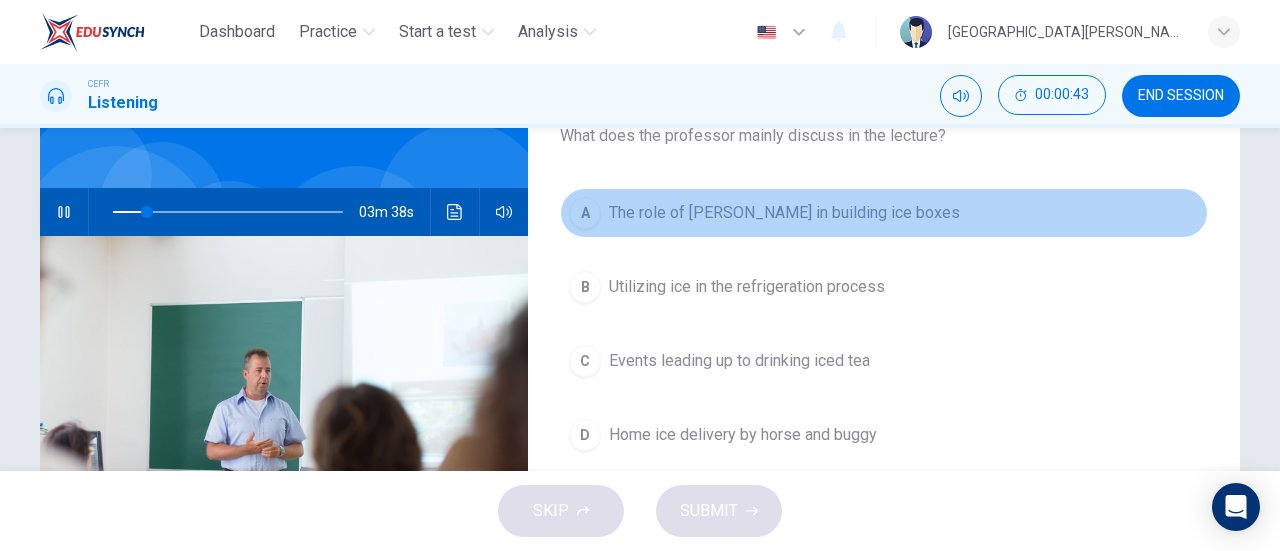 click on "The role of [PERSON_NAME] in building ice boxes" at bounding box center (784, 213) 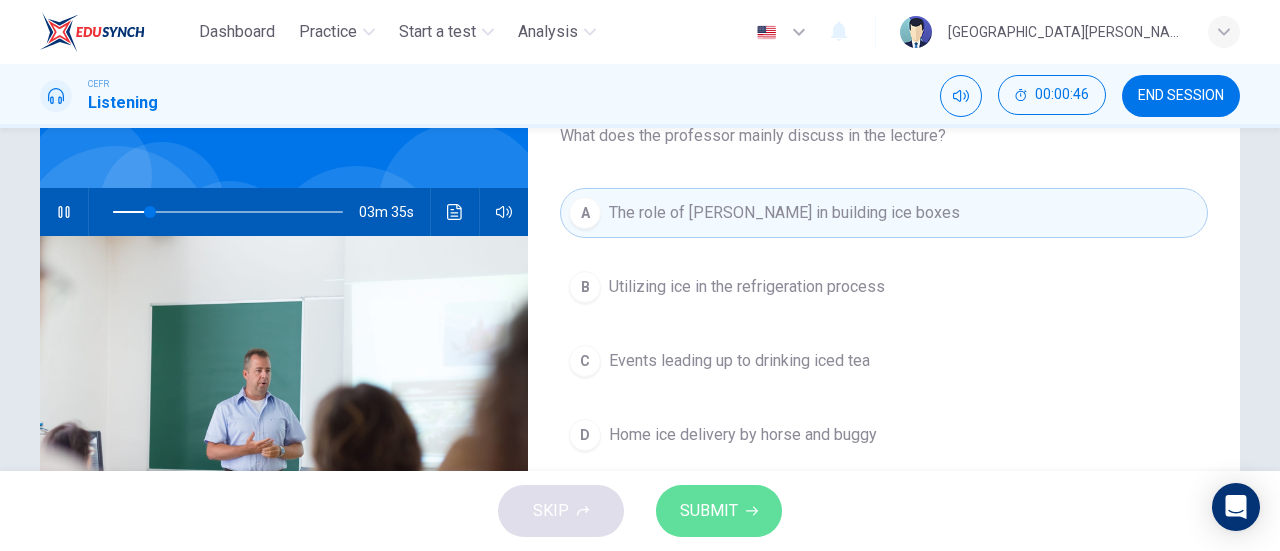 click 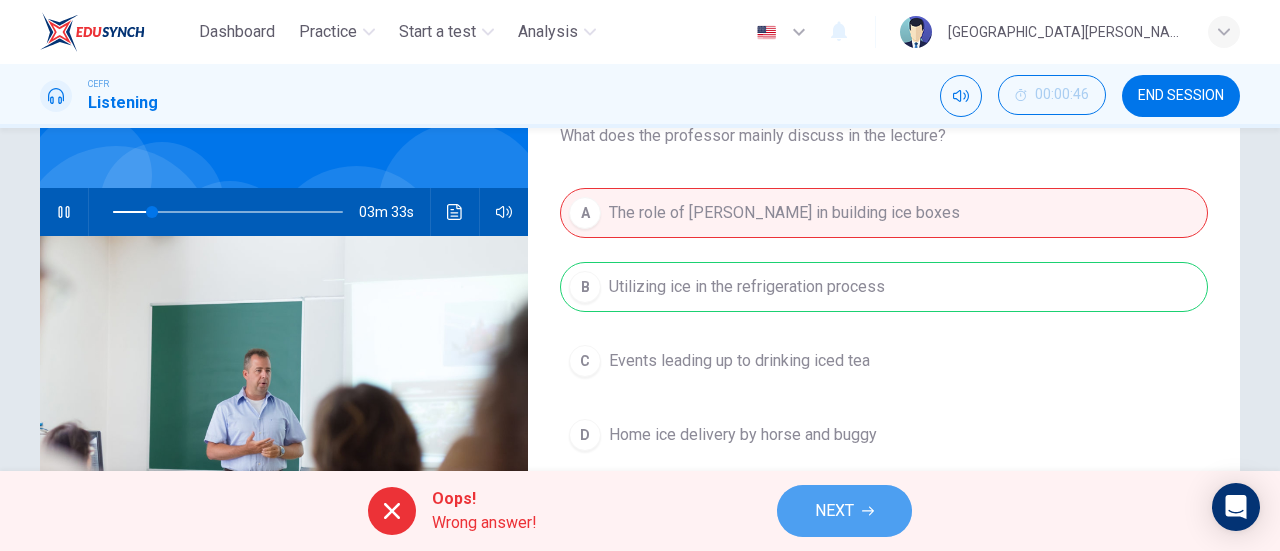 click on "NEXT" at bounding box center (834, 511) 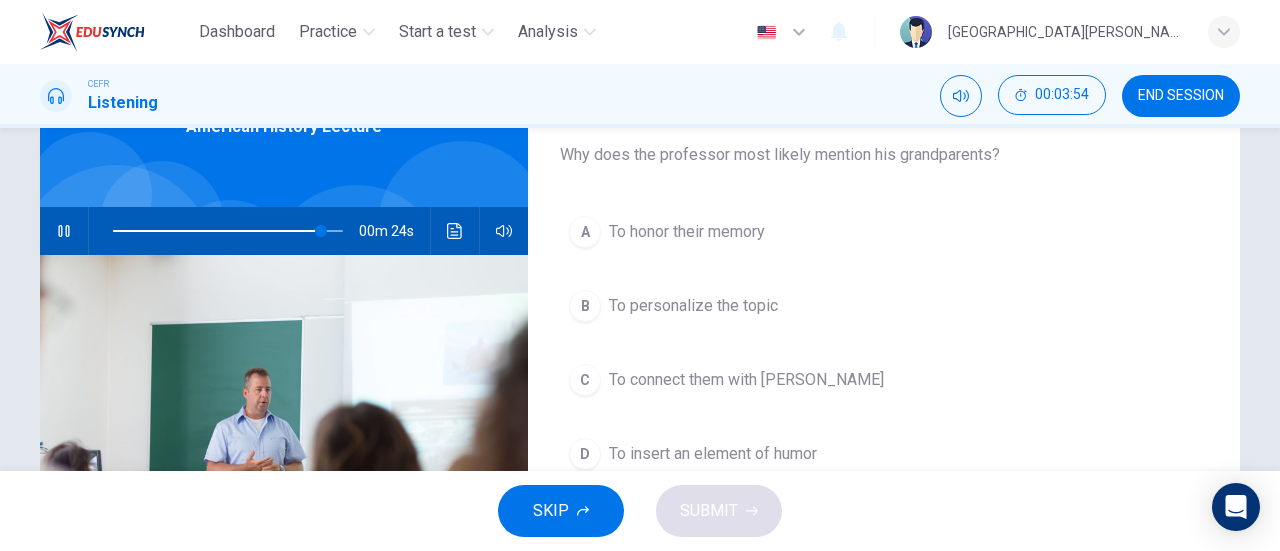 scroll, scrollTop: 123, scrollLeft: 0, axis: vertical 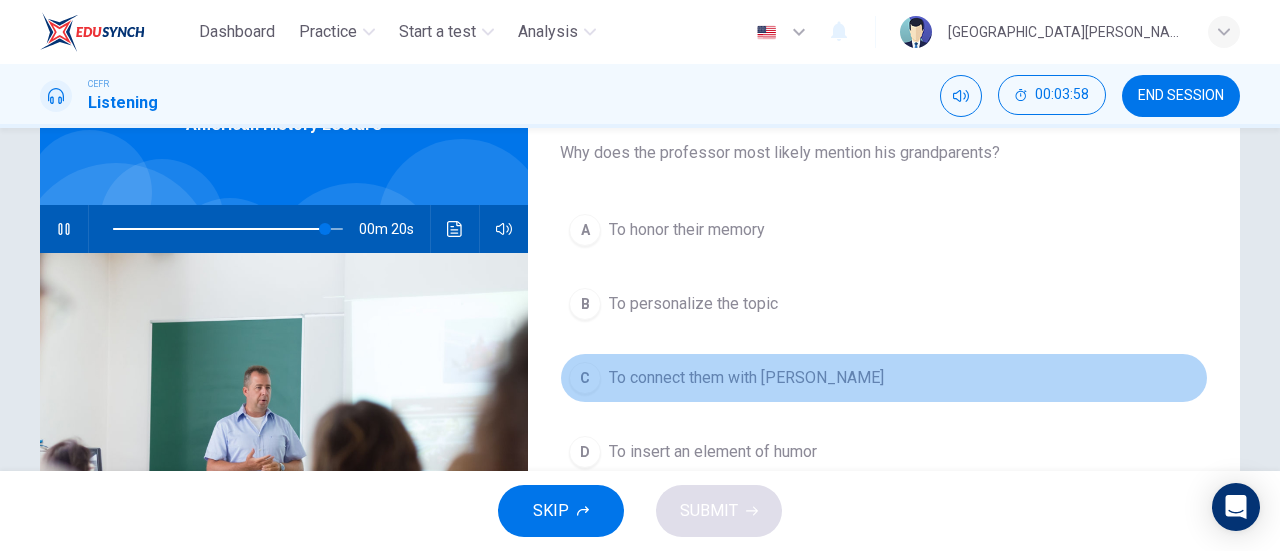 click on "To connect them with [PERSON_NAME]" at bounding box center (746, 378) 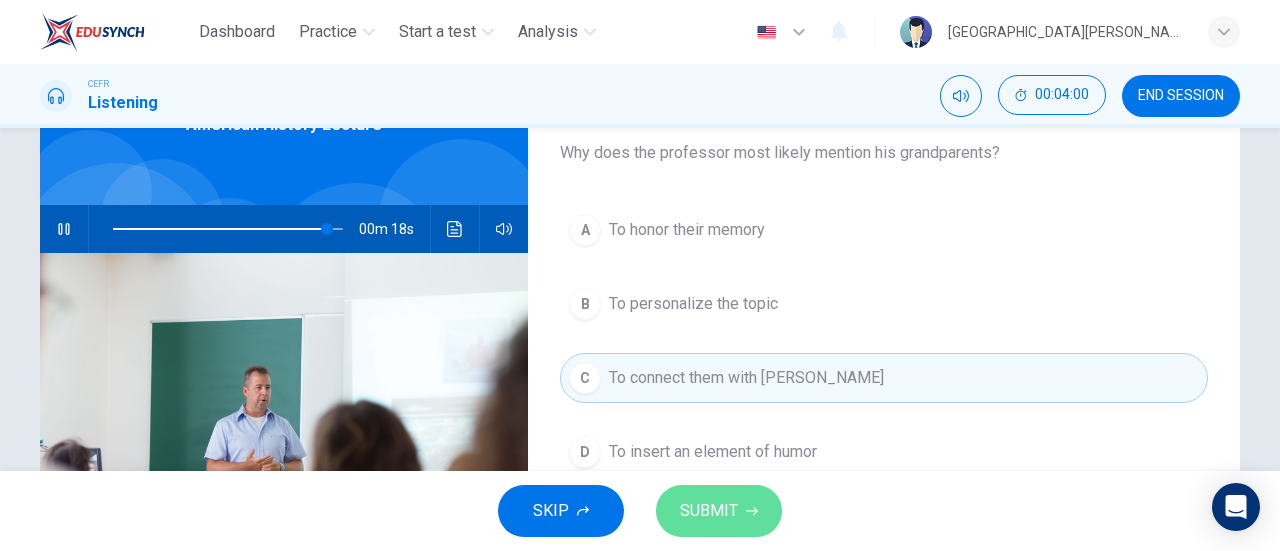 click on "SUBMIT" at bounding box center [709, 511] 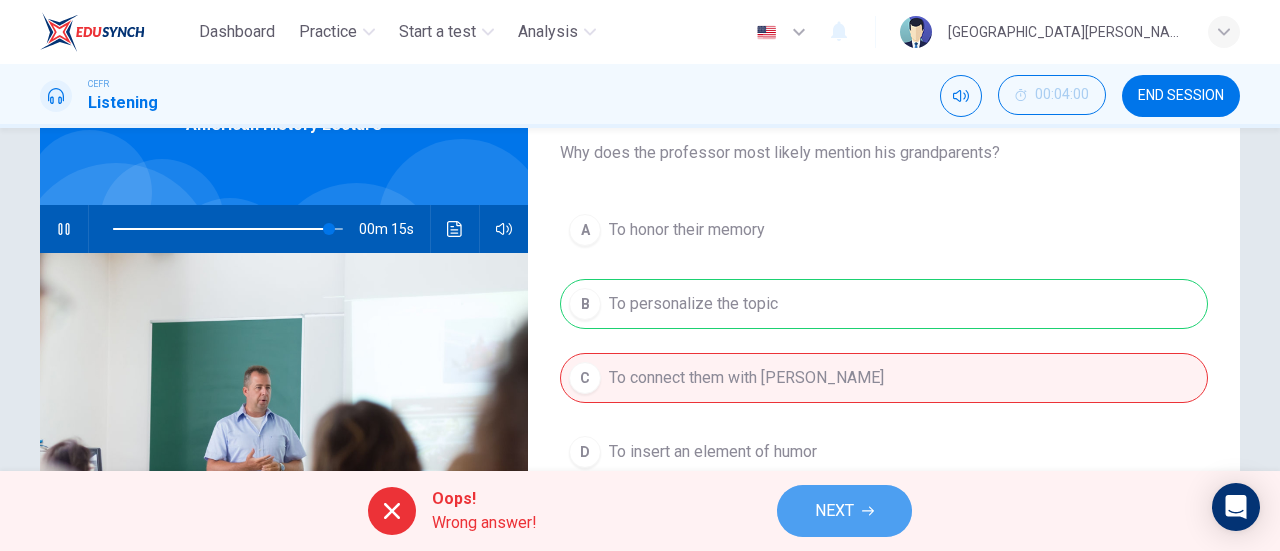 click on "NEXT" at bounding box center (844, 511) 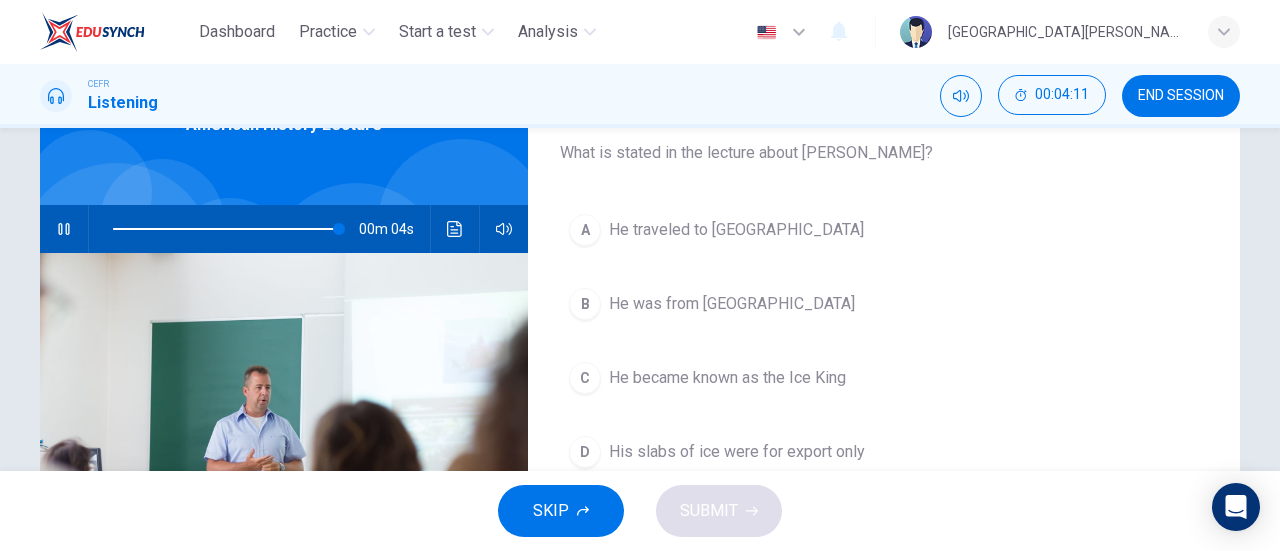 click on "He became known as the Ice King" at bounding box center (727, 378) 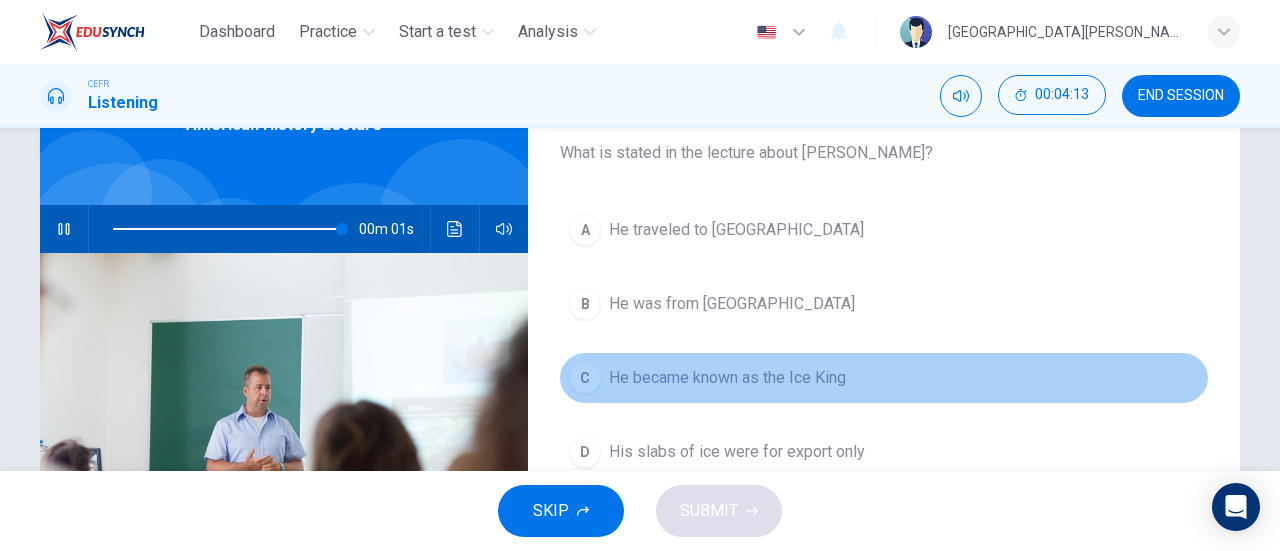 click on "C" at bounding box center [585, 378] 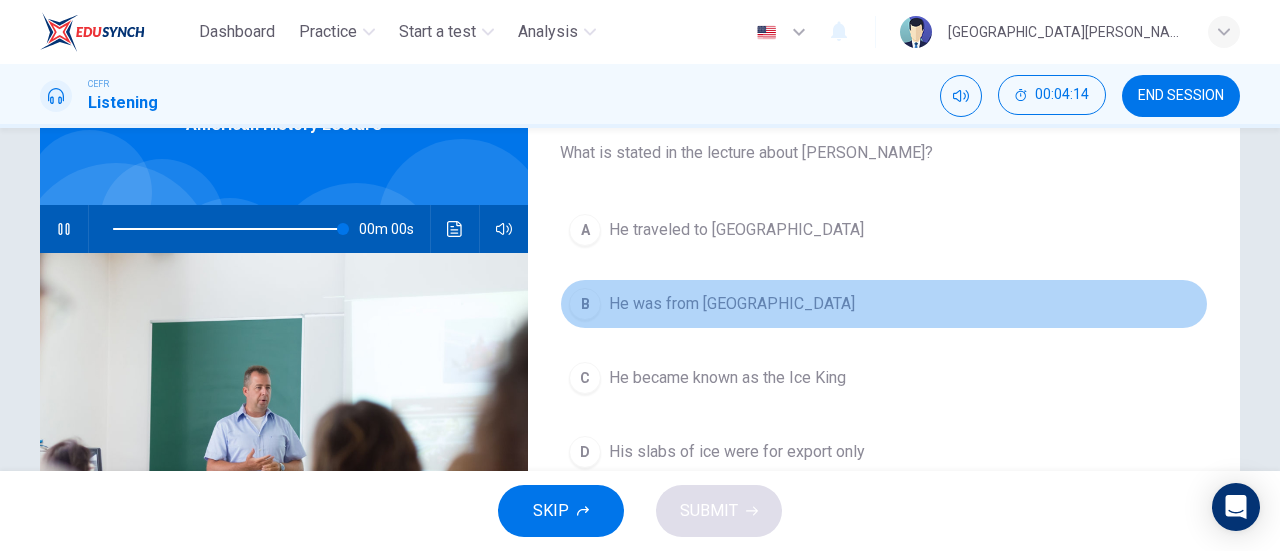 click on "He was from [GEOGRAPHIC_DATA]" at bounding box center [732, 304] 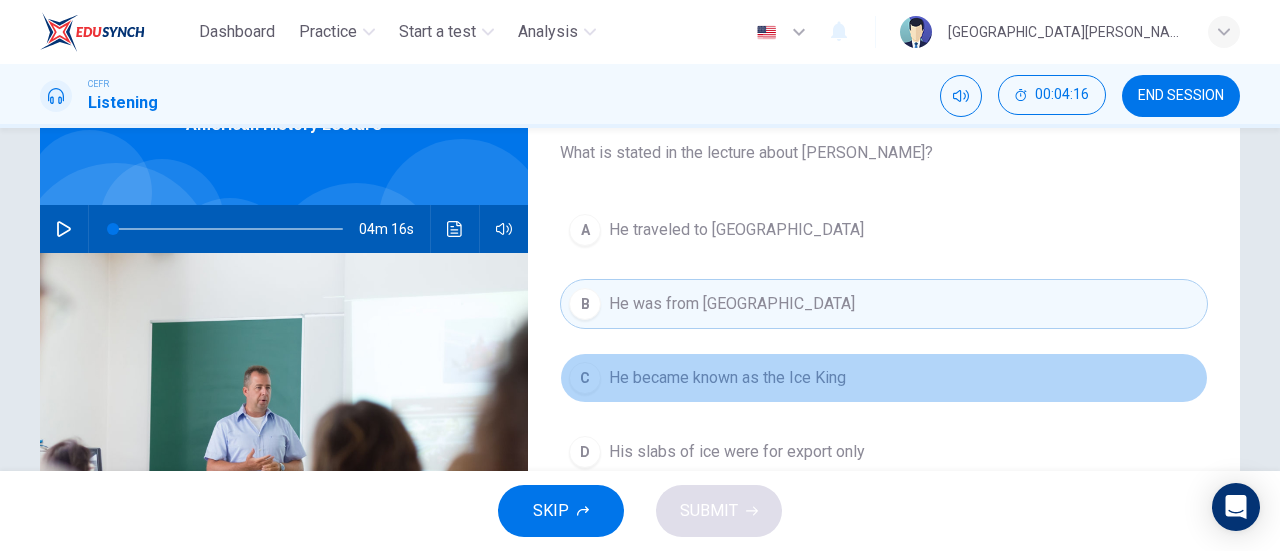 click on "C" at bounding box center (585, 378) 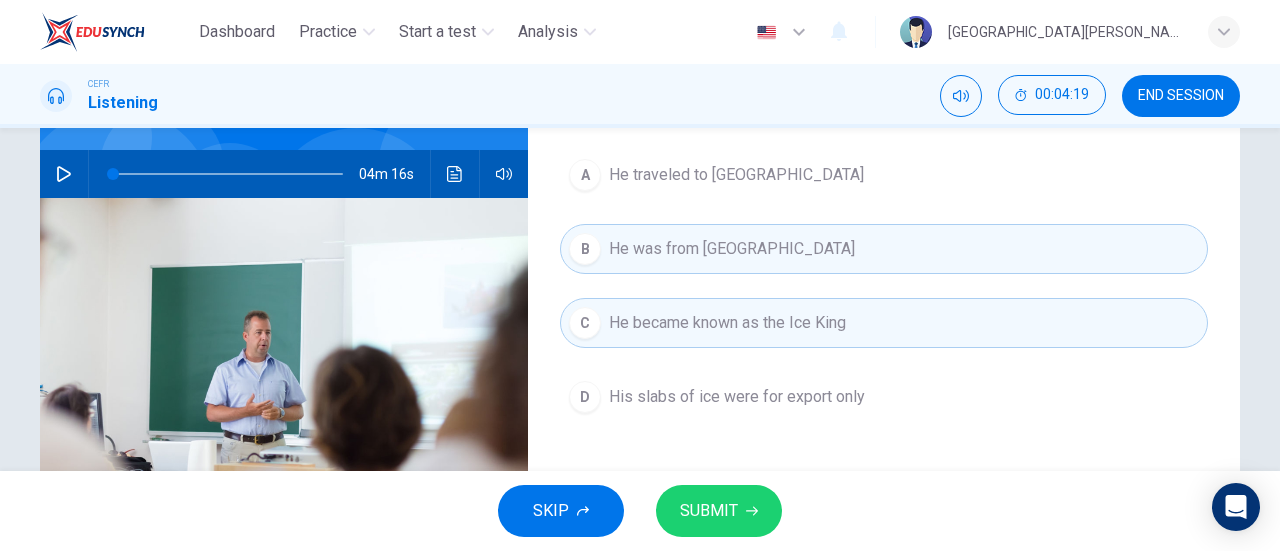 scroll, scrollTop: 179, scrollLeft: 0, axis: vertical 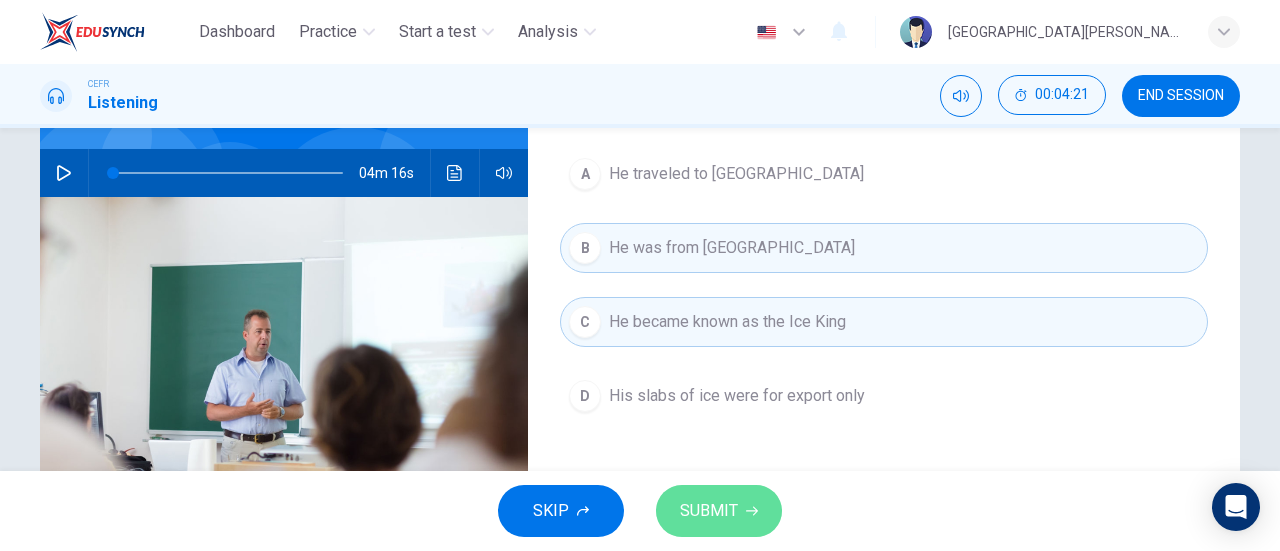 click on "SUBMIT" at bounding box center (709, 511) 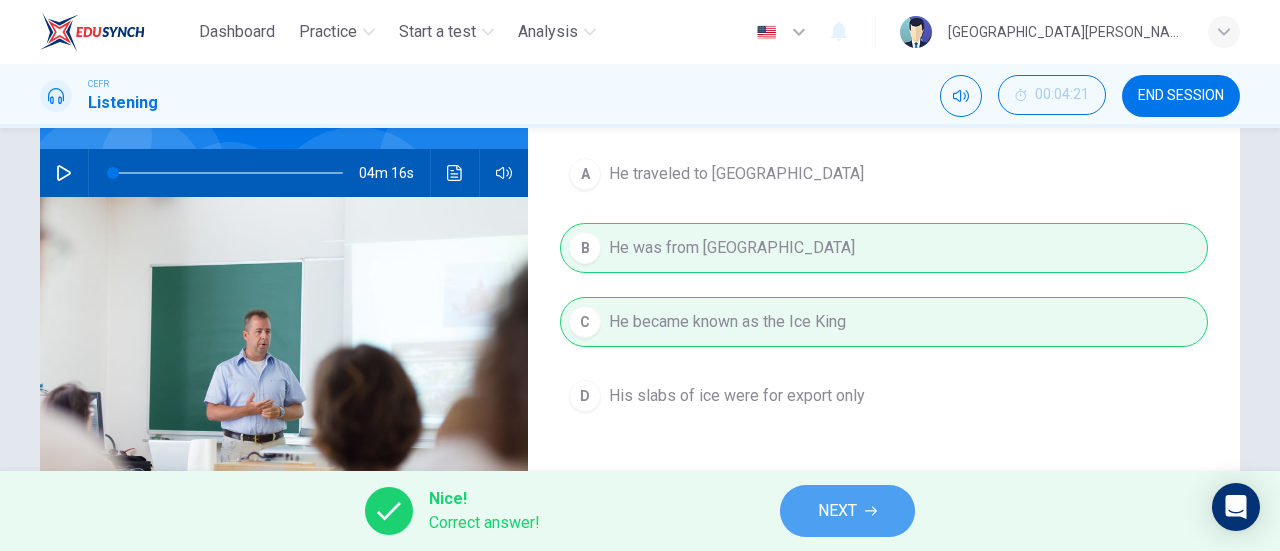 click on "NEXT" at bounding box center [847, 511] 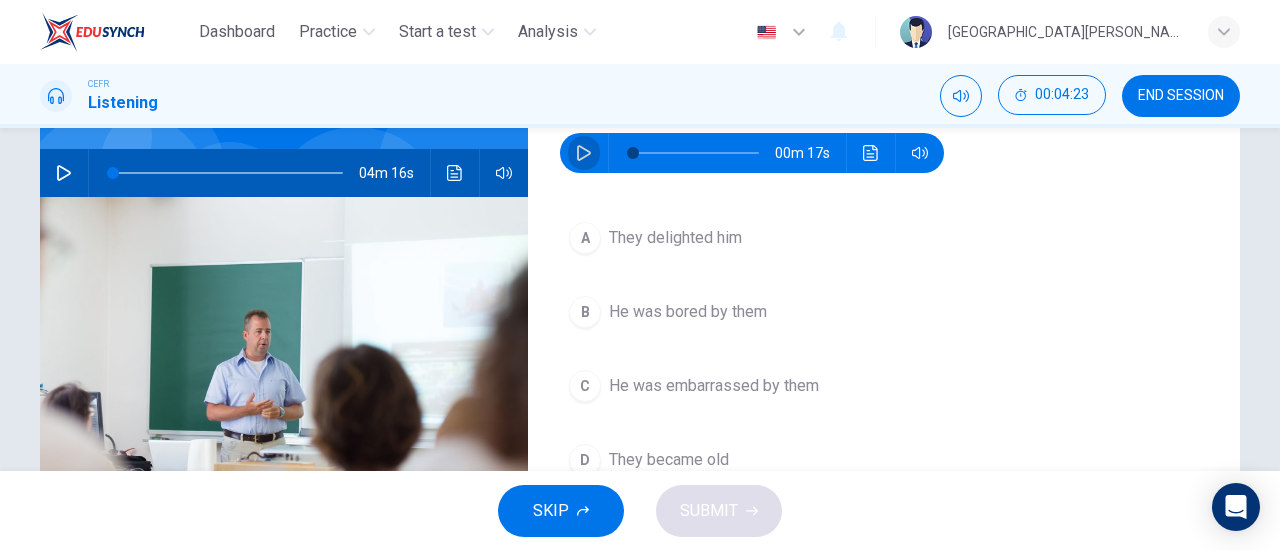 click 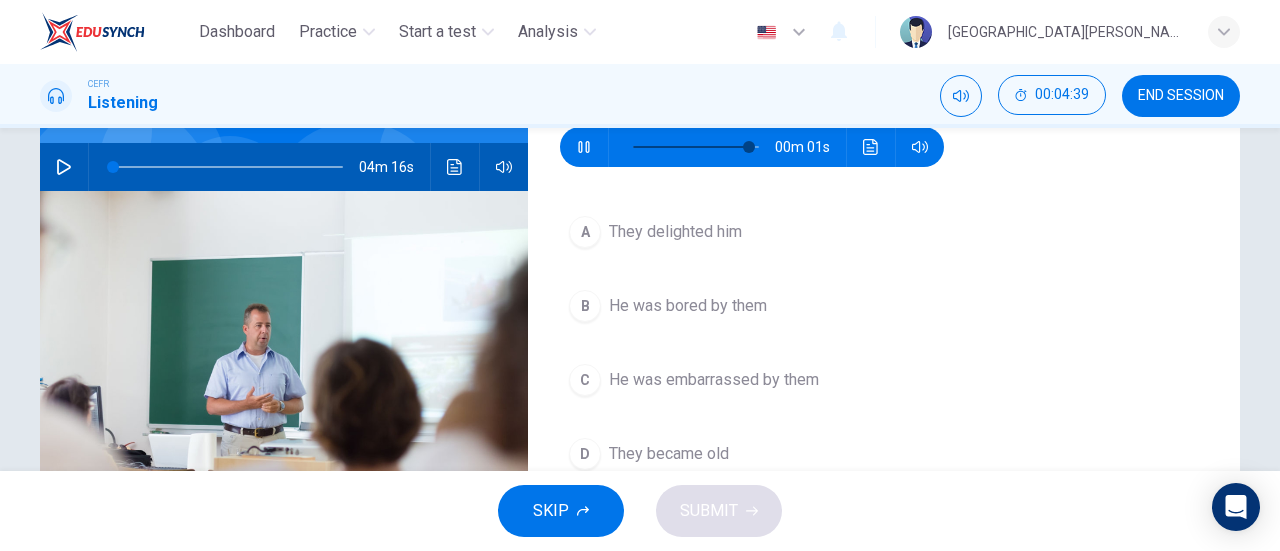 scroll, scrollTop: 184, scrollLeft: 0, axis: vertical 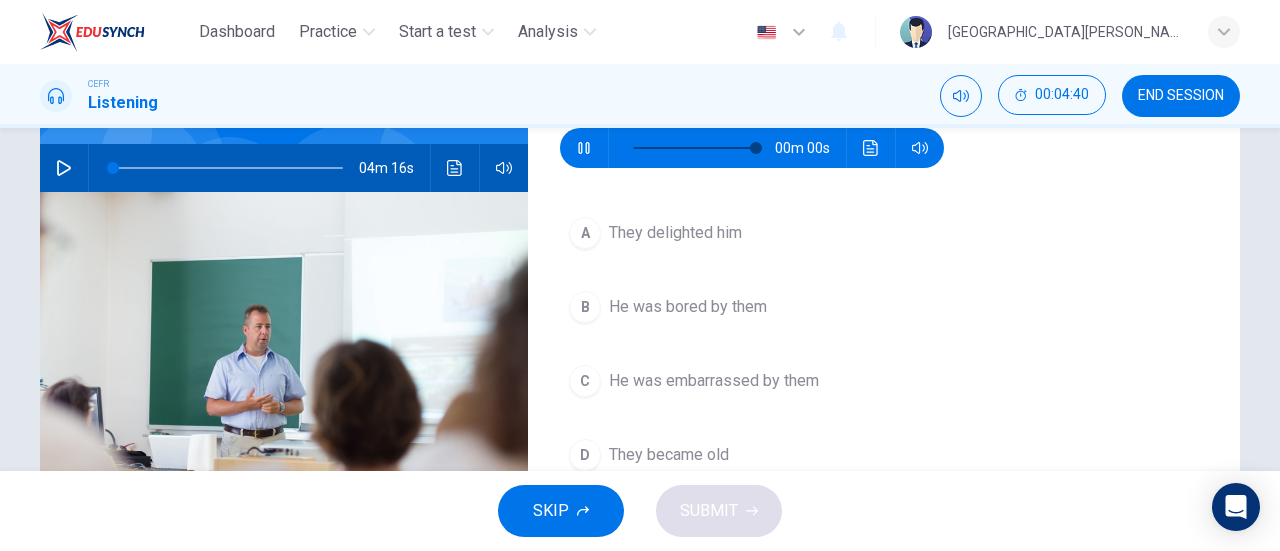 type on "0" 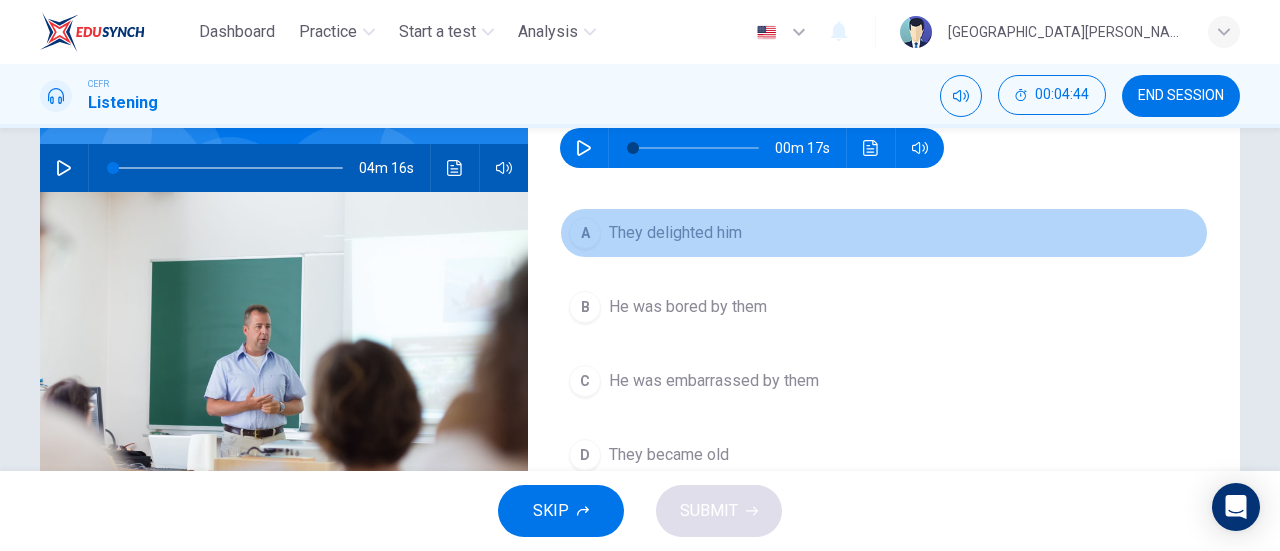 click on "They delighted him" at bounding box center [675, 233] 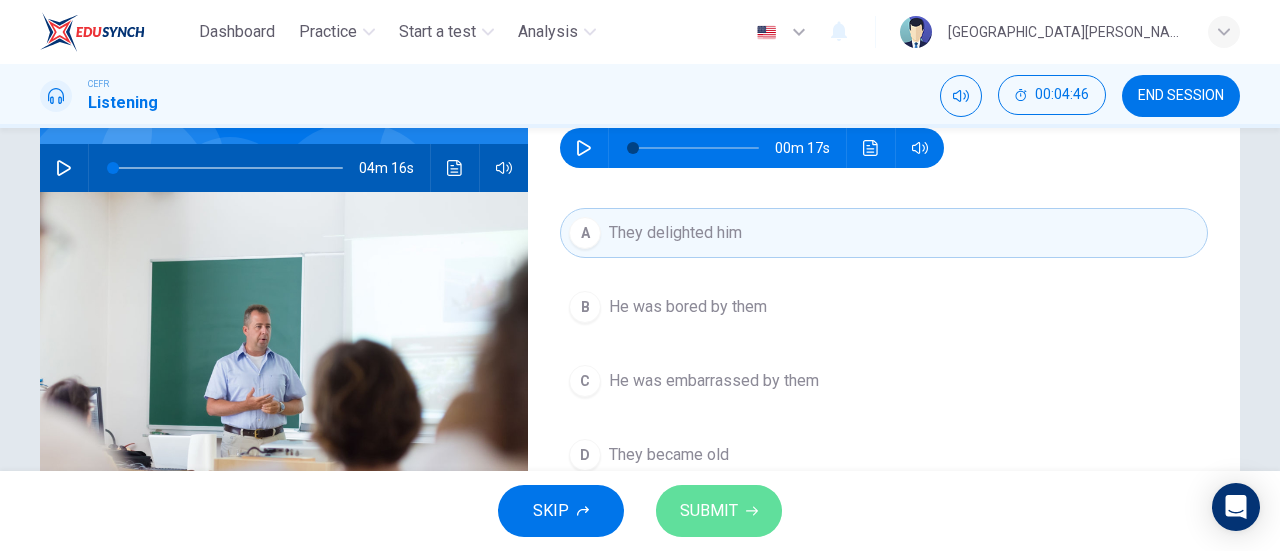 click on "SUBMIT" at bounding box center (709, 511) 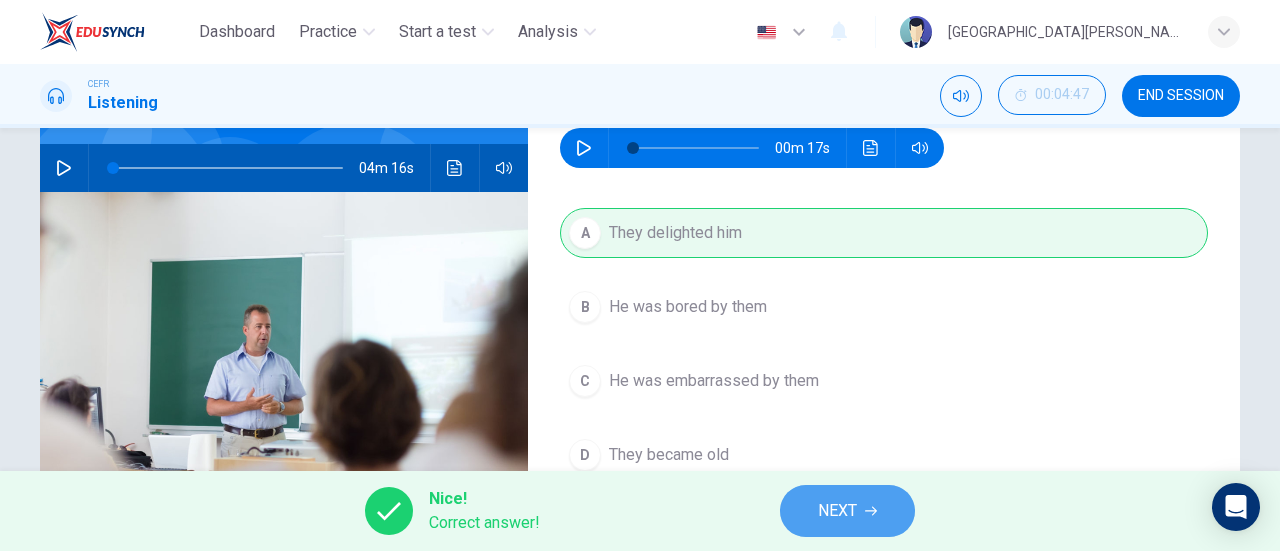 click on "NEXT" at bounding box center (847, 511) 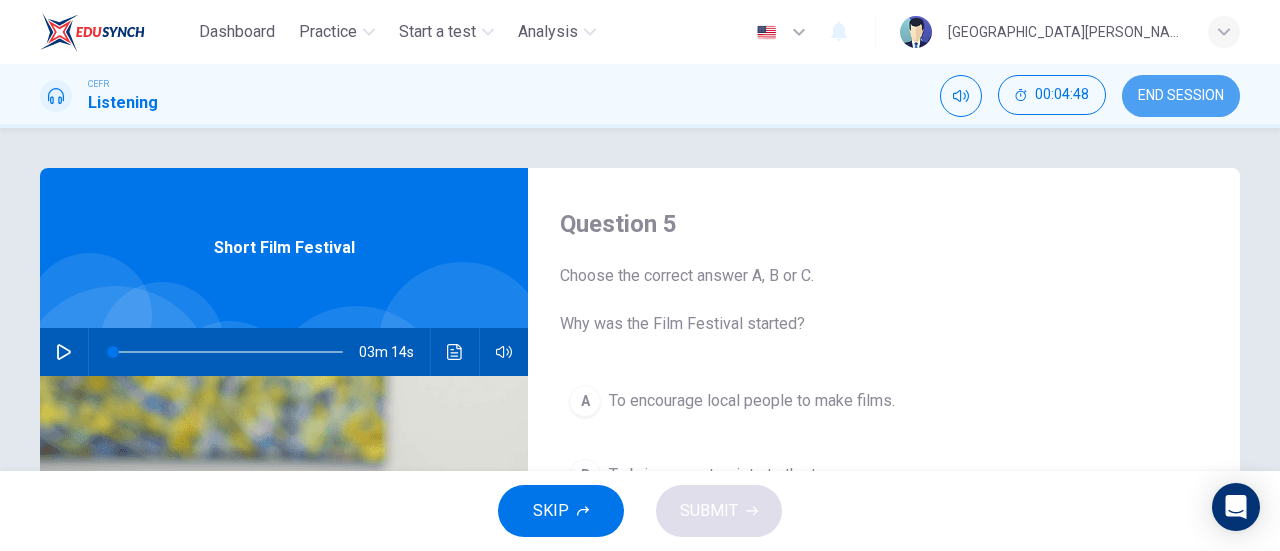 click on "END SESSION" at bounding box center (1181, 96) 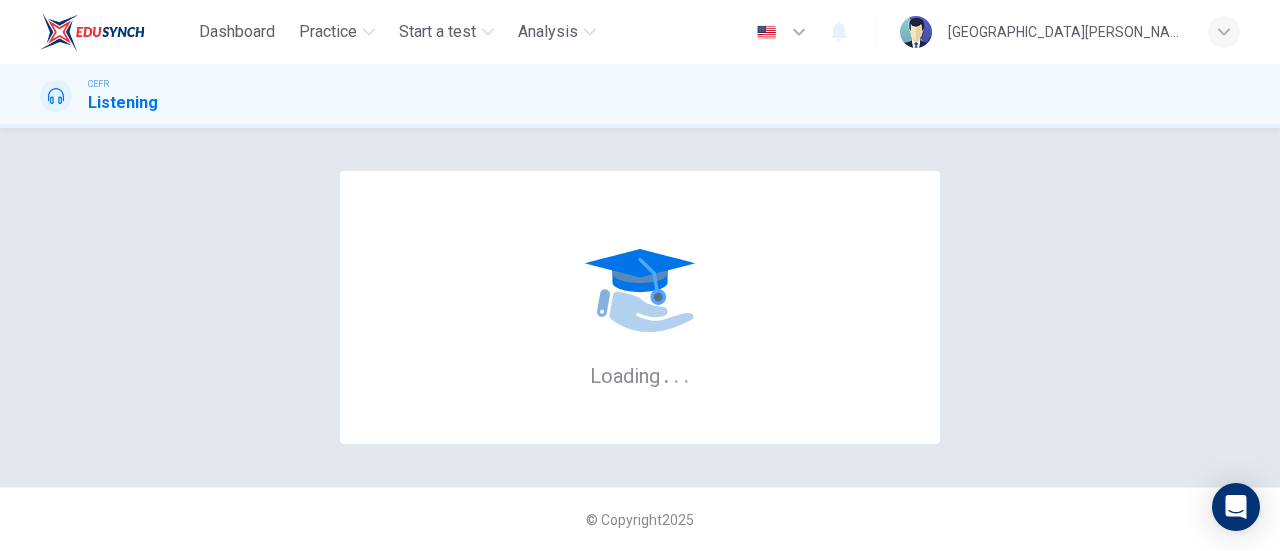 scroll, scrollTop: 0, scrollLeft: 0, axis: both 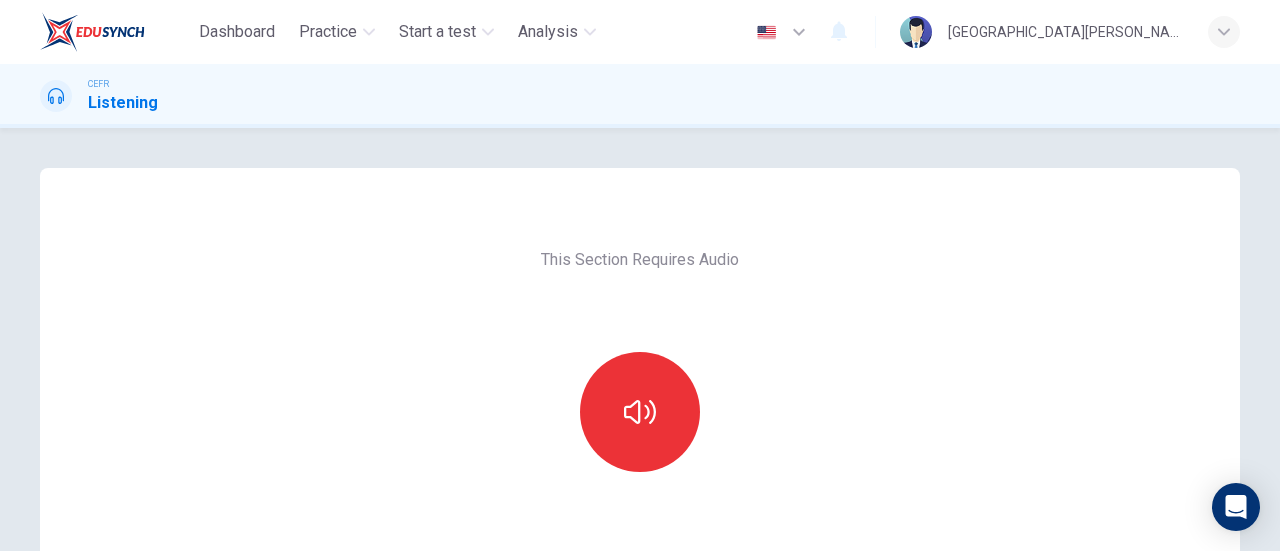 click at bounding box center (640, 412) 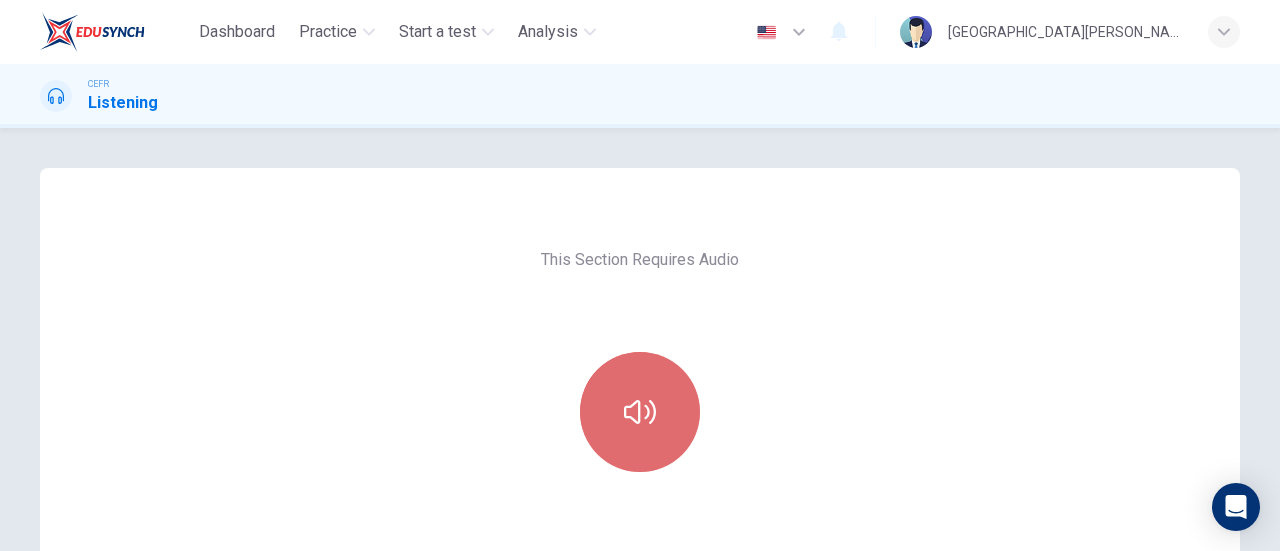click 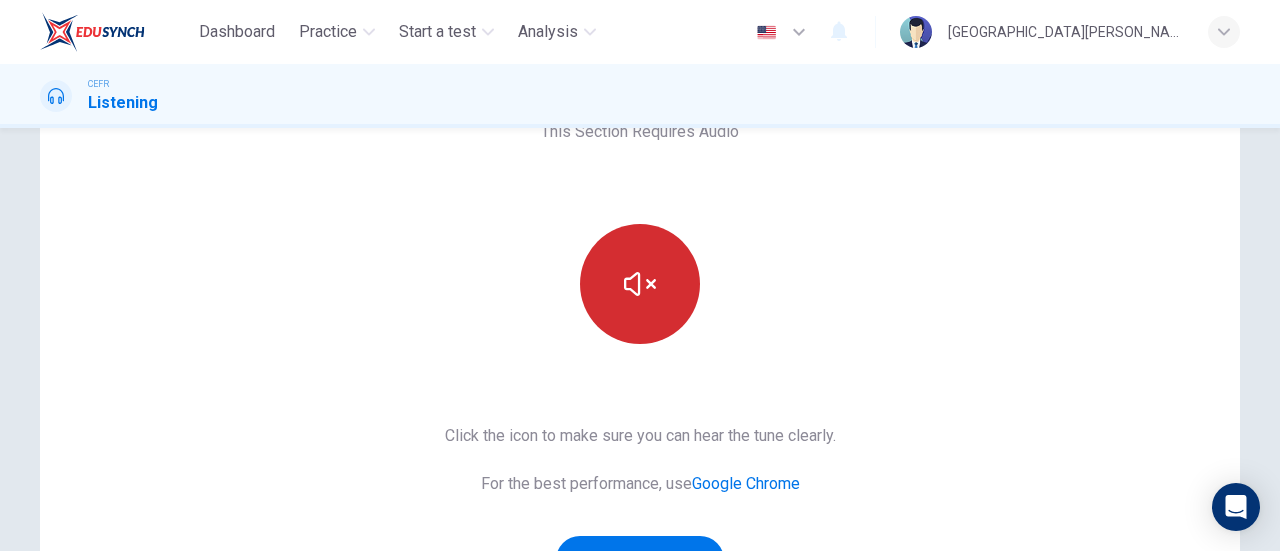 scroll, scrollTop: 180, scrollLeft: 0, axis: vertical 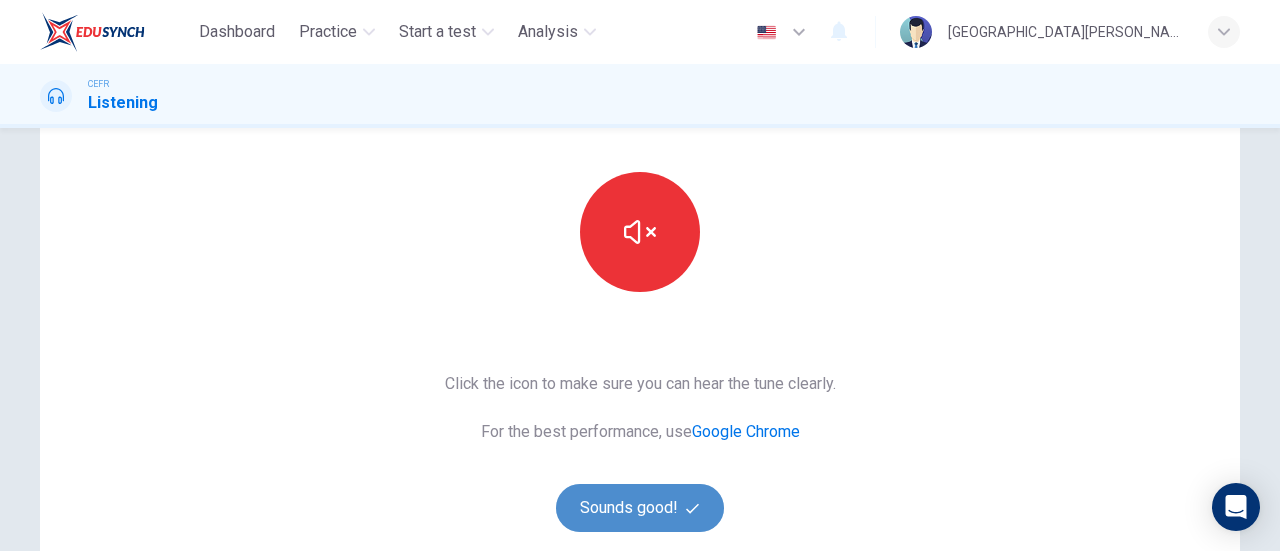 click on "Sounds good!" at bounding box center (640, 508) 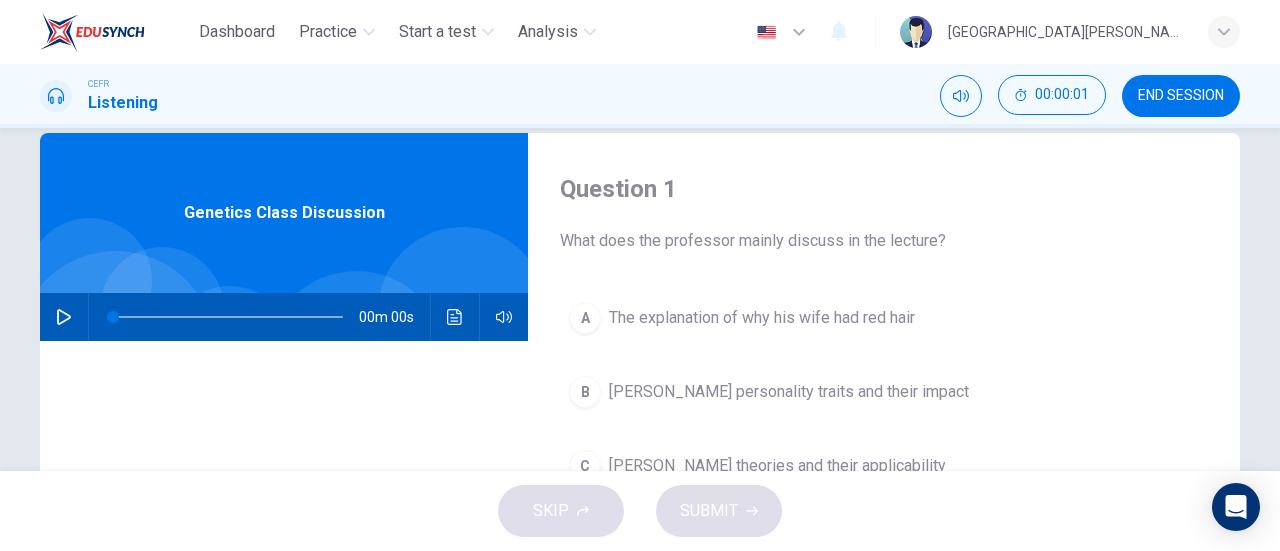 scroll, scrollTop: 33, scrollLeft: 0, axis: vertical 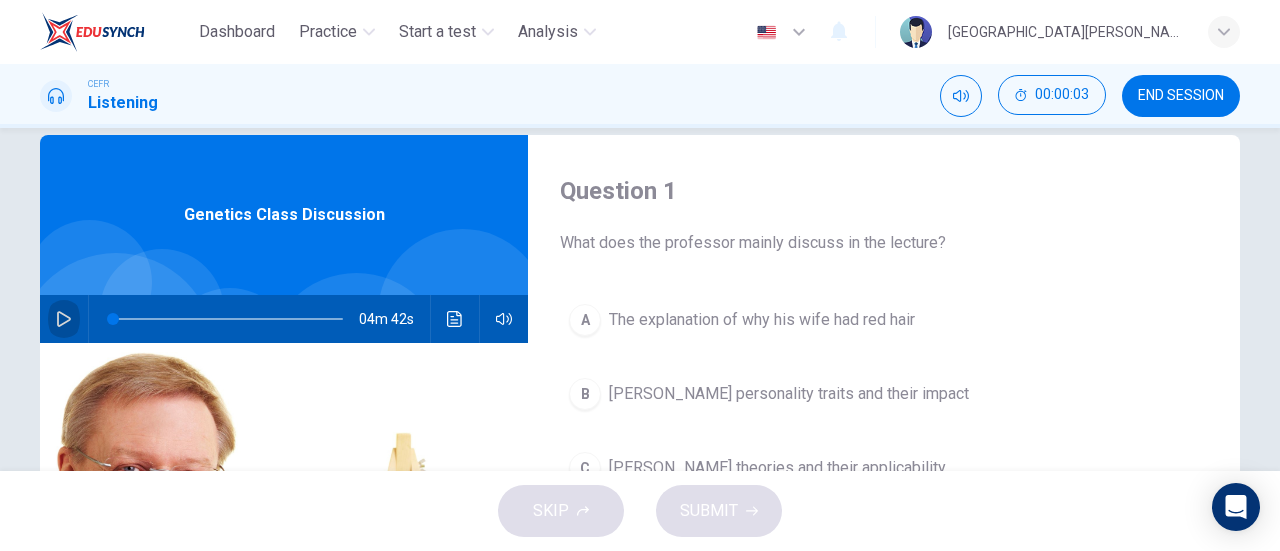 click 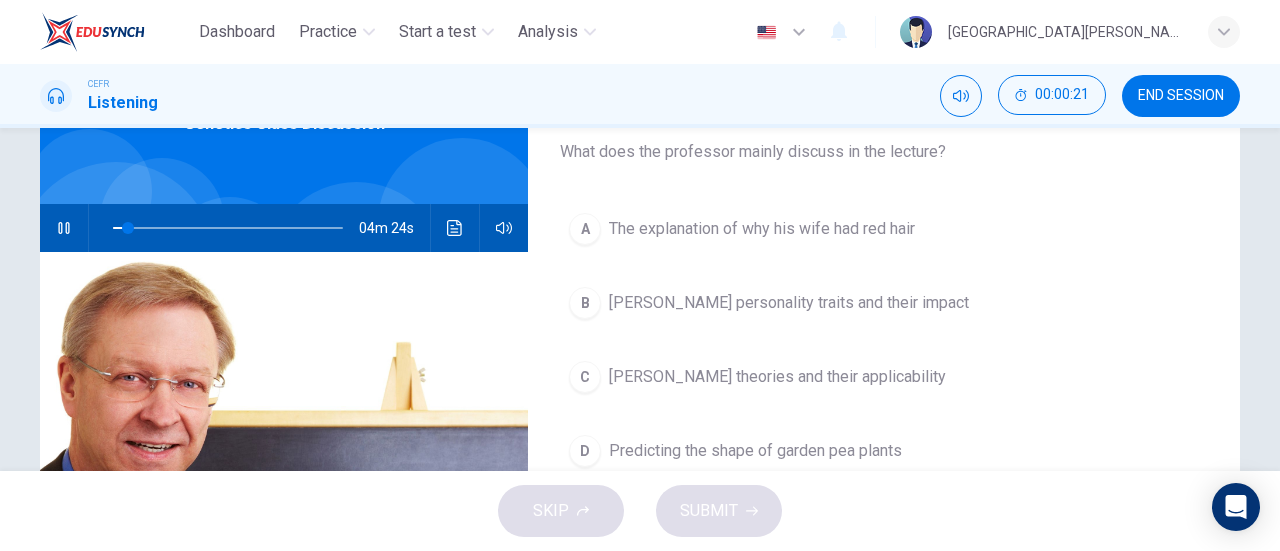 scroll, scrollTop: 123, scrollLeft: 0, axis: vertical 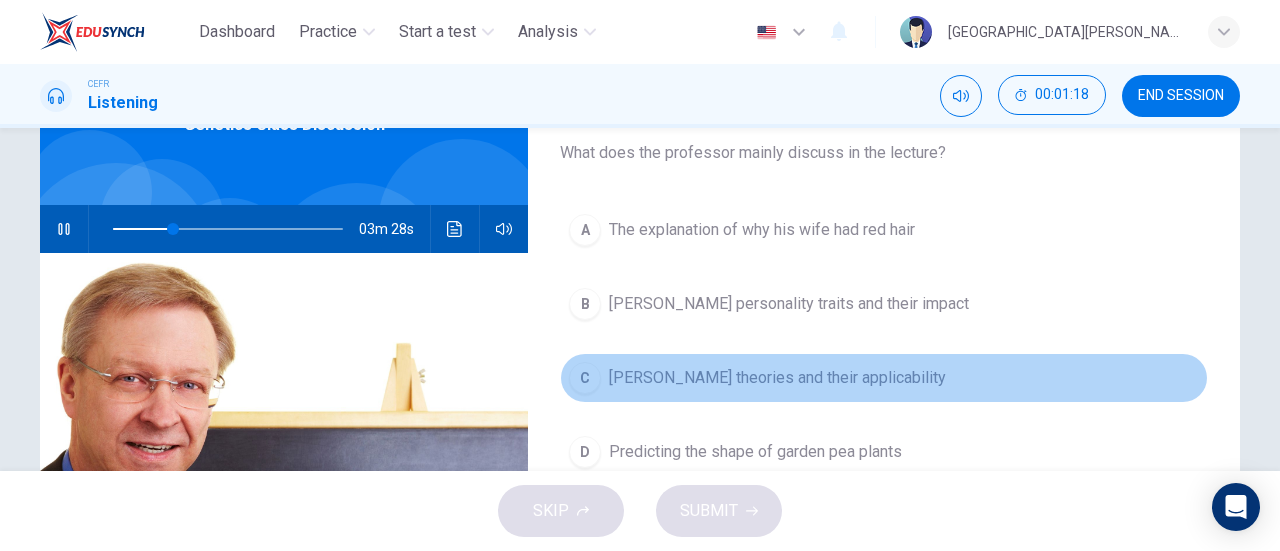 click on "[PERSON_NAME] theories and their applicability" at bounding box center (777, 378) 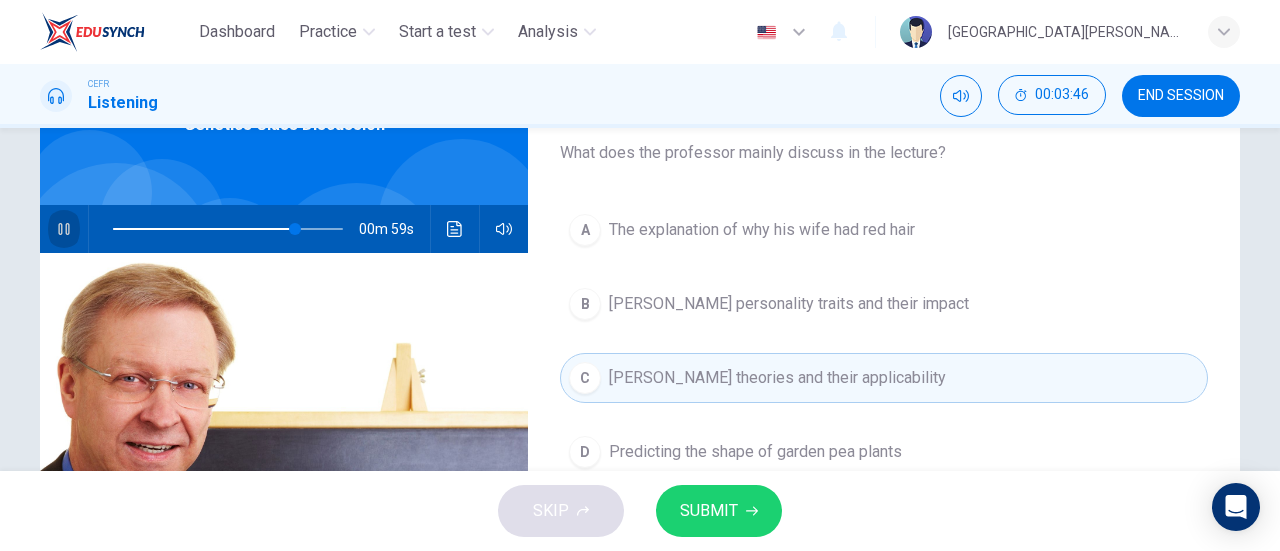 click 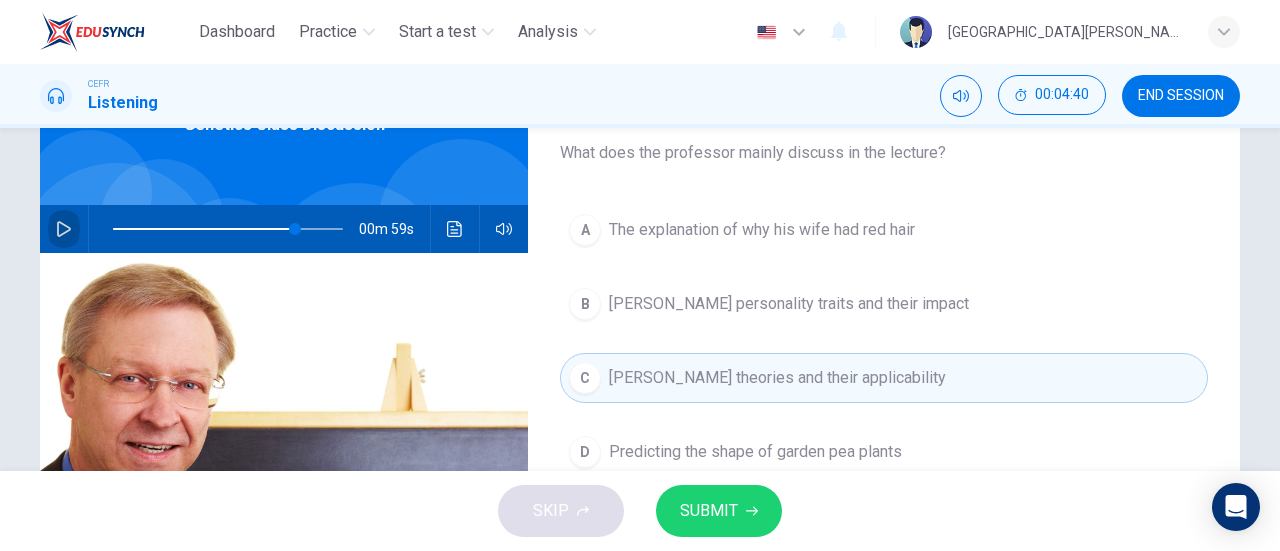 click 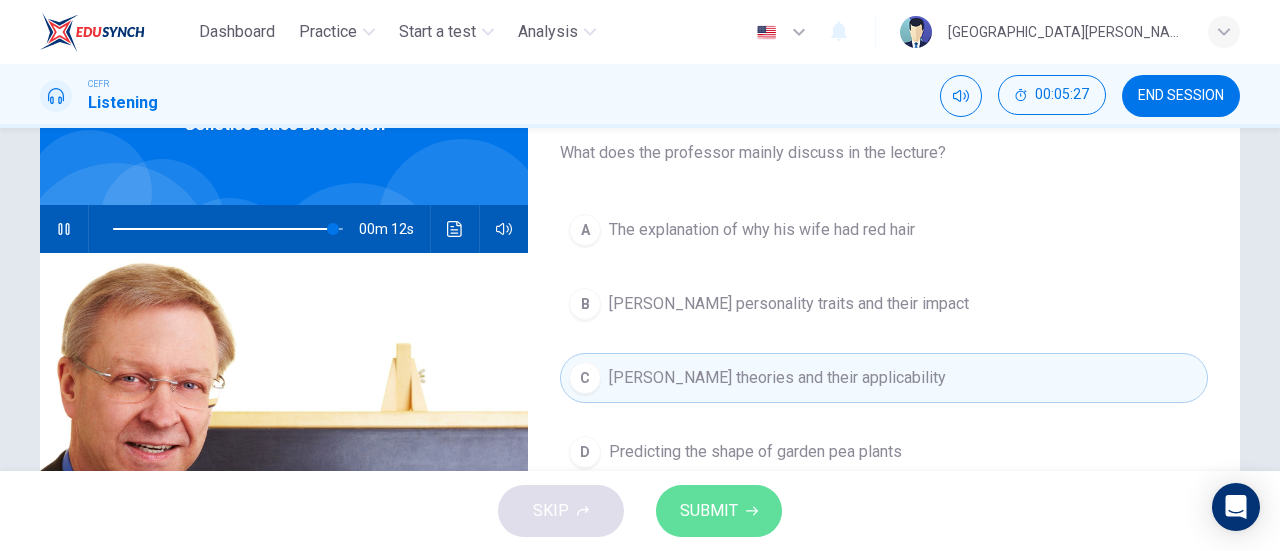 click on "SUBMIT" at bounding box center [709, 511] 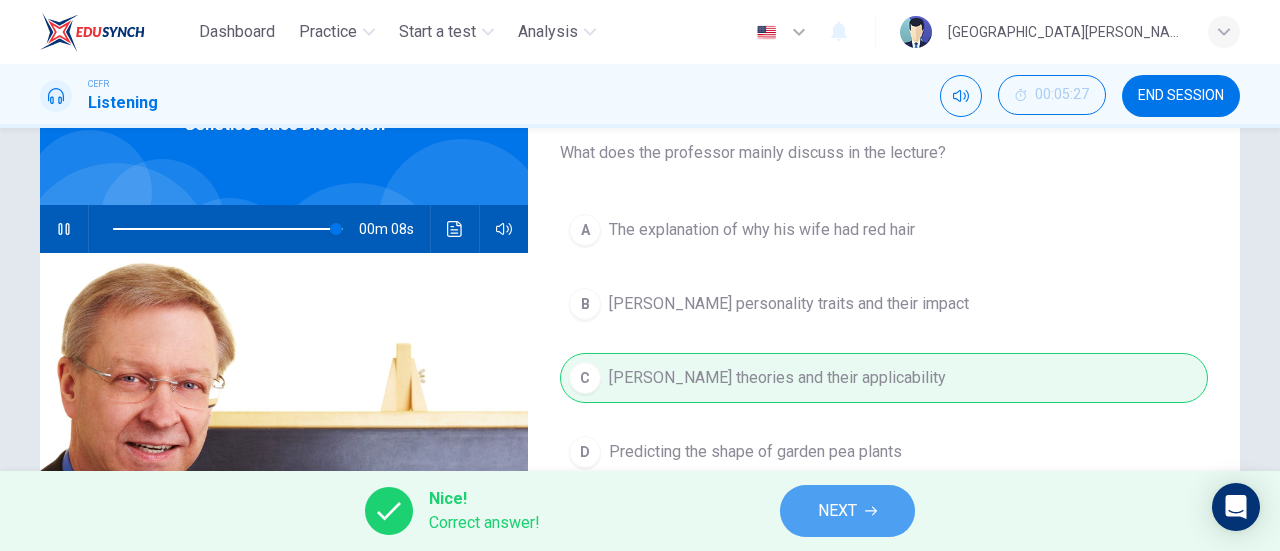 click 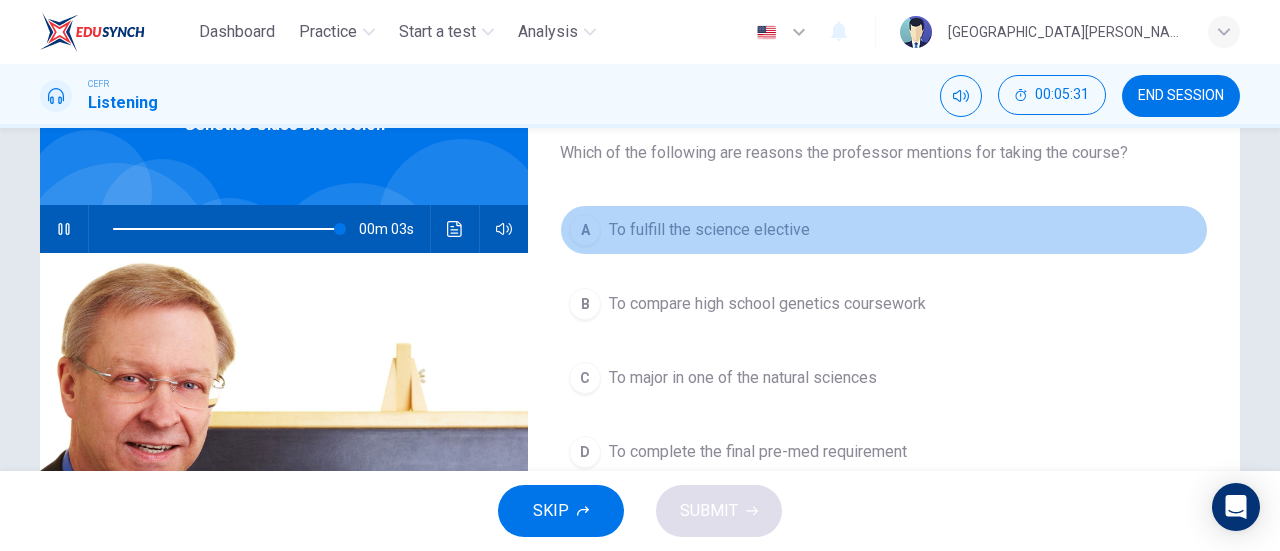 click on "To fulfill the science elective" at bounding box center (709, 230) 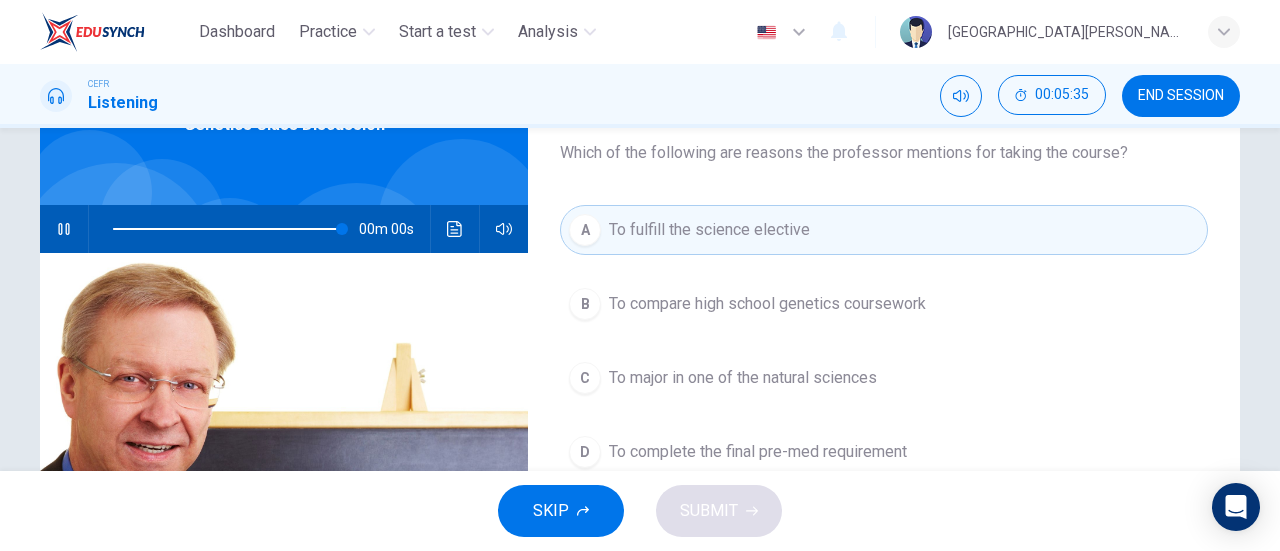 type on "0" 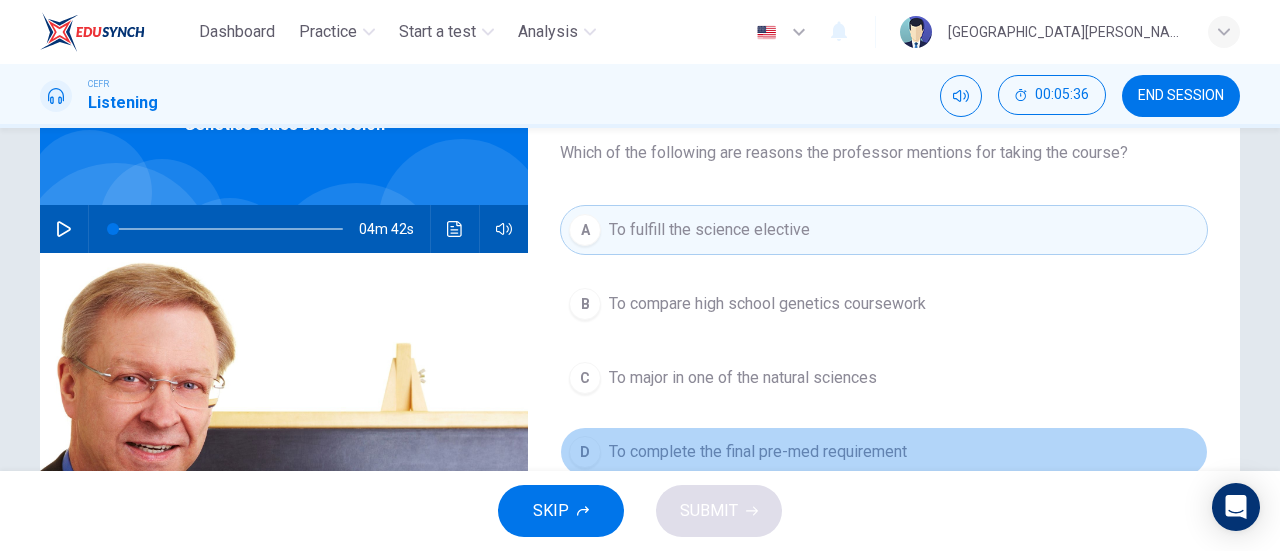 click on "To complete the final pre-med requirement" at bounding box center (758, 452) 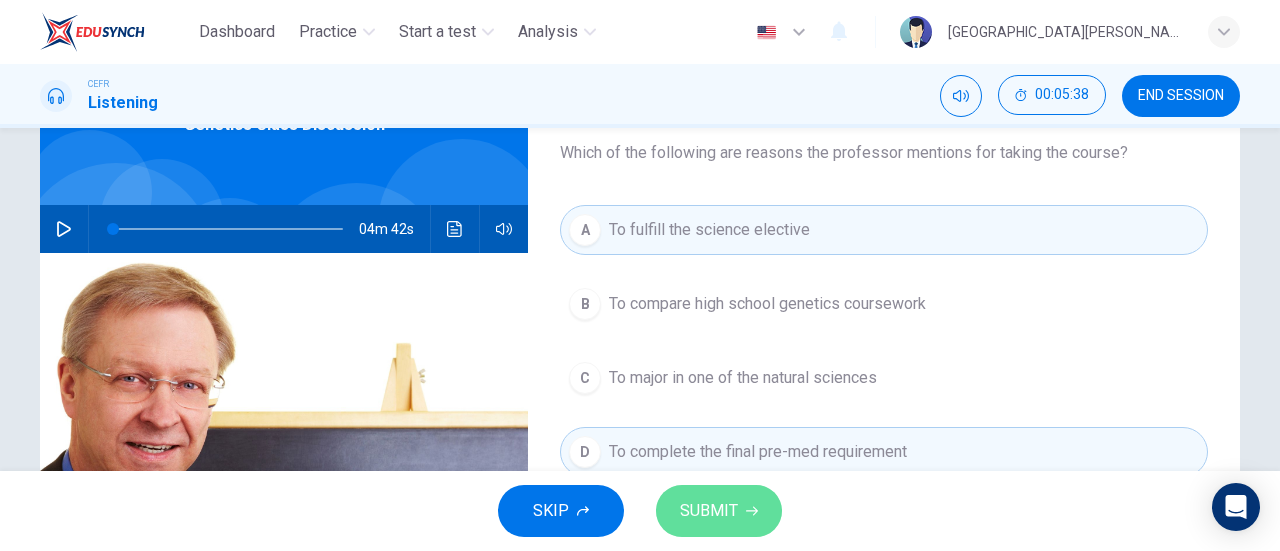 click on "SUBMIT" at bounding box center (709, 511) 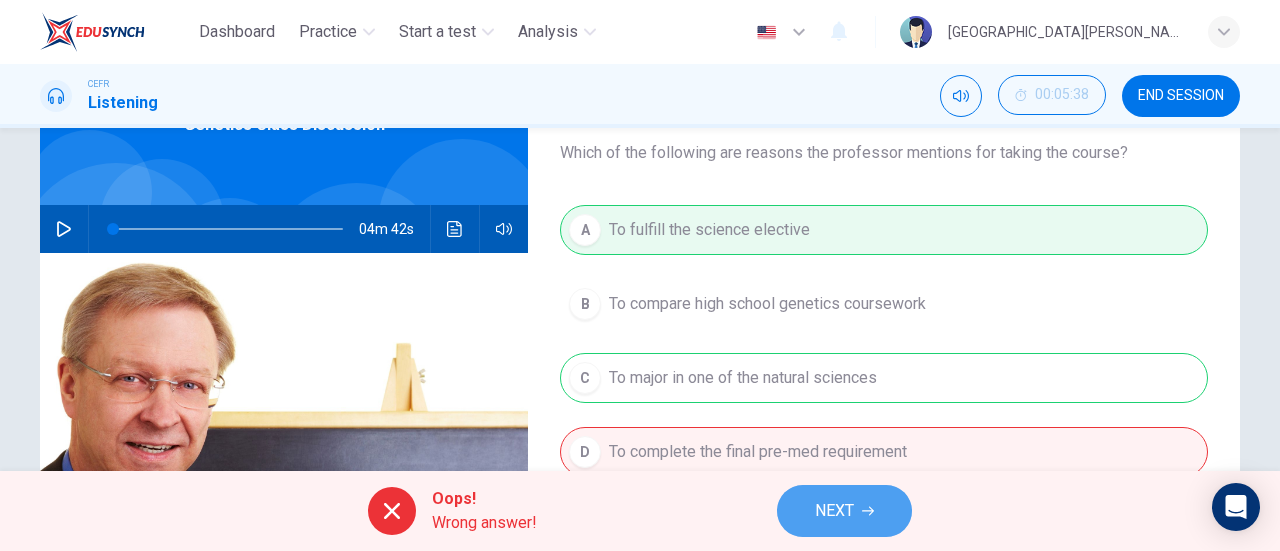 click on "NEXT" at bounding box center [834, 511] 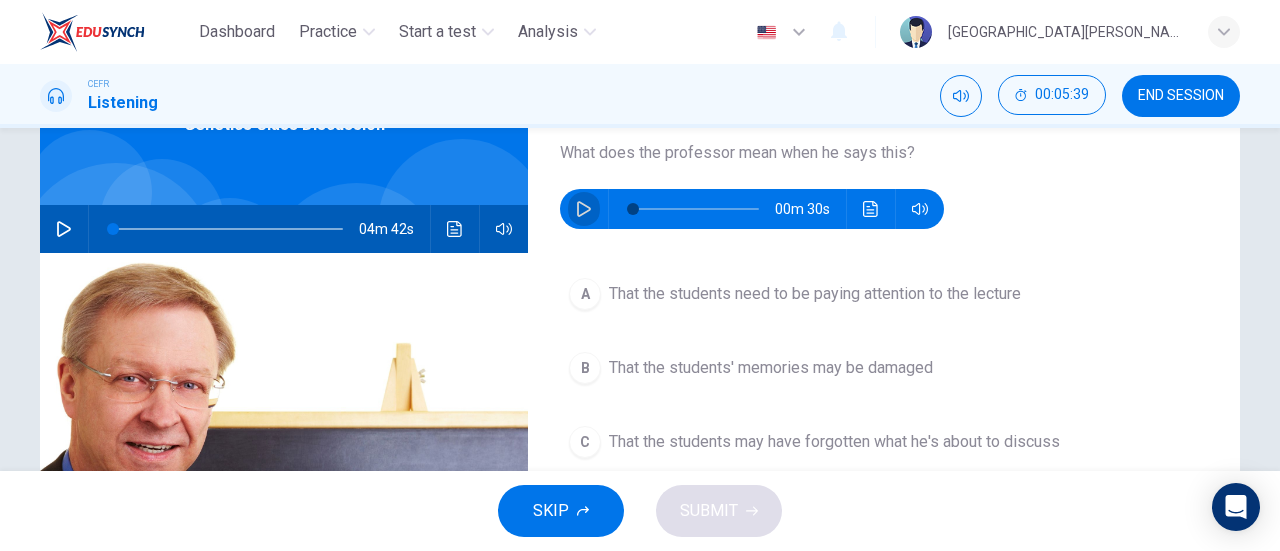 click 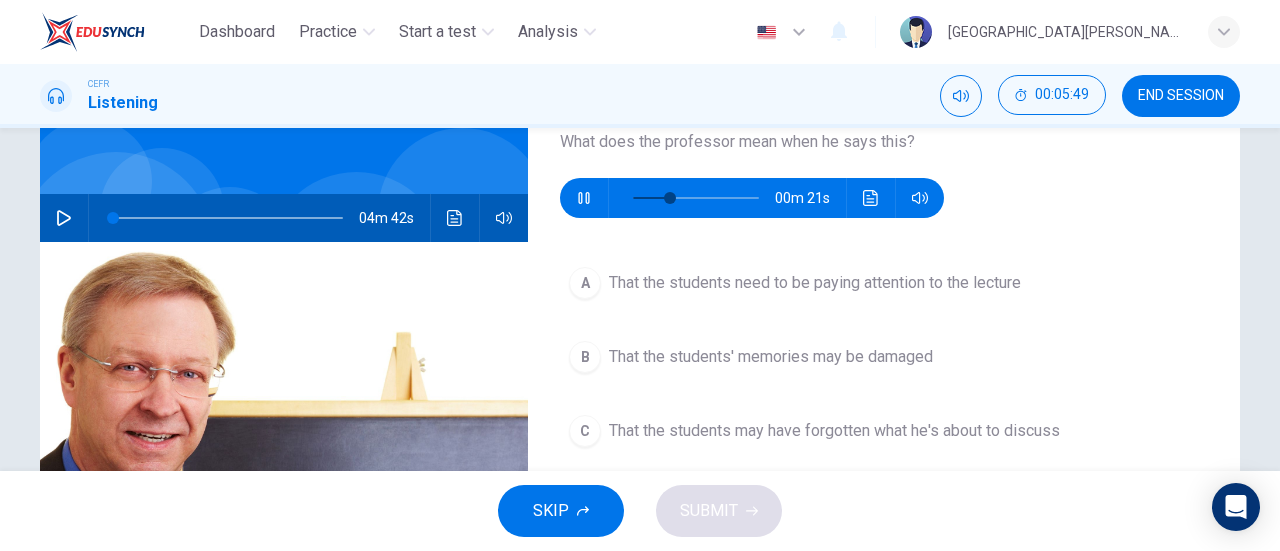 scroll, scrollTop: 135, scrollLeft: 0, axis: vertical 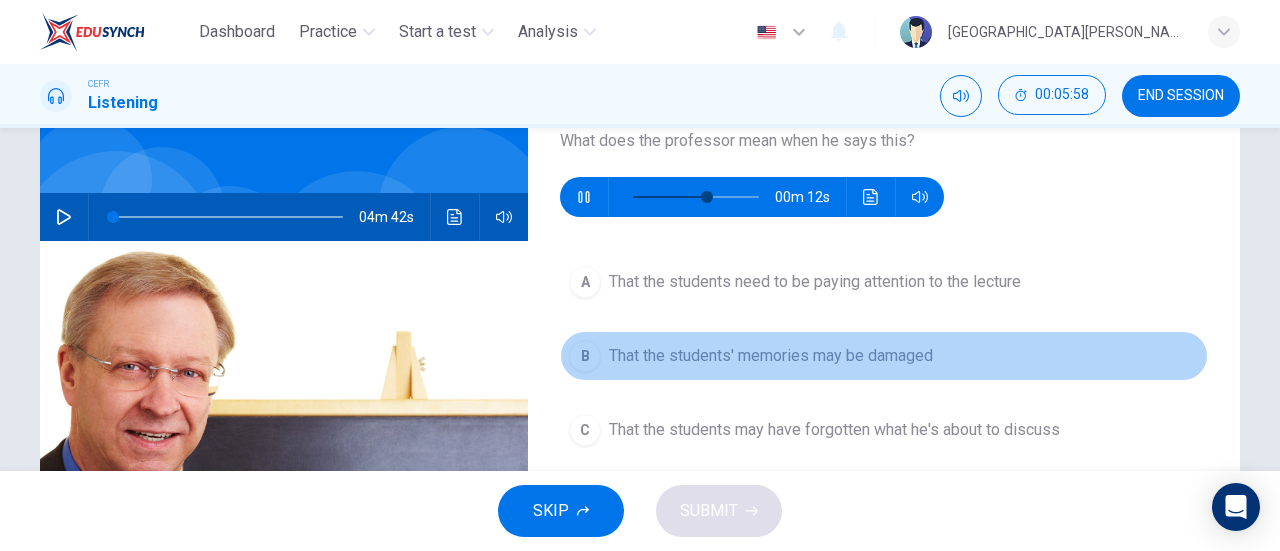 click on "That the students' memories may be damaged" at bounding box center [771, 356] 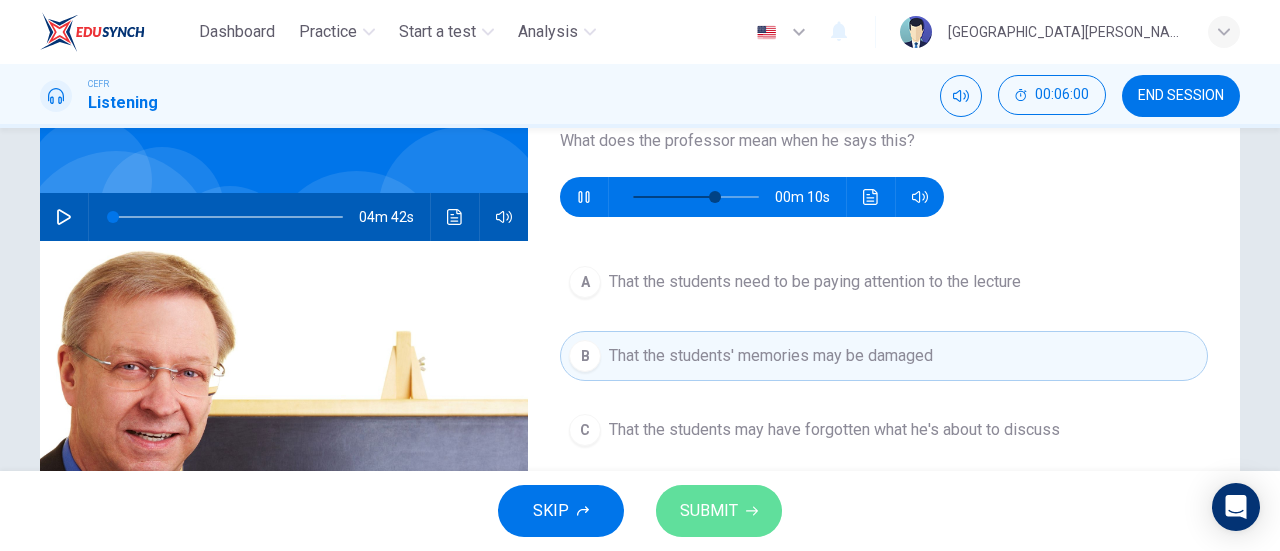 click on "SUBMIT" at bounding box center (709, 511) 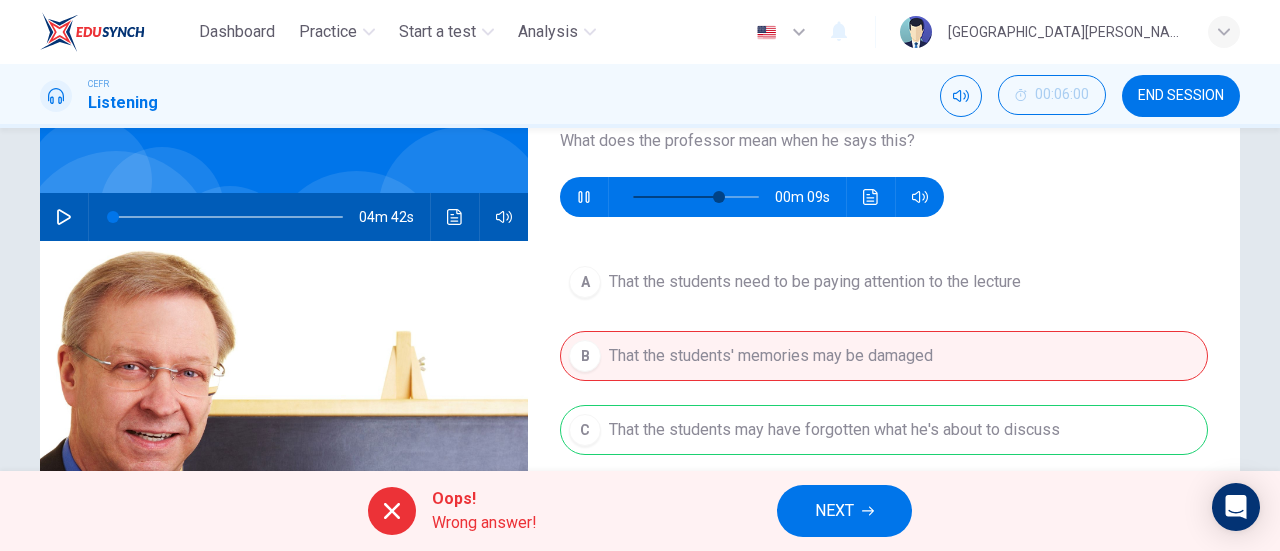 type on "71" 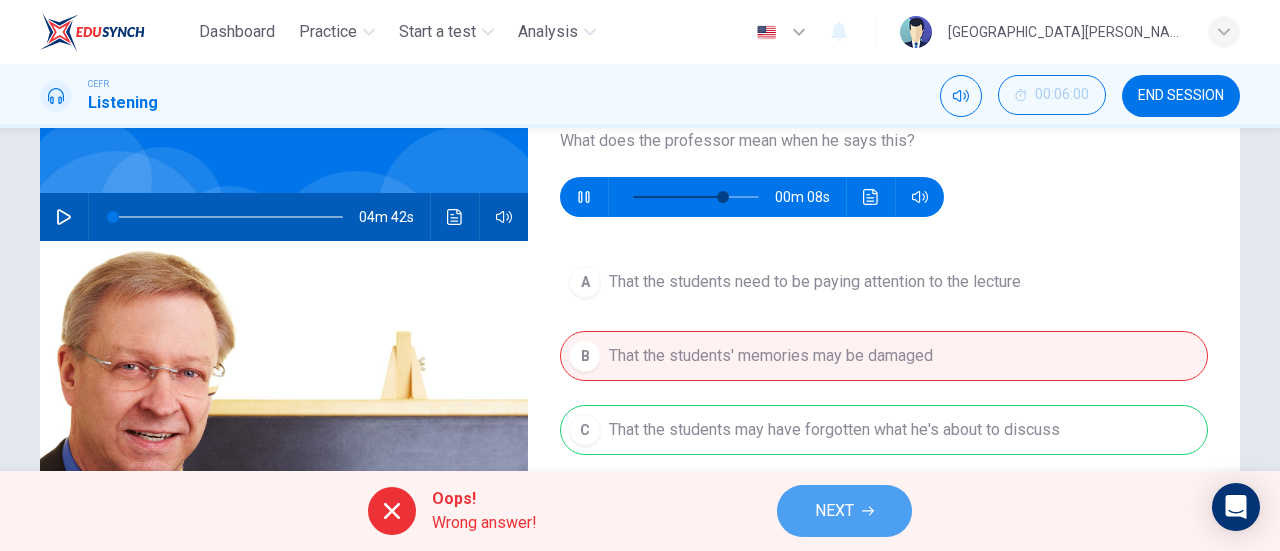 click on "NEXT" at bounding box center (834, 511) 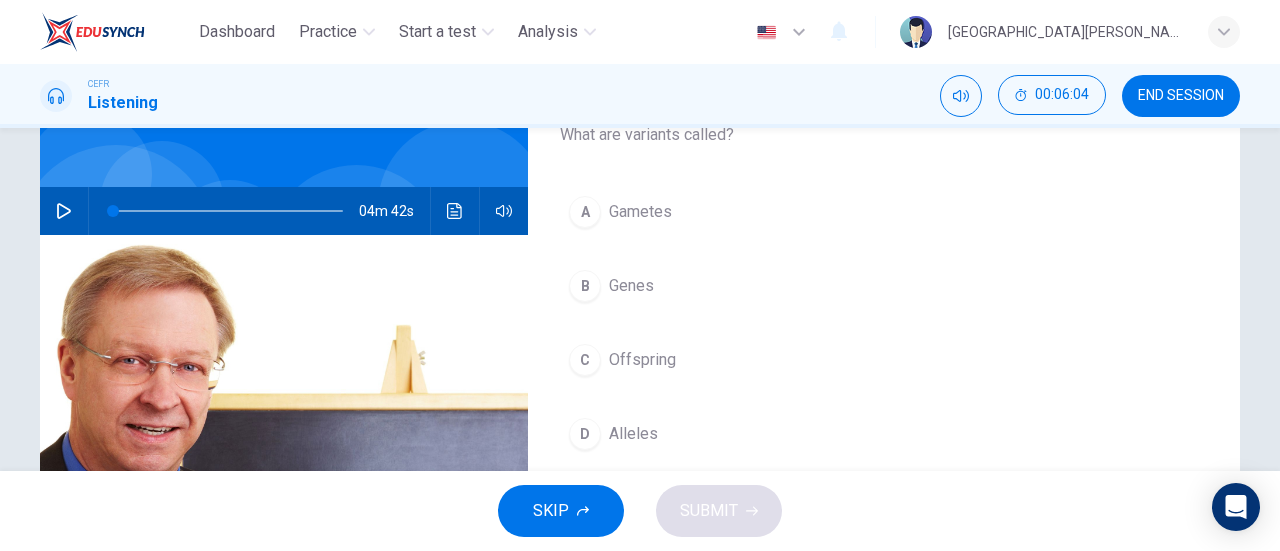 scroll, scrollTop: 141, scrollLeft: 0, axis: vertical 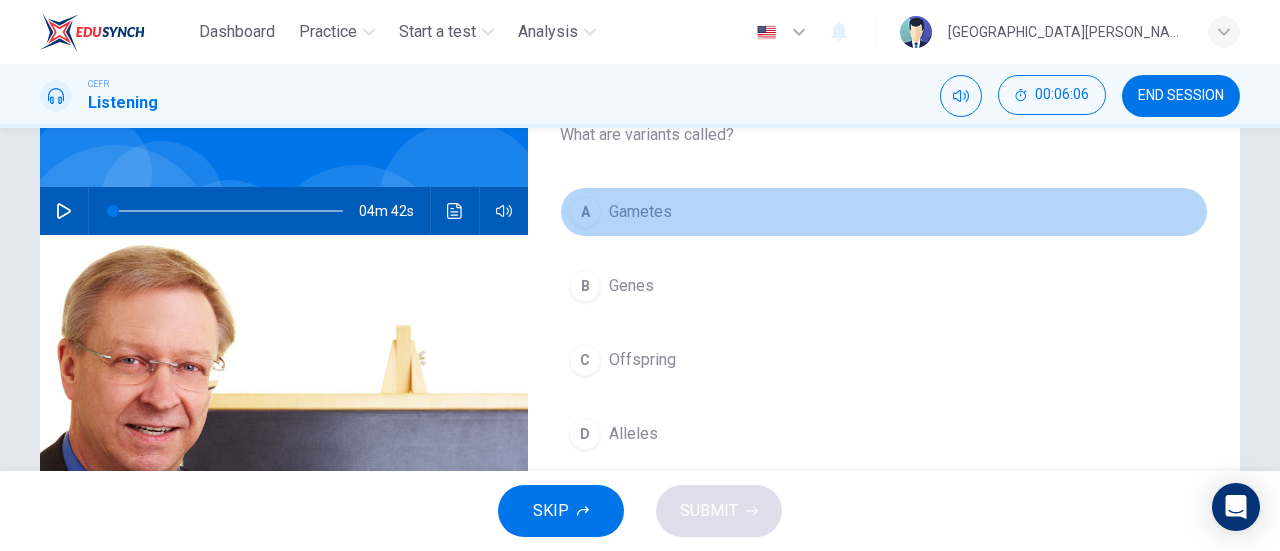 click on "Gametes" at bounding box center (640, 212) 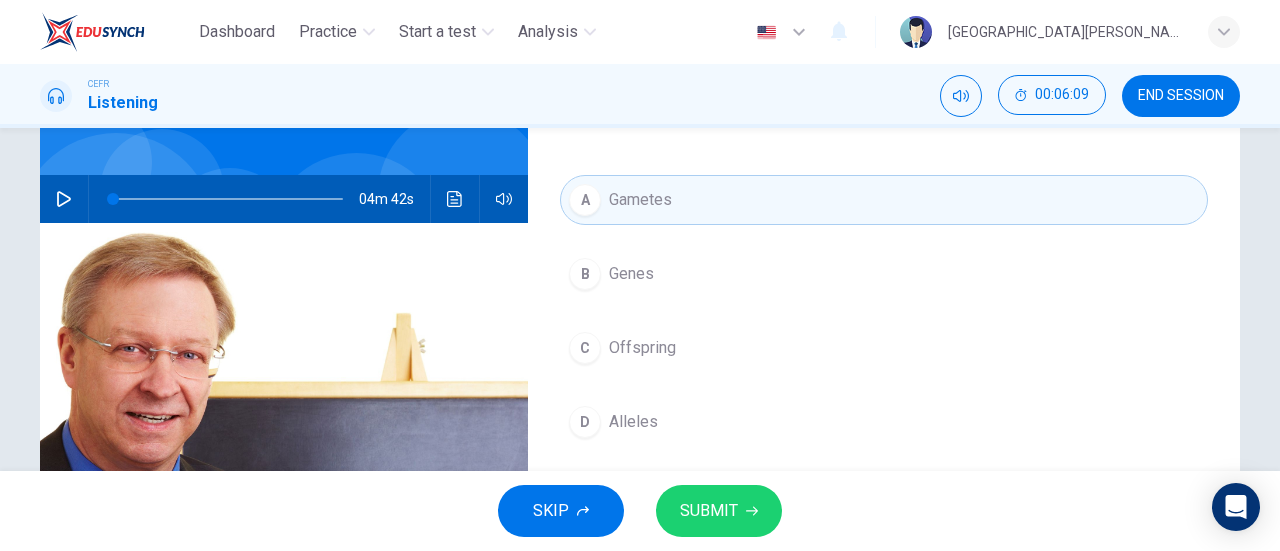 scroll, scrollTop: 152, scrollLeft: 0, axis: vertical 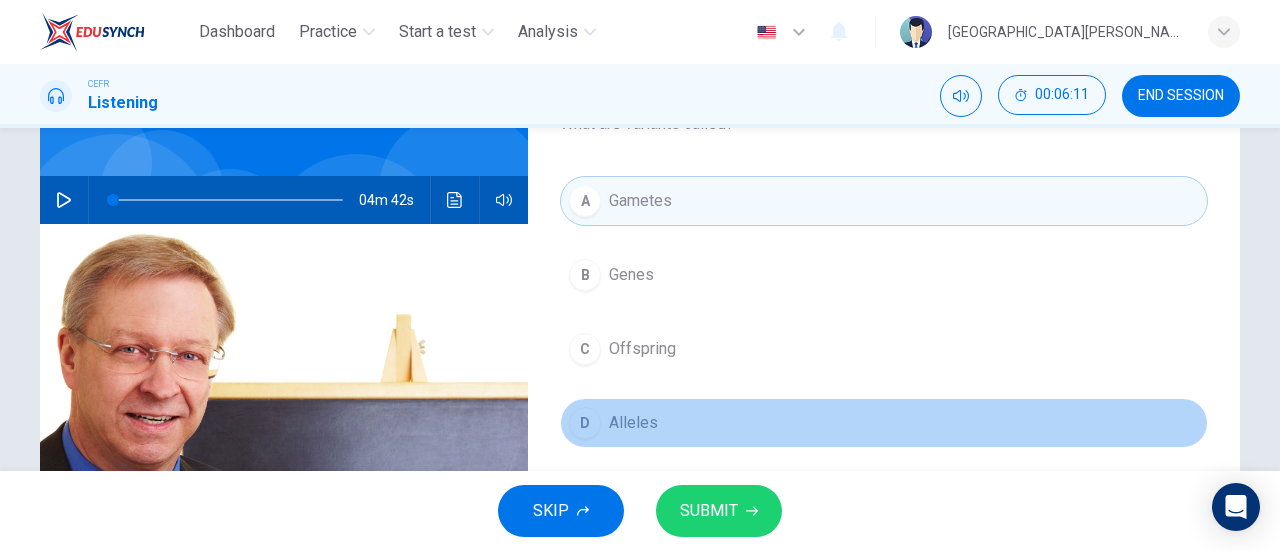 click on "D Alleles" at bounding box center (884, 423) 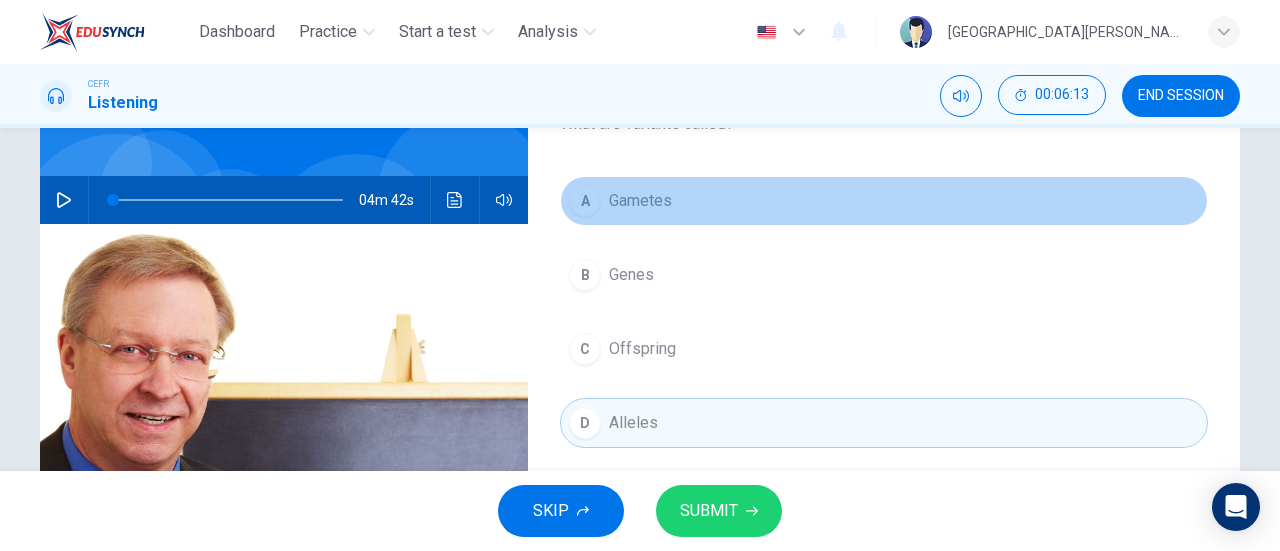 click on "A Gametes" at bounding box center (884, 201) 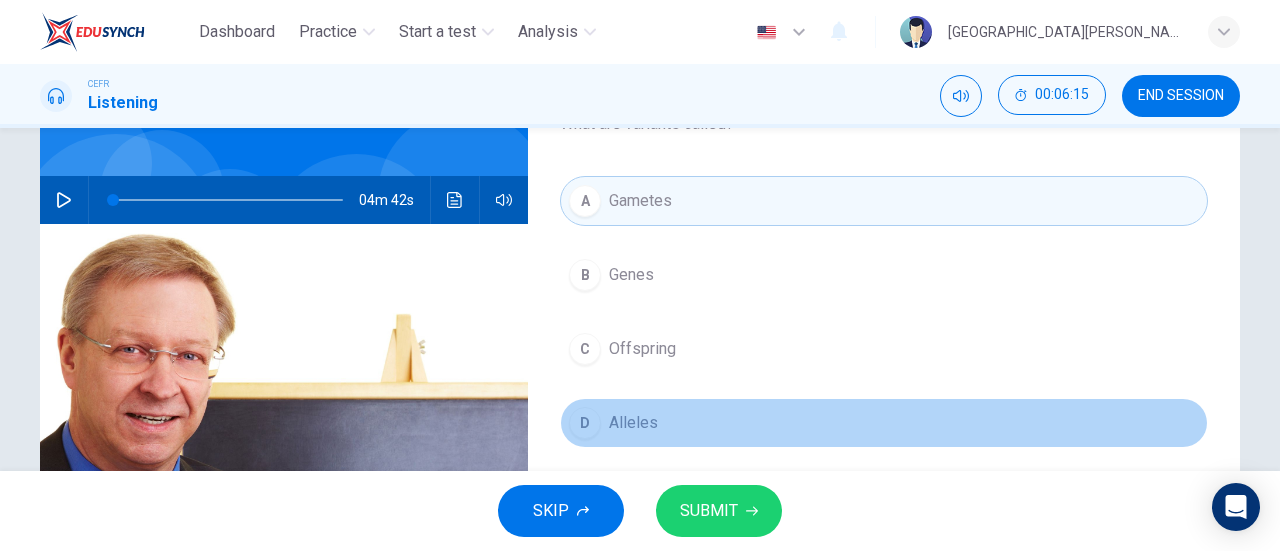 click on "Alleles" at bounding box center [633, 423] 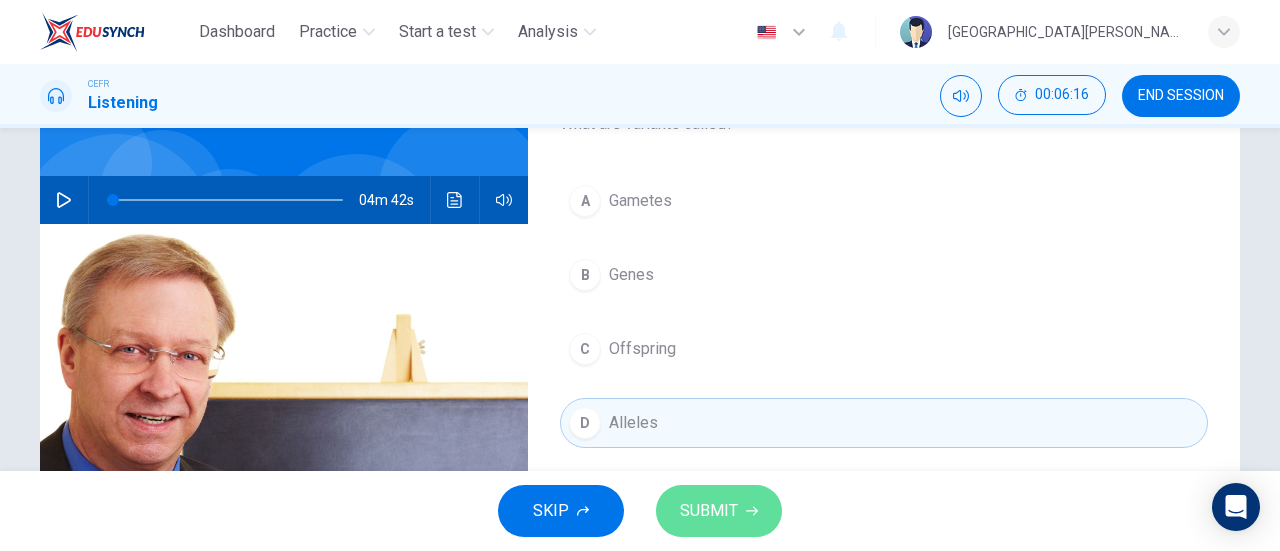 click on "SUBMIT" at bounding box center [709, 511] 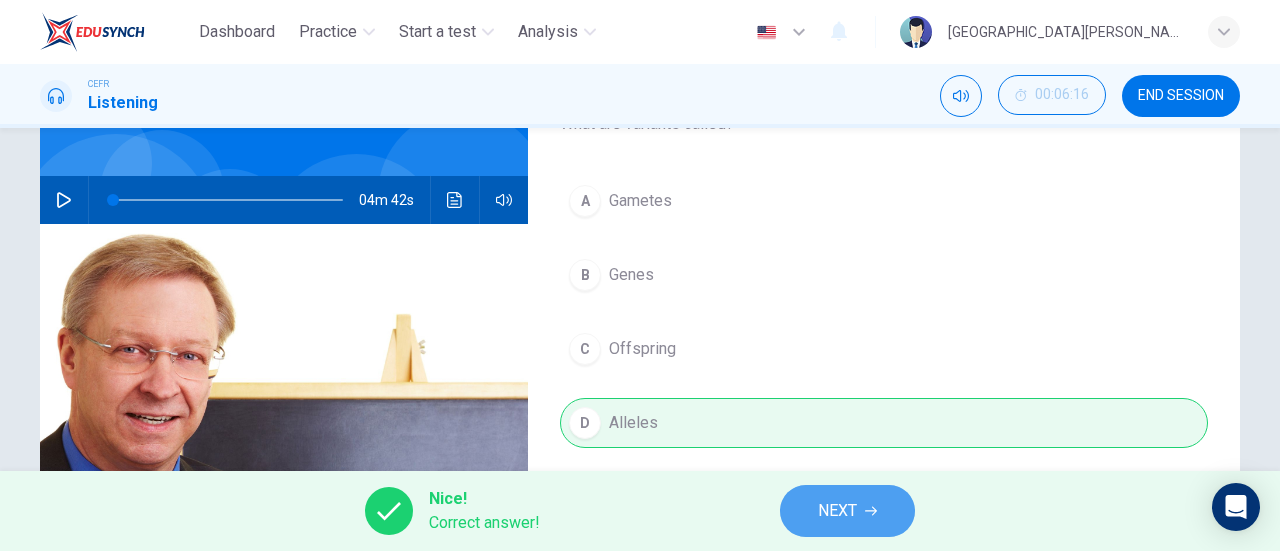 click on "NEXT" at bounding box center [847, 511] 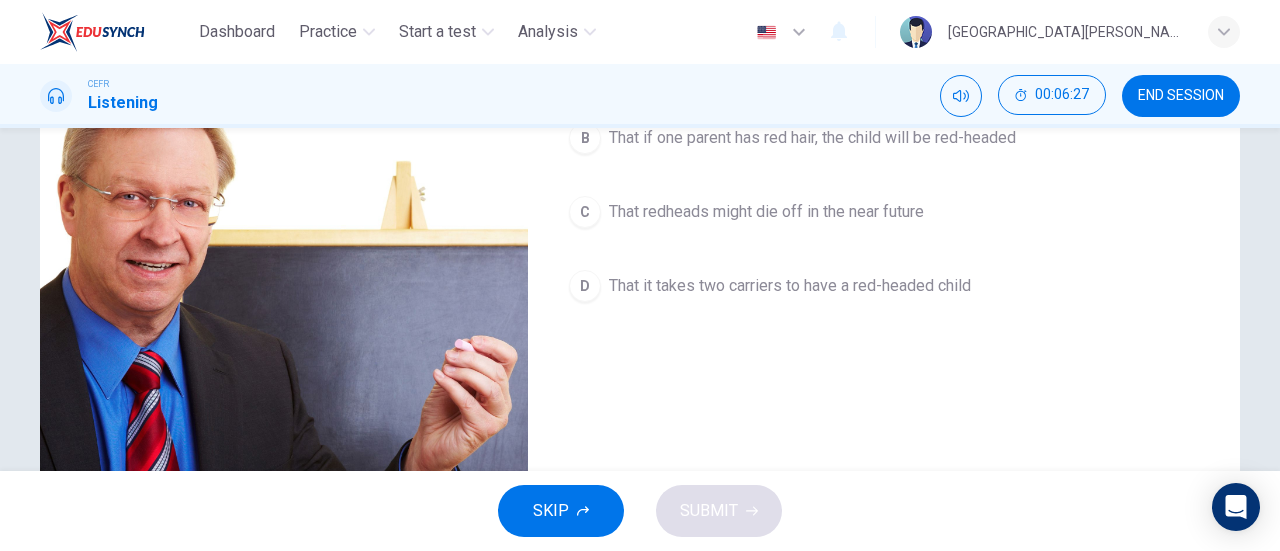 scroll, scrollTop: 304, scrollLeft: 0, axis: vertical 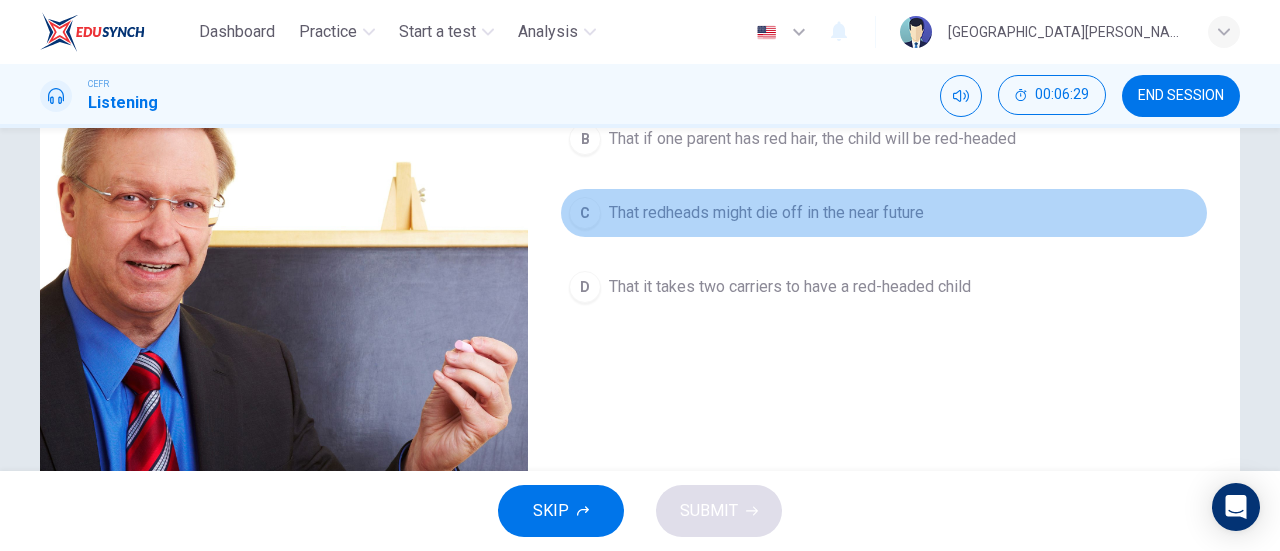 click on "C That redheads might die off in the near future" at bounding box center [884, 213] 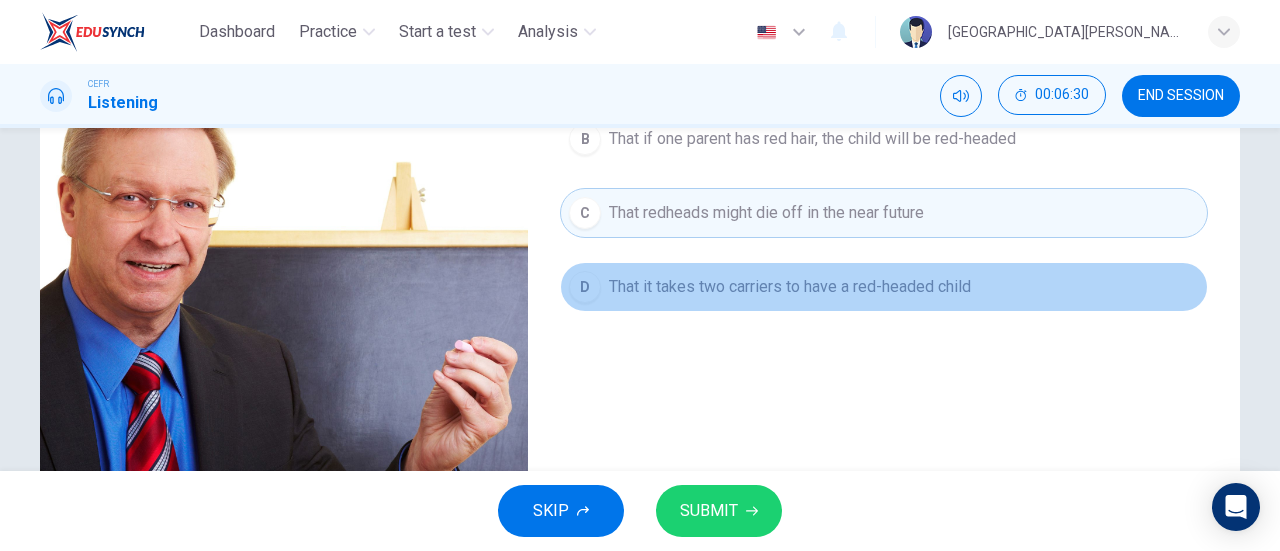 click on "That it takes two carriers to have a red-headed child" at bounding box center (790, 287) 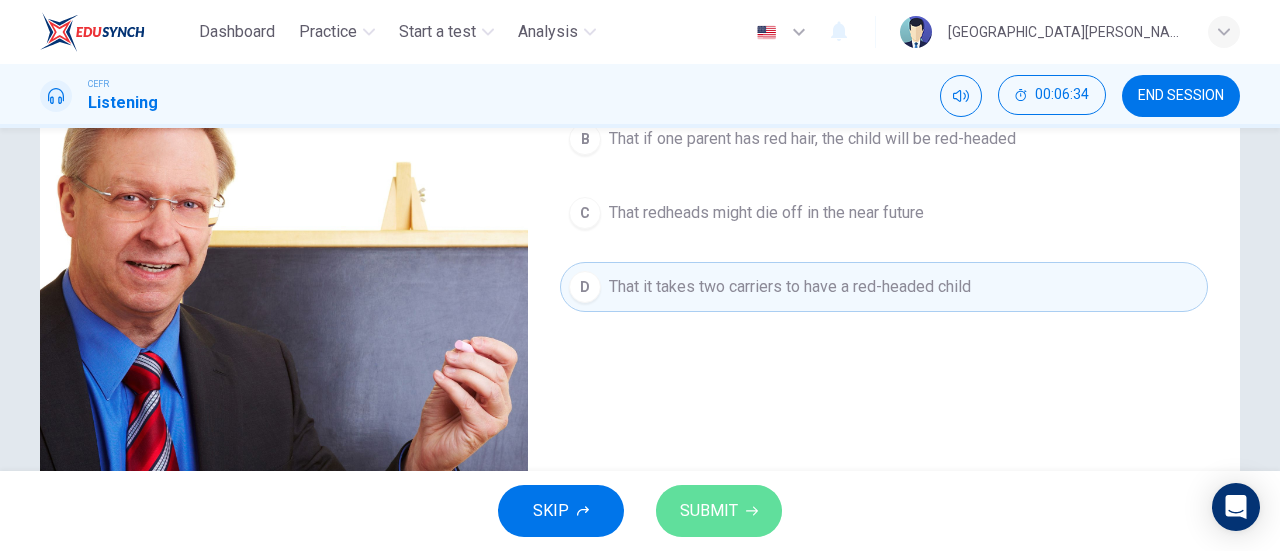 click on "SUBMIT" at bounding box center [709, 511] 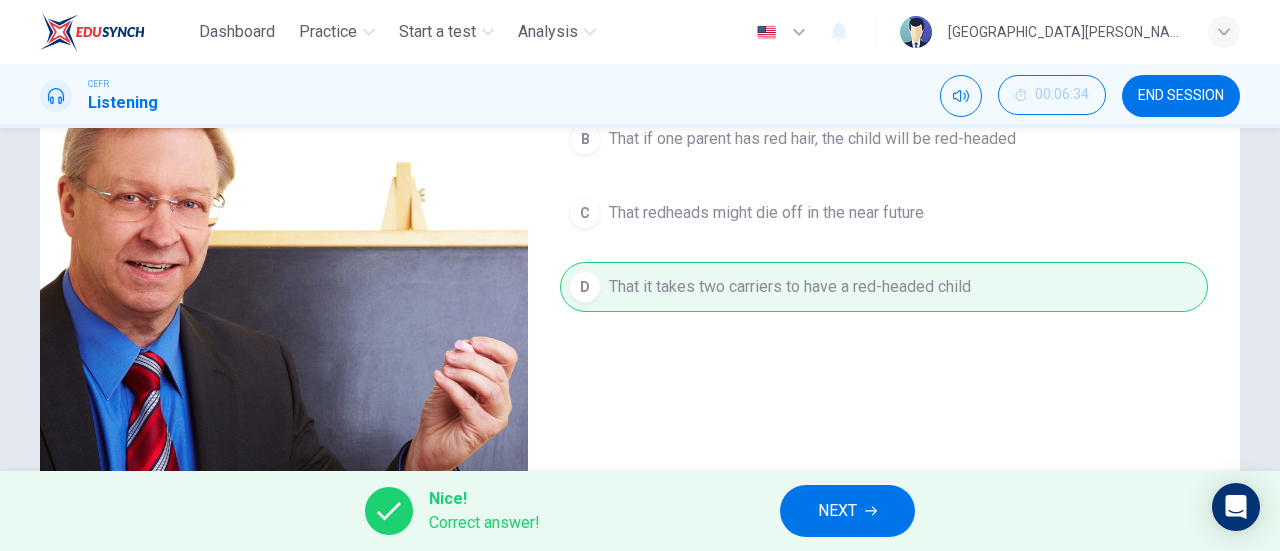 click on "NEXT" at bounding box center [847, 511] 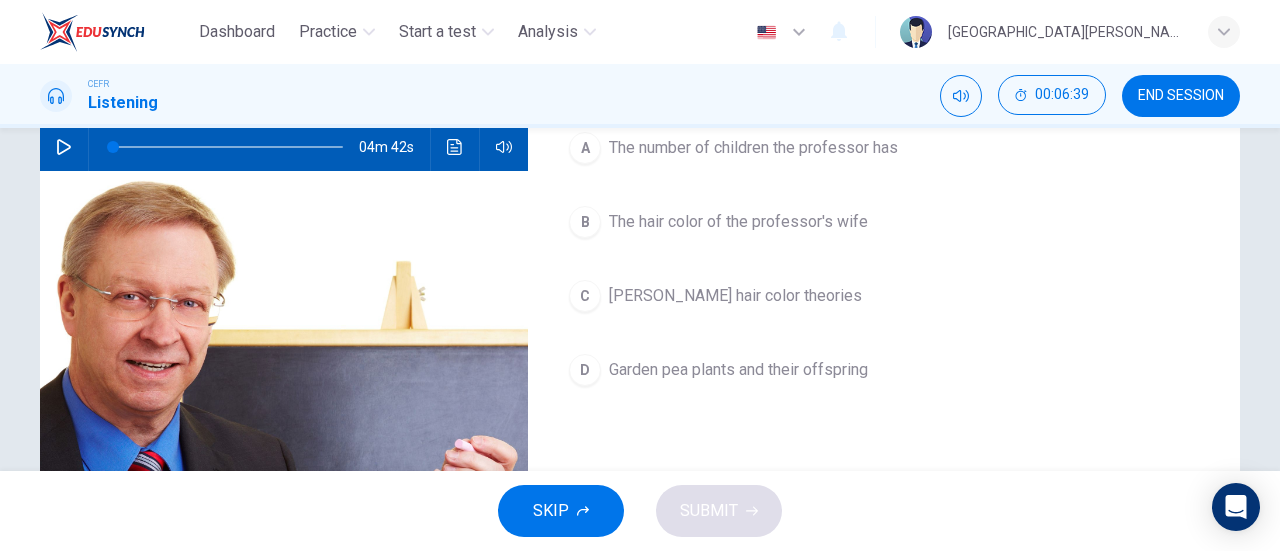 scroll, scrollTop: 206, scrollLeft: 0, axis: vertical 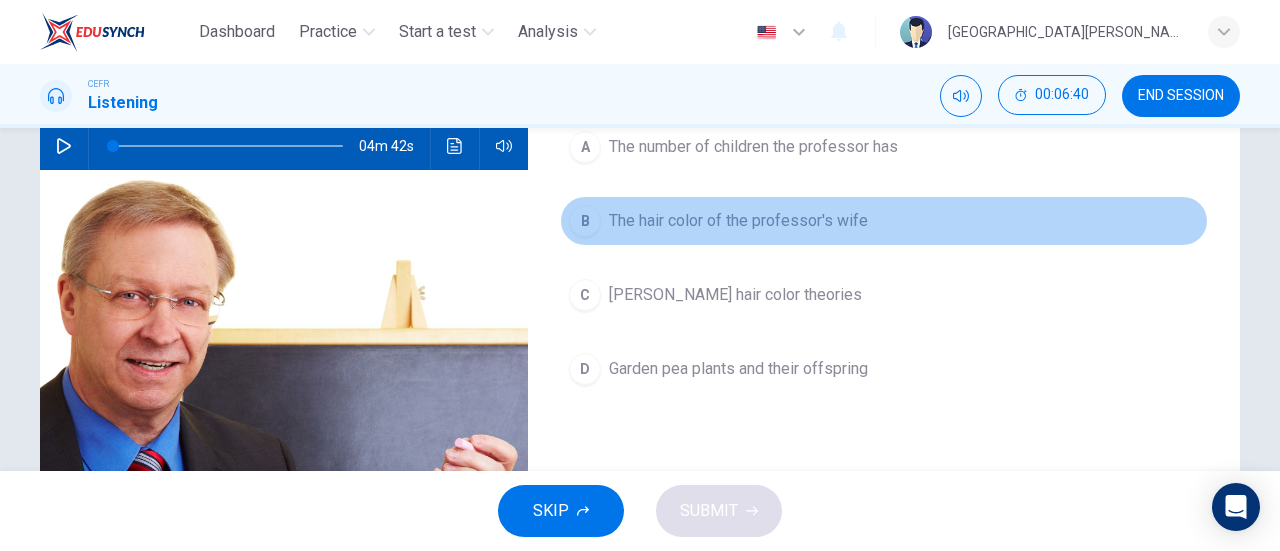 click on "B The hair color of the professor's wife" at bounding box center (884, 221) 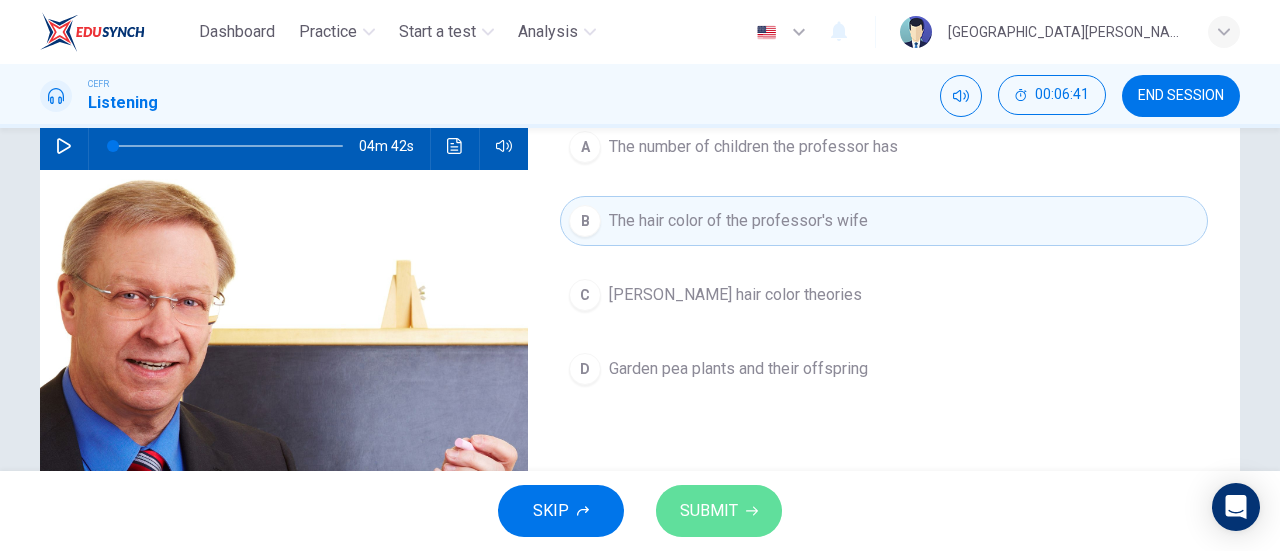 click on "SUBMIT" at bounding box center (709, 511) 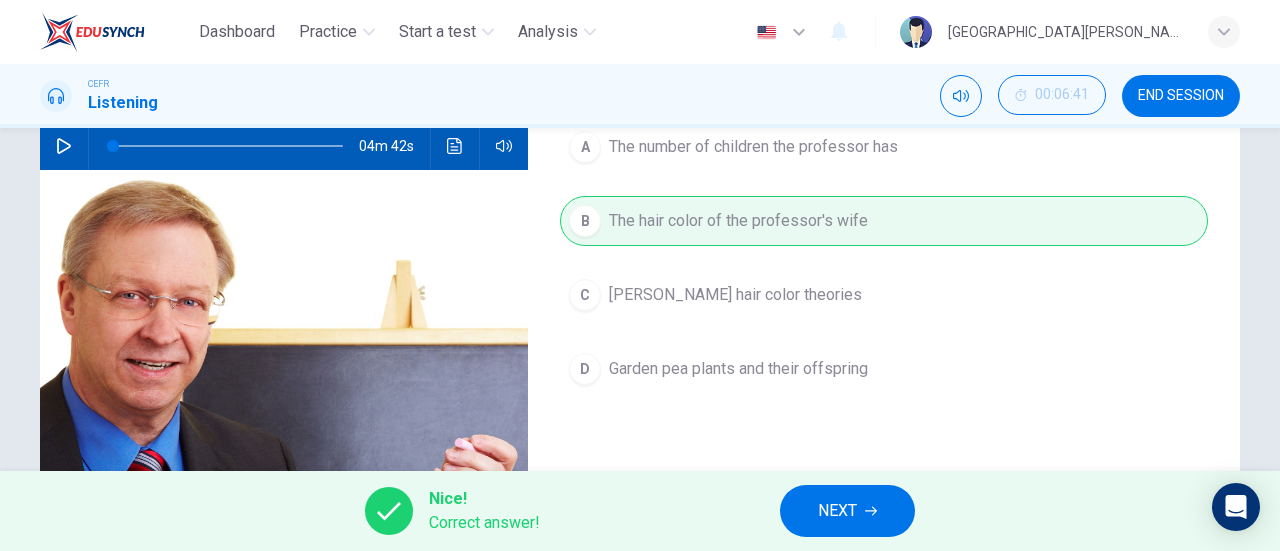 click 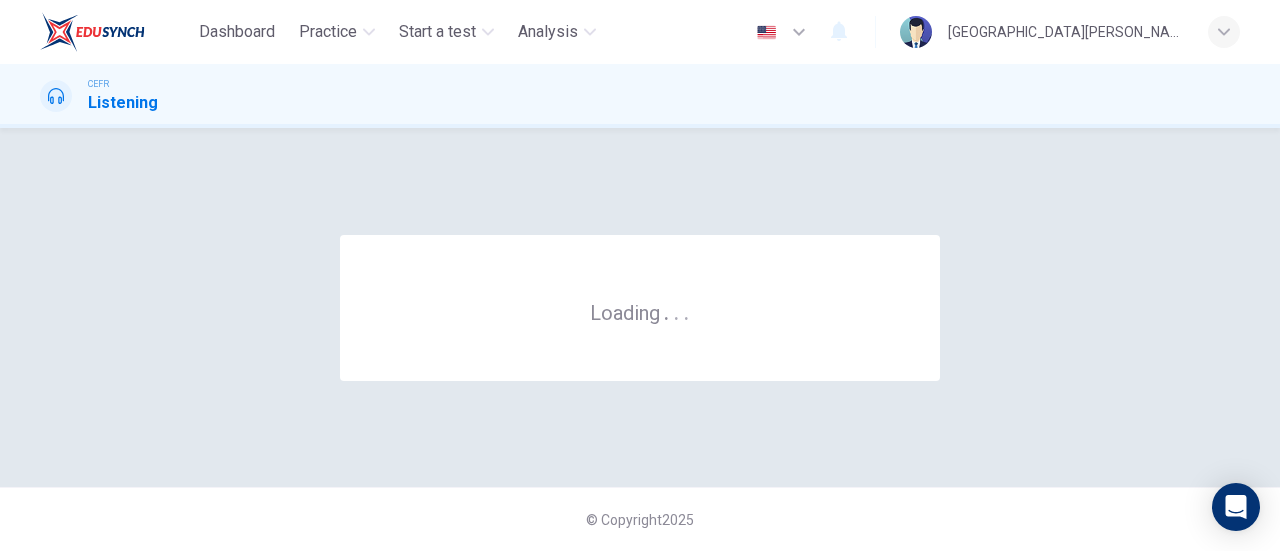 scroll, scrollTop: 0, scrollLeft: 0, axis: both 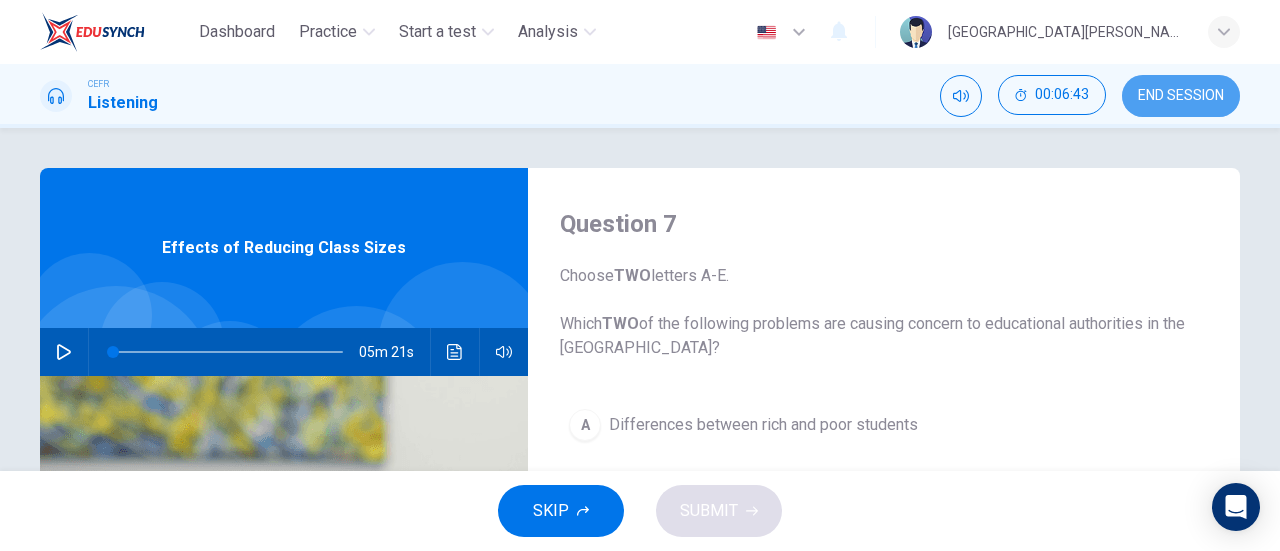 click on "END SESSION" at bounding box center (1181, 96) 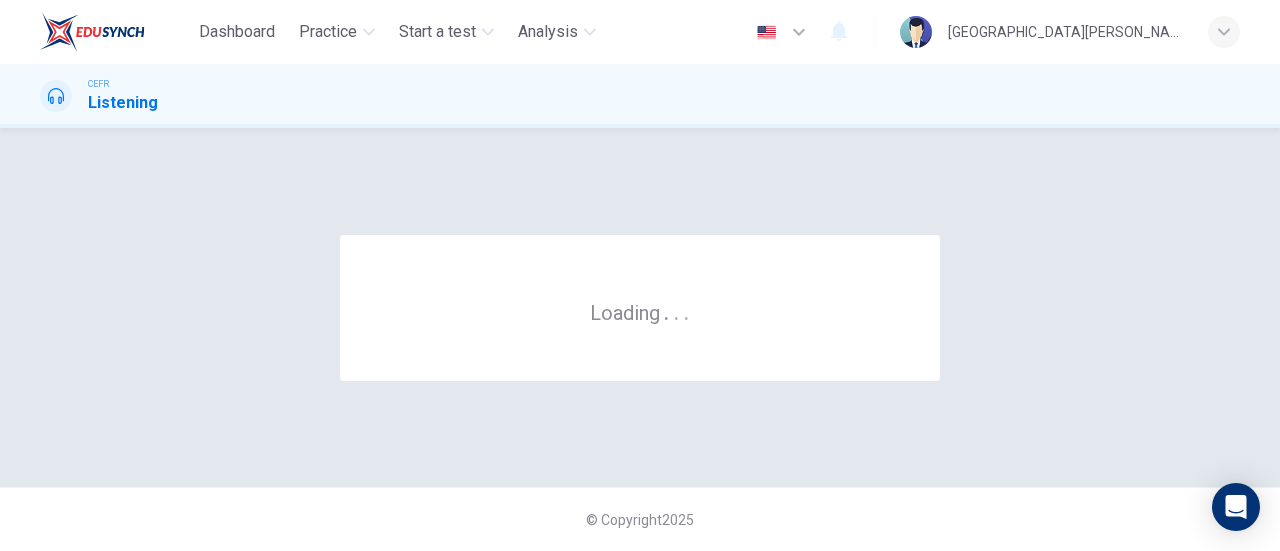 scroll, scrollTop: 0, scrollLeft: 0, axis: both 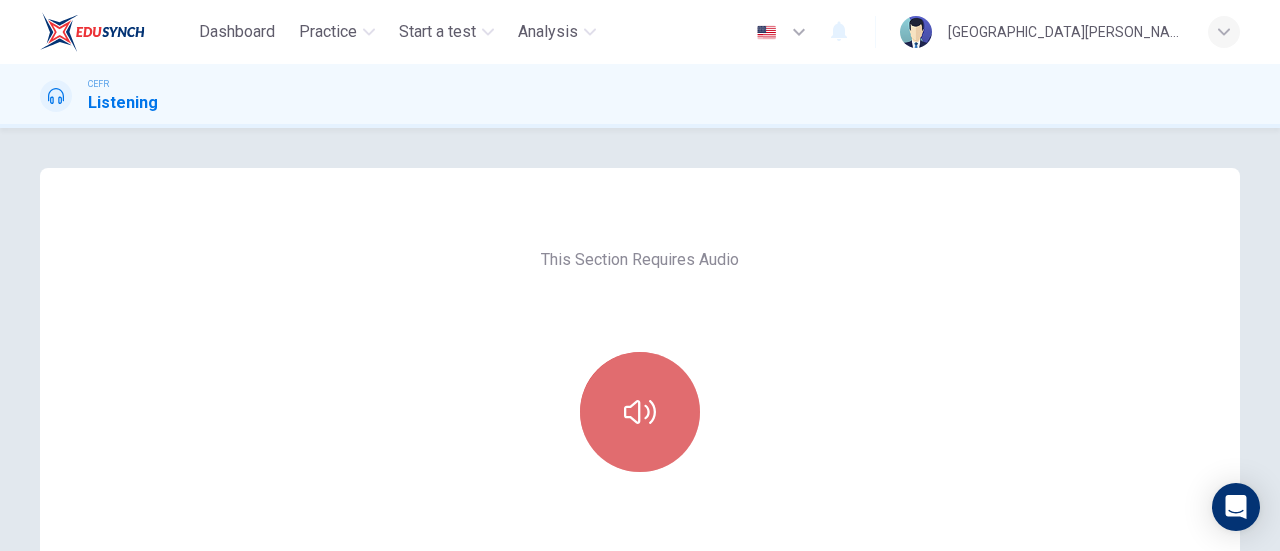 click at bounding box center (640, 412) 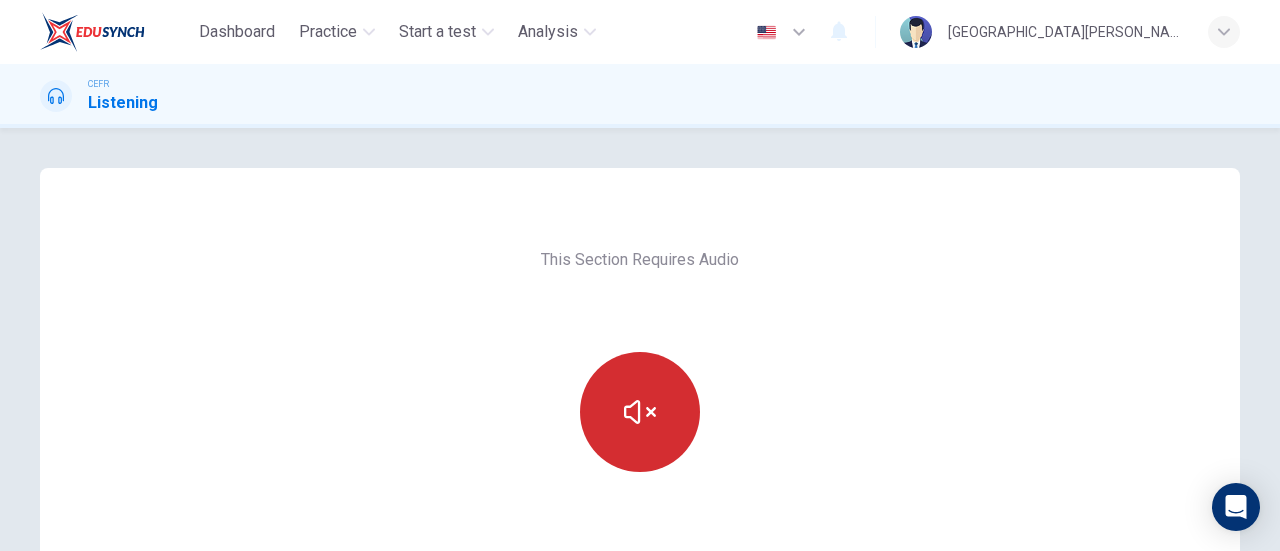 scroll, scrollTop: 189, scrollLeft: 0, axis: vertical 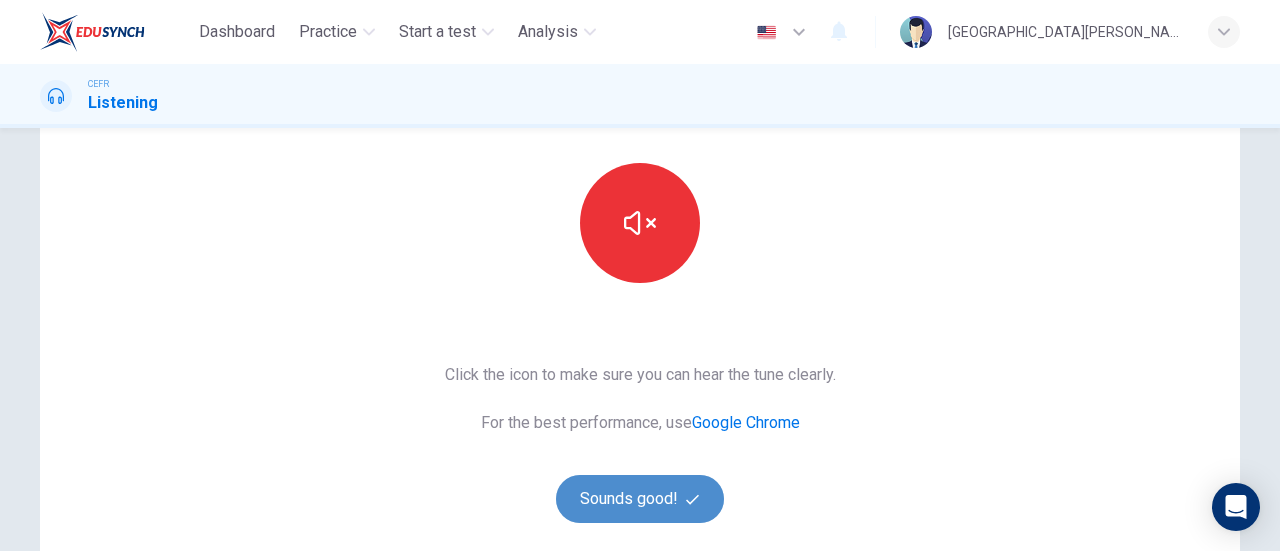 click on "Sounds good!" at bounding box center [640, 499] 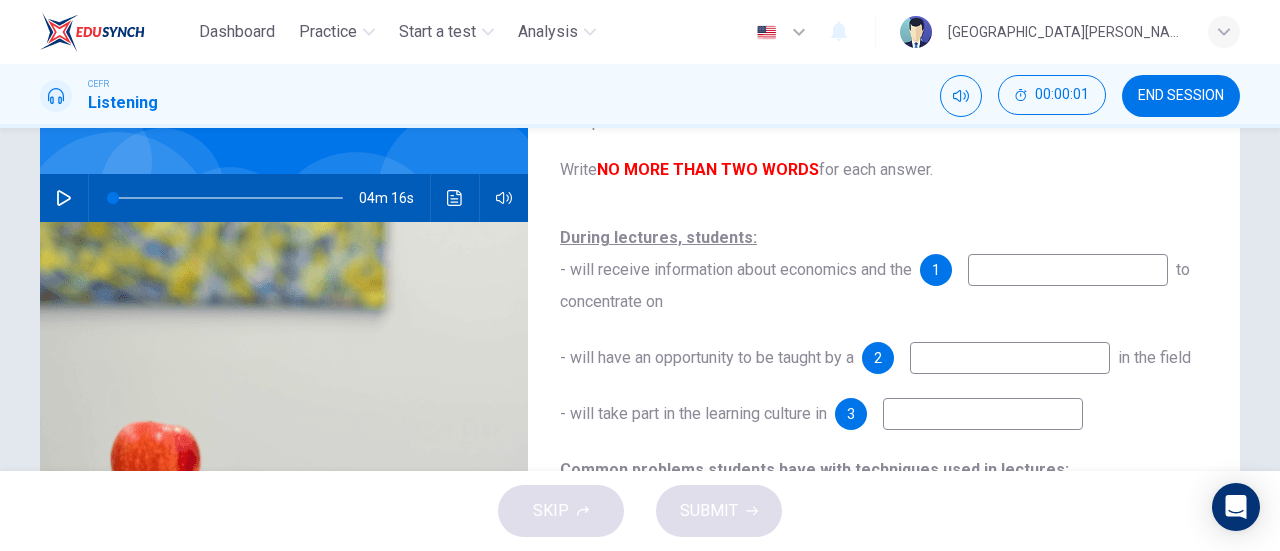 scroll, scrollTop: 153, scrollLeft: 0, axis: vertical 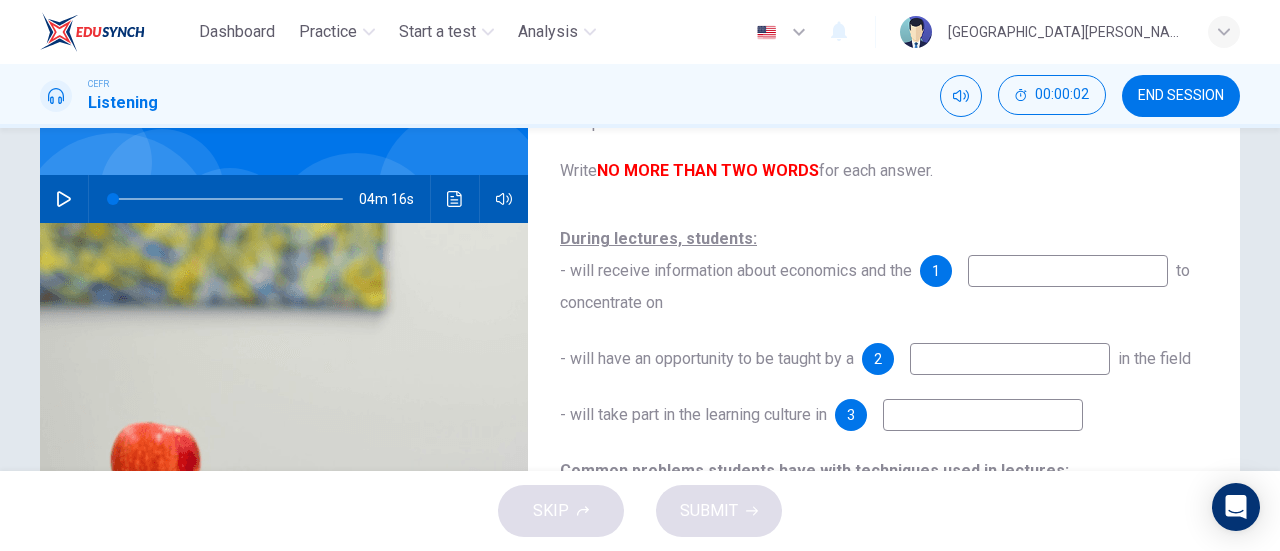 click 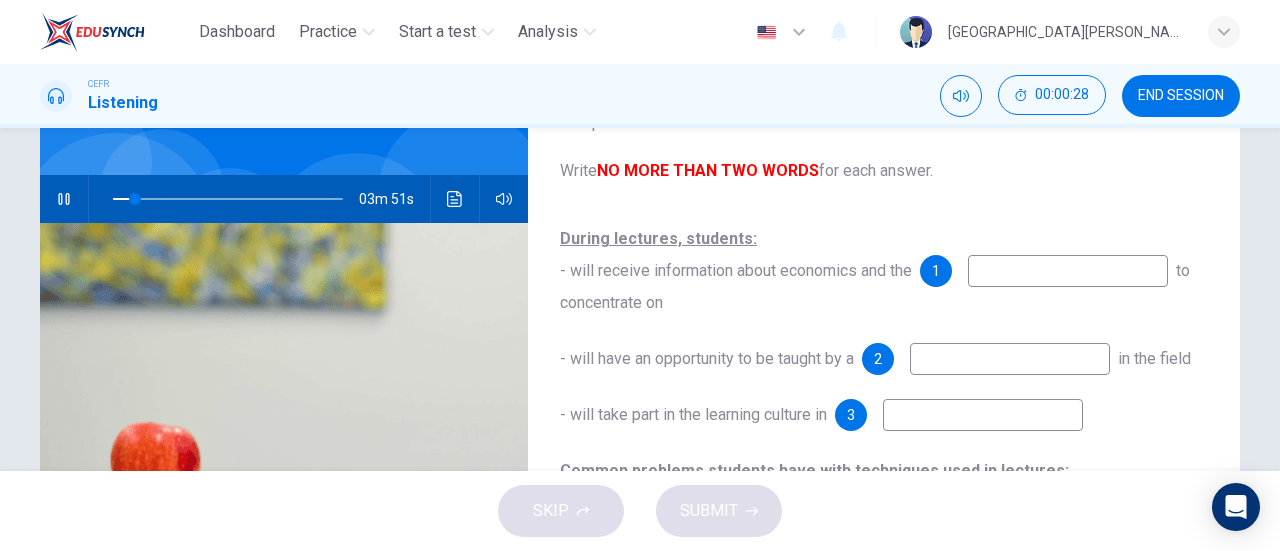 click at bounding box center (1068, 271) 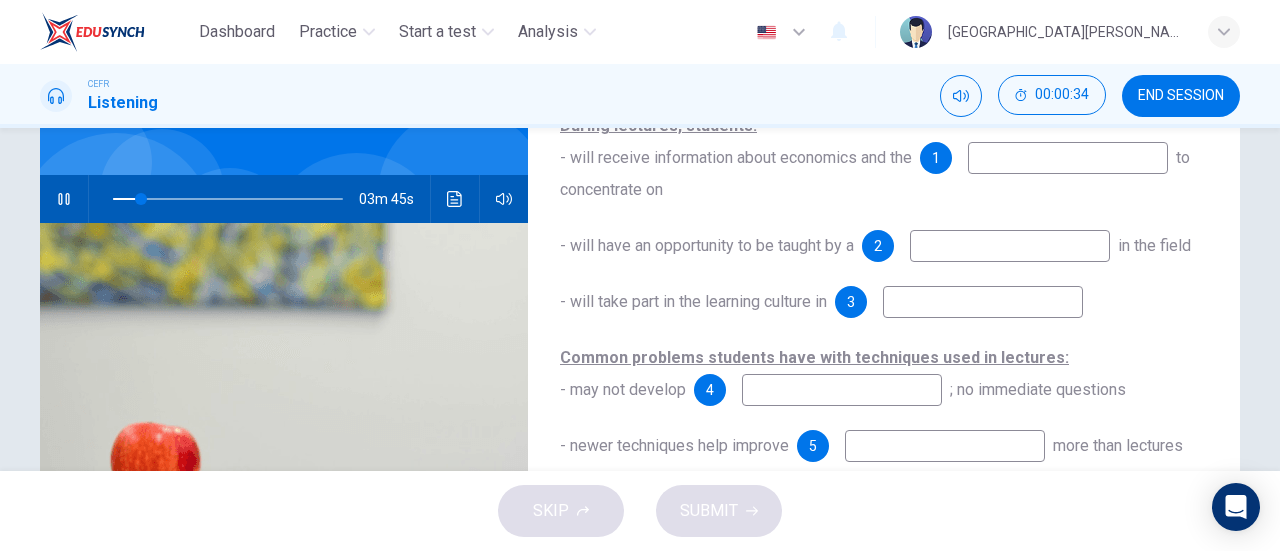 scroll, scrollTop: 13, scrollLeft: 0, axis: vertical 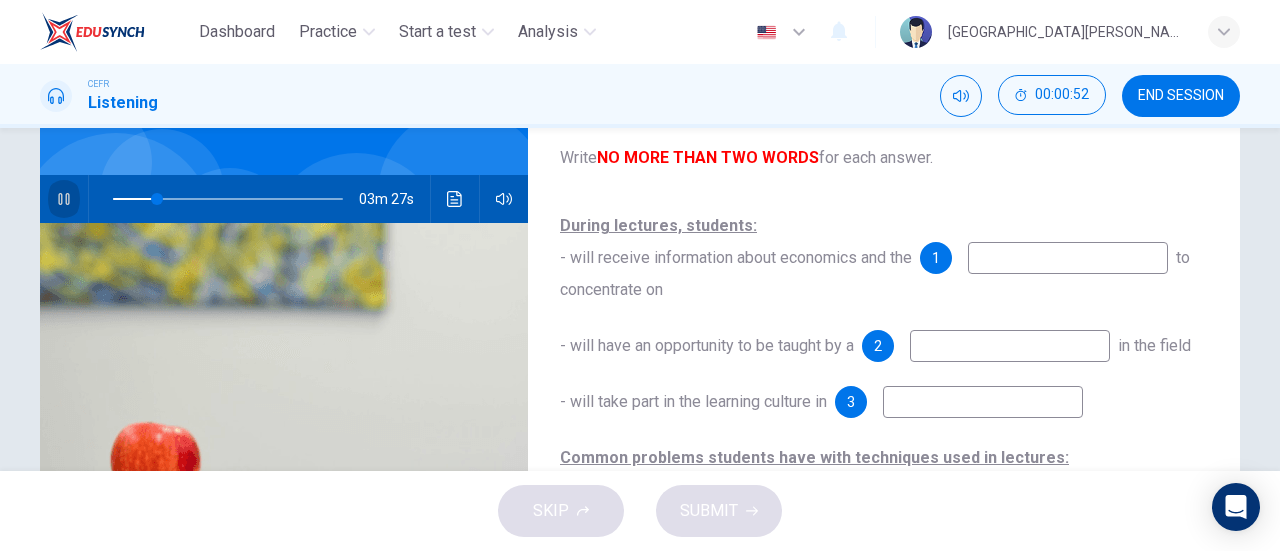 click 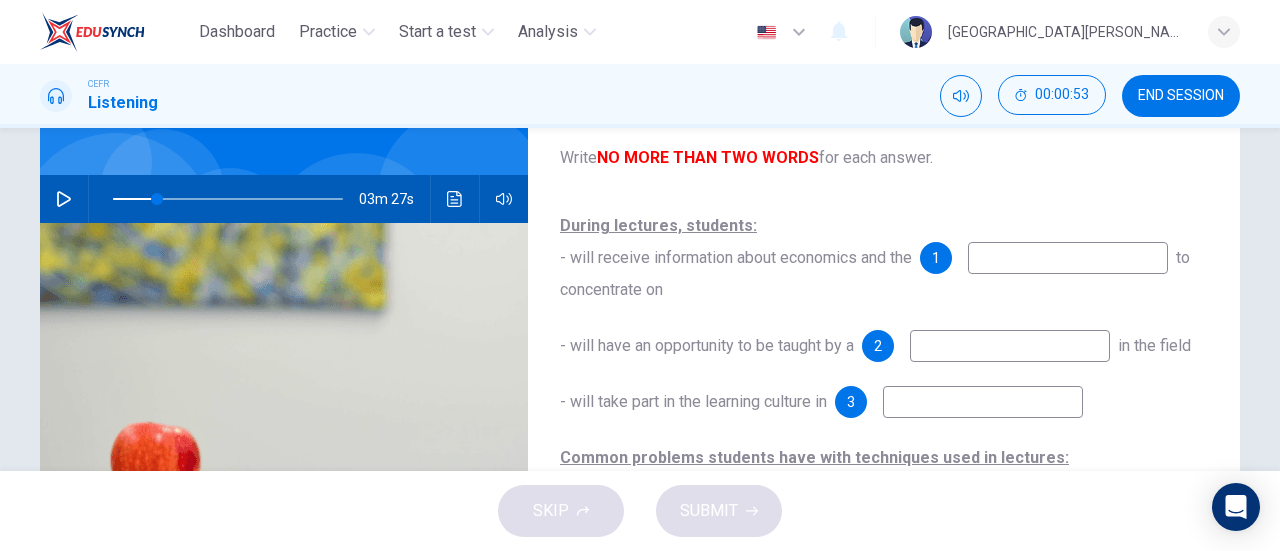 type 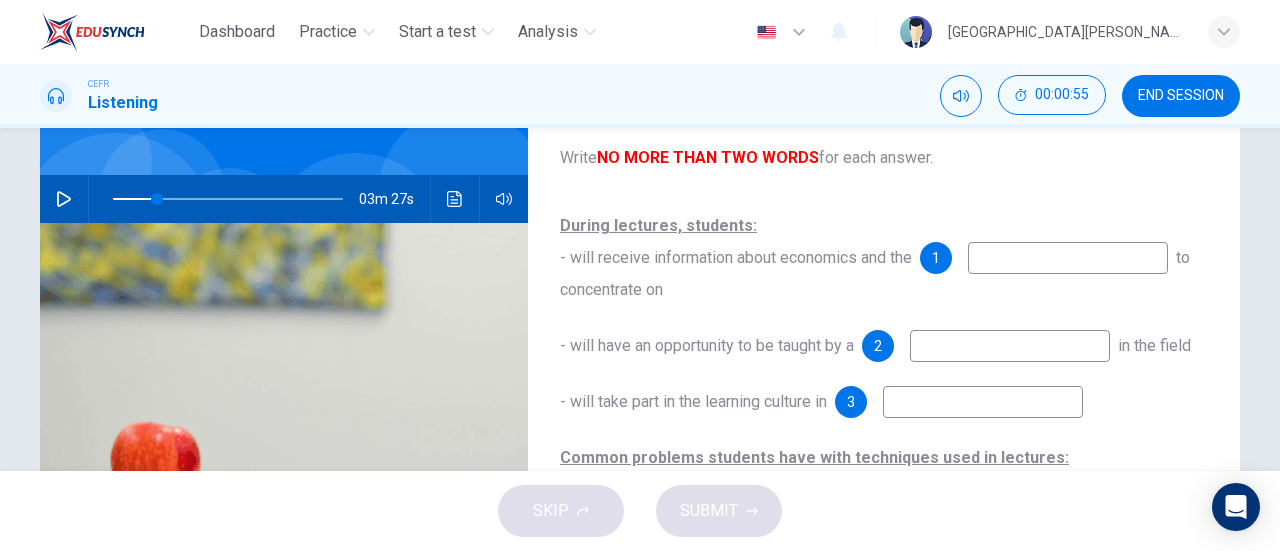 type on "19" 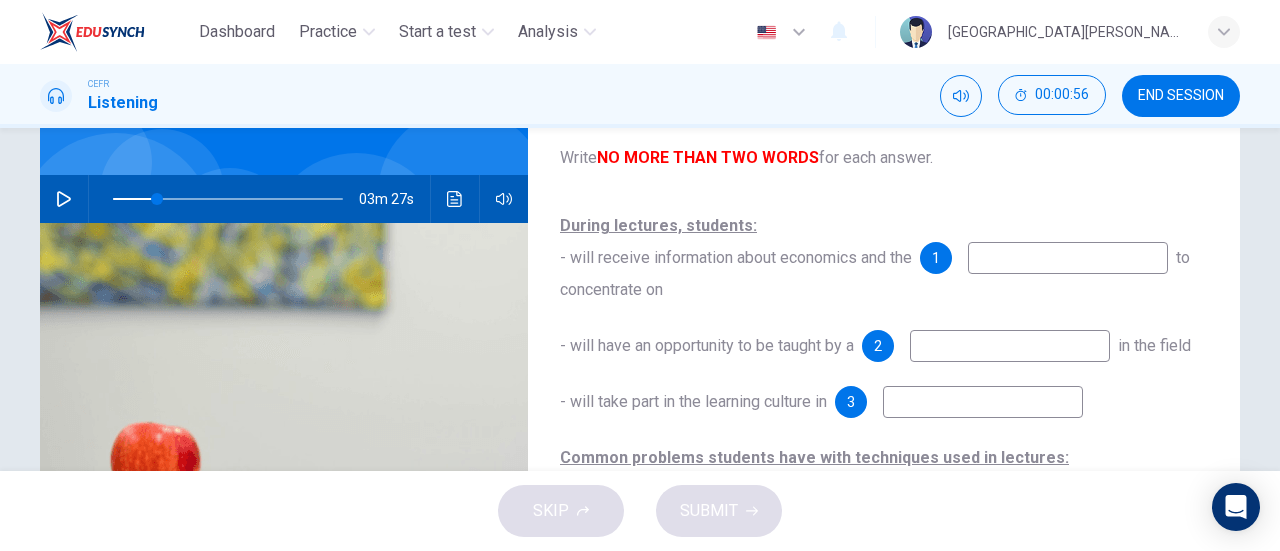 click at bounding box center (1068, 258) 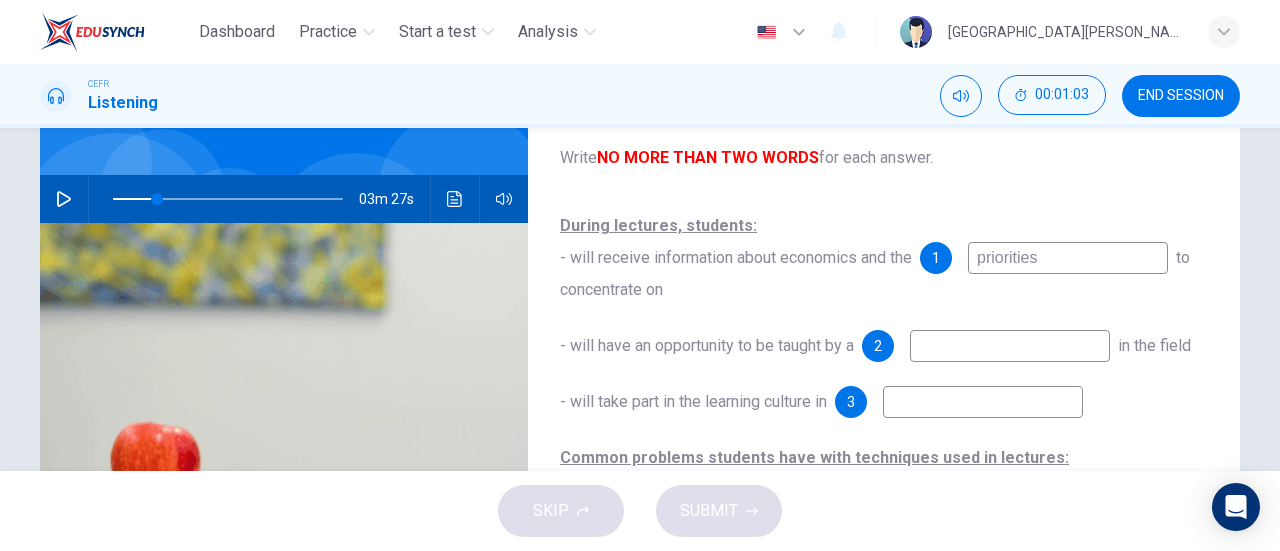 type on "priorities" 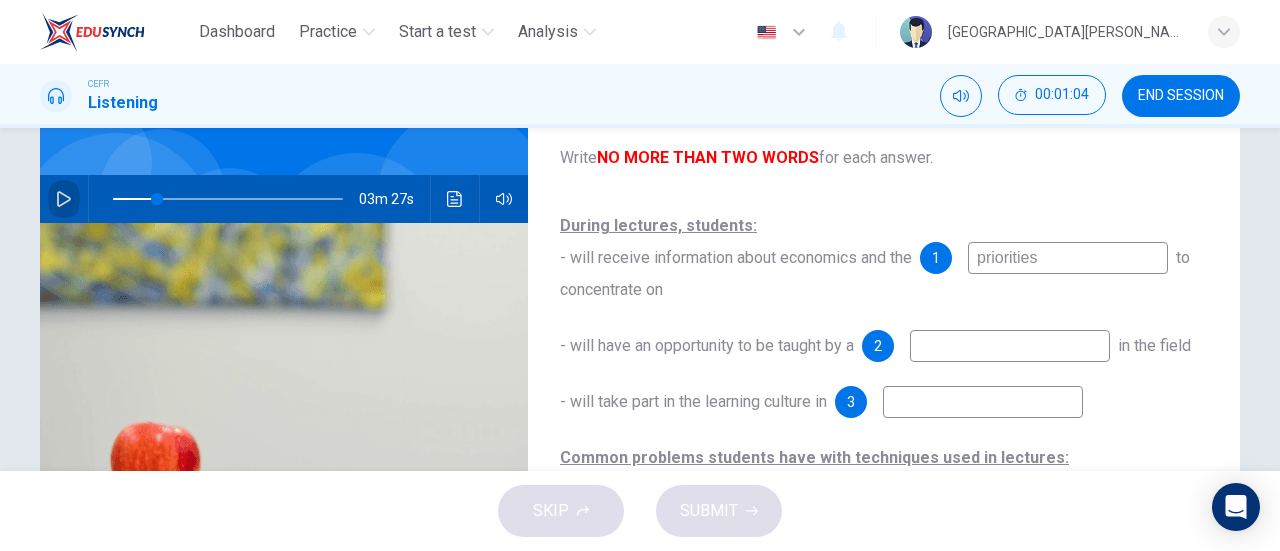 click 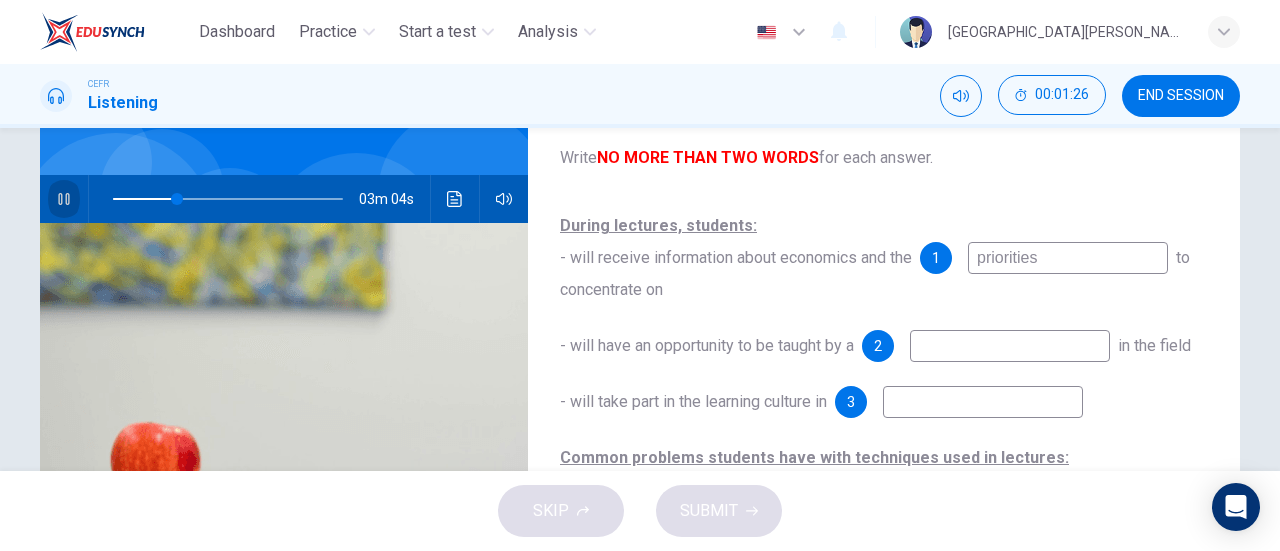 click 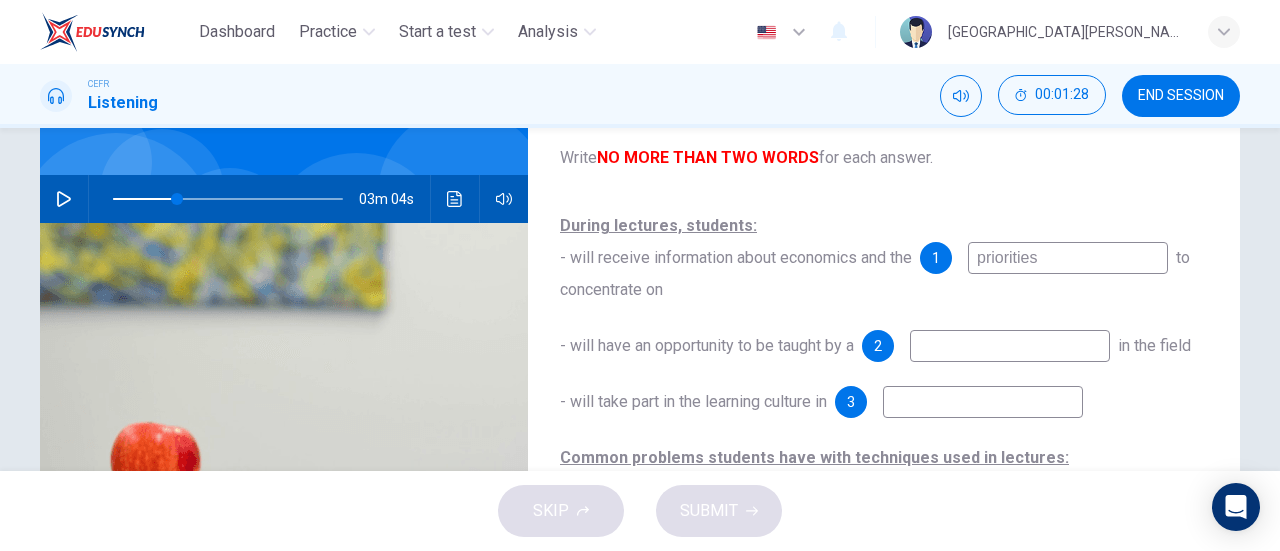 click at bounding box center [1010, 346] 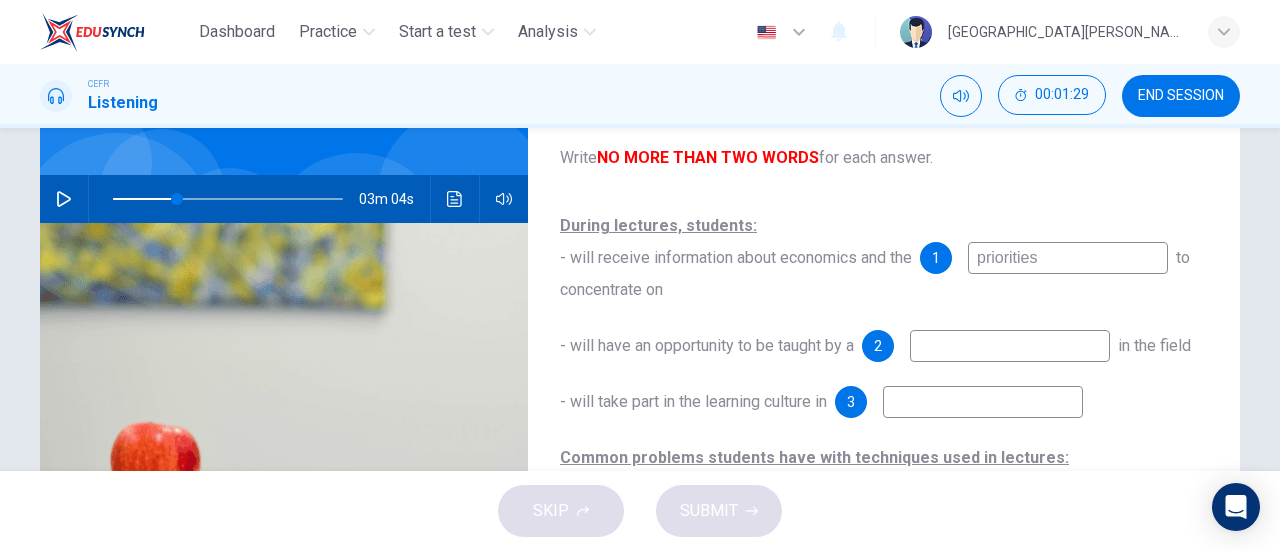 type on "e" 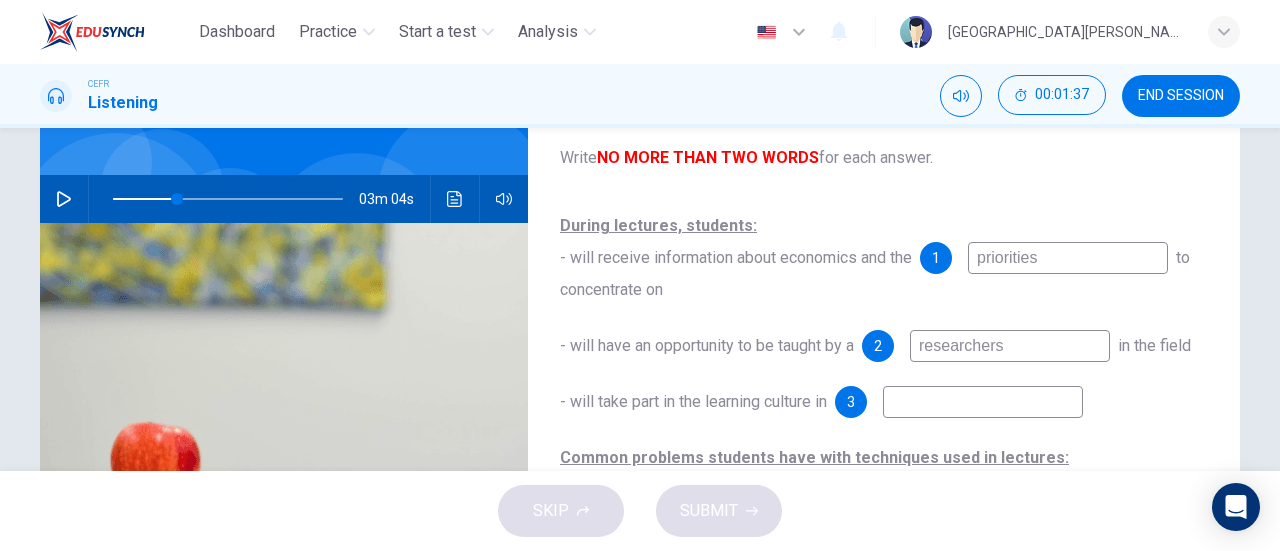 type on "researchers" 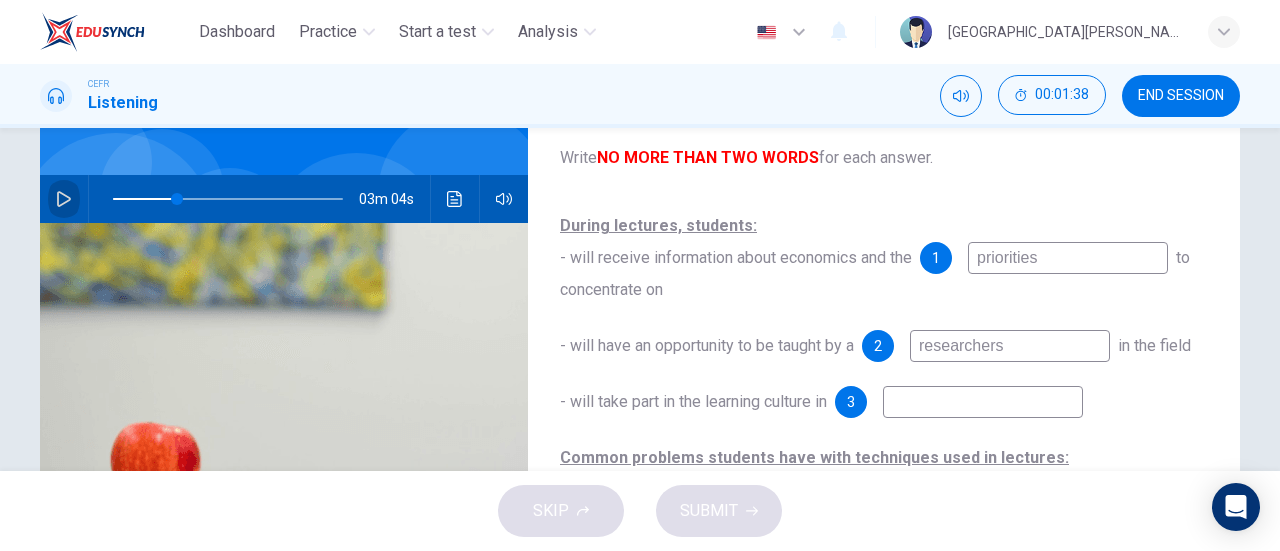click 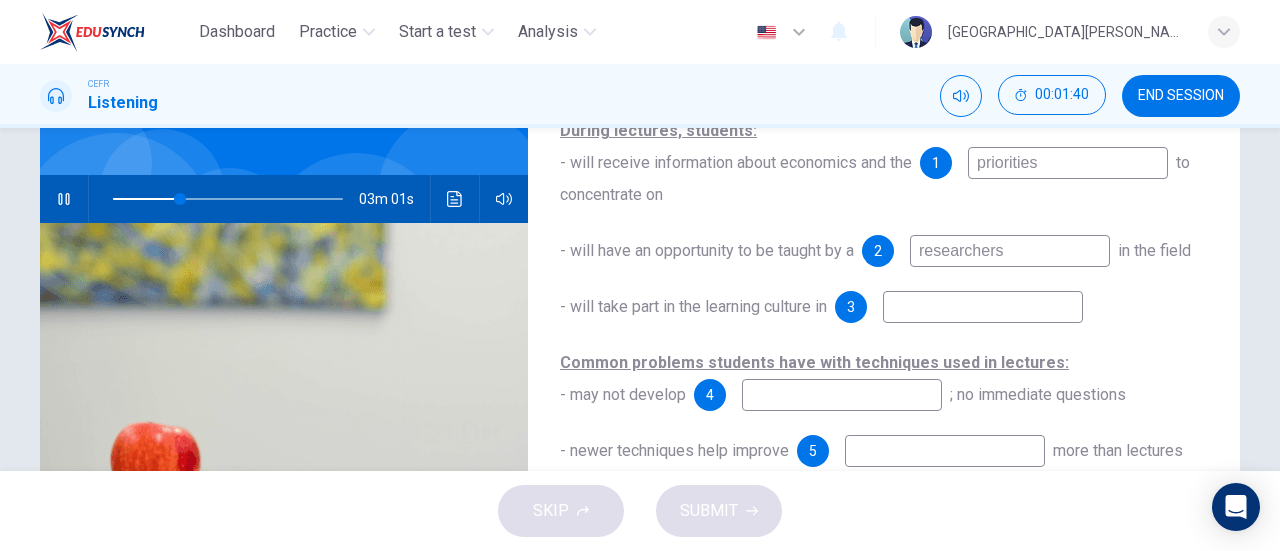 scroll, scrollTop: 107, scrollLeft: 0, axis: vertical 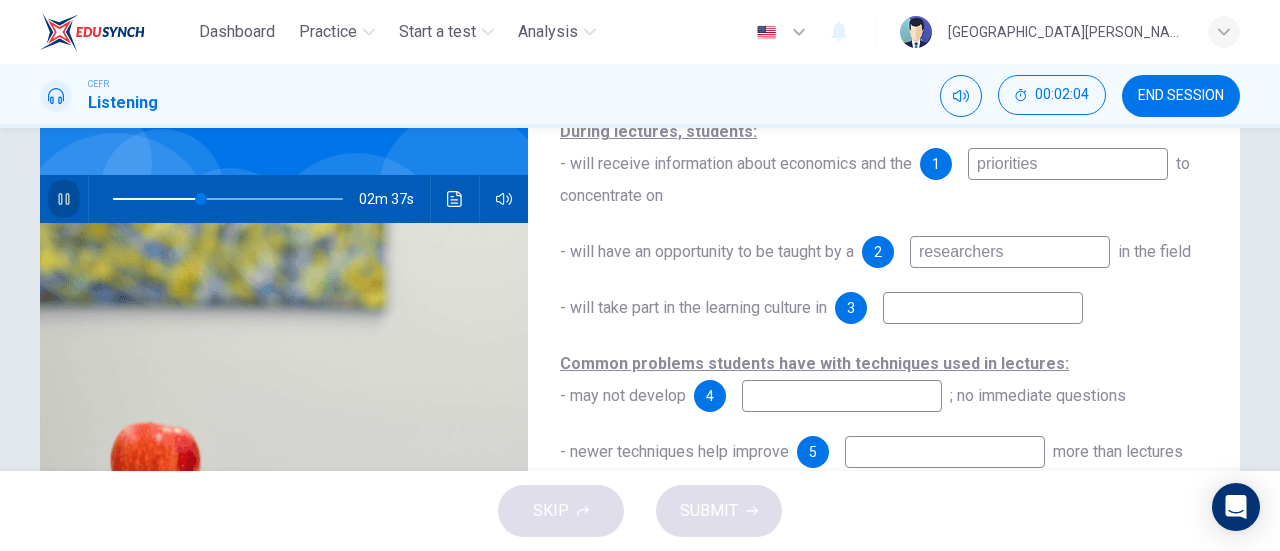 click 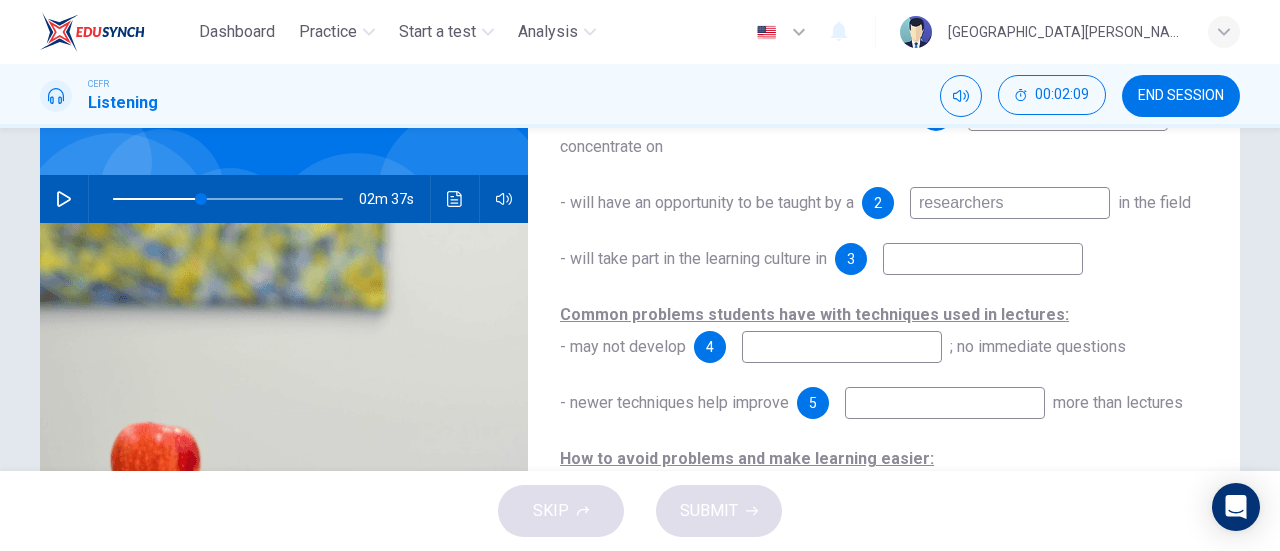 scroll, scrollTop: 157, scrollLeft: 0, axis: vertical 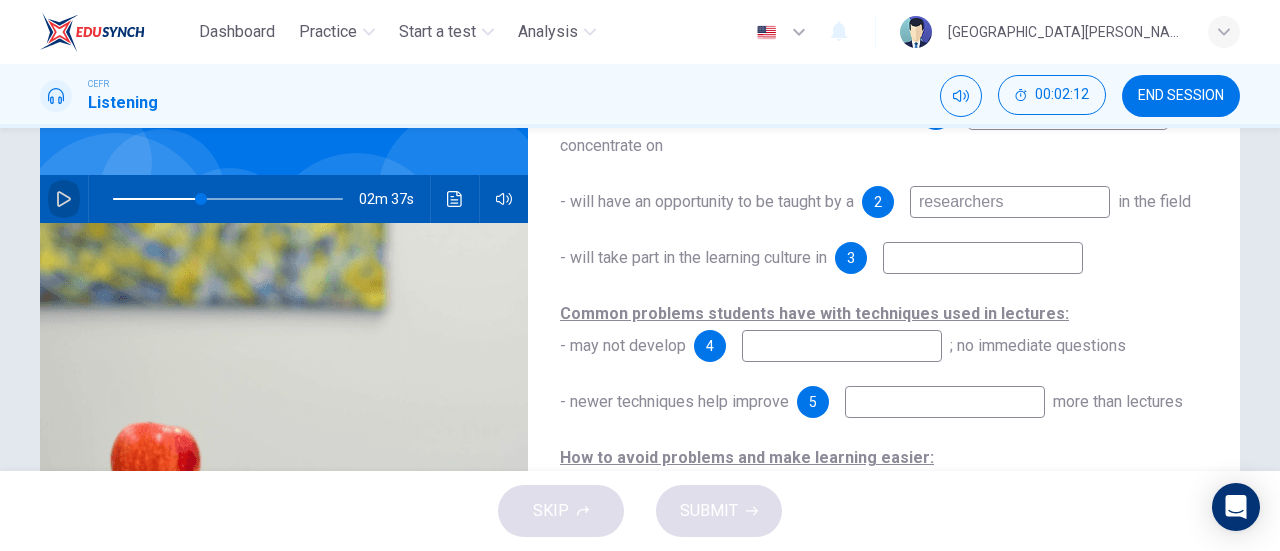 click 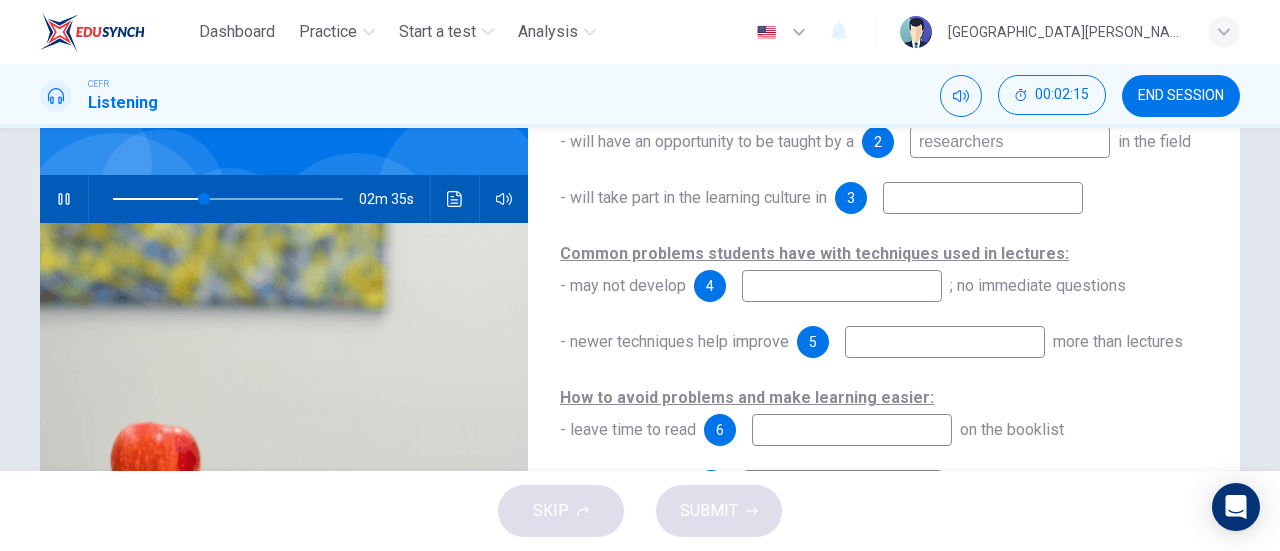 scroll, scrollTop: 245, scrollLeft: 0, axis: vertical 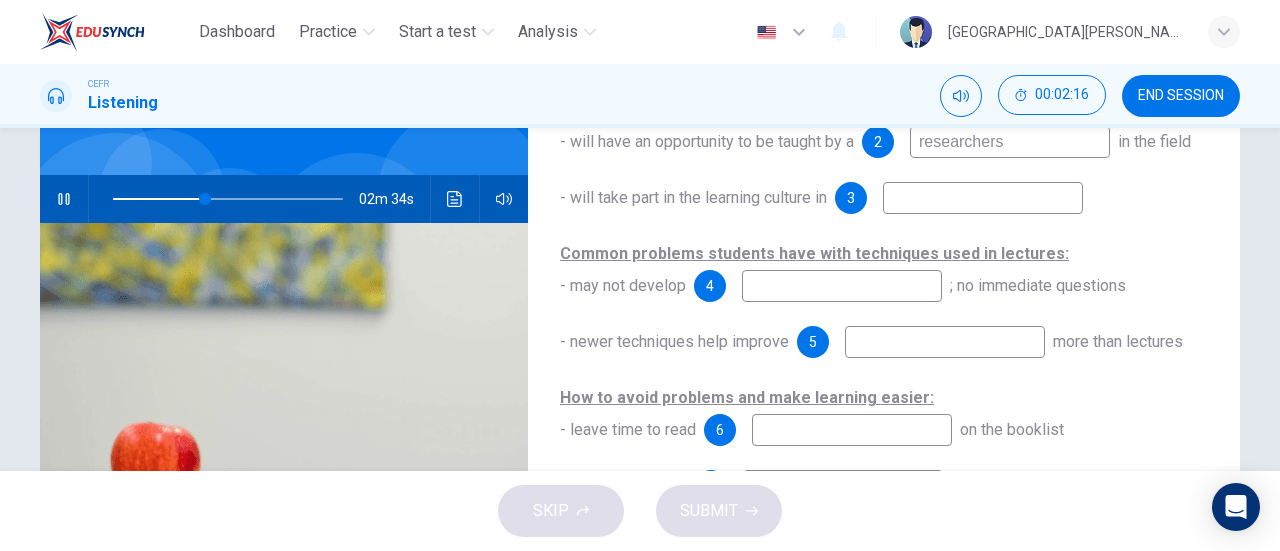 click at bounding box center [842, 286] 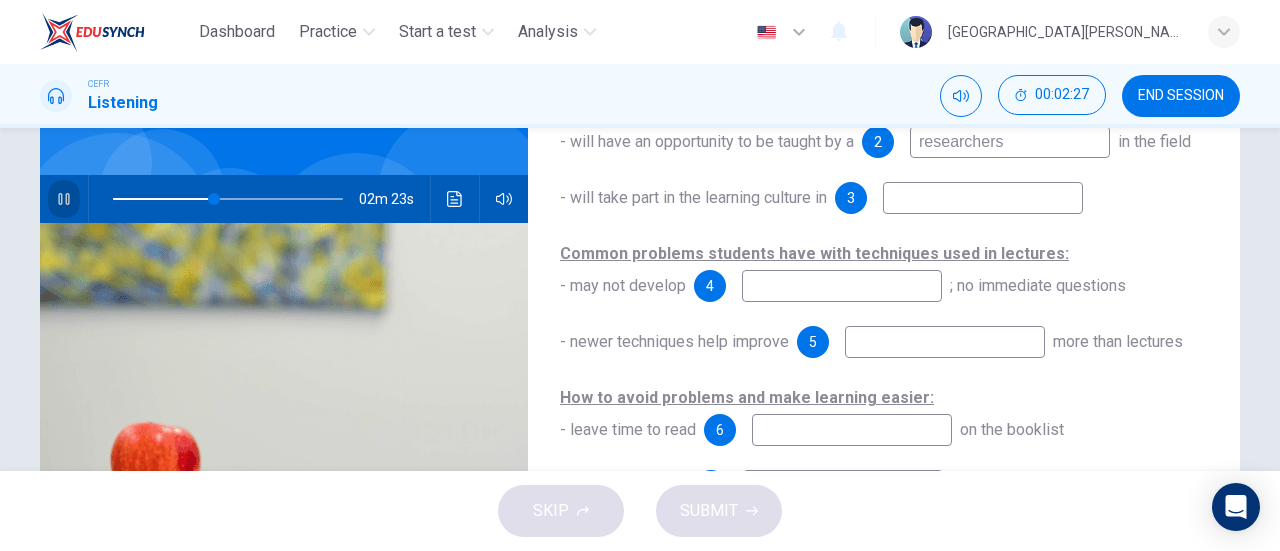 click 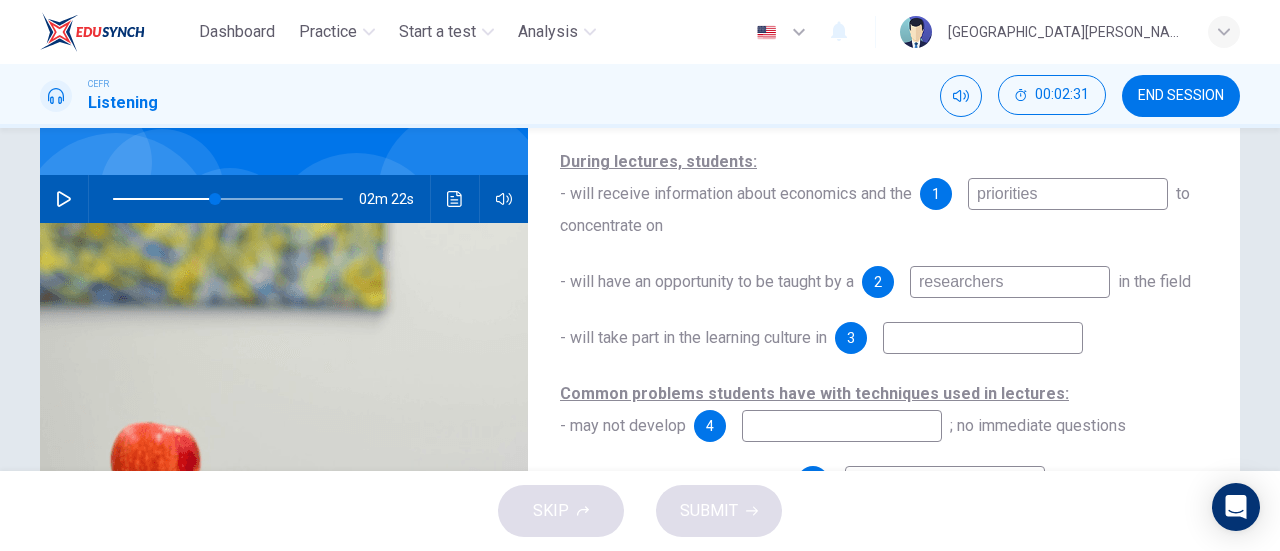 scroll, scrollTop: 126, scrollLeft: 0, axis: vertical 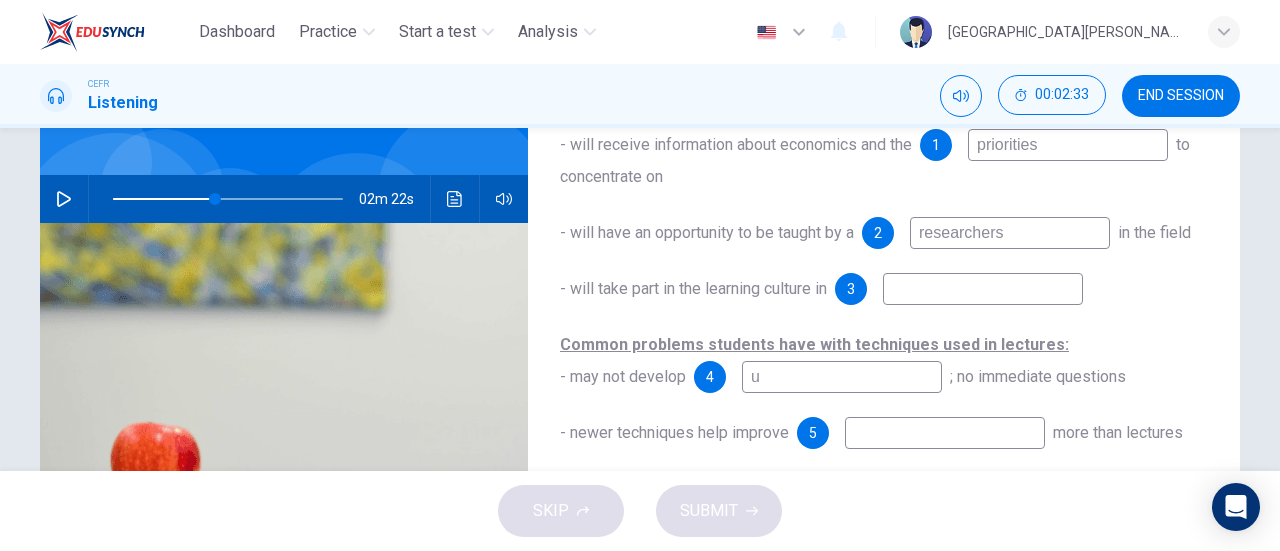 click on "u" at bounding box center [842, 377] 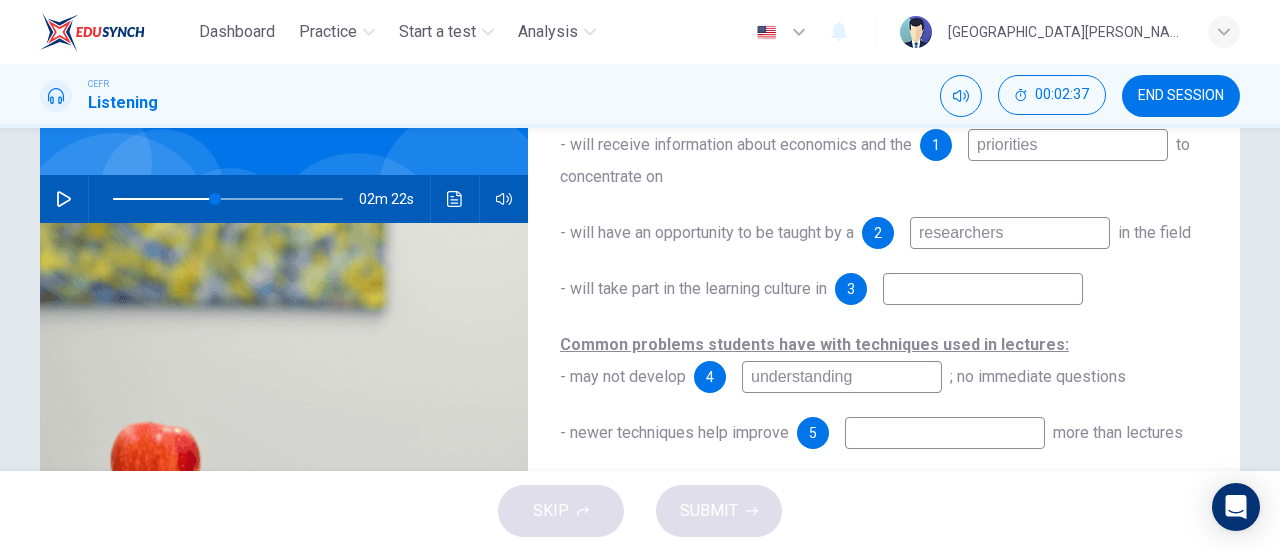type on "understanding" 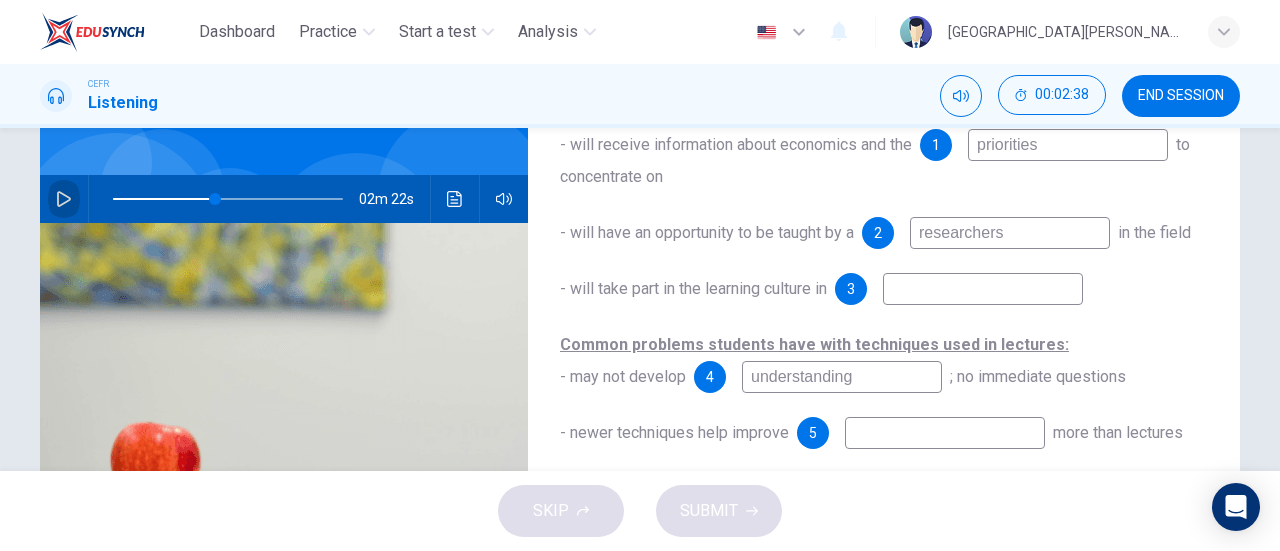 click 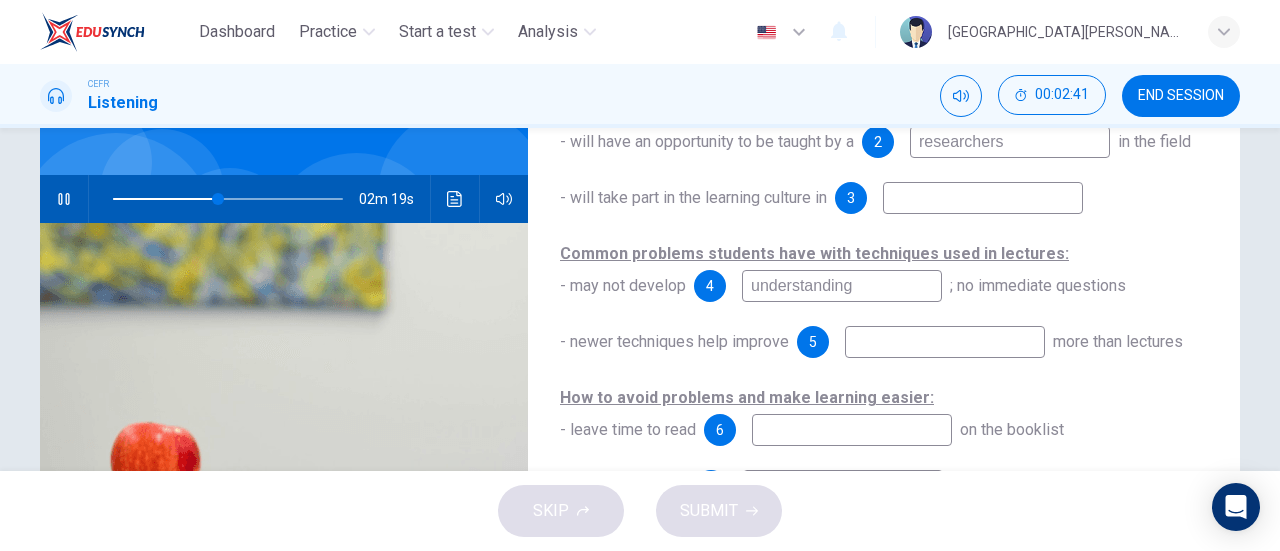 scroll, scrollTop: 257, scrollLeft: 0, axis: vertical 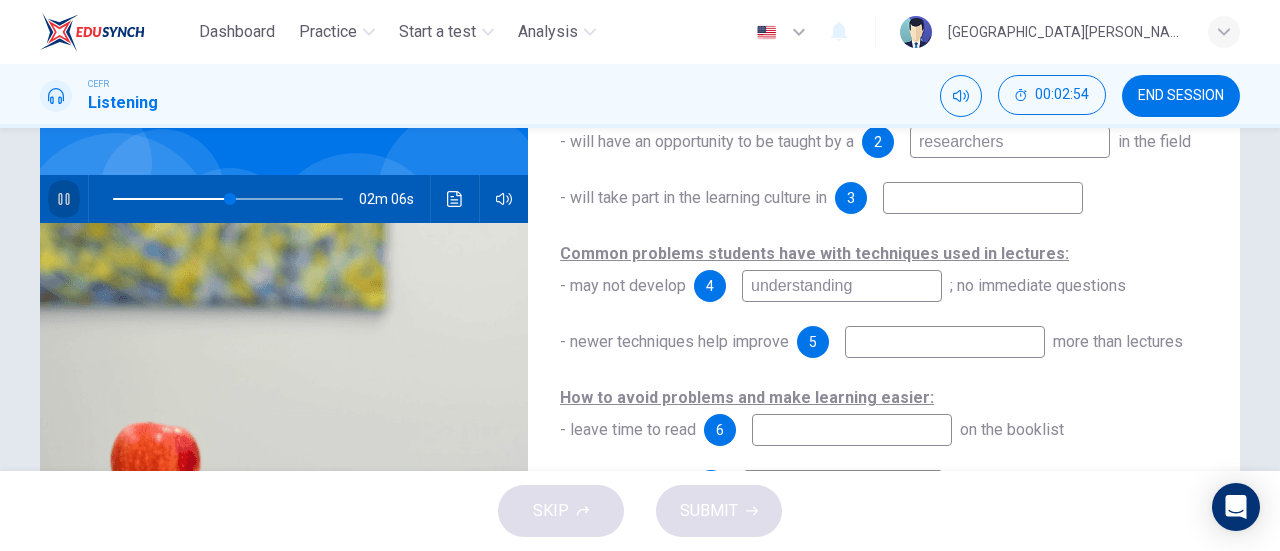 click 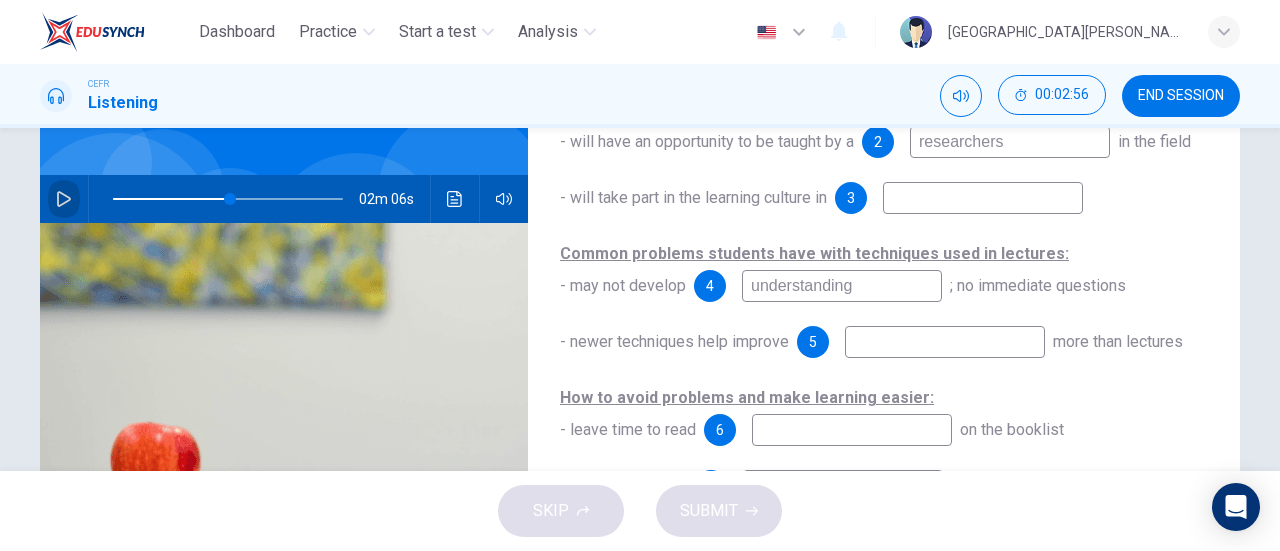click 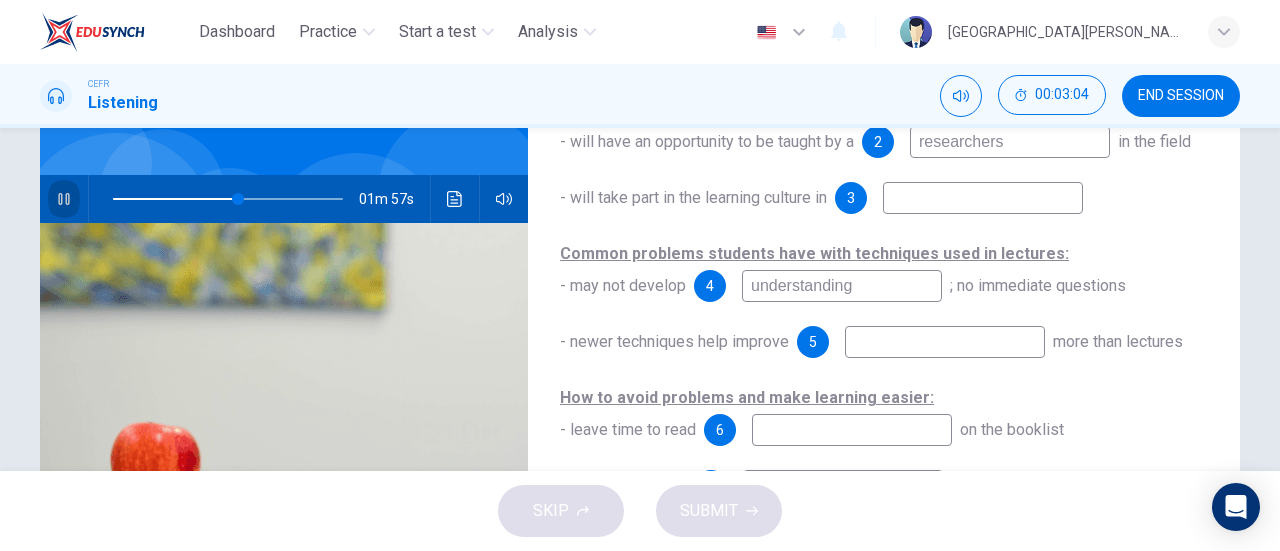 click 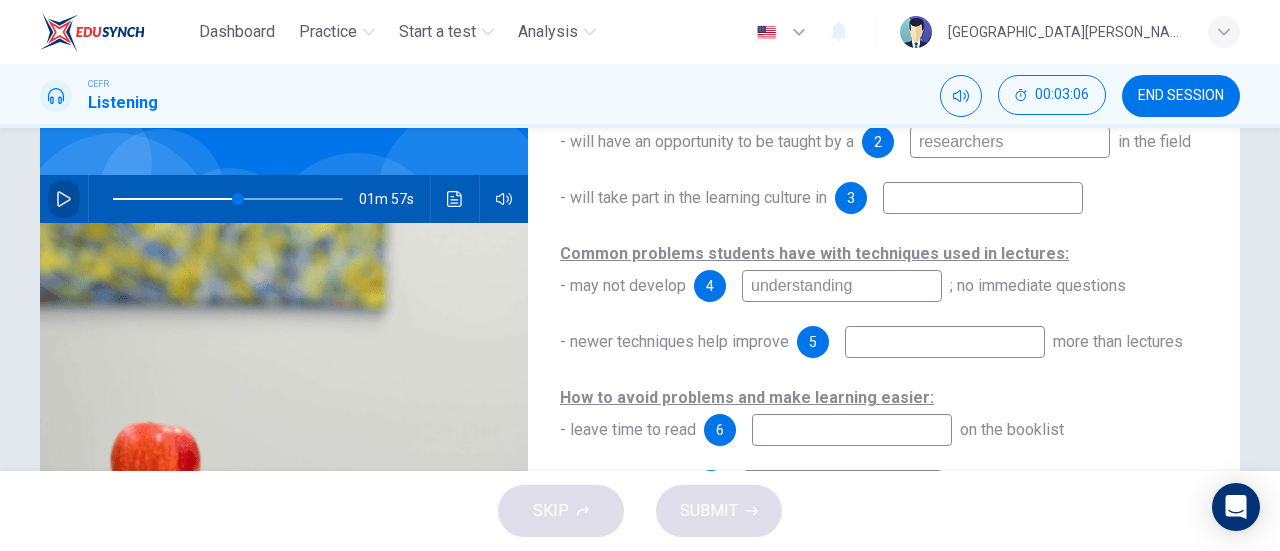 click 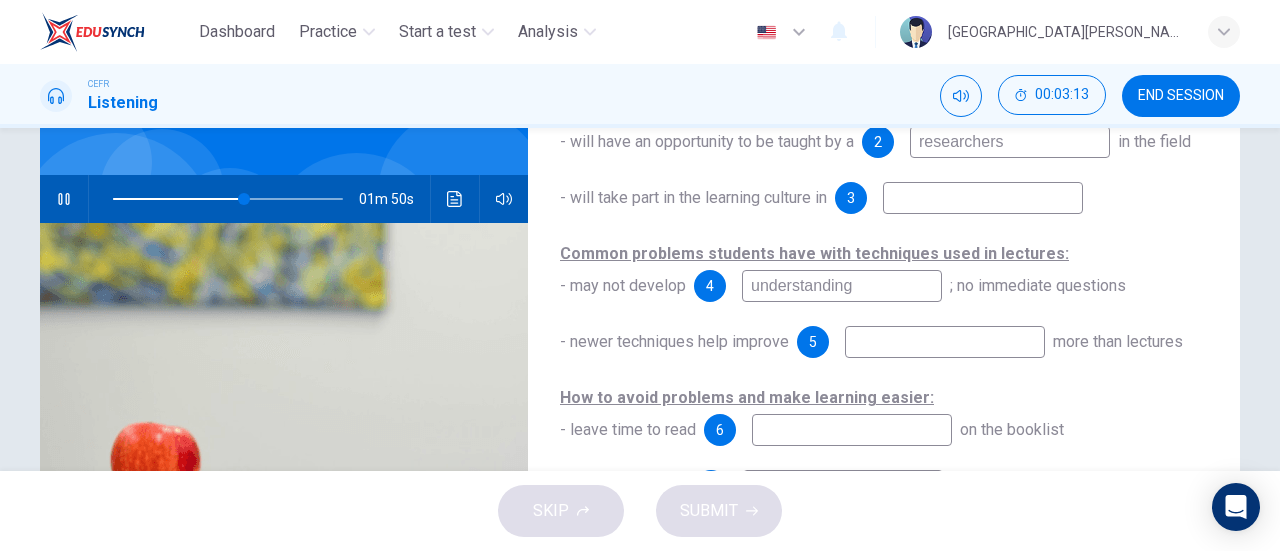 scroll, scrollTop: 284, scrollLeft: 0, axis: vertical 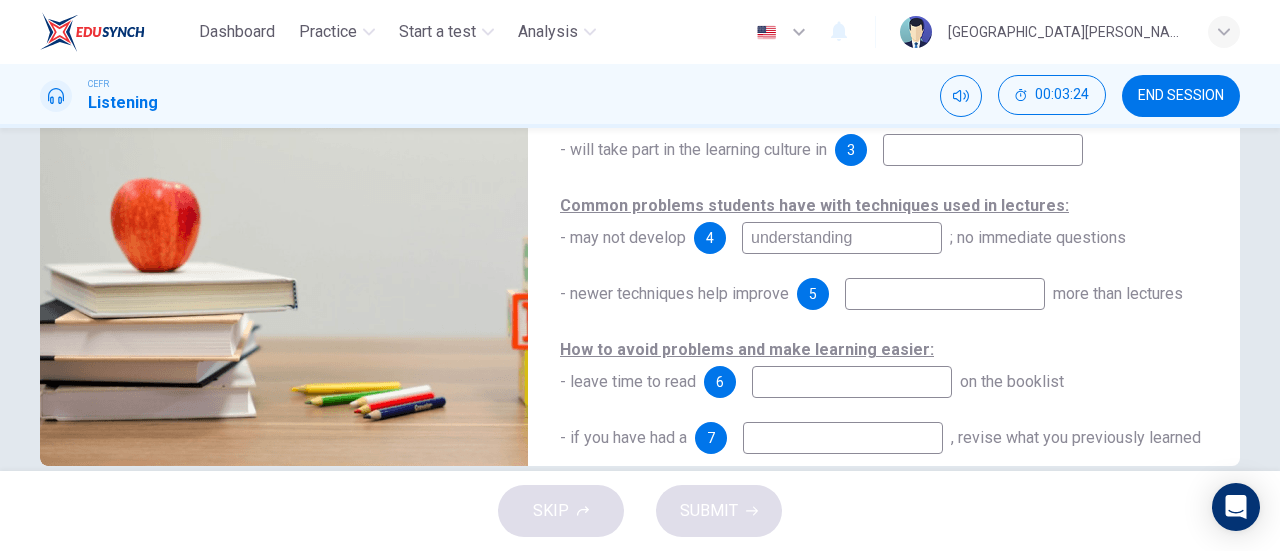 click at bounding box center (852, 382) 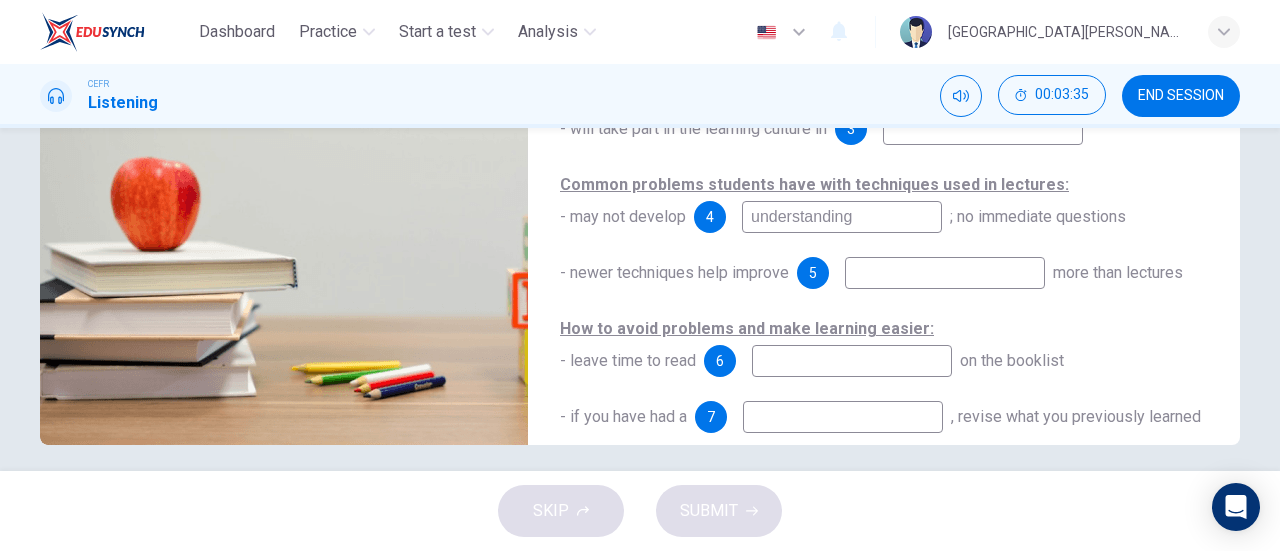 scroll, scrollTop: 419, scrollLeft: 0, axis: vertical 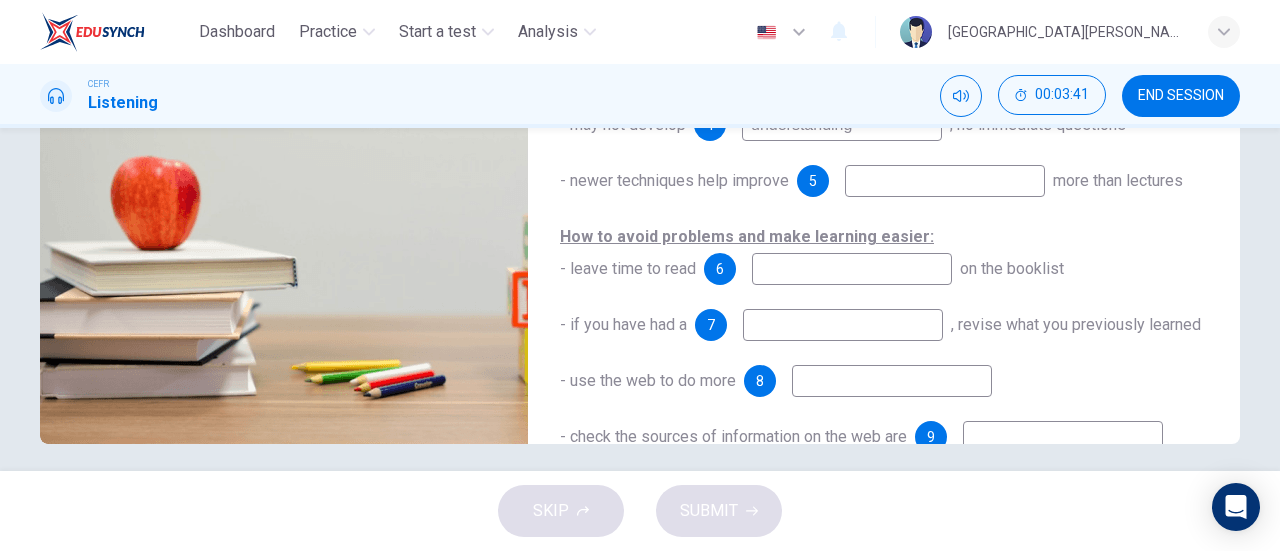 click at bounding box center [843, 325] 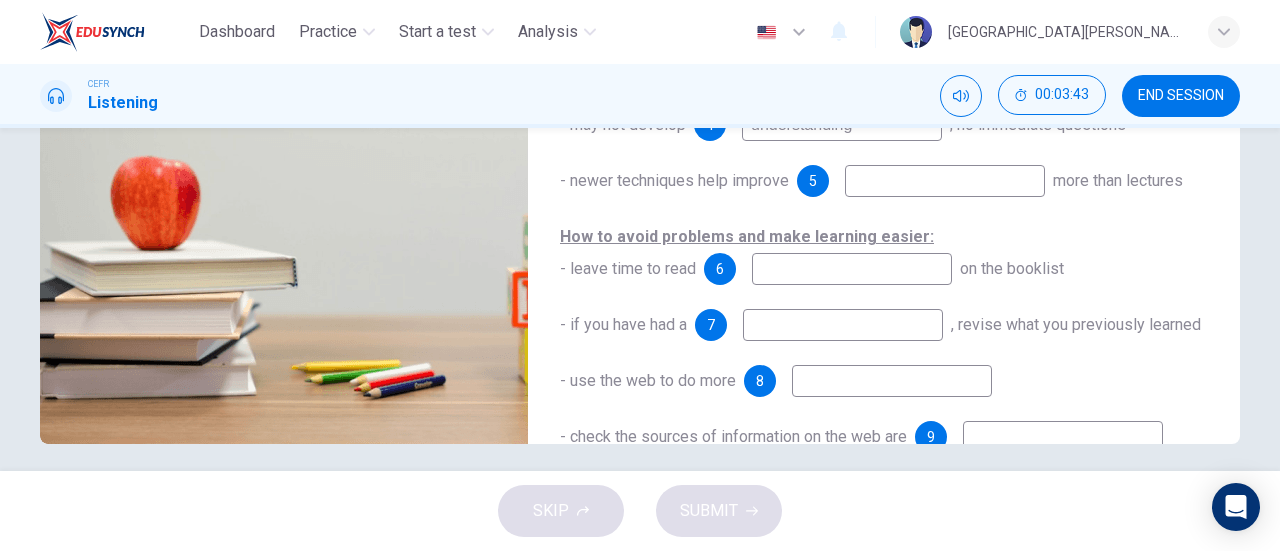type on "69" 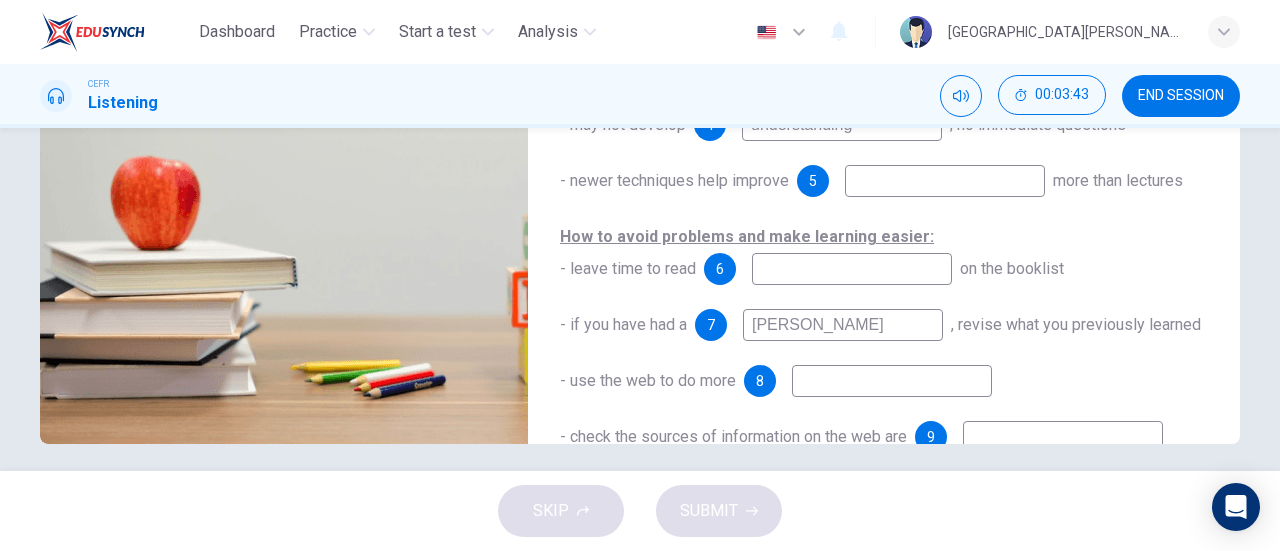 type on "time" 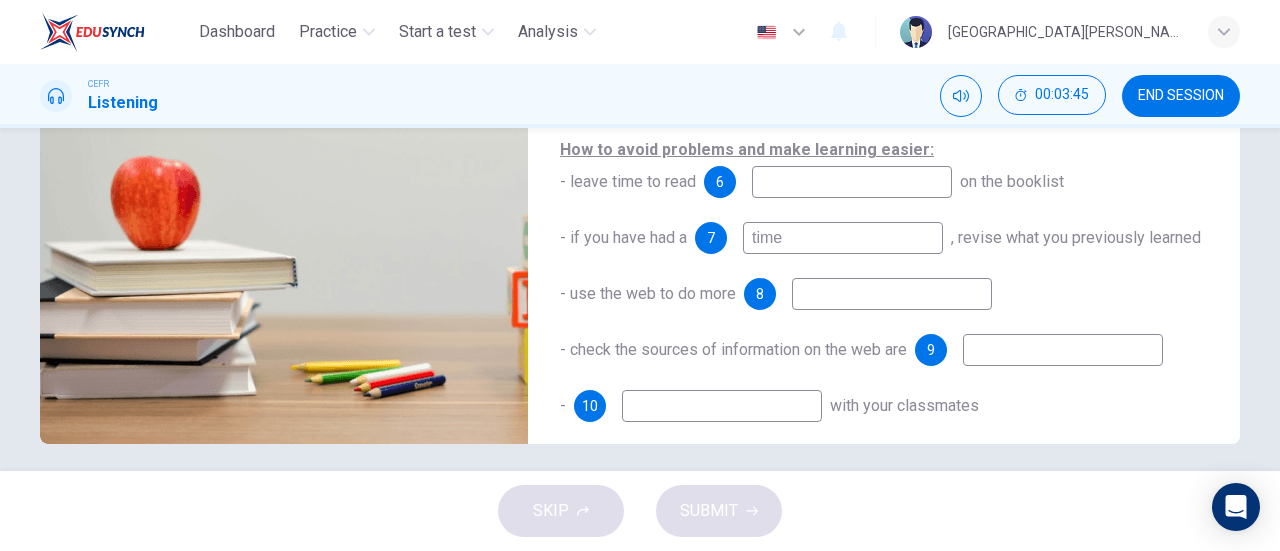 scroll, scrollTop: 200, scrollLeft: 0, axis: vertical 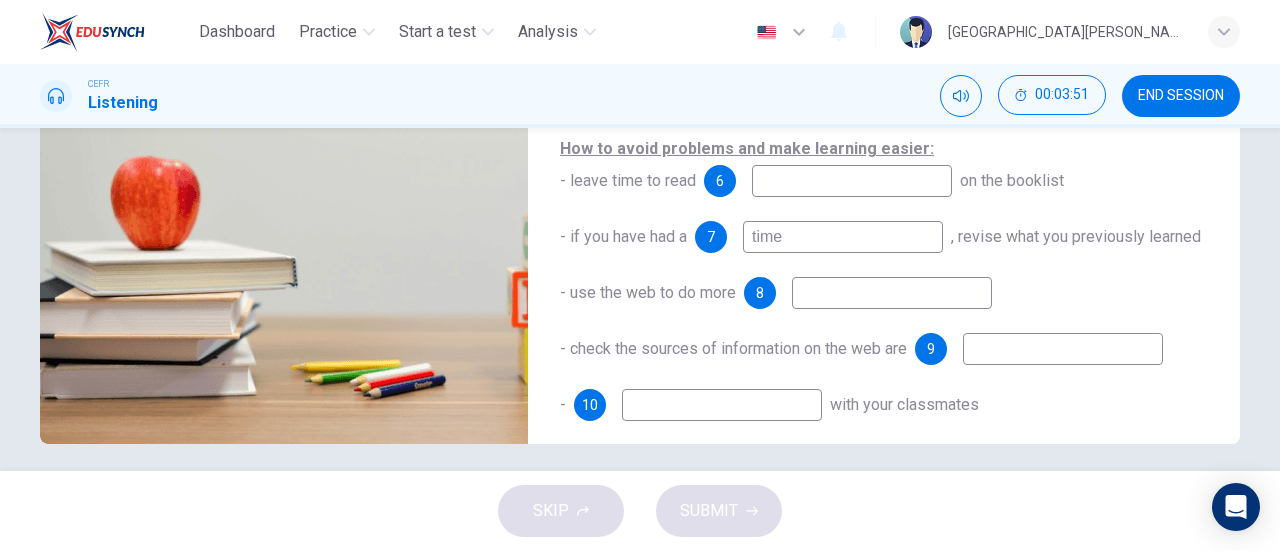 type on "72" 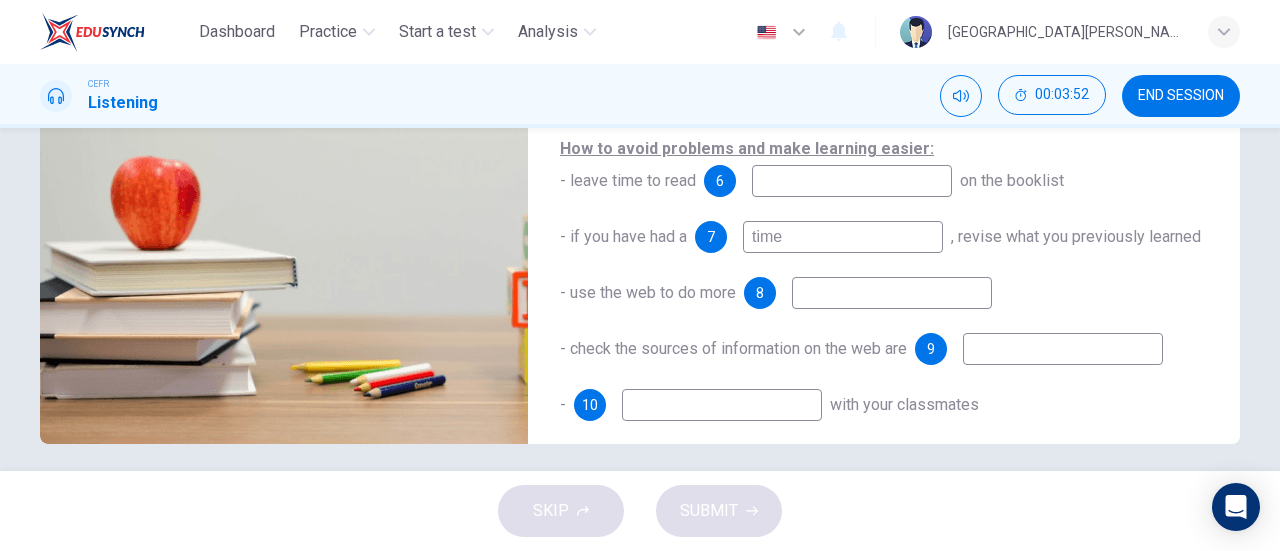type on "time" 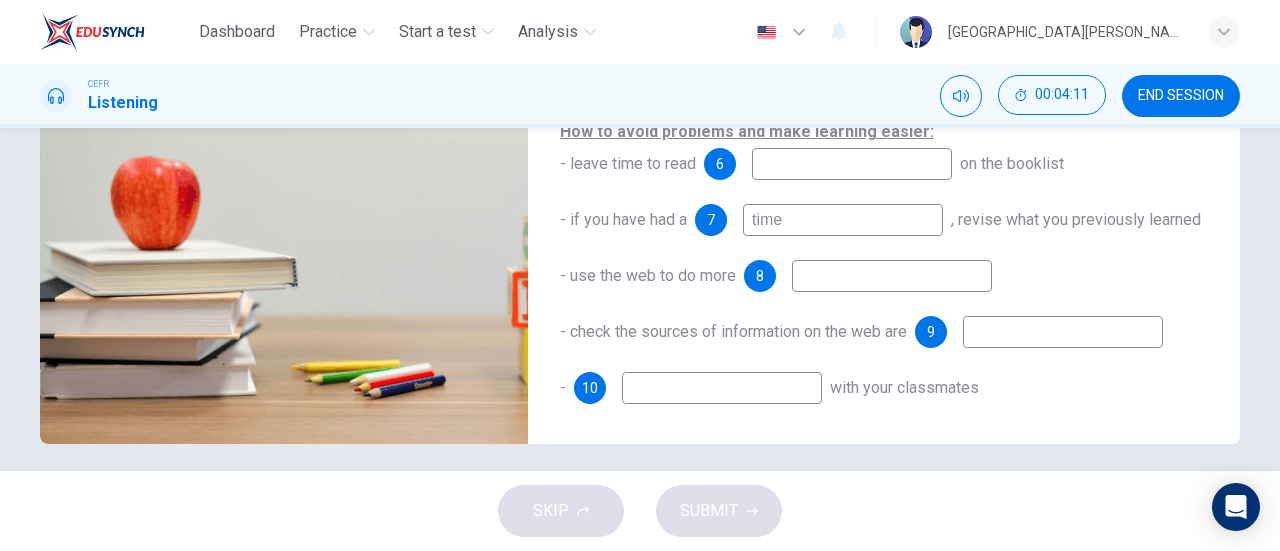 scroll, scrollTop: 284, scrollLeft: 0, axis: vertical 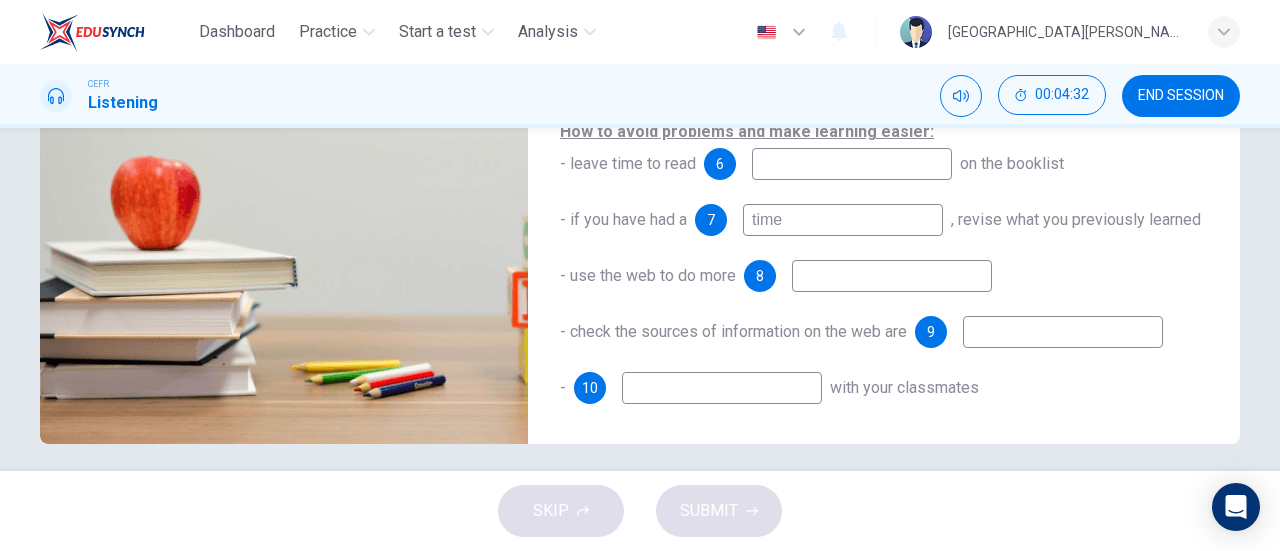 type on "88" 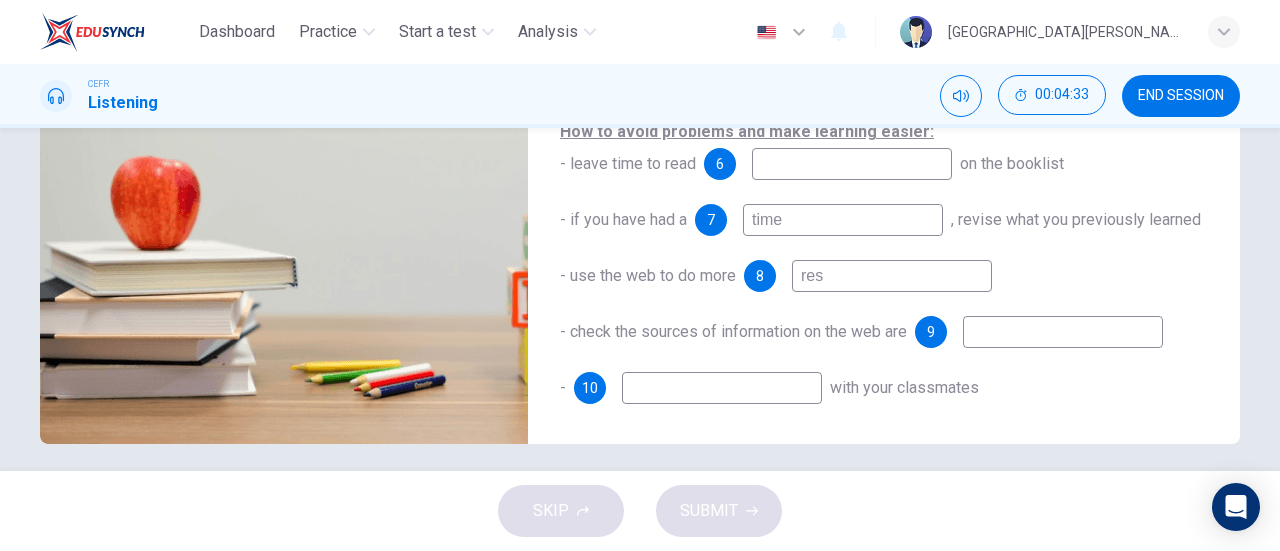 type on "rese" 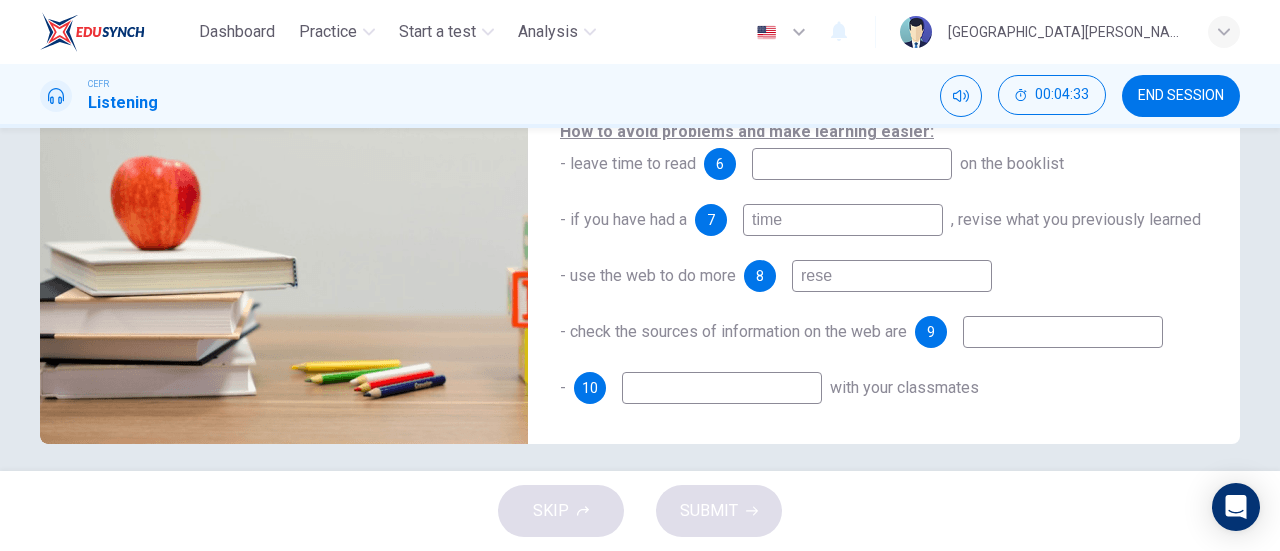 type on "88" 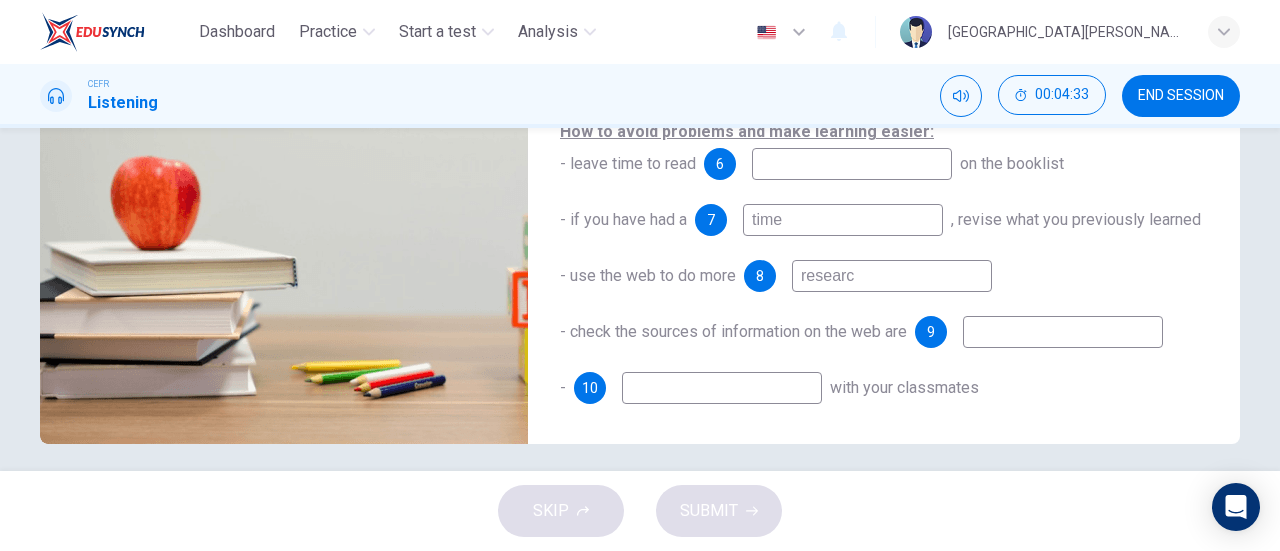 type on "research" 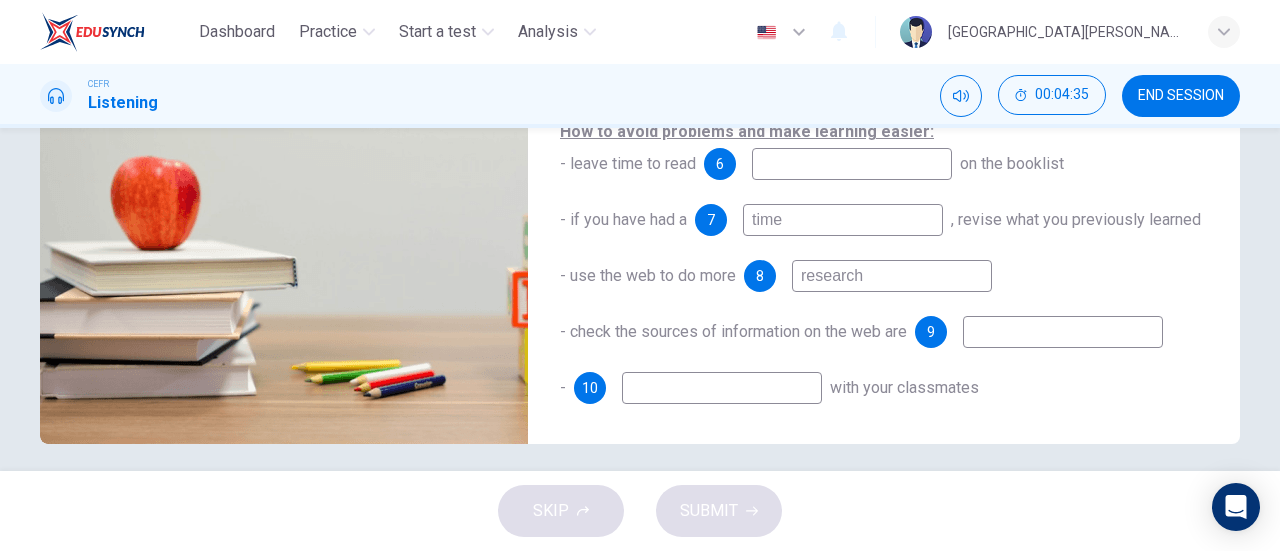 type on "89" 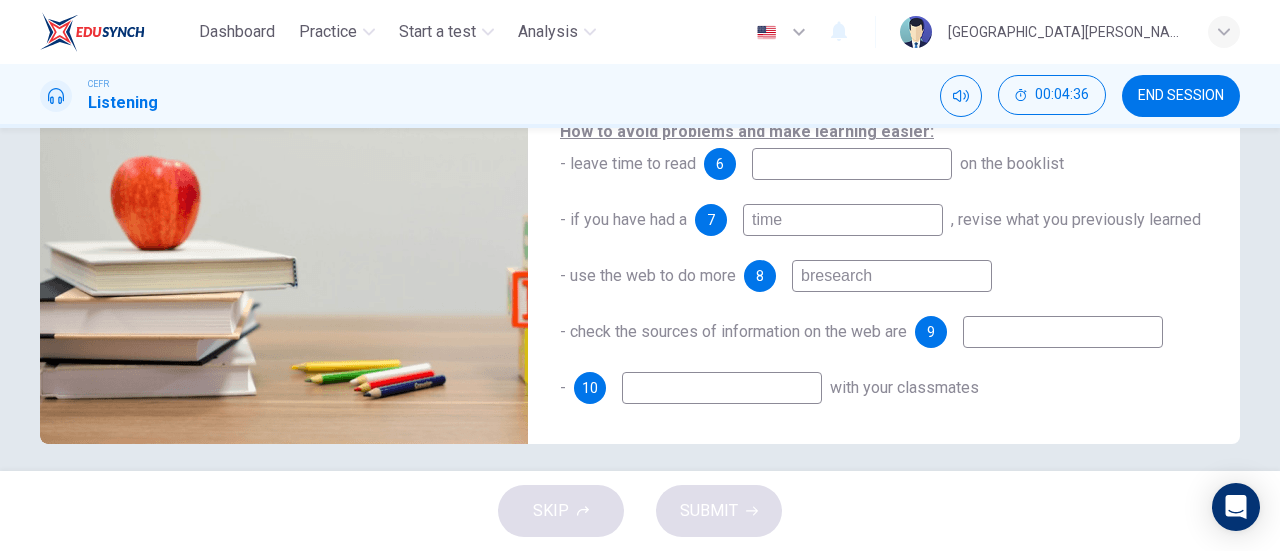 type on "baresearch" 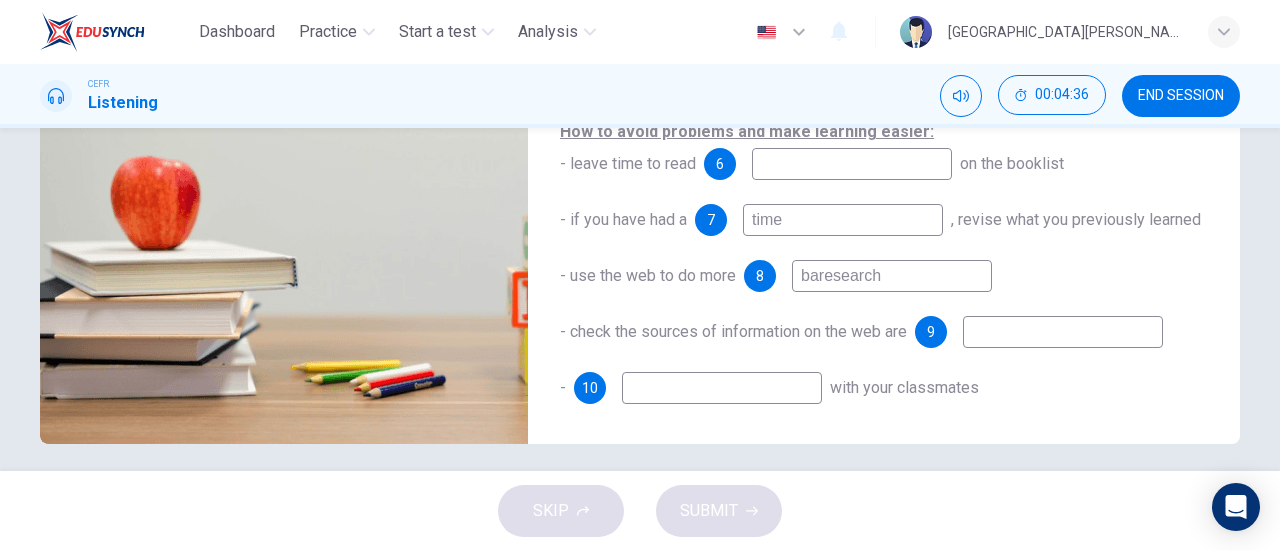 type on "89" 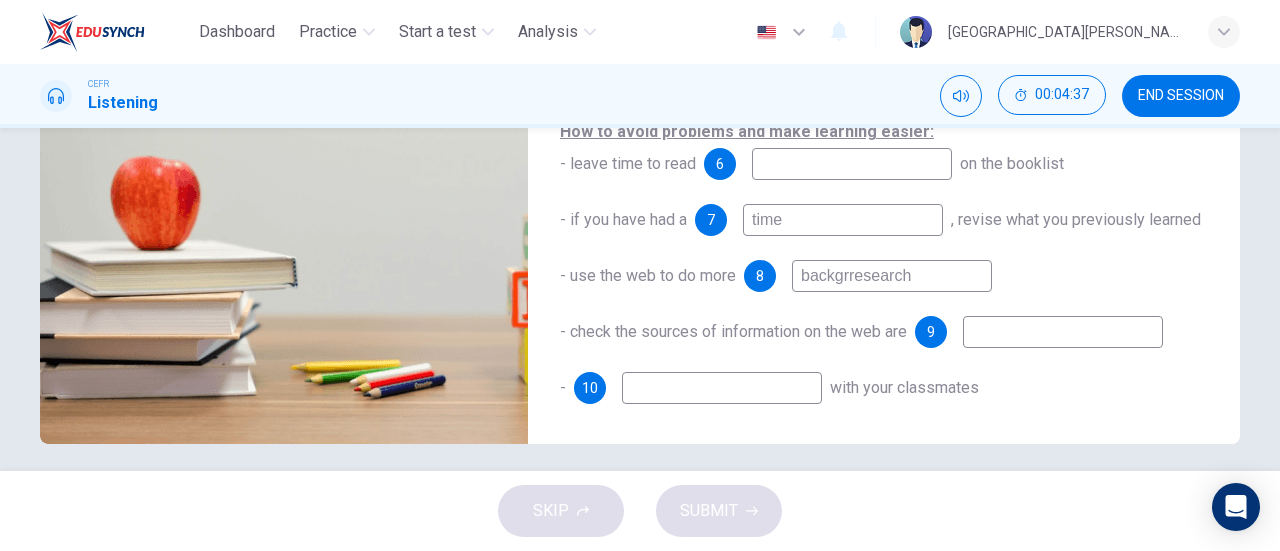 type on "backgroresearch" 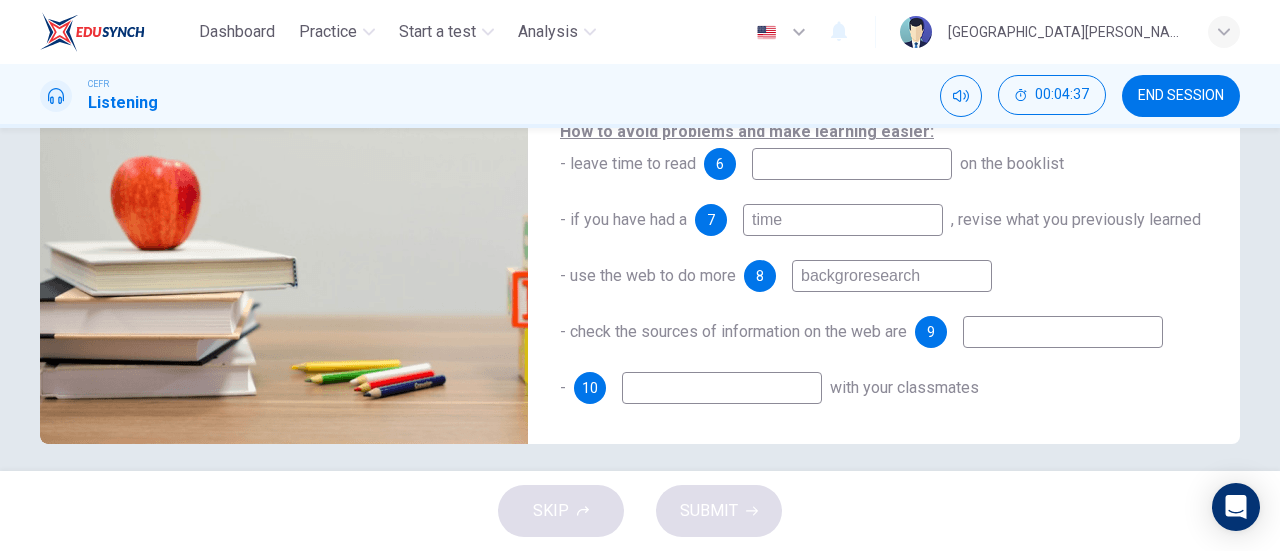 type on "90" 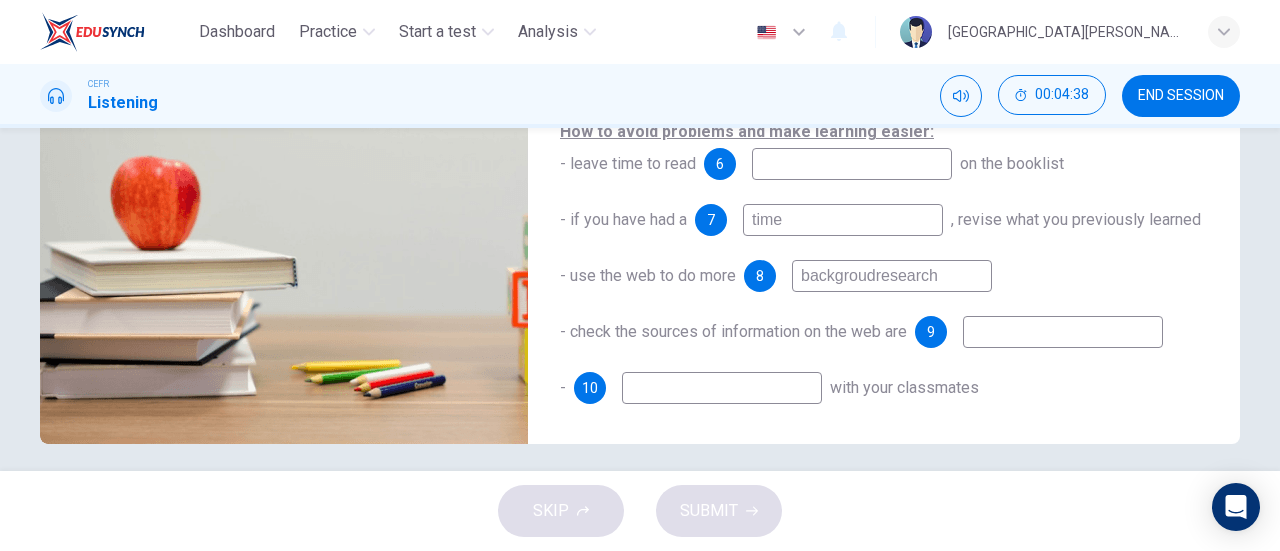 type on "backgrouresearch" 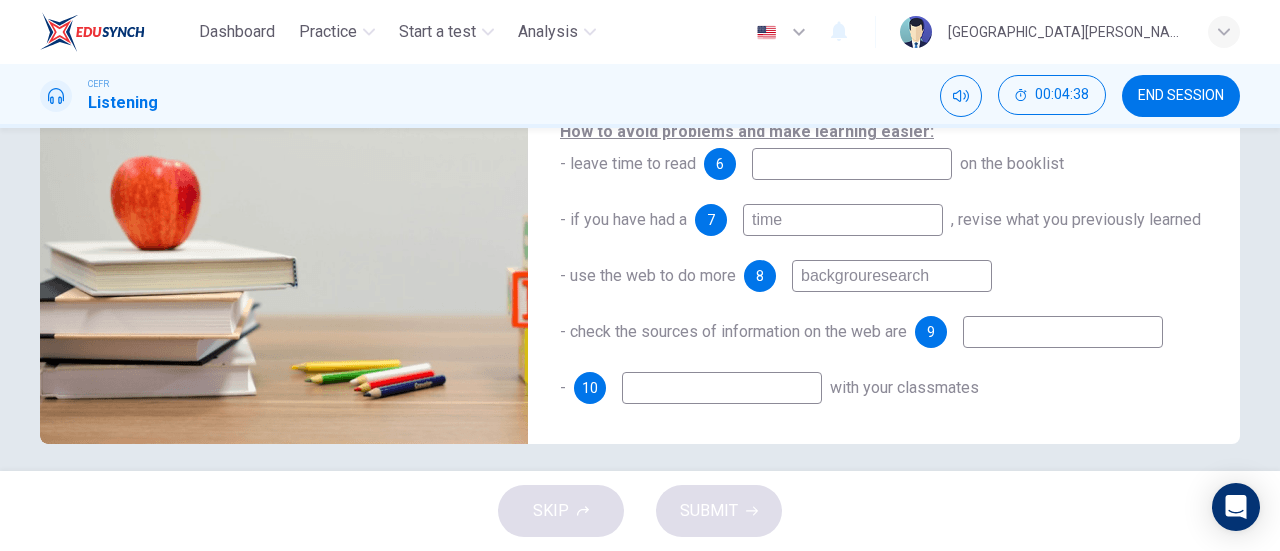 type on "90" 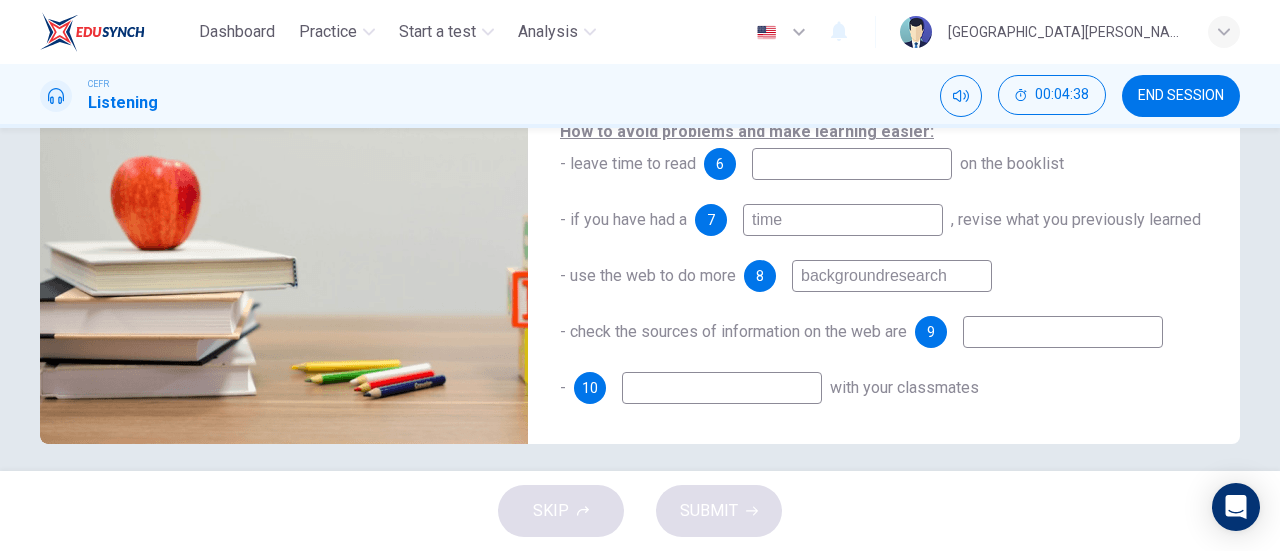 type on "background research" 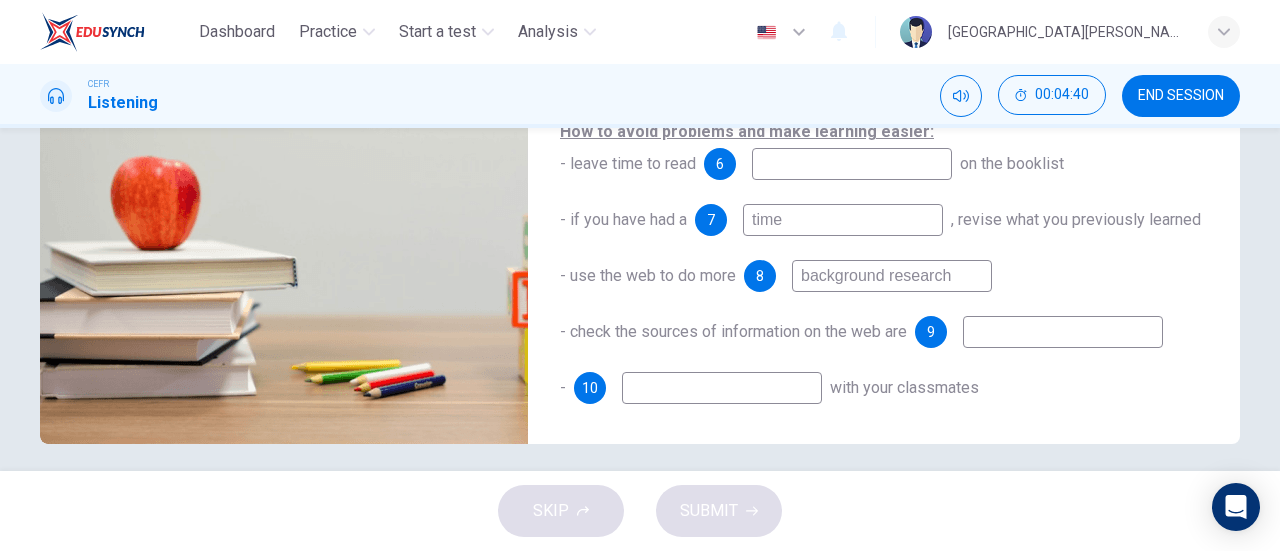 type on "91" 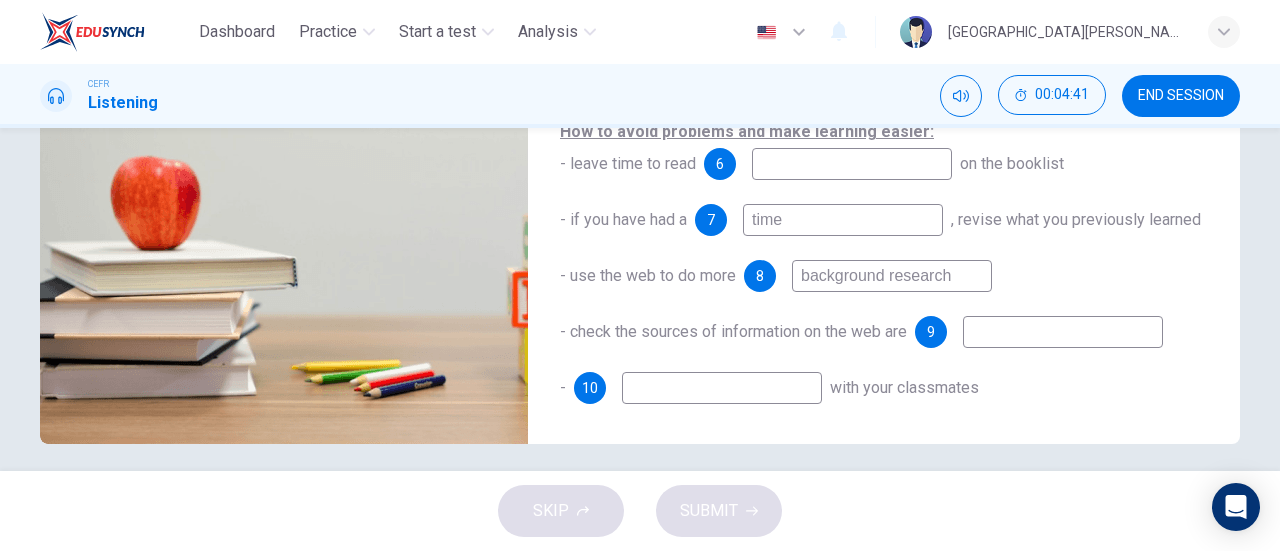 type on "r" 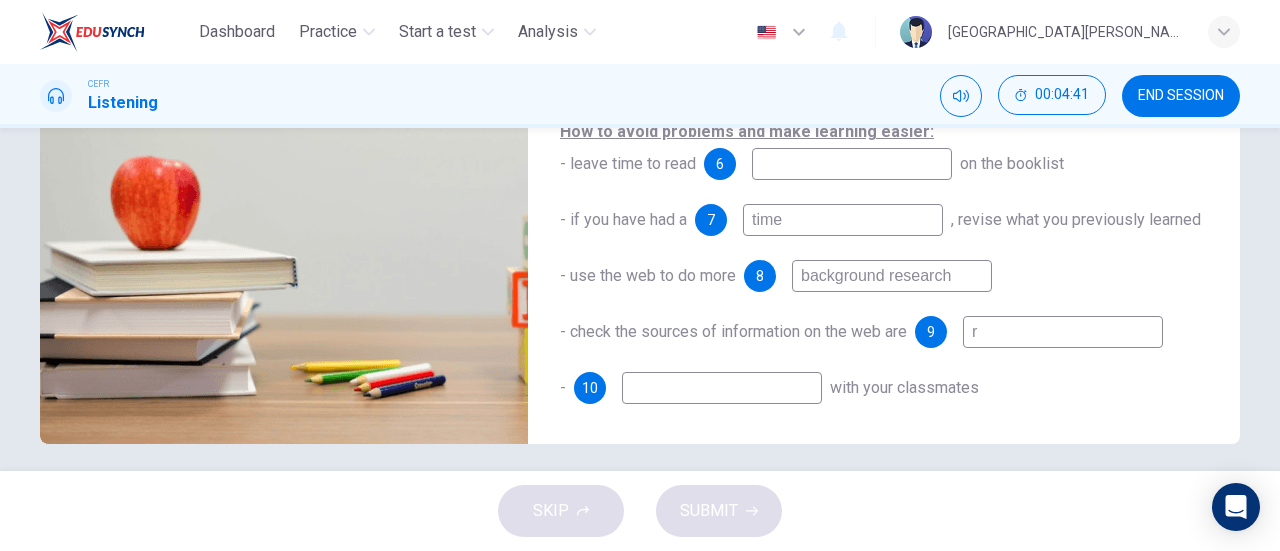 type on "91" 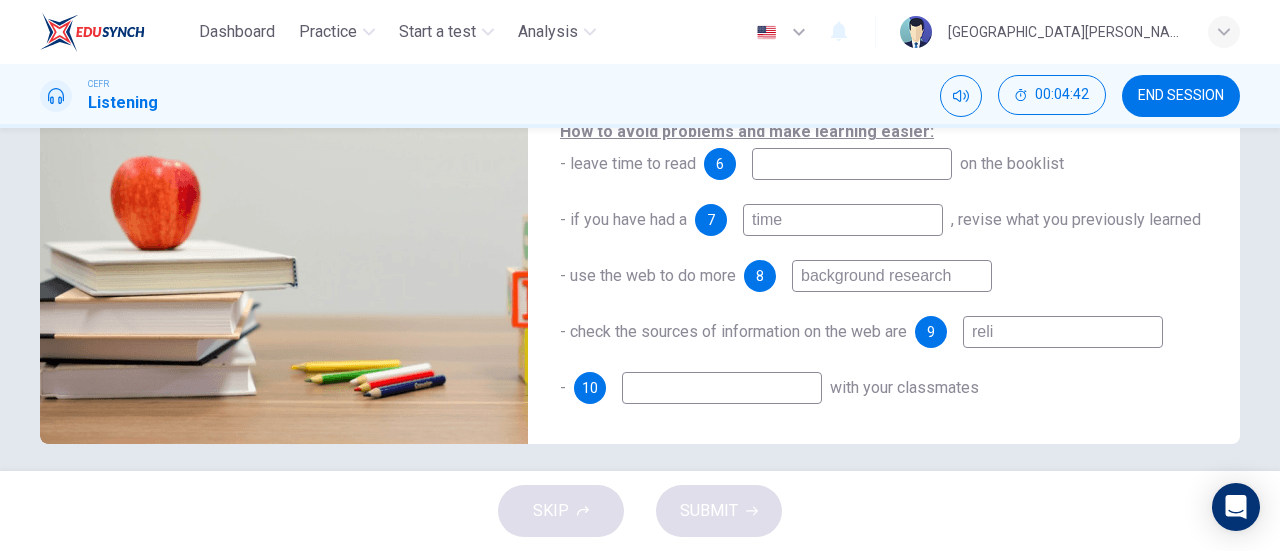 type on "reliB" 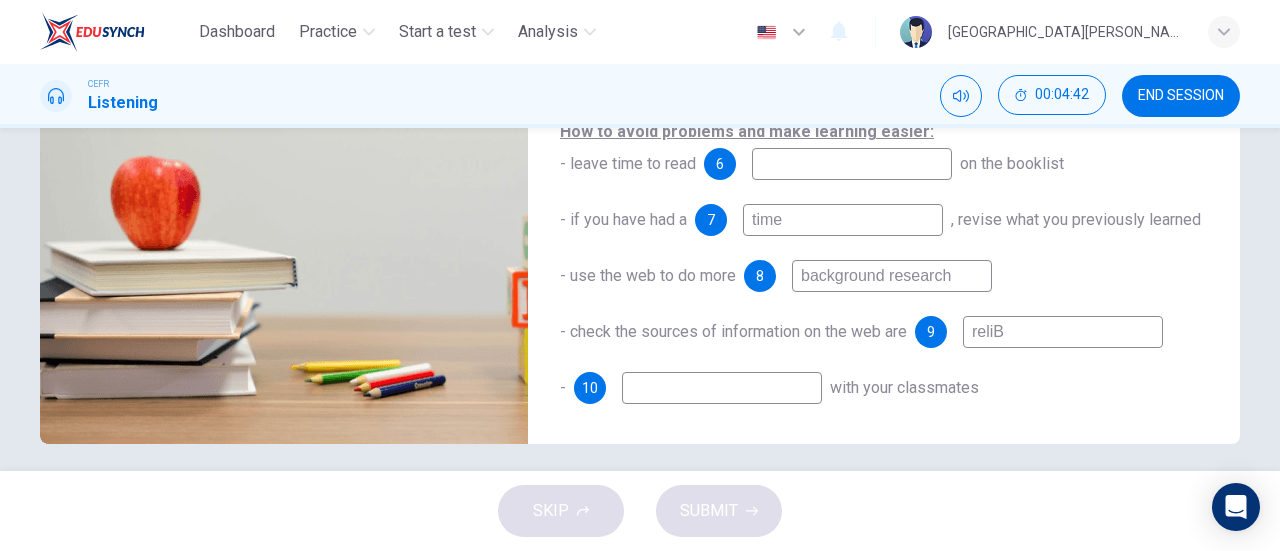 type on "92" 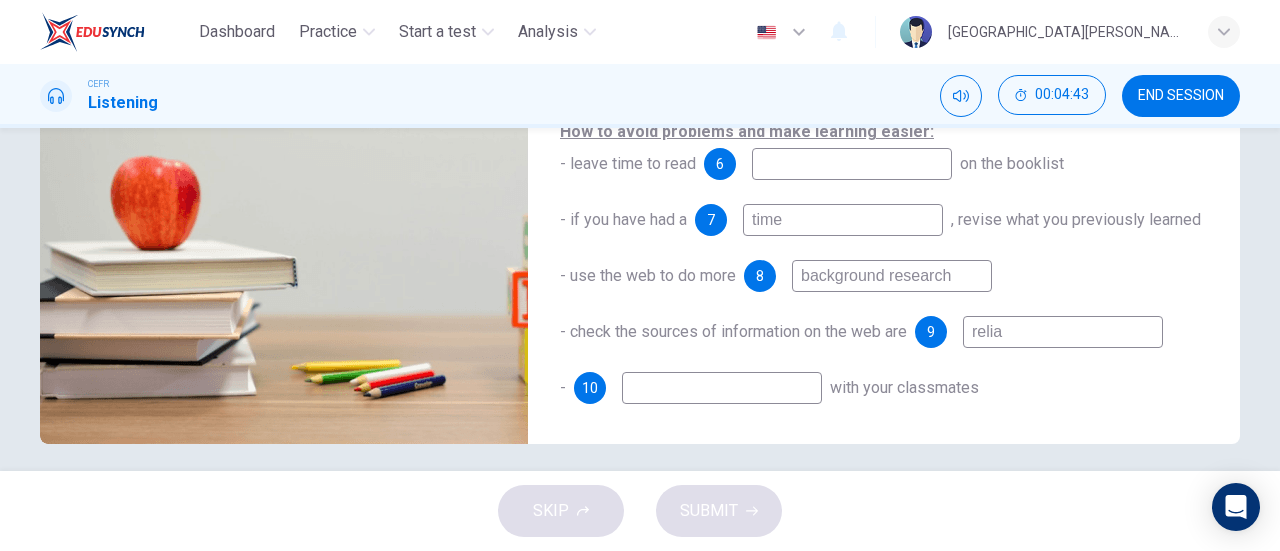 type on "reliab" 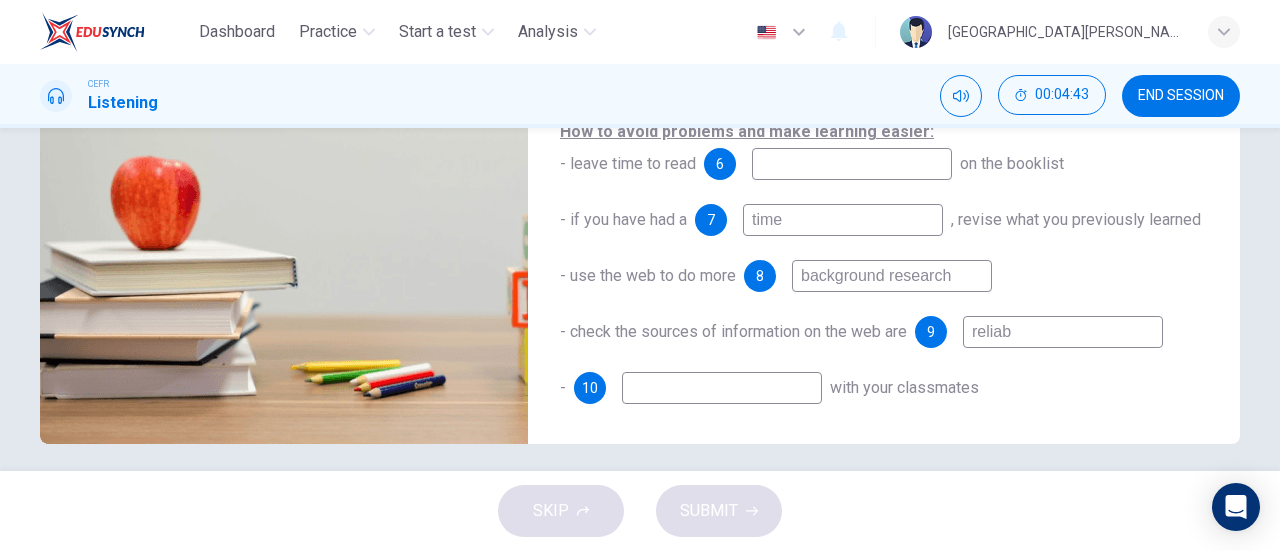 type on "92" 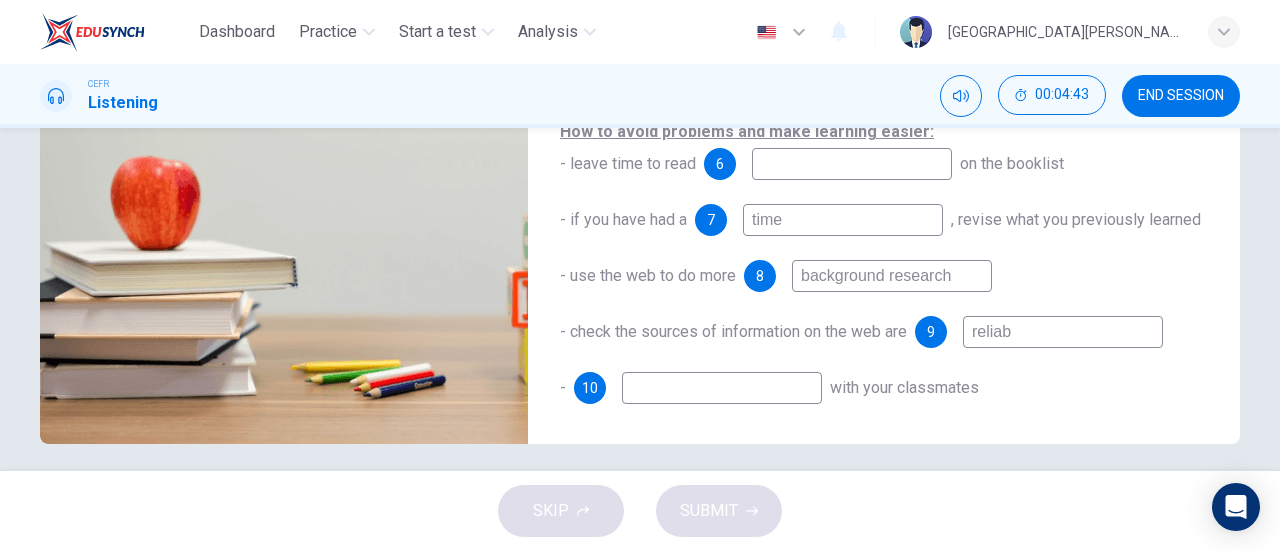type on "reliabe" 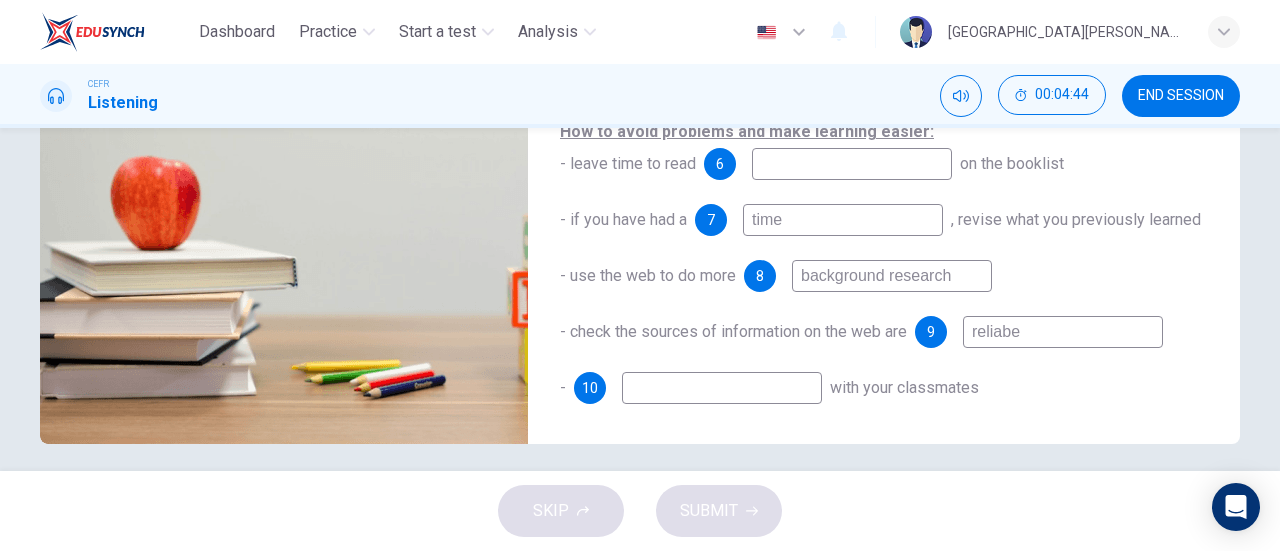 type on "92" 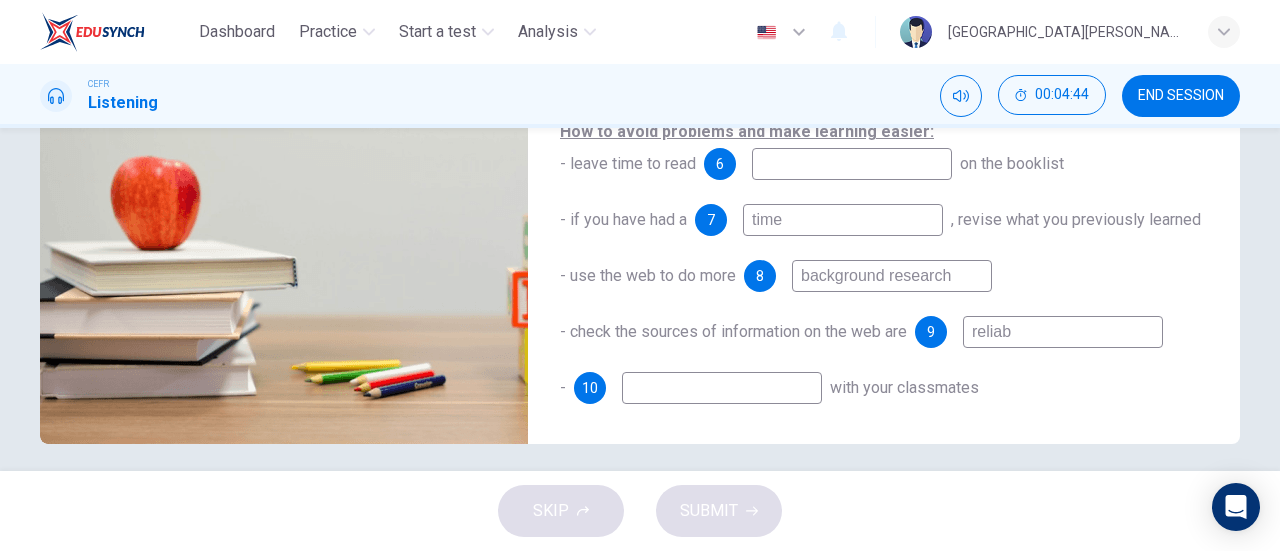 type on "relia" 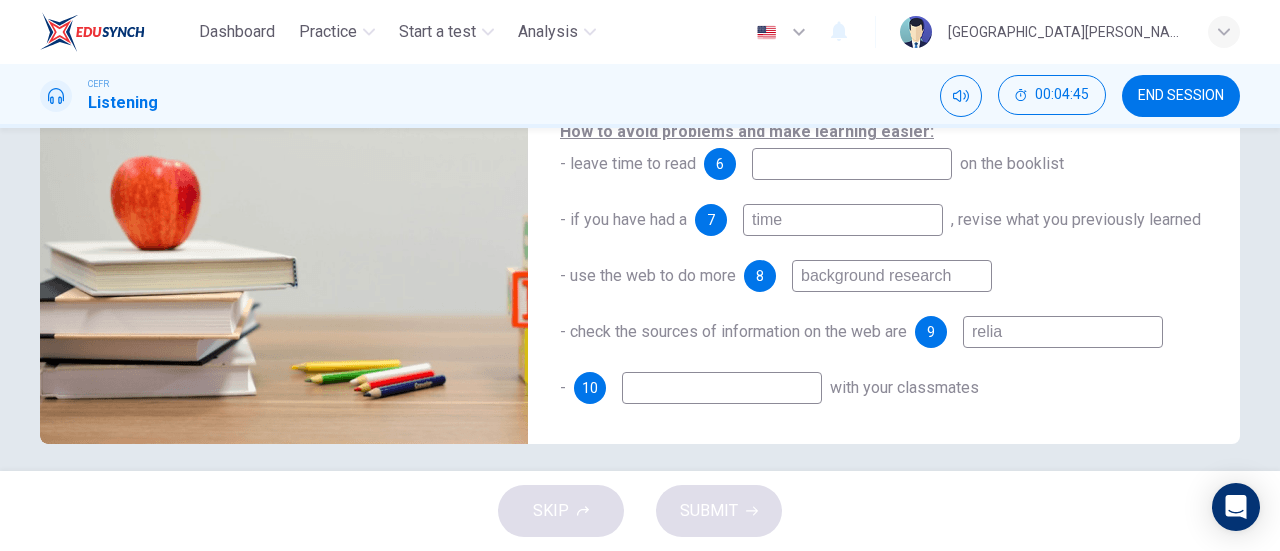 type on "93" 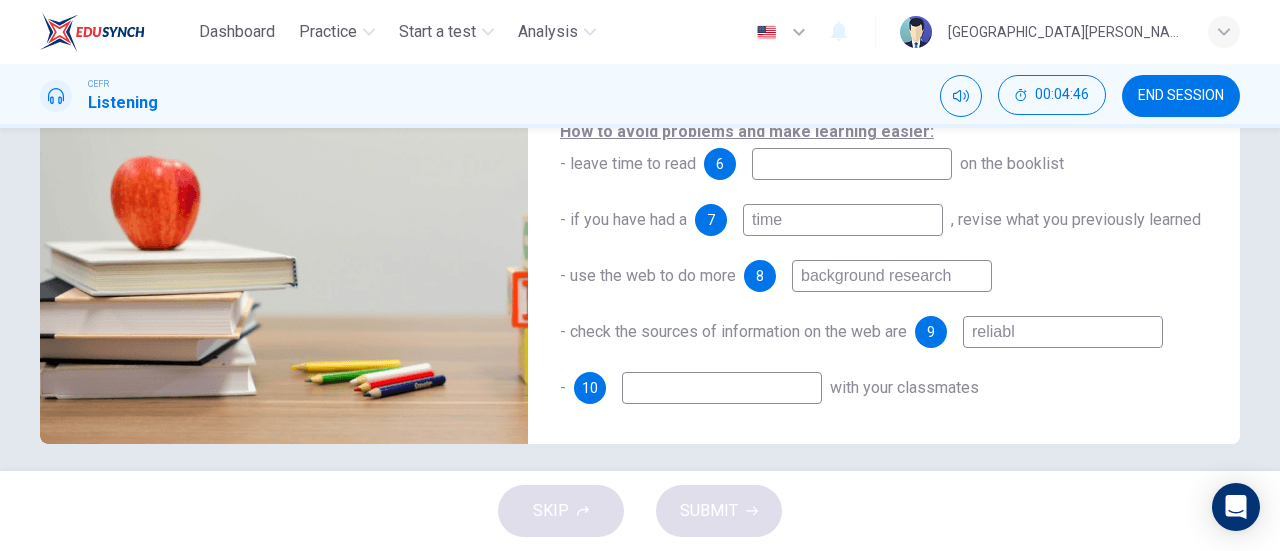 type on "reliable" 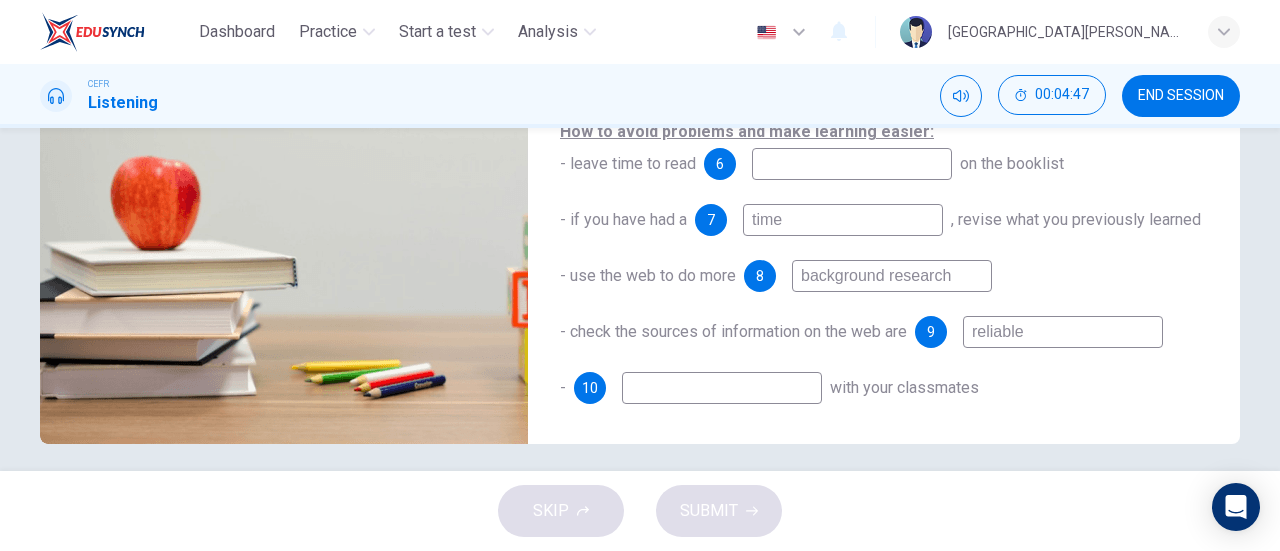 type on "94" 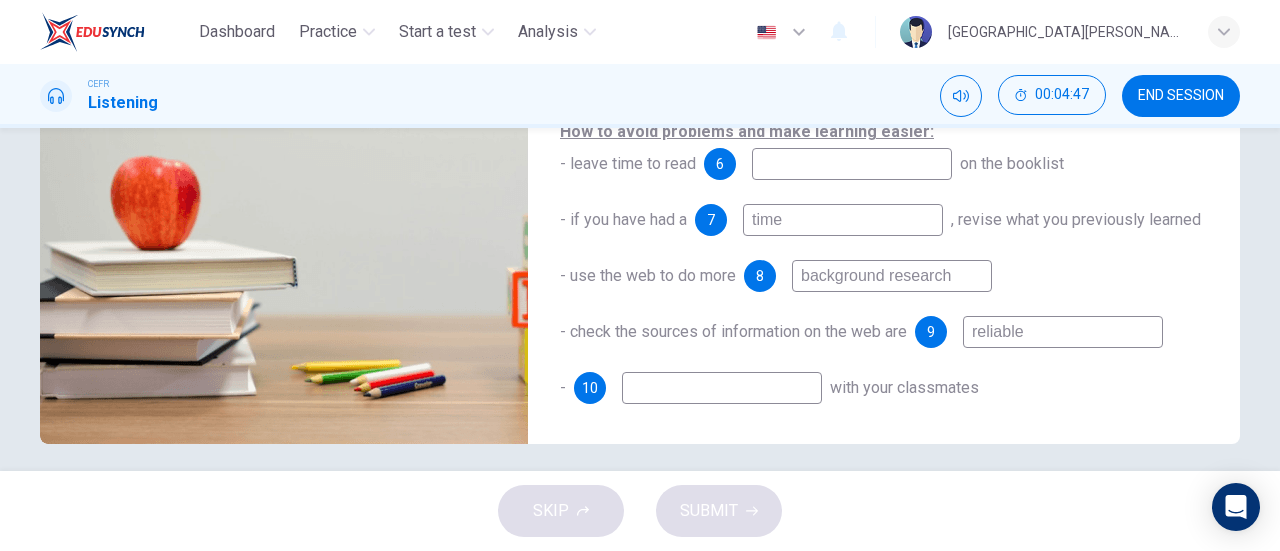 type on "reliable" 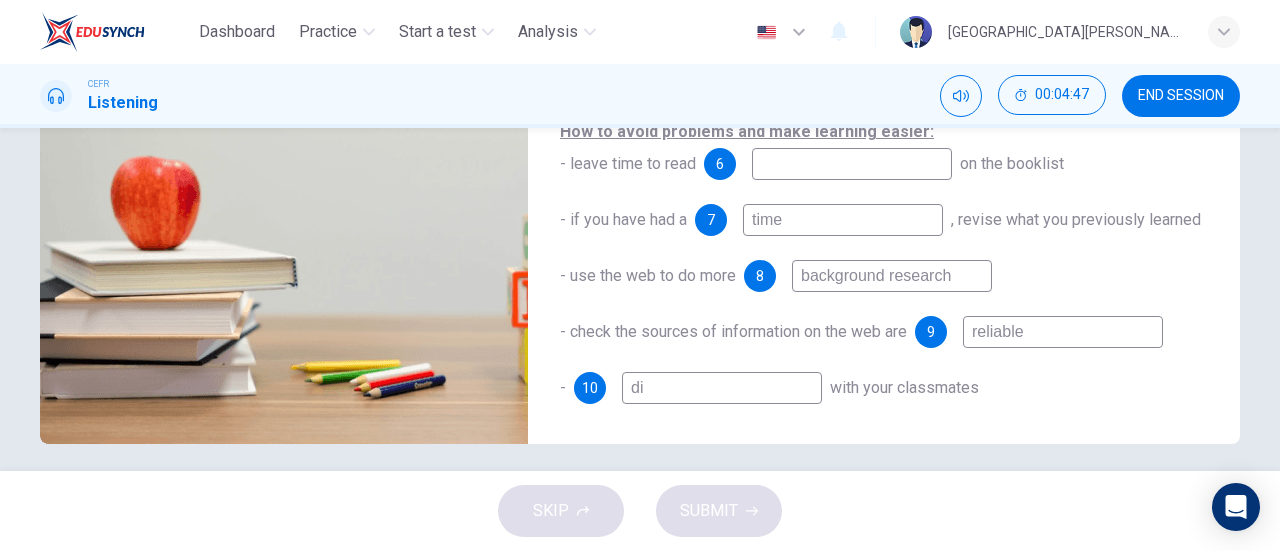 type on "dic" 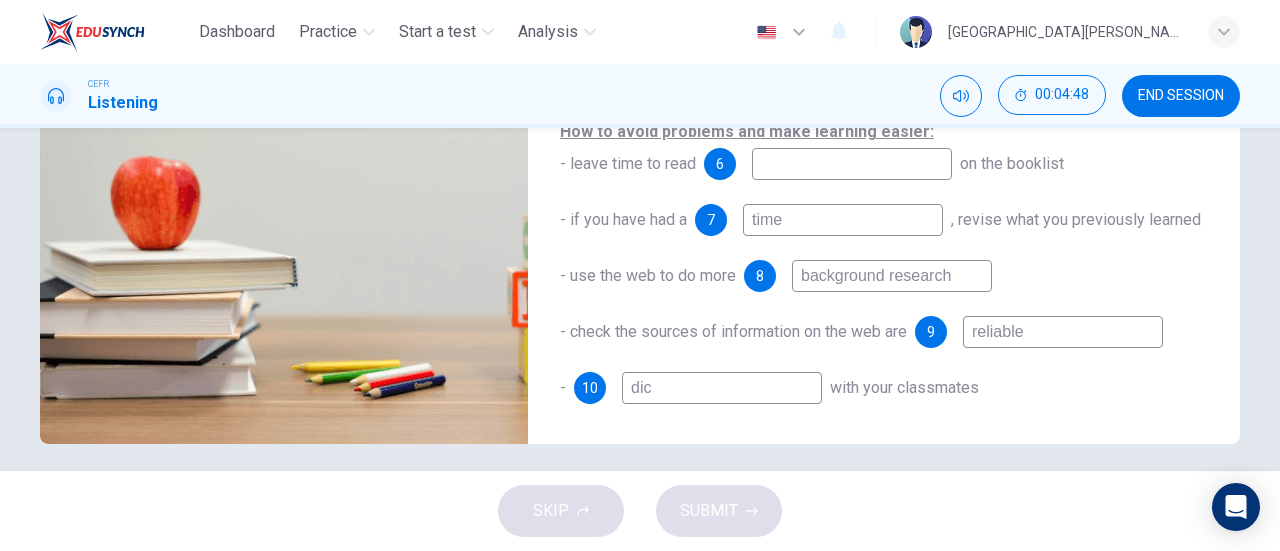 type on "94" 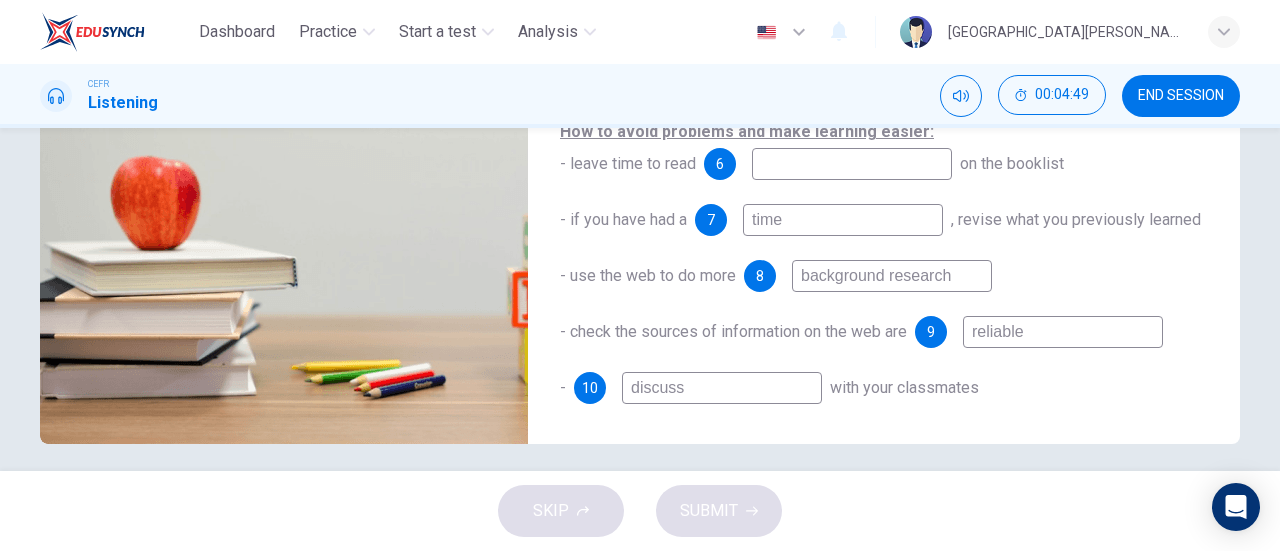 type on "discuss" 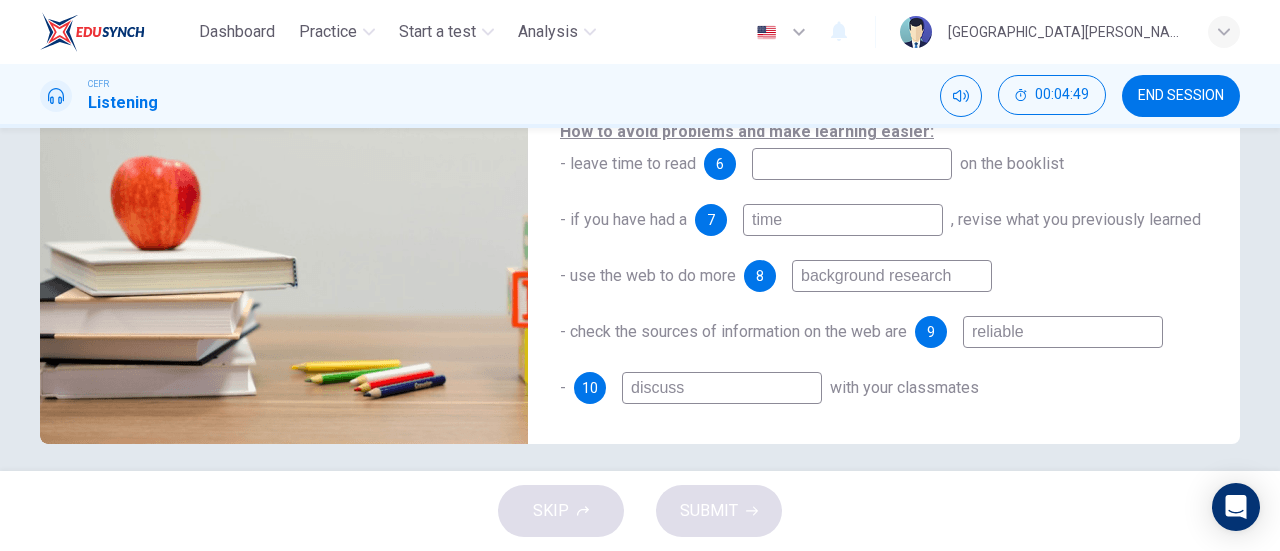 type on "94" 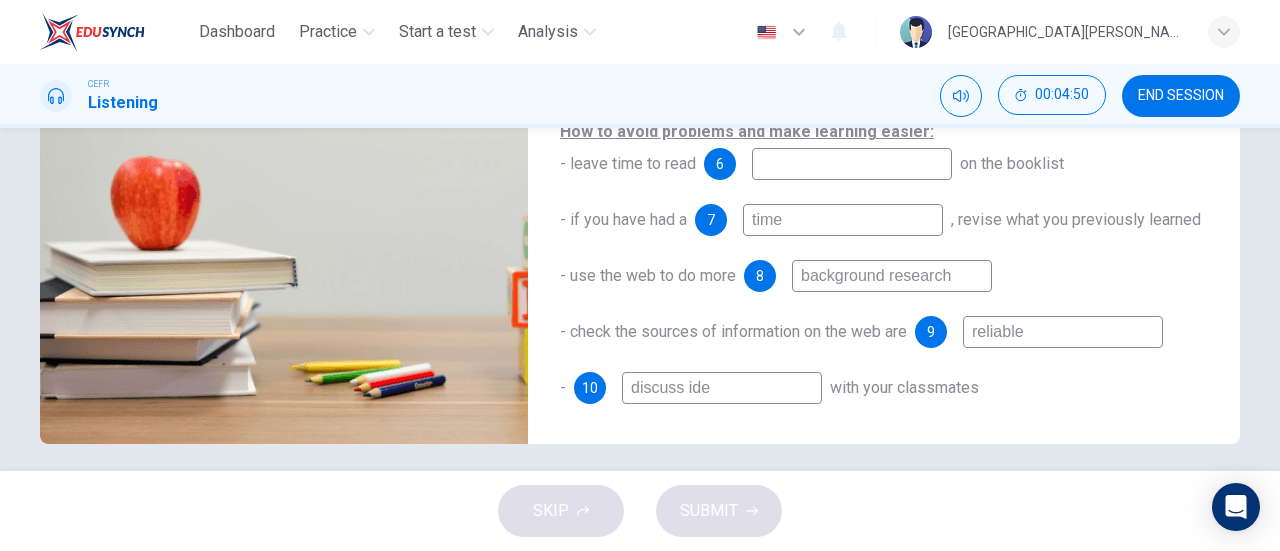 type on "discuss idea" 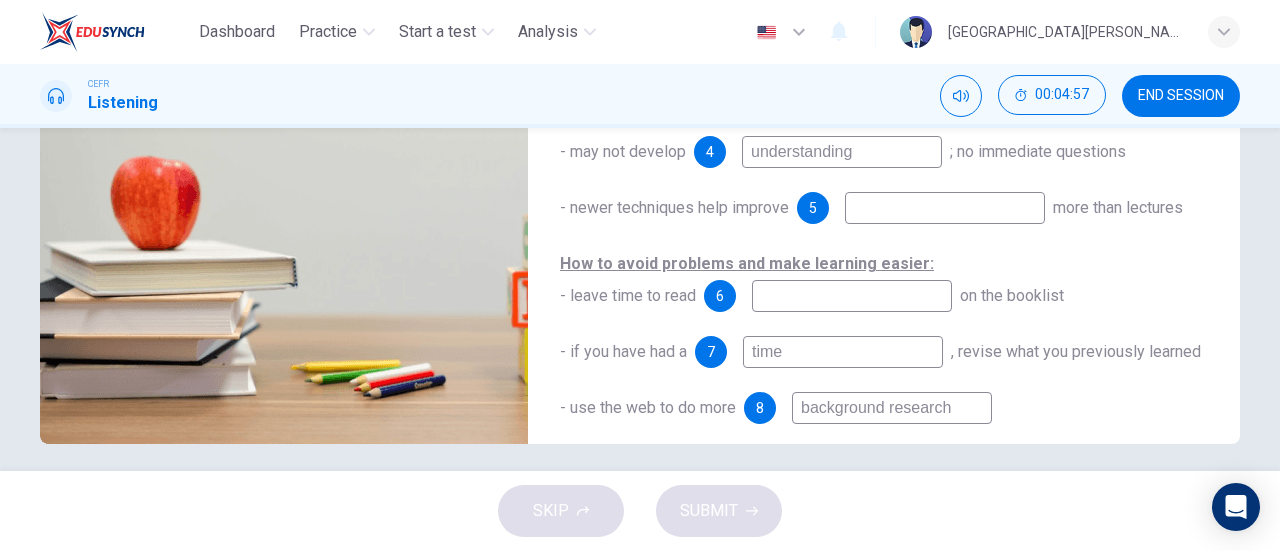 scroll, scrollTop: 0, scrollLeft: 0, axis: both 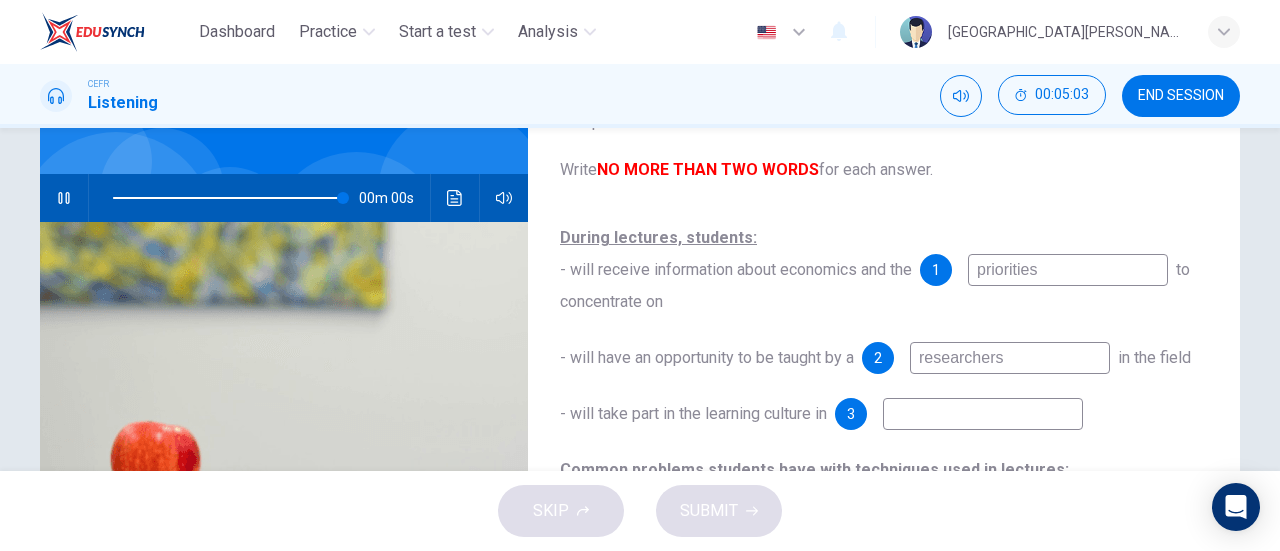 type on "0" 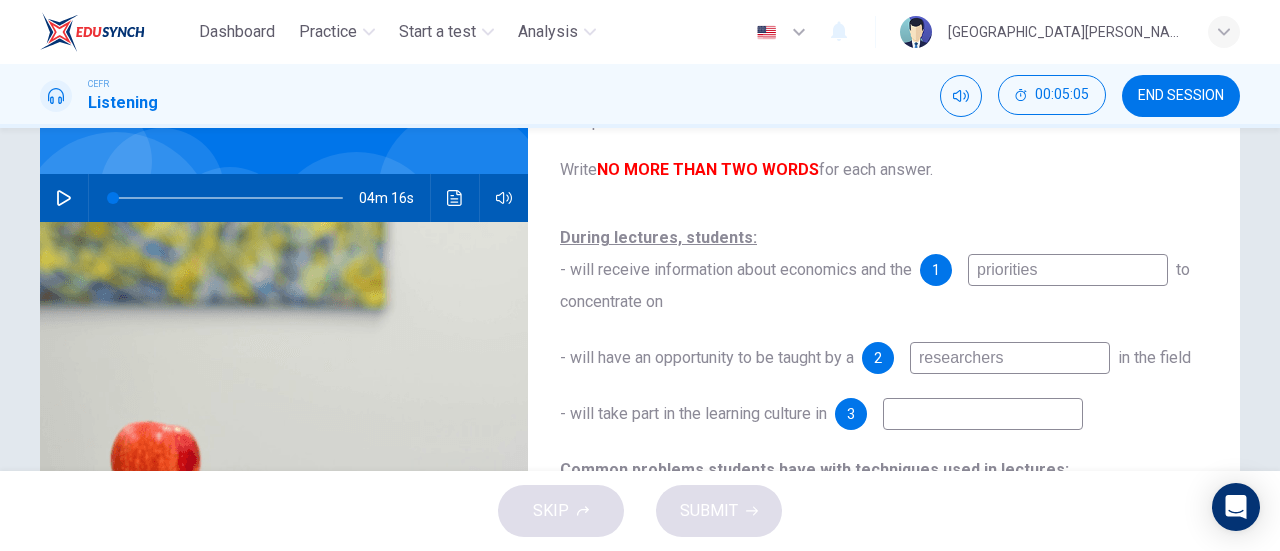 type on "discuss idea" 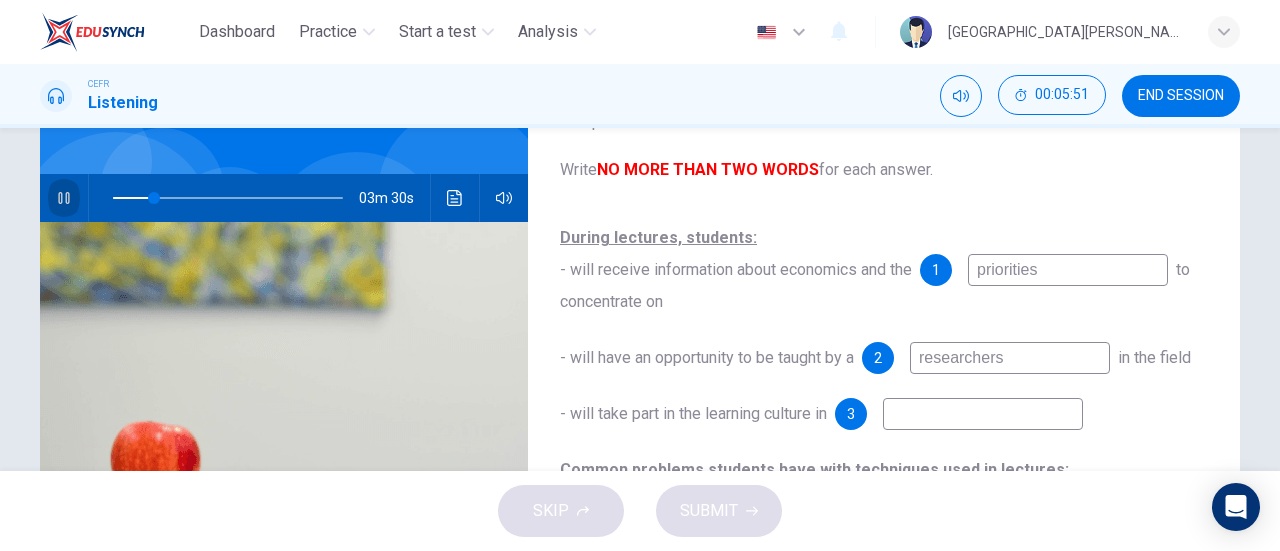 click 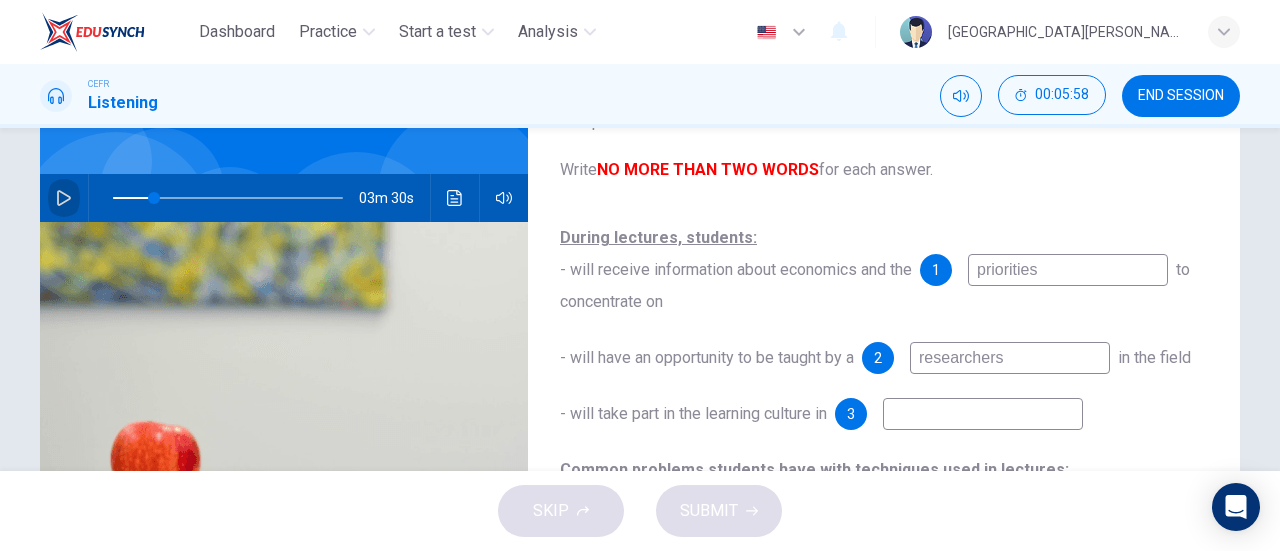 click 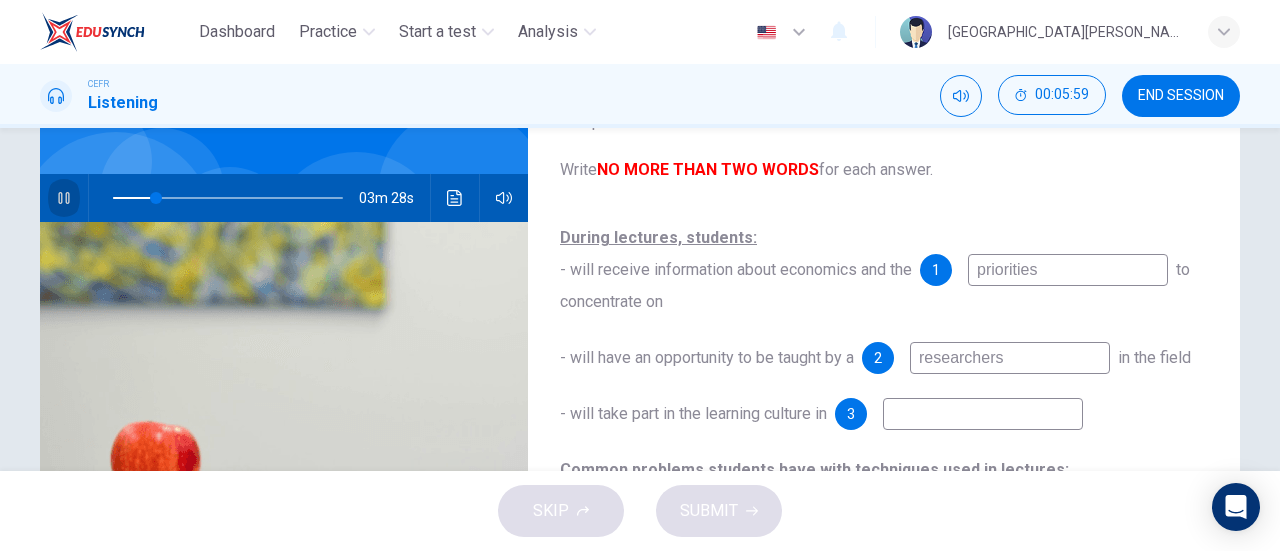 click 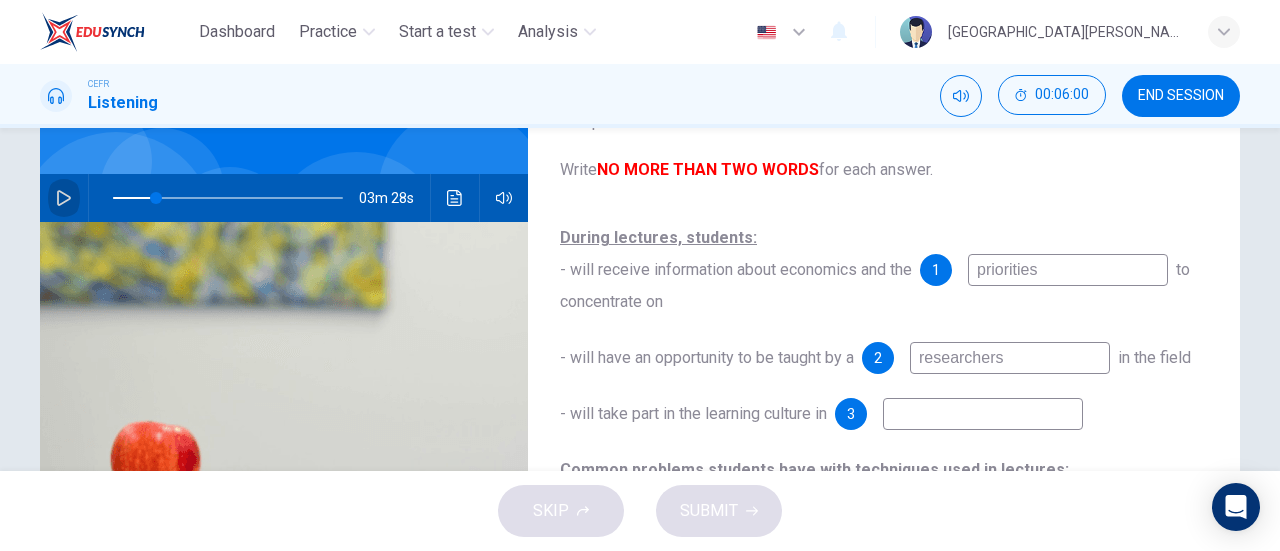 click 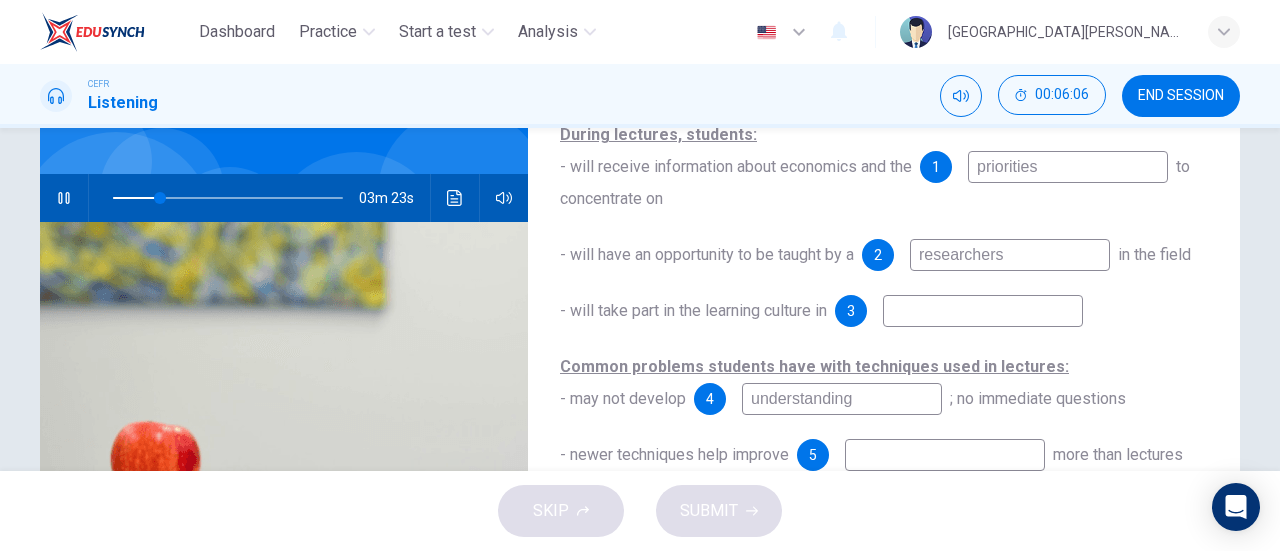 scroll, scrollTop: 102, scrollLeft: 0, axis: vertical 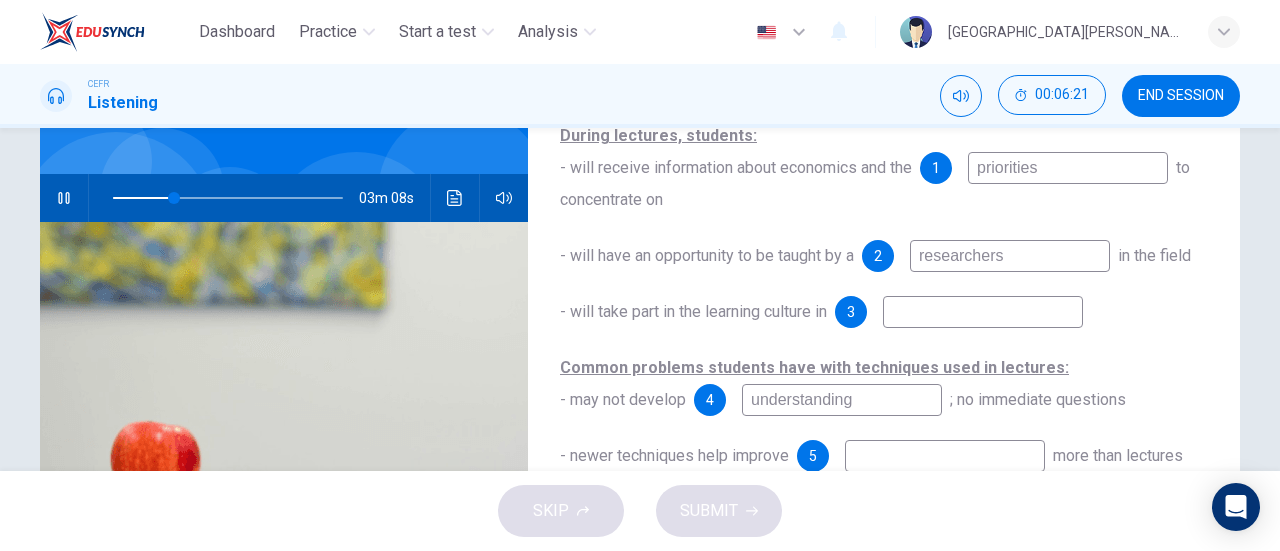 click 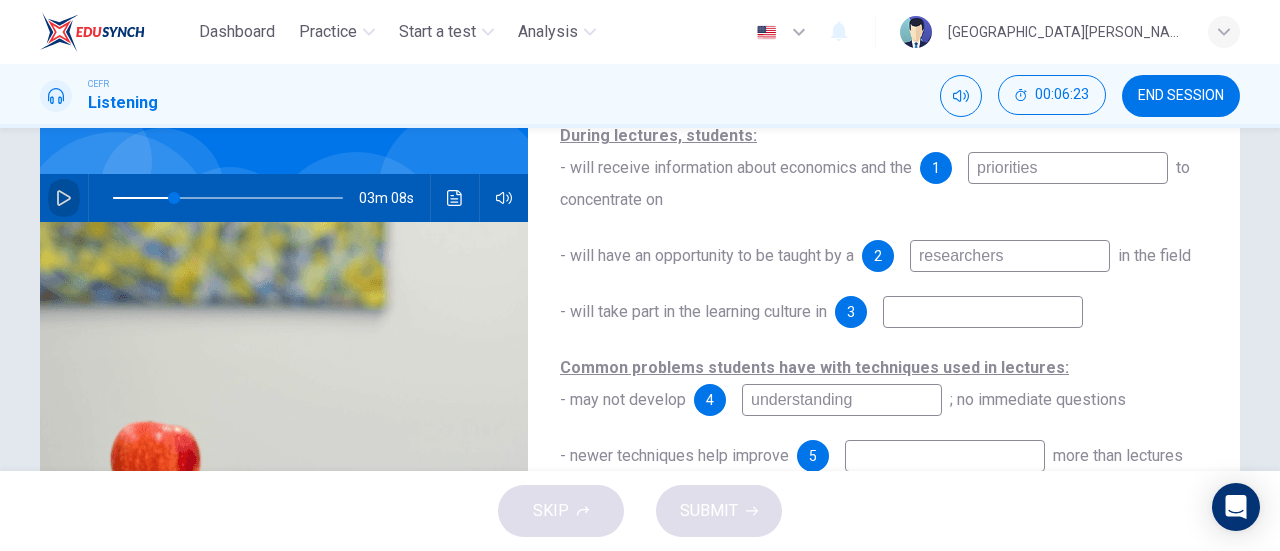 click 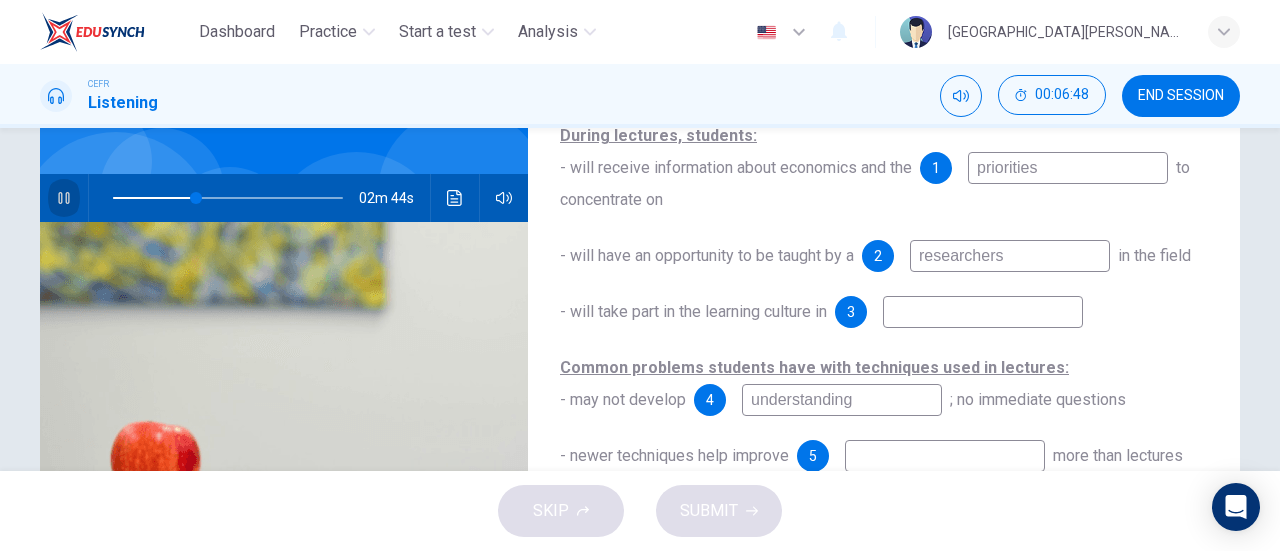 click 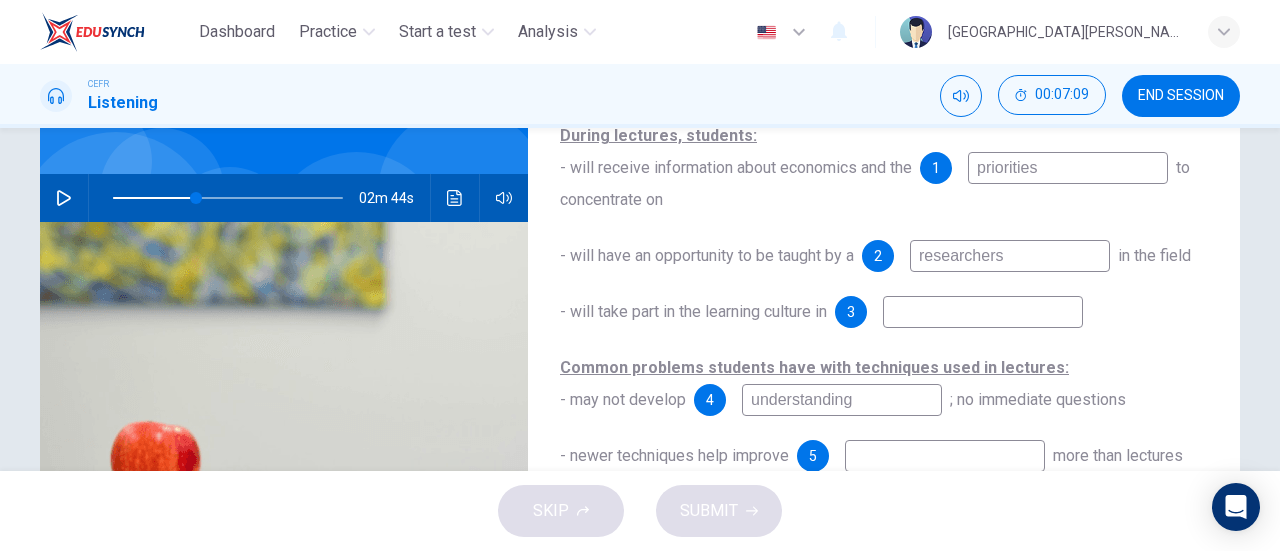 click at bounding box center [983, 312] 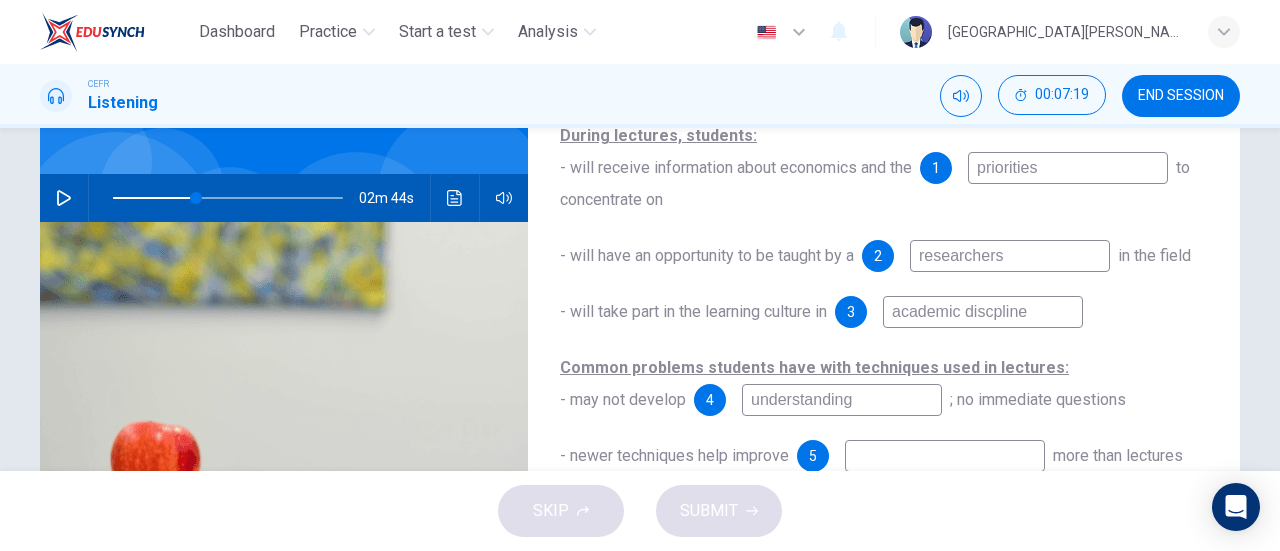 click on "academic discpline" at bounding box center [983, 312] 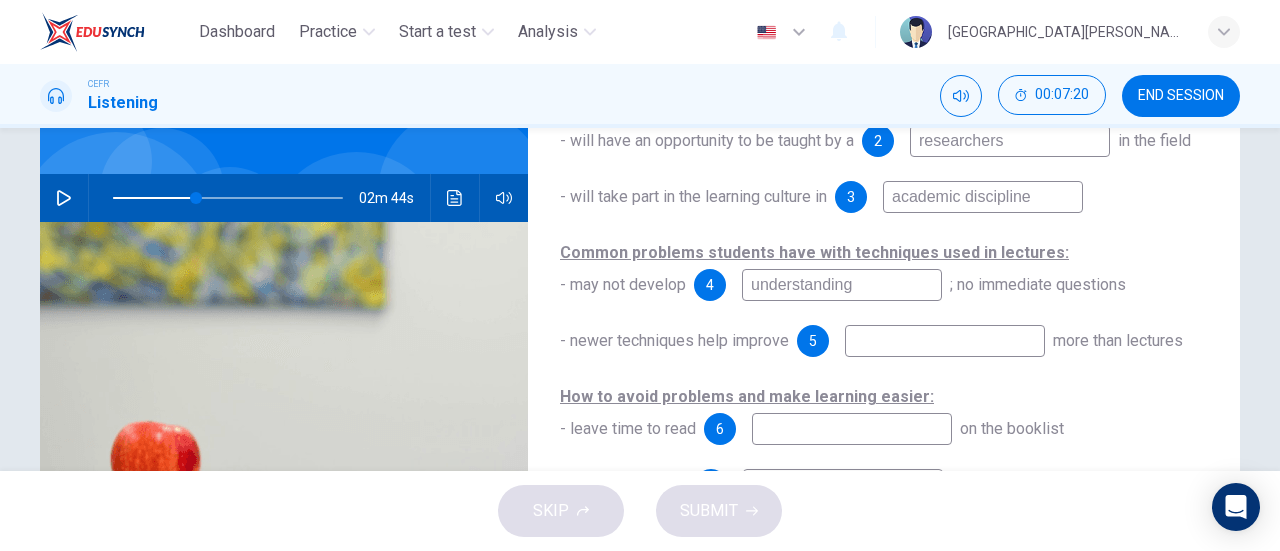 scroll, scrollTop: 284, scrollLeft: 0, axis: vertical 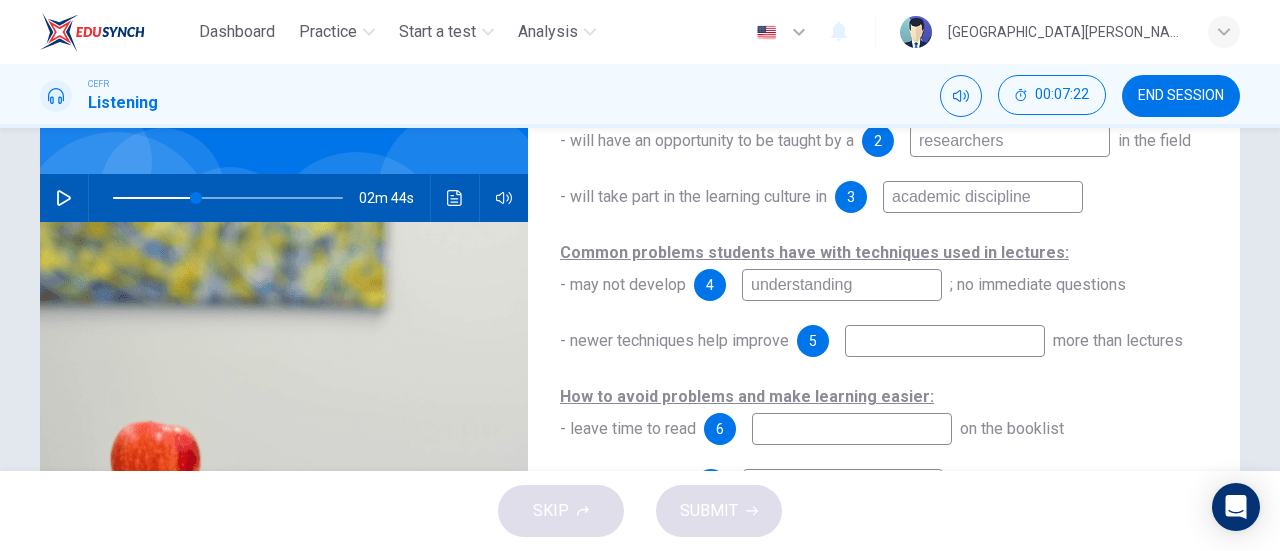 type on "academic discipline" 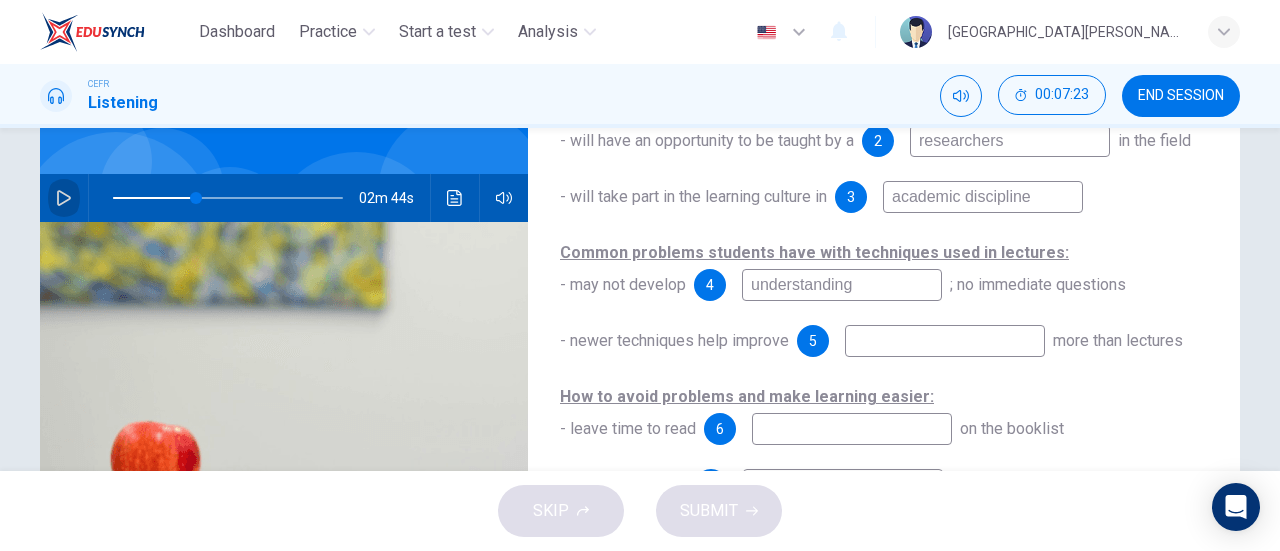 click 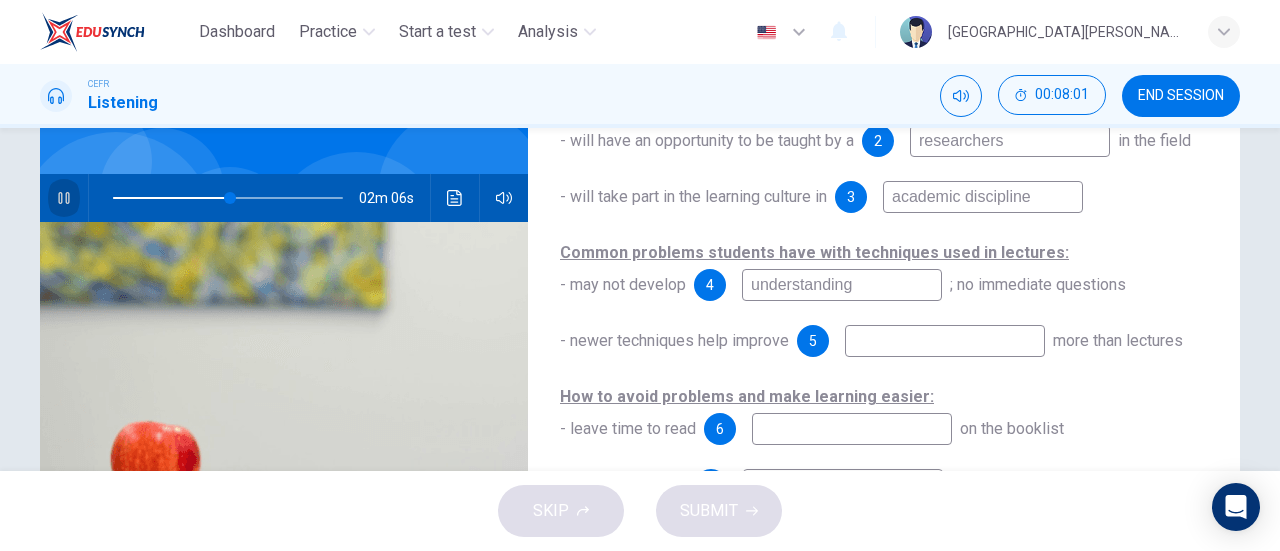 click 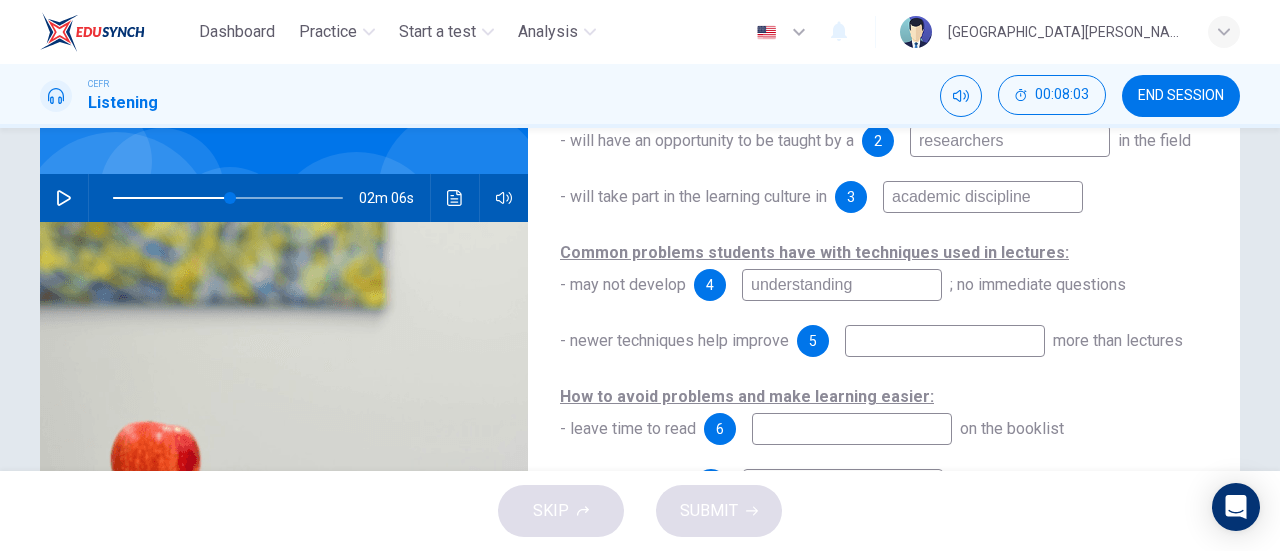 click at bounding box center (945, 341) 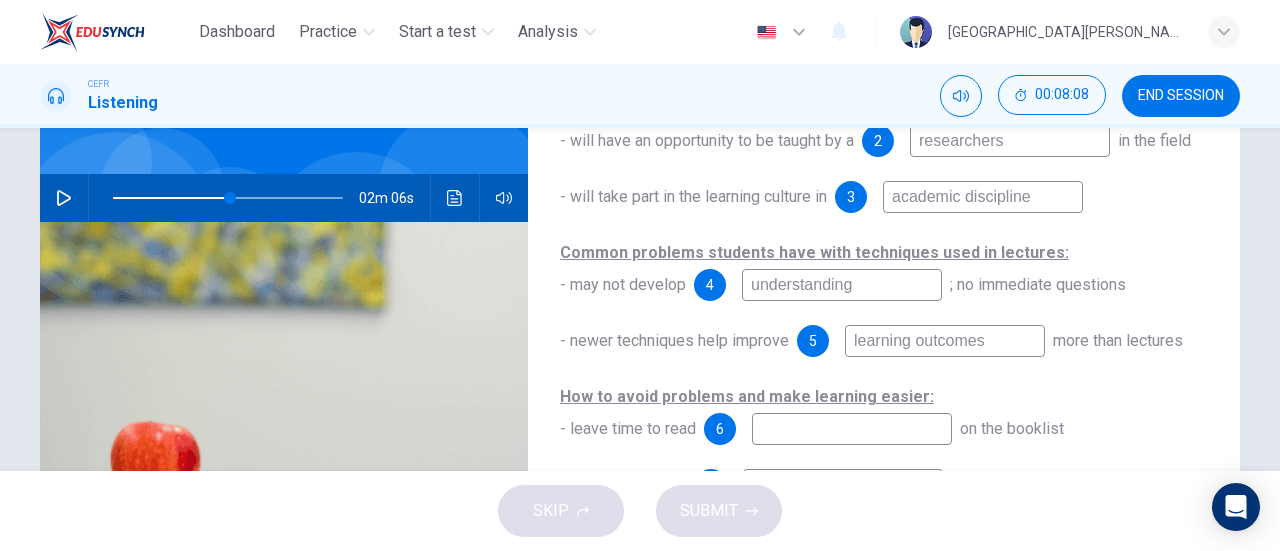 type on "learning outcomes" 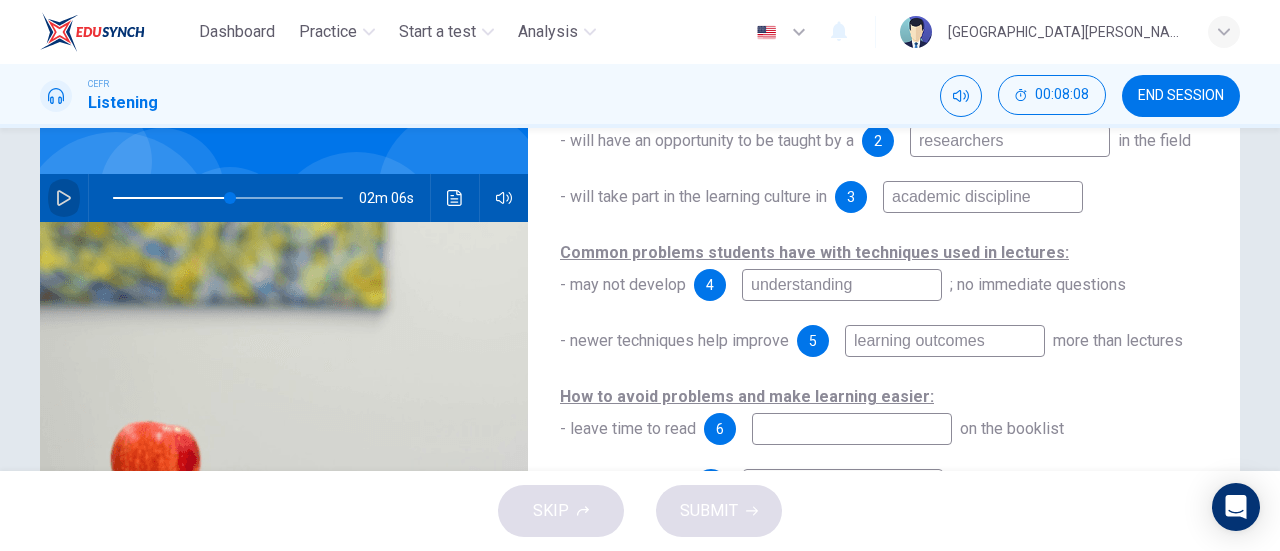 click 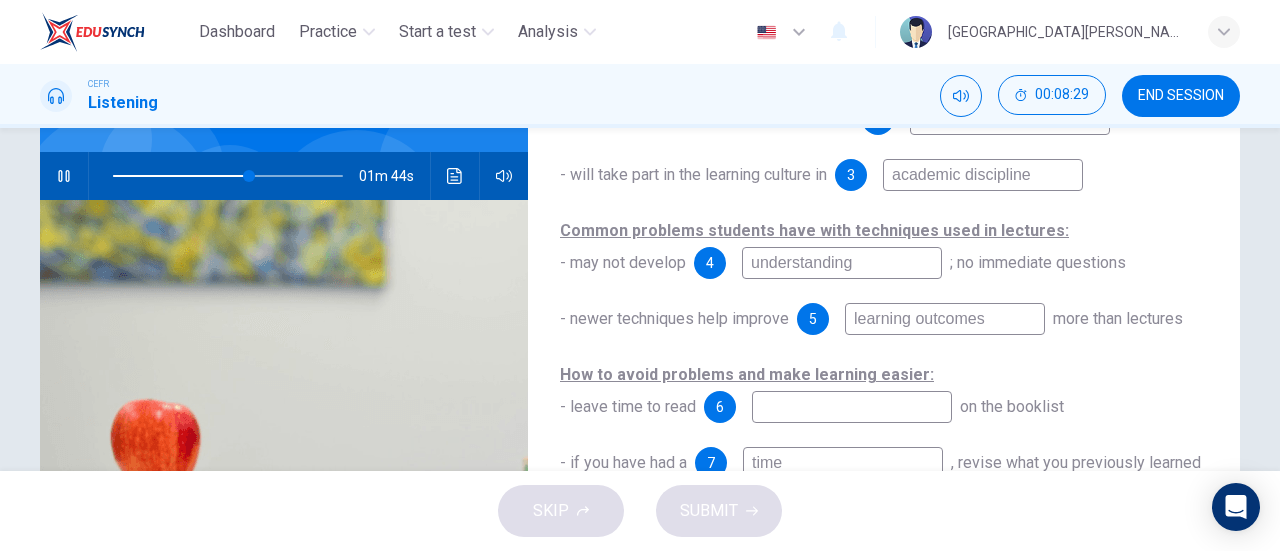 scroll, scrollTop: 180, scrollLeft: 0, axis: vertical 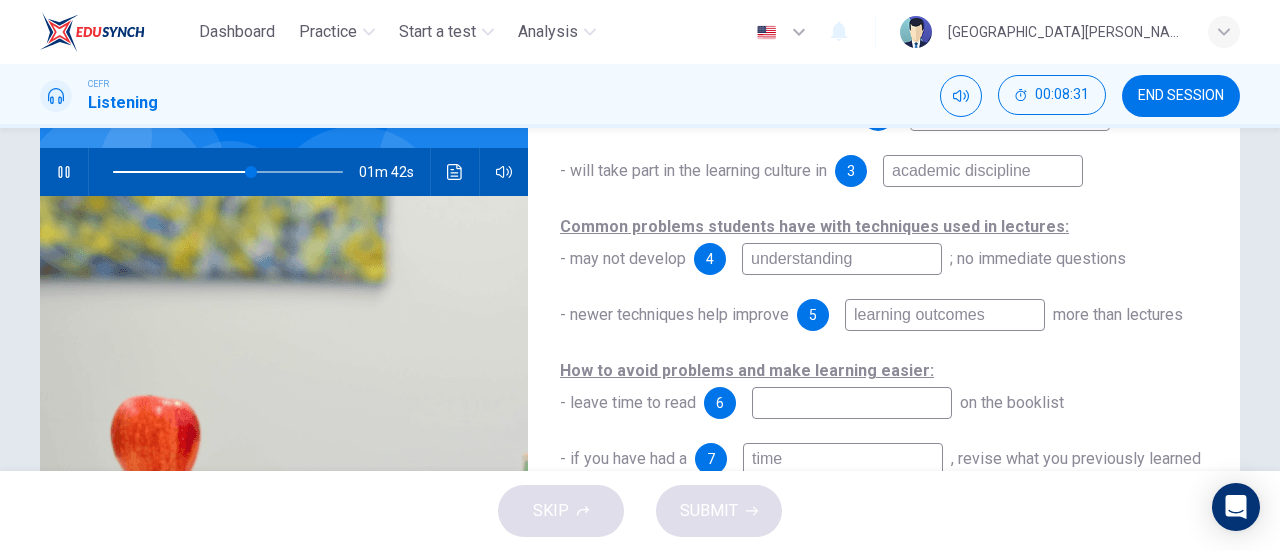 click at bounding box center (852, 403) 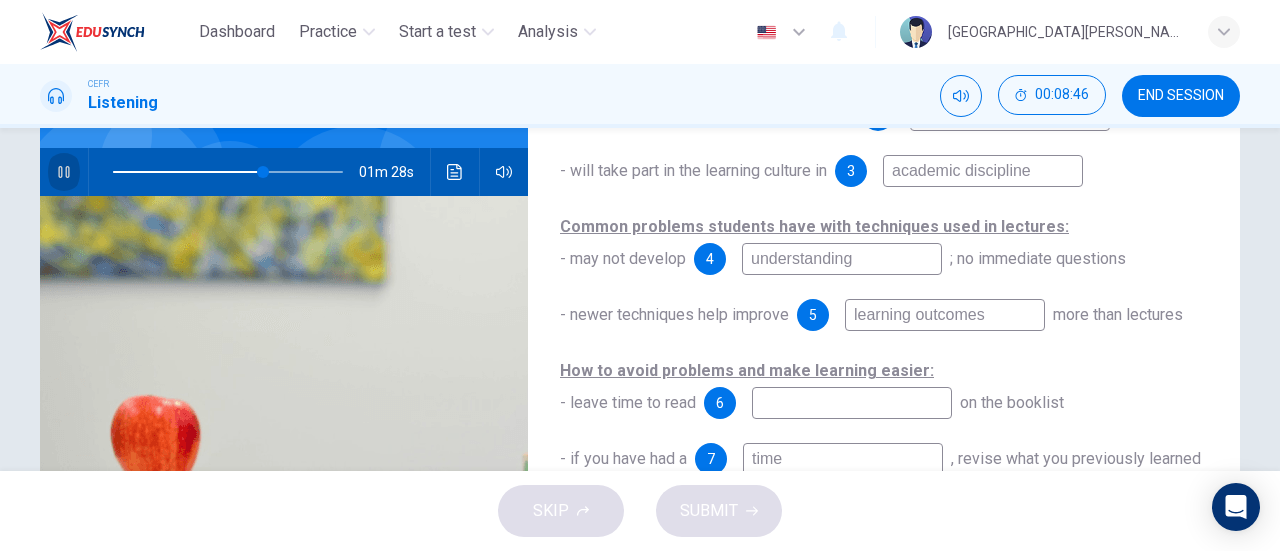 click 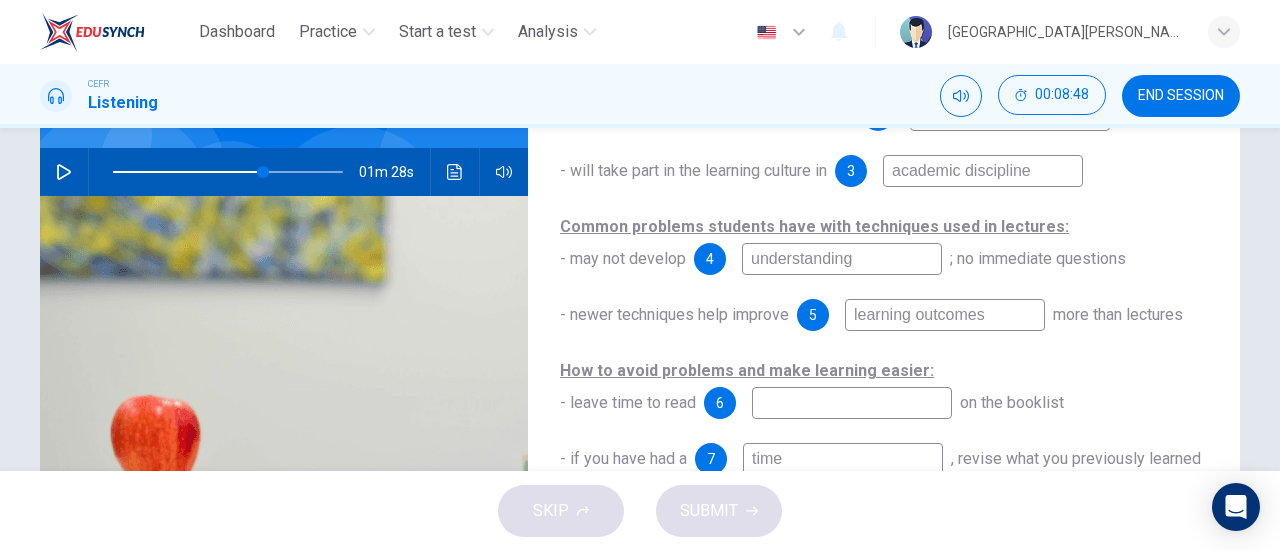 click at bounding box center (852, 403) 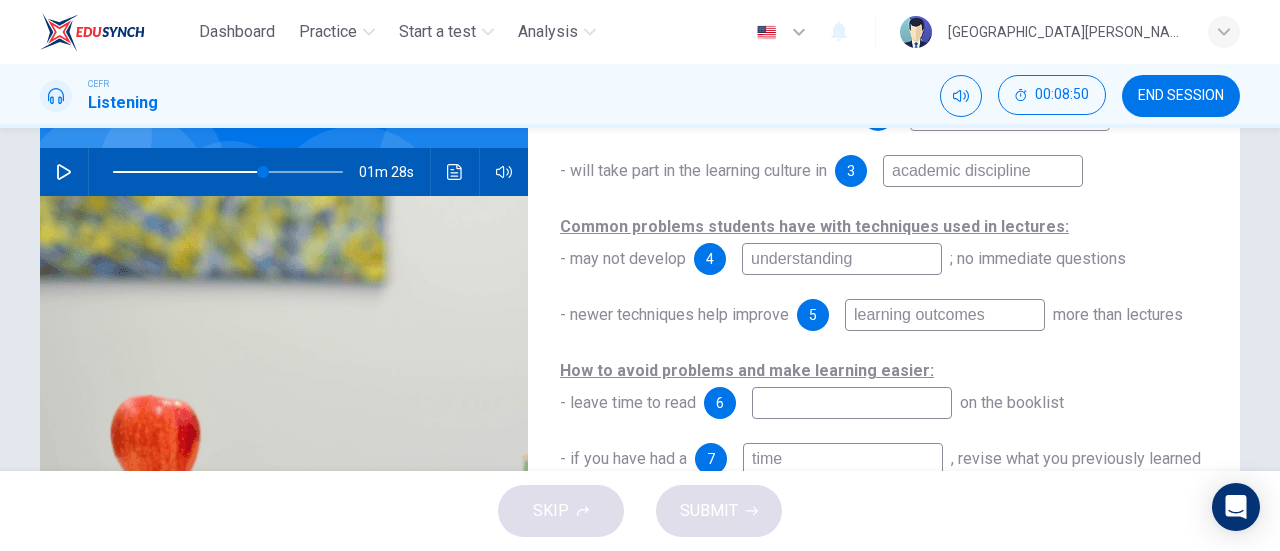 type on "b" 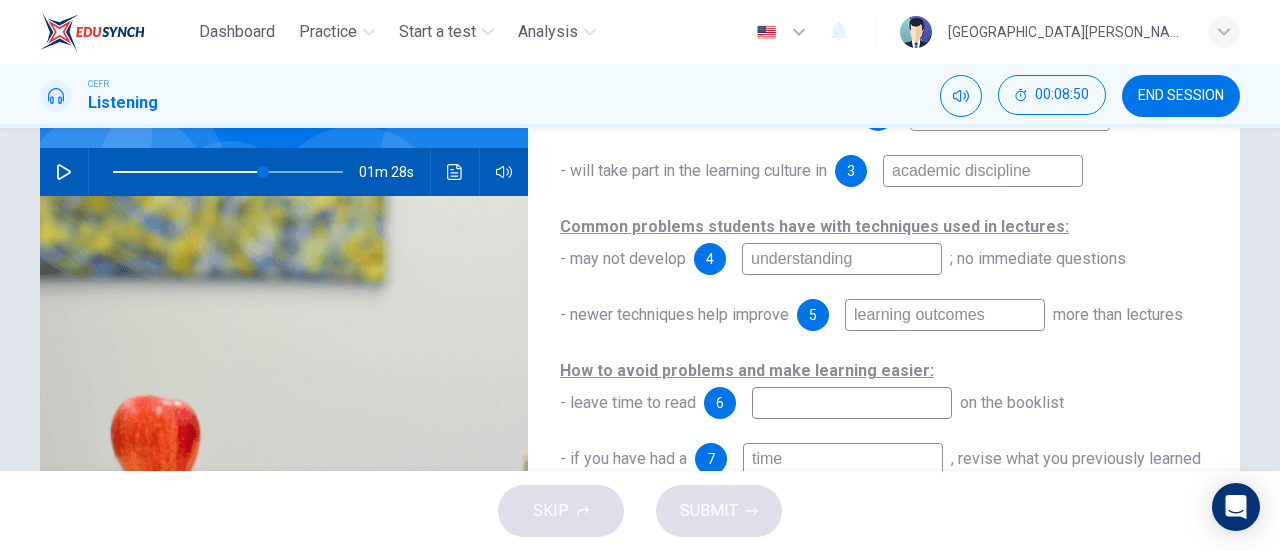 type on "65" 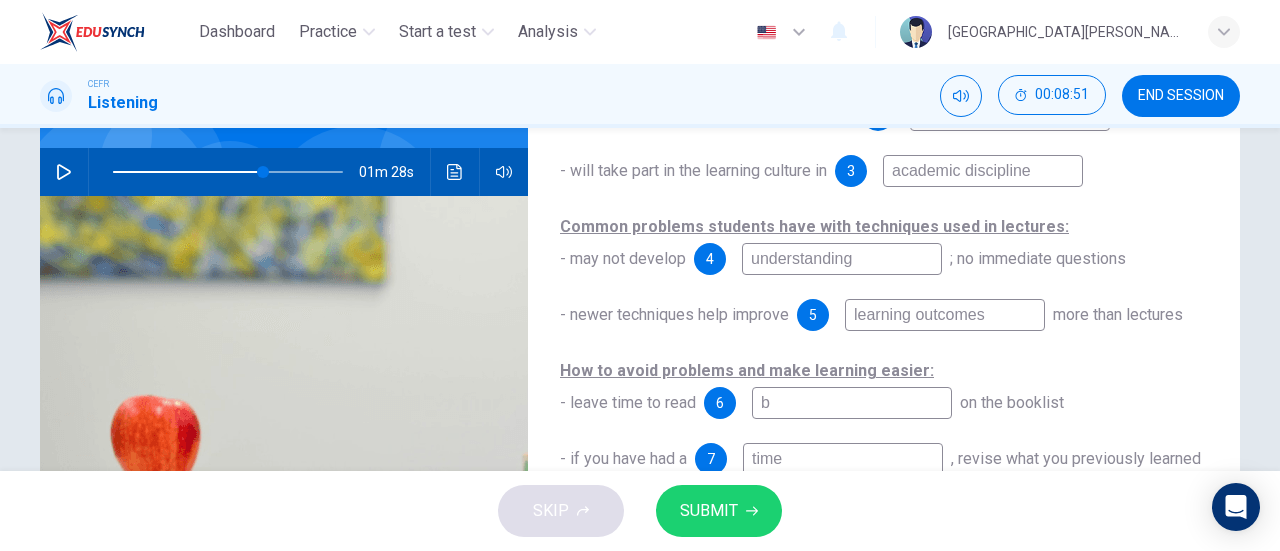 type on "bo" 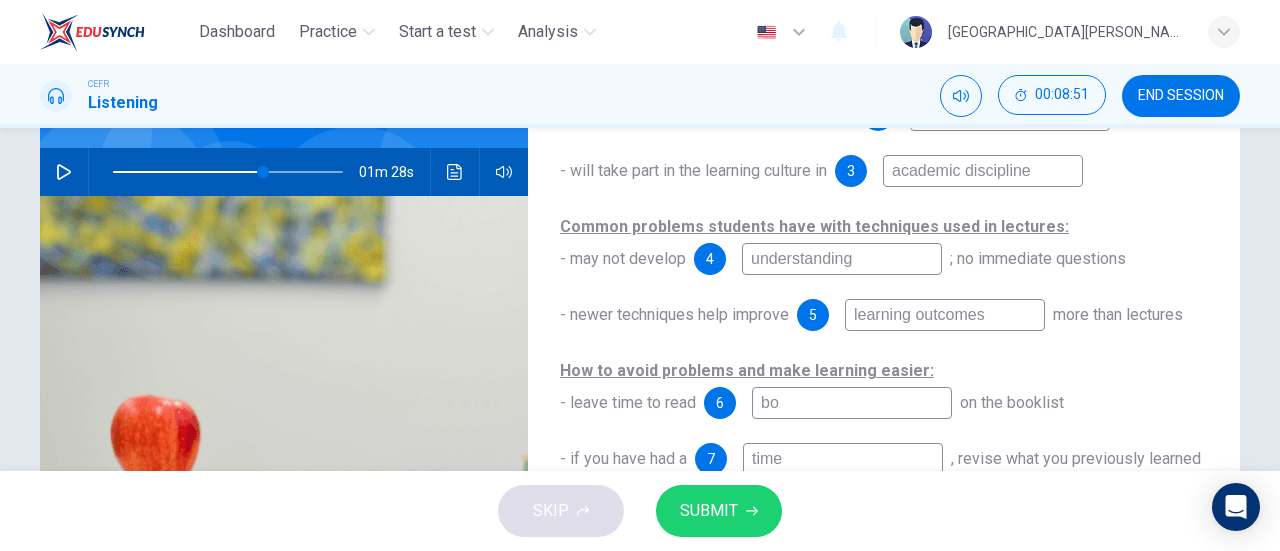 type on "65" 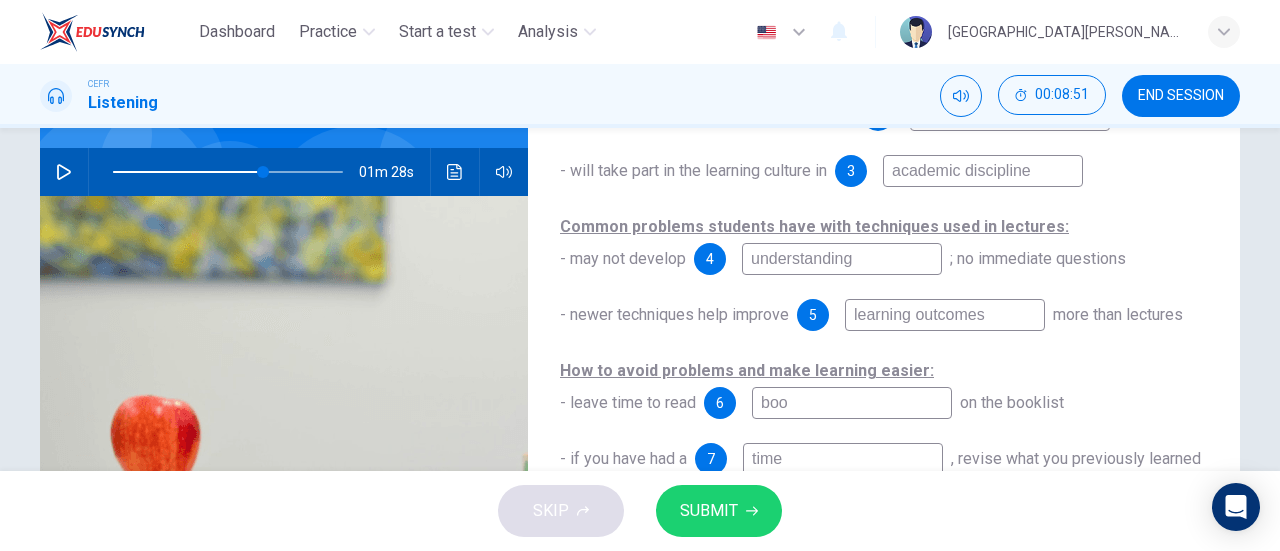 type on "65" 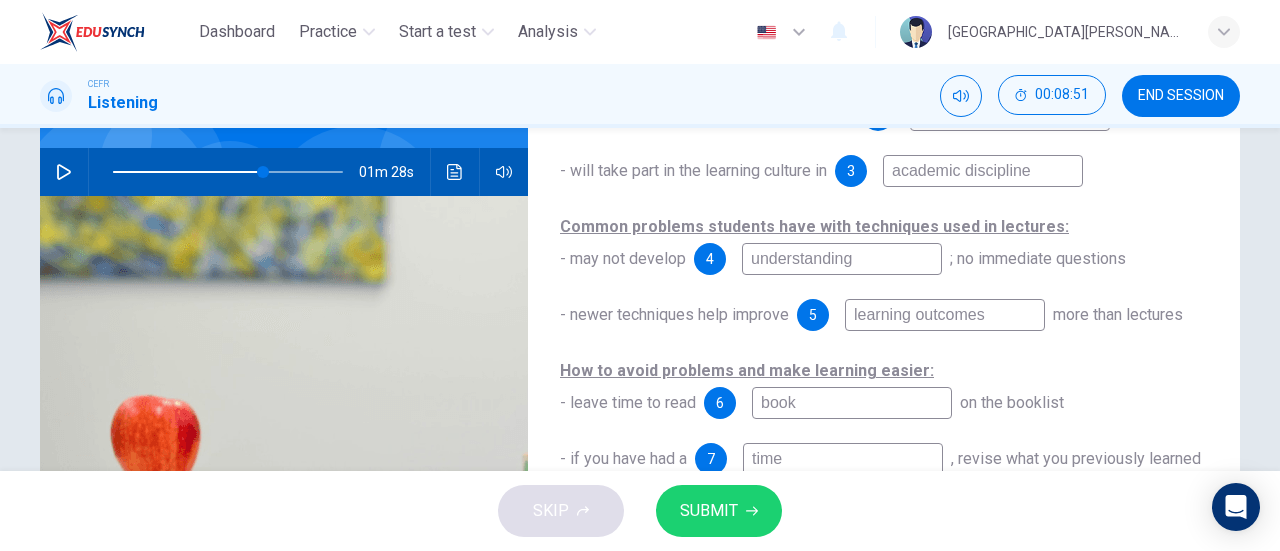 type on "65" 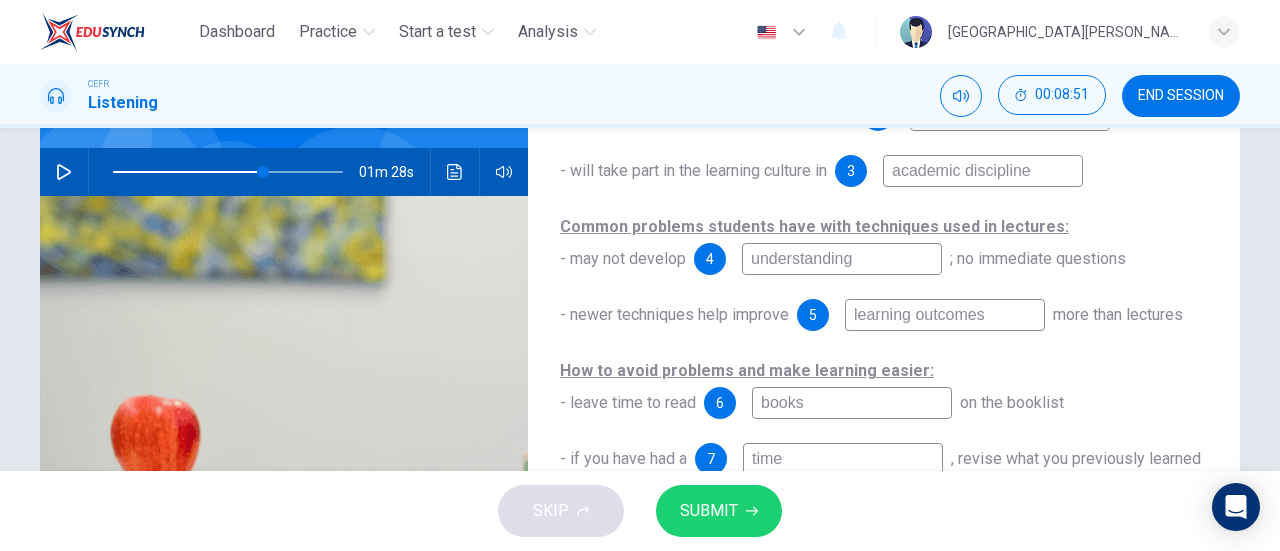 type on "65" 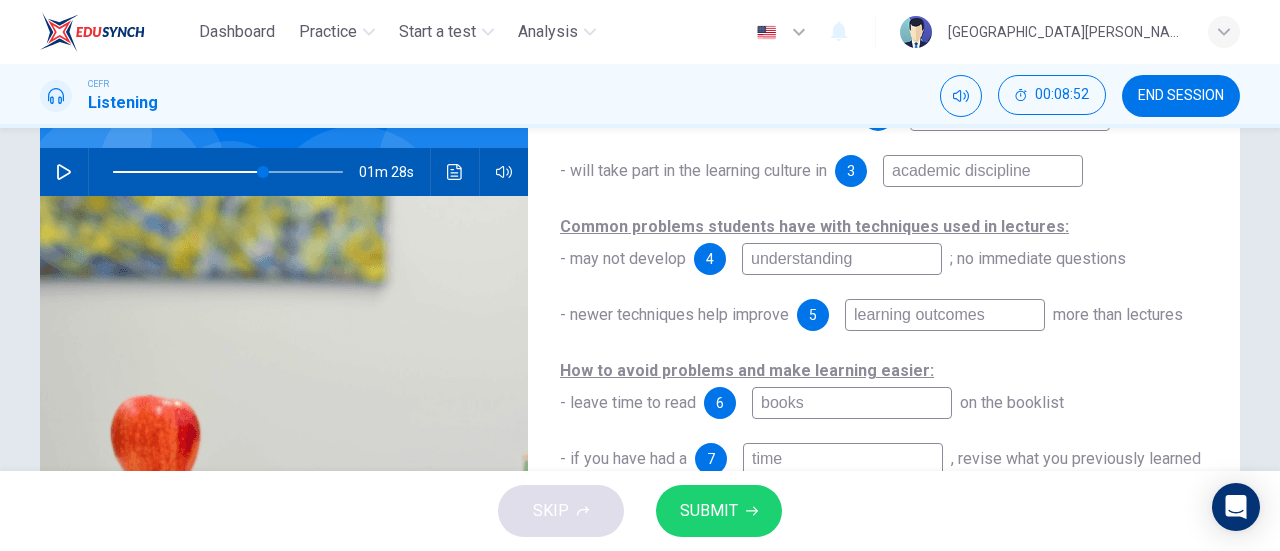 type on "book" 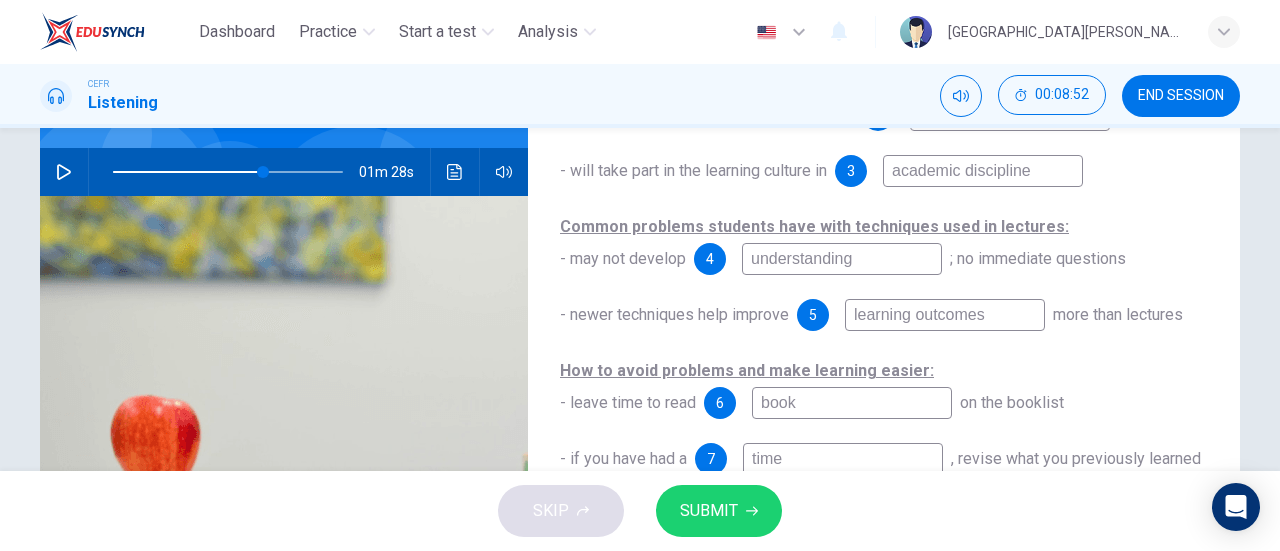 type on "65" 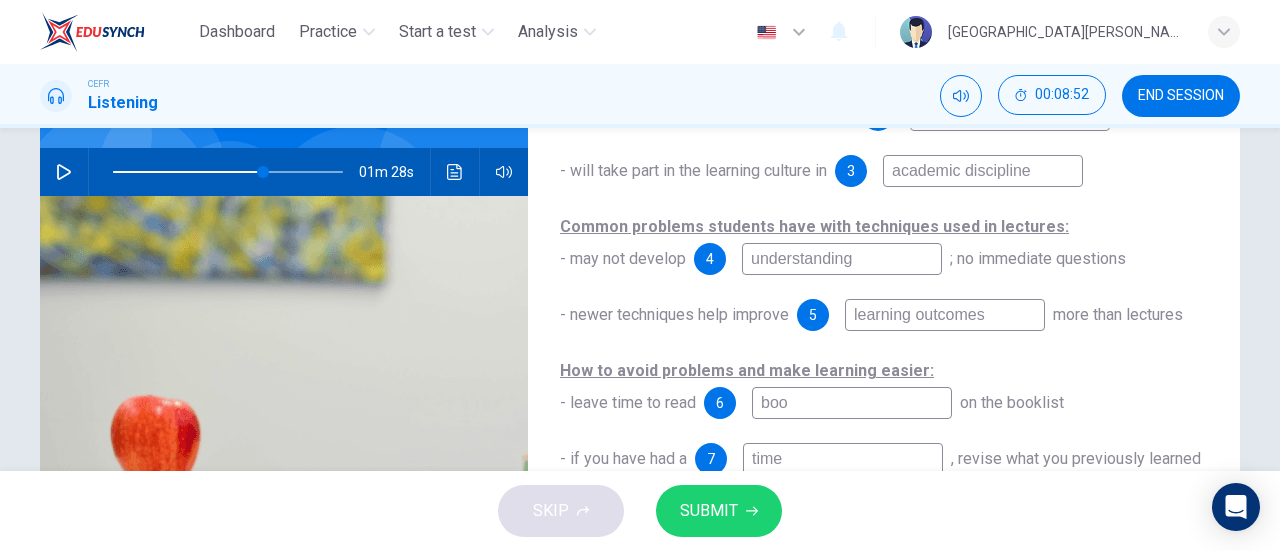 type on "bo" 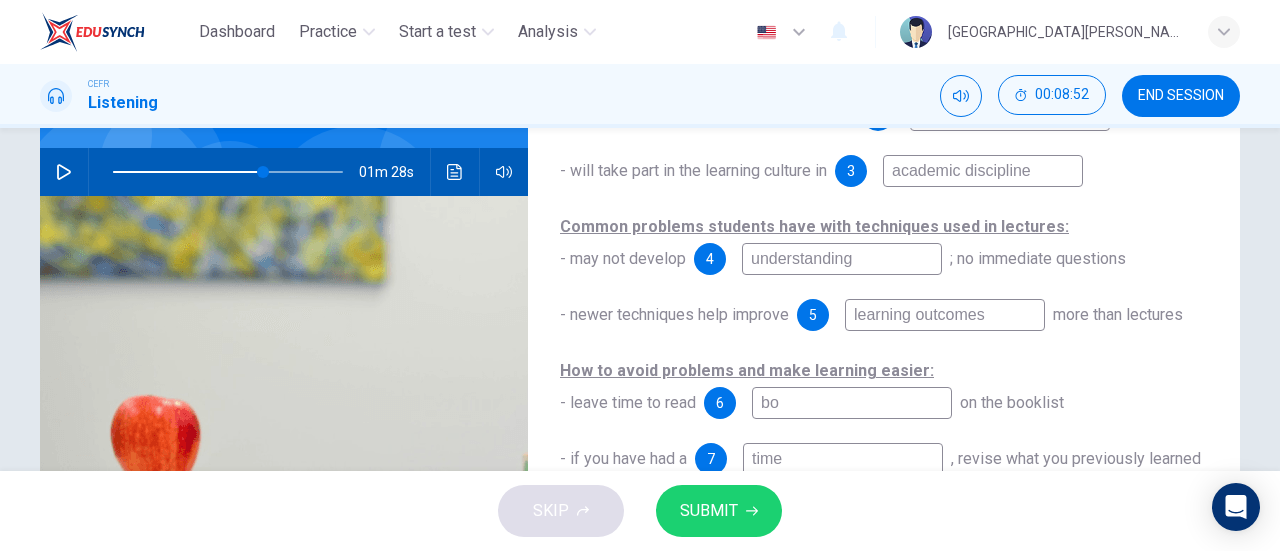 type on "65" 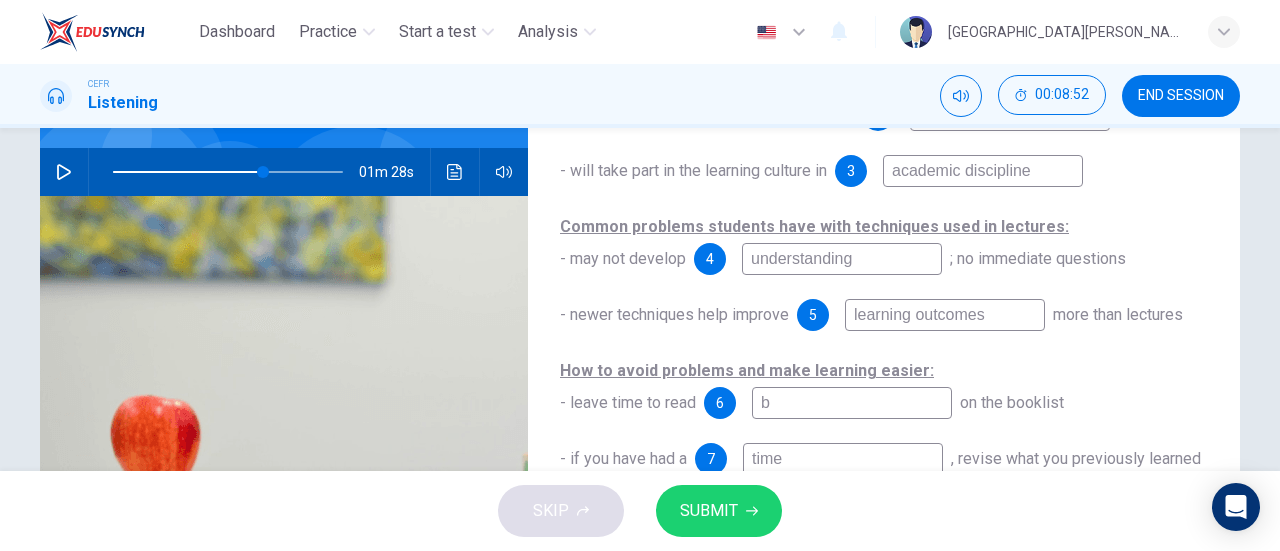 type on "65" 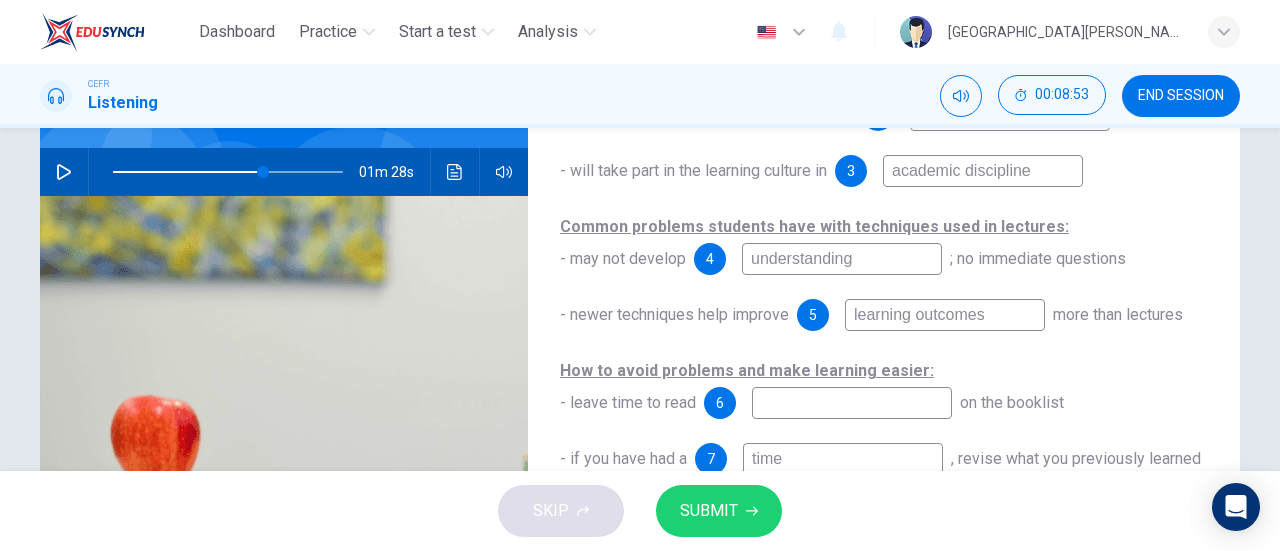 type on "i" 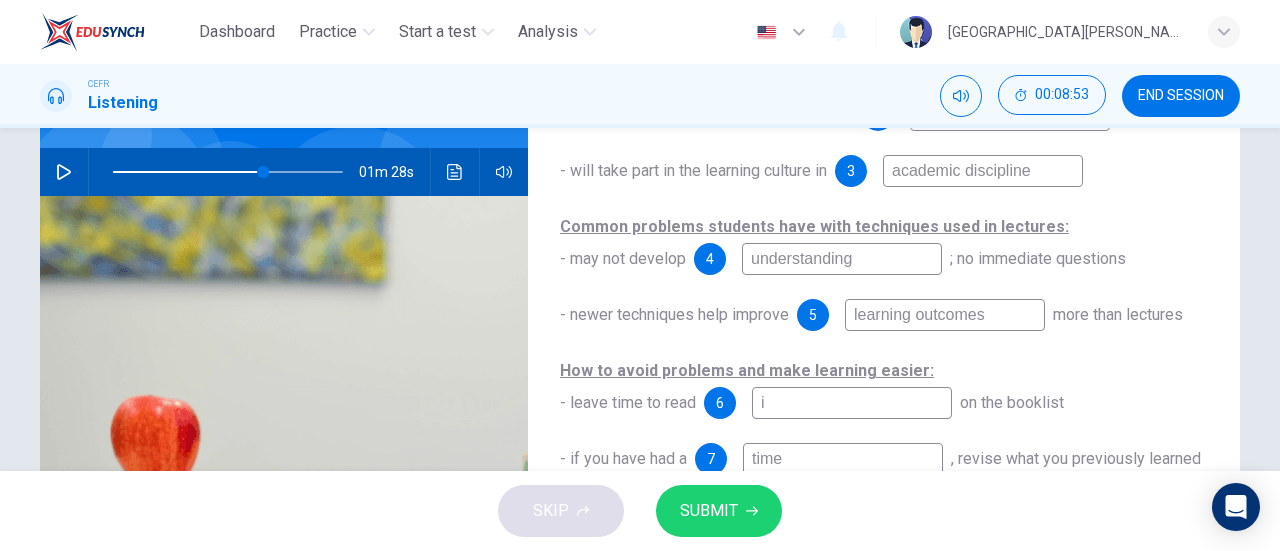 type on "it" 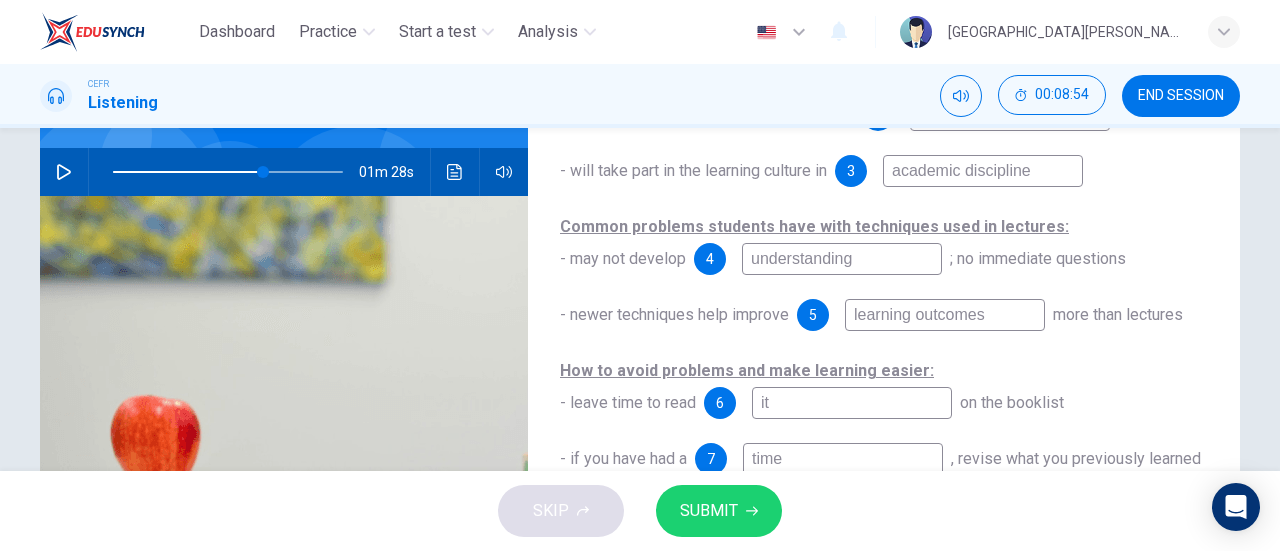 type on "65" 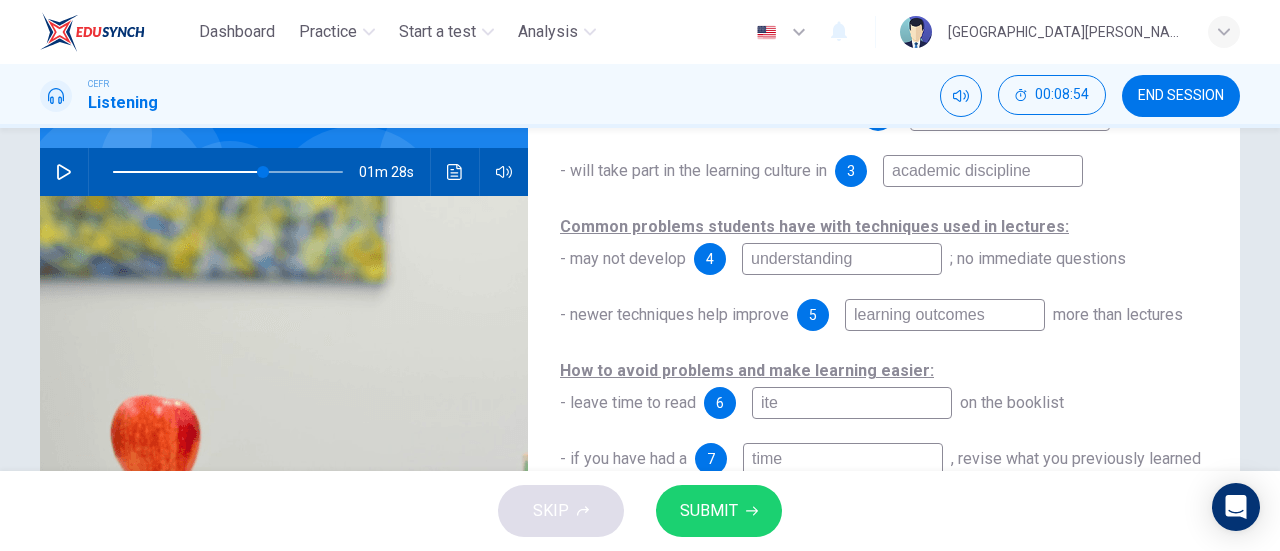 type on "65" 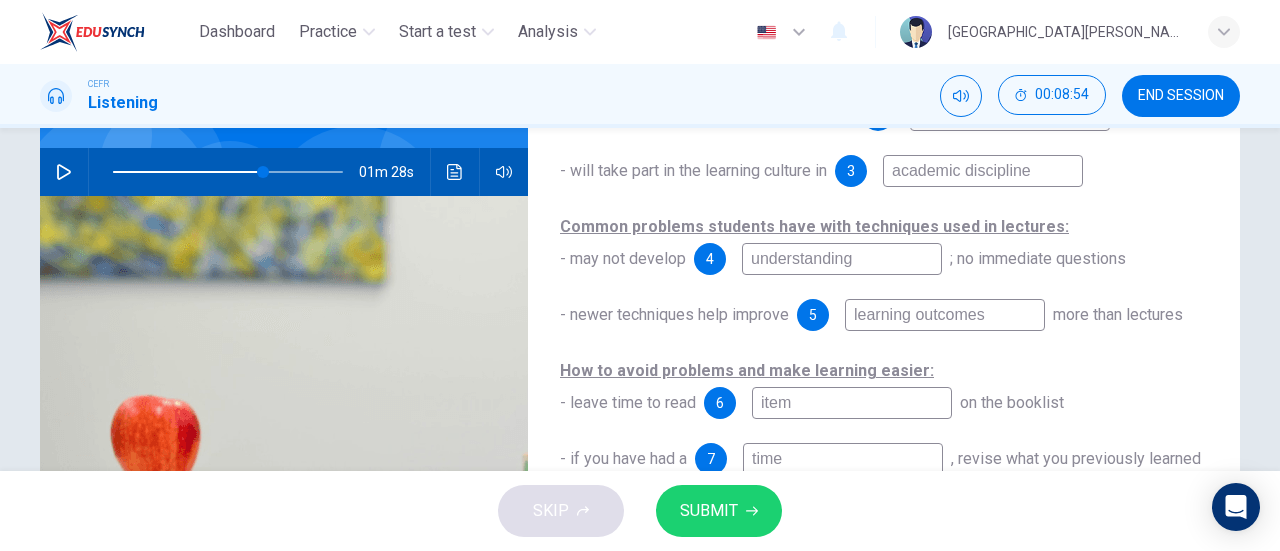 type on "items" 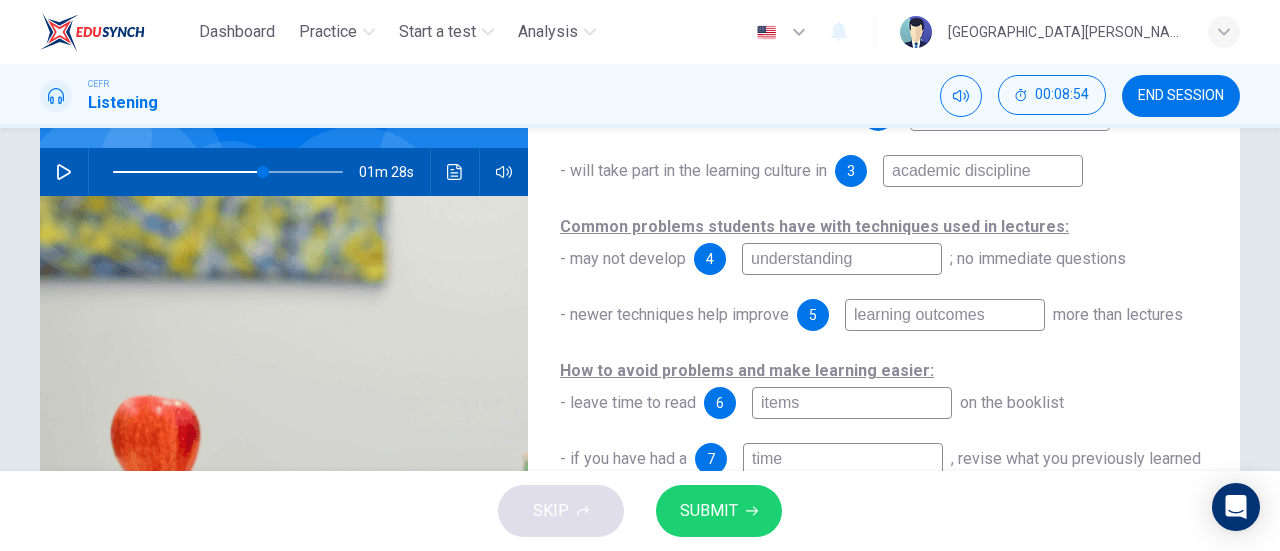 type on "65" 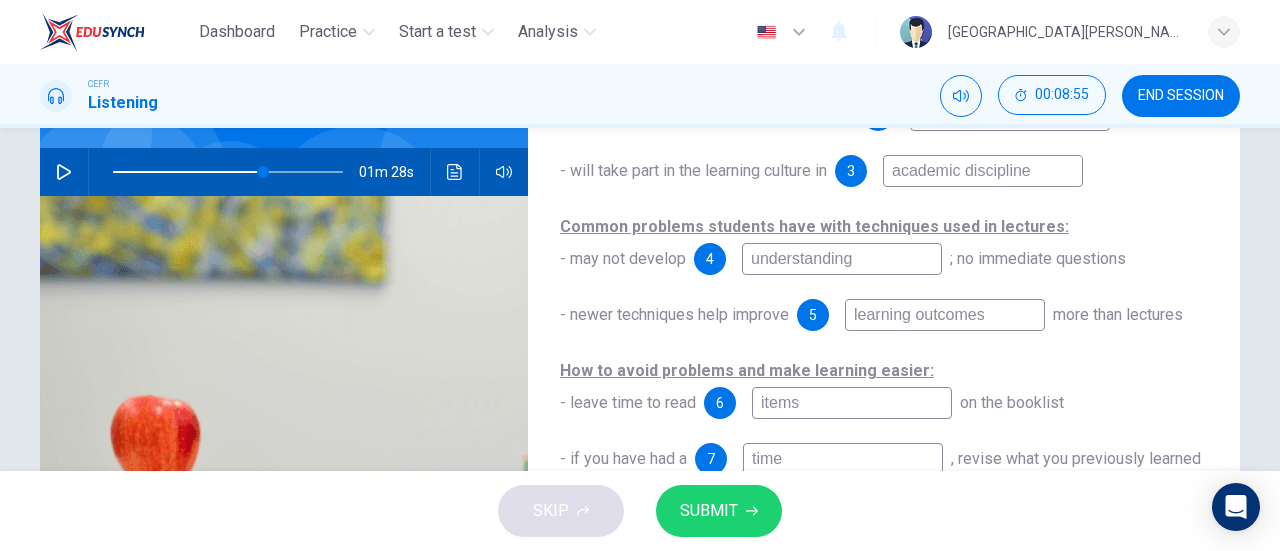 scroll, scrollTop: 432, scrollLeft: 0, axis: vertical 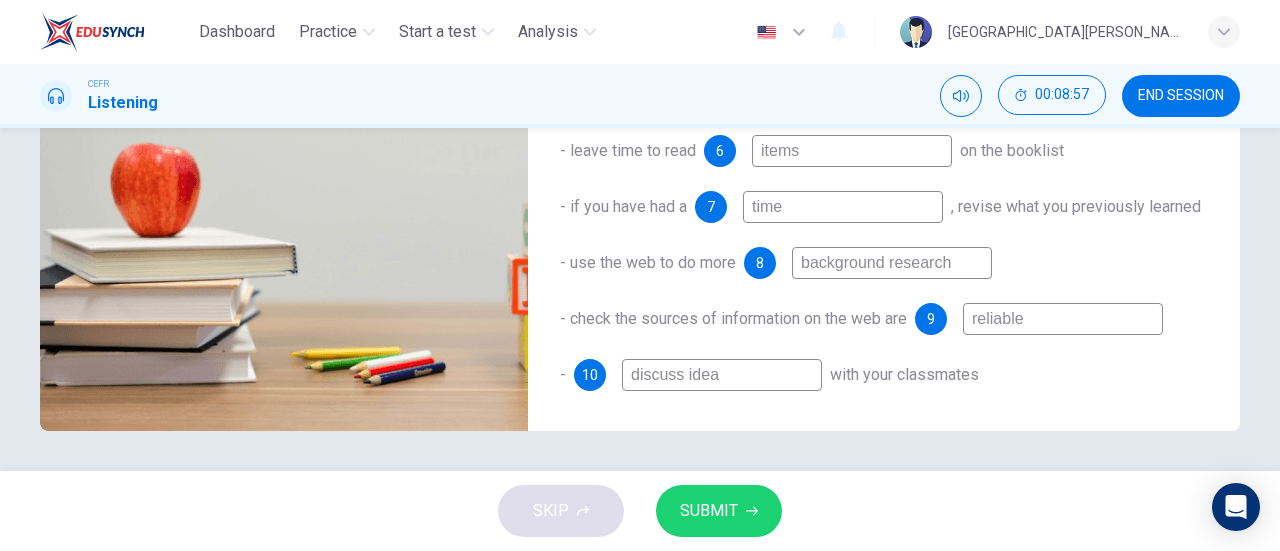 type on "items" 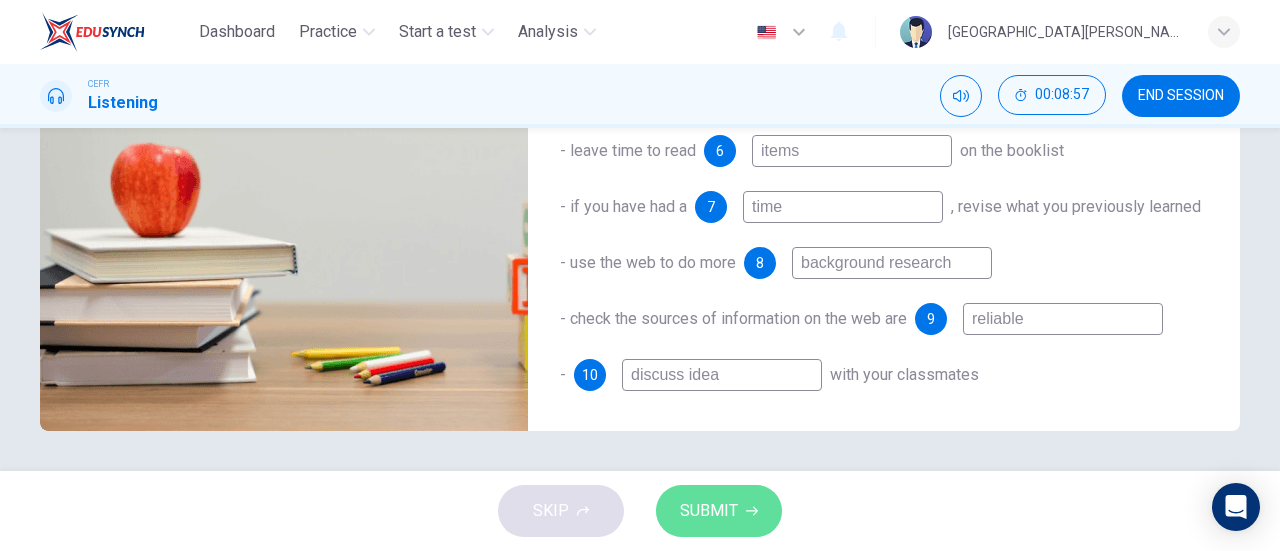 click on "SUBMIT" at bounding box center [709, 511] 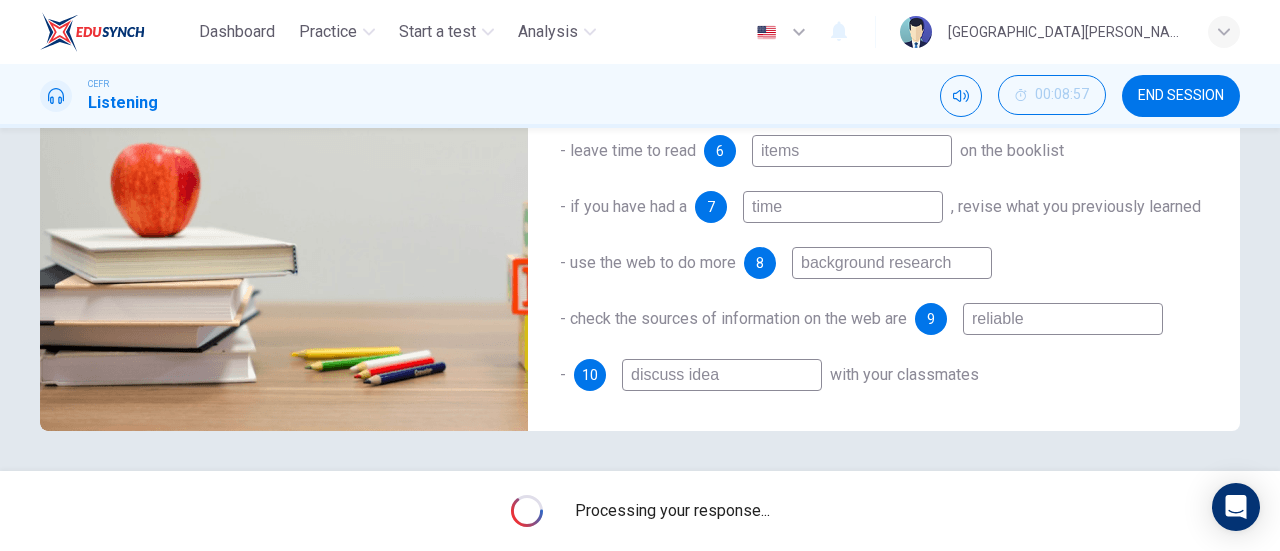 type on "65" 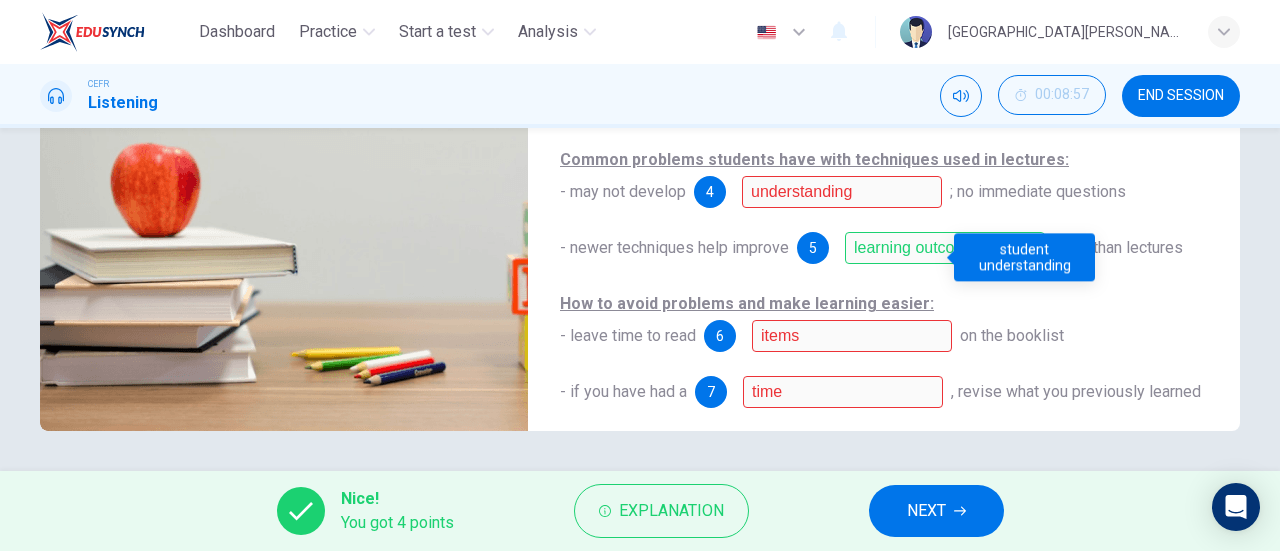 scroll, scrollTop: 0, scrollLeft: 0, axis: both 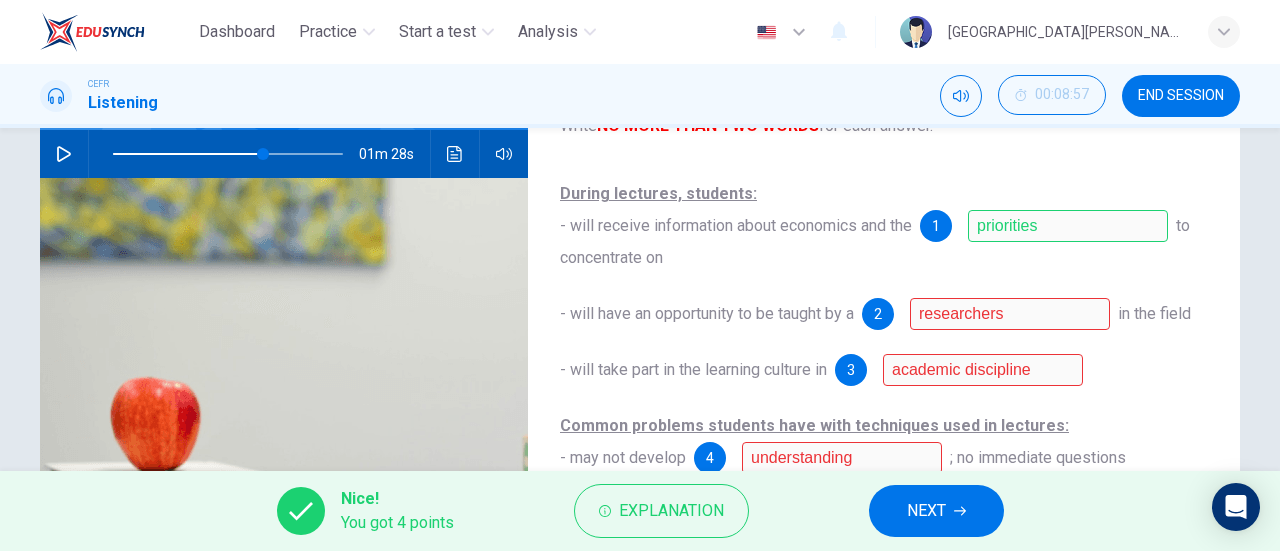 click on "NEXT" at bounding box center (926, 511) 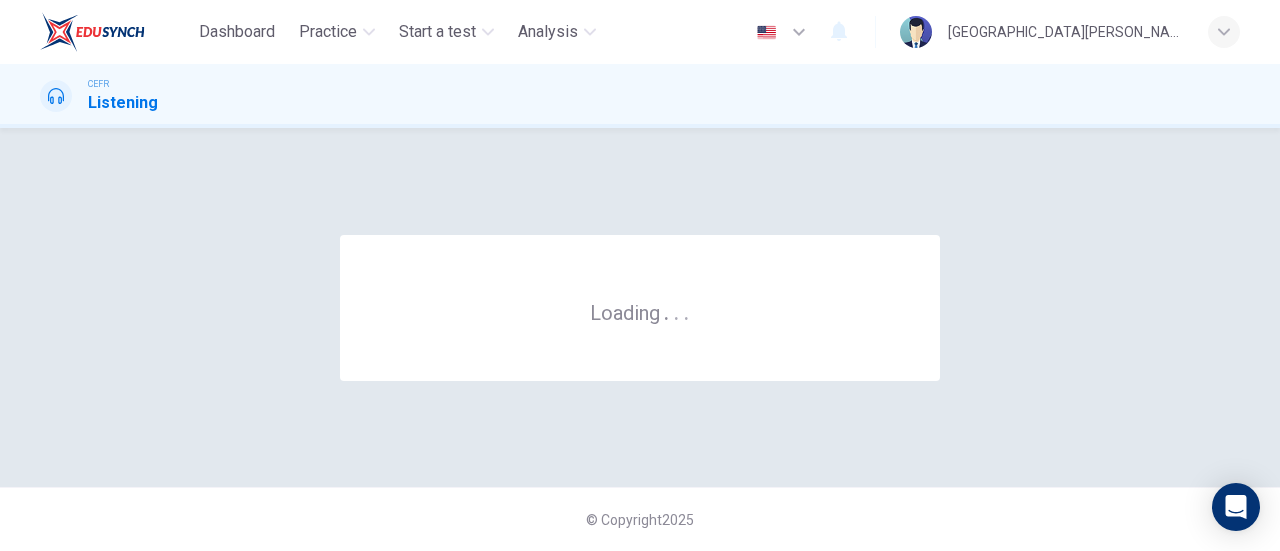 scroll, scrollTop: 0, scrollLeft: 0, axis: both 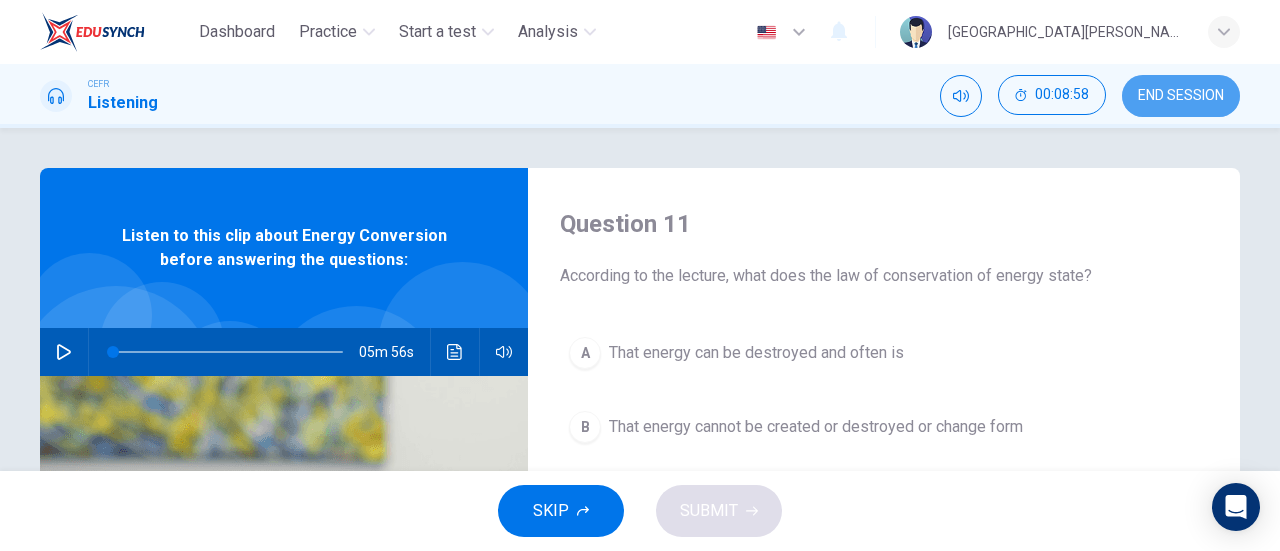 click on "END SESSION" at bounding box center [1181, 96] 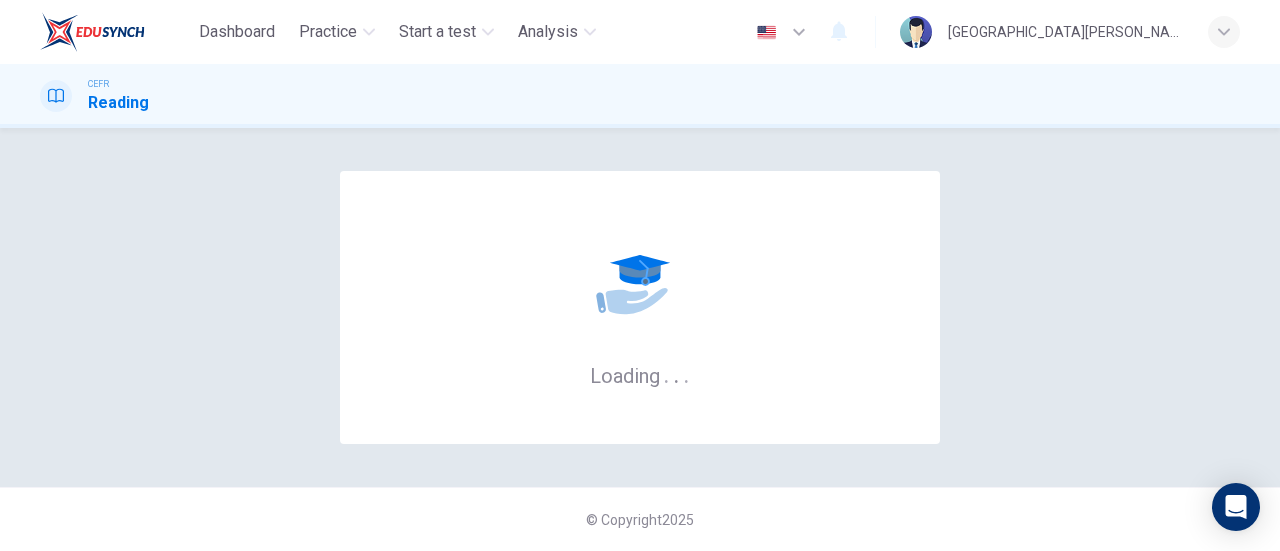 scroll, scrollTop: 0, scrollLeft: 0, axis: both 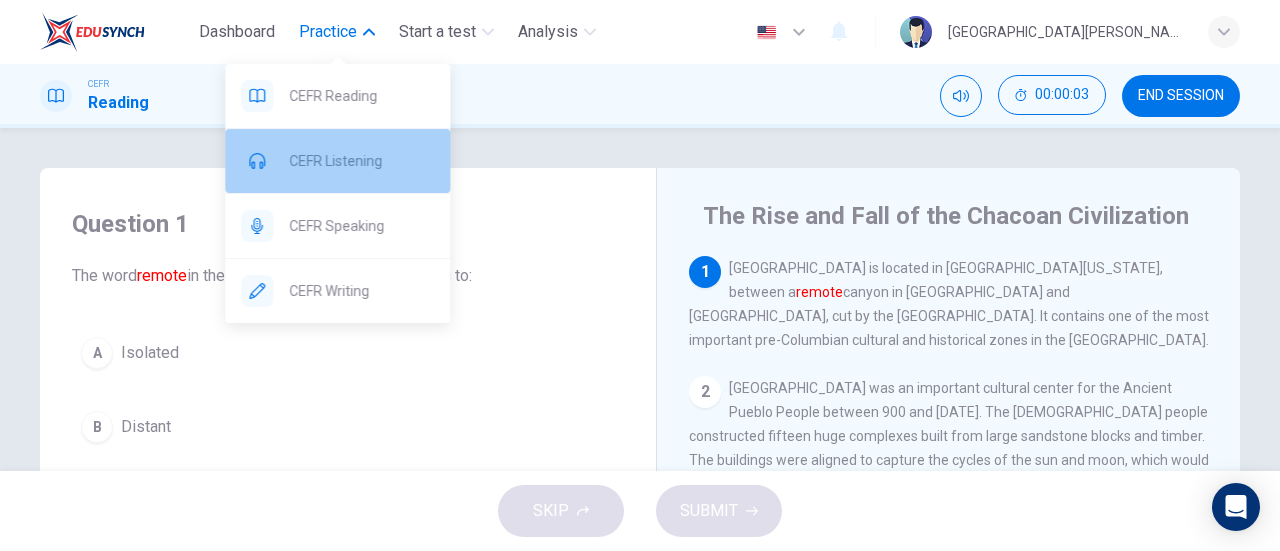 click on "CEFR Listening" at bounding box center [361, 161] 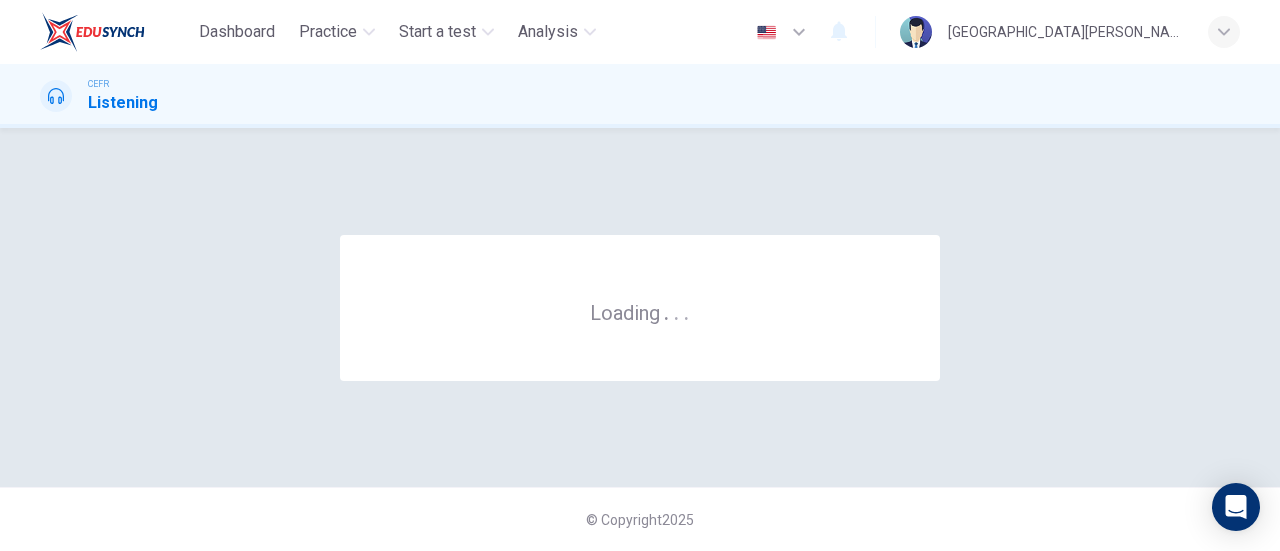 scroll, scrollTop: 0, scrollLeft: 0, axis: both 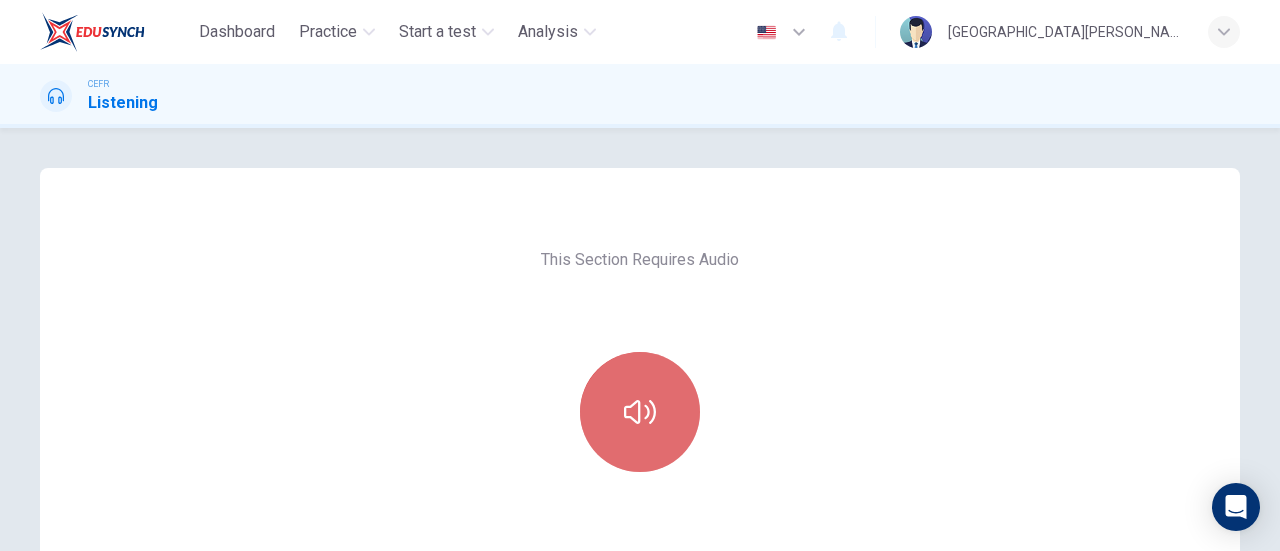 click 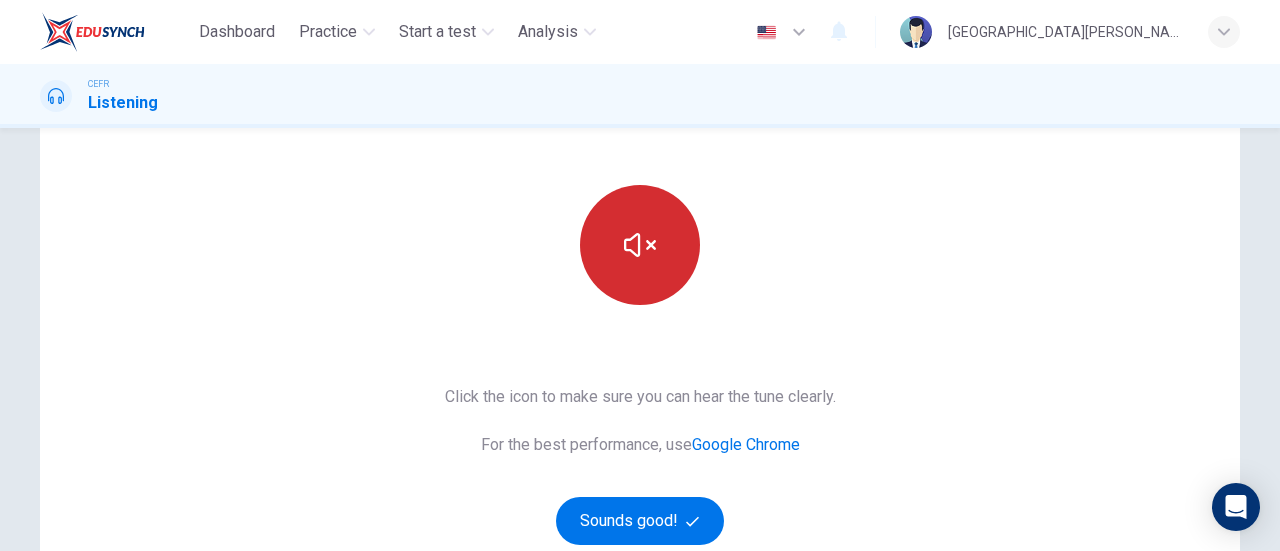 scroll, scrollTop: 168, scrollLeft: 0, axis: vertical 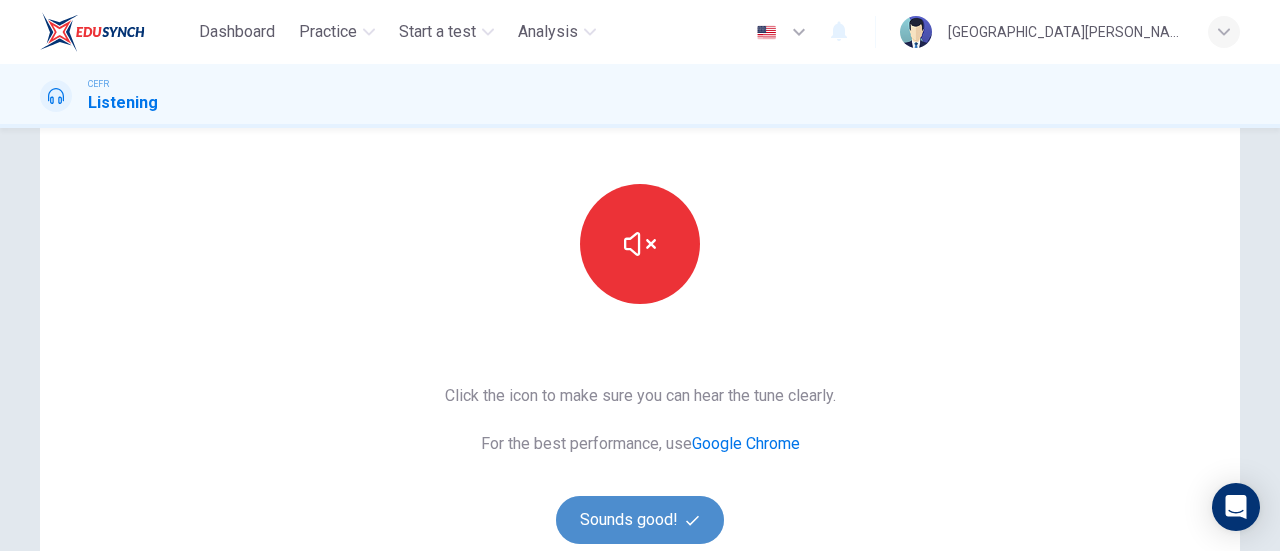 click on "Sounds good!" at bounding box center [640, 520] 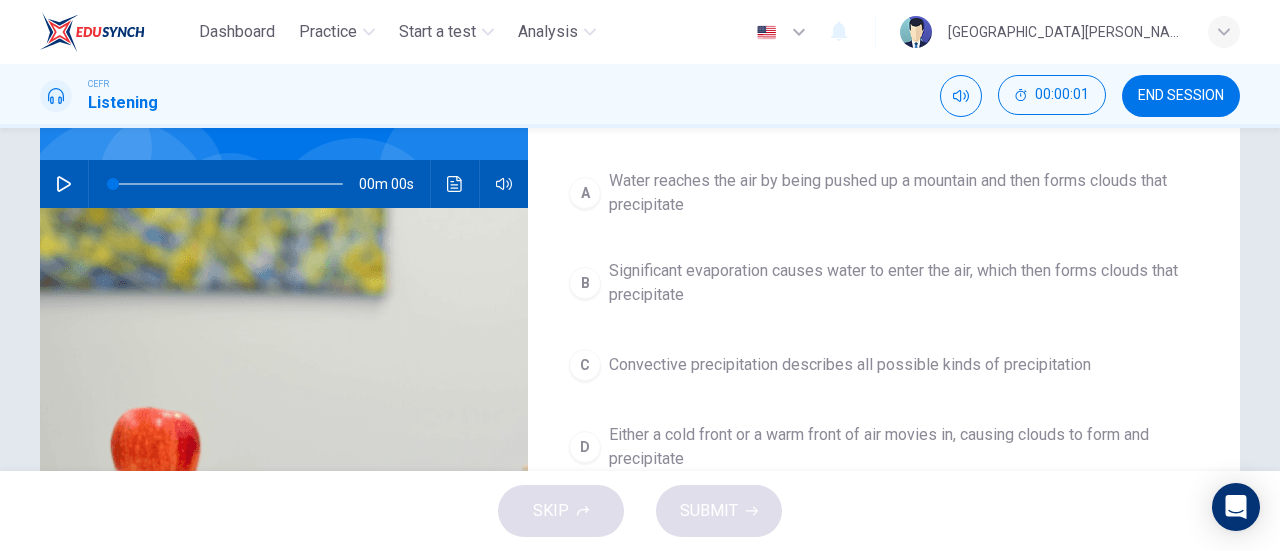 scroll, scrollTop: 72, scrollLeft: 0, axis: vertical 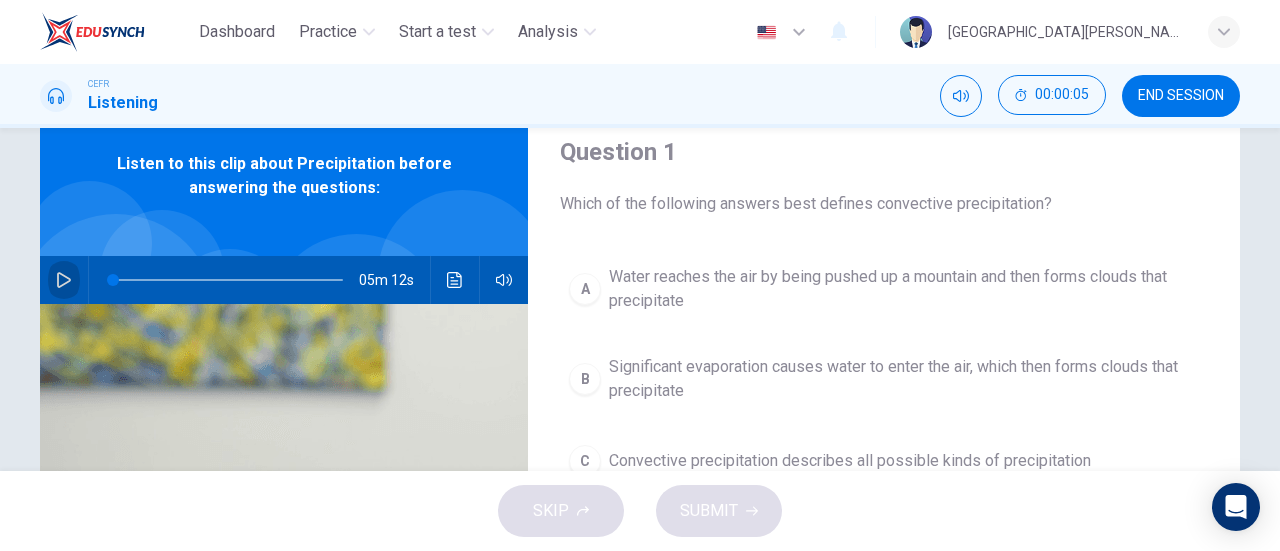 click 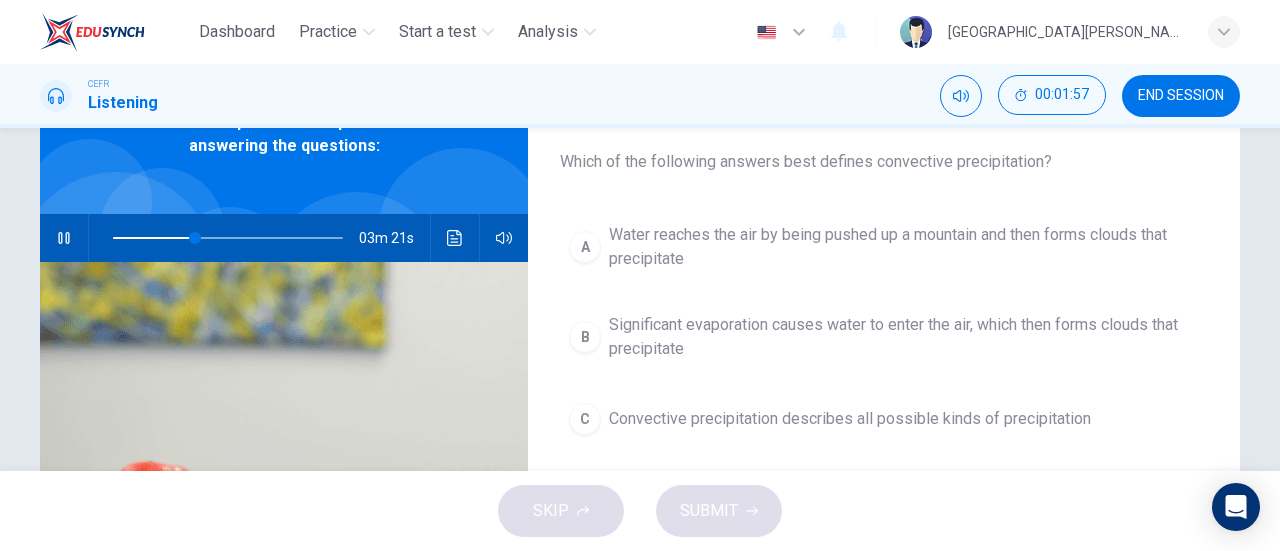 scroll, scrollTop: 116, scrollLeft: 0, axis: vertical 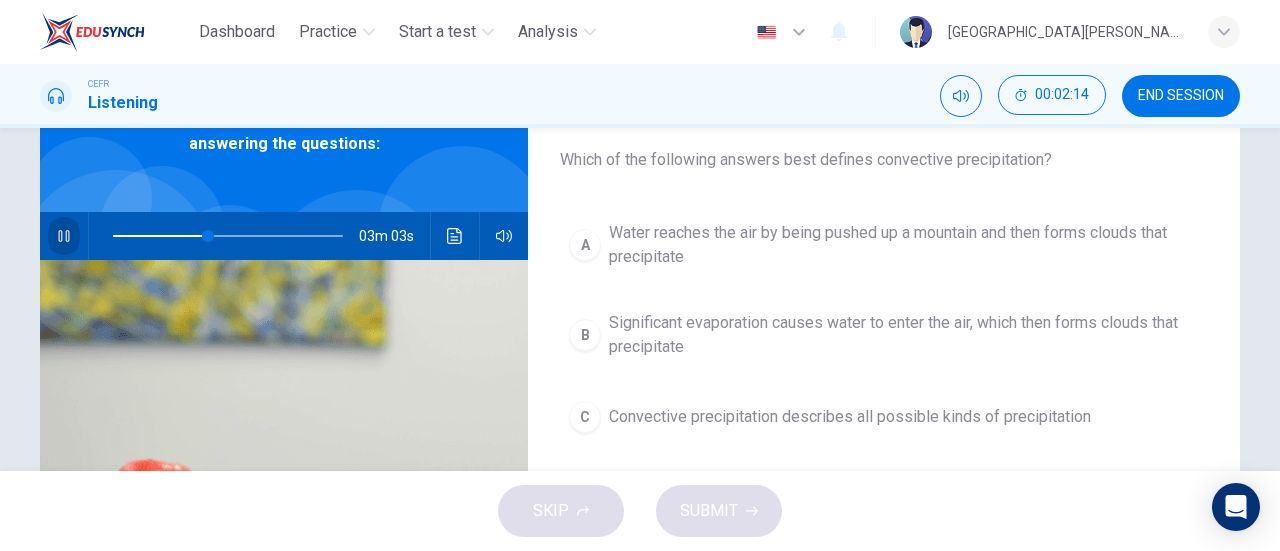 click 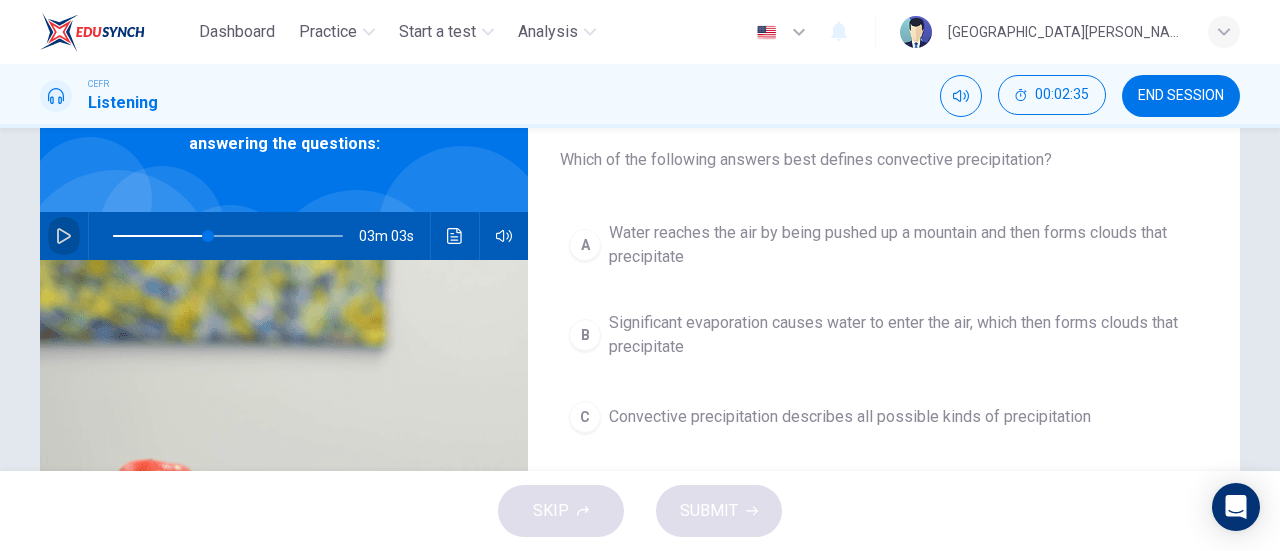 click 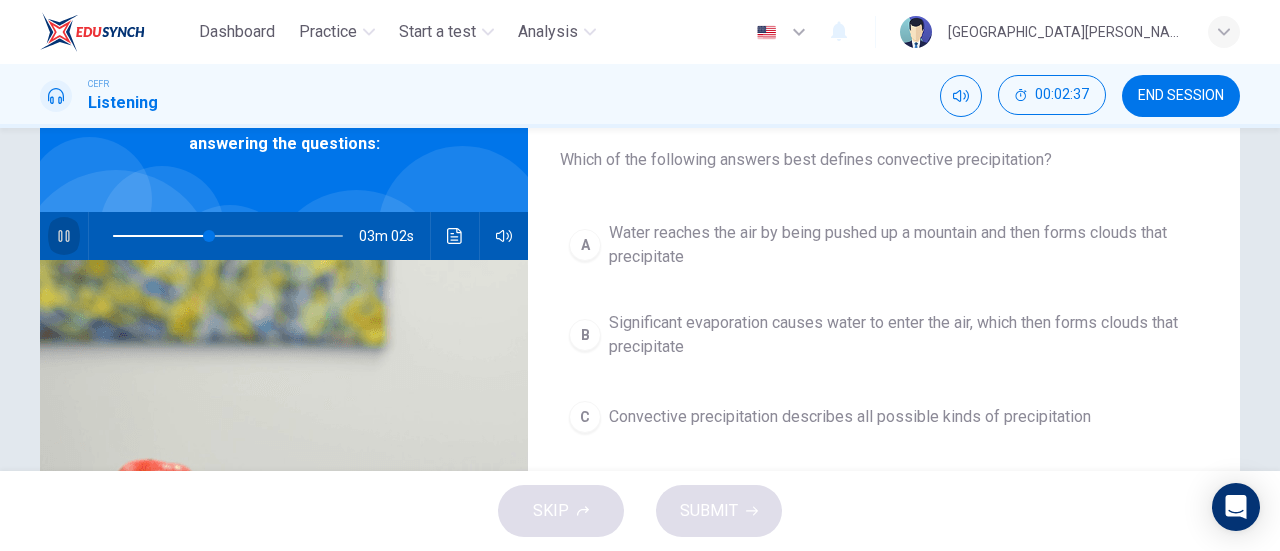 click 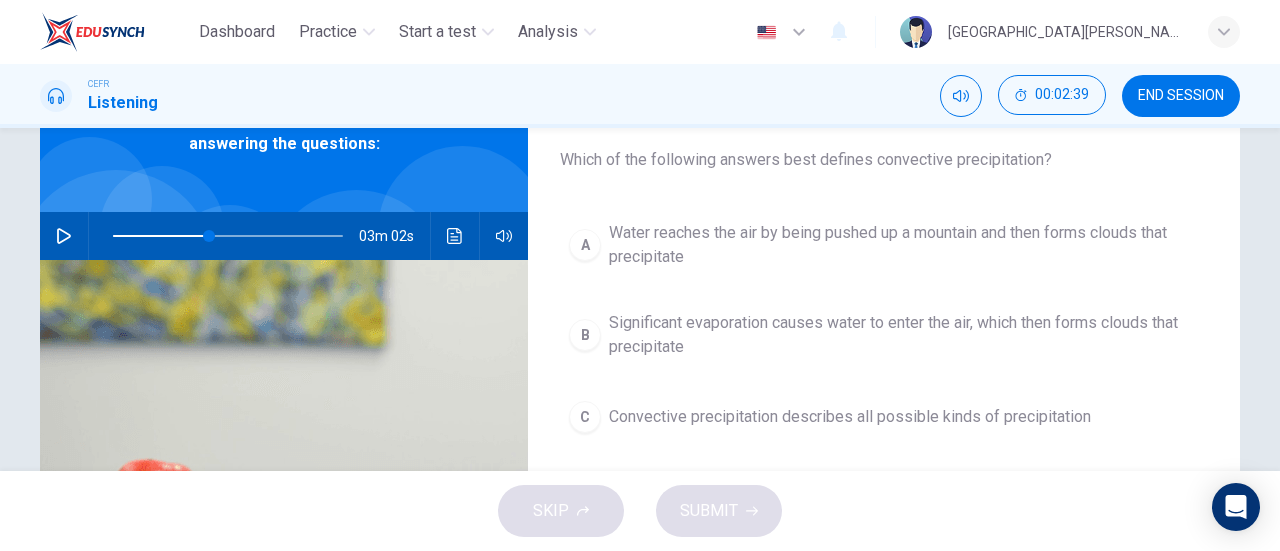 click 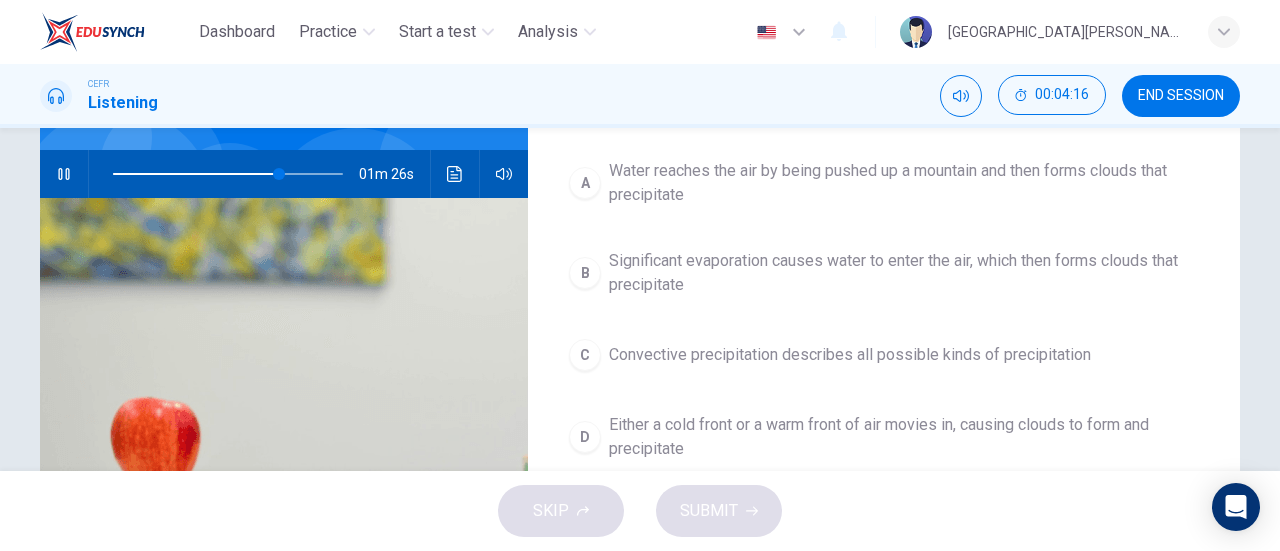 scroll, scrollTop: 179, scrollLeft: 0, axis: vertical 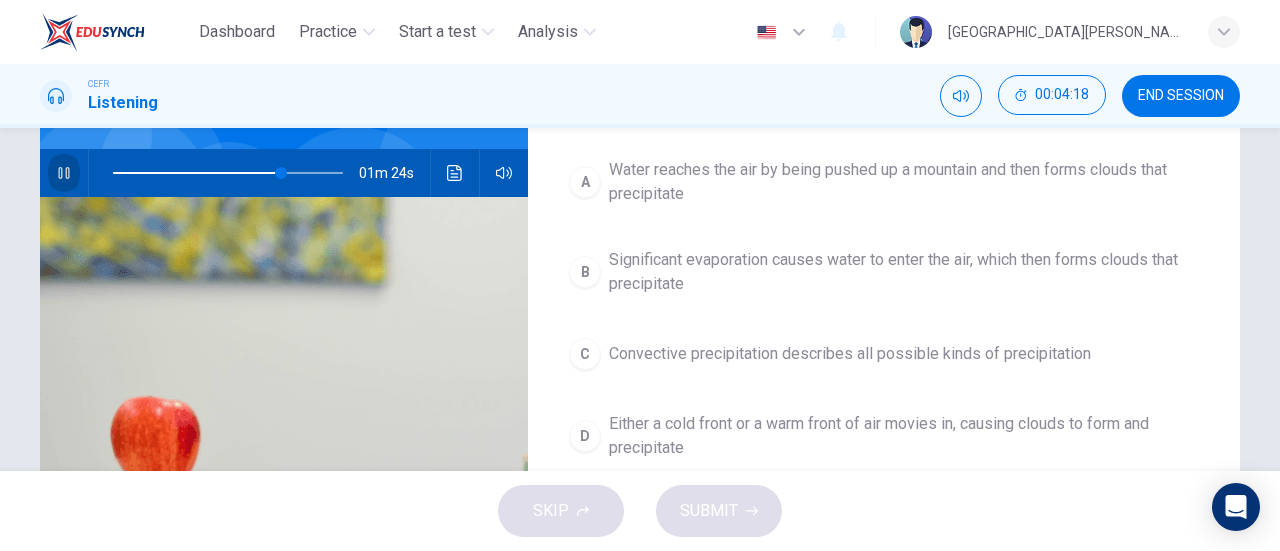 click 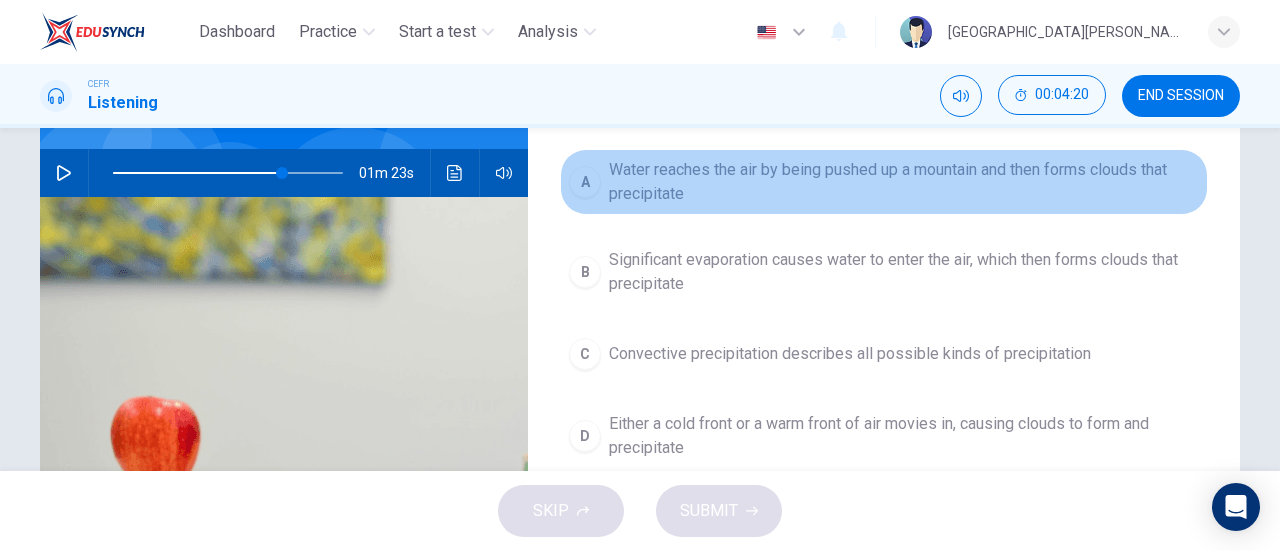 click on "Water reaches the air by being pushed up a mountain and then forms clouds that precipitate" at bounding box center [904, 182] 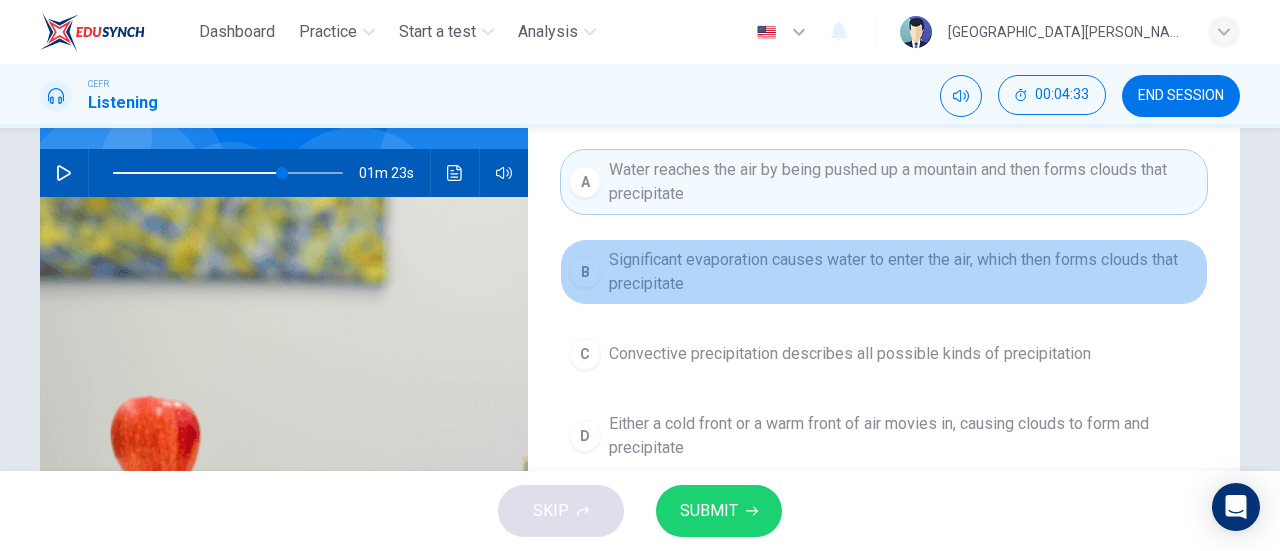 click on "Significant evaporation causes water to enter the air, which then forms clouds that precipitate" at bounding box center (904, 272) 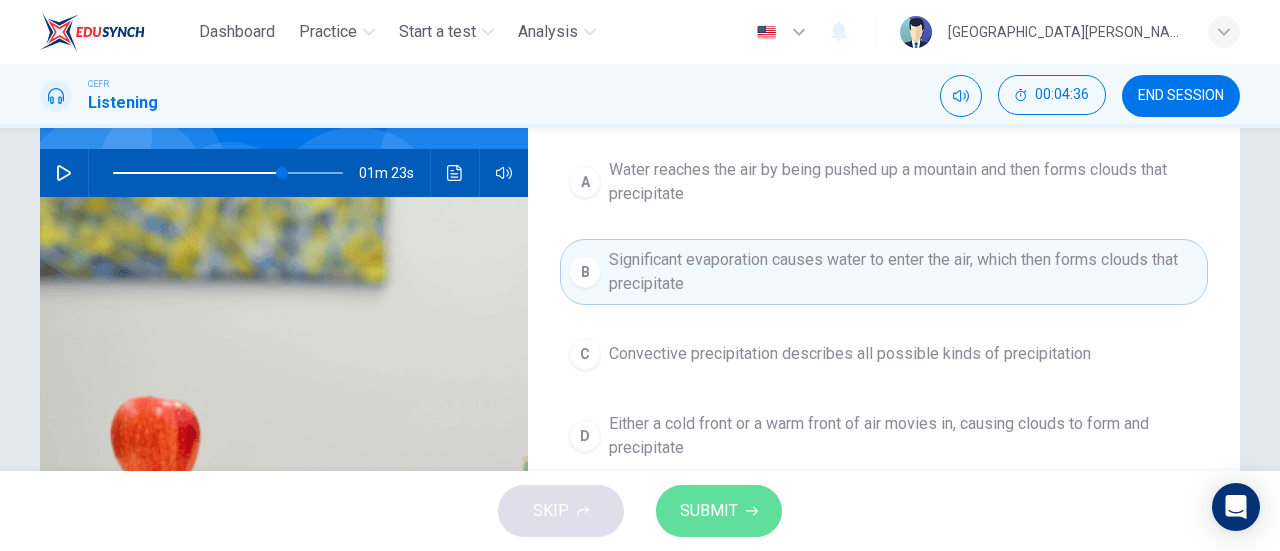 click on "SUBMIT" at bounding box center (709, 511) 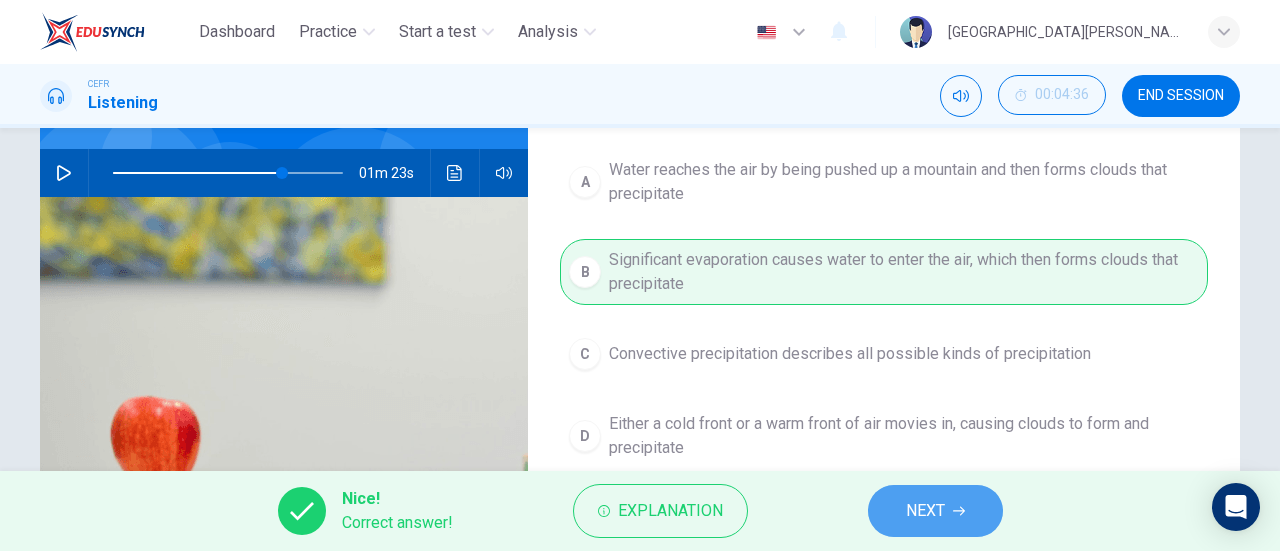 click on "NEXT" at bounding box center (925, 511) 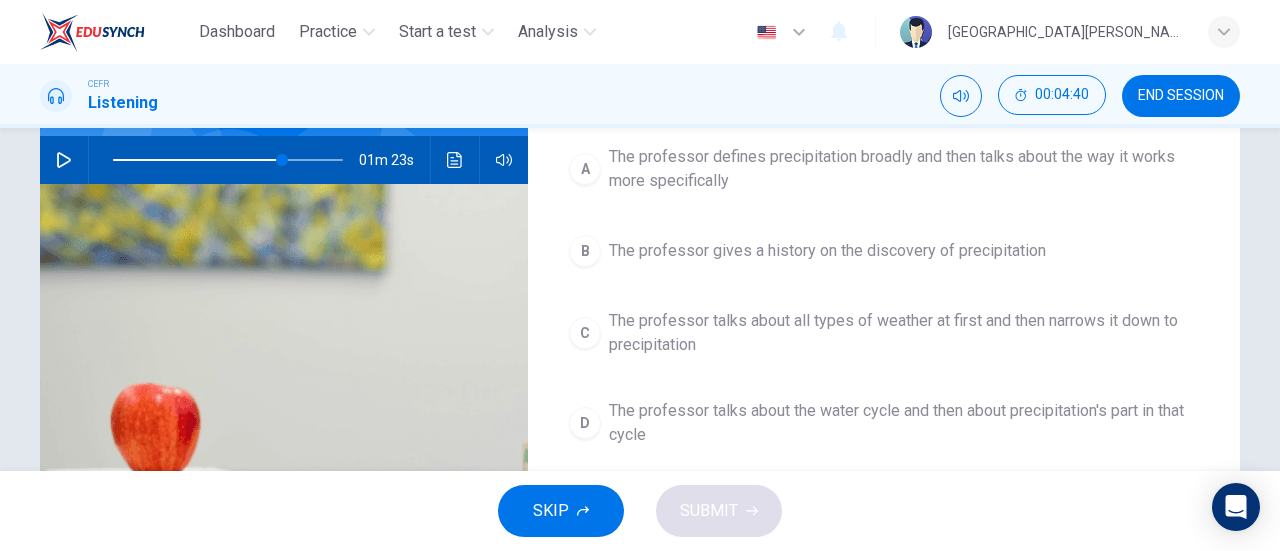 scroll, scrollTop: 193, scrollLeft: 0, axis: vertical 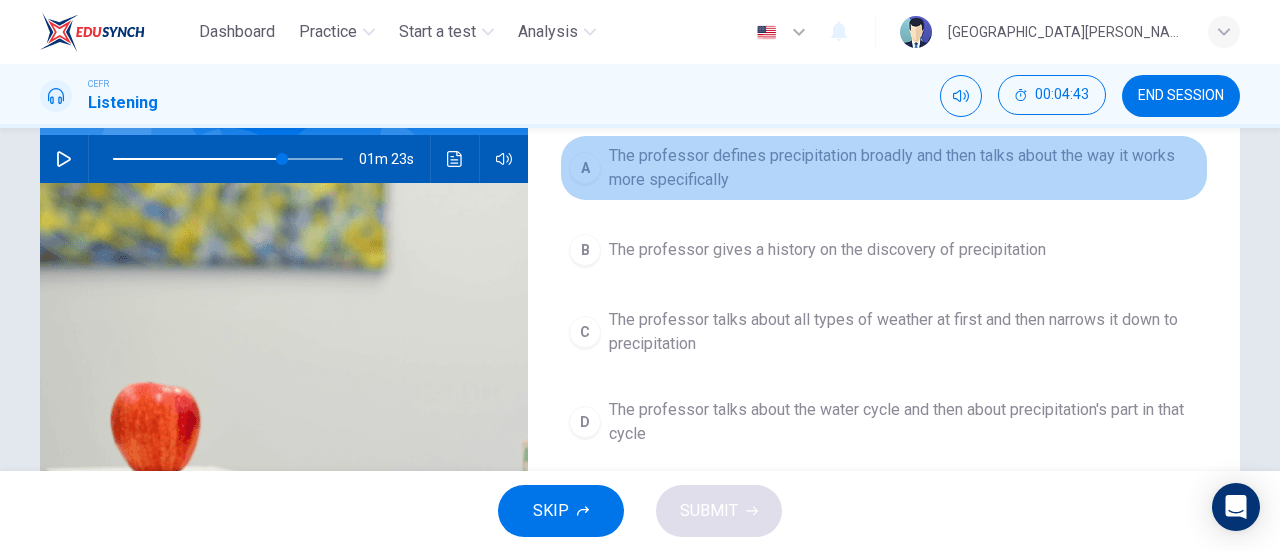 click on "The professor defines precipitation broadly and then talks about the way it works more specifically" at bounding box center (904, 168) 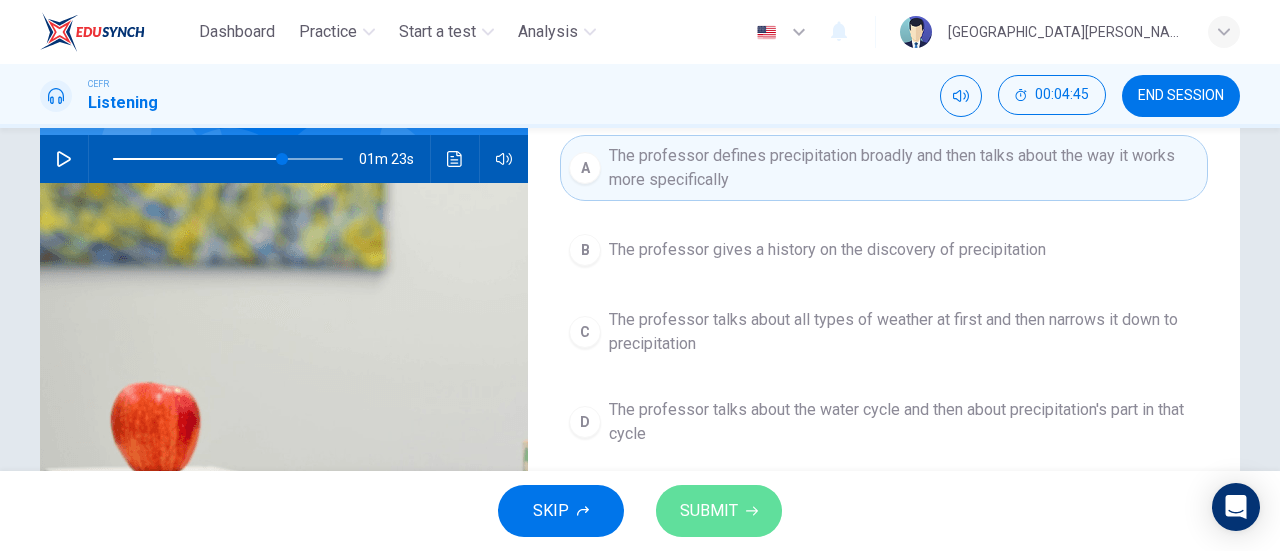 click on "SUBMIT" at bounding box center (719, 511) 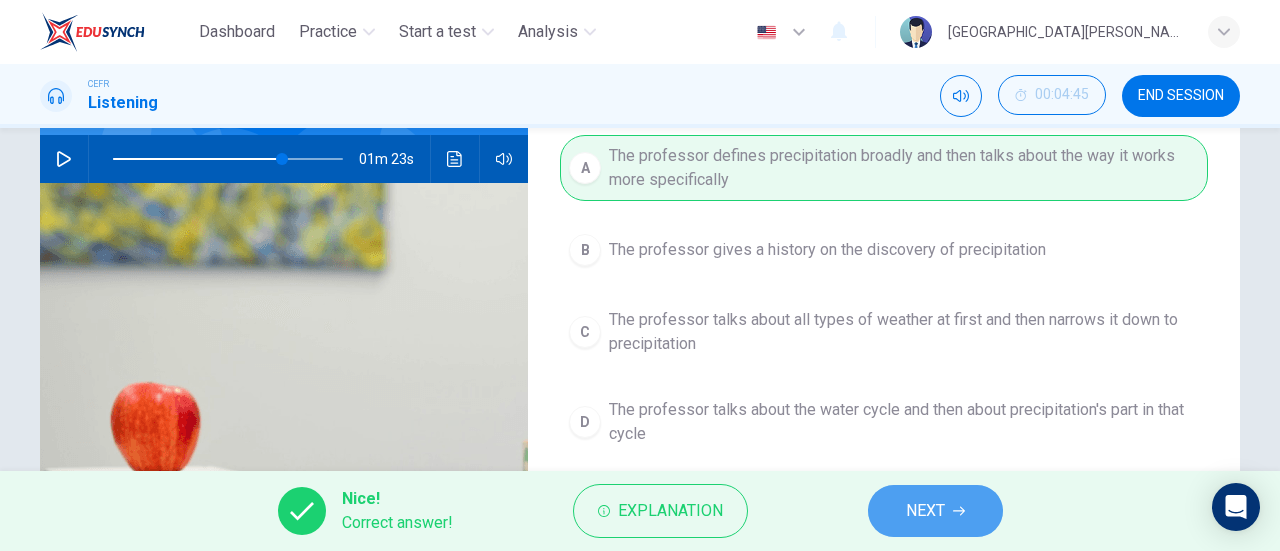 click on "NEXT" at bounding box center [935, 511] 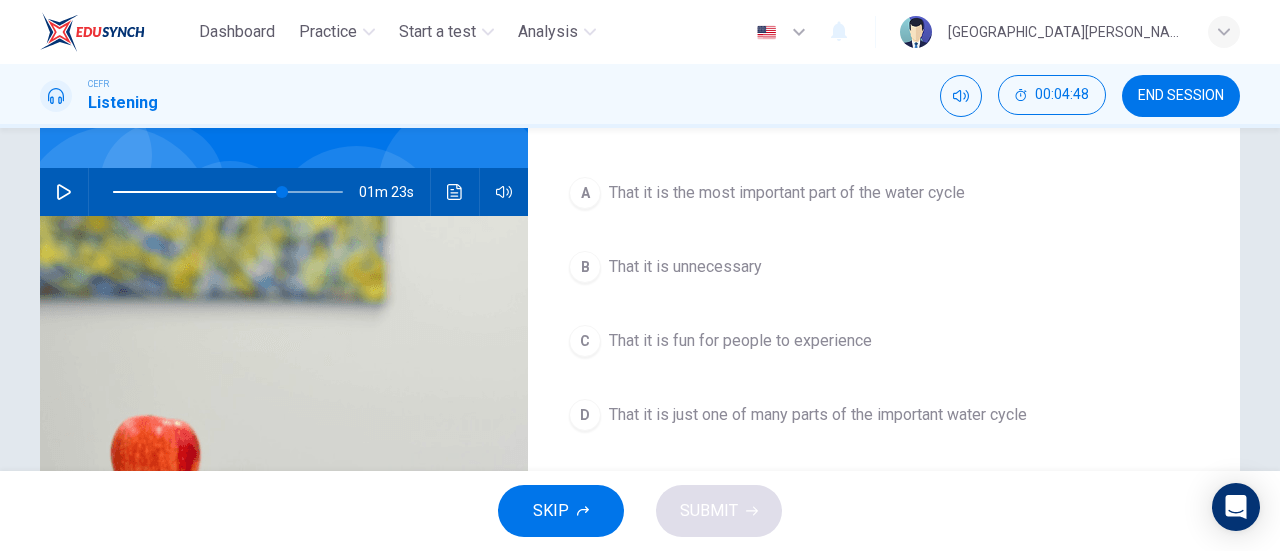 scroll, scrollTop: 163, scrollLeft: 0, axis: vertical 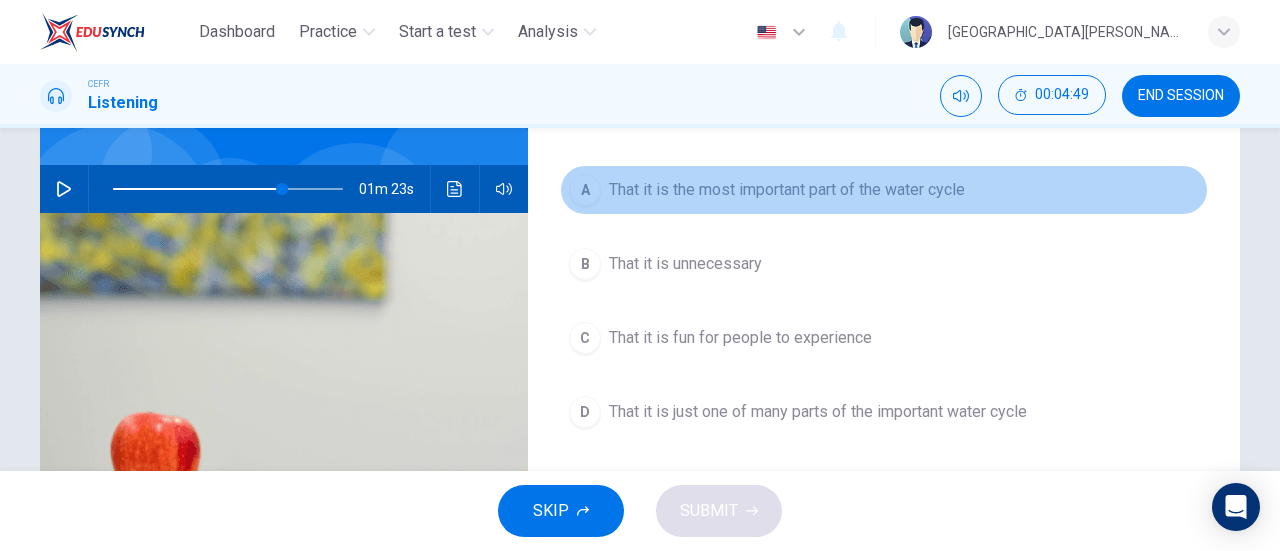click on "A That it is the most important part of the water cycle" at bounding box center (884, 190) 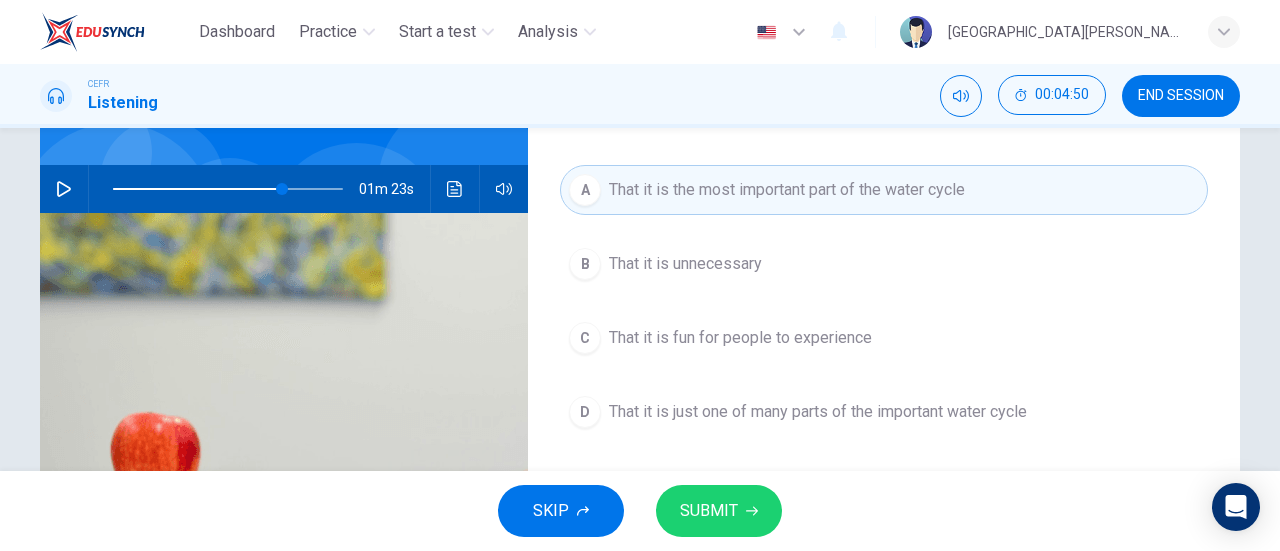 click on "SUBMIT" at bounding box center (719, 511) 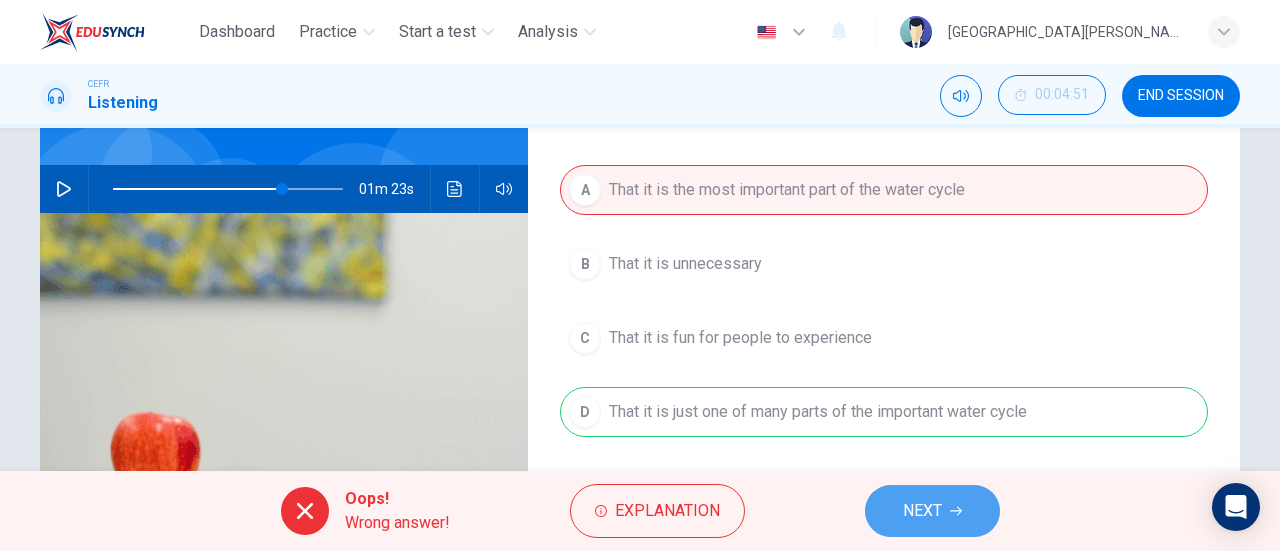click on "NEXT" at bounding box center [922, 511] 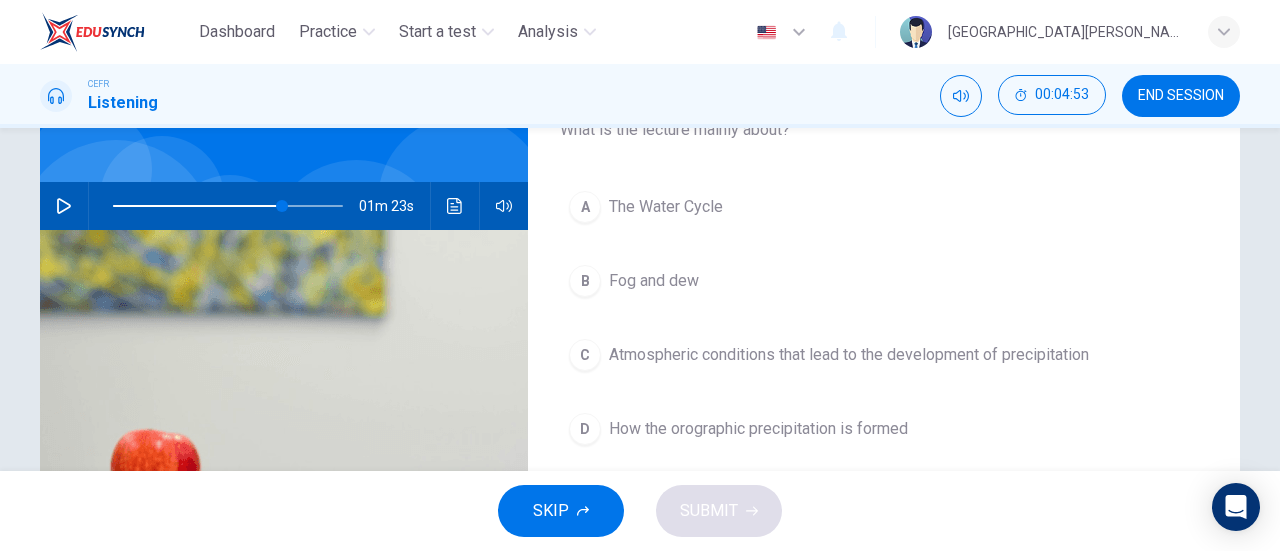 scroll, scrollTop: 154, scrollLeft: 0, axis: vertical 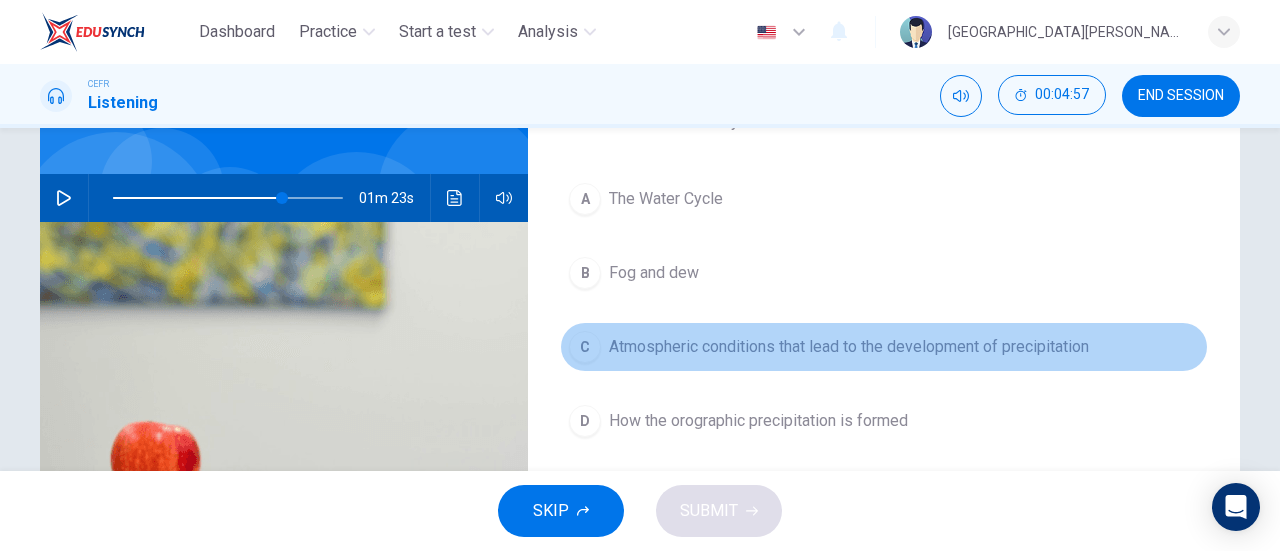click on "Atmospheric conditions that lead to the development of precipitation" at bounding box center (849, 347) 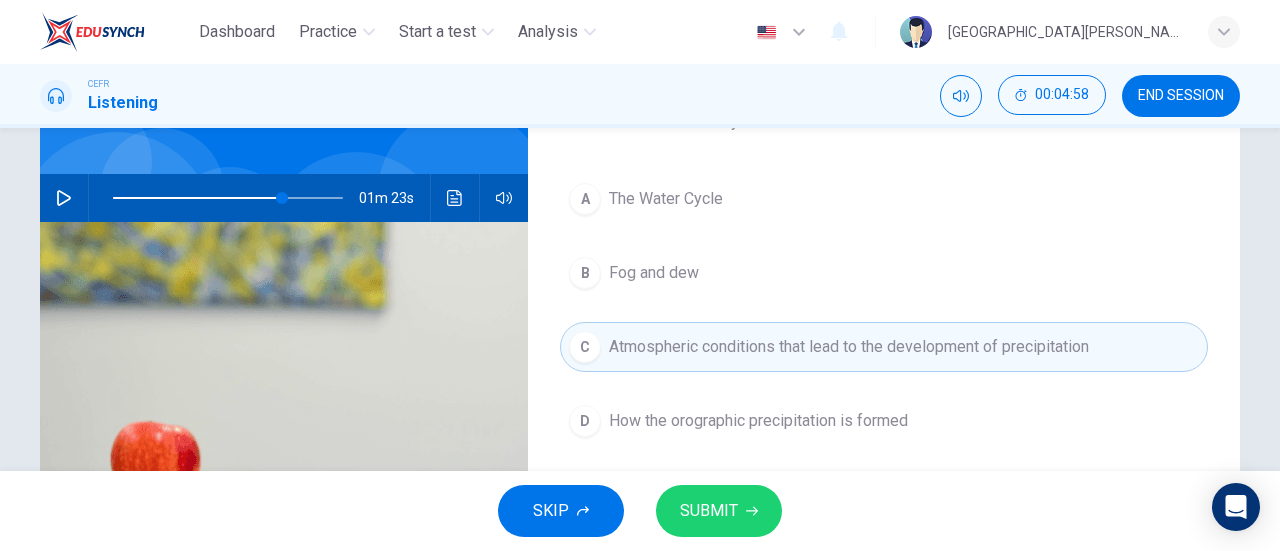 click on "SUBMIT" at bounding box center [709, 511] 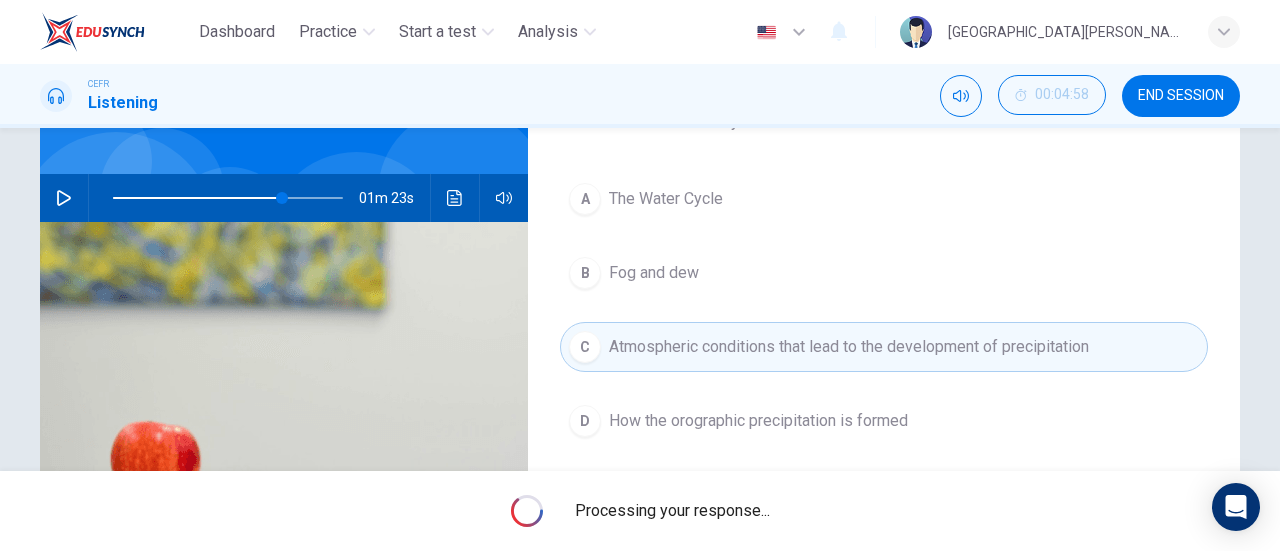 type on "73" 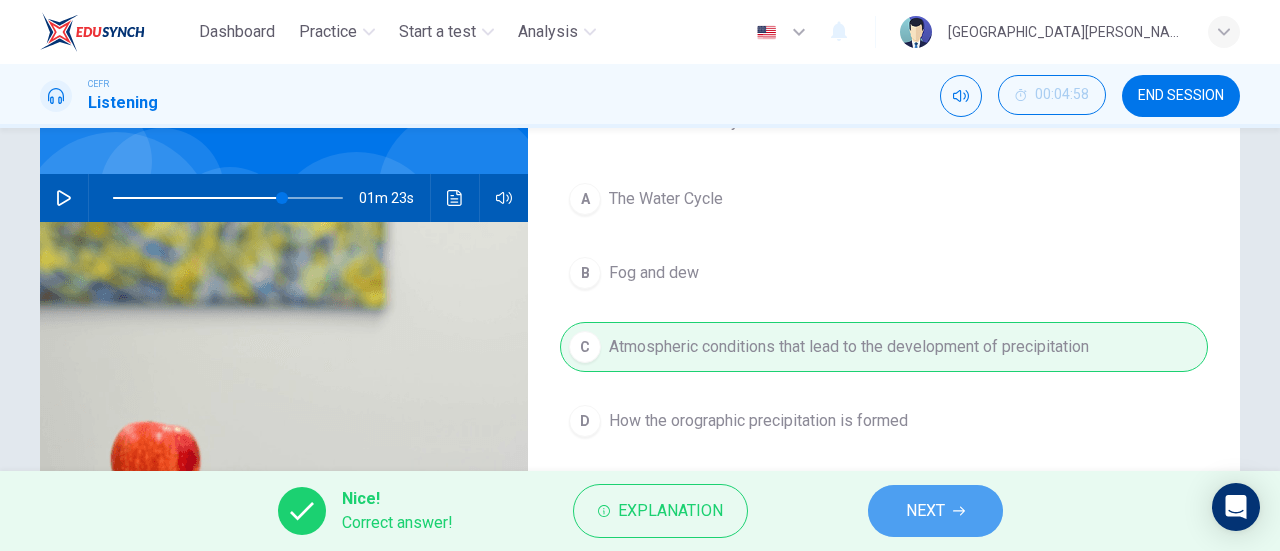 click on "NEXT" at bounding box center (925, 511) 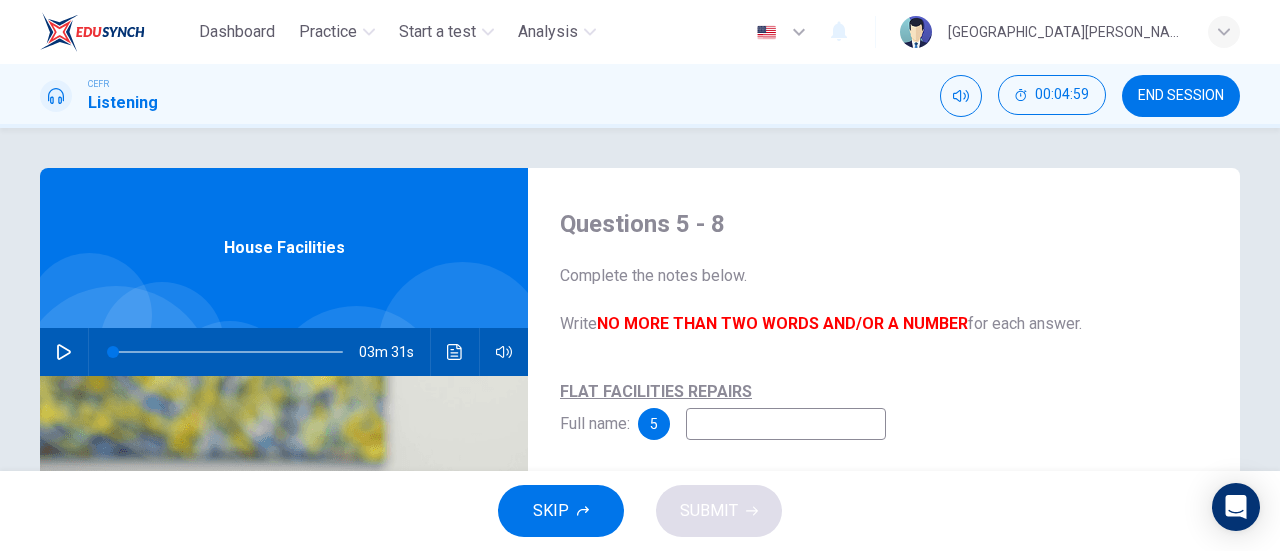 scroll, scrollTop: 72, scrollLeft: 0, axis: vertical 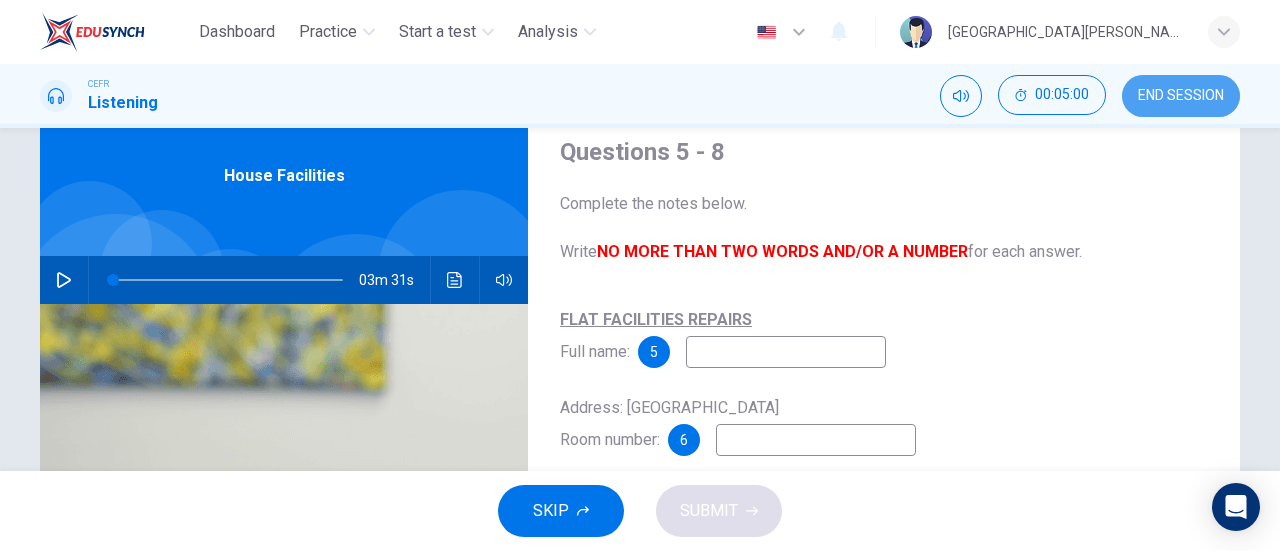 click on "END SESSION" at bounding box center [1181, 96] 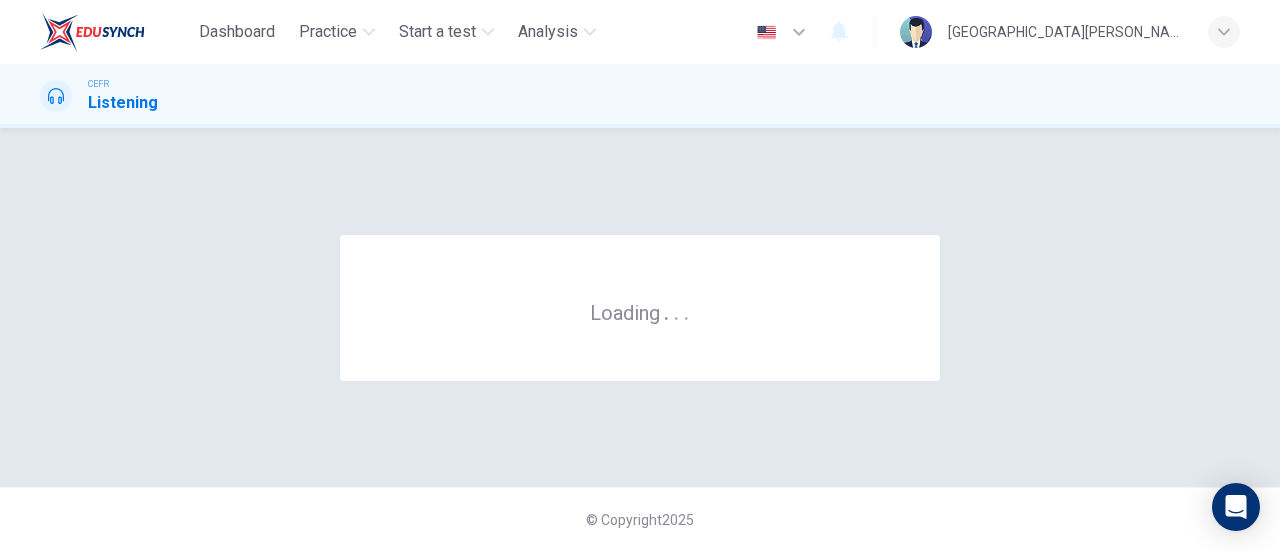 scroll, scrollTop: 0, scrollLeft: 0, axis: both 